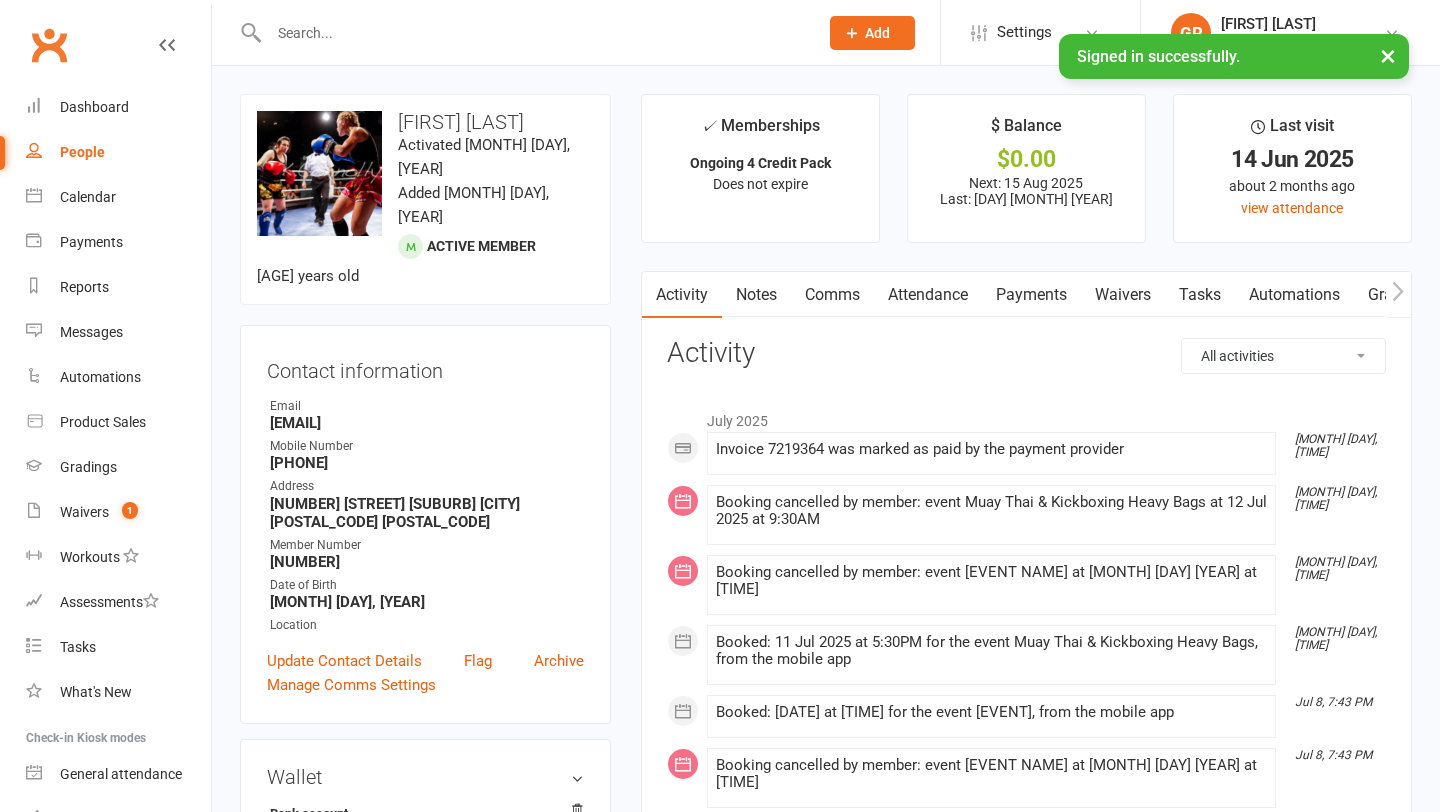 scroll, scrollTop: 0, scrollLeft: 0, axis: both 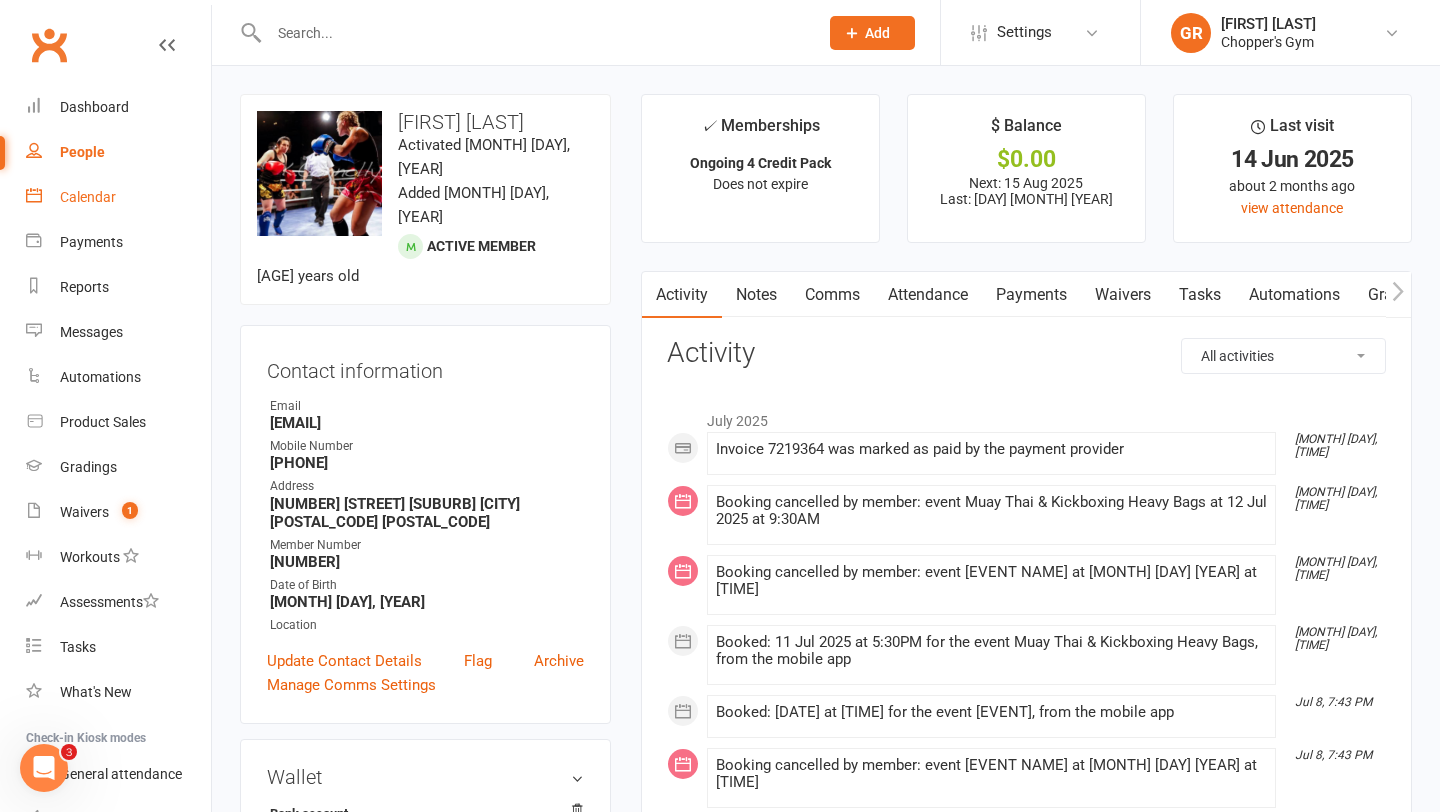 click on "Calendar" at bounding box center [118, 197] 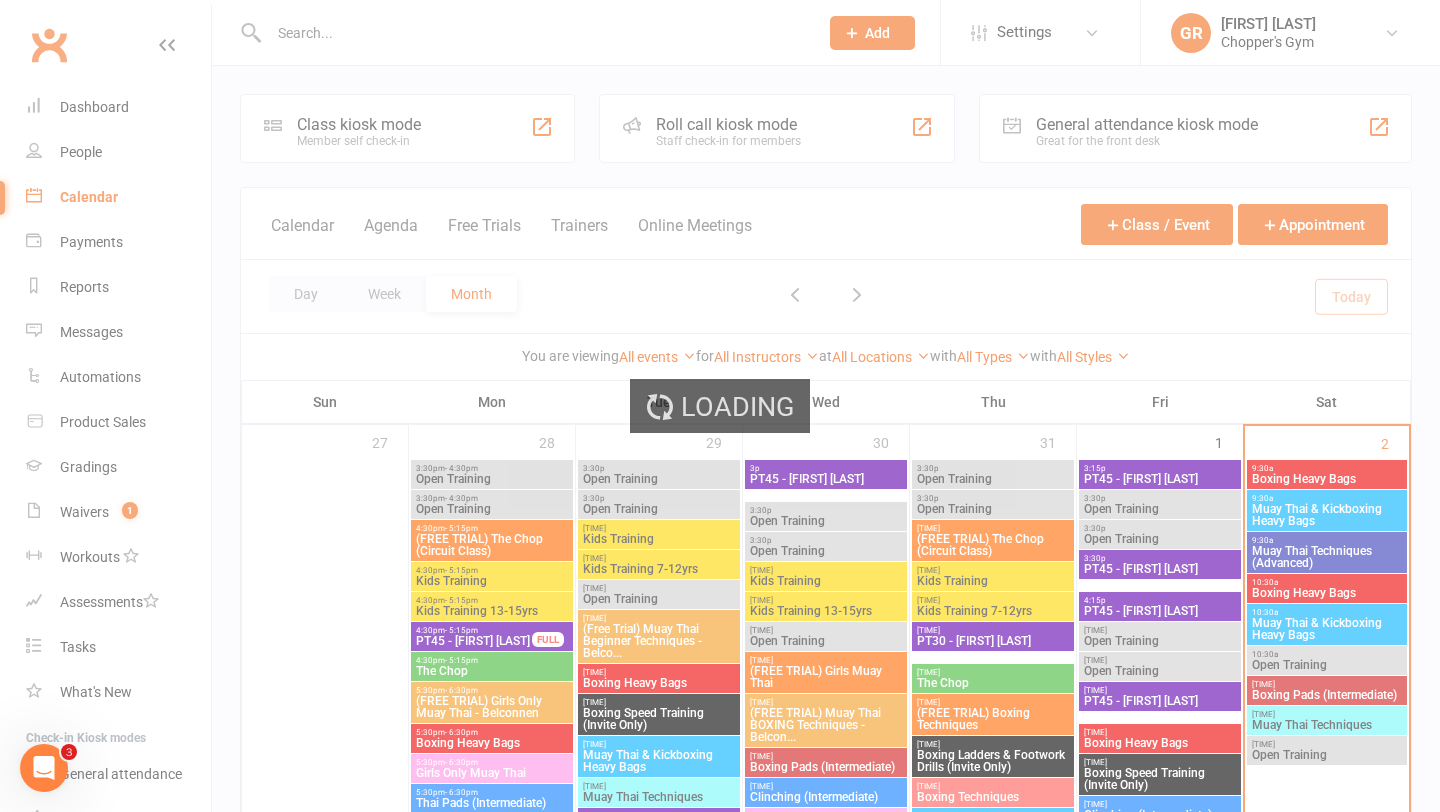 click on "Loading" at bounding box center [720, 406] 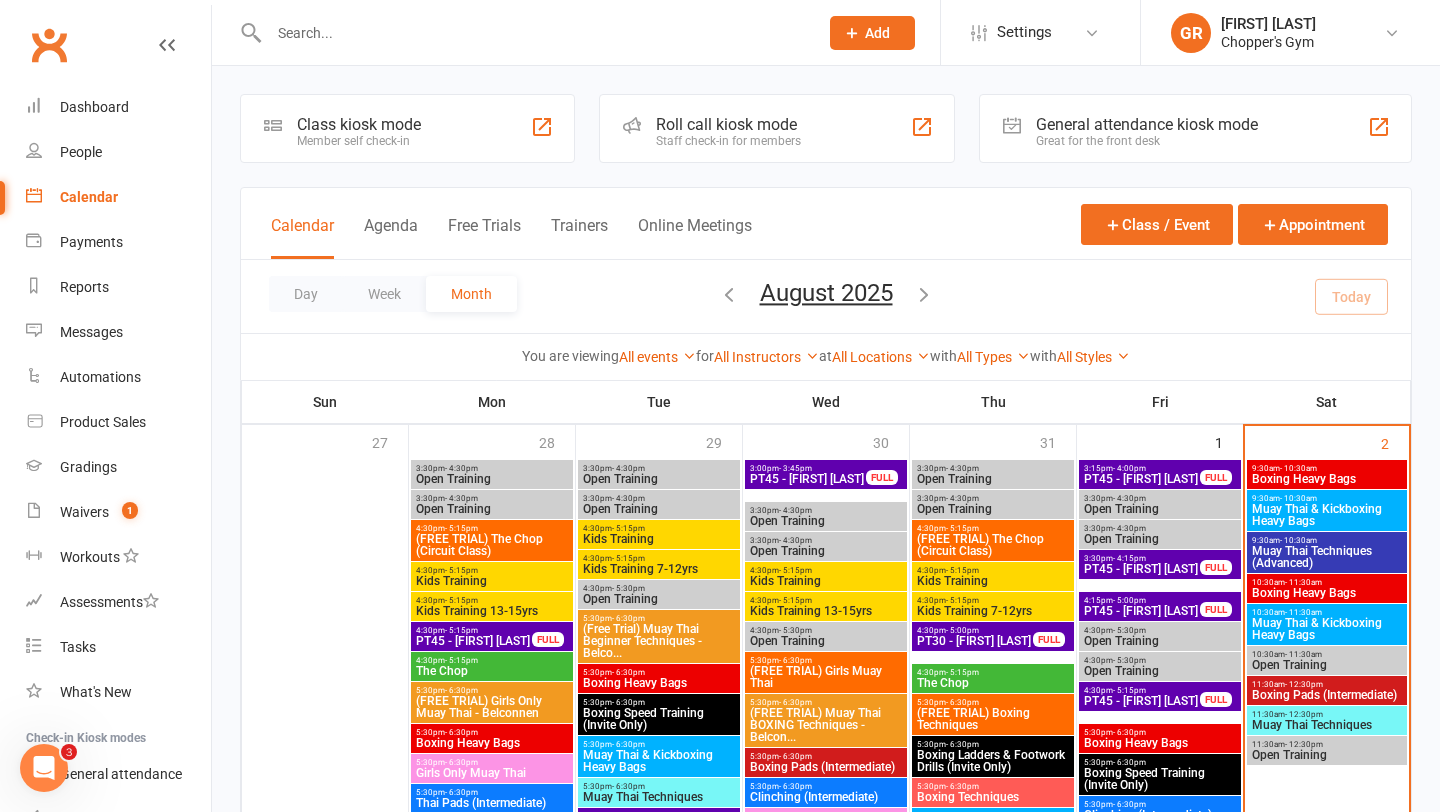 click on "Day" at bounding box center (306, 294) 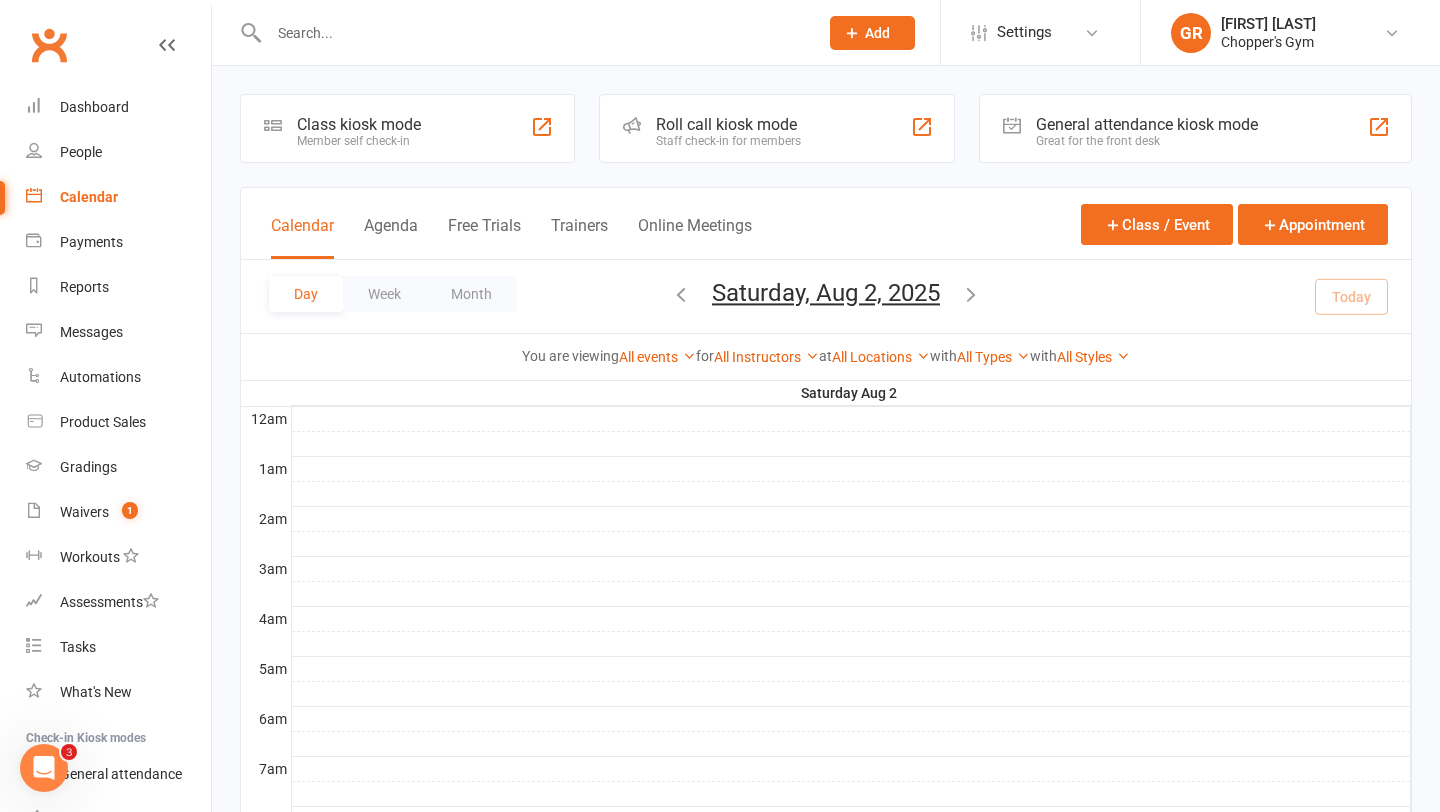 scroll, scrollTop: 0, scrollLeft: 0, axis: both 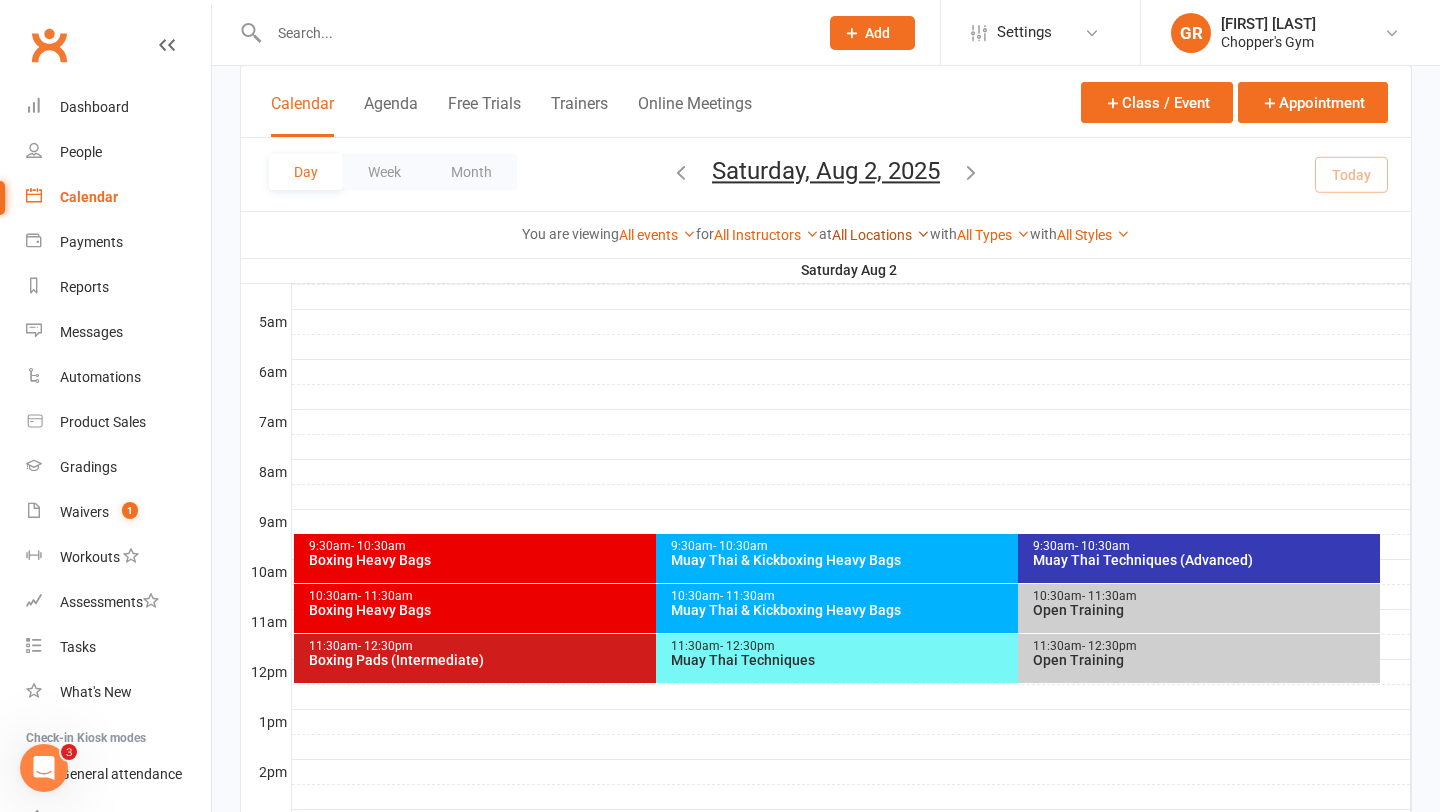 click on "All Locations" at bounding box center (881, 235) 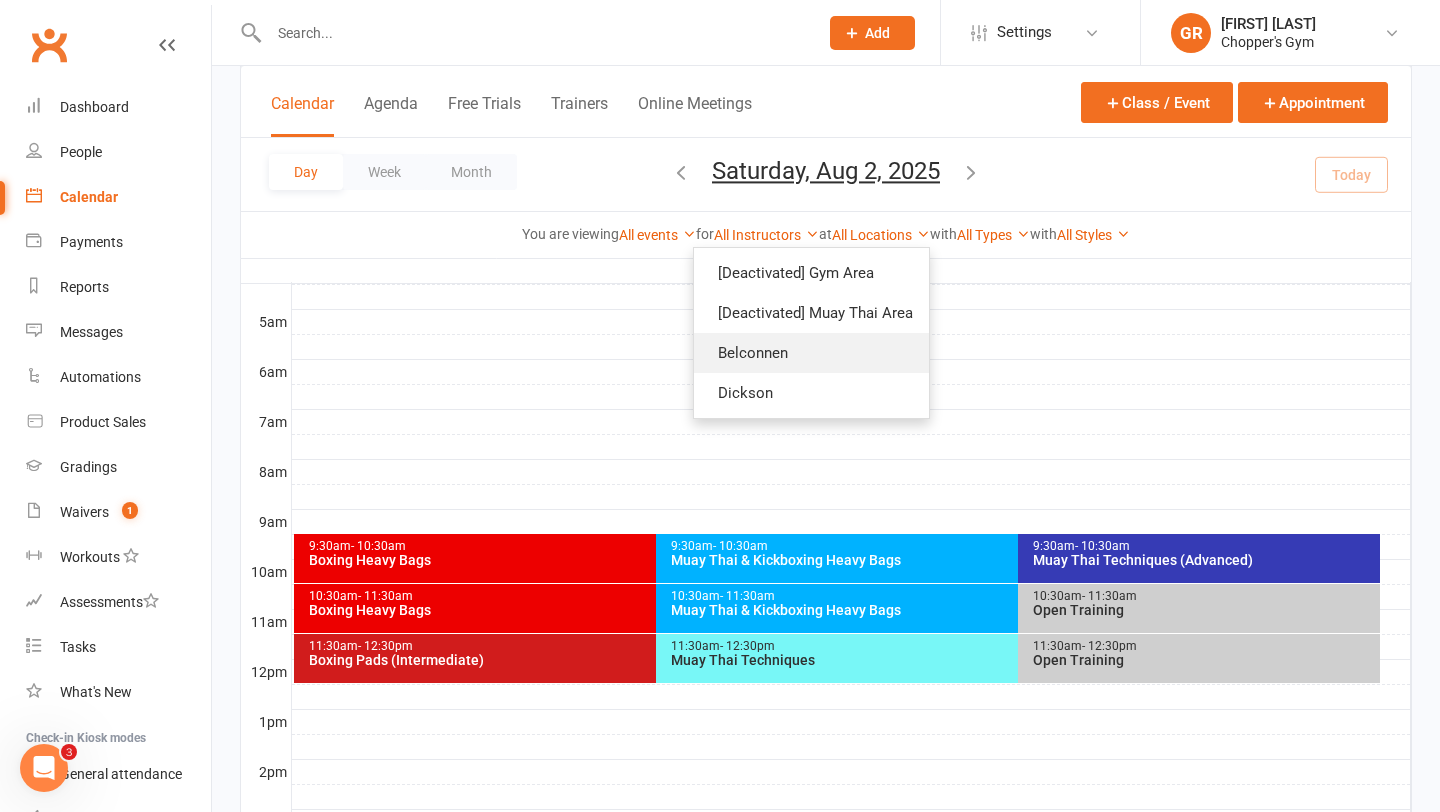 click on "Belconnen" at bounding box center (811, 353) 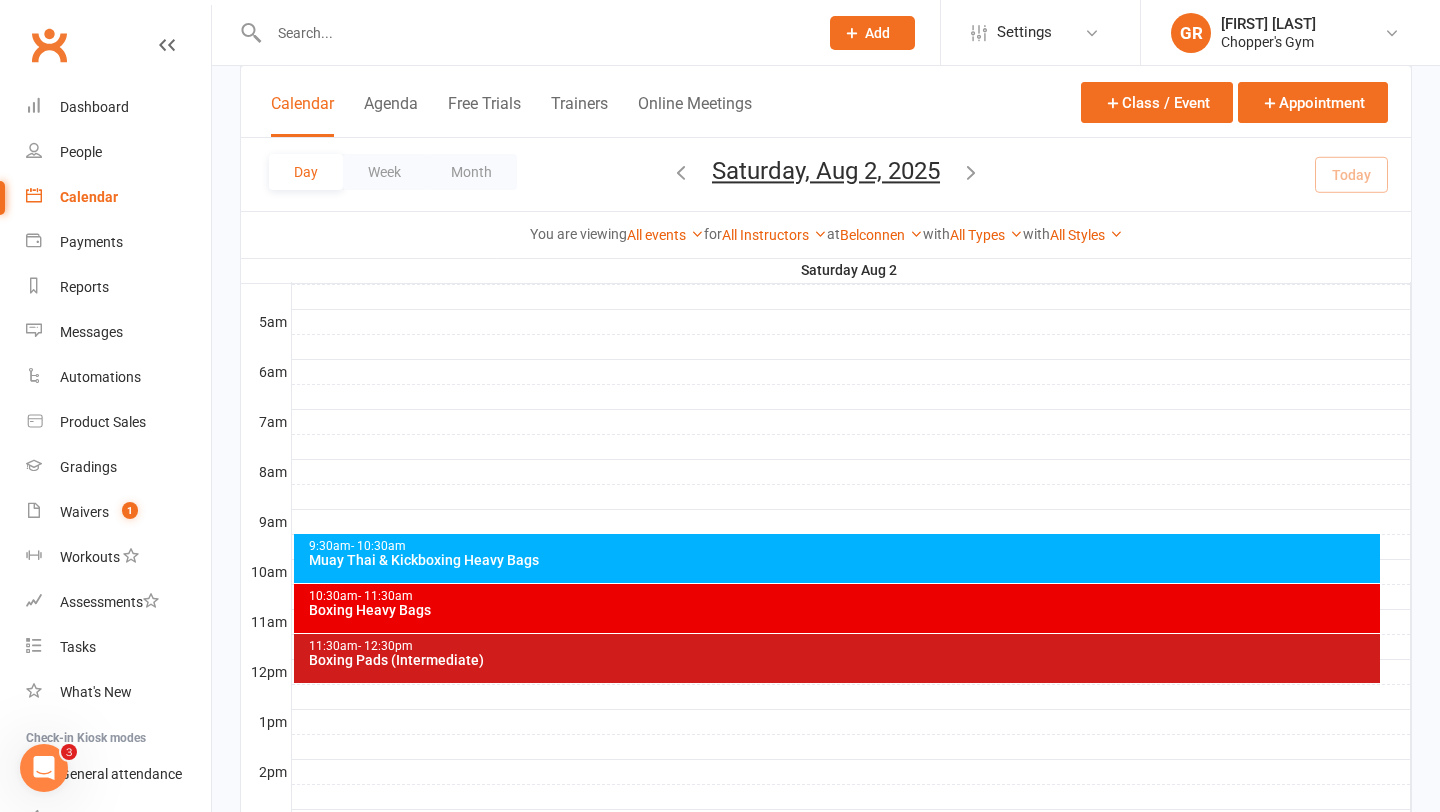 click on "9:30am  - 10:30am Muay Thai & Kickboxing Heavy Bags" at bounding box center (837, 558) 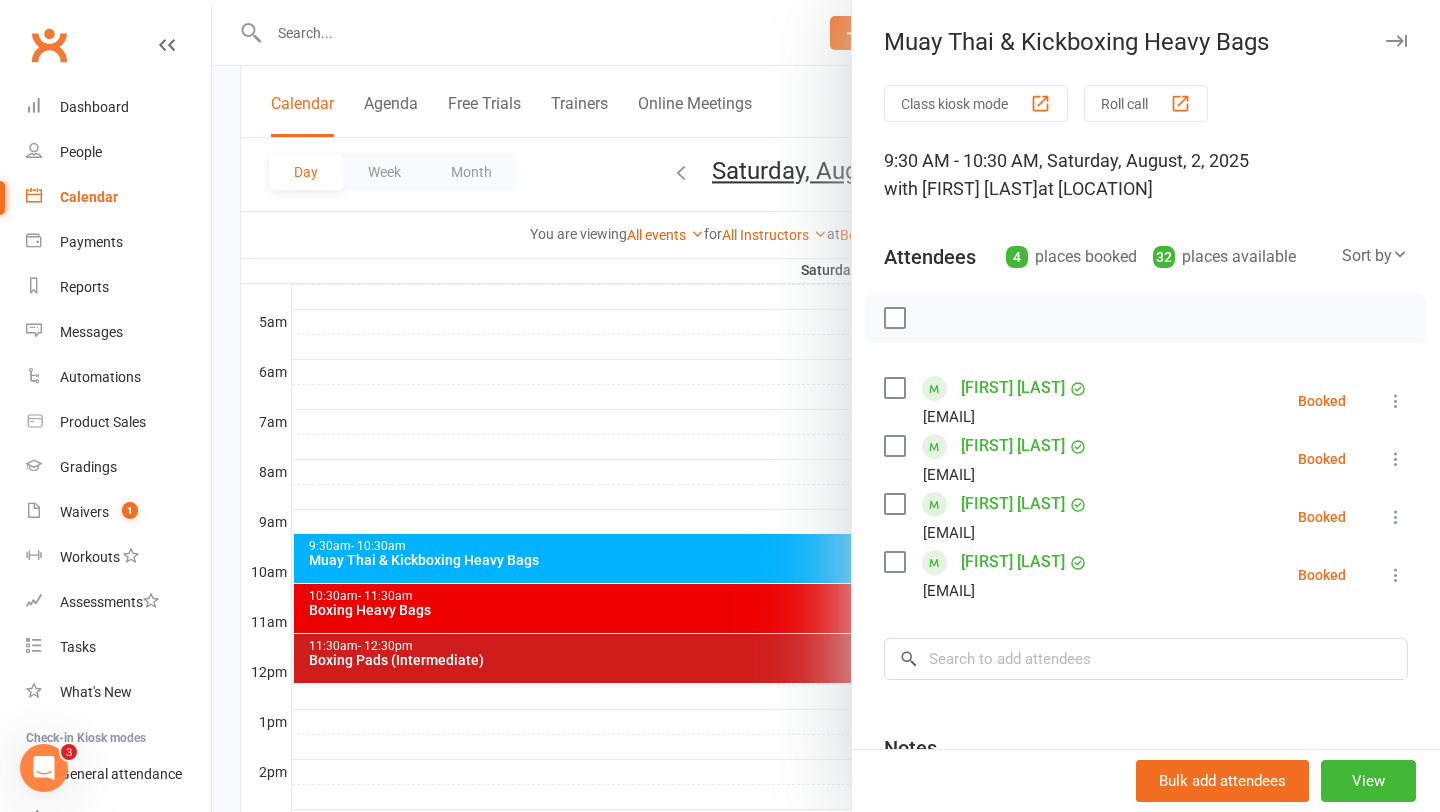 click on "Sort by" at bounding box center [1375, 256] 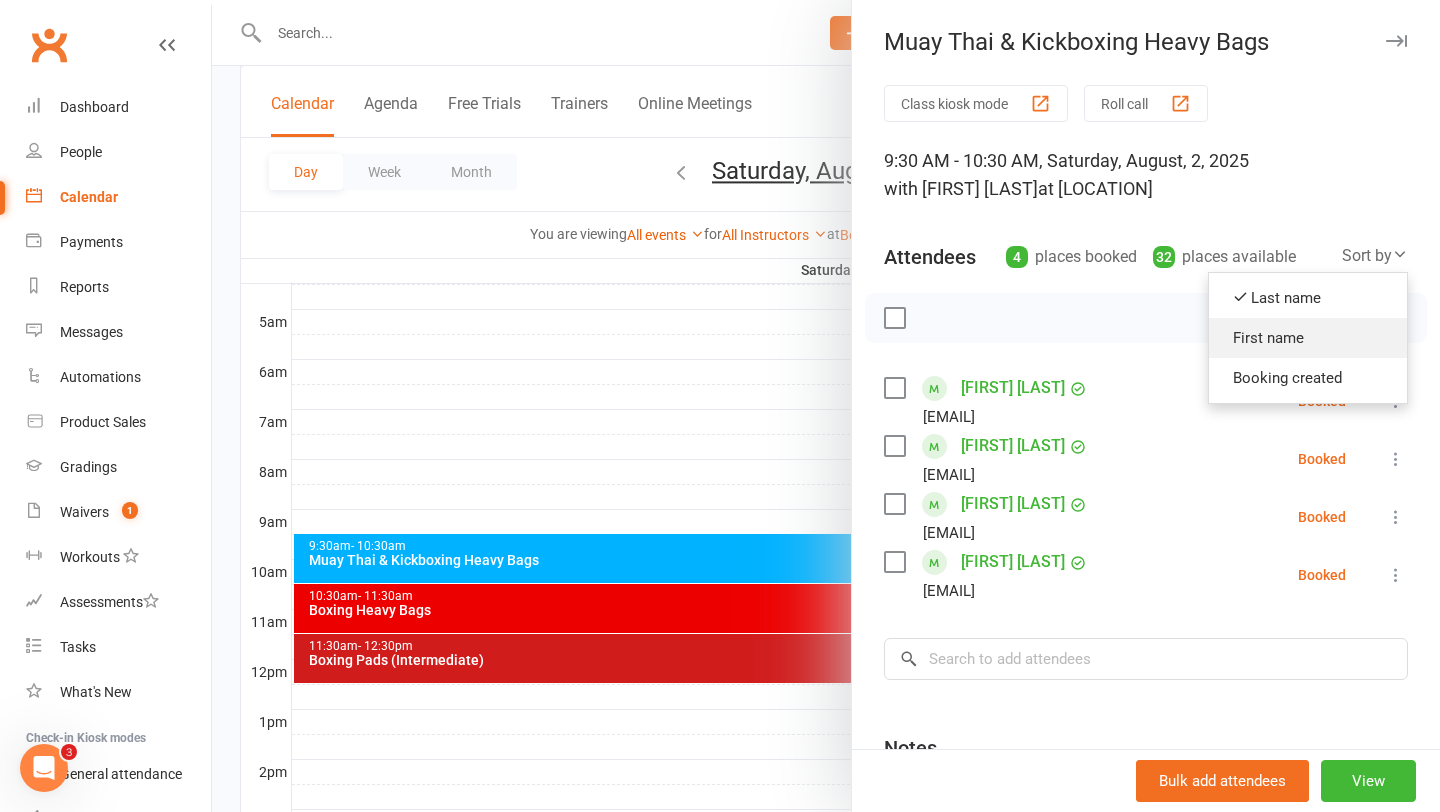 click on "First name" at bounding box center (1308, 338) 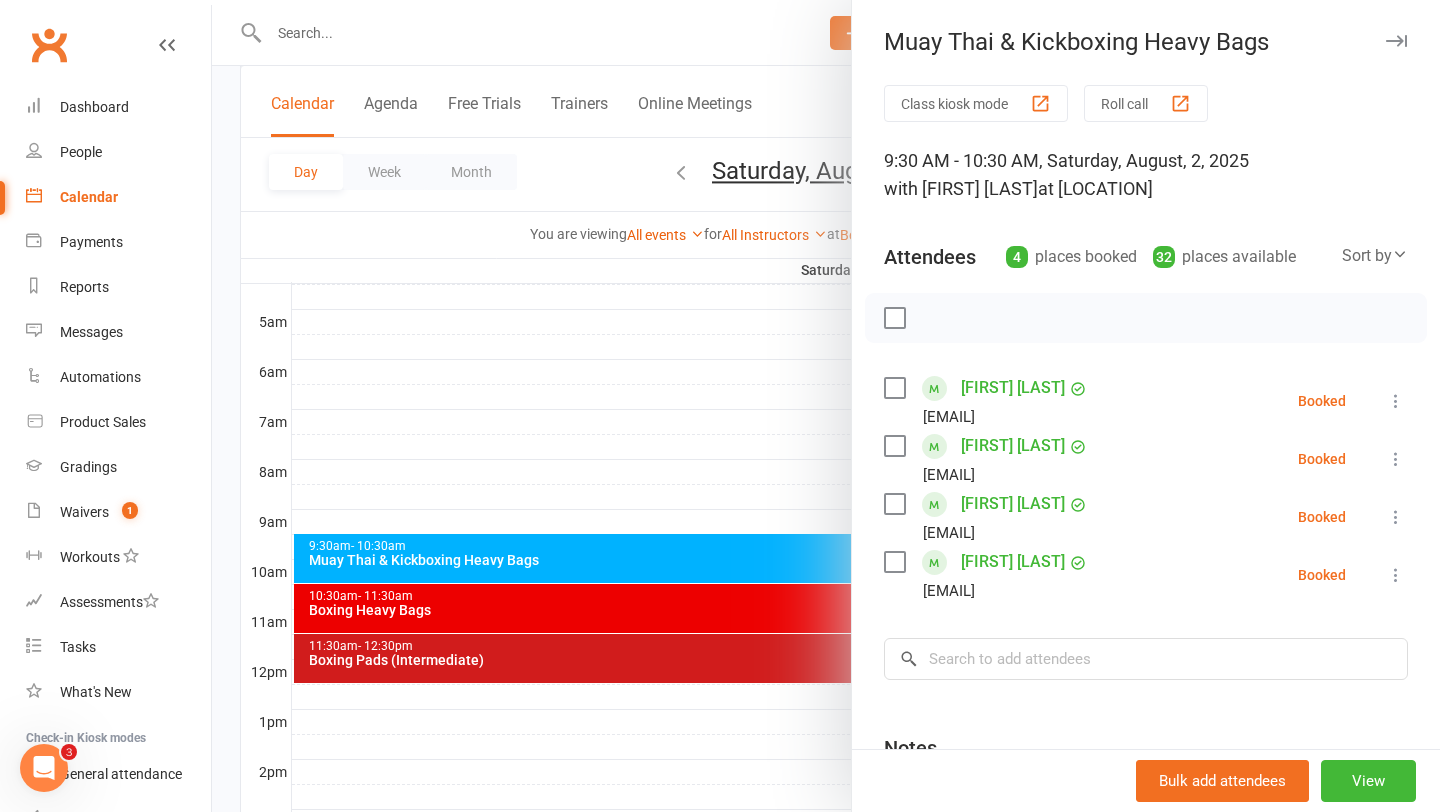 click at bounding box center [826, 406] 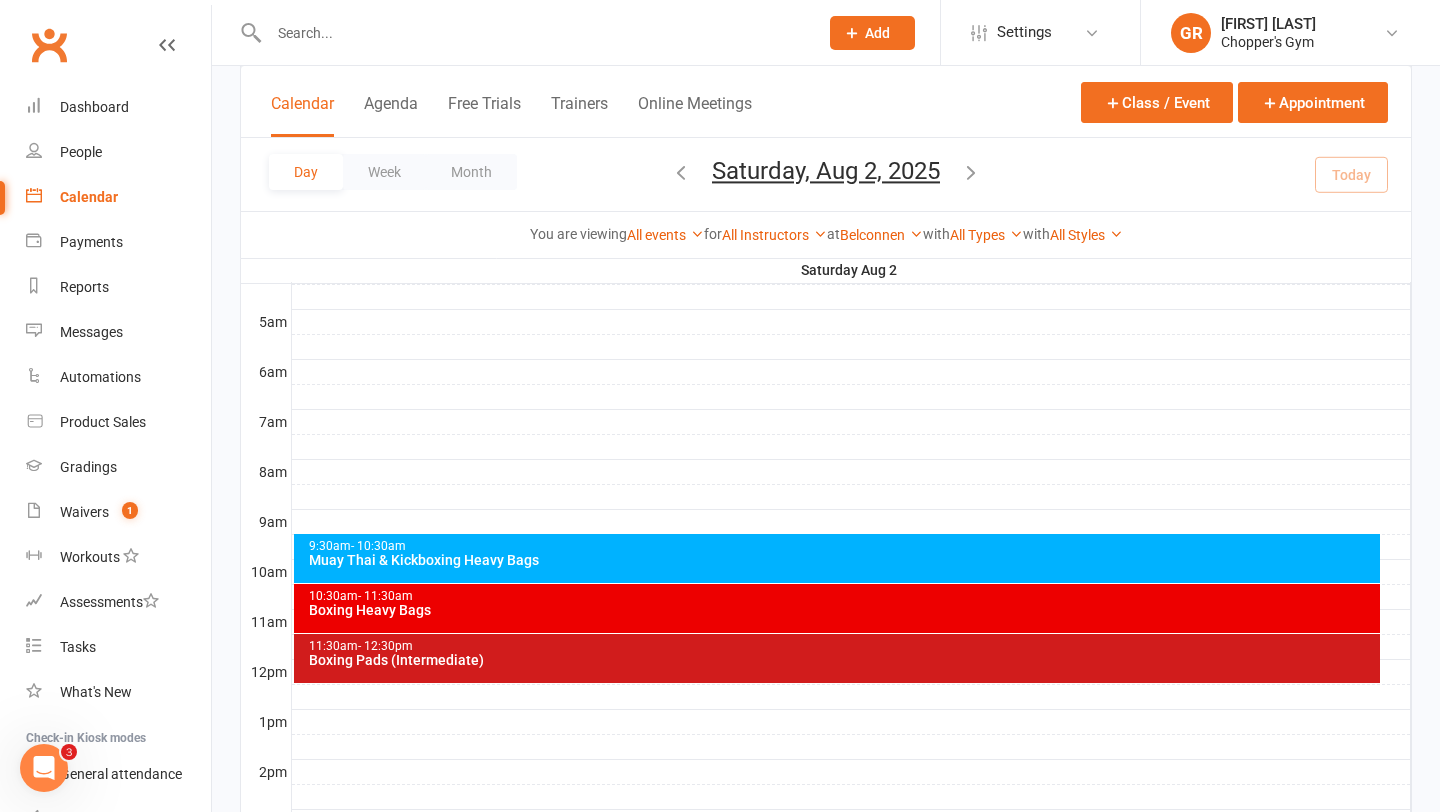 click on "10:30am  - 11:30am Boxing Heavy Bags" at bounding box center (837, 608) 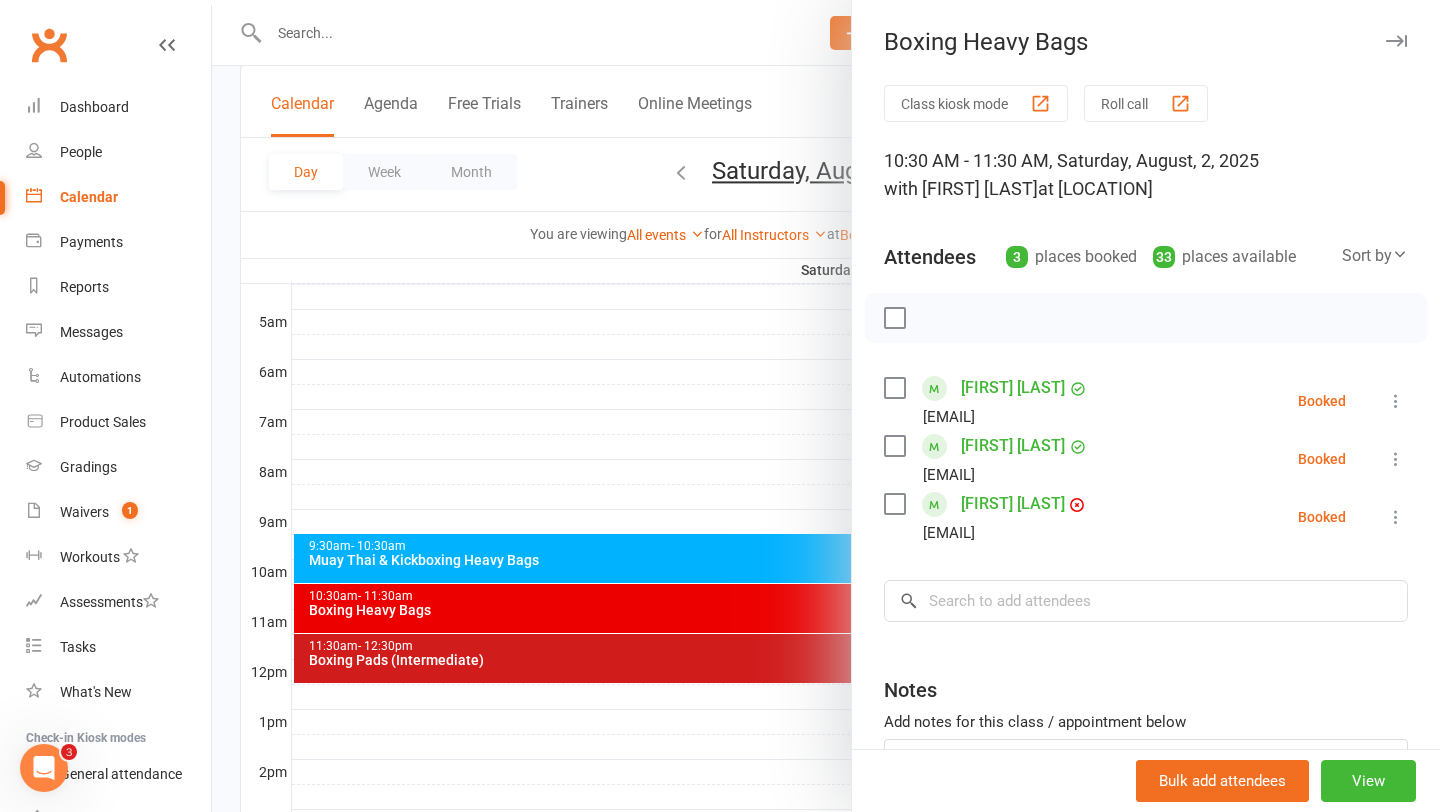 click at bounding box center [826, 406] 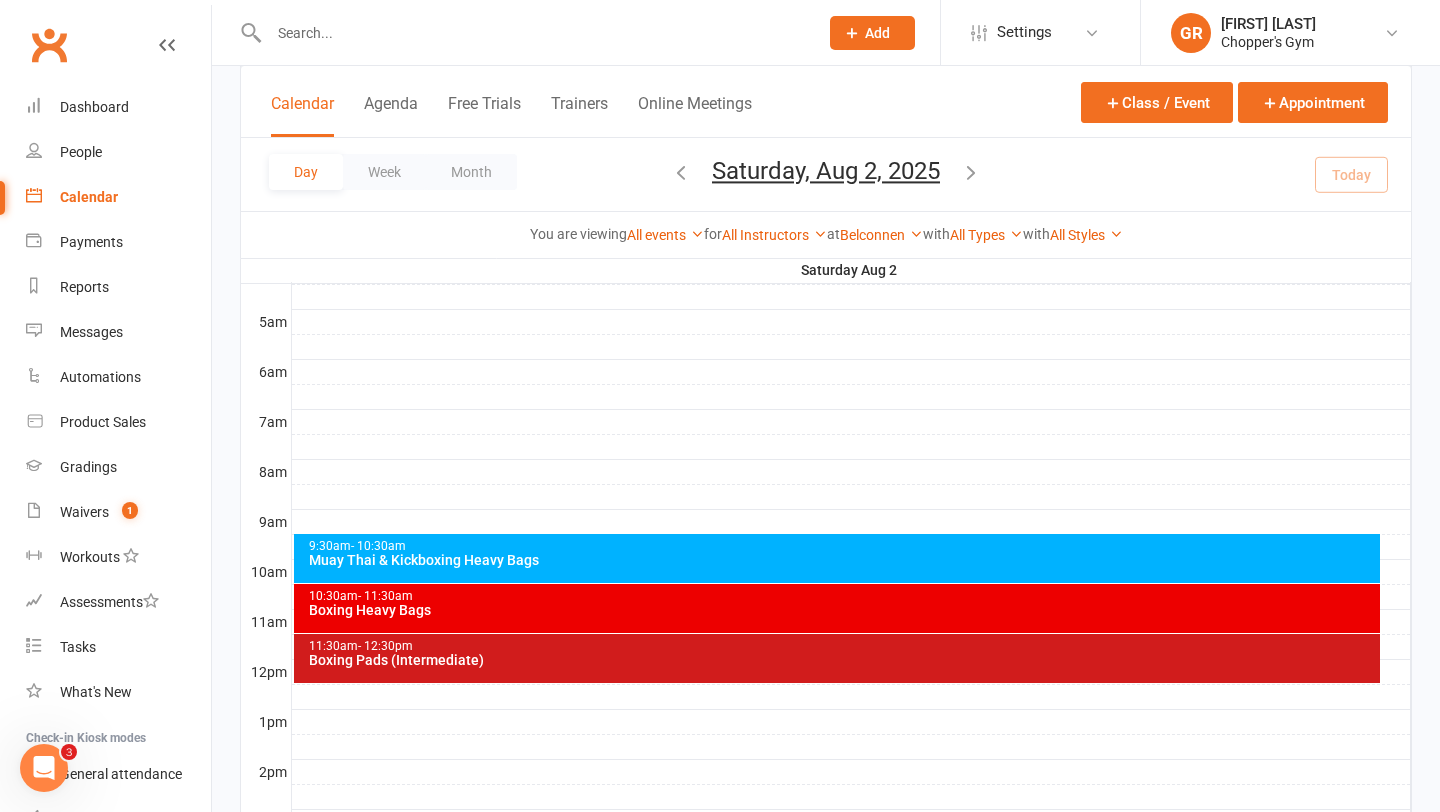 click on "Boxing Pads (Intermediate)" at bounding box center (842, 660) 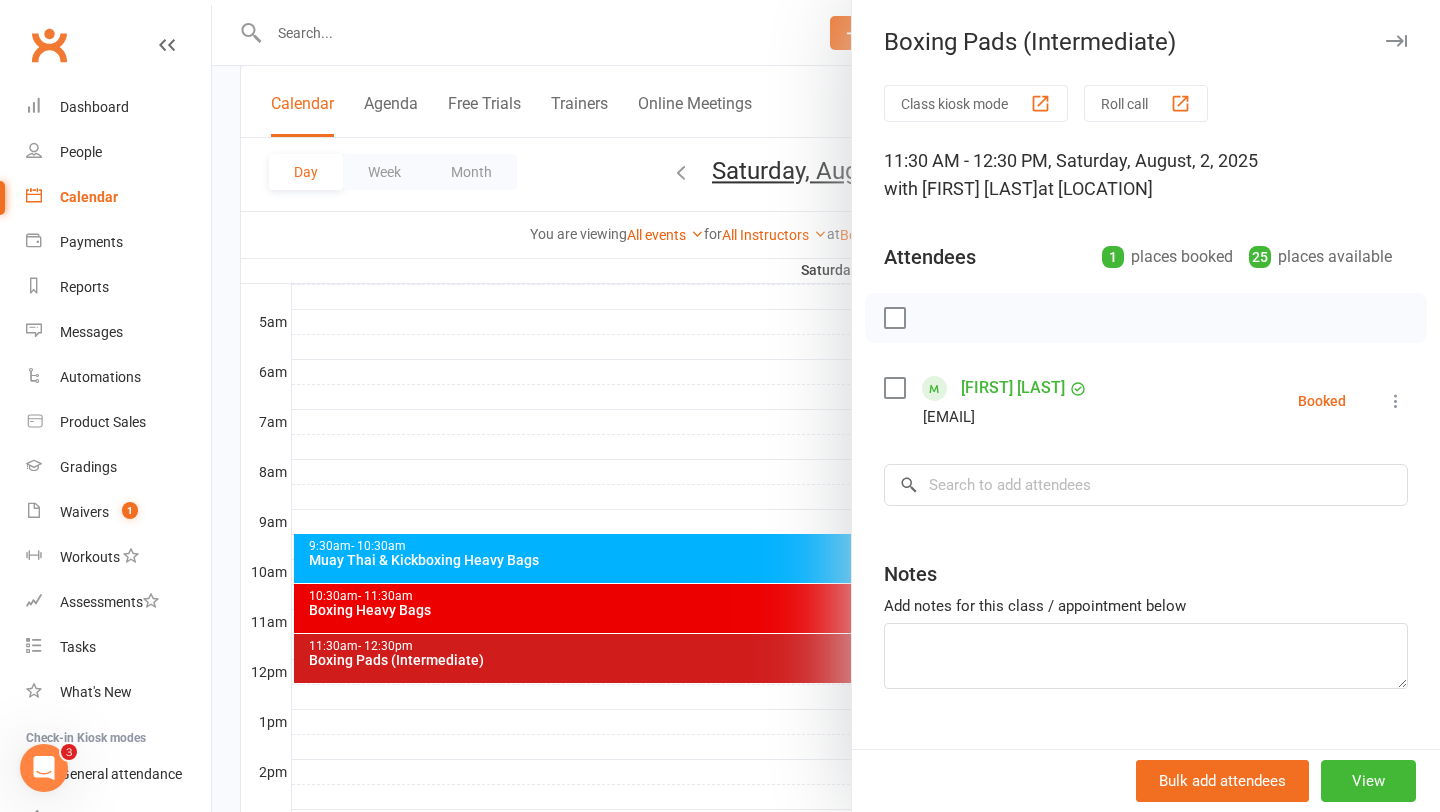click at bounding box center [826, 406] 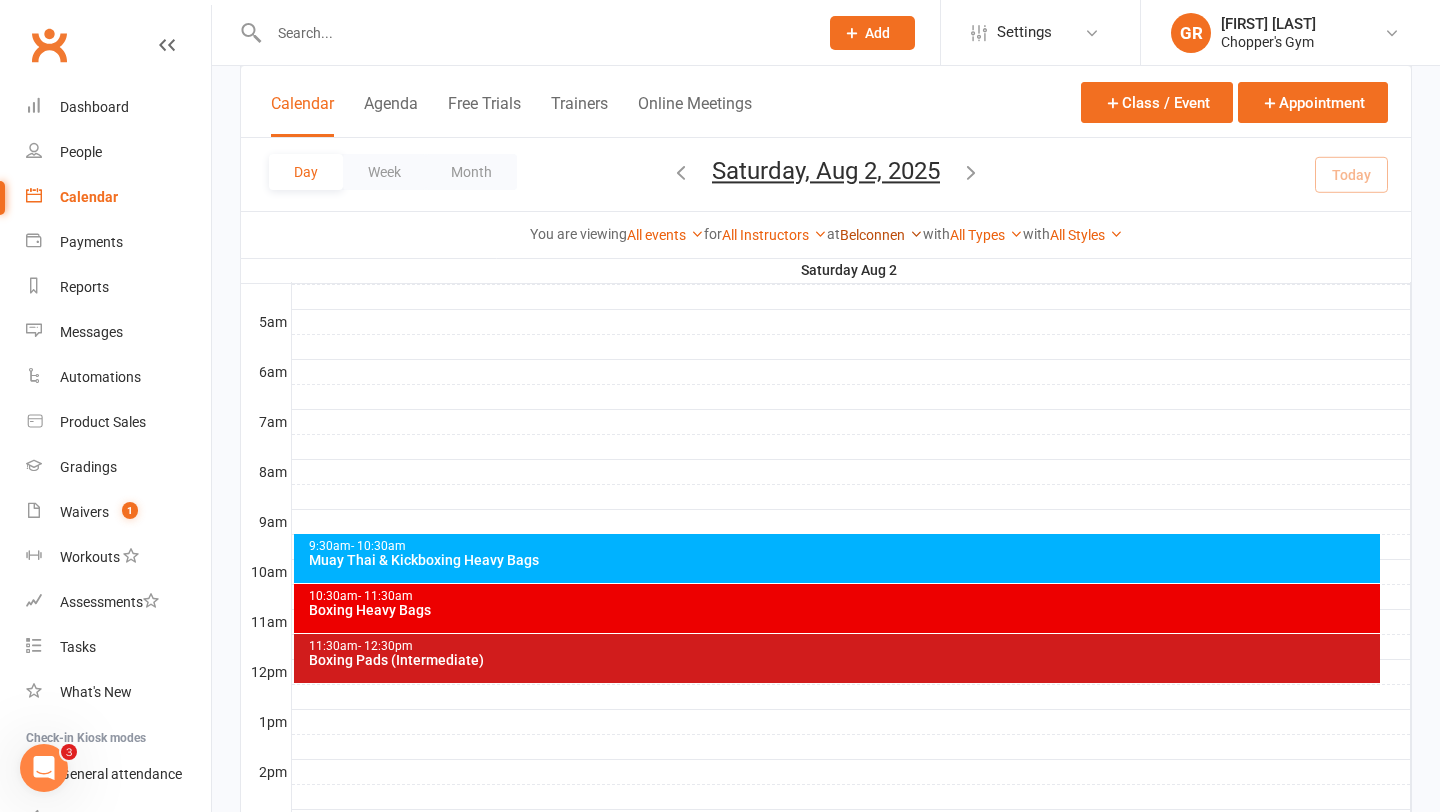 click on "Belconnen" at bounding box center (881, 235) 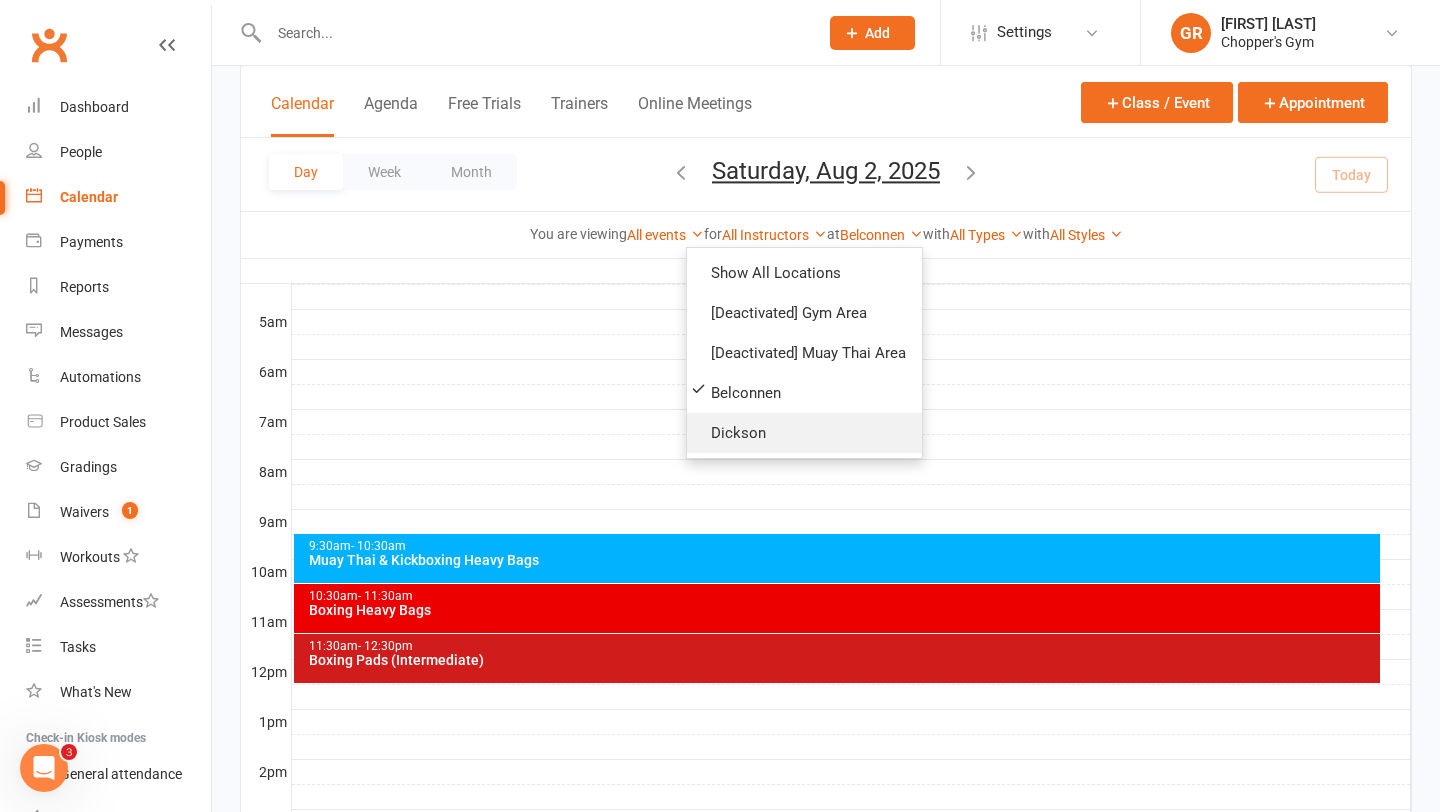 click on "Dickson" at bounding box center (804, 433) 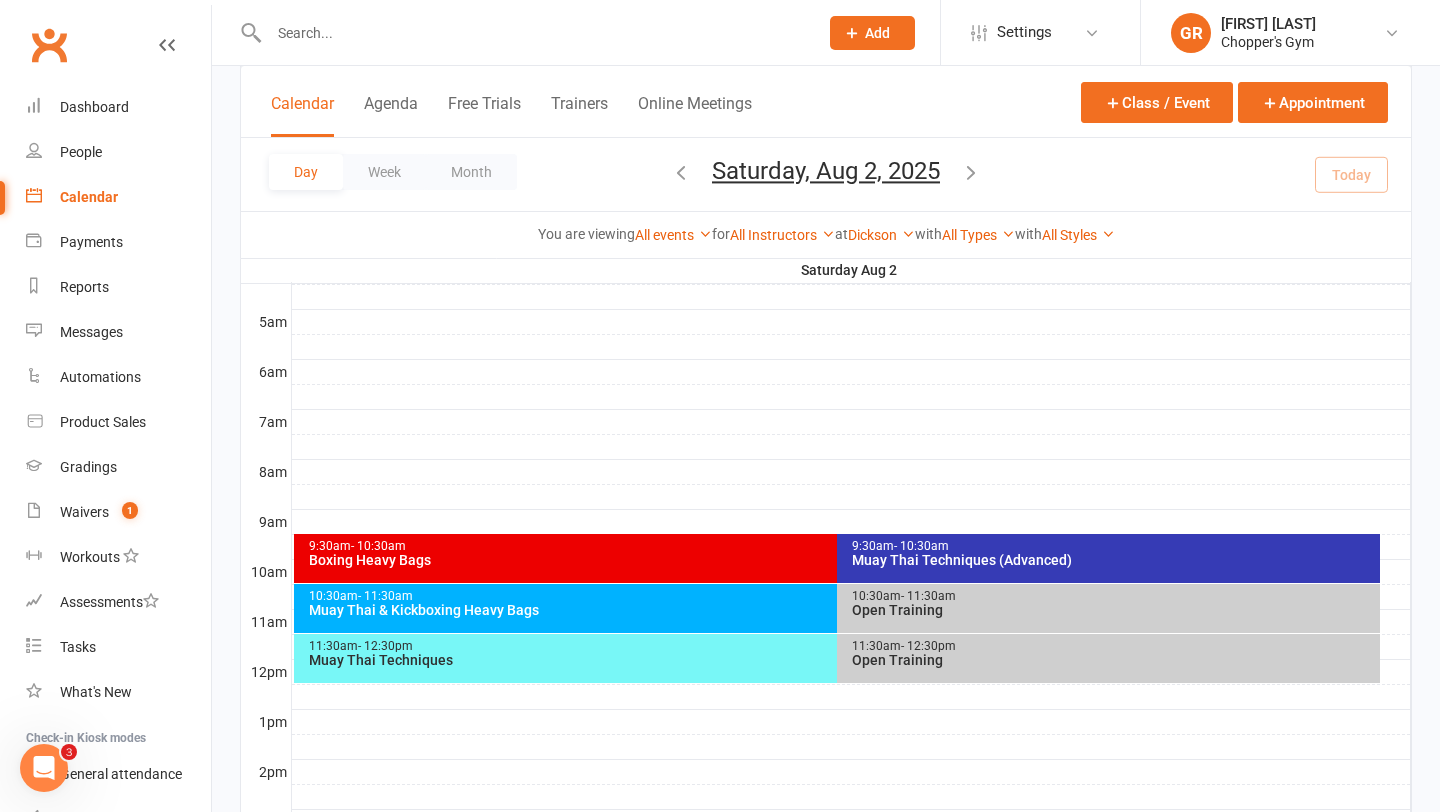 click on "9:30am  - 10:30am" at bounding box center (1113, 546) 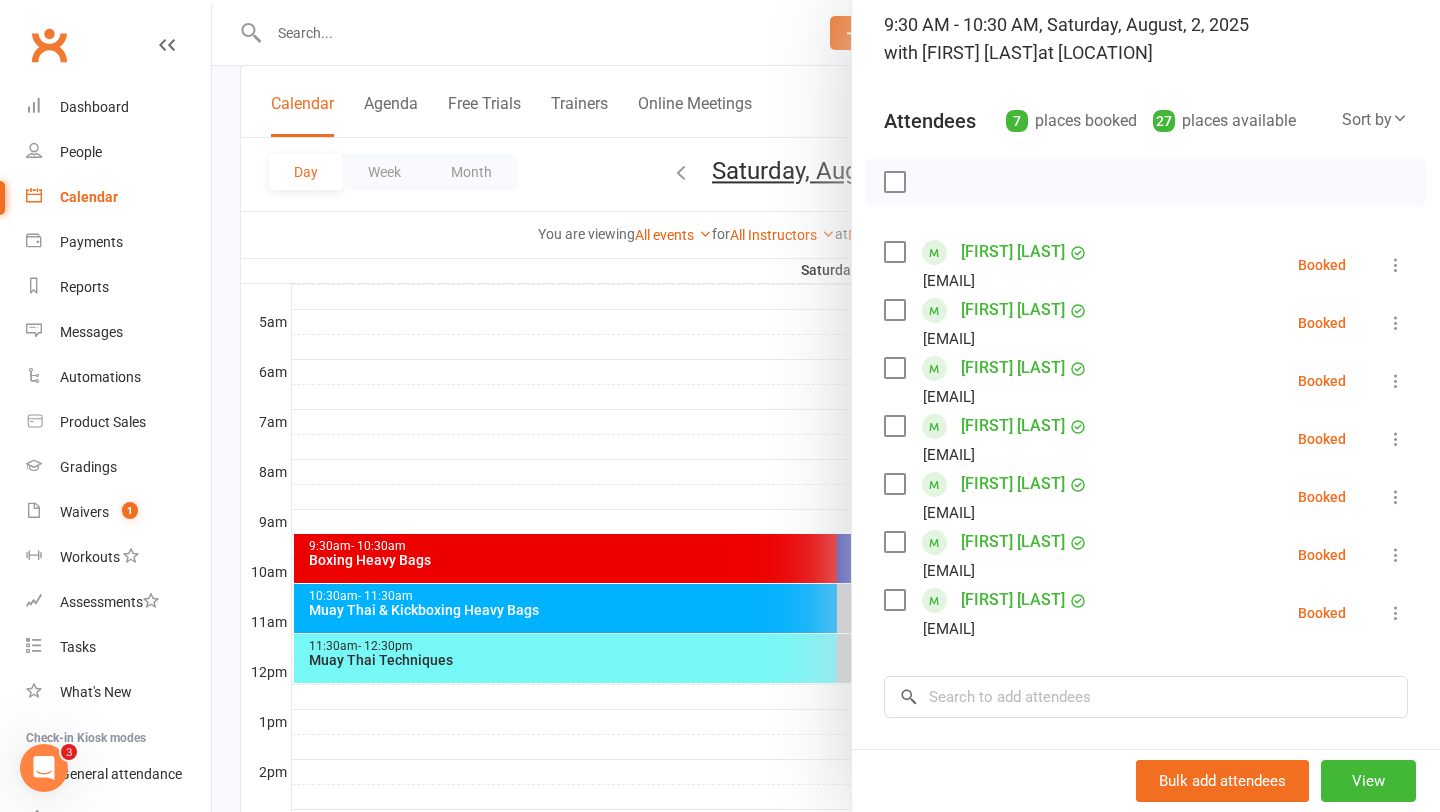 scroll, scrollTop: 168, scrollLeft: 0, axis: vertical 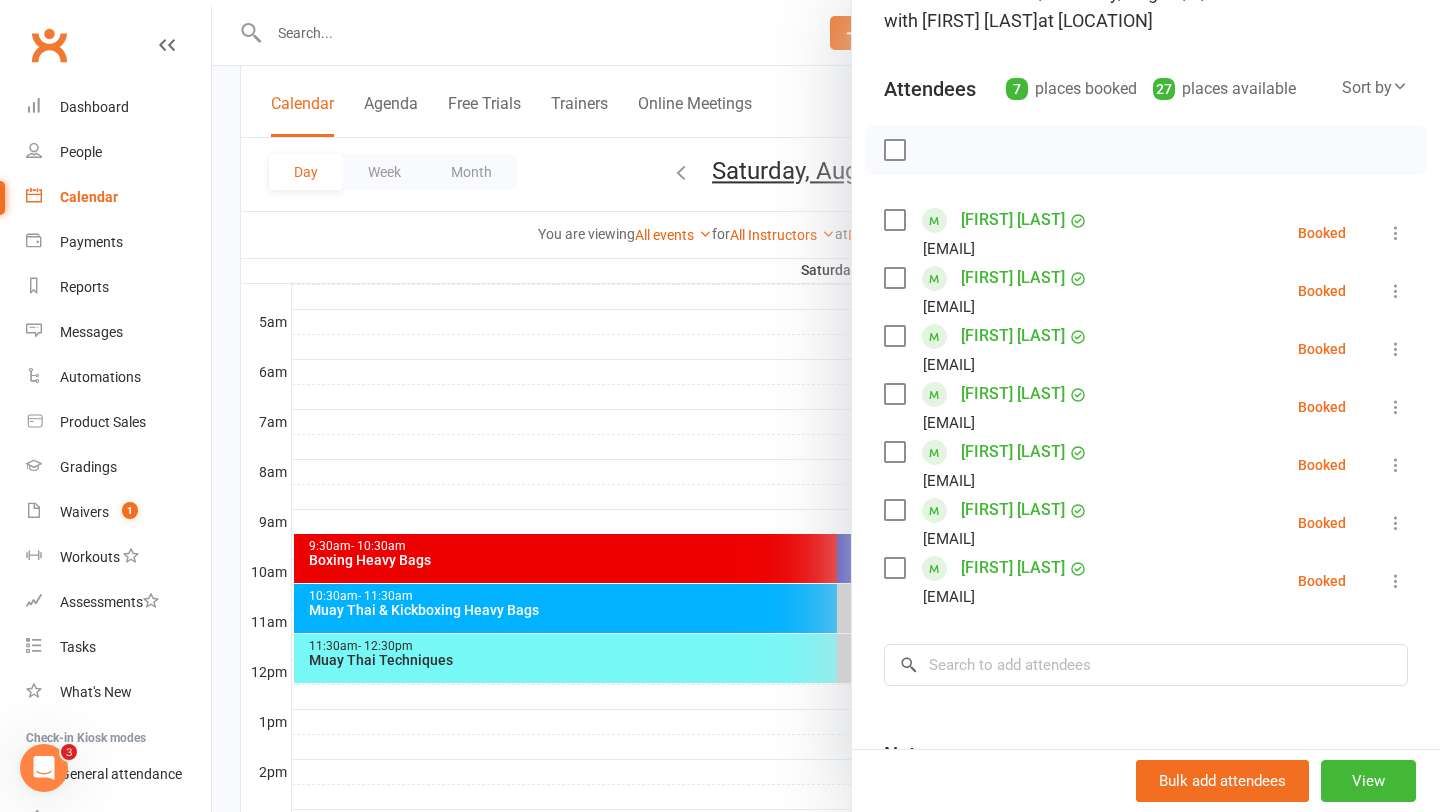 click at bounding box center [1396, 233] 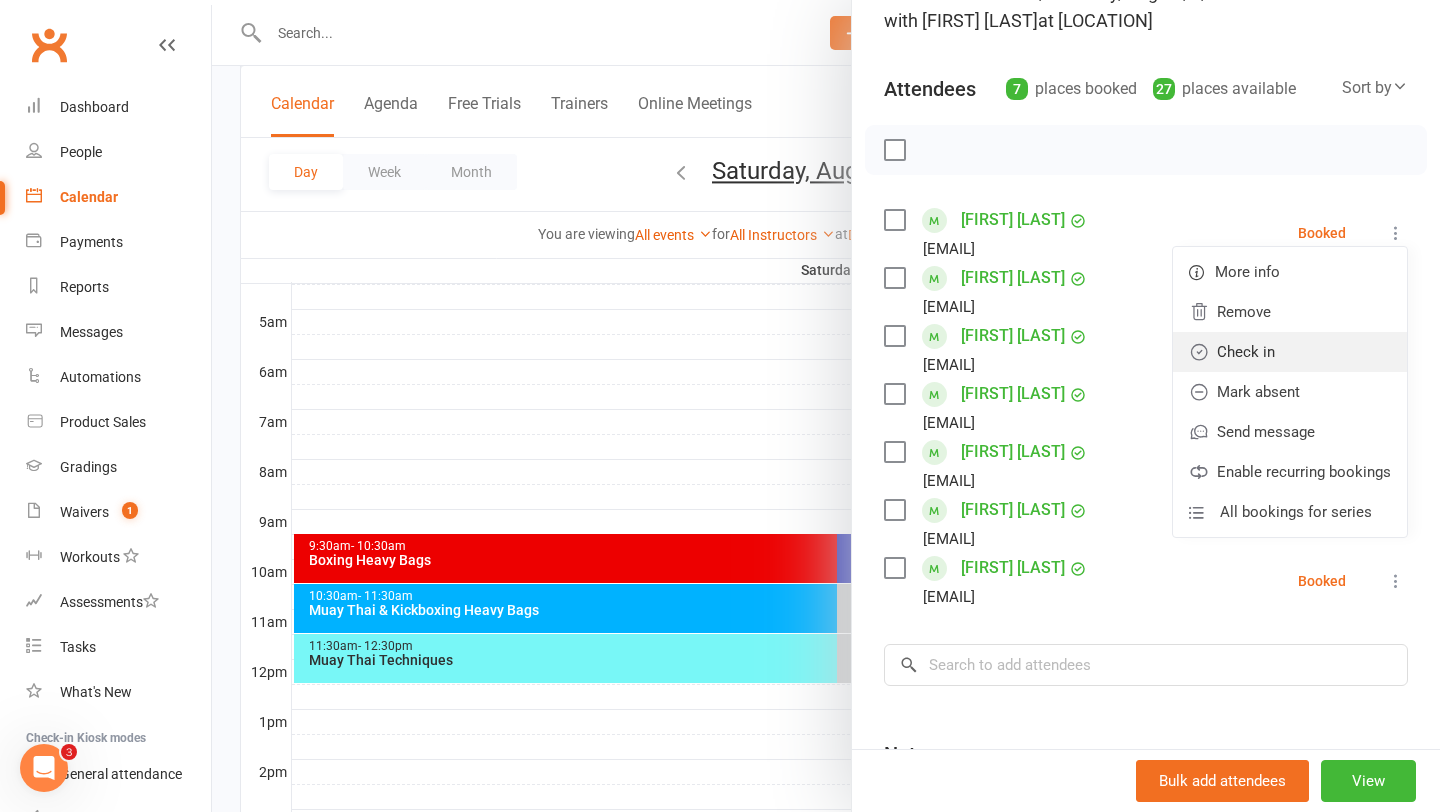 click on "Check in" at bounding box center (1290, 352) 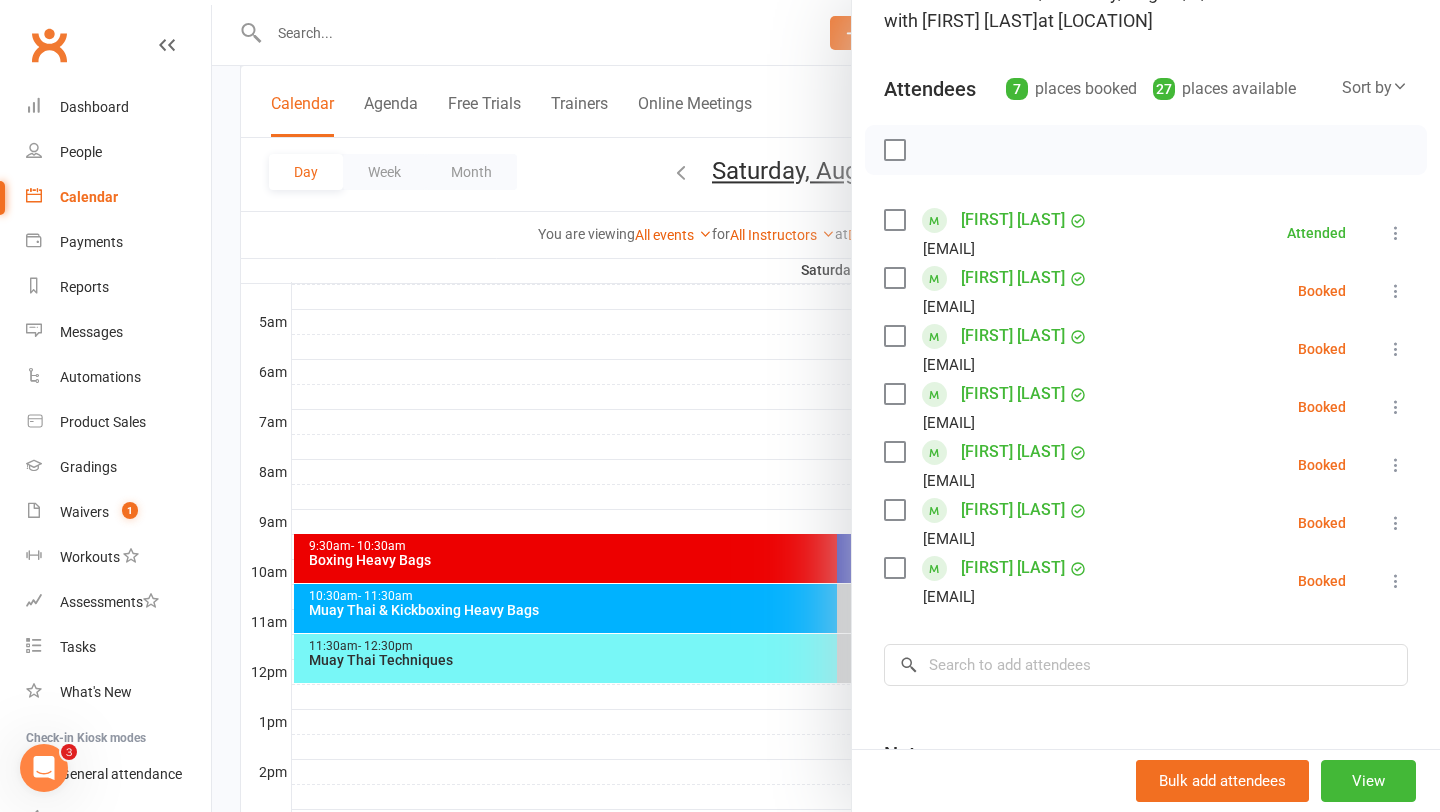 click at bounding box center (1396, 407) 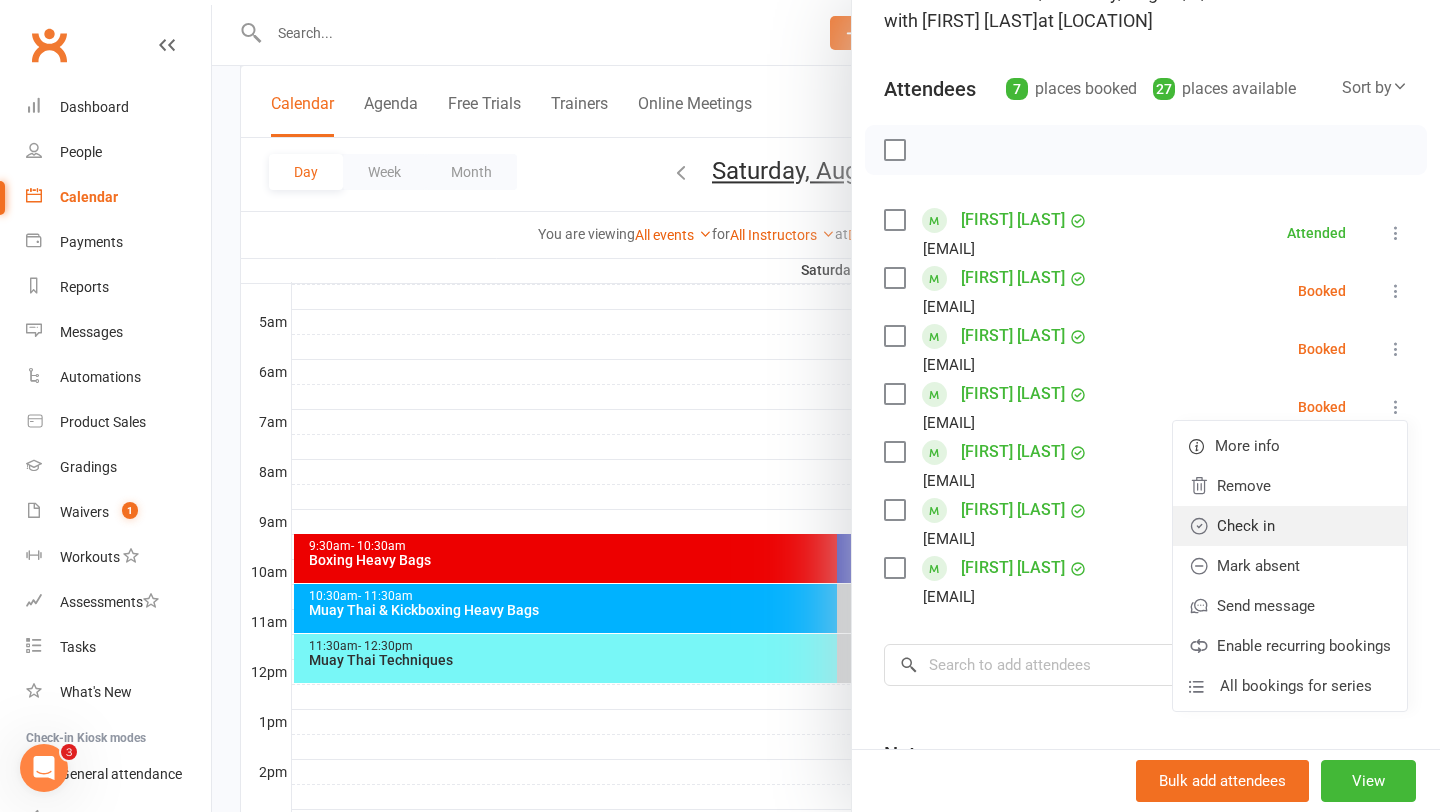 click on "Check in" at bounding box center [1290, 526] 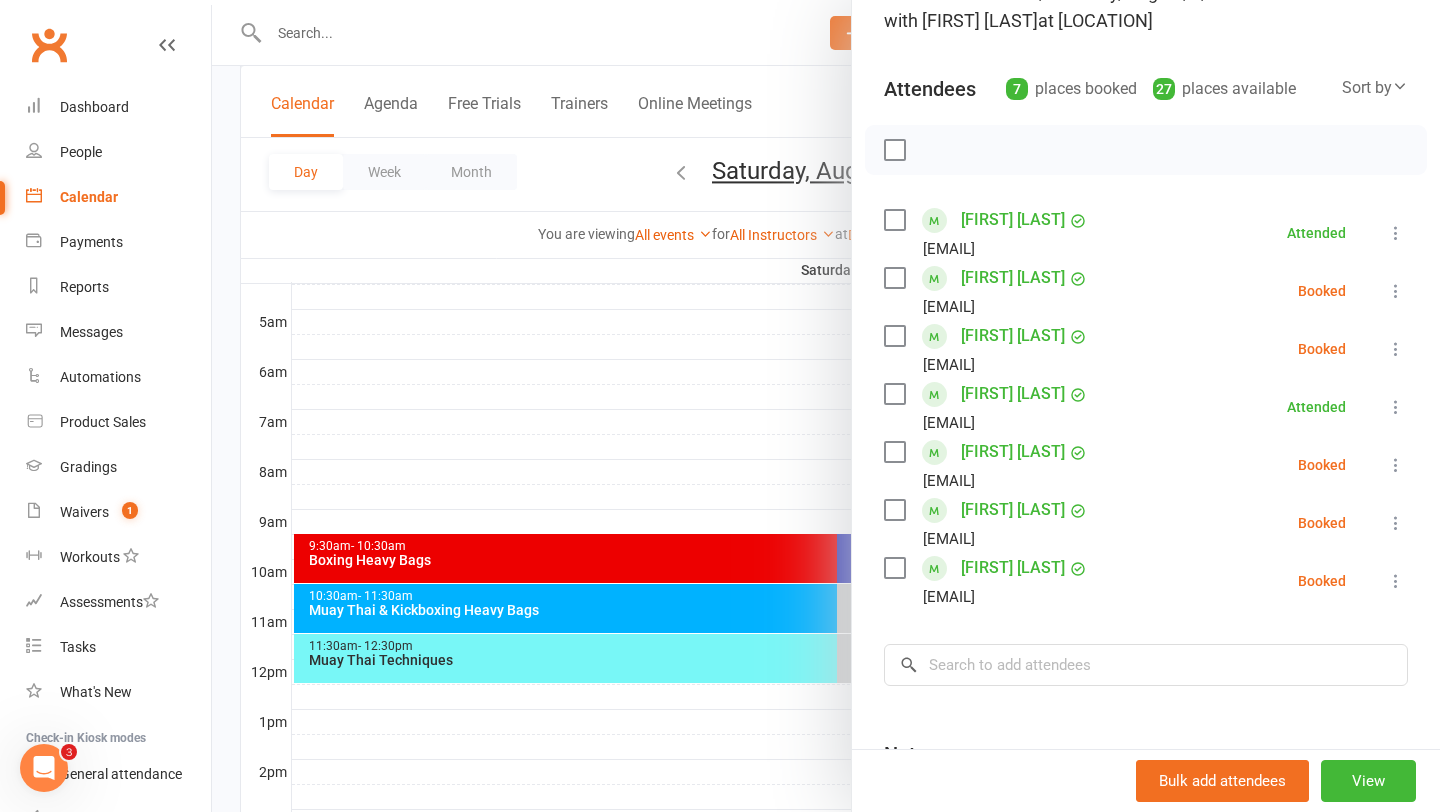 click at bounding box center (1396, 581) 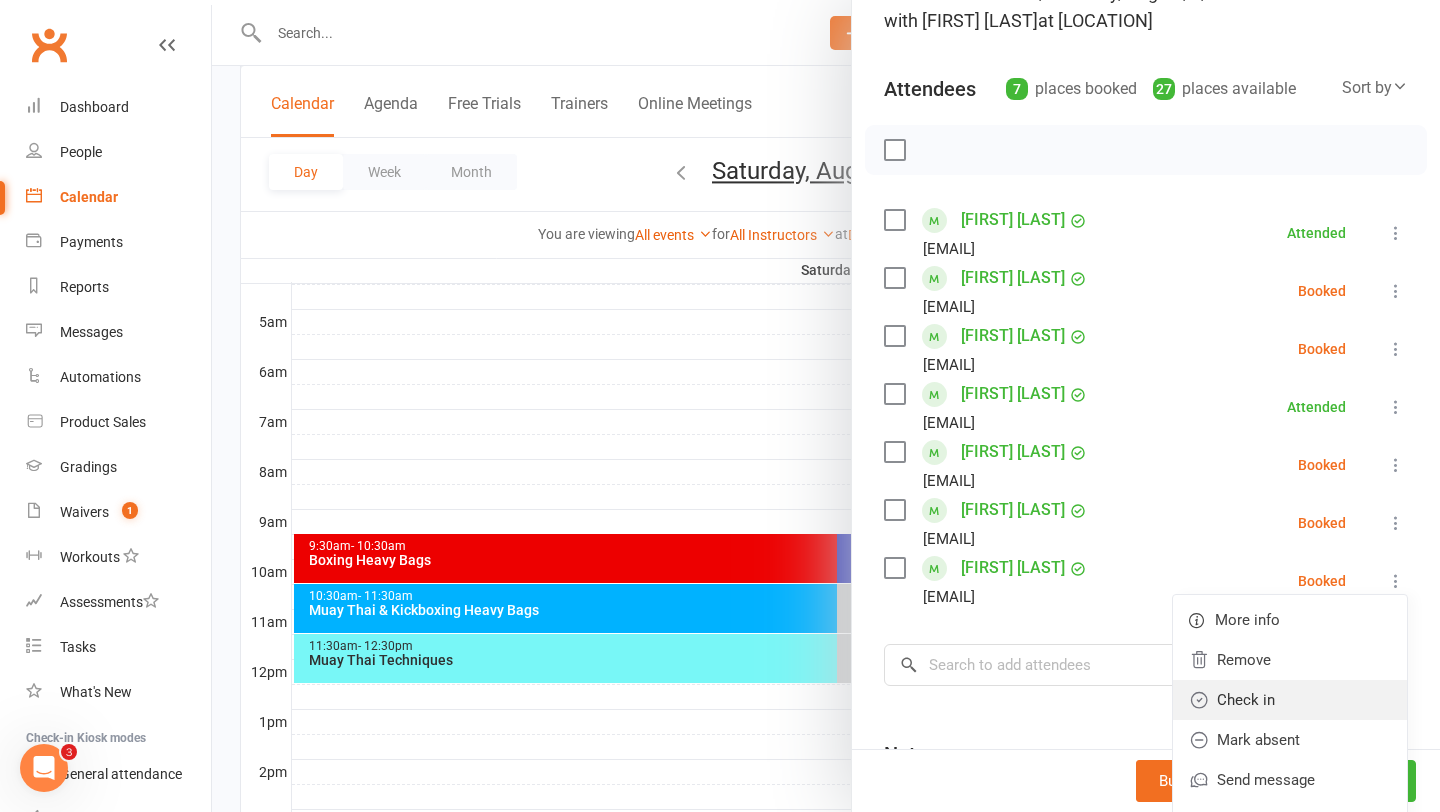 click on "Check in" at bounding box center [1290, 700] 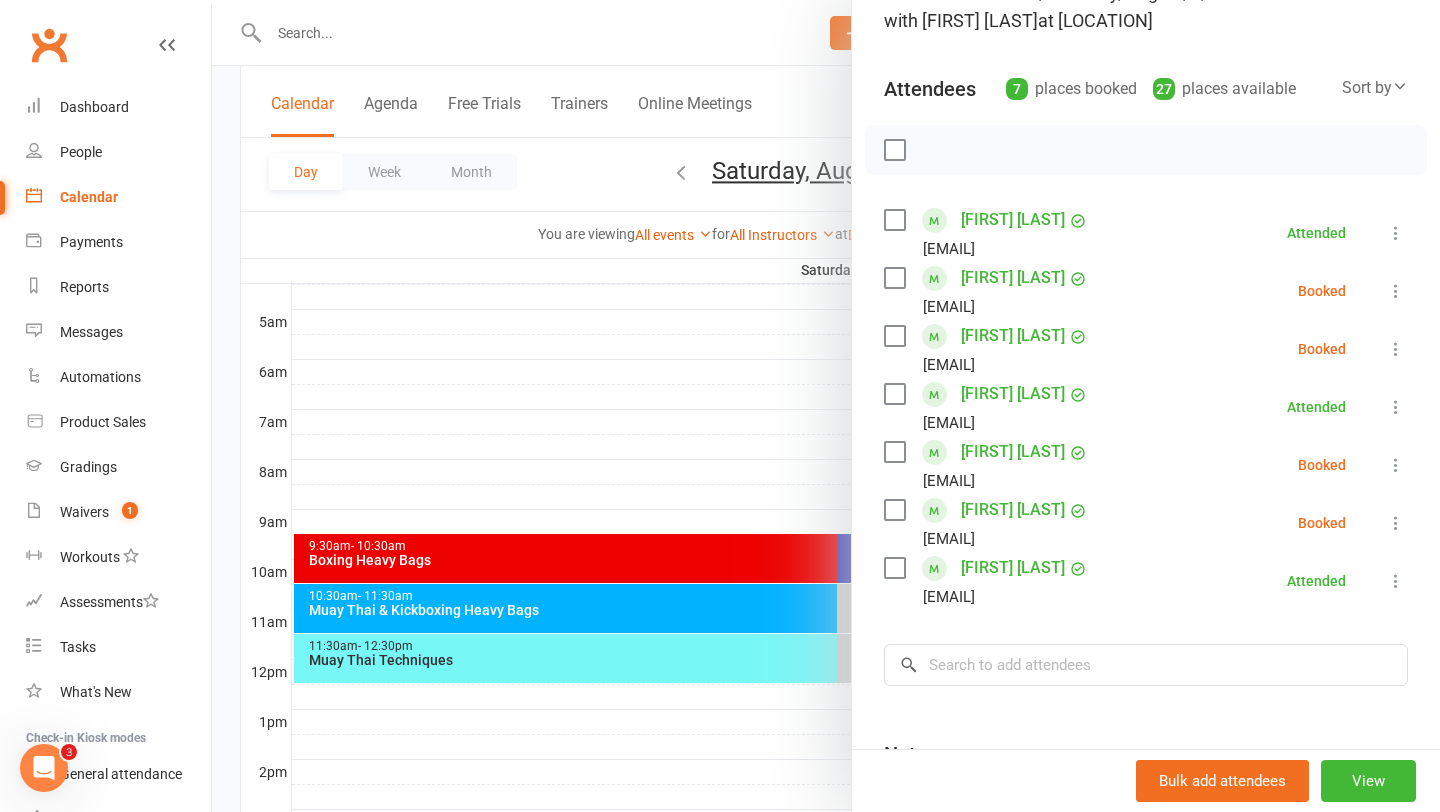 click at bounding box center (826, 406) 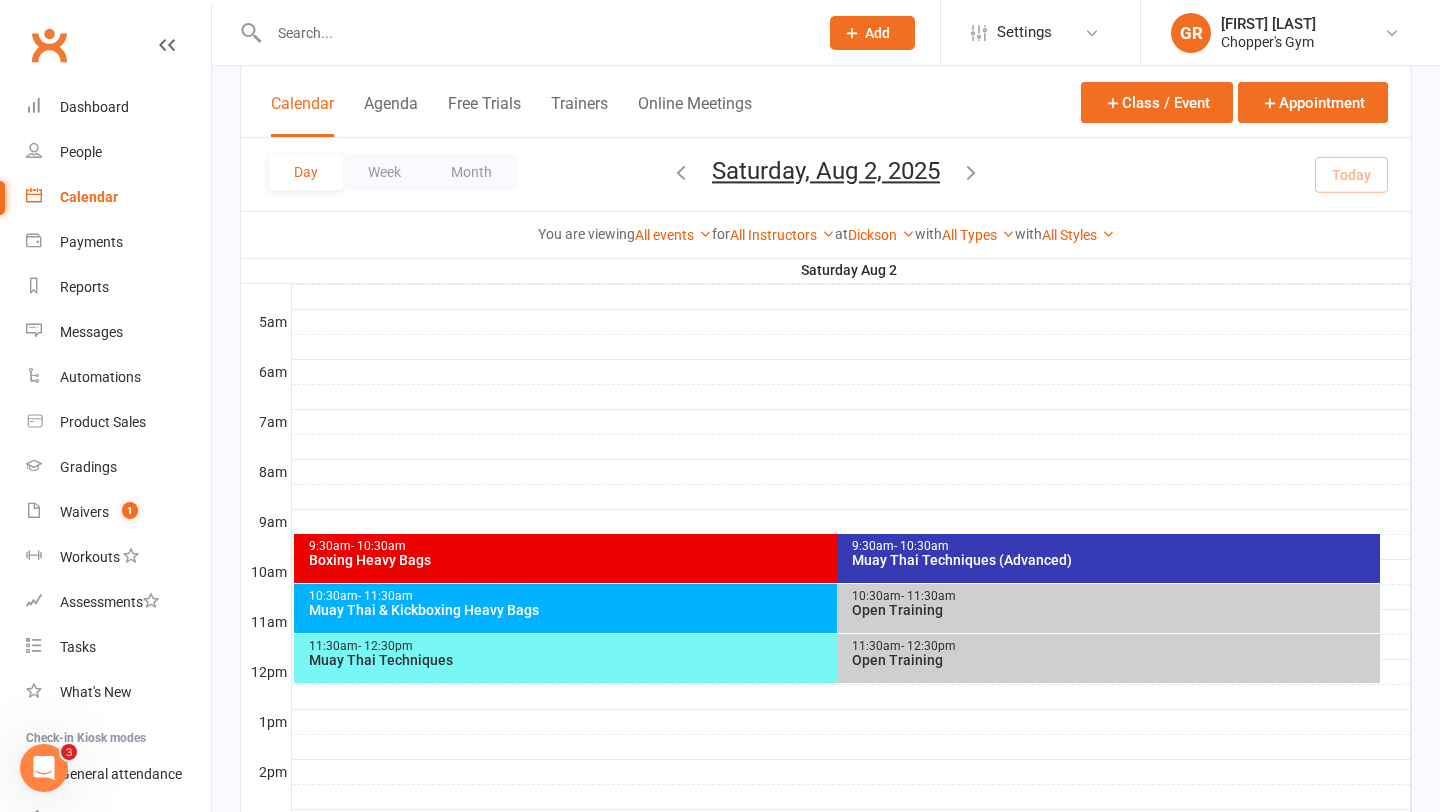 click on "Boxing Heavy Bags" at bounding box center [832, 560] 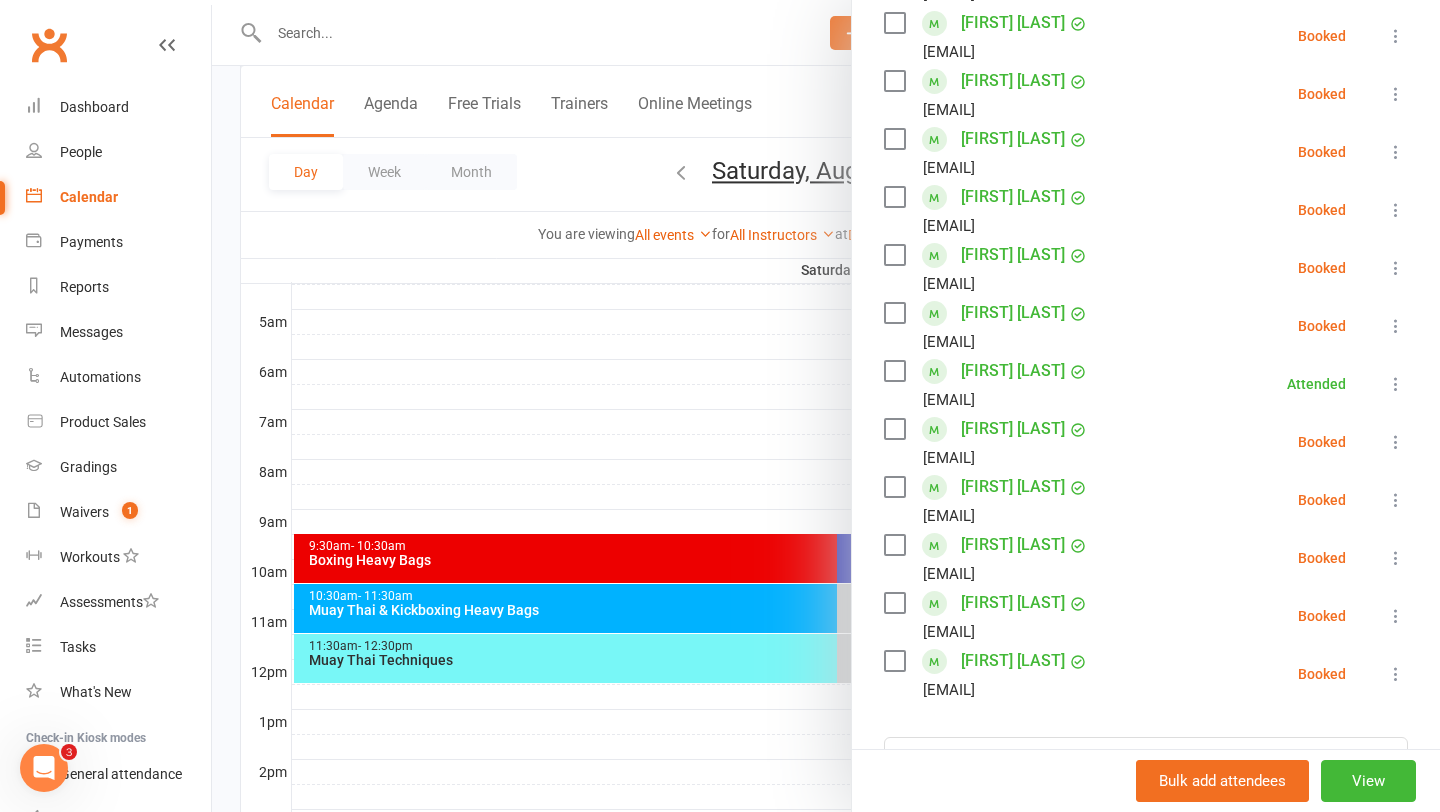 scroll, scrollTop: 534, scrollLeft: 0, axis: vertical 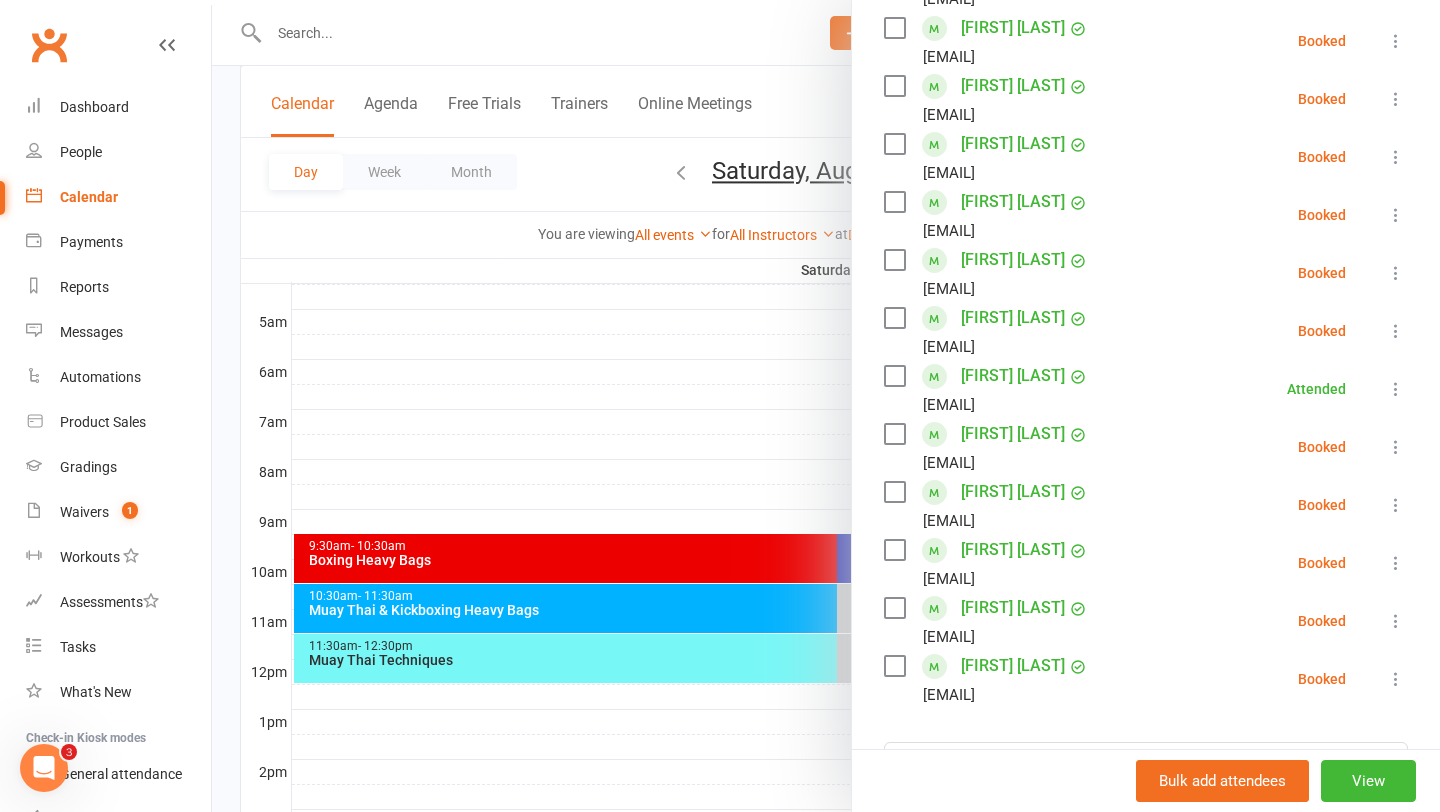 click at bounding box center (826, 406) 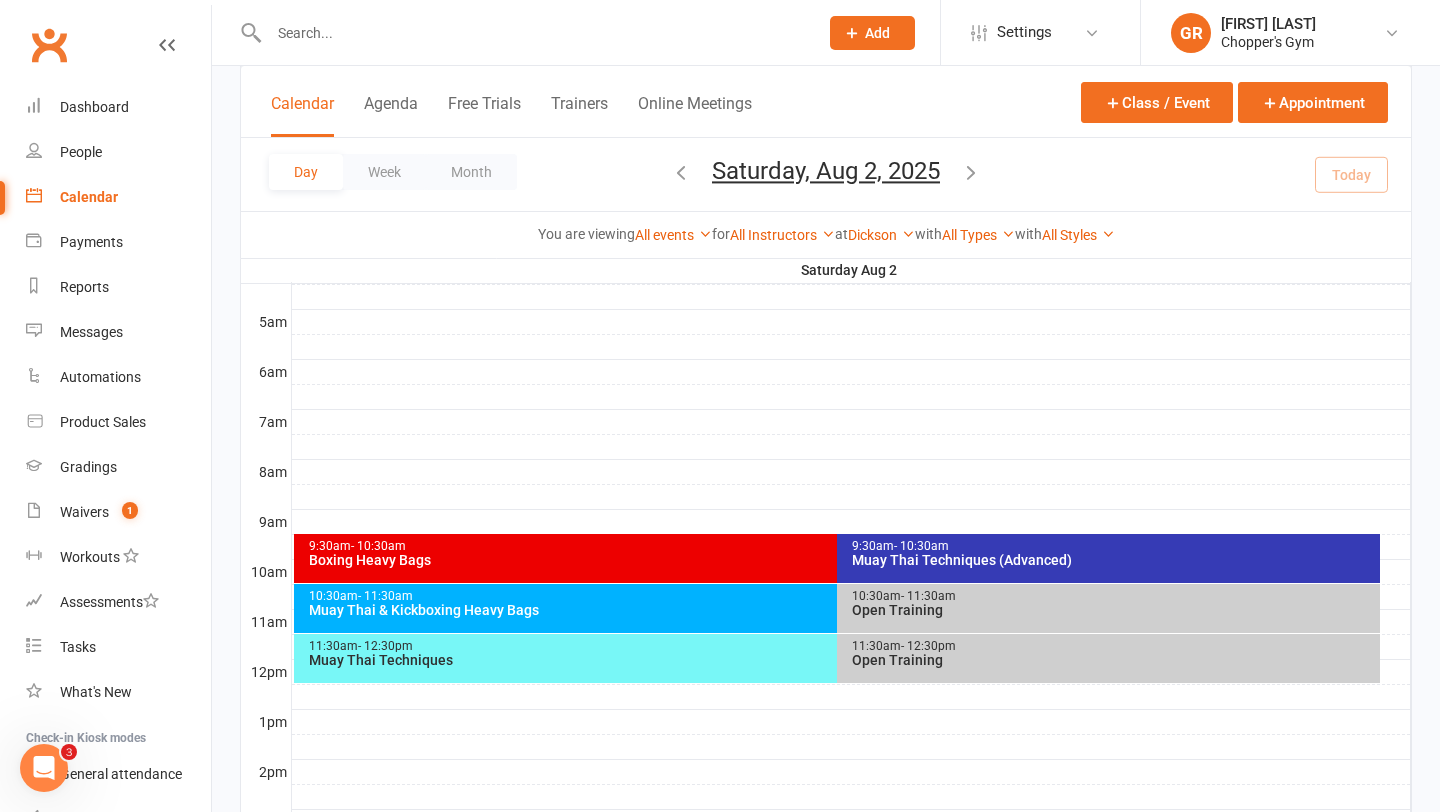 click on "Muay Thai Techniques (Advanced)" at bounding box center [1113, 560] 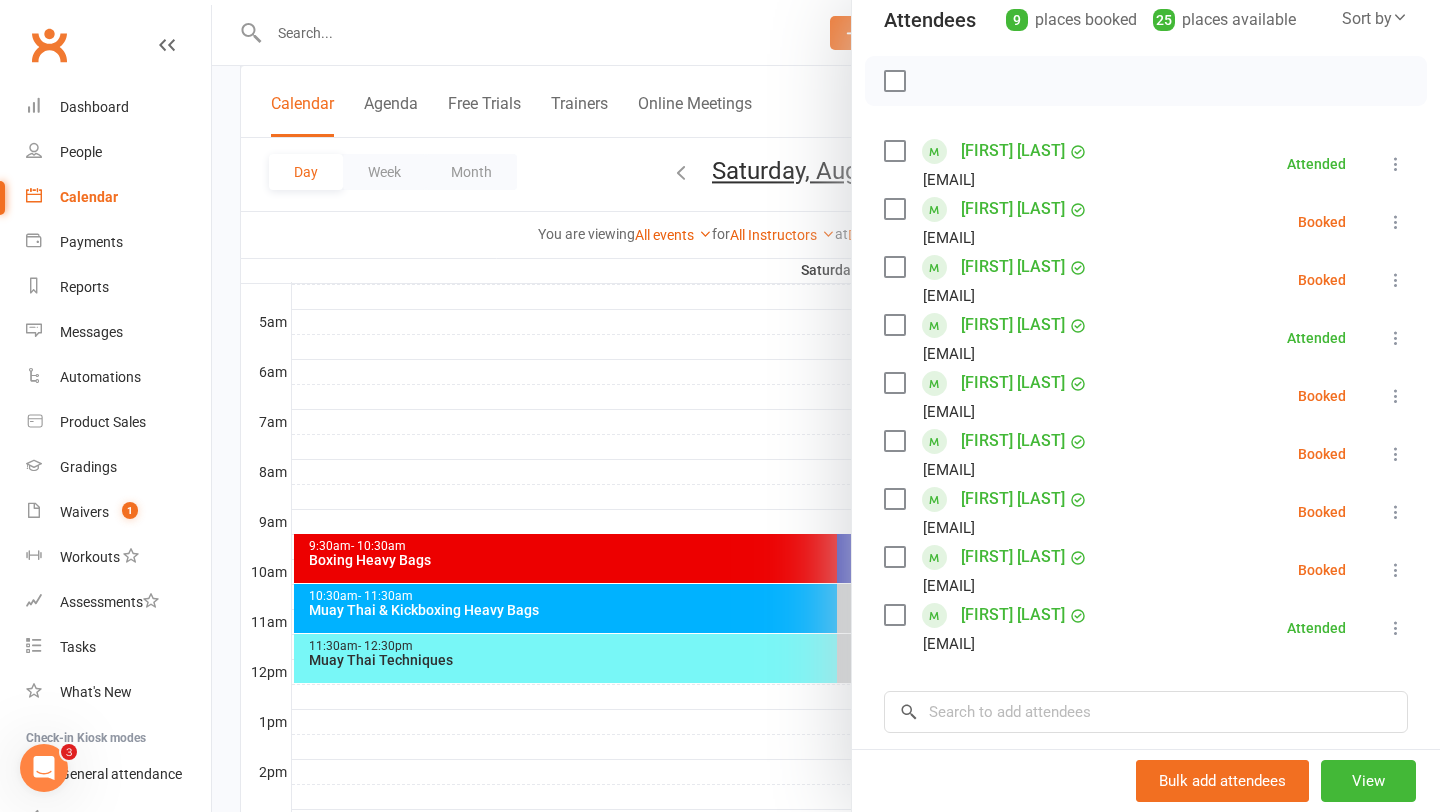 scroll, scrollTop: 258, scrollLeft: 0, axis: vertical 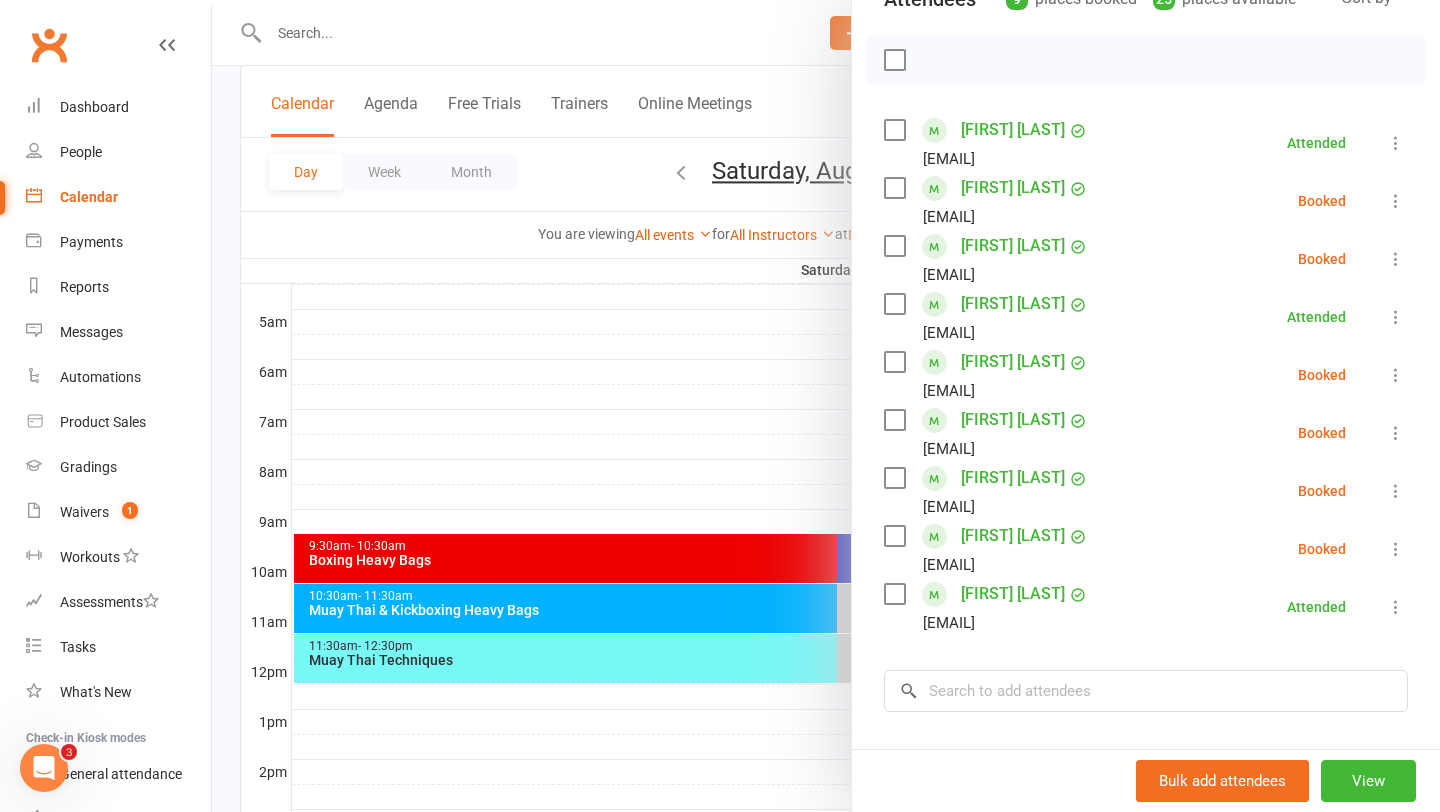 click at bounding box center (1396, 549) 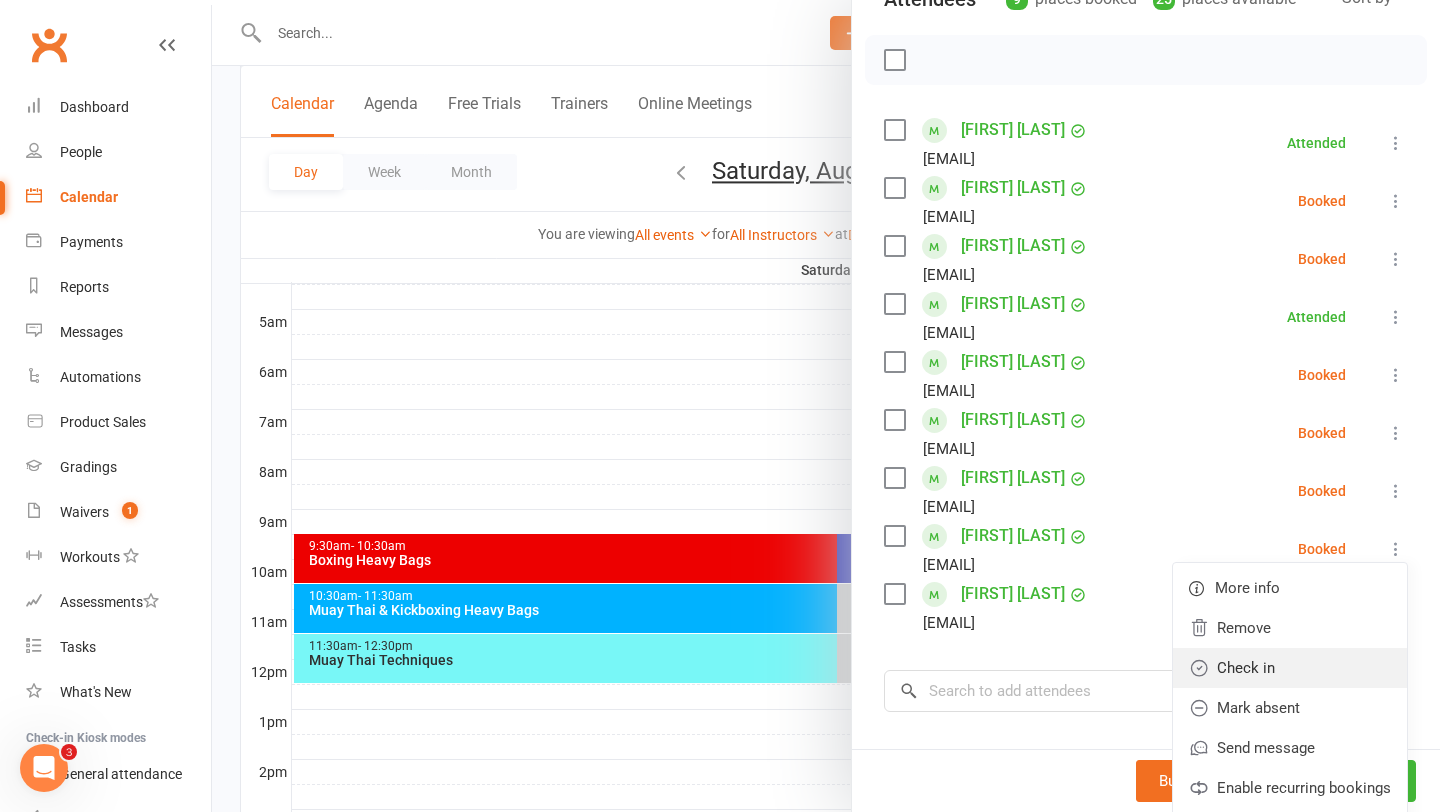click on "Check in" at bounding box center [1290, 668] 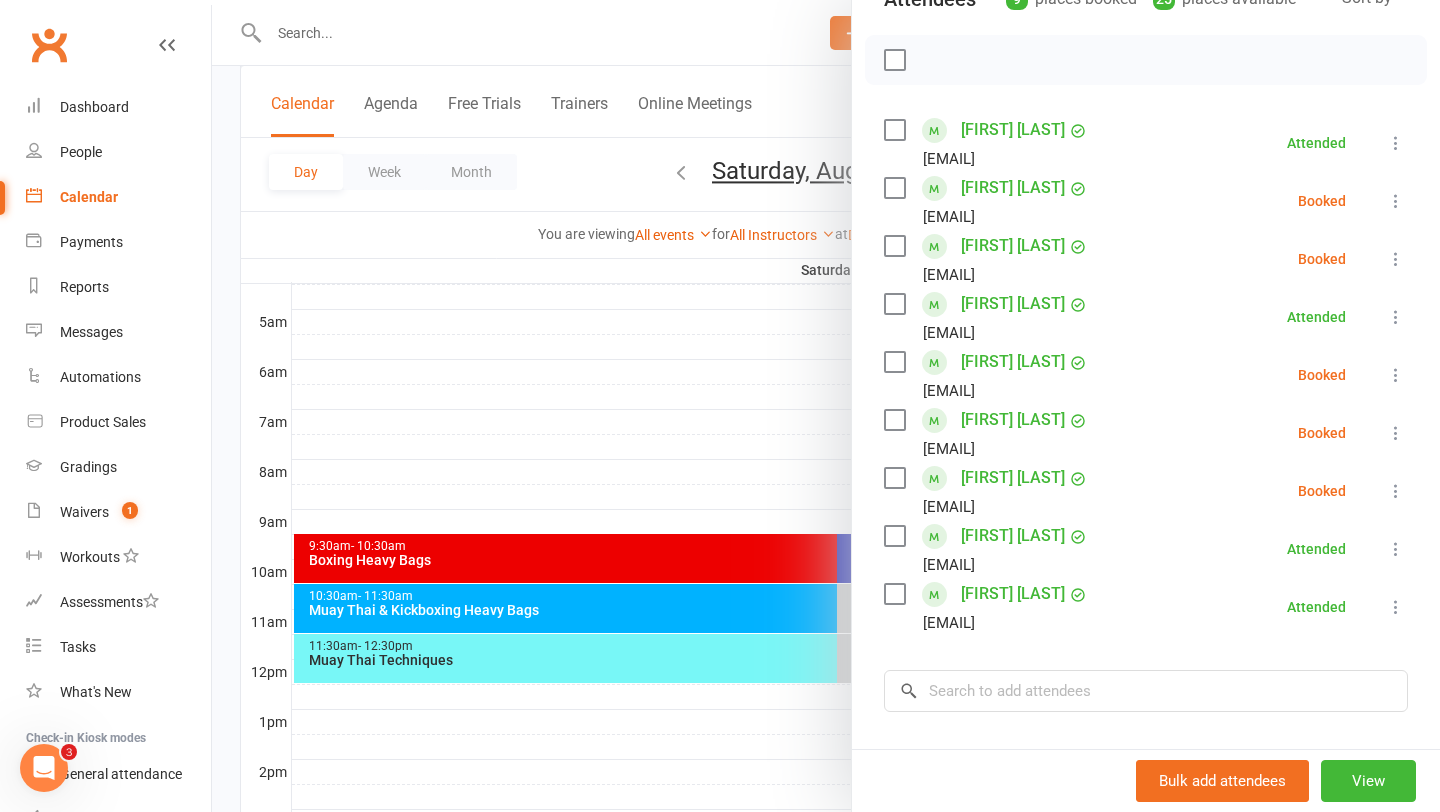 click at bounding box center [1396, 491] 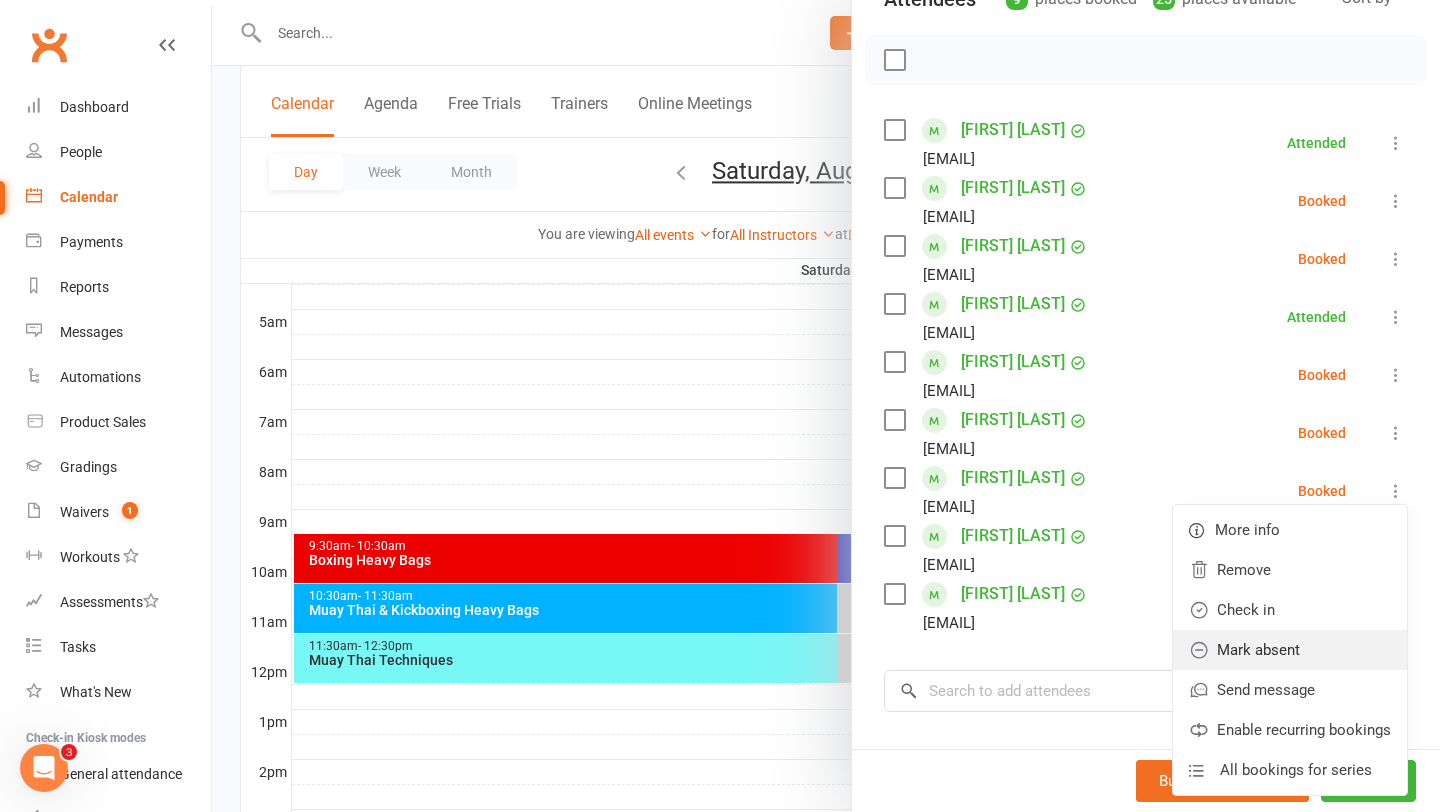 click on "Mark absent" at bounding box center [1290, 650] 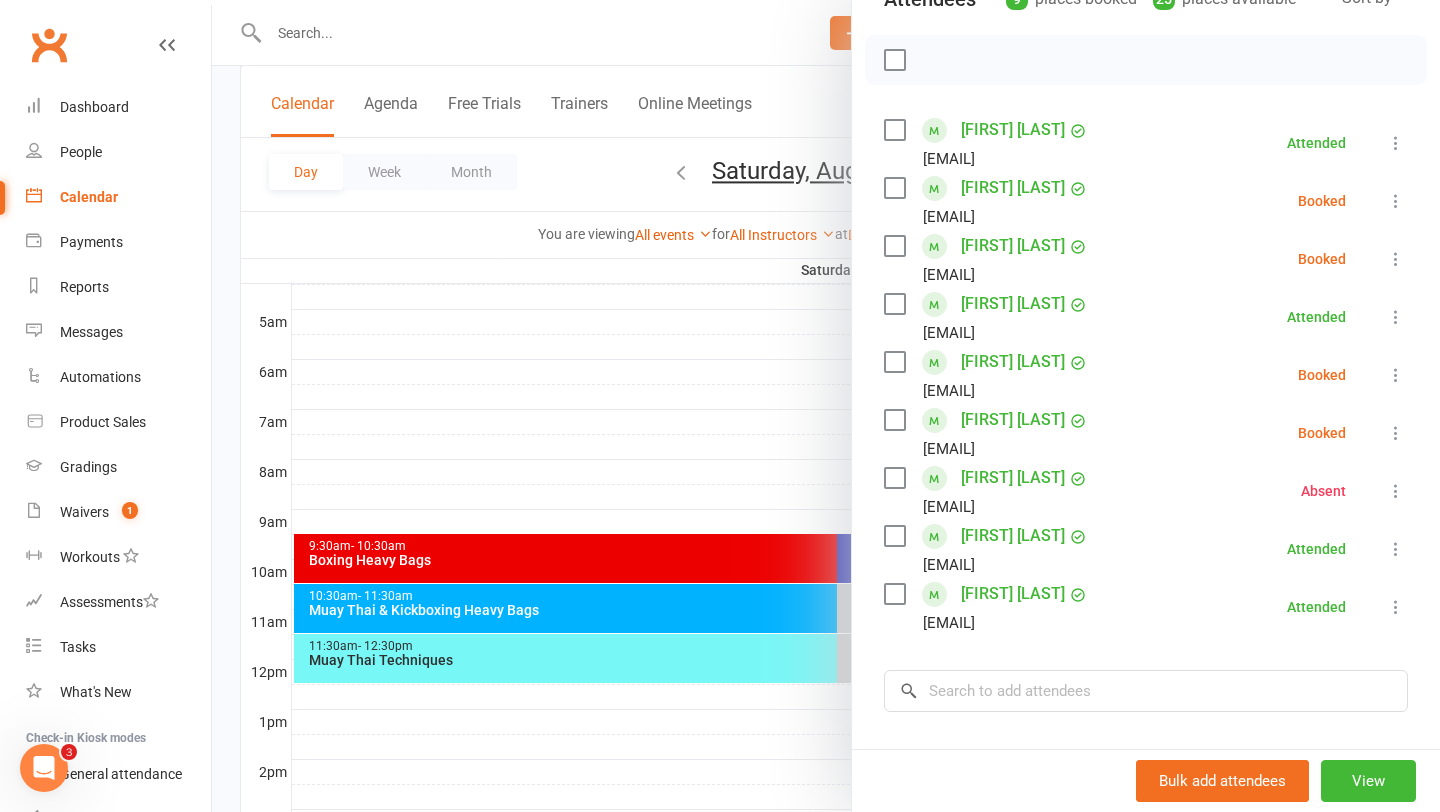 click at bounding box center [1396, 491] 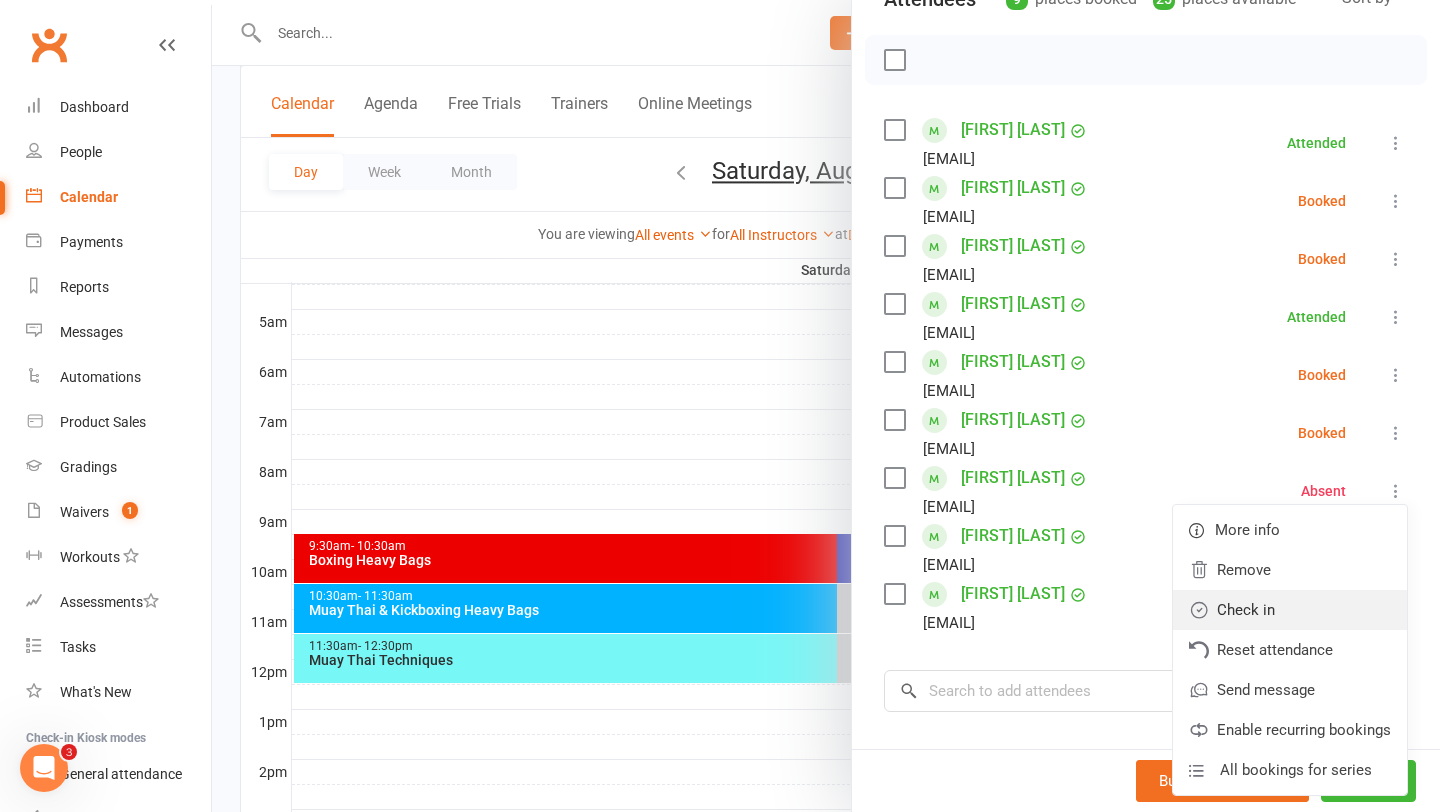 click on "Check in" at bounding box center (1290, 610) 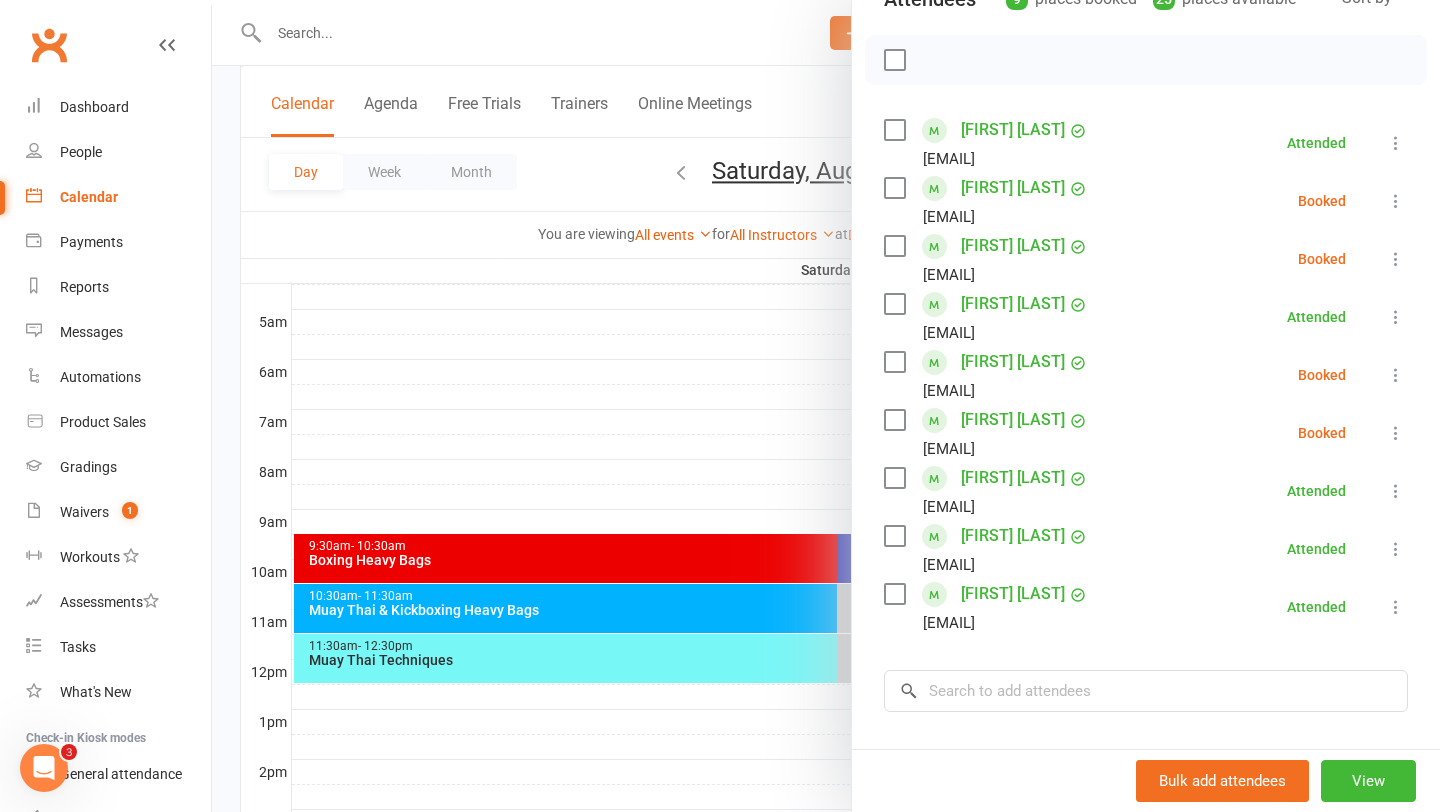 click at bounding box center (826, 406) 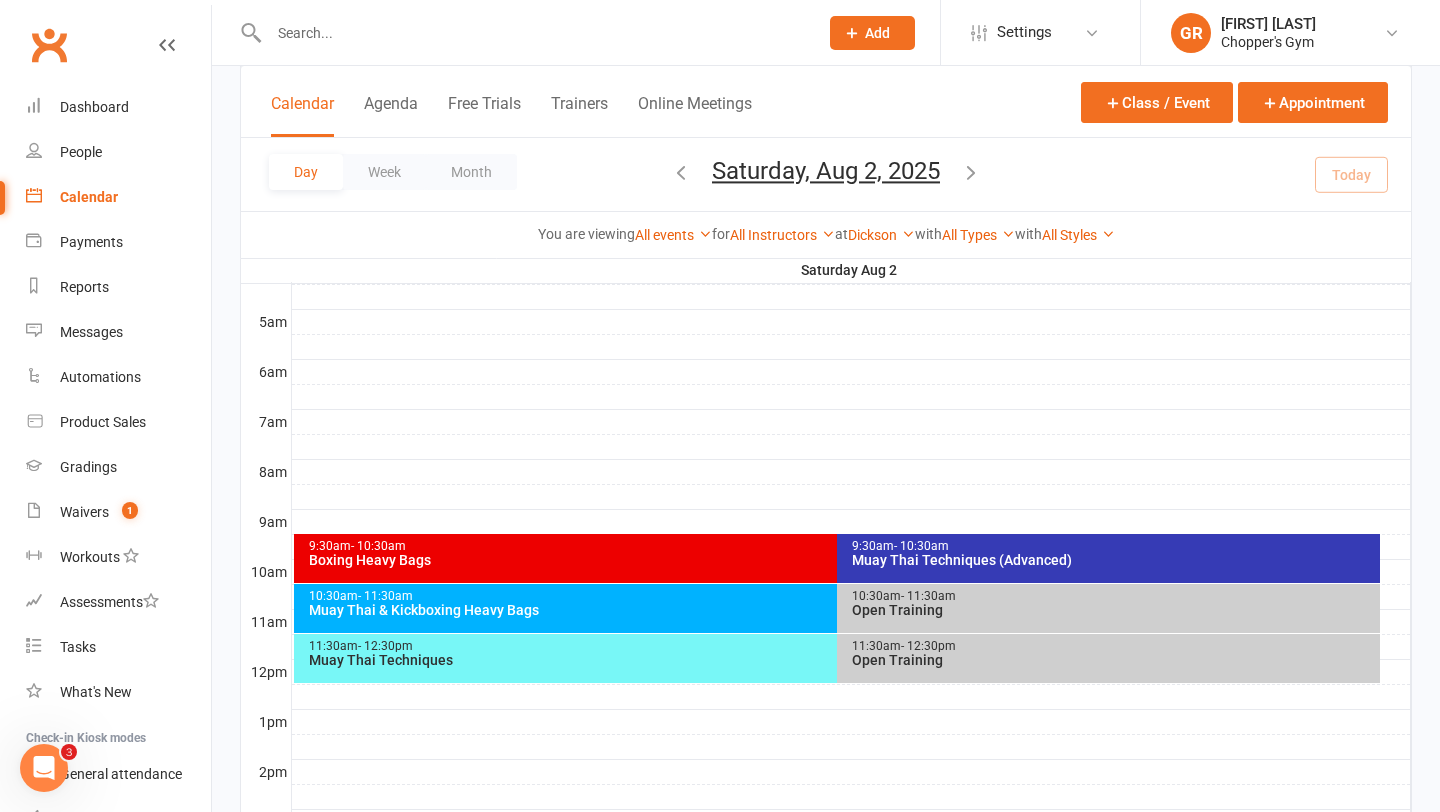 click on "Boxing Heavy Bags" at bounding box center (832, 560) 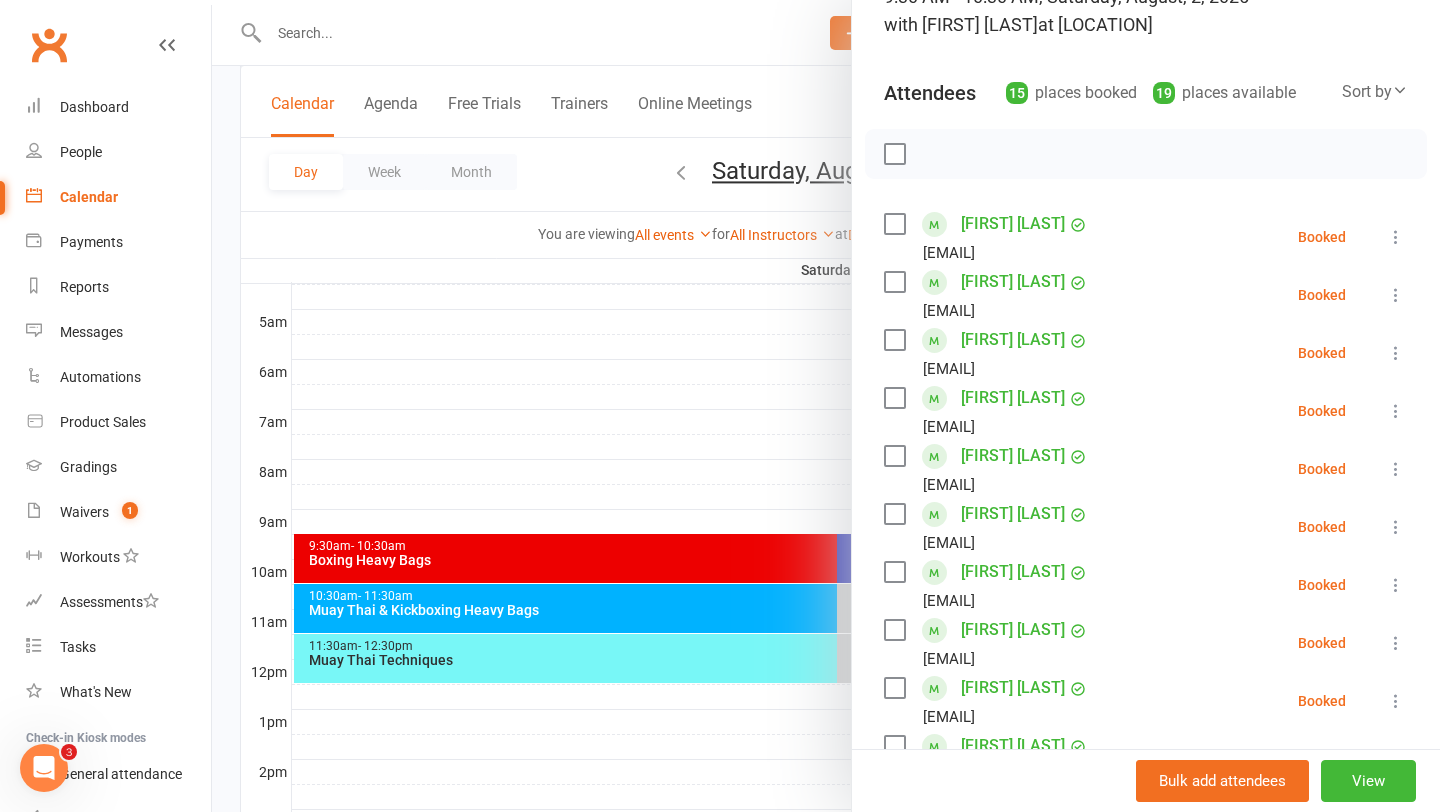 scroll, scrollTop: 170, scrollLeft: 0, axis: vertical 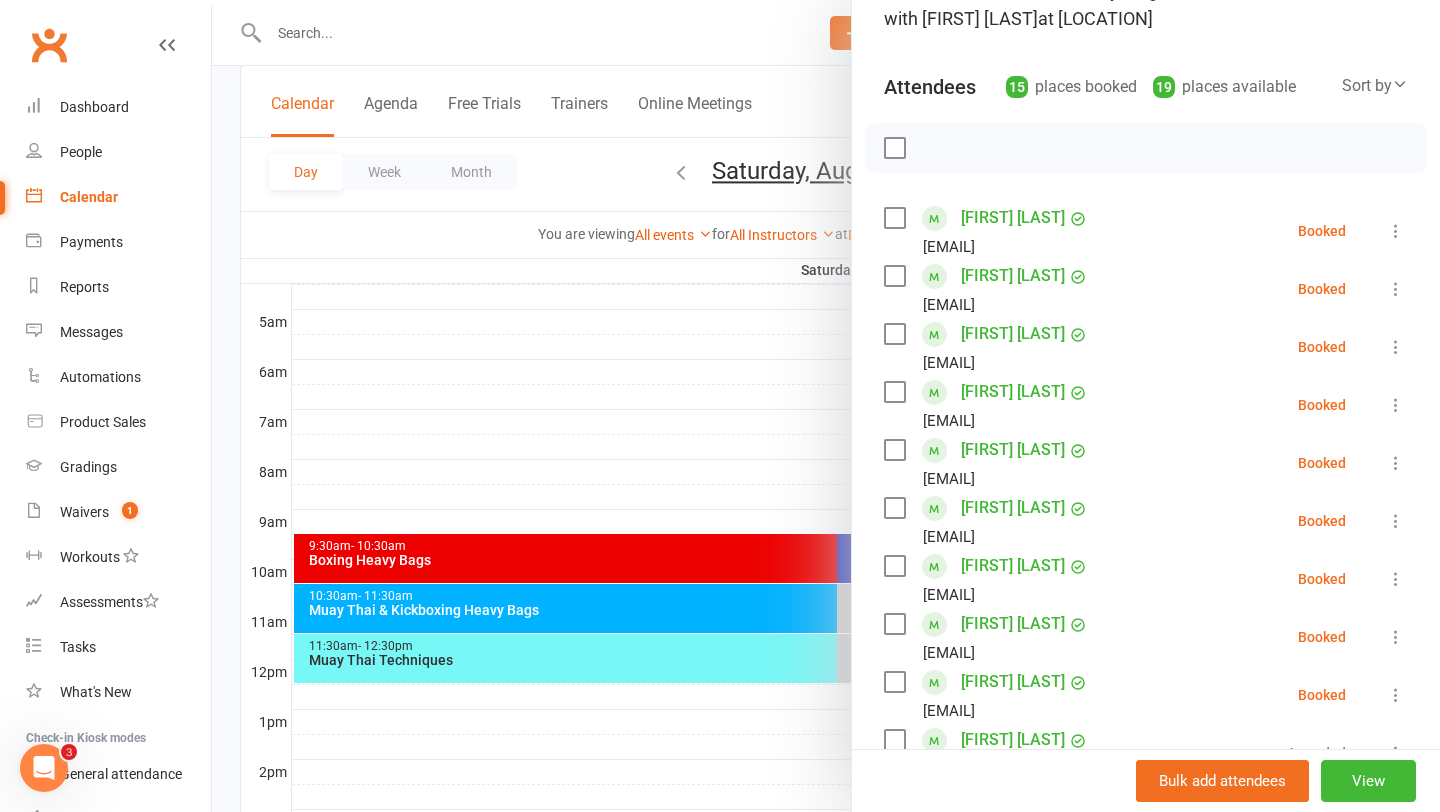 click at bounding box center [1396, 521] 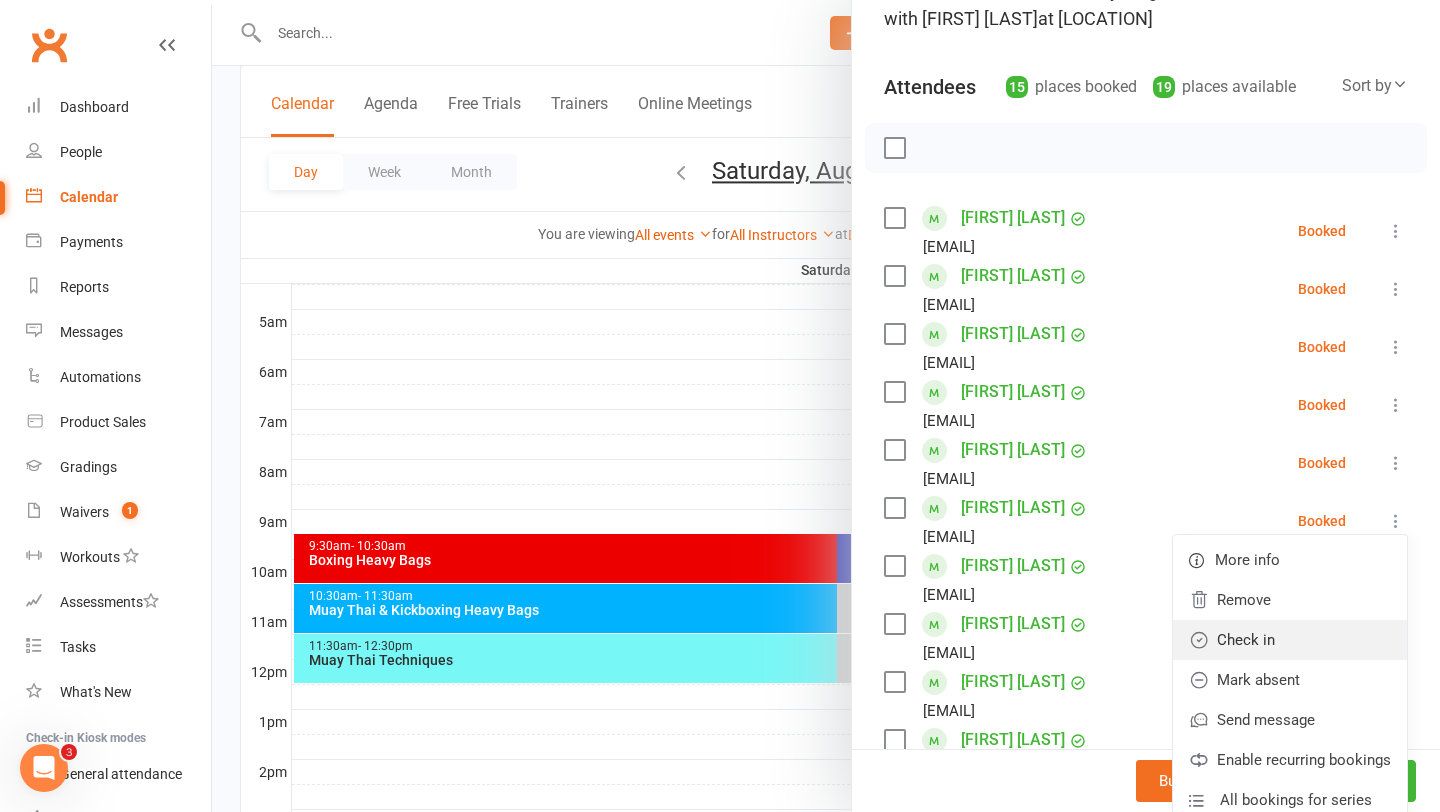 click on "Check in" at bounding box center [1290, 640] 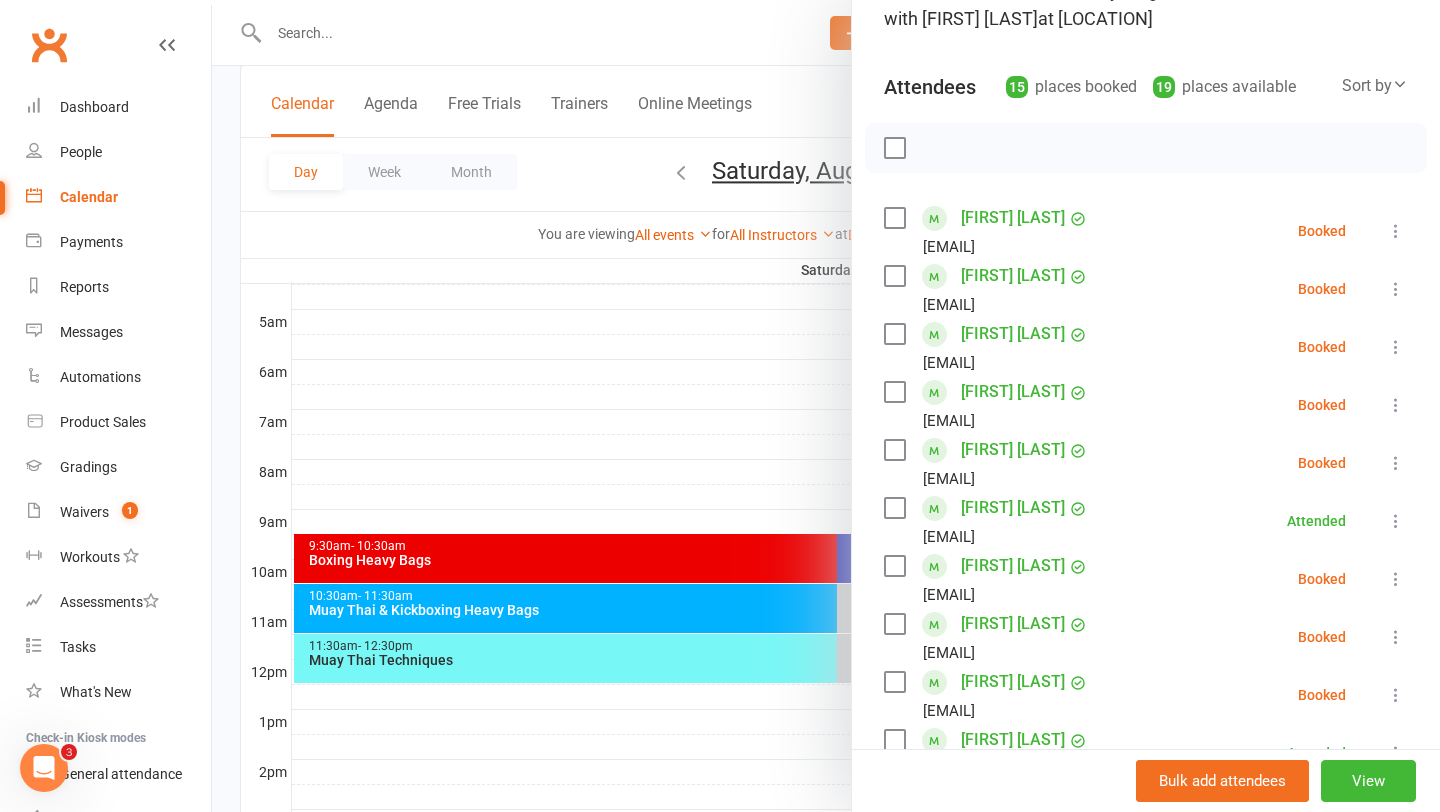 click at bounding box center (826, 406) 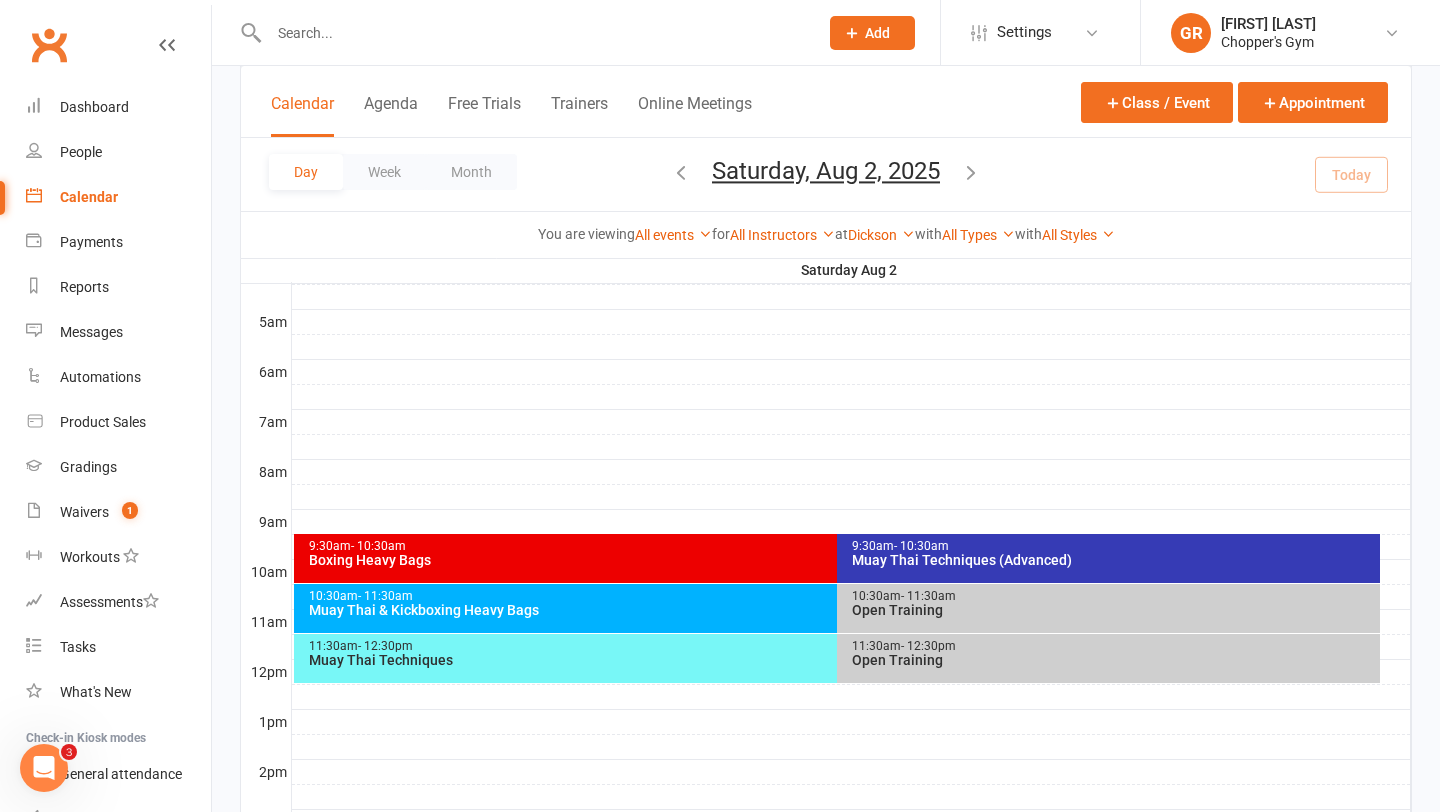 click on "Boxing Heavy Bags" at bounding box center (832, 560) 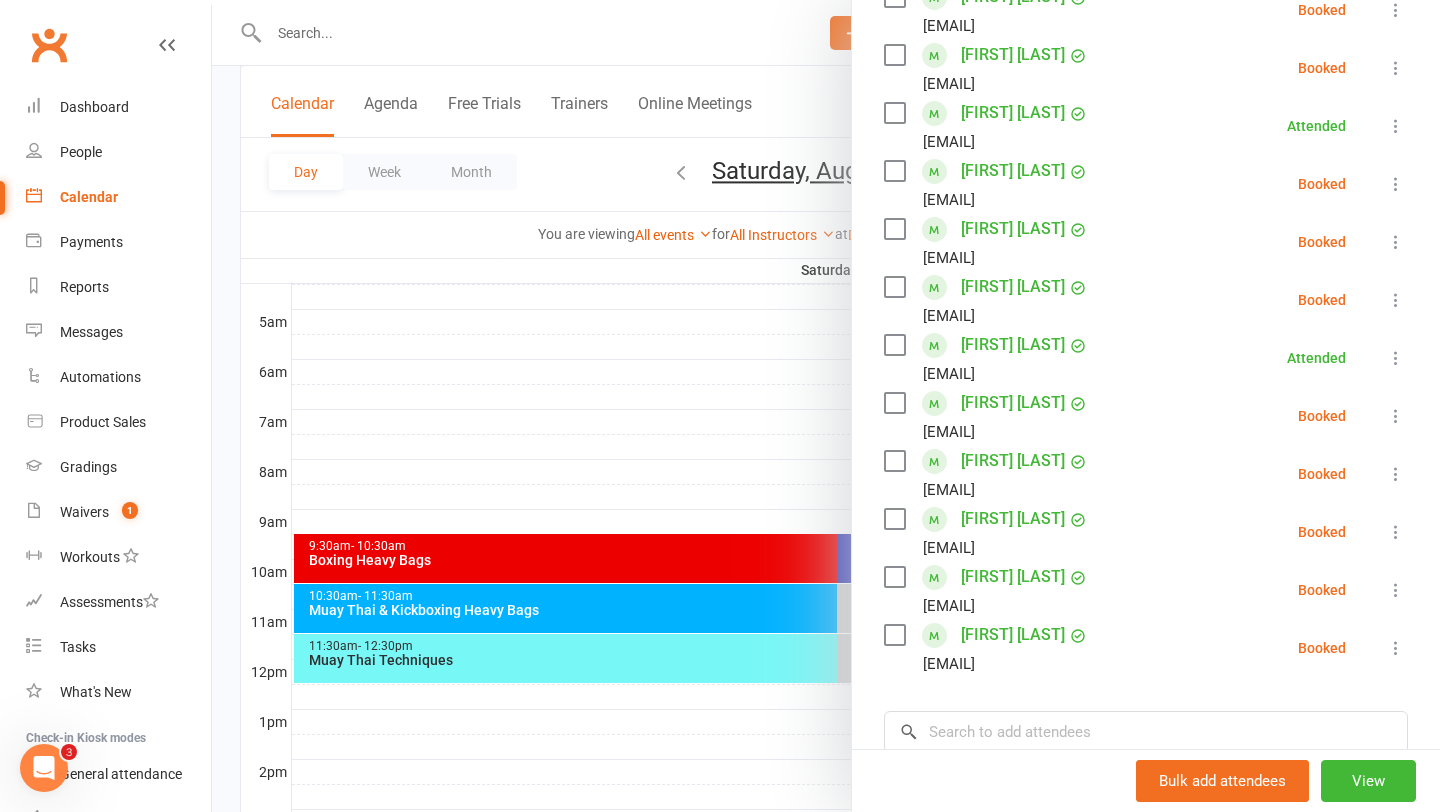 scroll, scrollTop: 564, scrollLeft: 0, axis: vertical 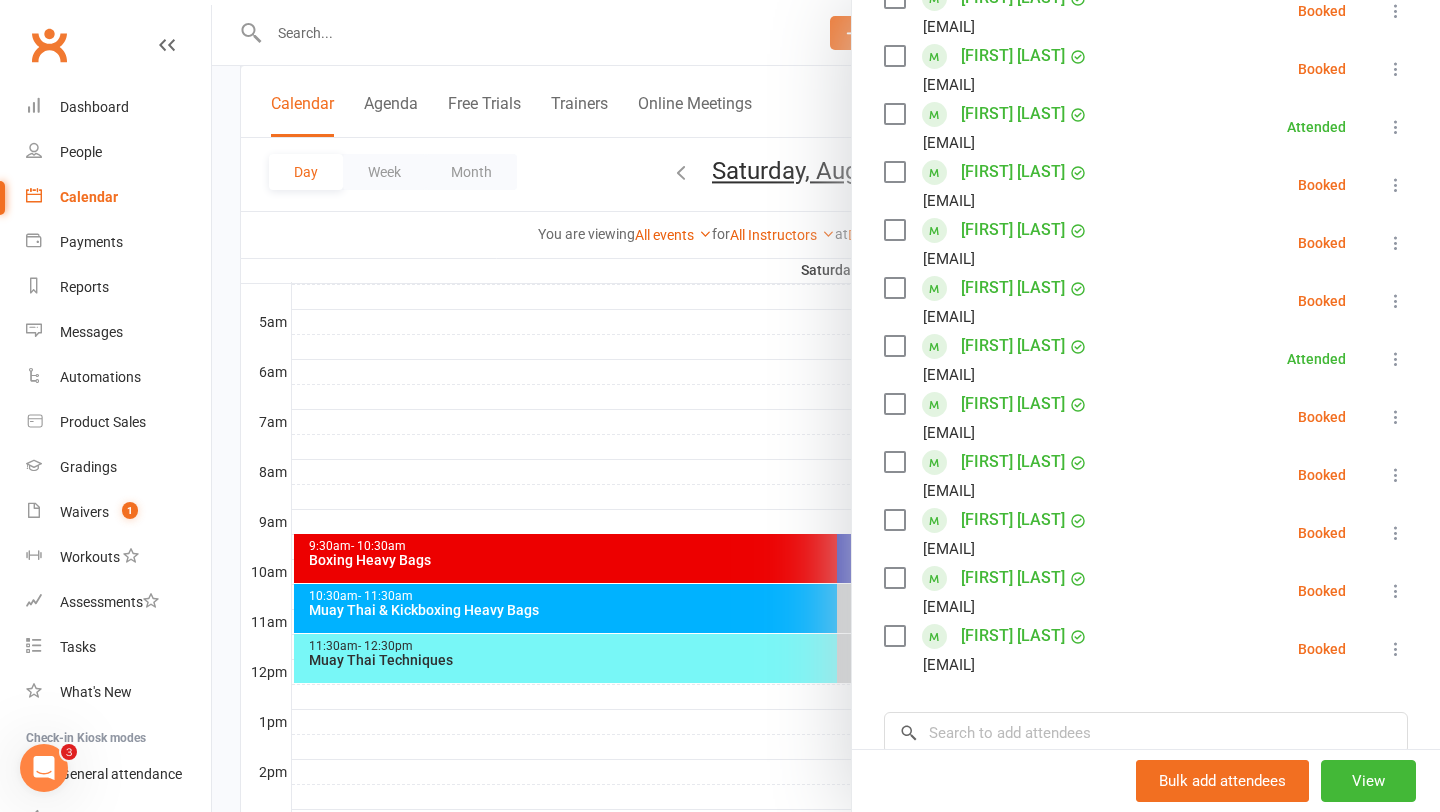 click at bounding box center [1396, 533] 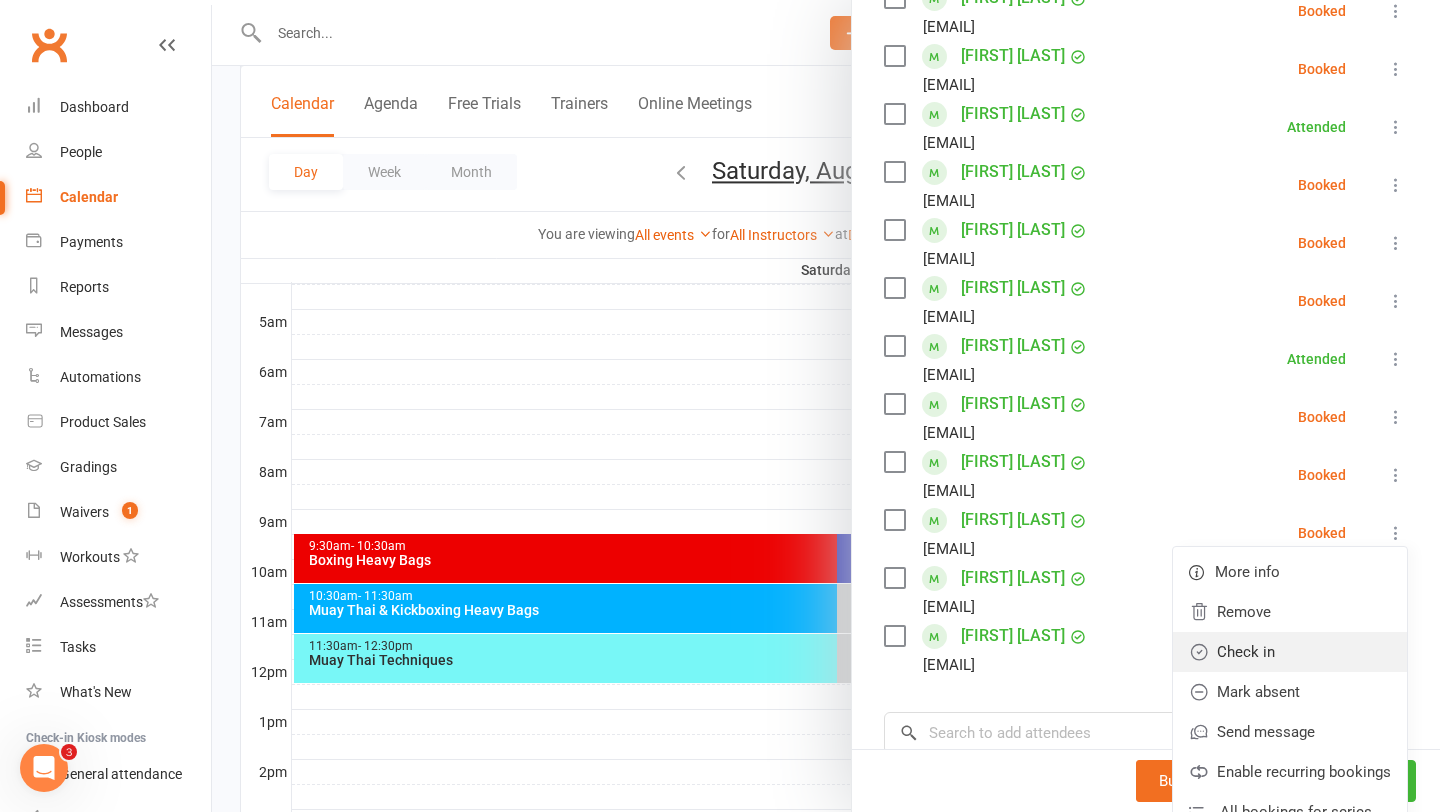 click on "Check in" at bounding box center [1290, 652] 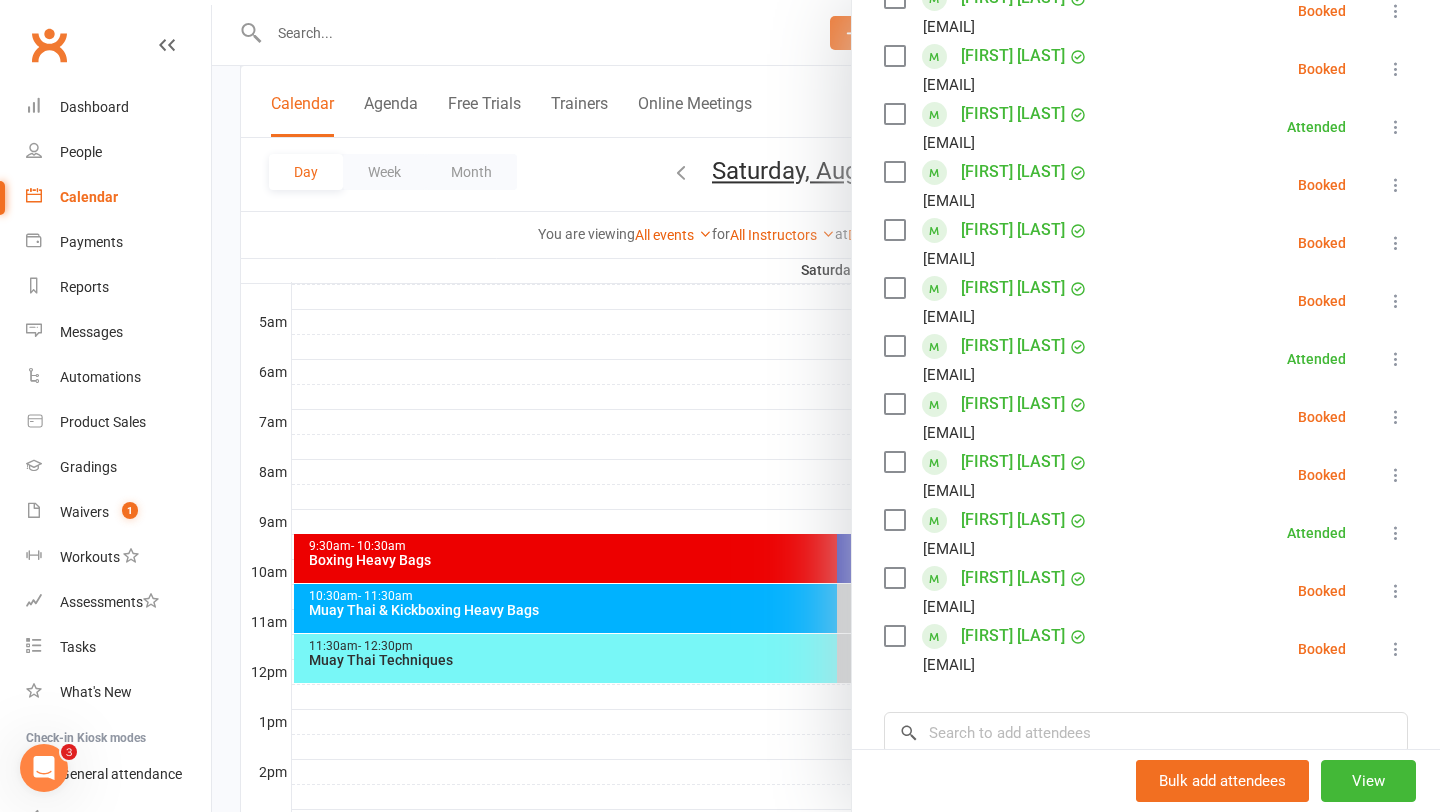 click at bounding box center [826, 406] 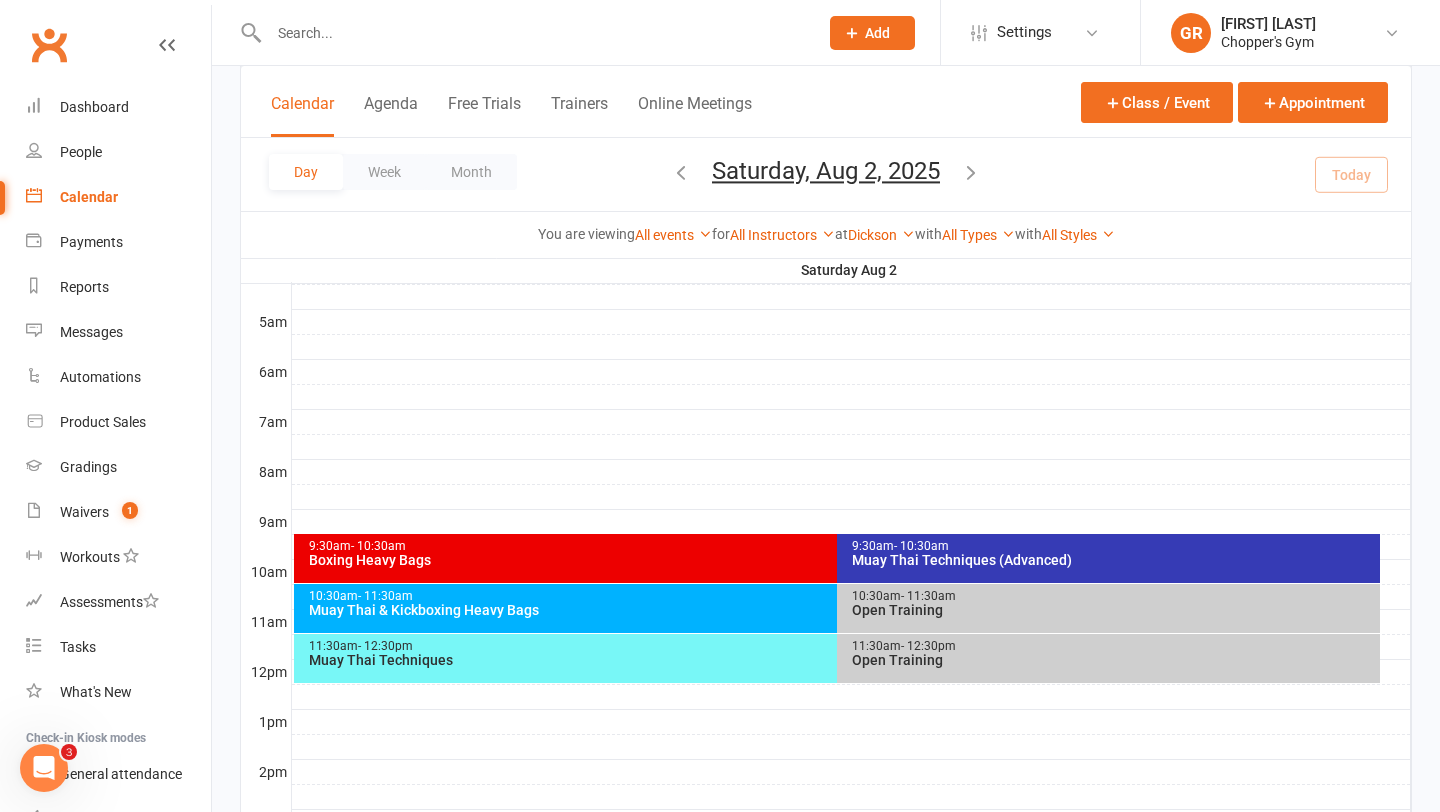 click on "9:30am  - 10:30am" at bounding box center [1113, 546] 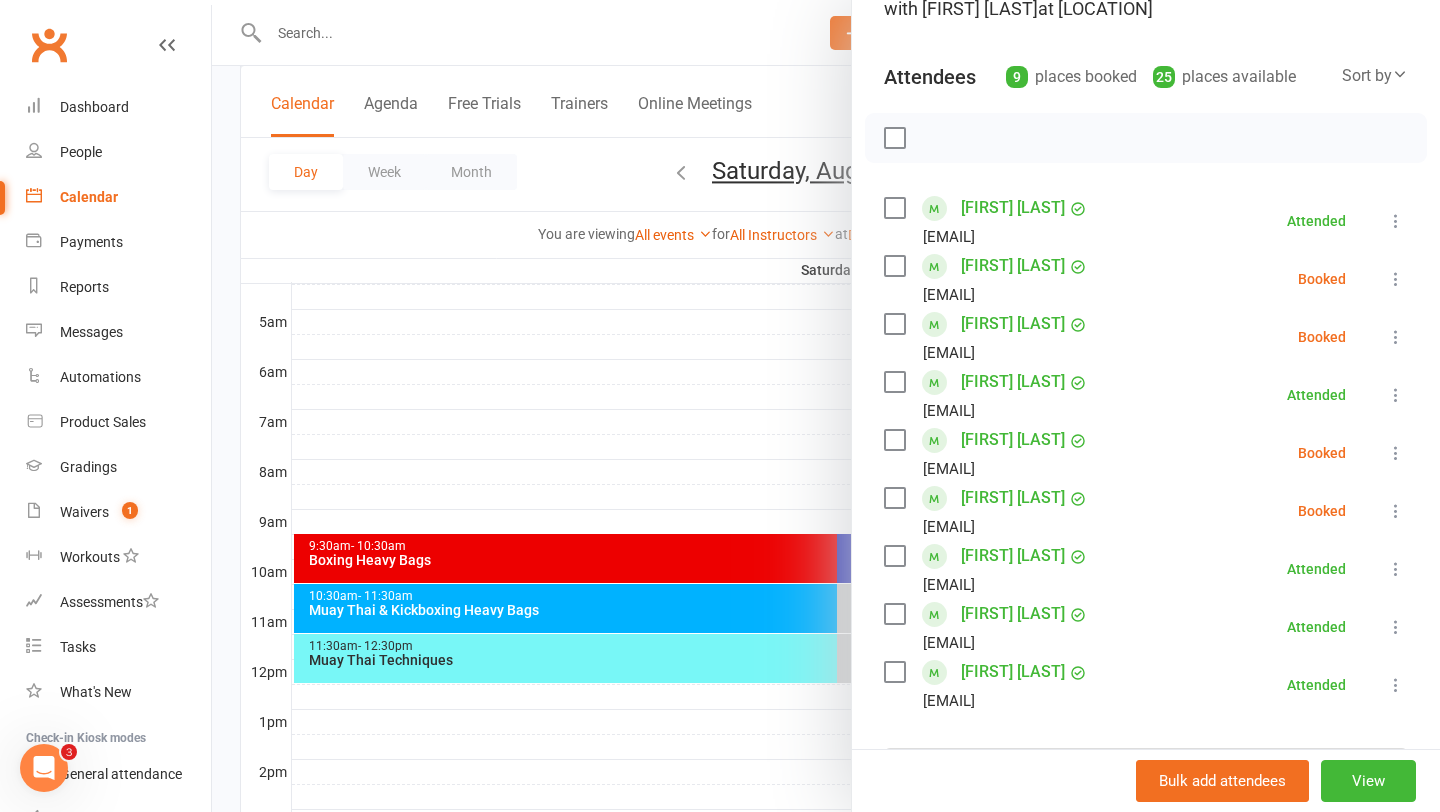 scroll, scrollTop: 259, scrollLeft: 0, axis: vertical 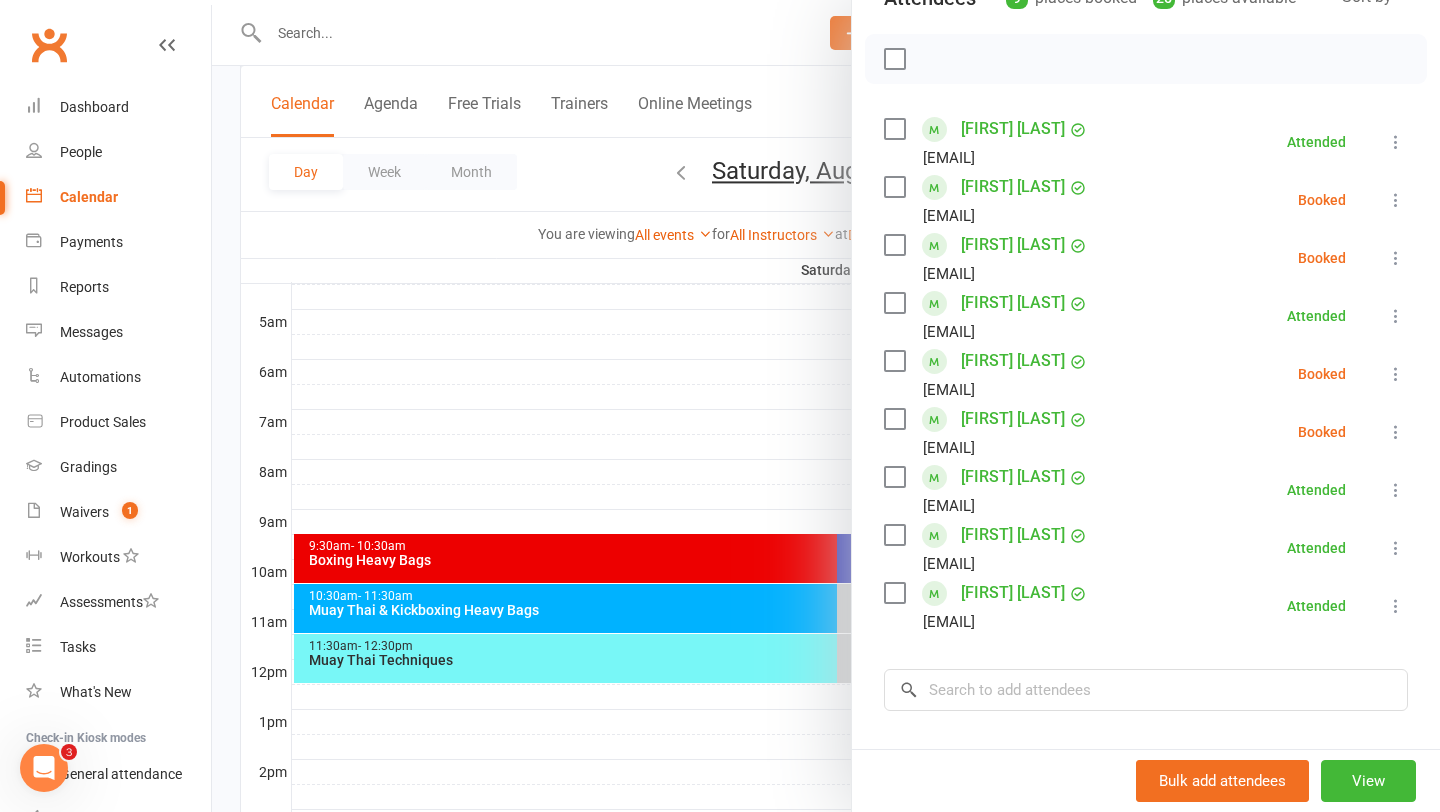 click at bounding box center [1396, 374] 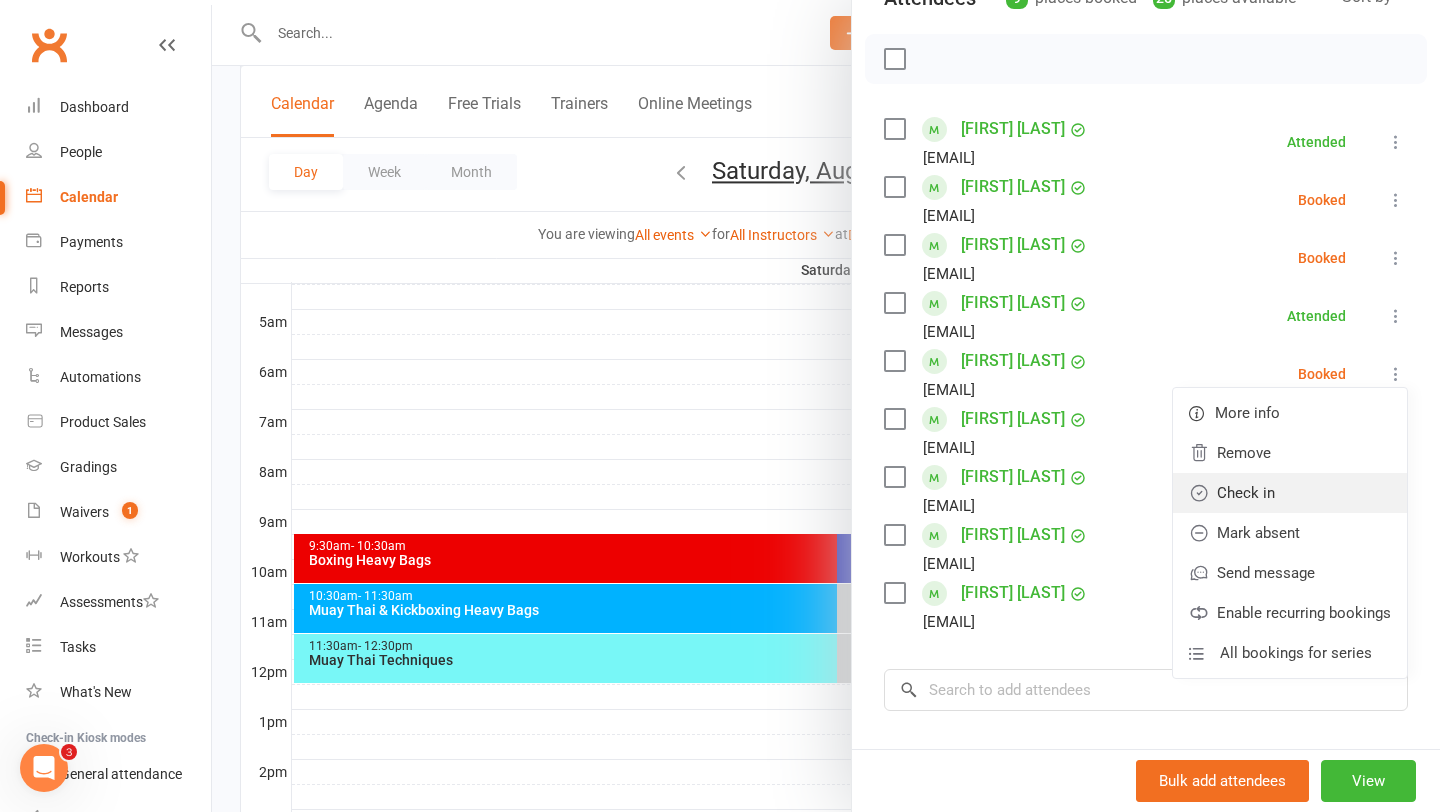 click on "Check in" at bounding box center [1290, 493] 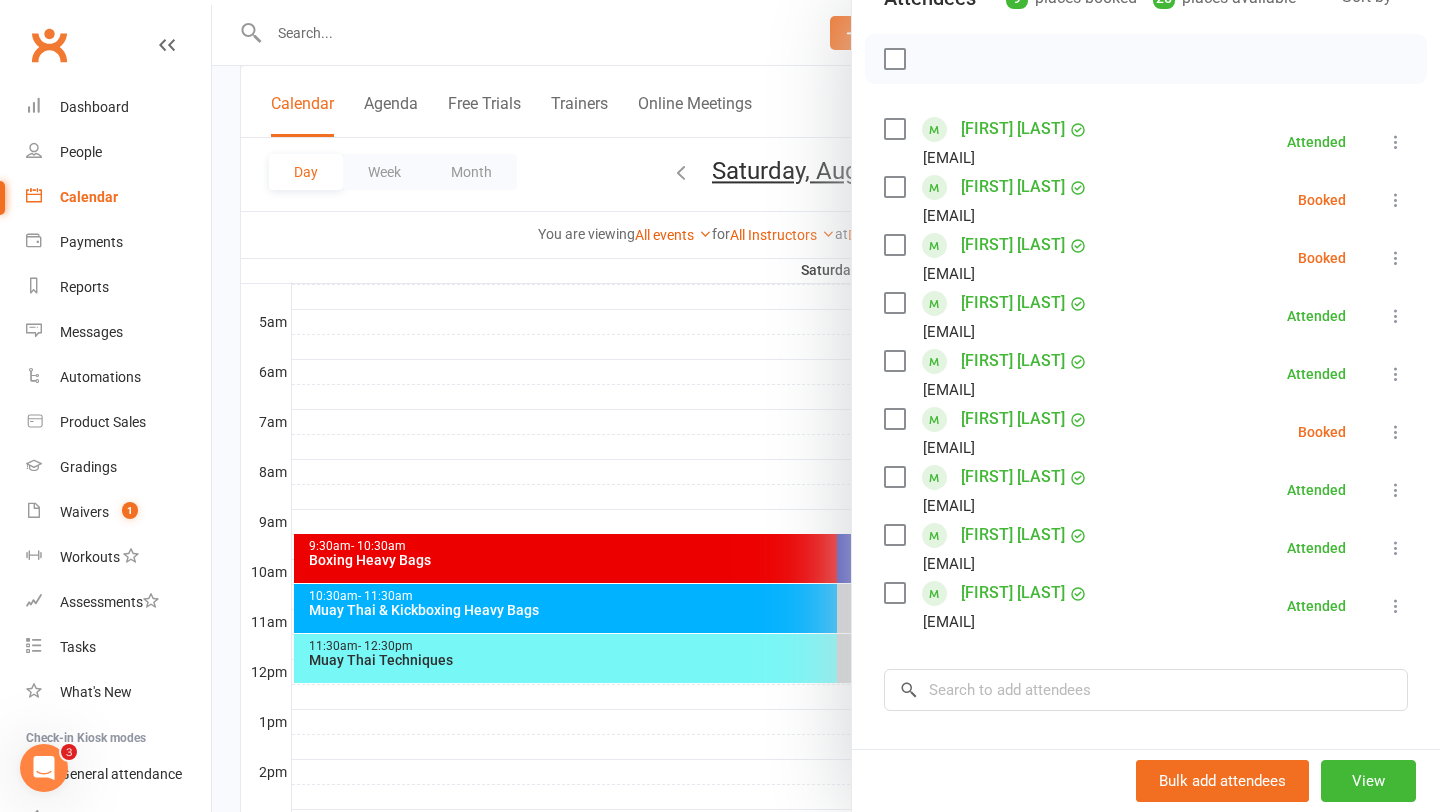 click at bounding box center (1396, 258) 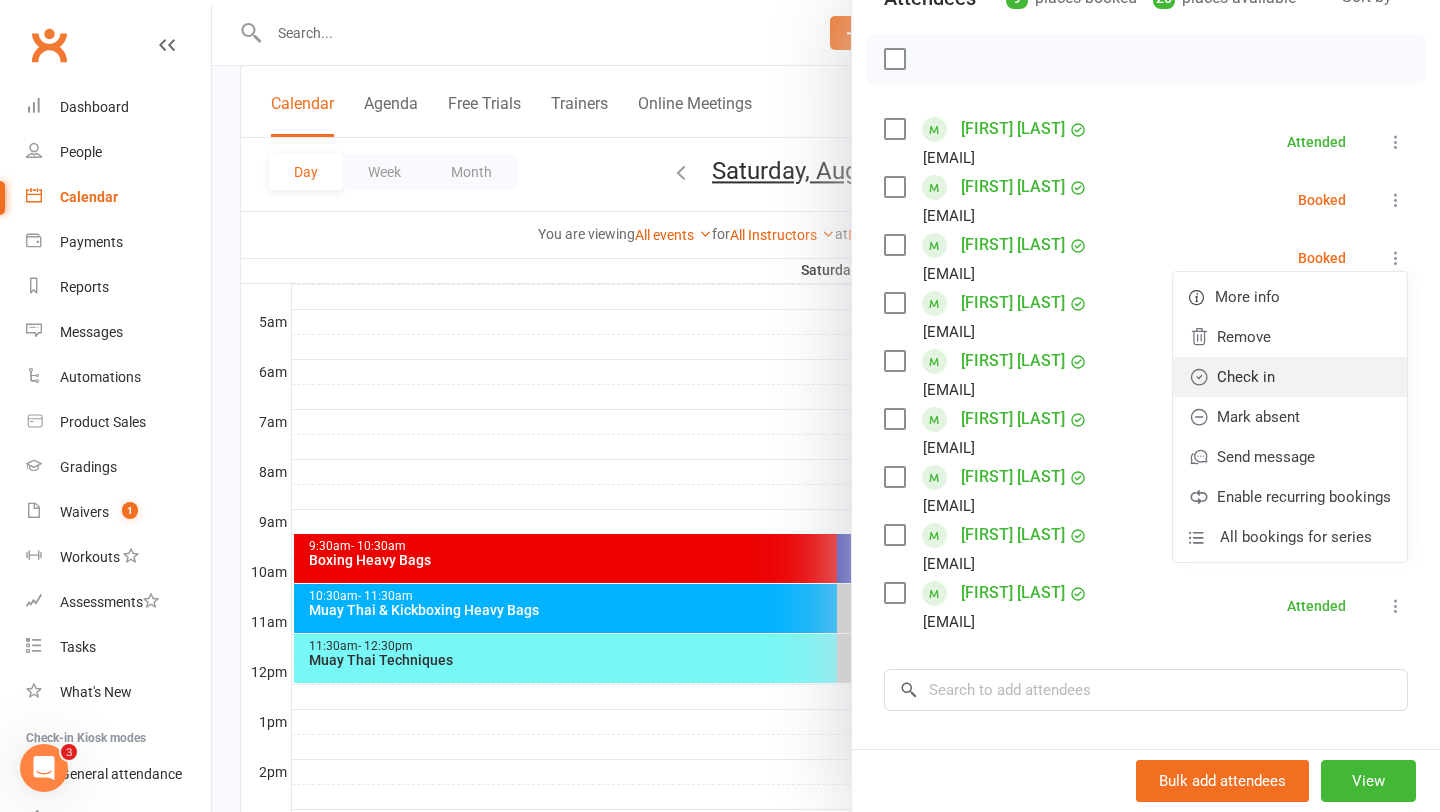 click on "Check in" at bounding box center (1290, 377) 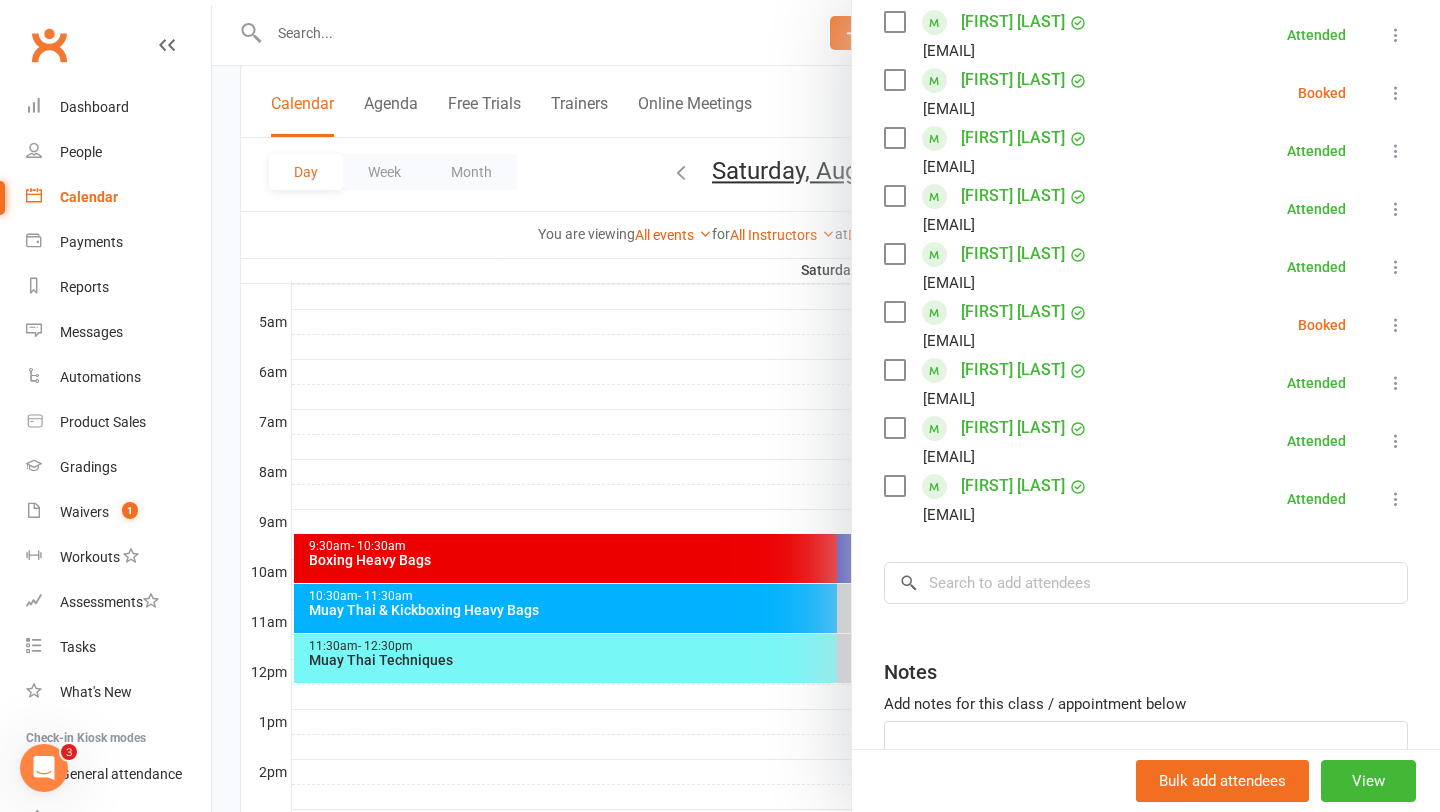 scroll, scrollTop: 365, scrollLeft: 0, axis: vertical 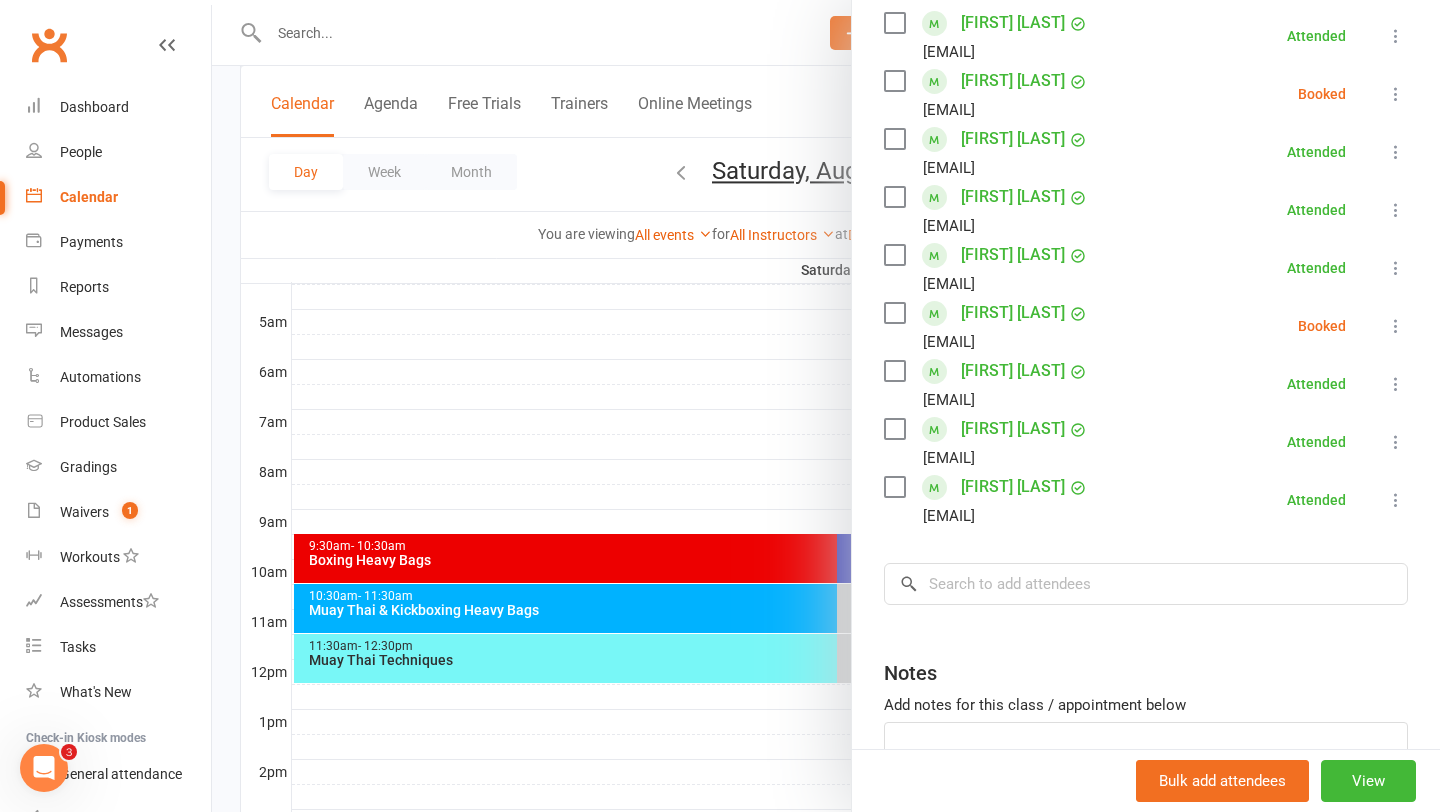 click at bounding box center (826, 406) 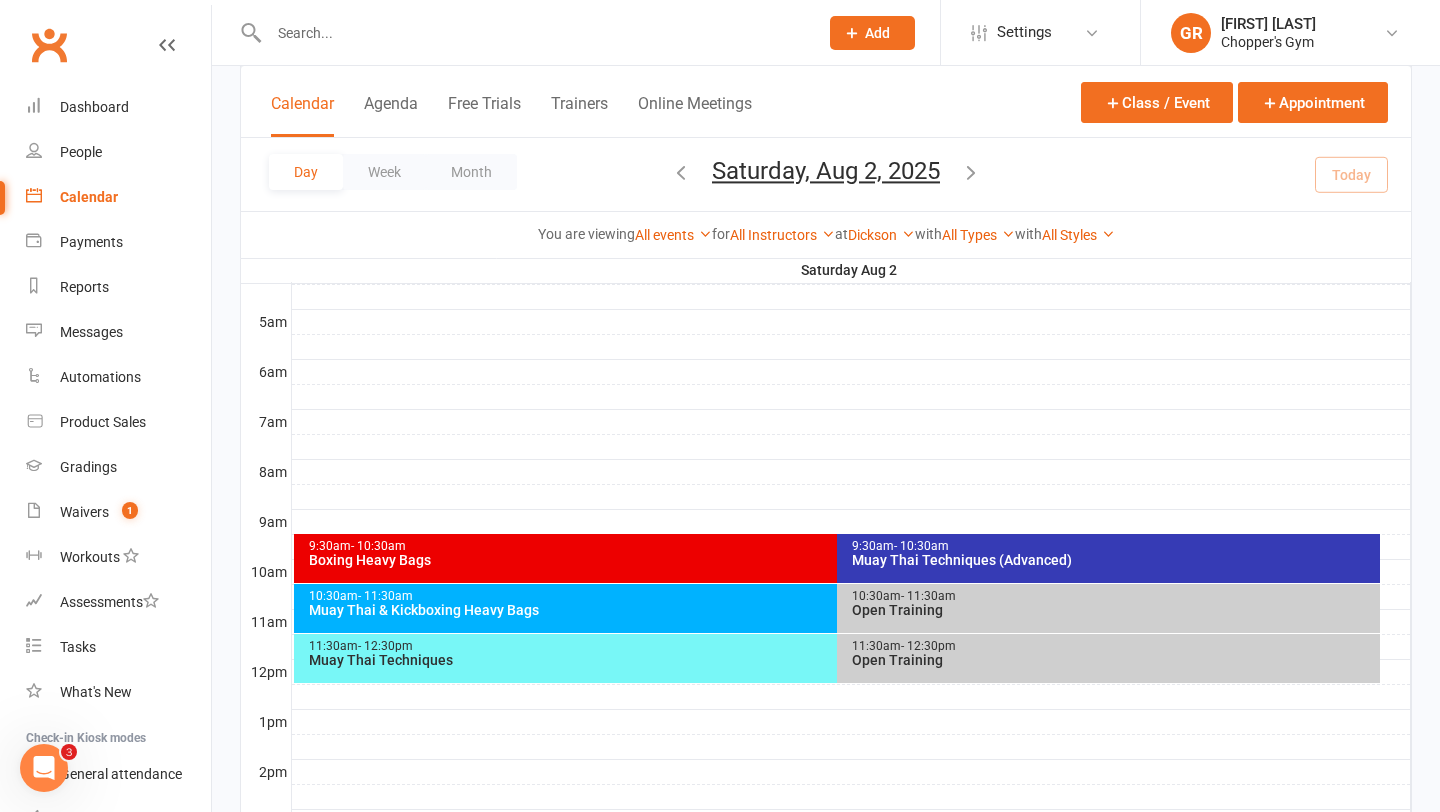click on "Boxing Heavy Bags" at bounding box center (832, 560) 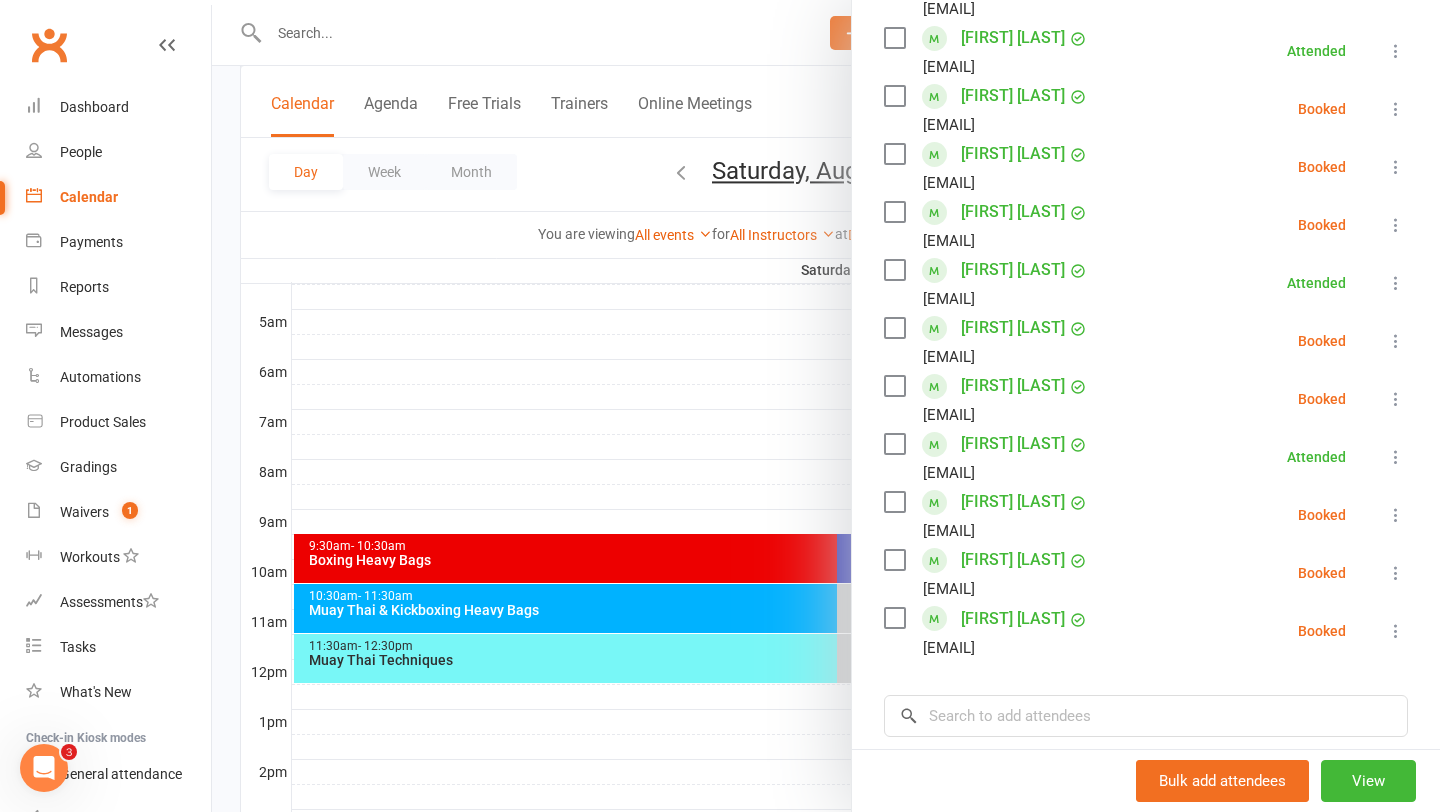 scroll, scrollTop: 642, scrollLeft: 0, axis: vertical 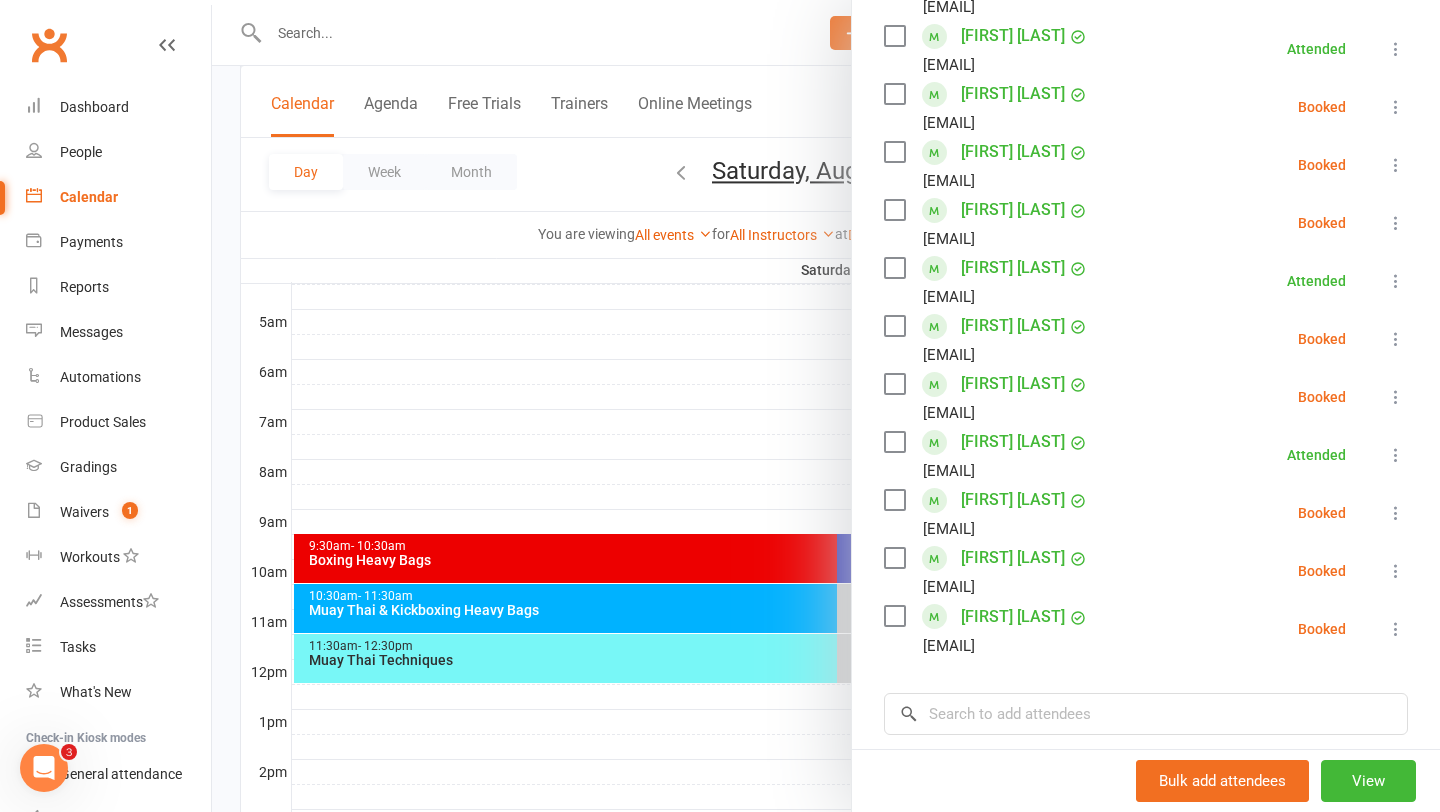 click at bounding box center (1396, 513) 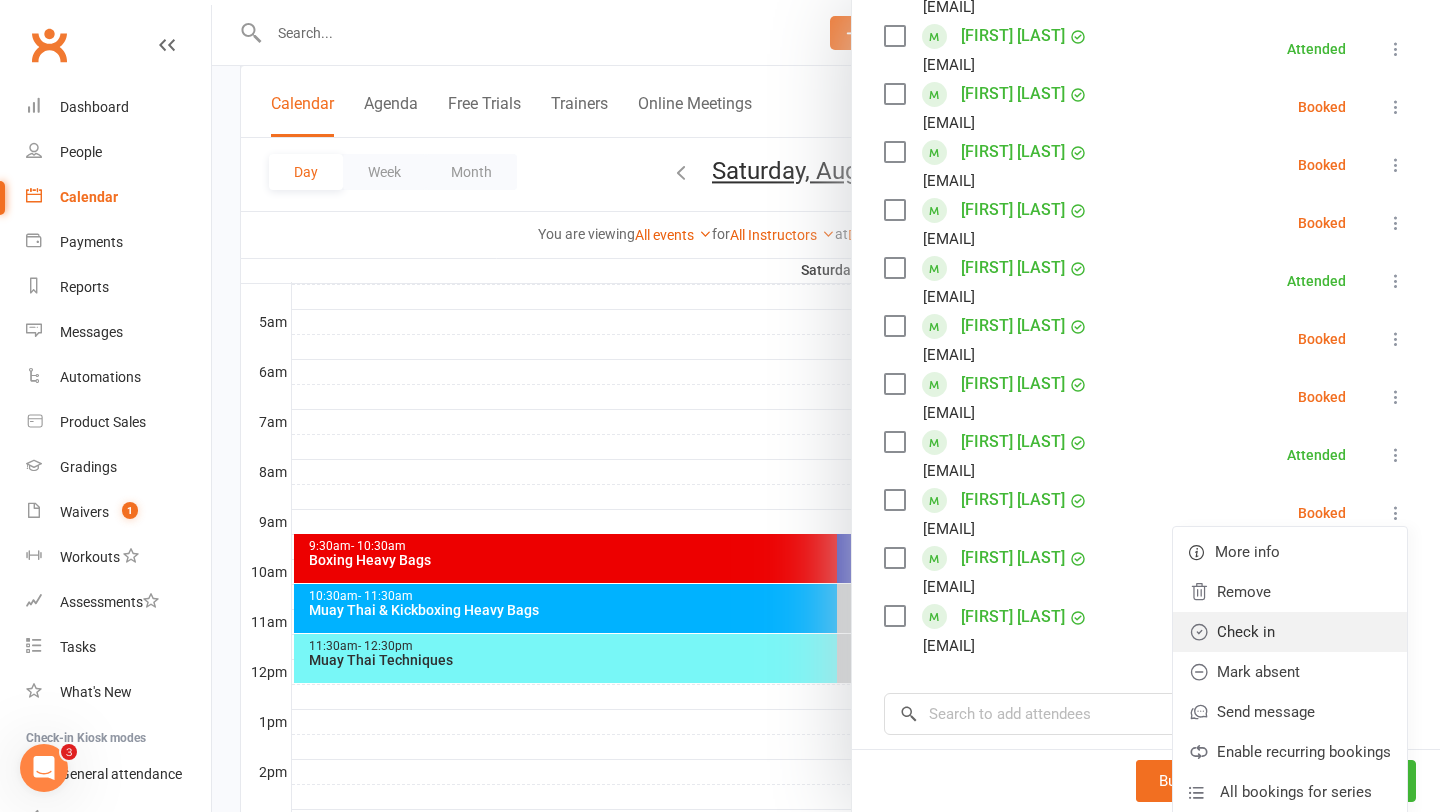 click on "Check in" at bounding box center [1290, 632] 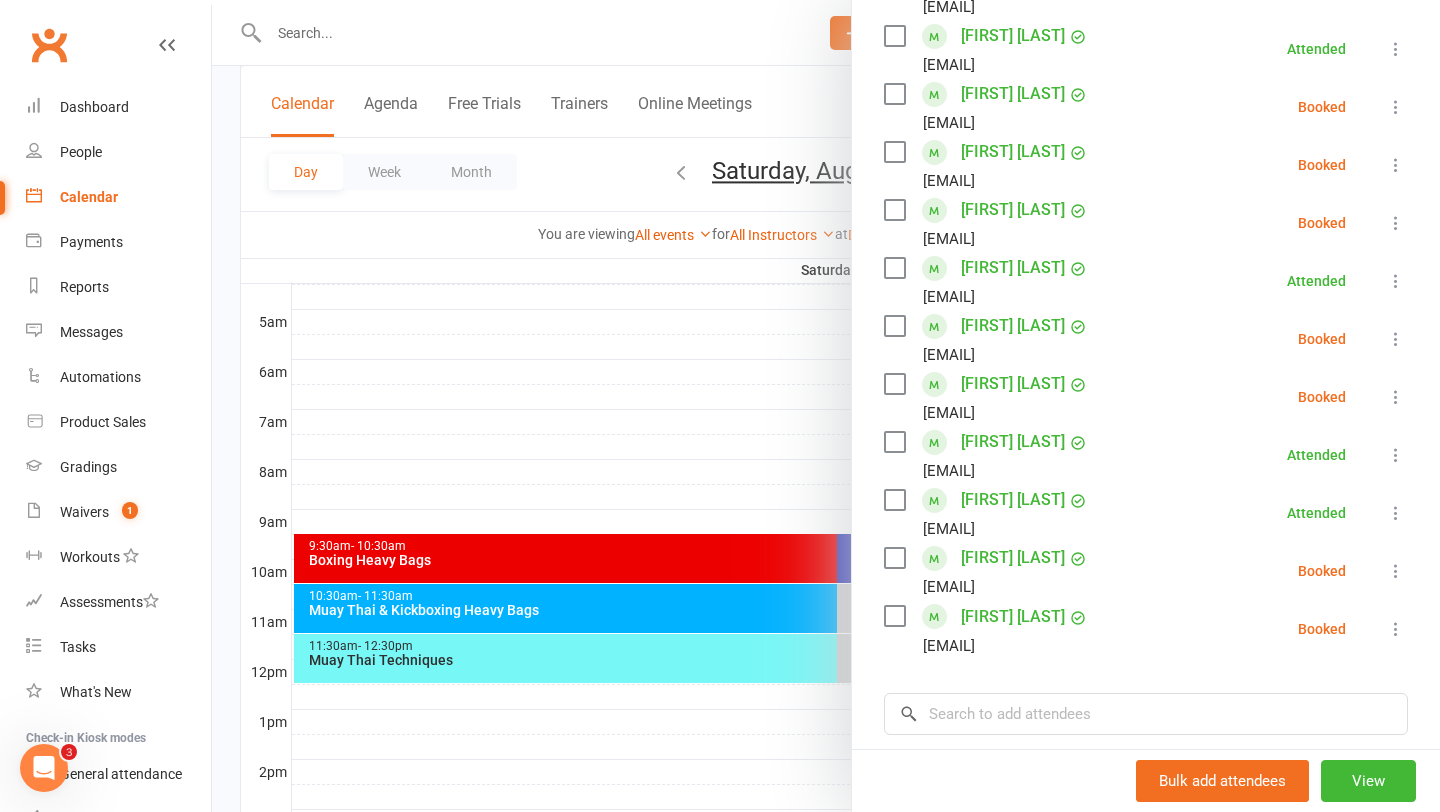 click at bounding box center [1396, 165] 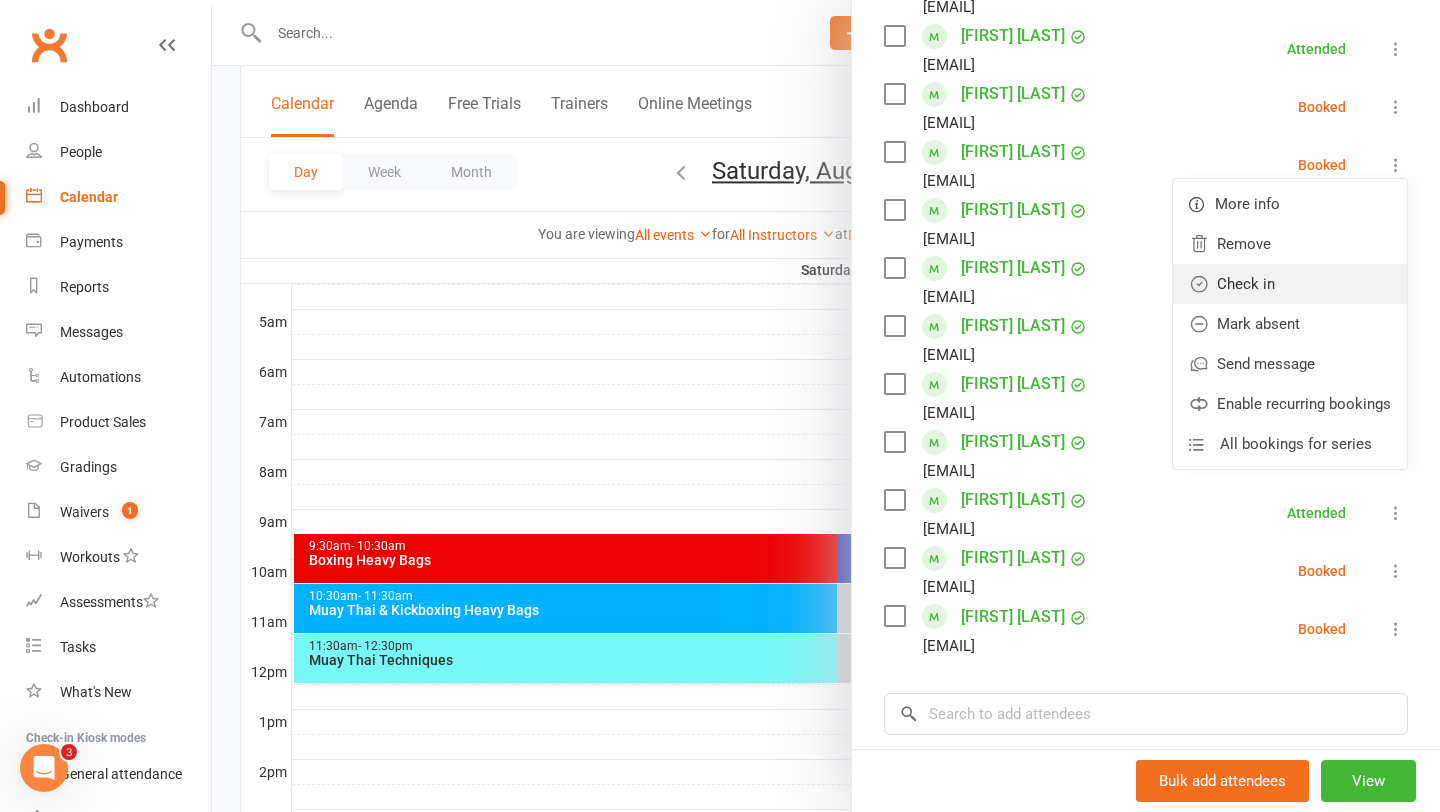 click on "Check in" at bounding box center [1290, 284] 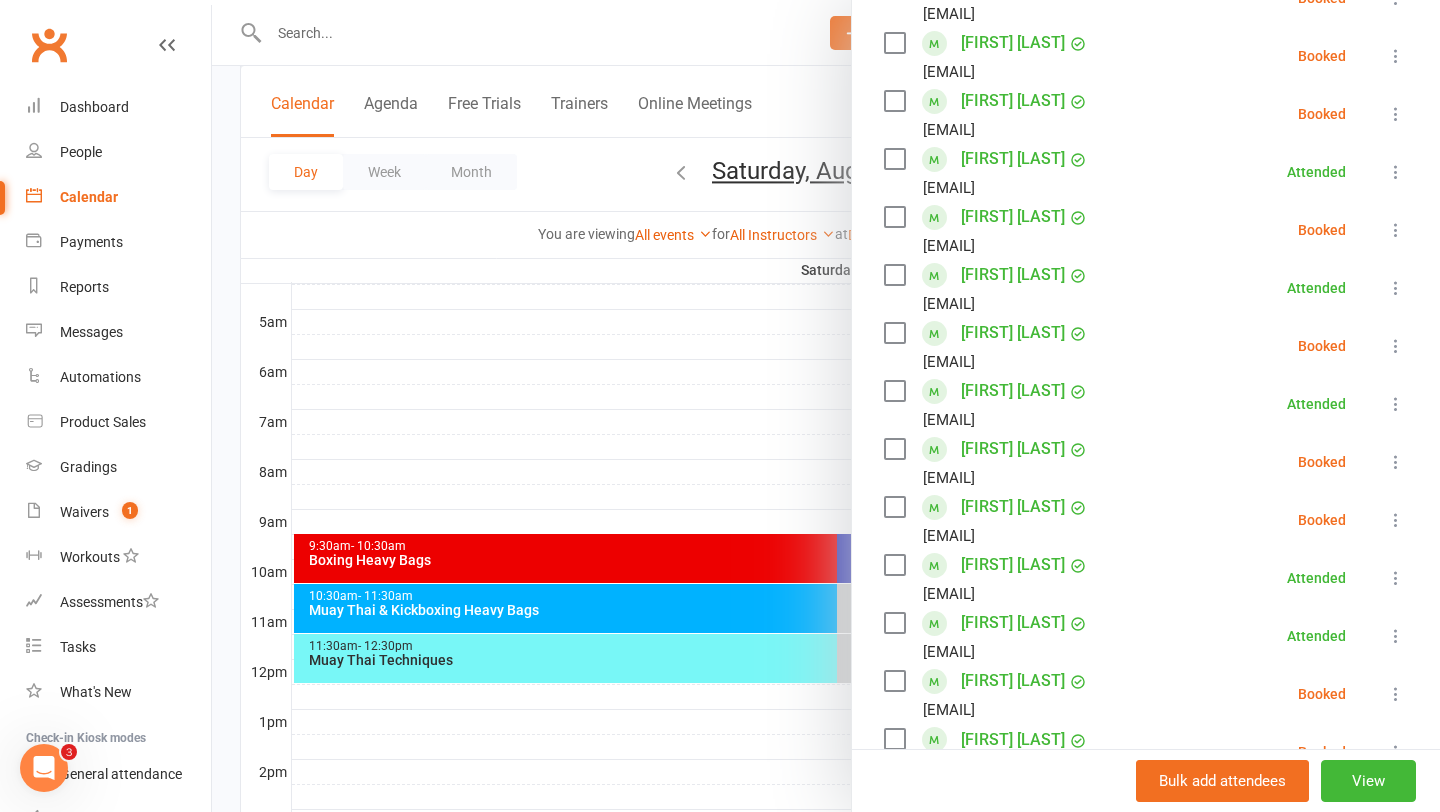 scroll, scrollTop: 520, scrollLeft: 0, axis: vertical 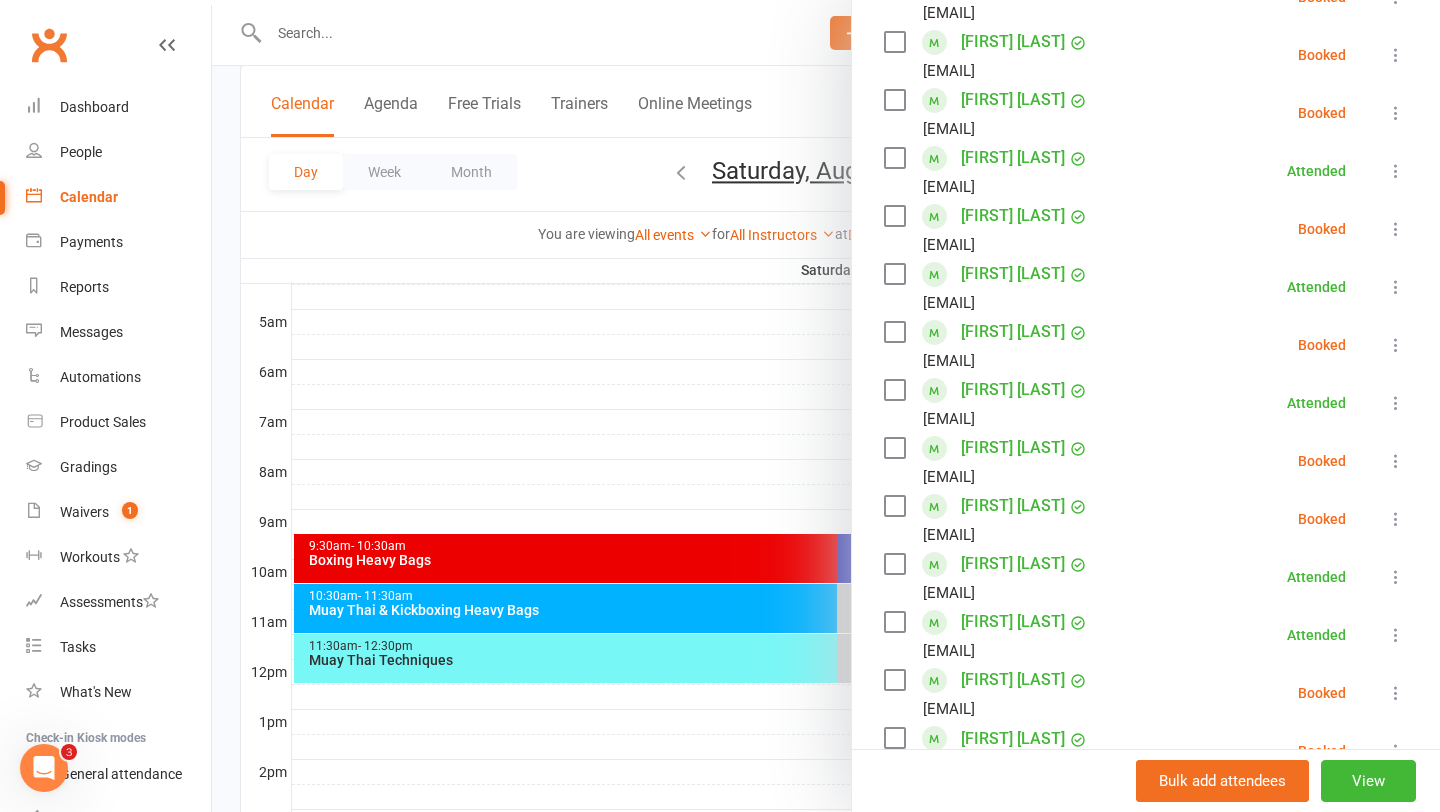 click at bounding box center [1396, 345] 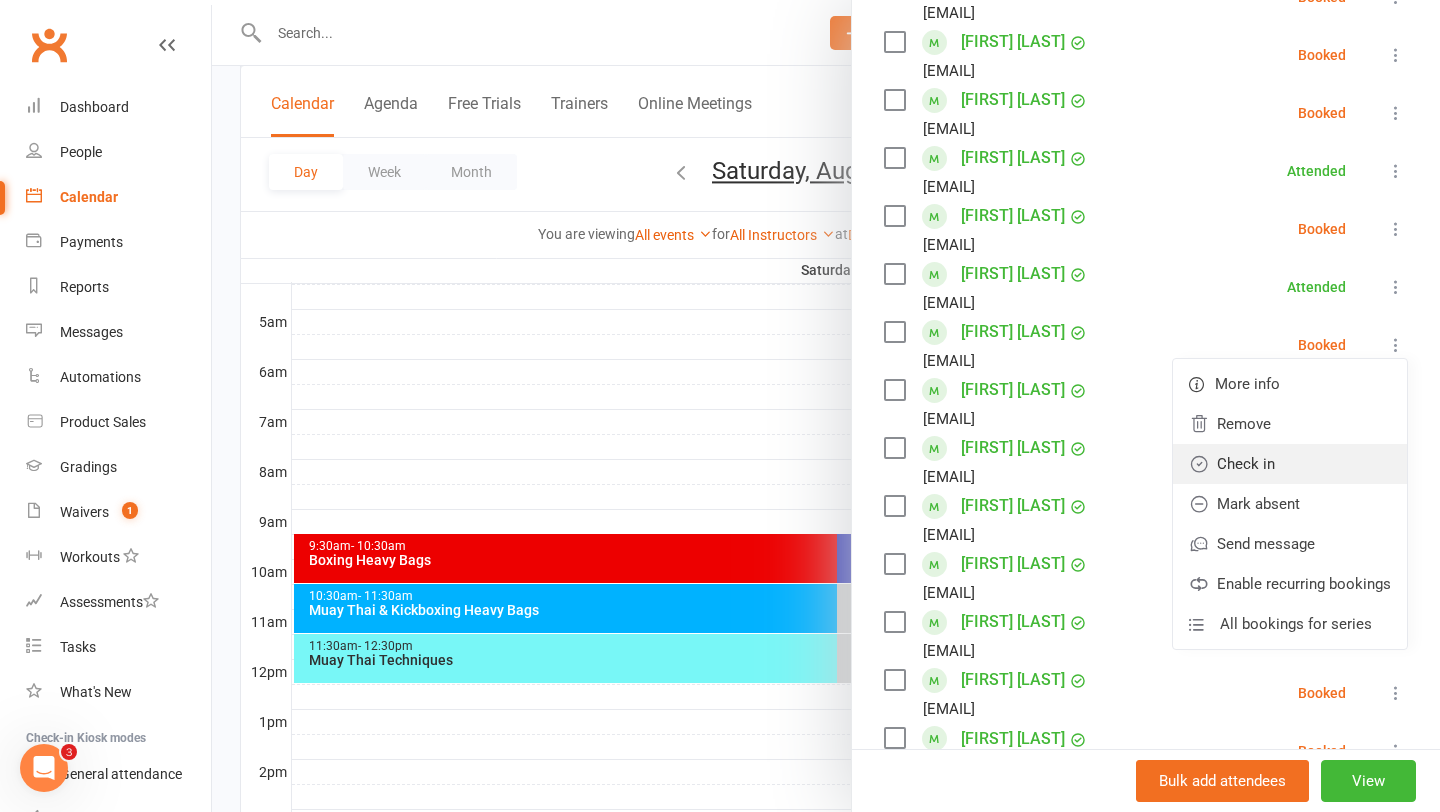 click on "Check in" at bounding box center (1290, 464) 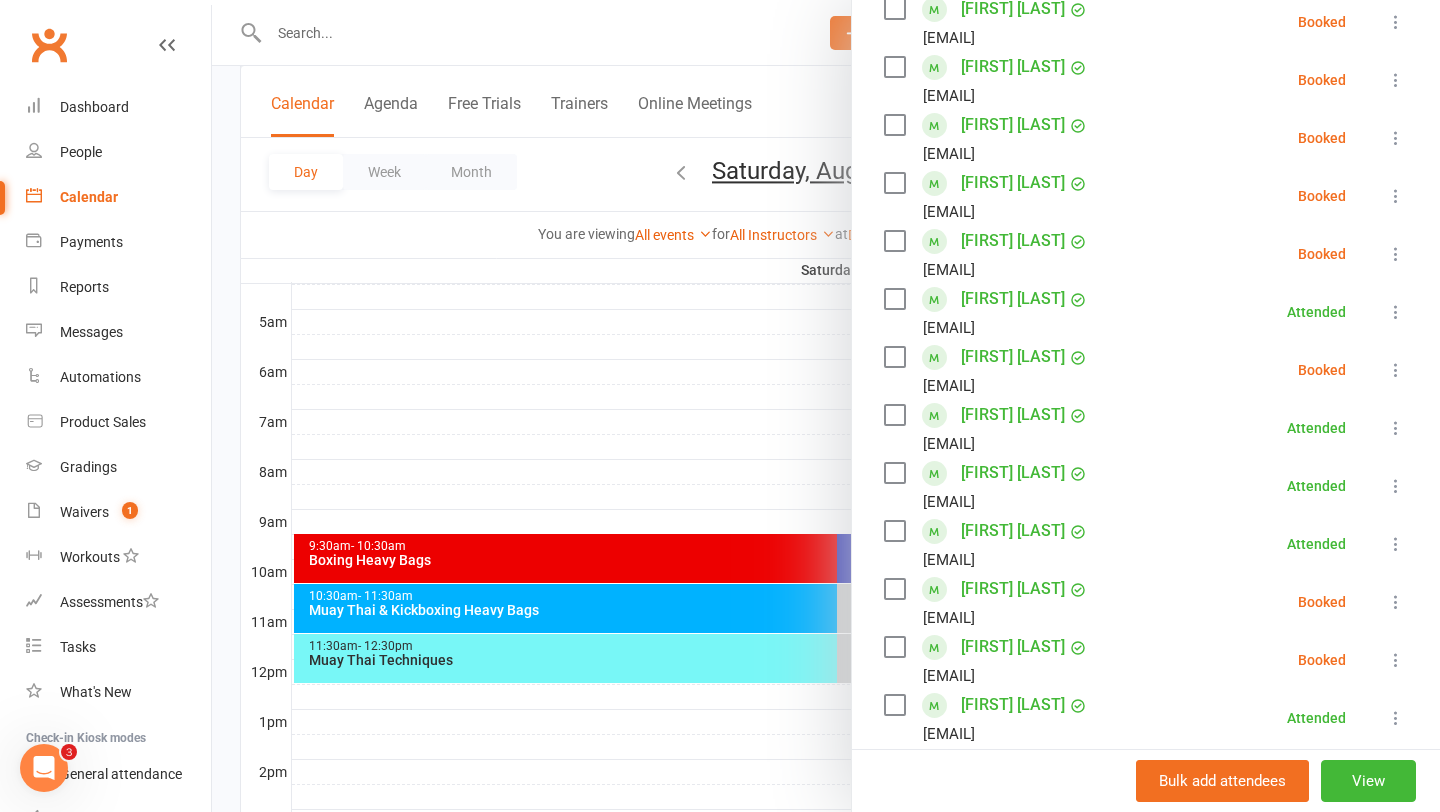 scroll, scrollTop: 910, scrollLeft: 0, axis: vertical 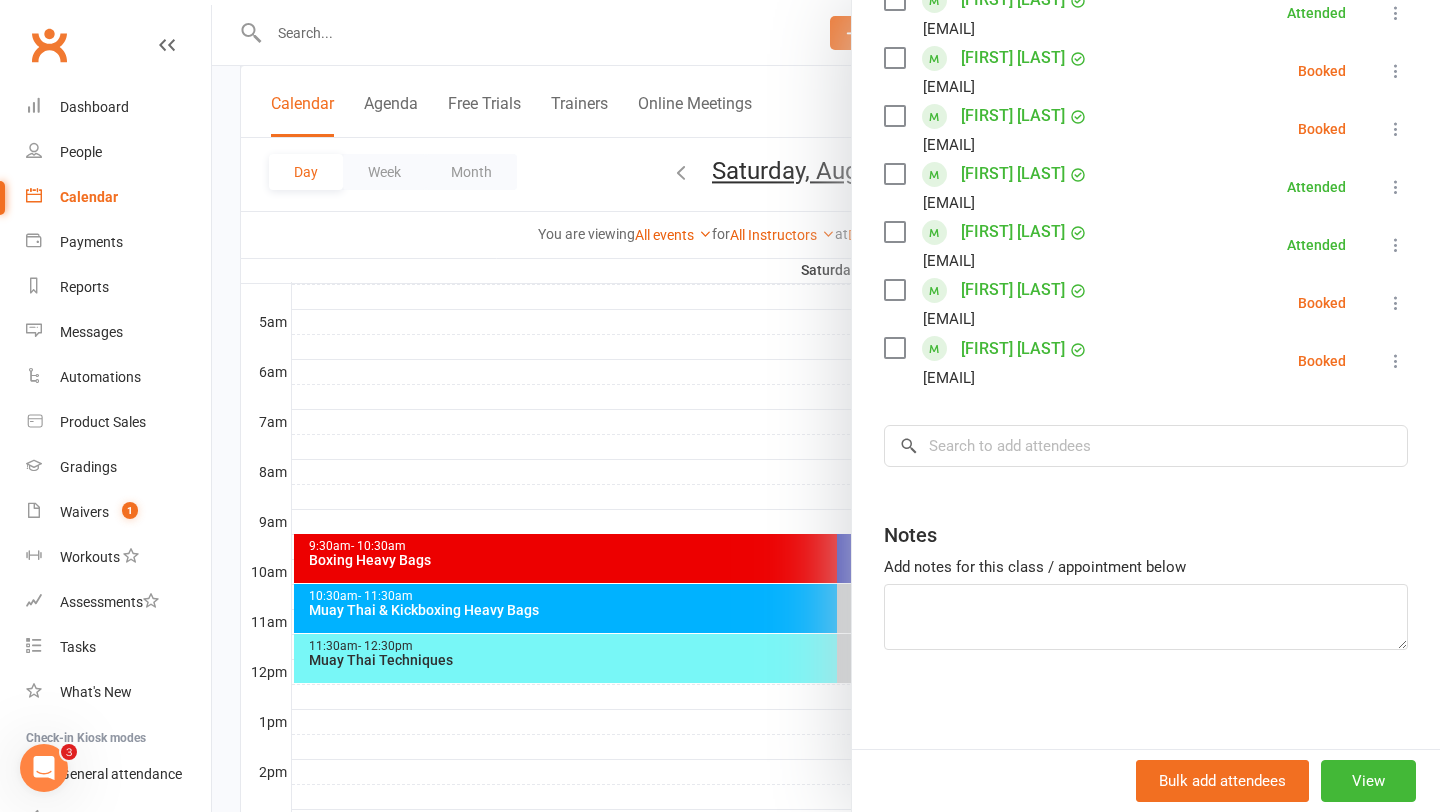 click at bounding box center [1396, 361] 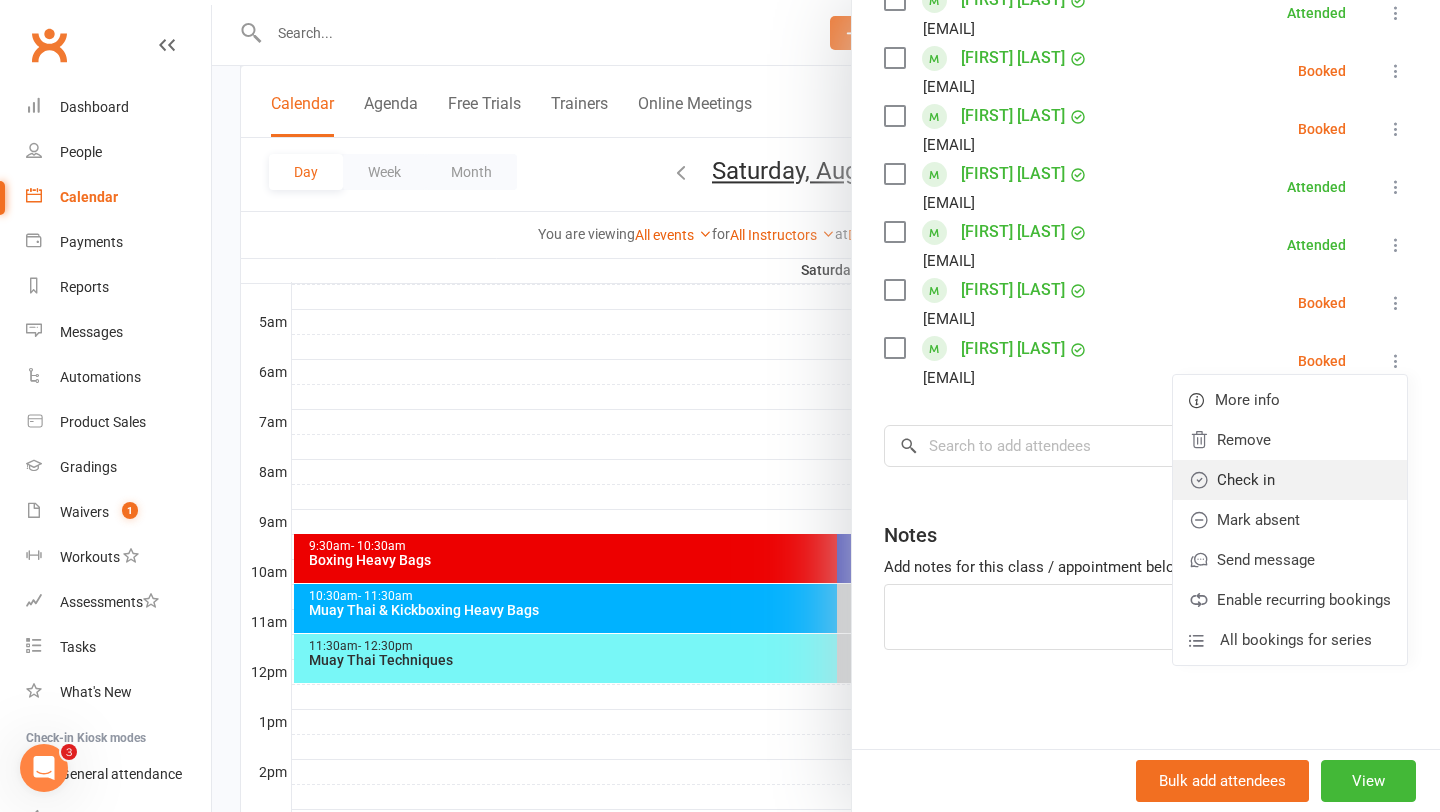 click on "Check in" at bounding box center [1290, 480] 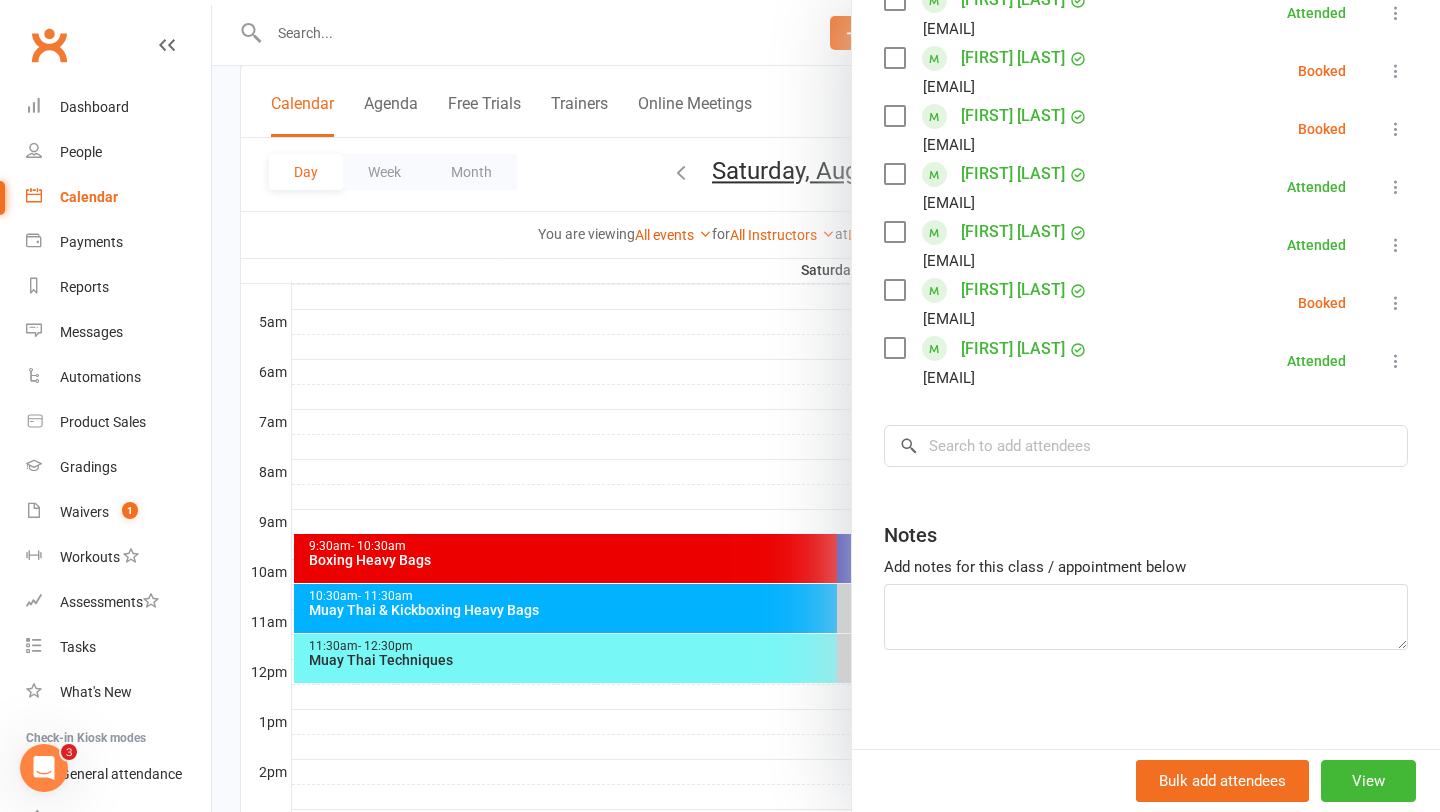 click at bounding box center [1396, 129] 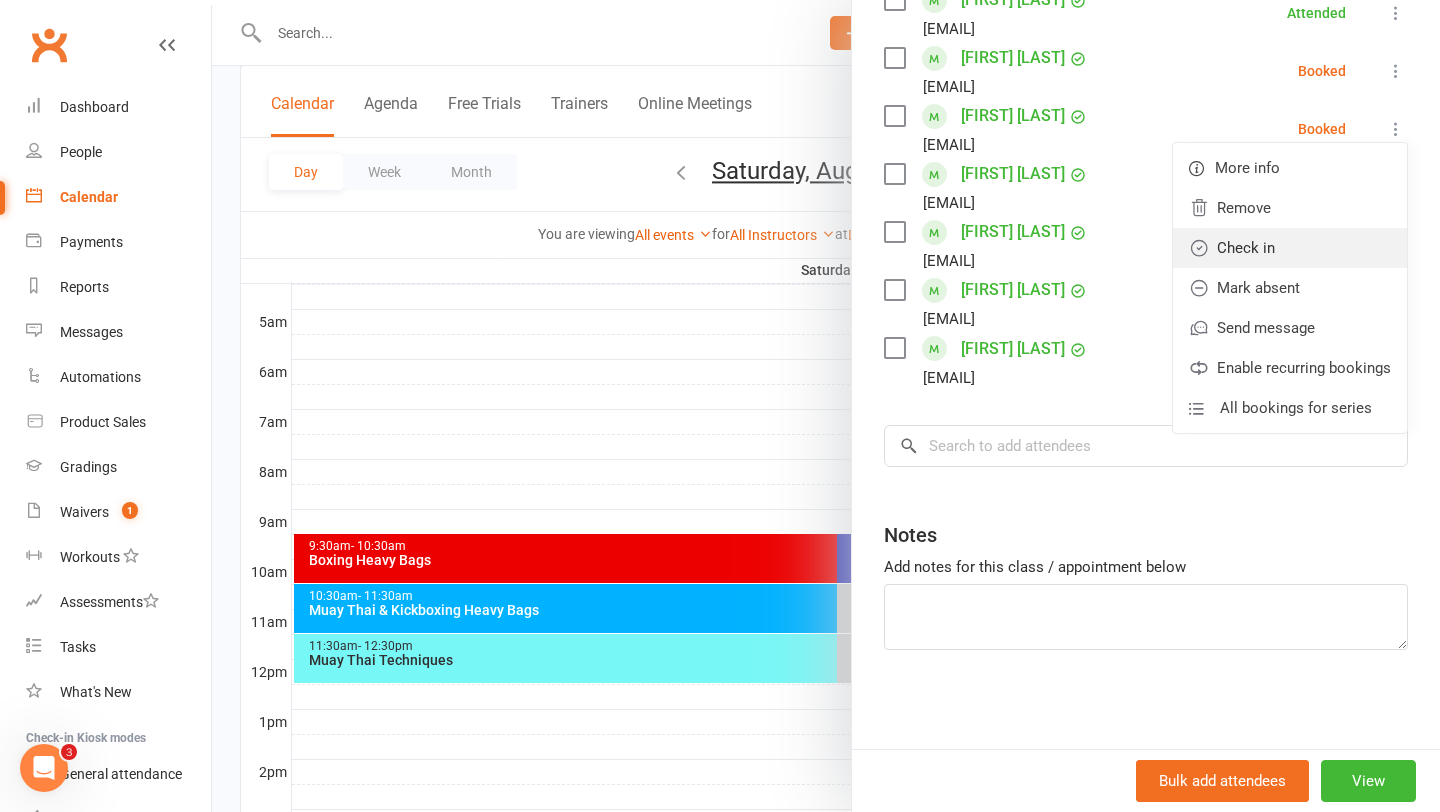 click on "Check in" at bounding box center [1290, 248] 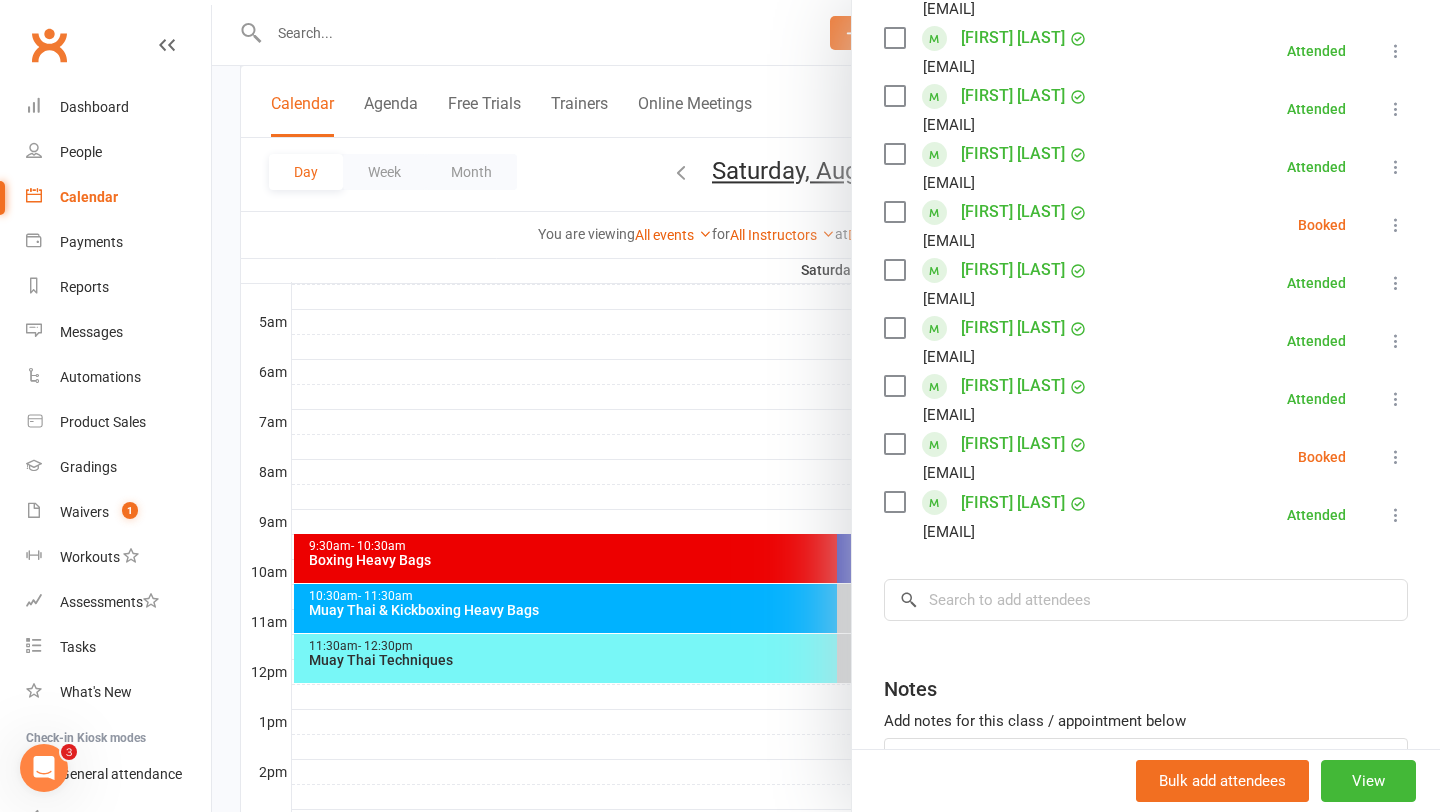 scroll, scrollTop: 753, scrollLeft: 0, axis: vertical 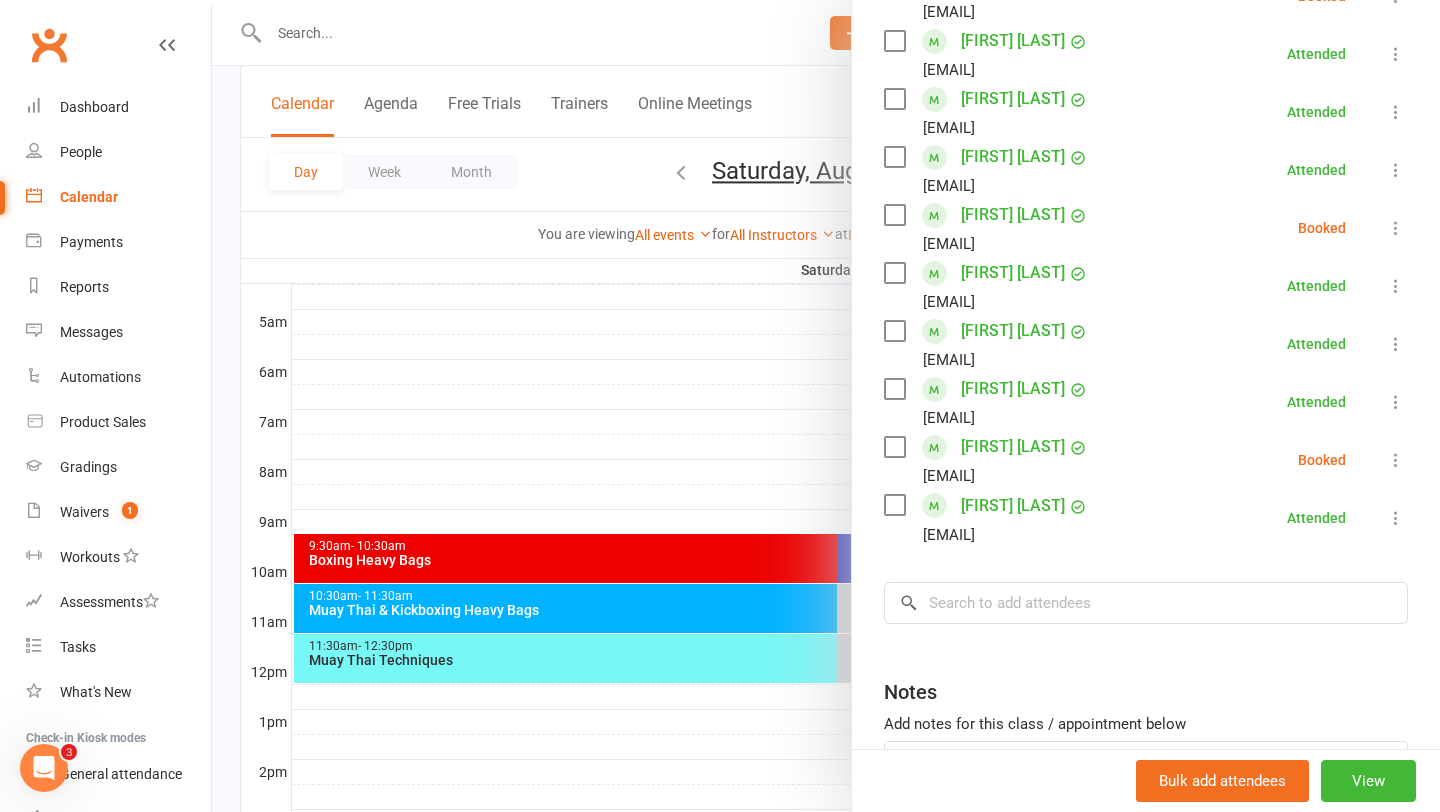click at bounding box center [826, 406] 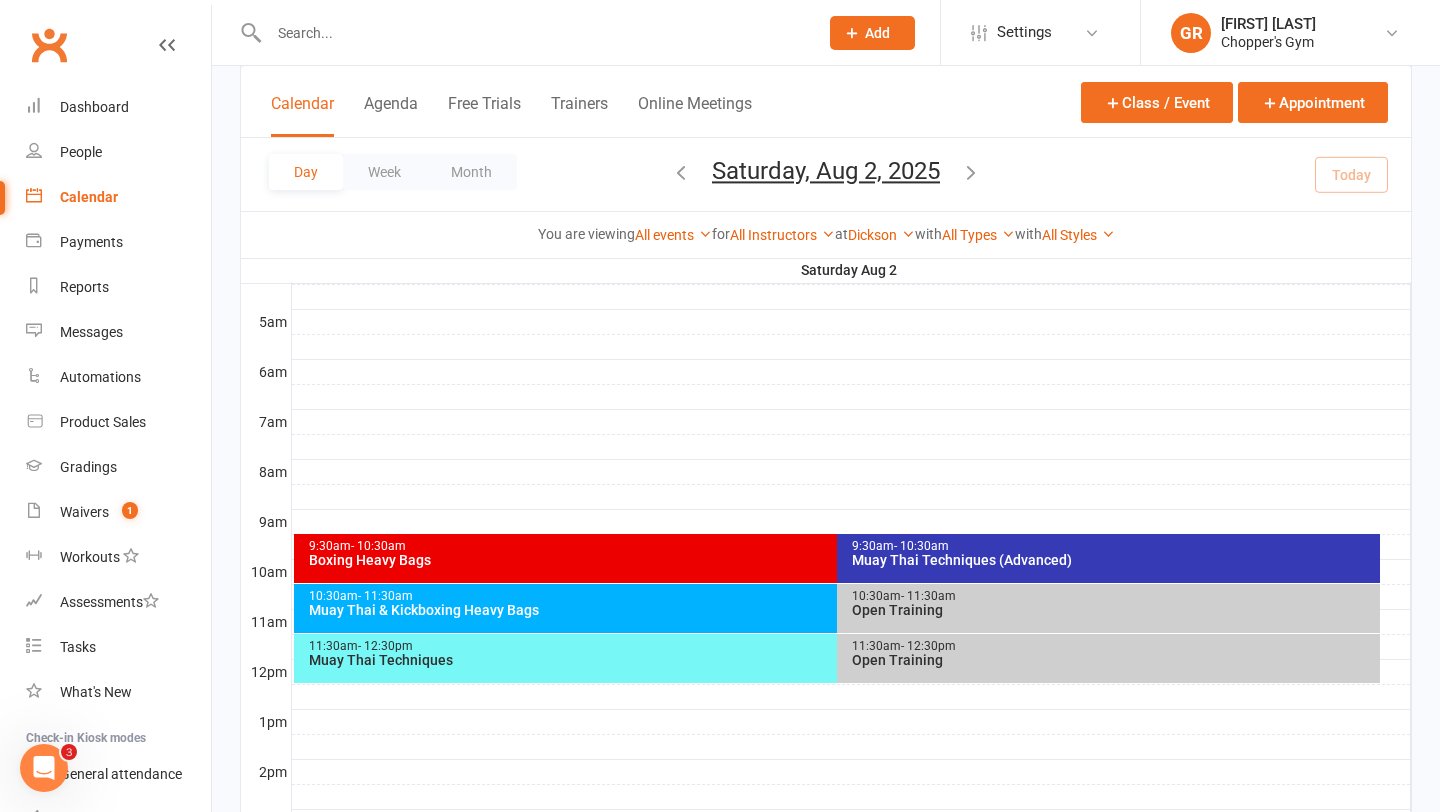 click on "Muay Thai Techniques (Advanced)" at bounding box center [1113, 560] 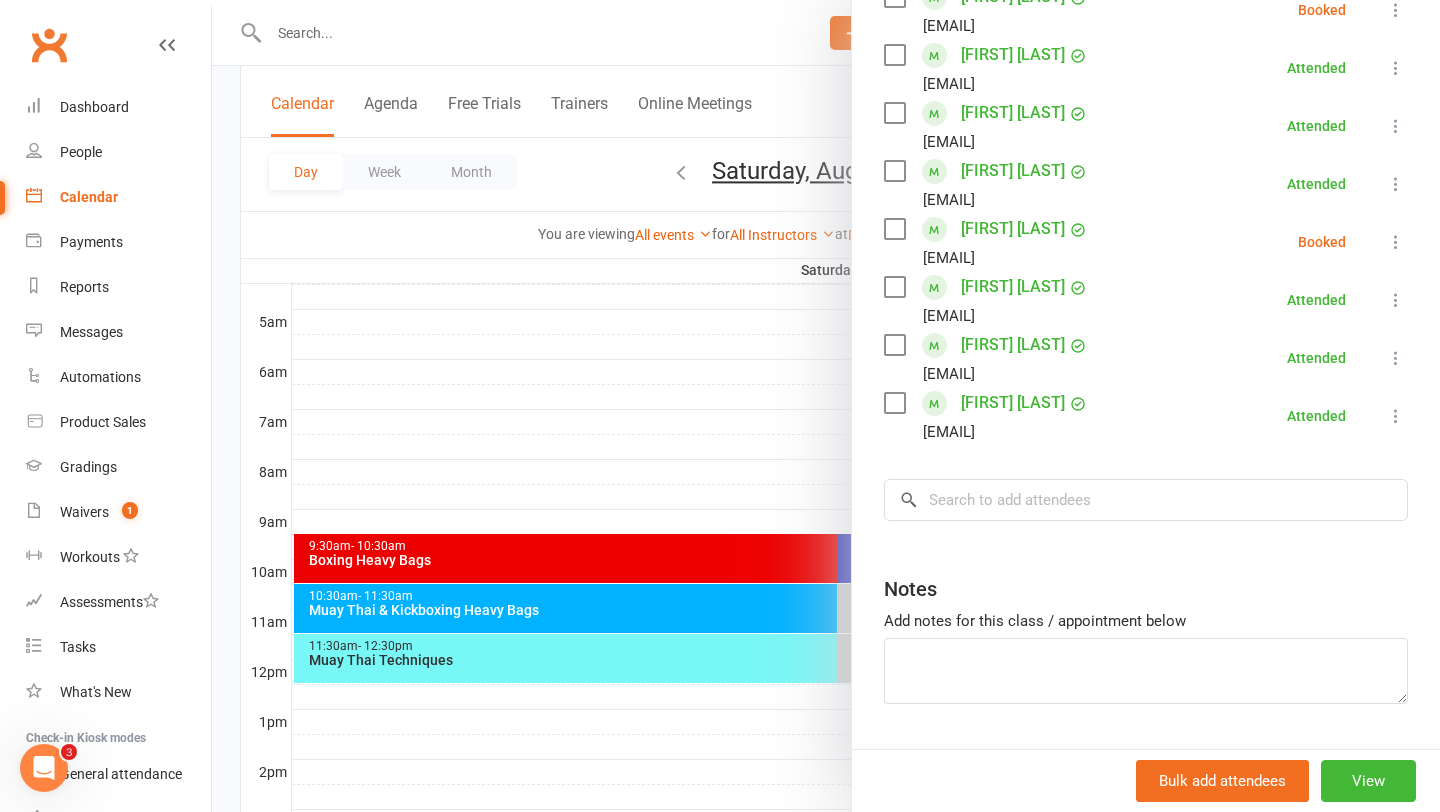 scroll, scrollTop: 504, scrollLeft: 0, axis: vertical 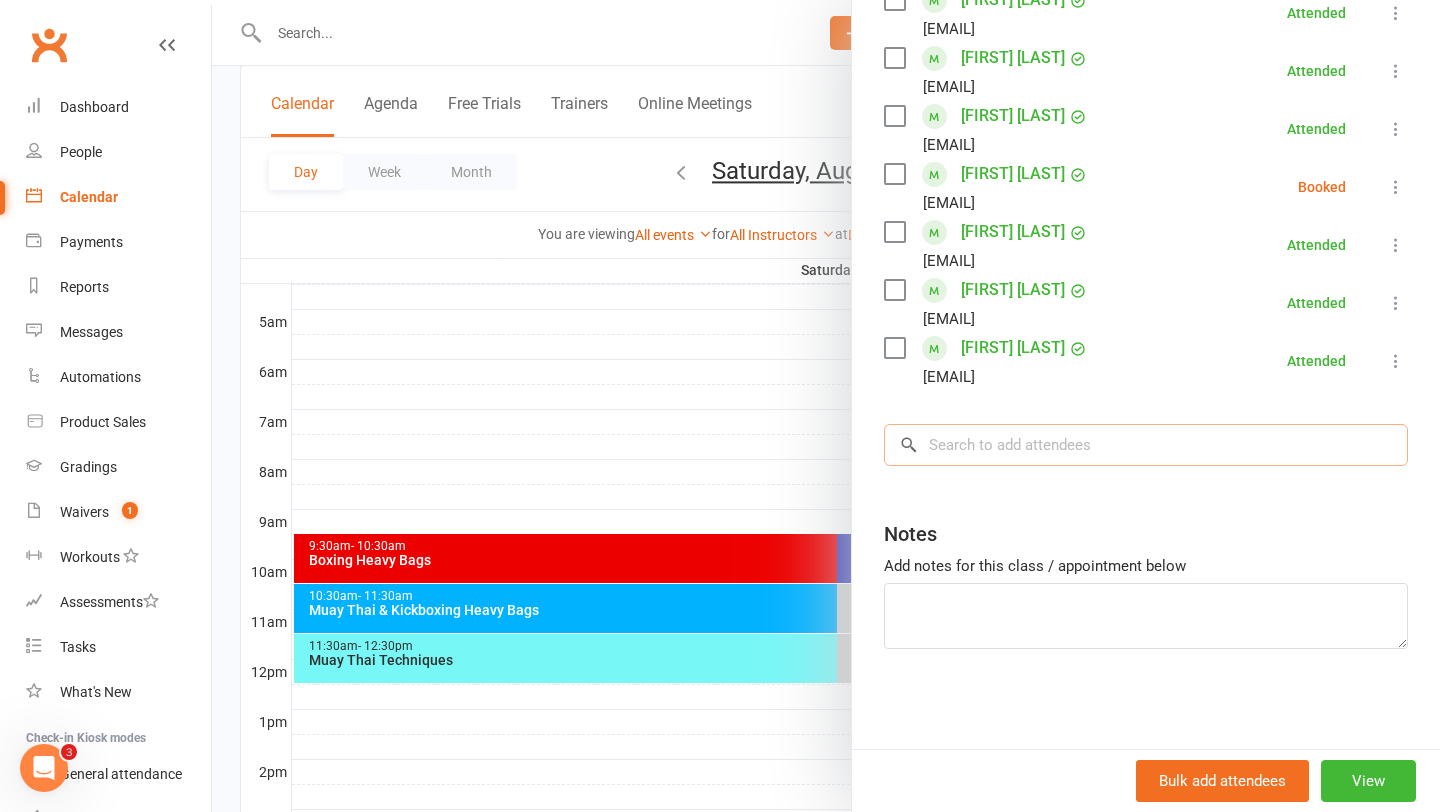 click at bounding box center (1146, 445) 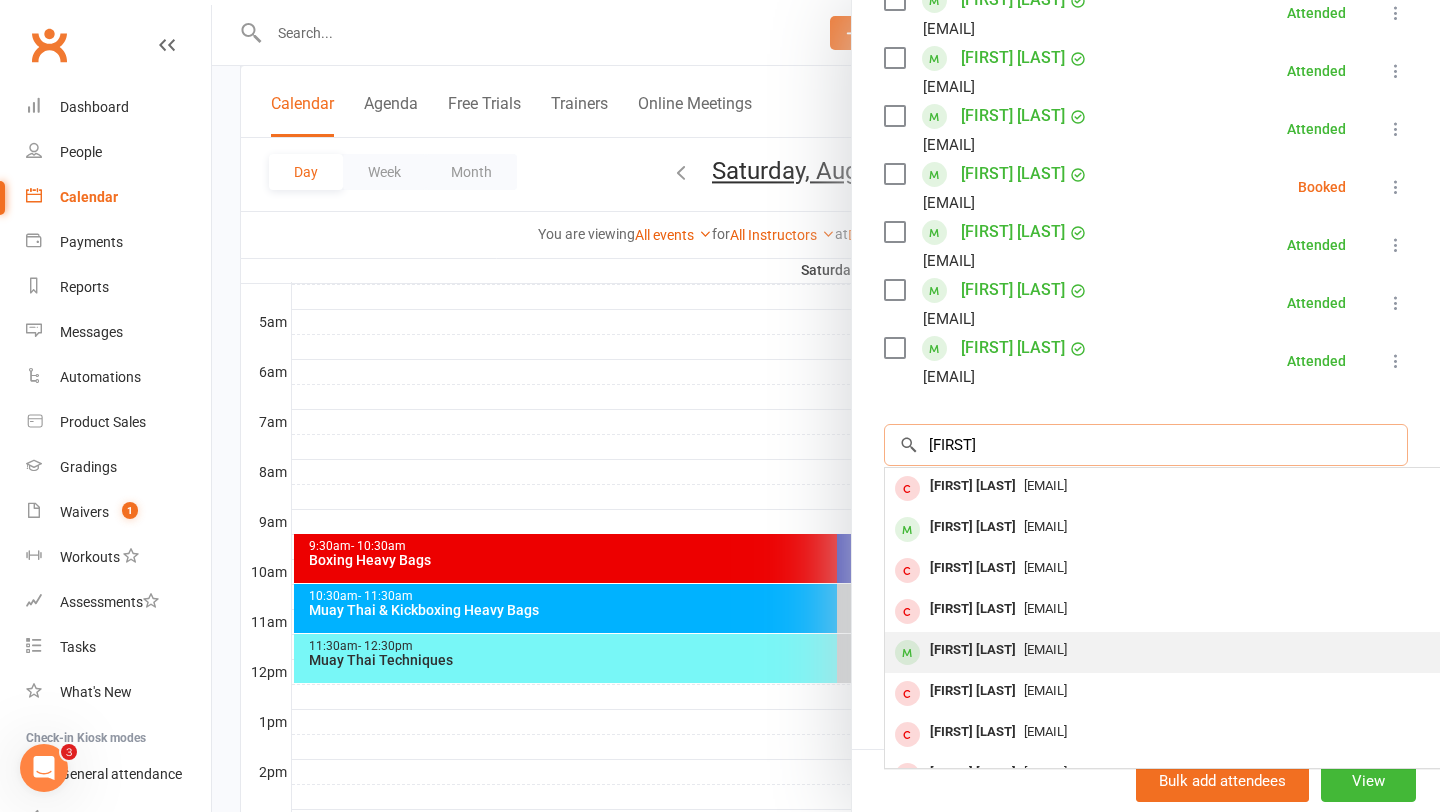 type on "hugo" 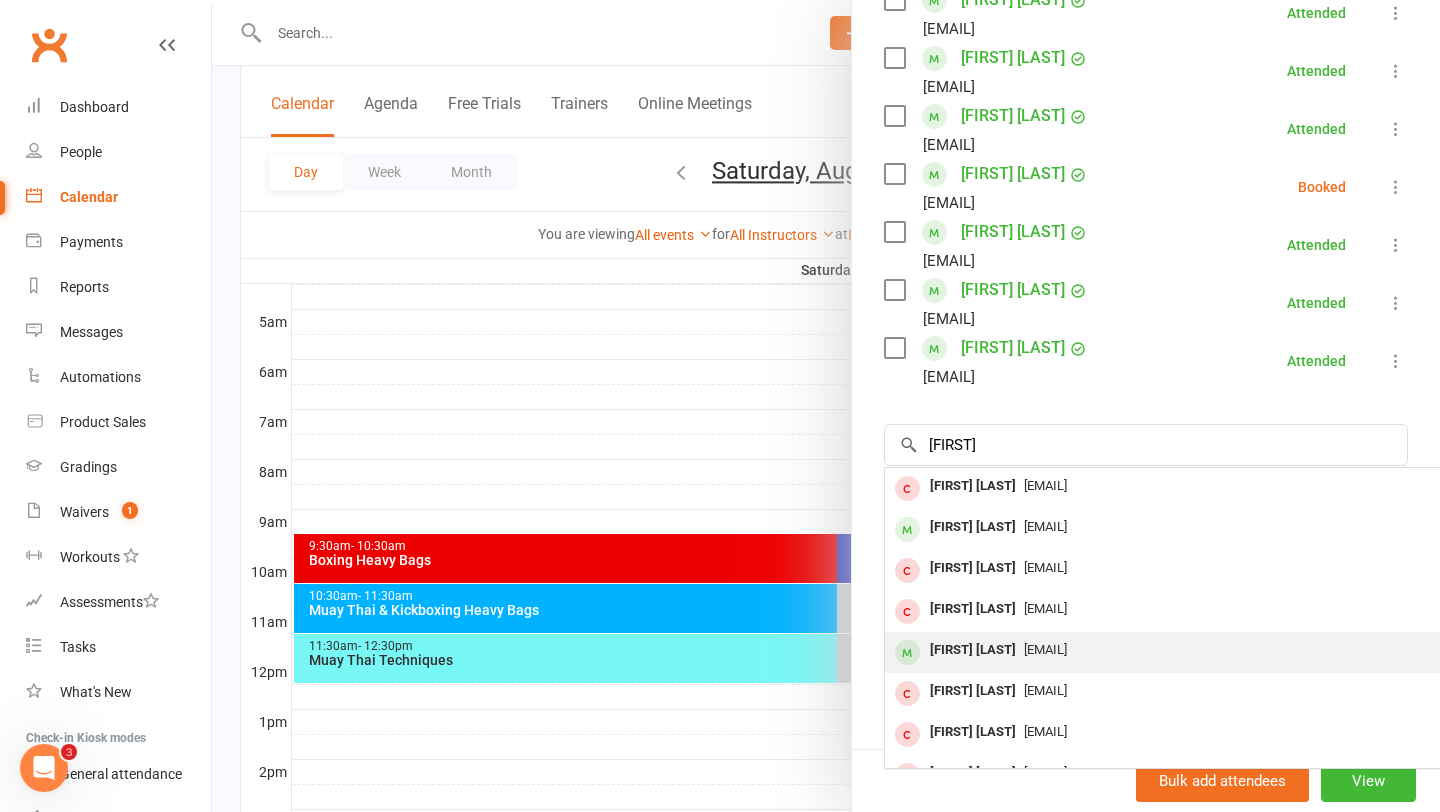 click on "hhhuuugggiiieee@gmail.com" at bounding box center [1045, 649] 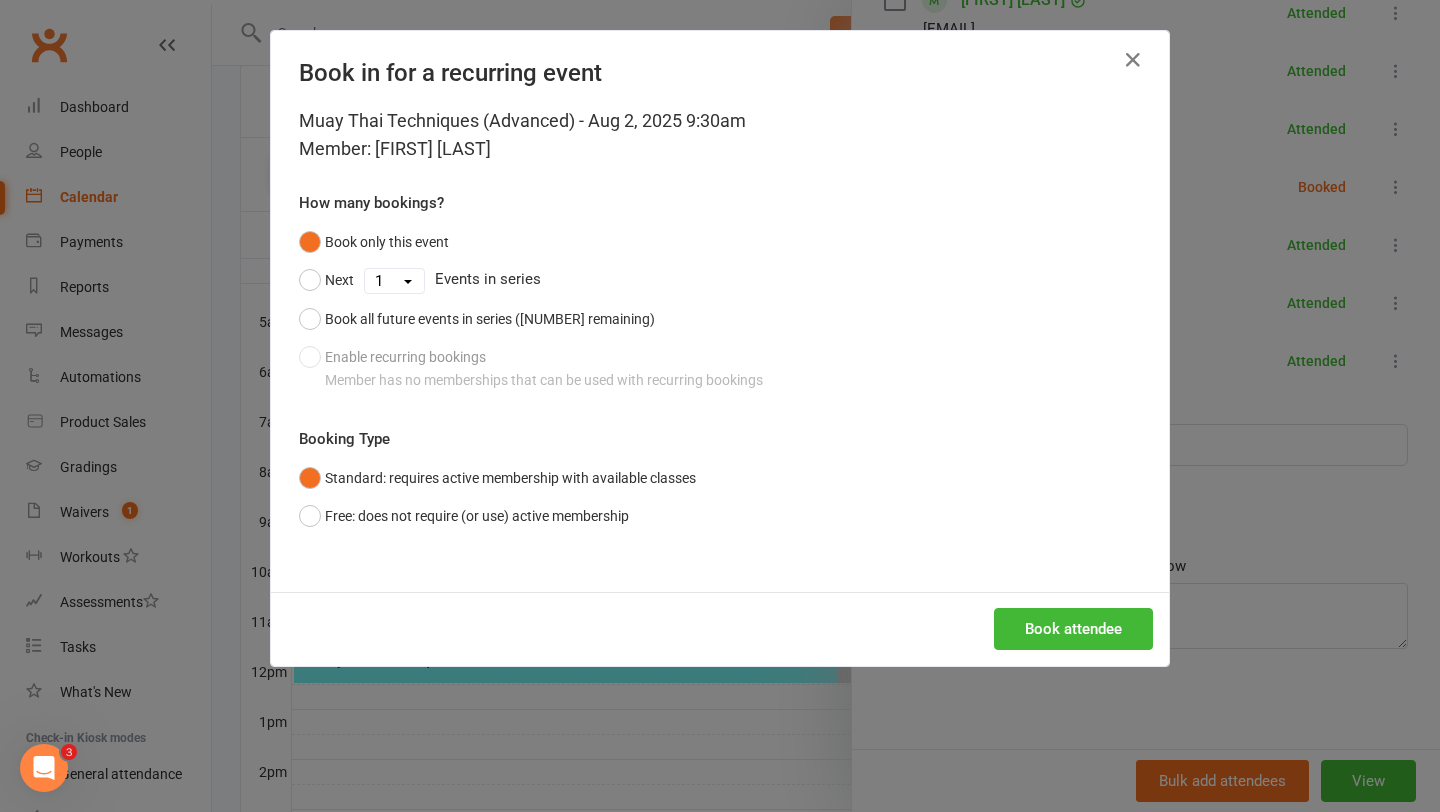 click on "Book attendee" at bounding box center [720, 629] 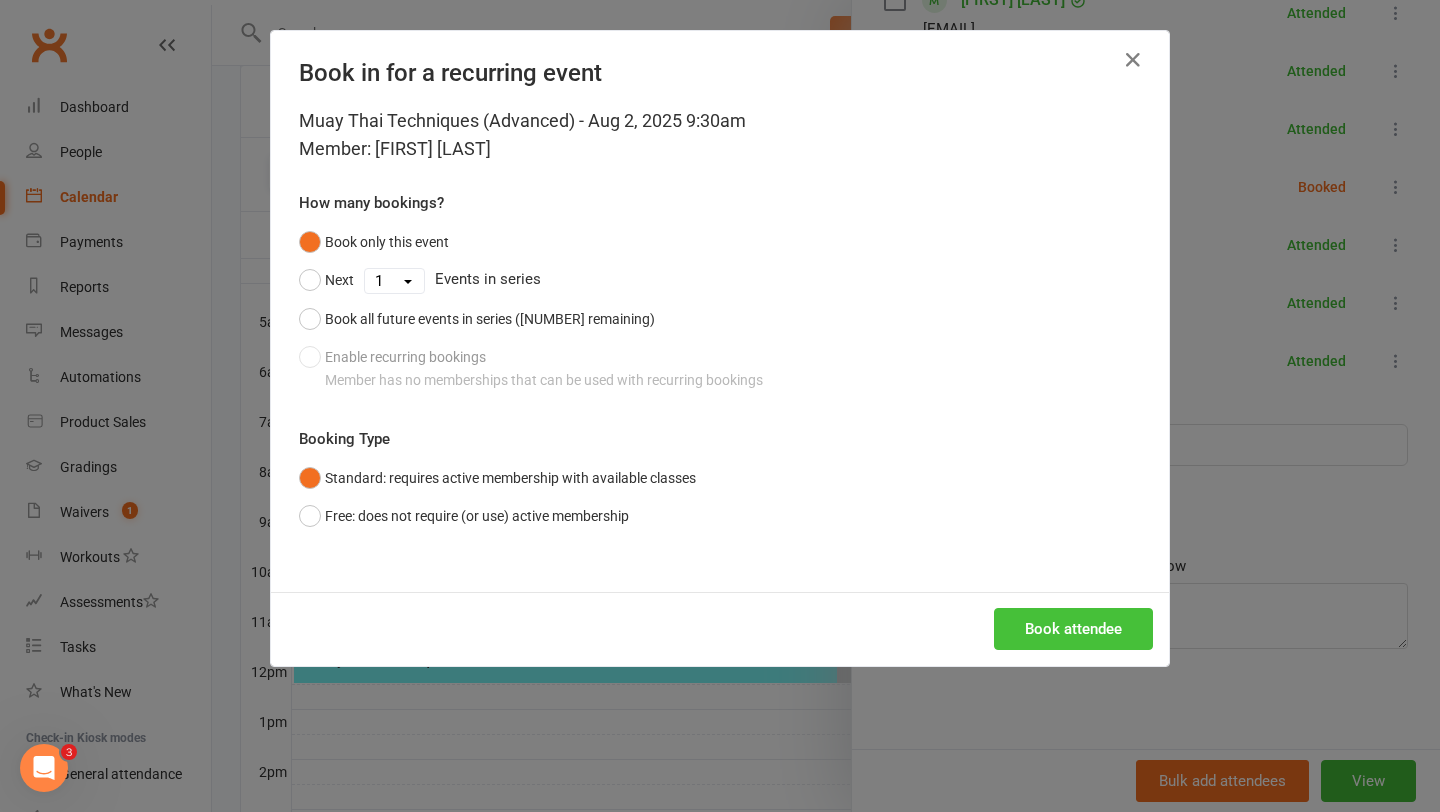 click on "Book attendee" at bounding box center [1073, 629] 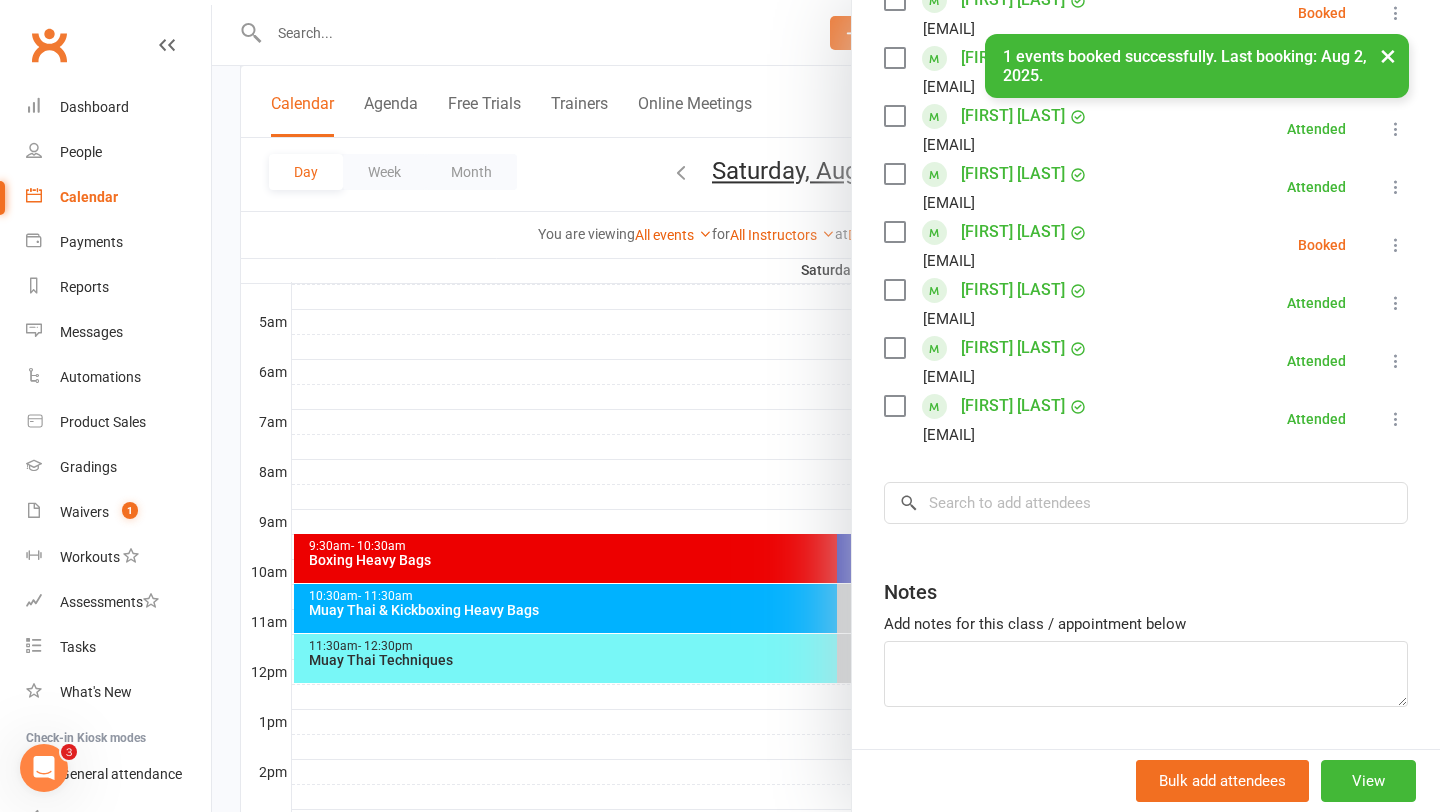 scroll, scrollTop: 562, scrollLeft: 0, axis: vertical 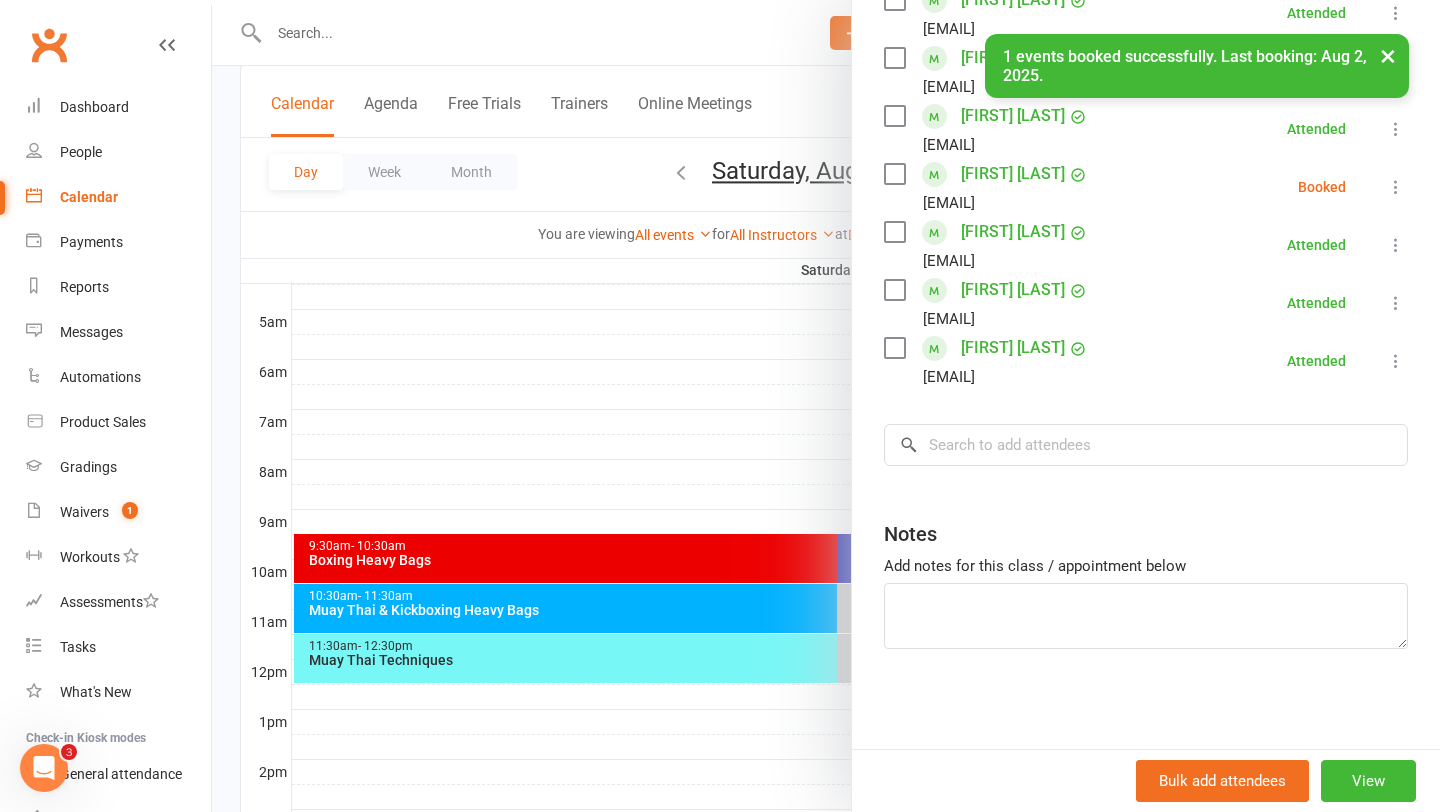 click at bounding box center [826, 406] 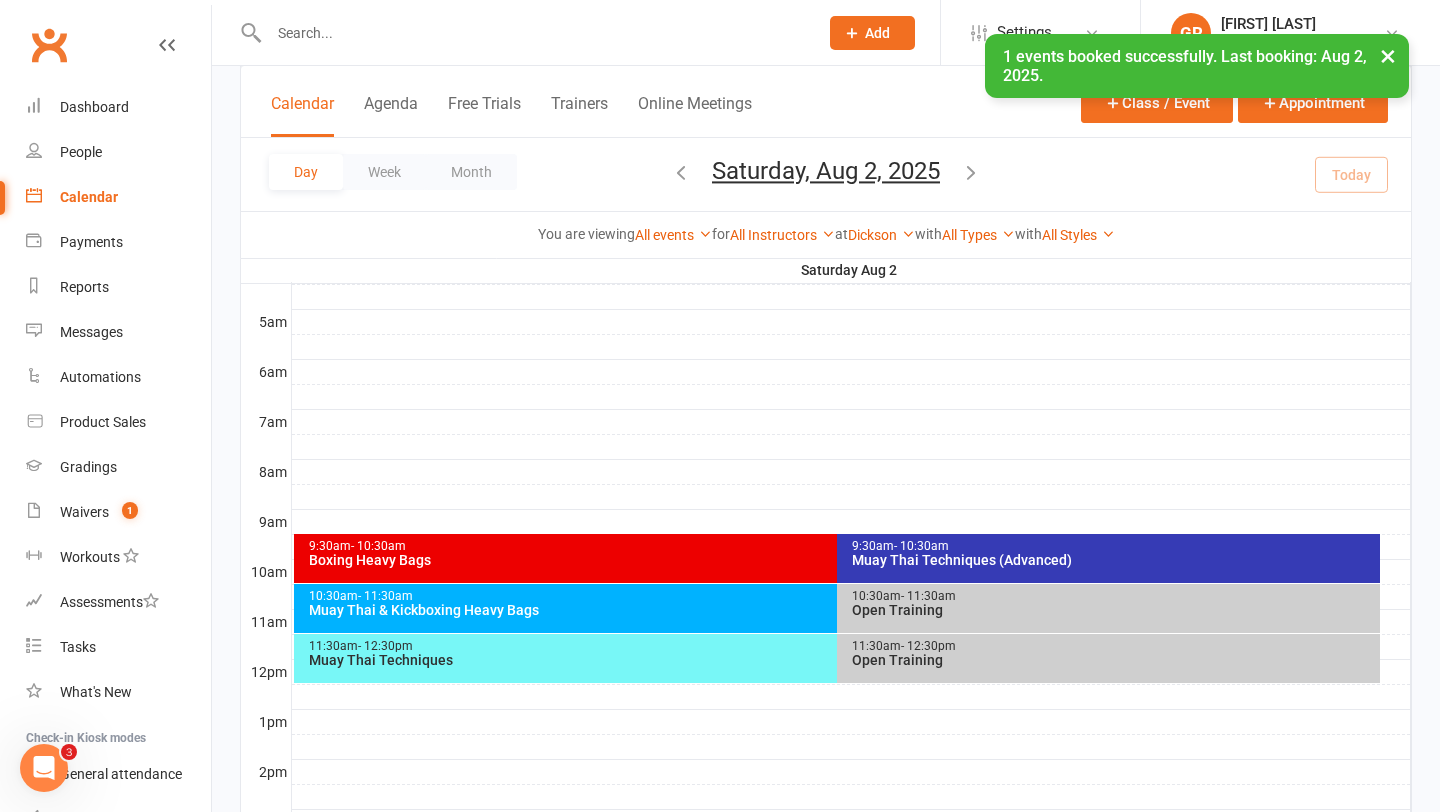 click on "Boxing Heavy Bags" at bounding box center (832, 560) 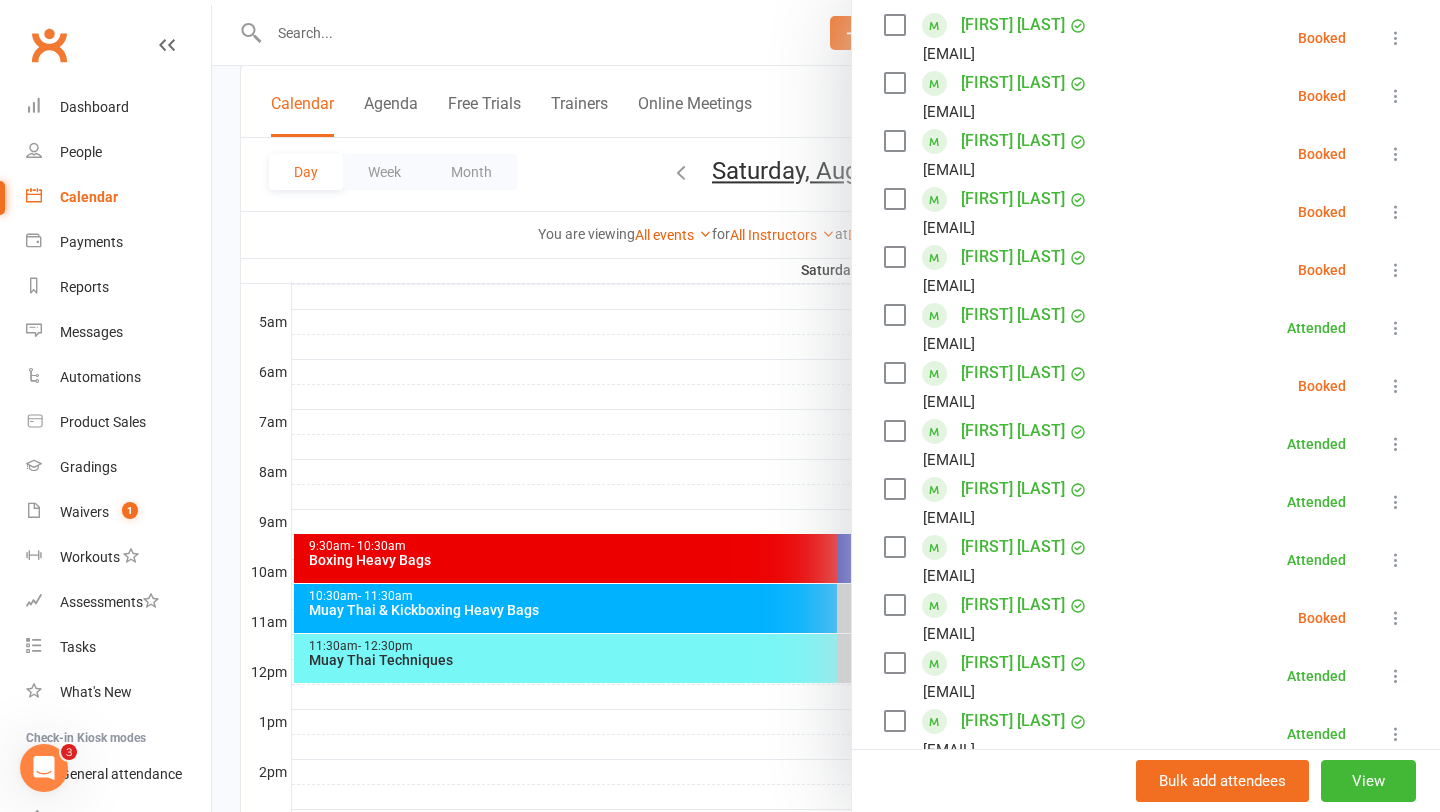 scroll, scrollTop: 361, scrollLeft: 0, axis: vertical 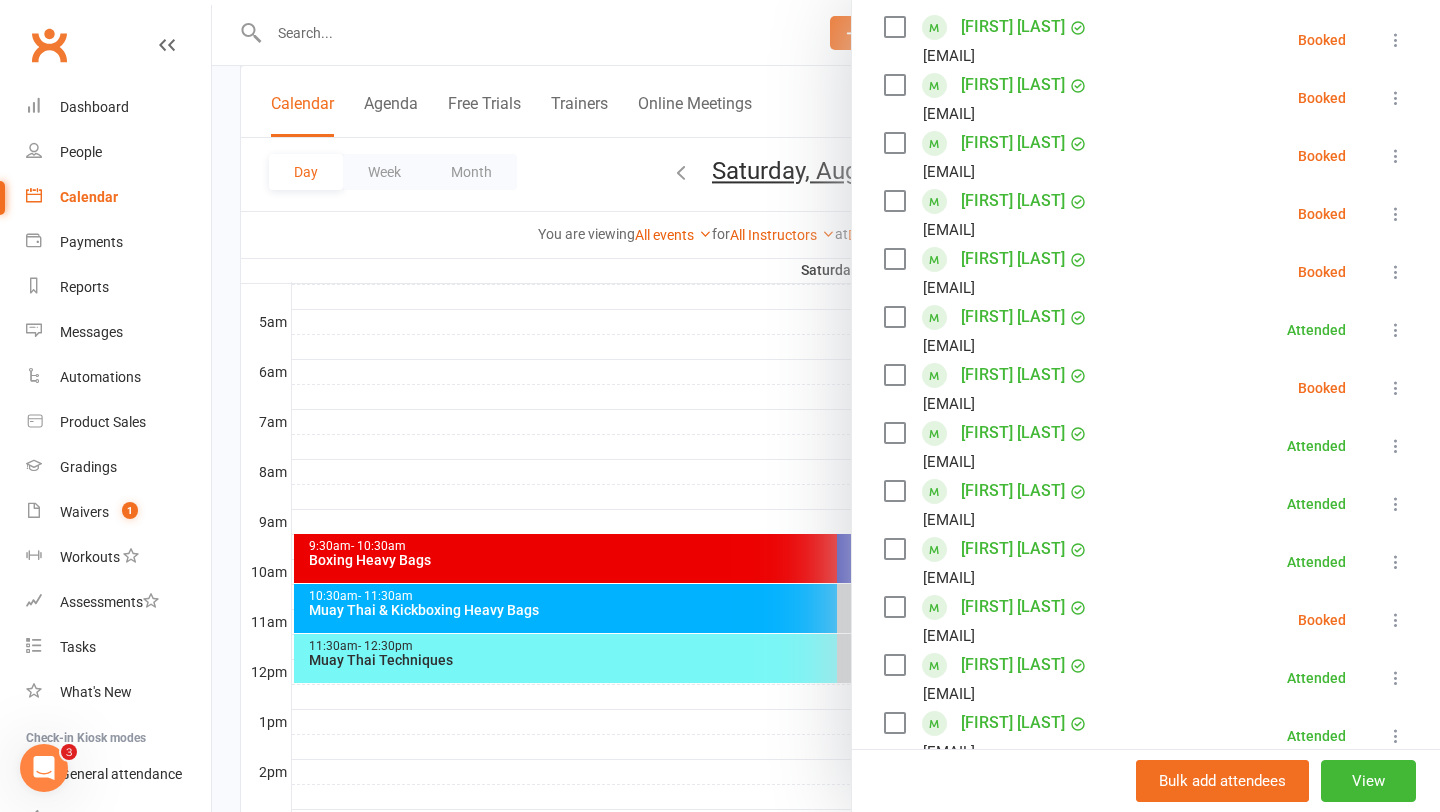 click at bounding box center [826, 406] 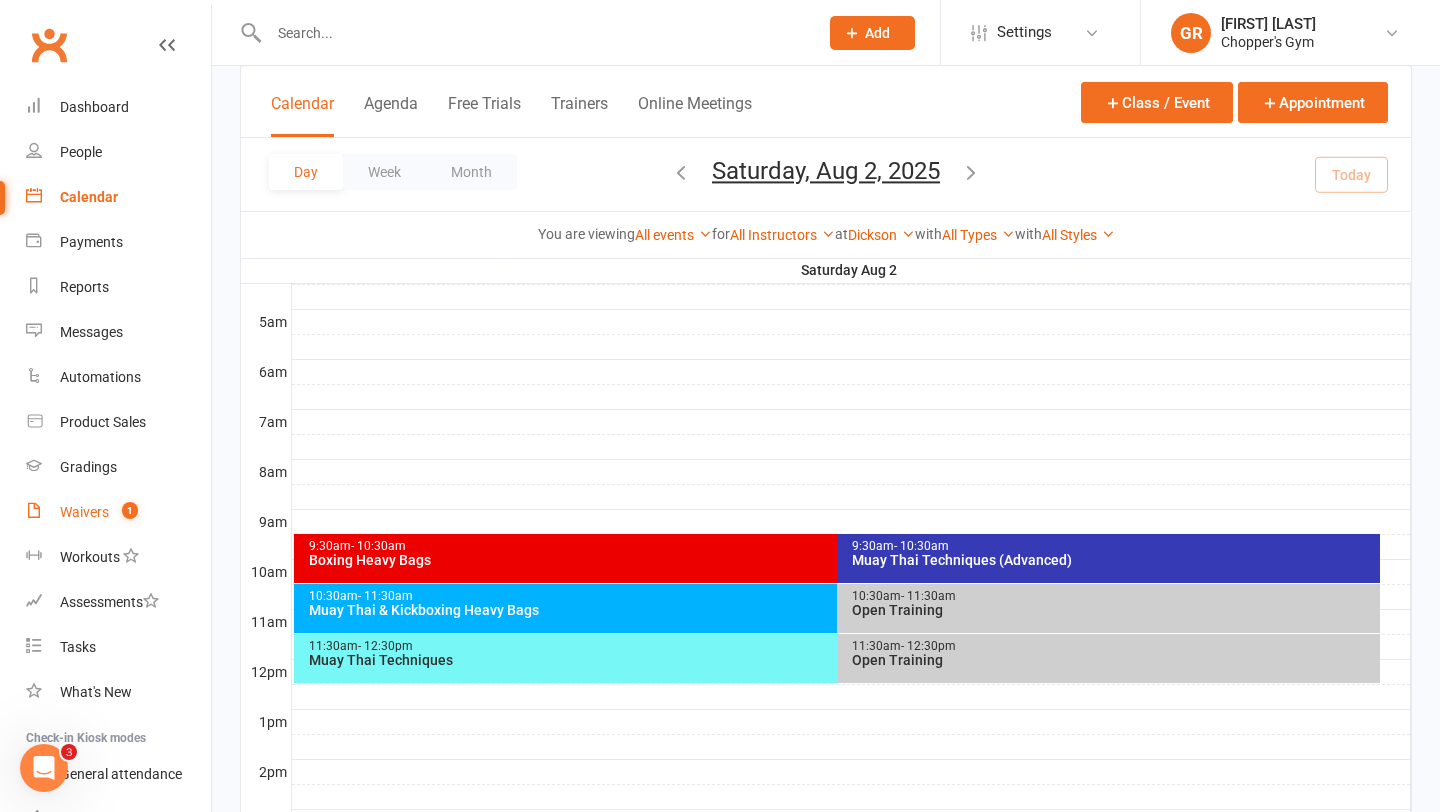 click on "Waivers   1" at bounding box center [118, 512] 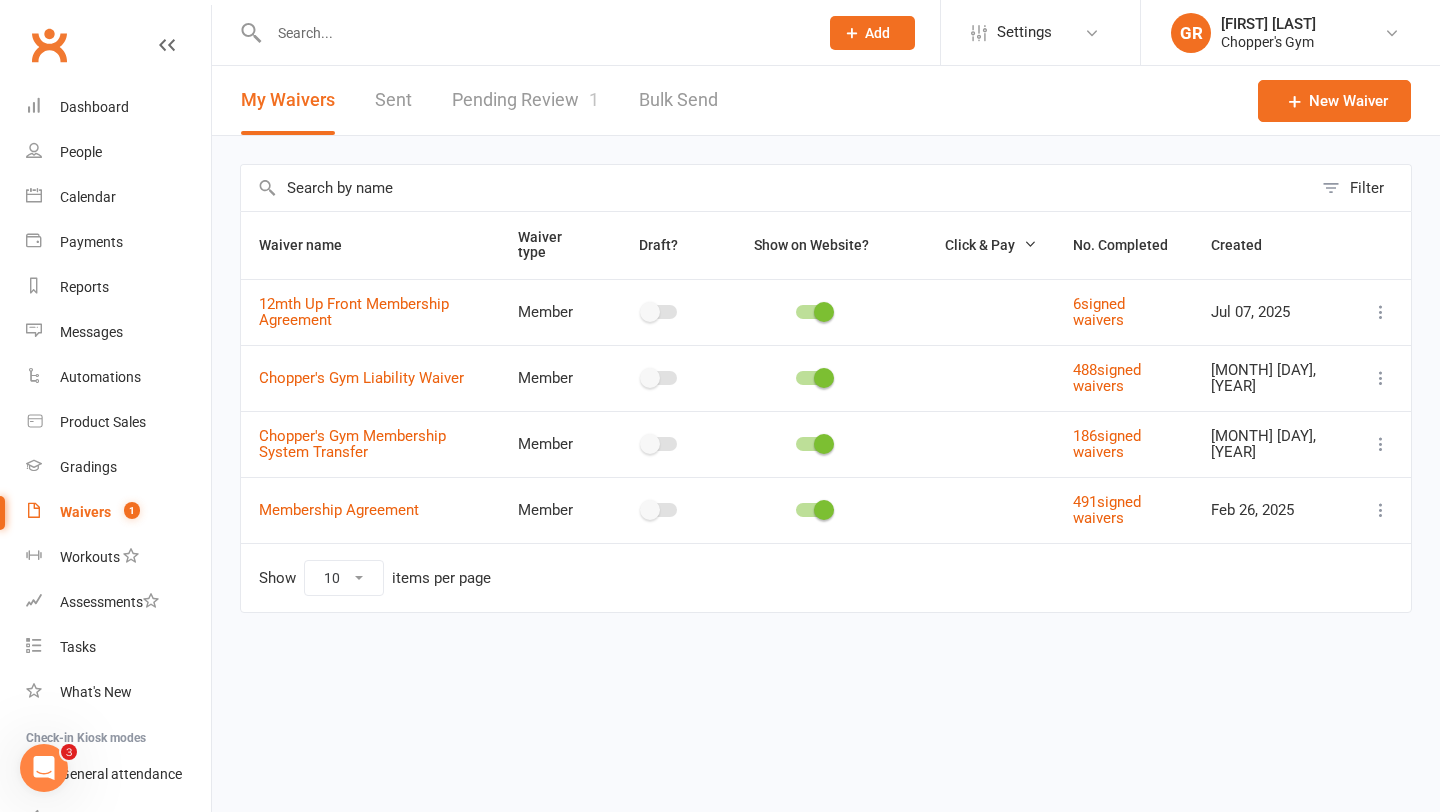 click on "Pending Review 1" at bounding box center (525, 100) 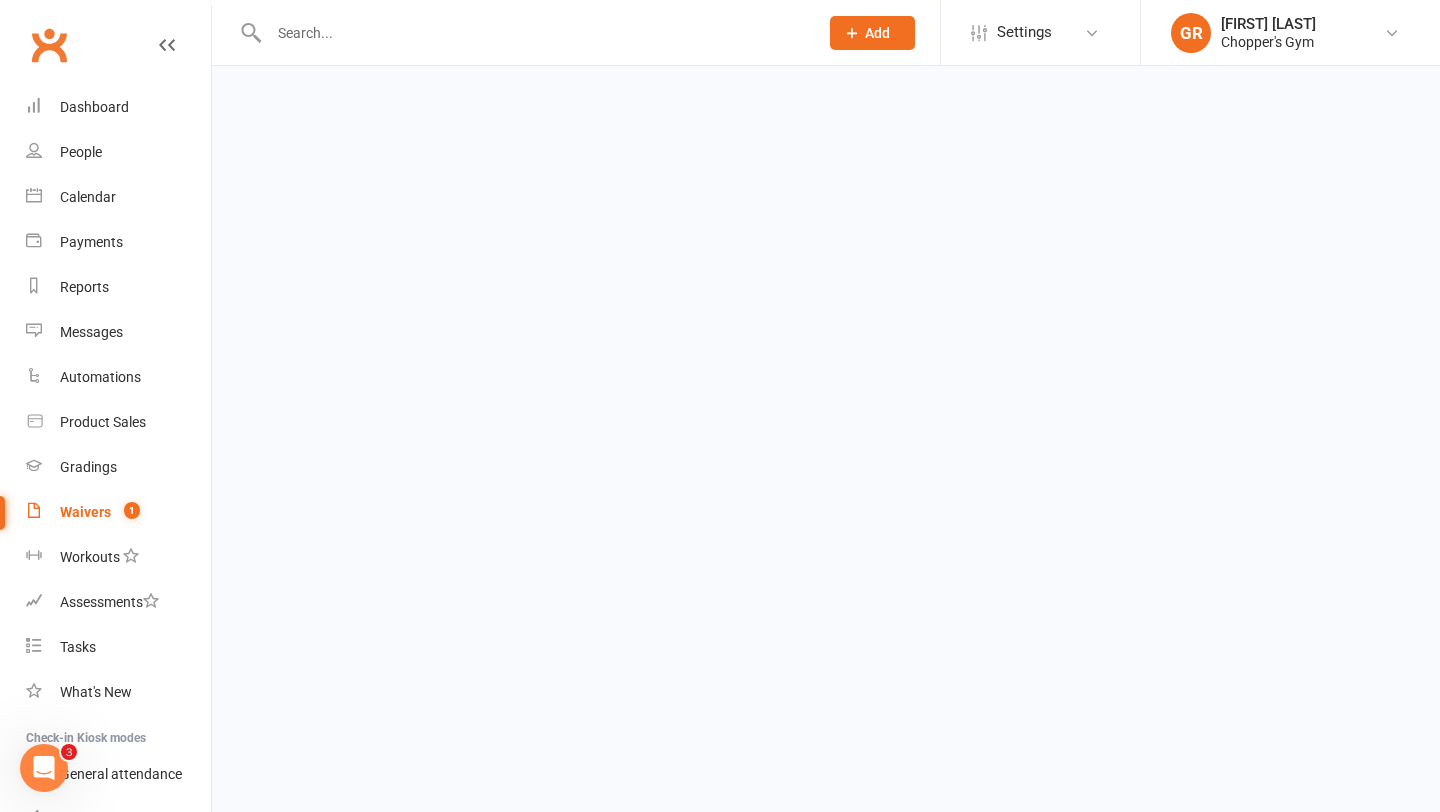 select on "50" 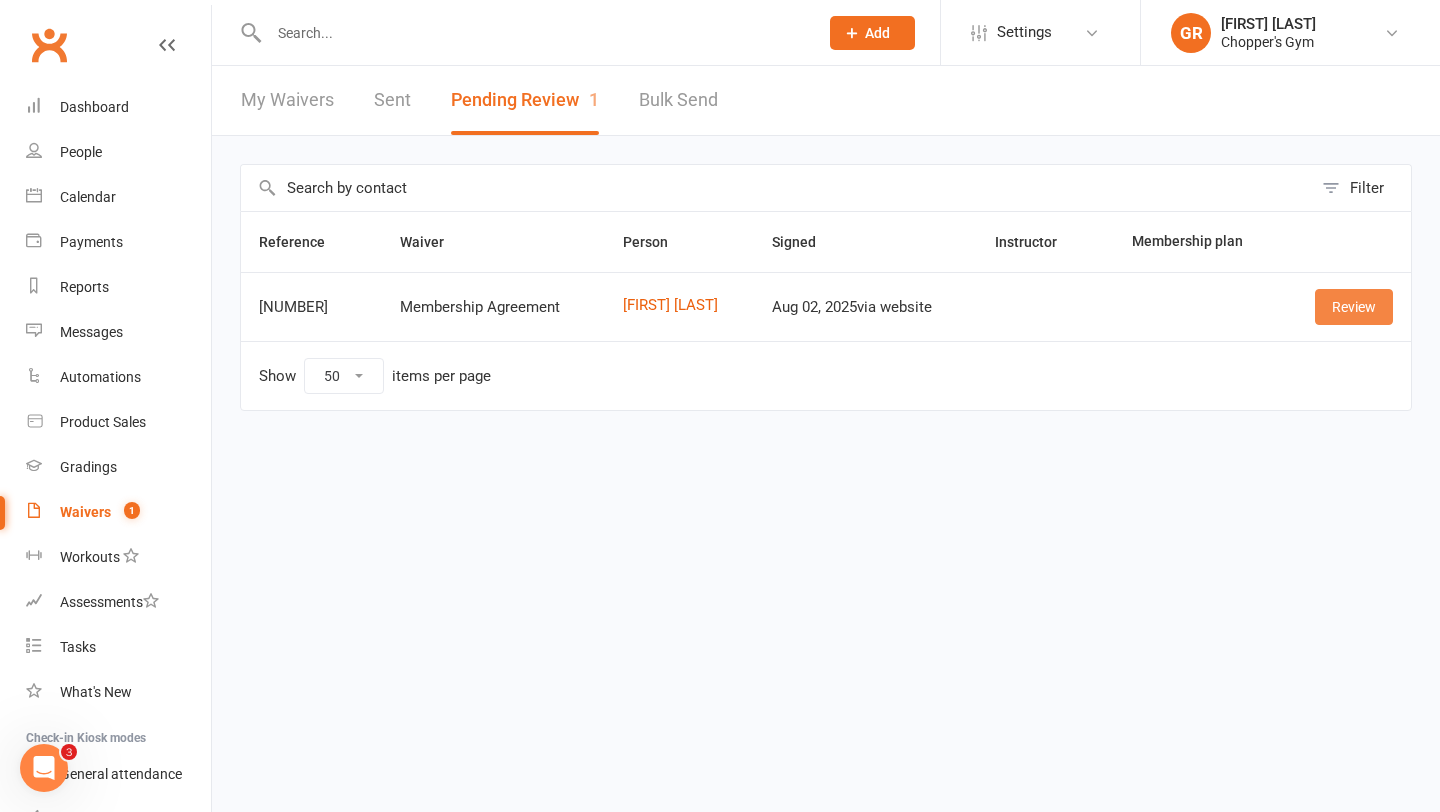 click on "Review" at bounding box center [1354, 307] 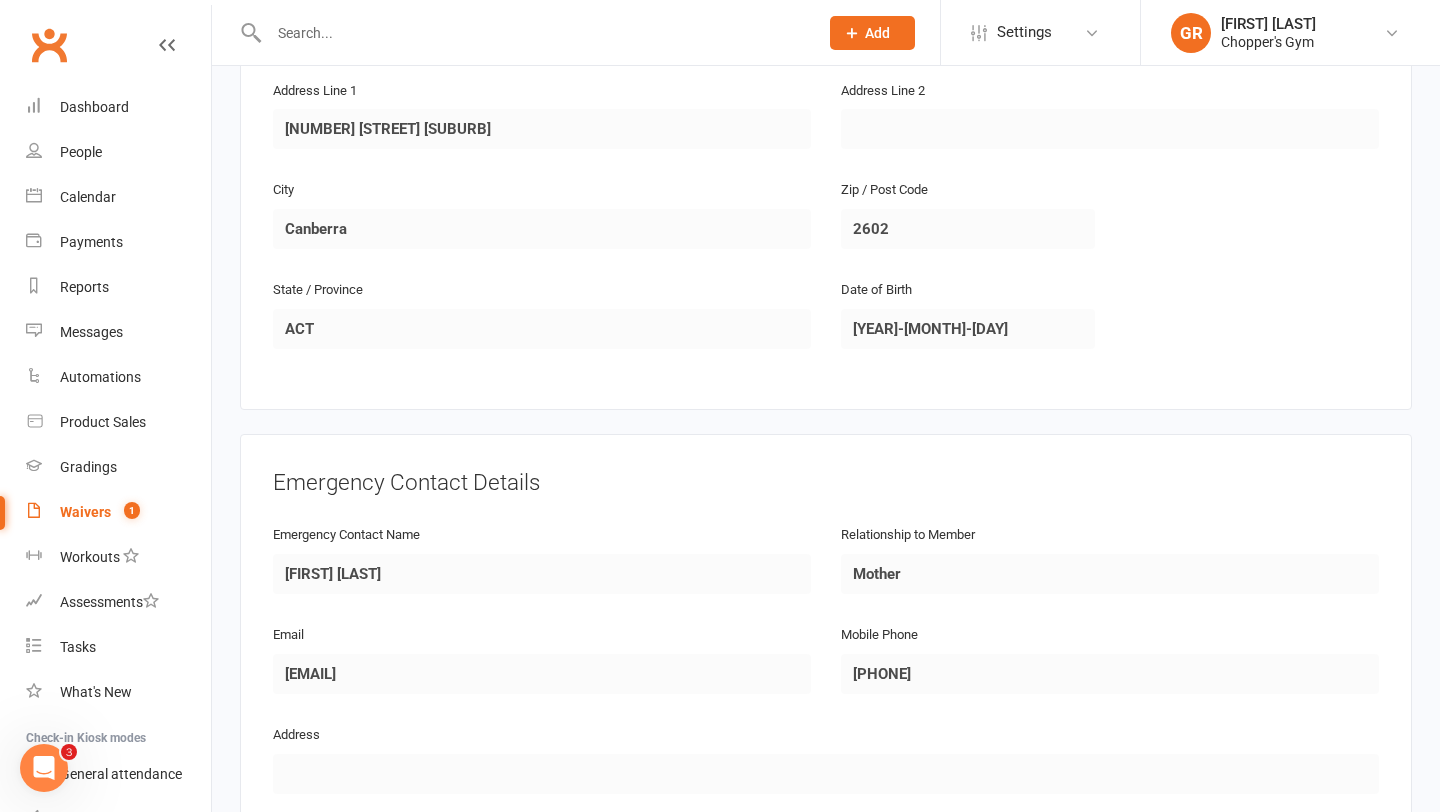 scroll, scrollTop: 968, scrollLeft: 0, axis: vertical 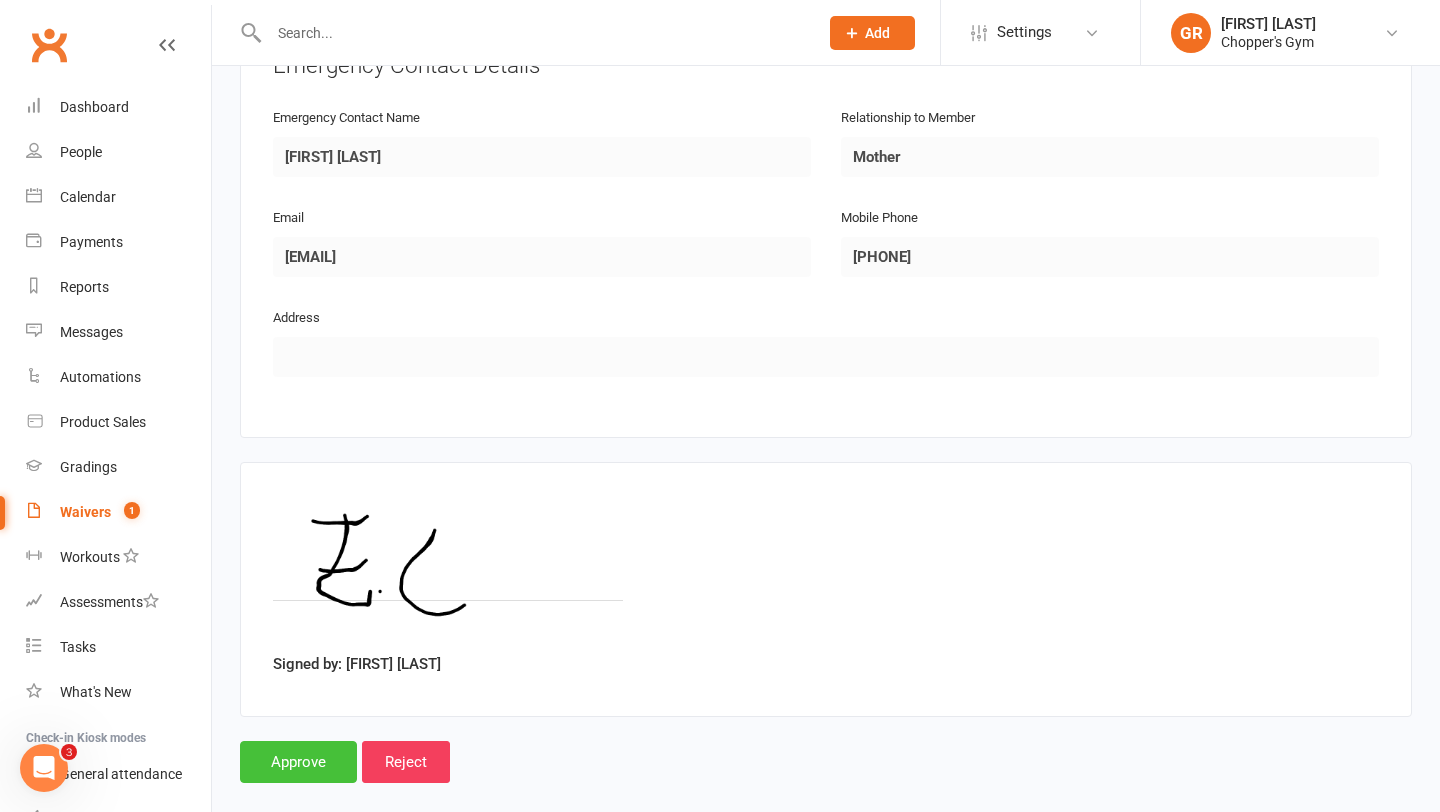 click on "Approve" at bounding box center (298, 762) 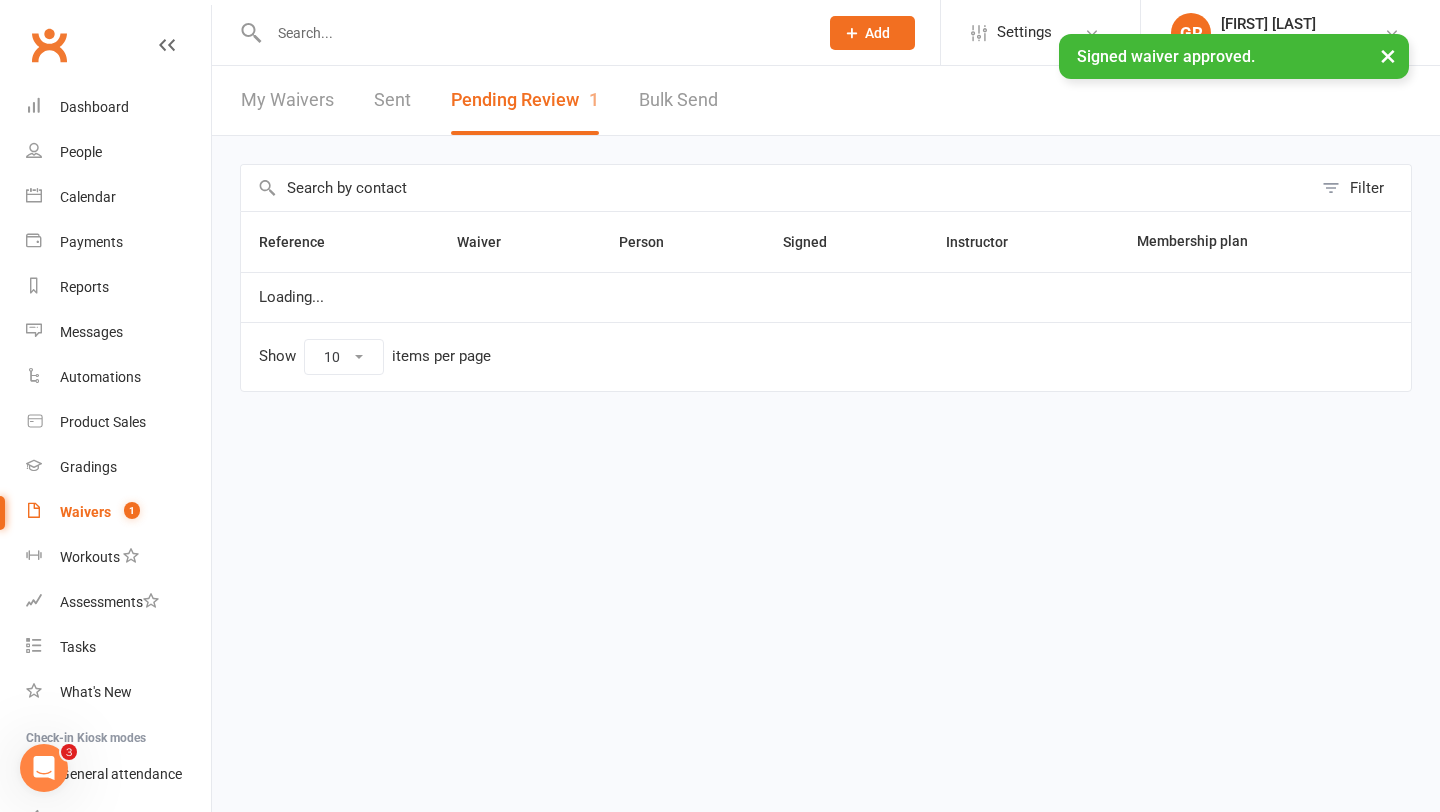 select on "50" 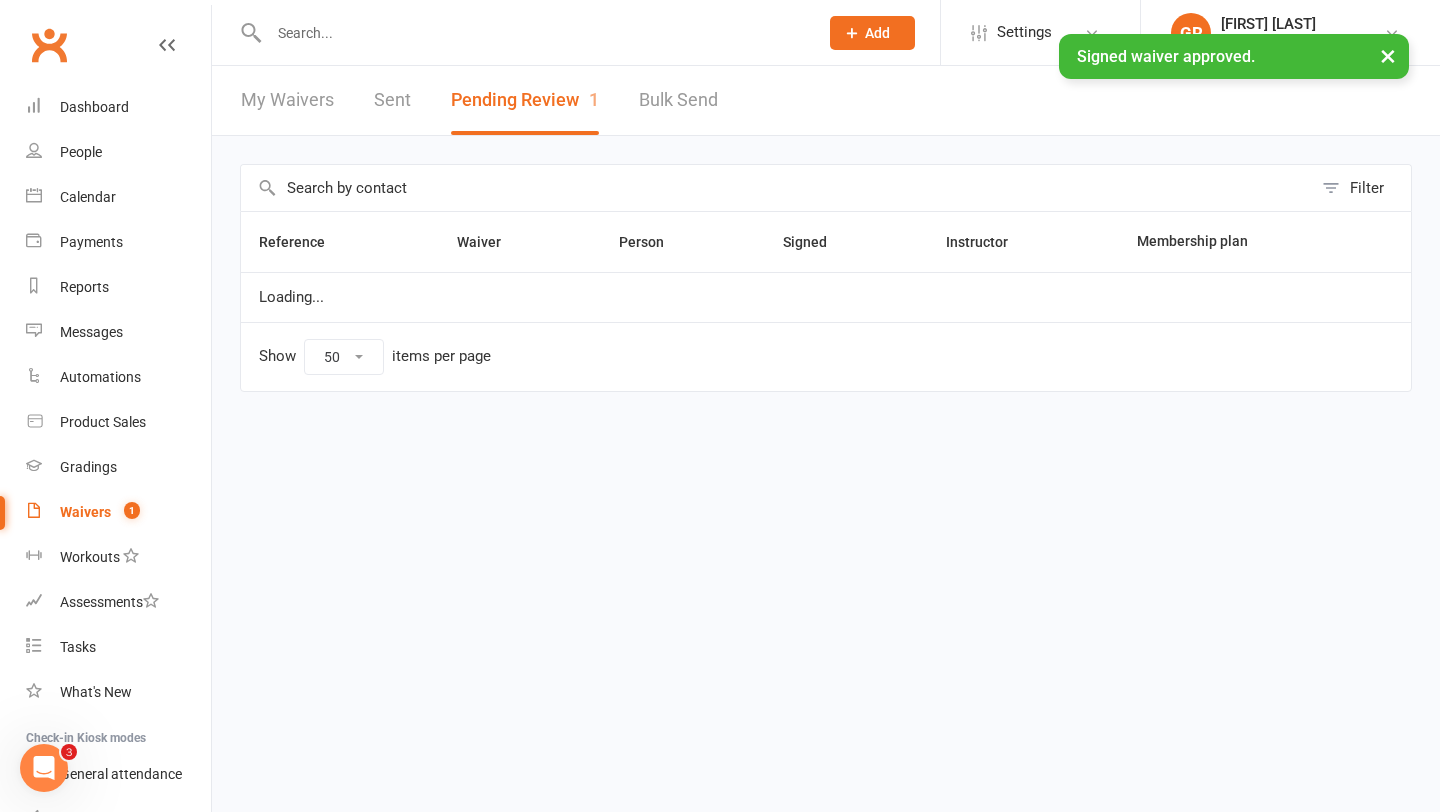 scroll, scrollTop: 0, scrollLeft: 0, axis: both 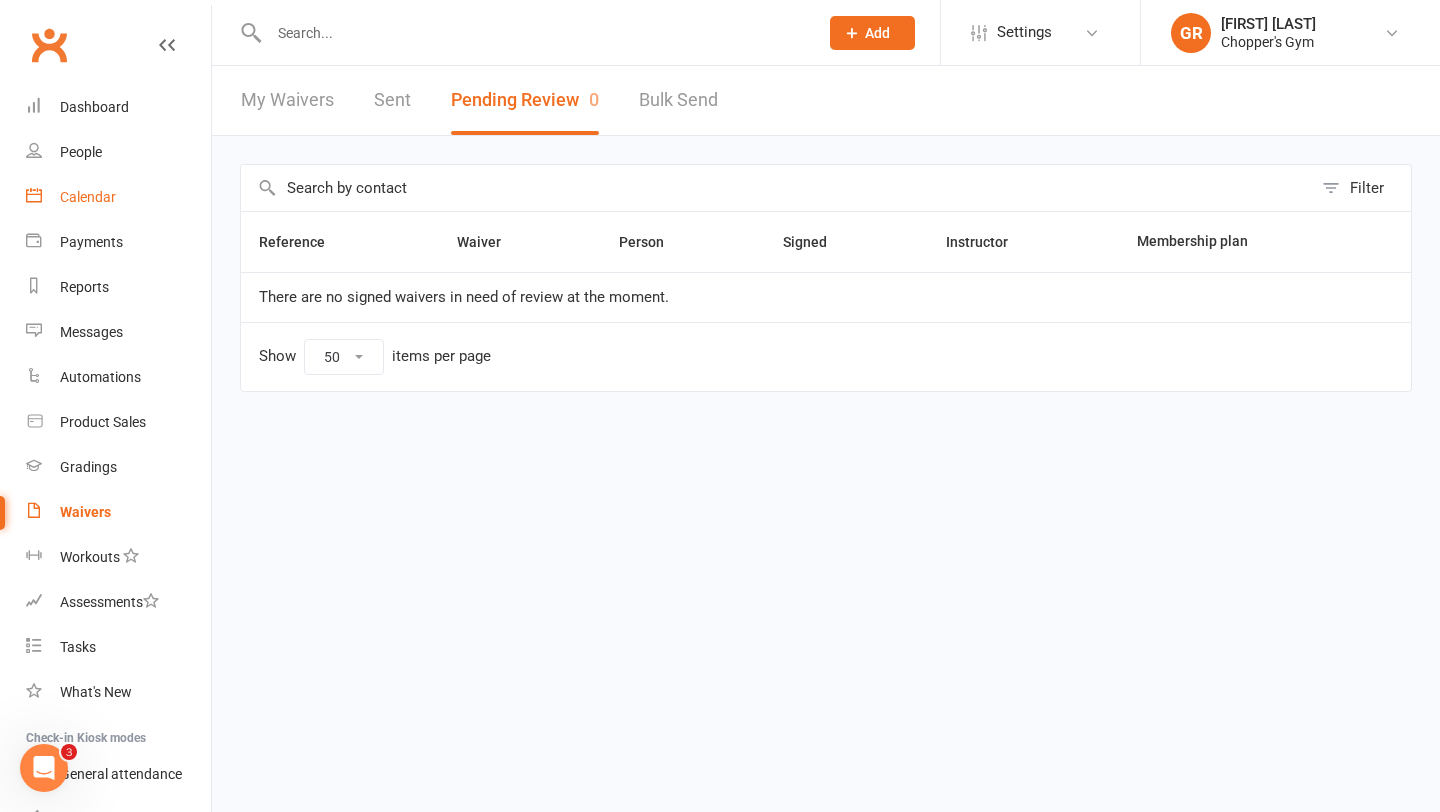click on "Calendar" at bounding box center (88, 197) 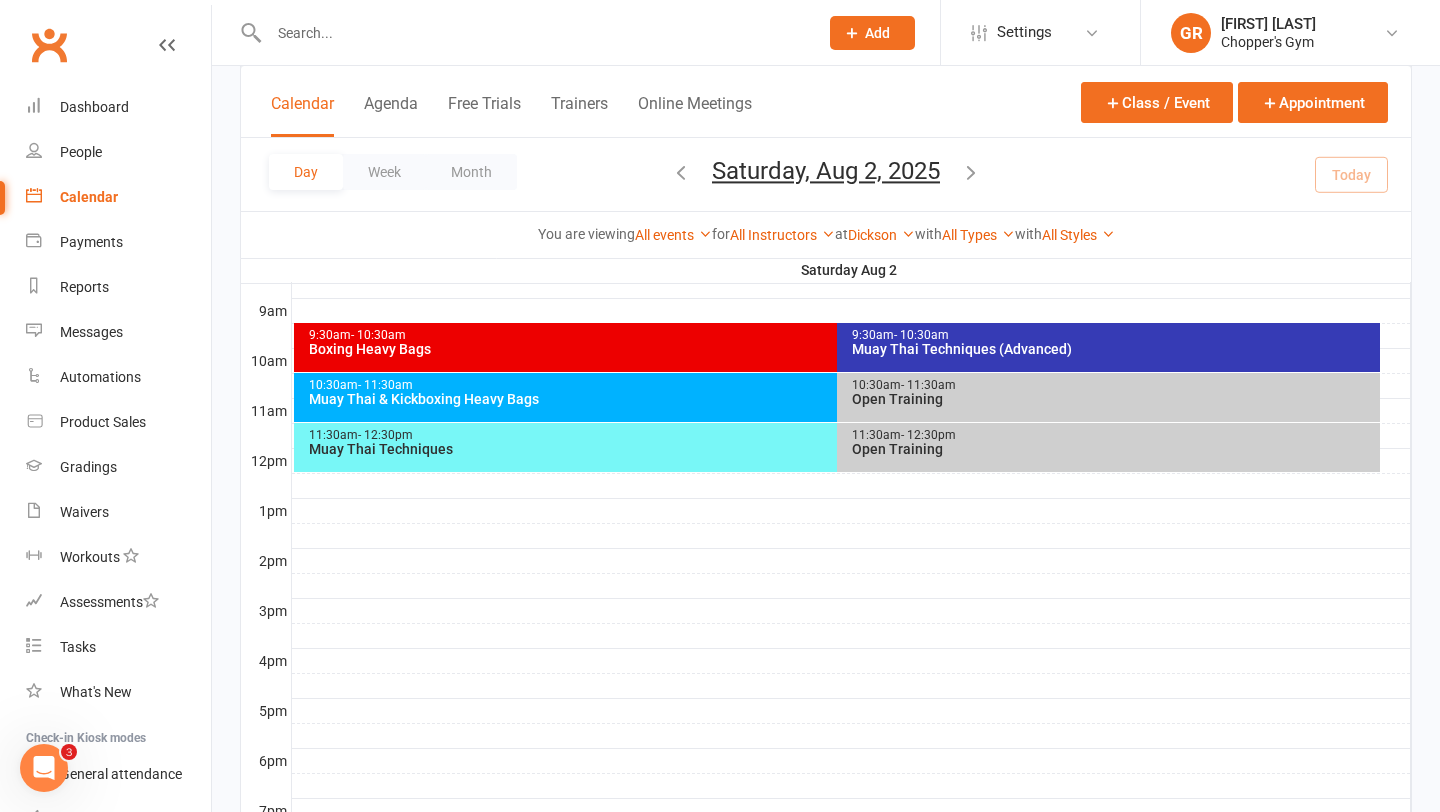scroll, scrollTop: 553, scrollLeft: 0, axis: vertical 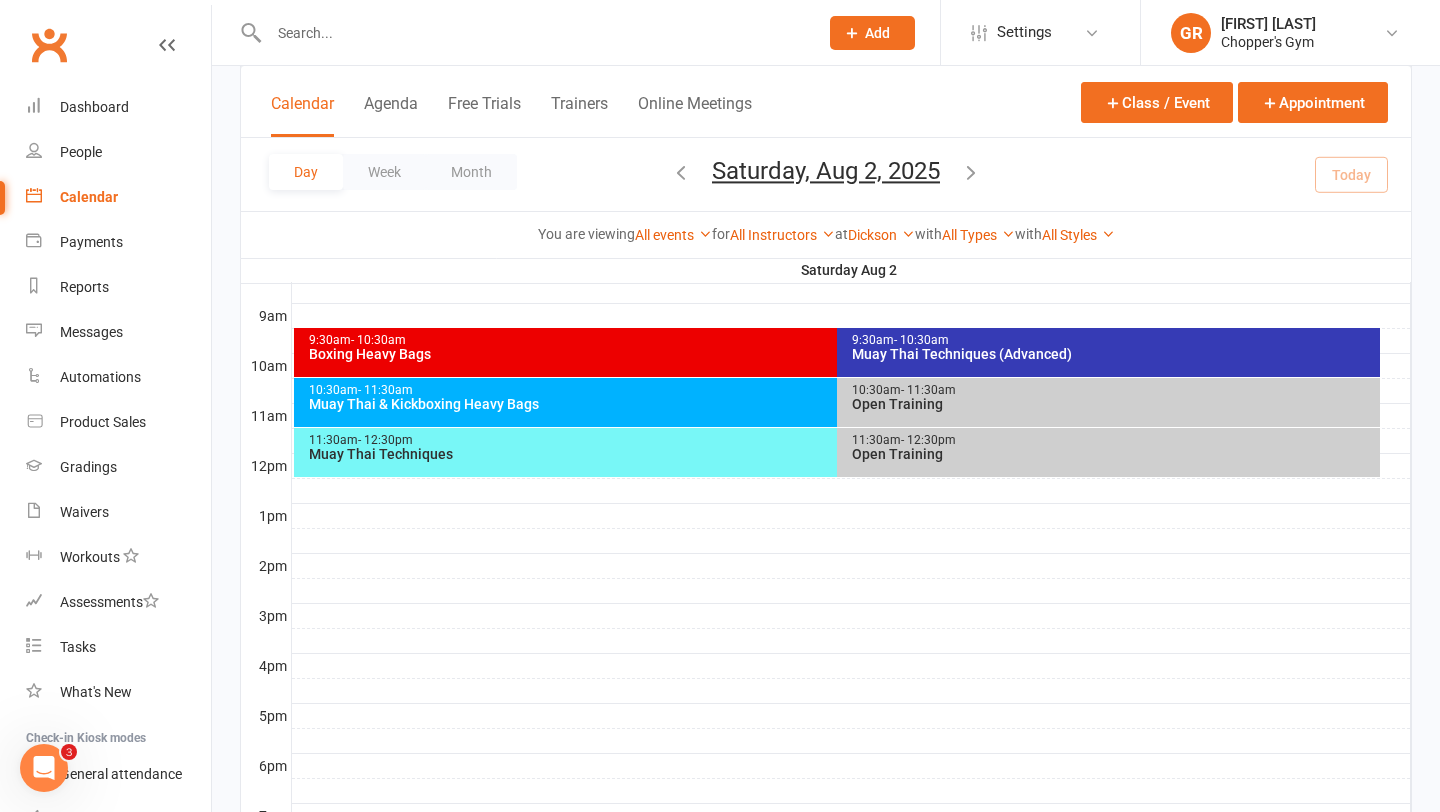 click on "Boxing Heavy Bags" at bounding box center [832, 354] 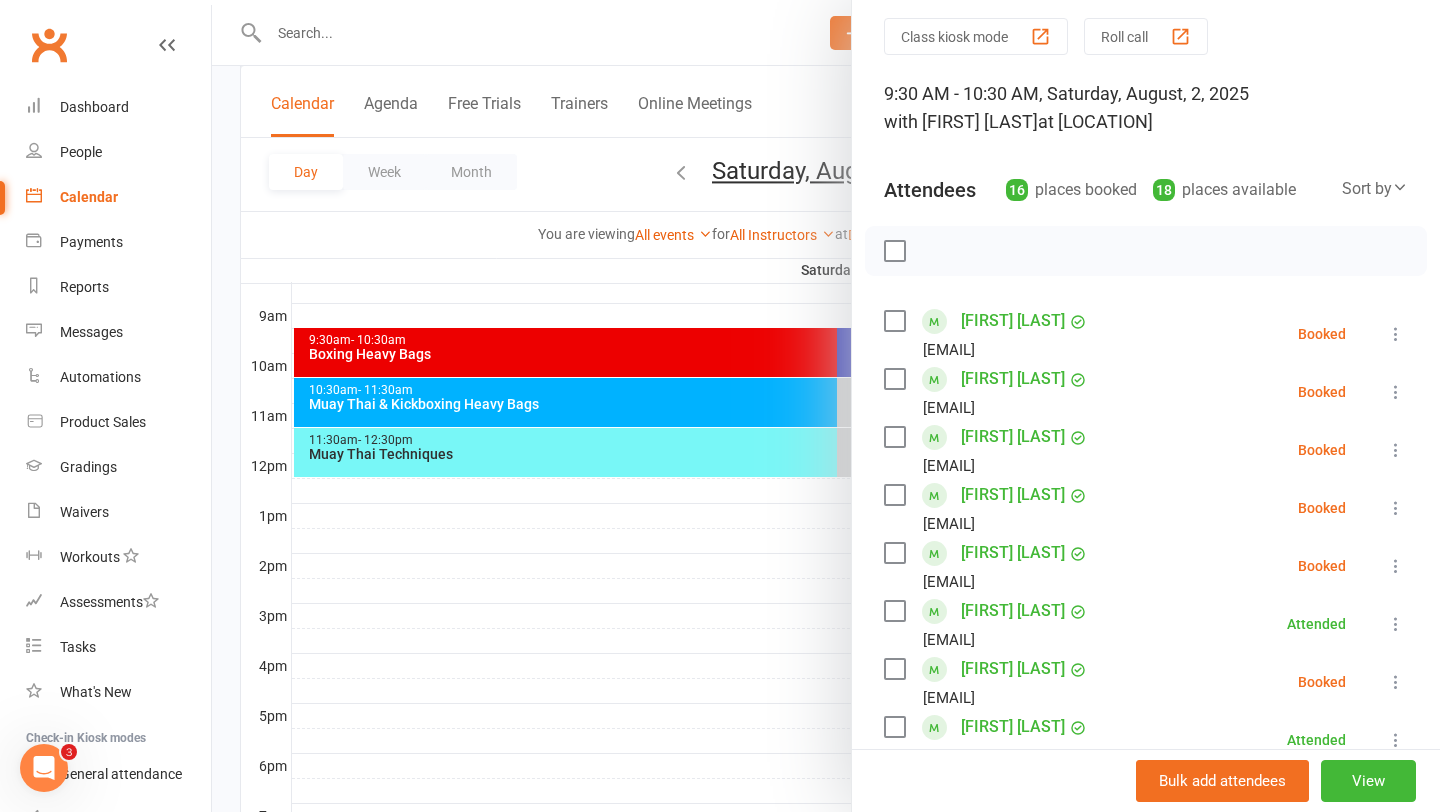 scroll, scrollTop: 85, scrollLeft: 0, axis: vertical 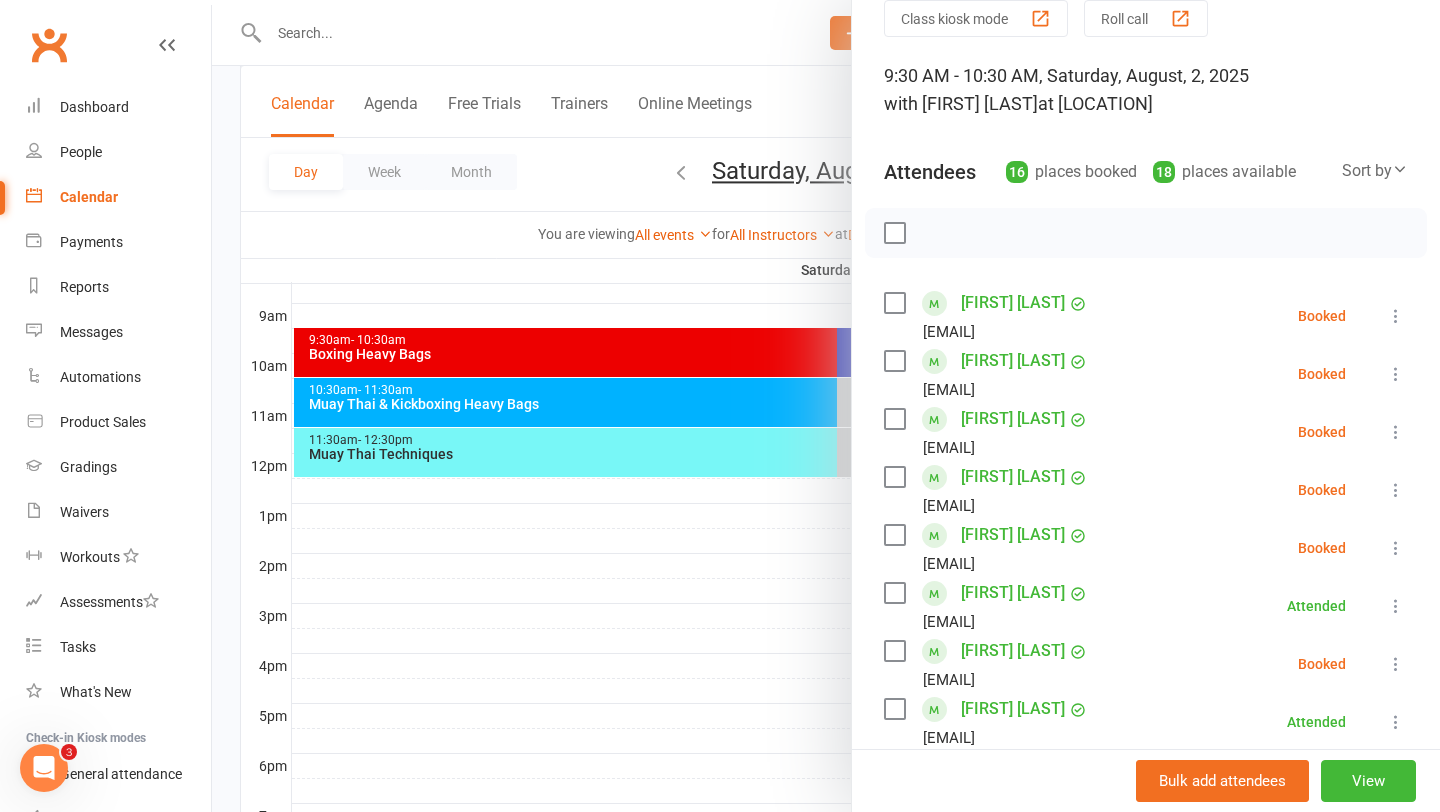 click at bounding box center (1396, 548) 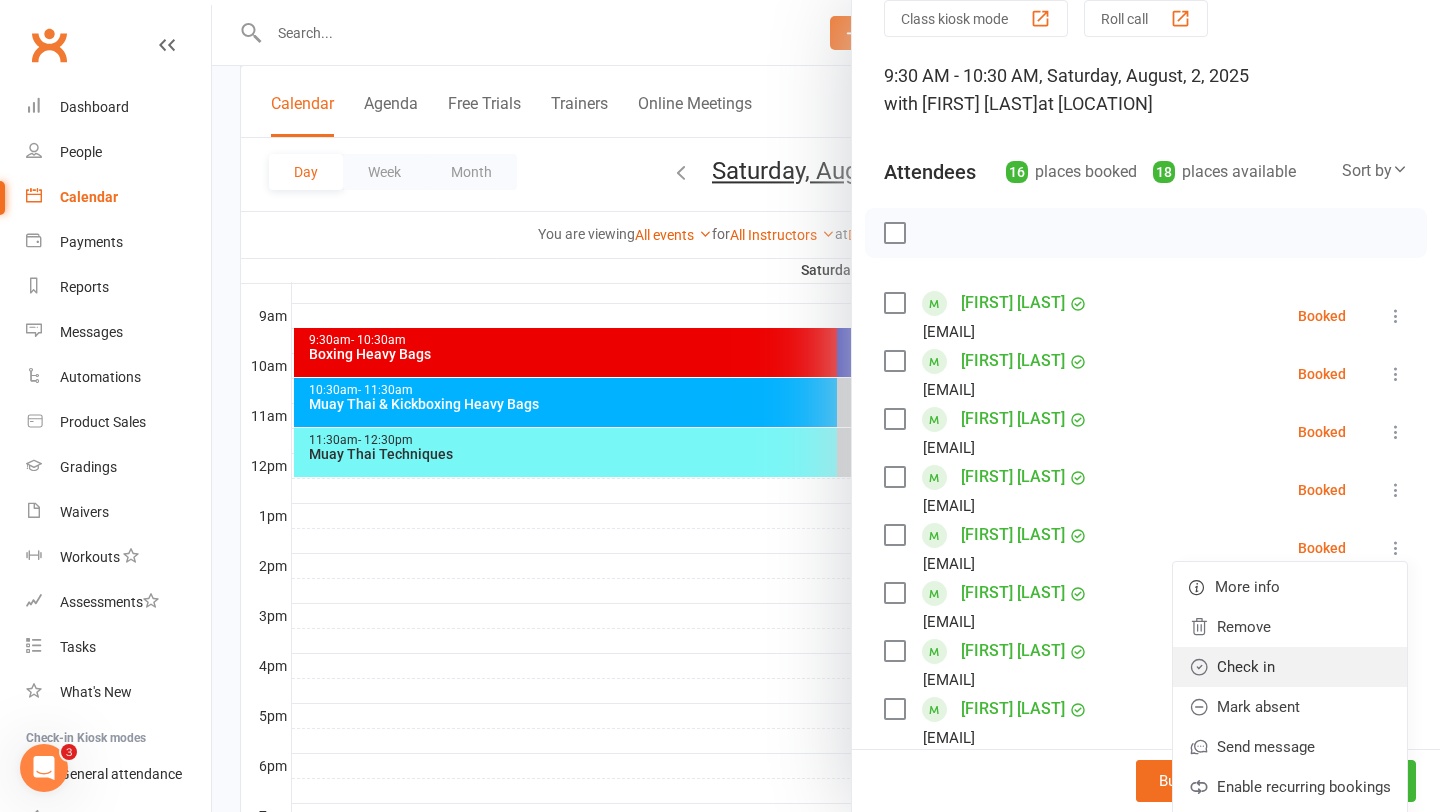 click on "Check in" at bounding box center (1290, 667) 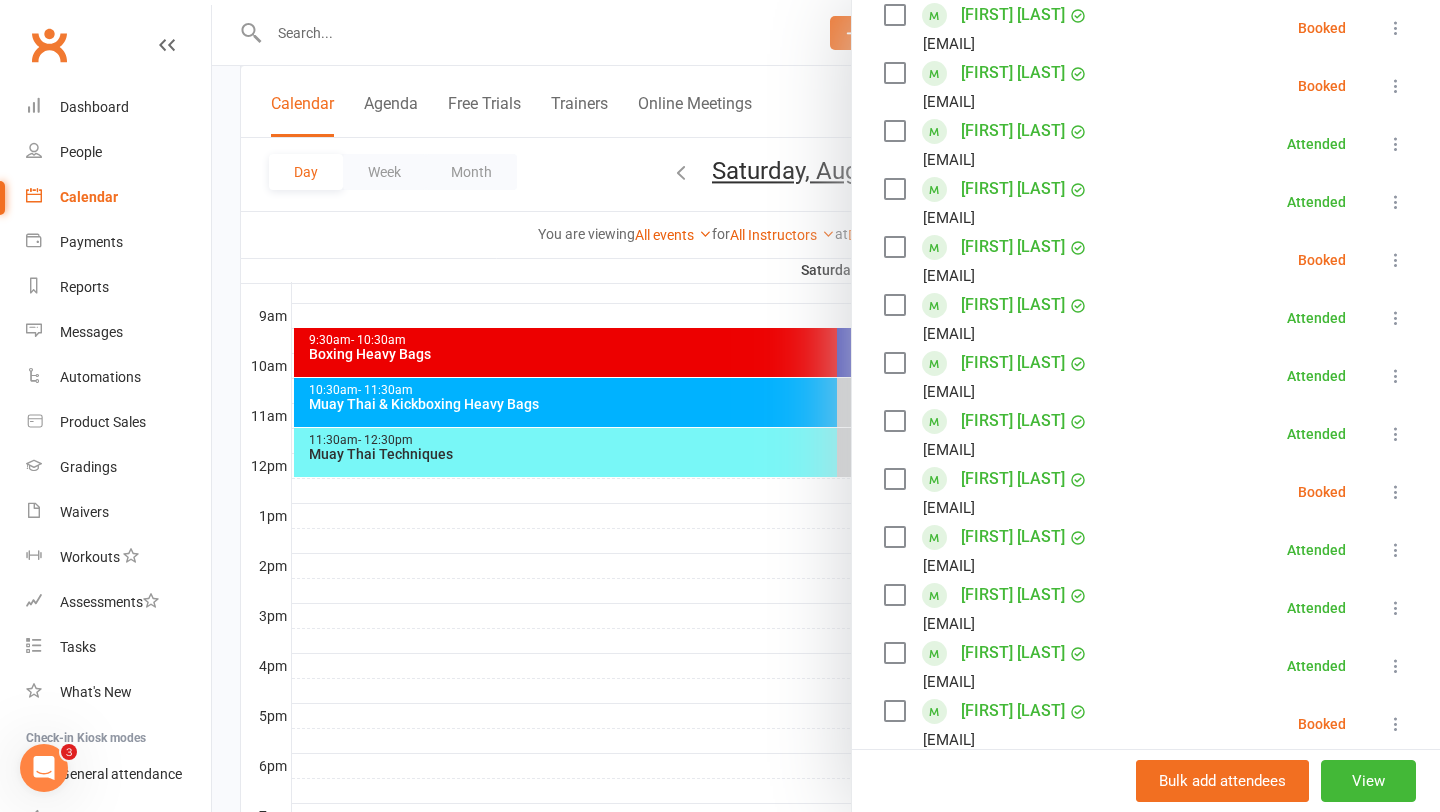 scroll, scrollTop: 500, scrollLeft: 0, axis: vertical 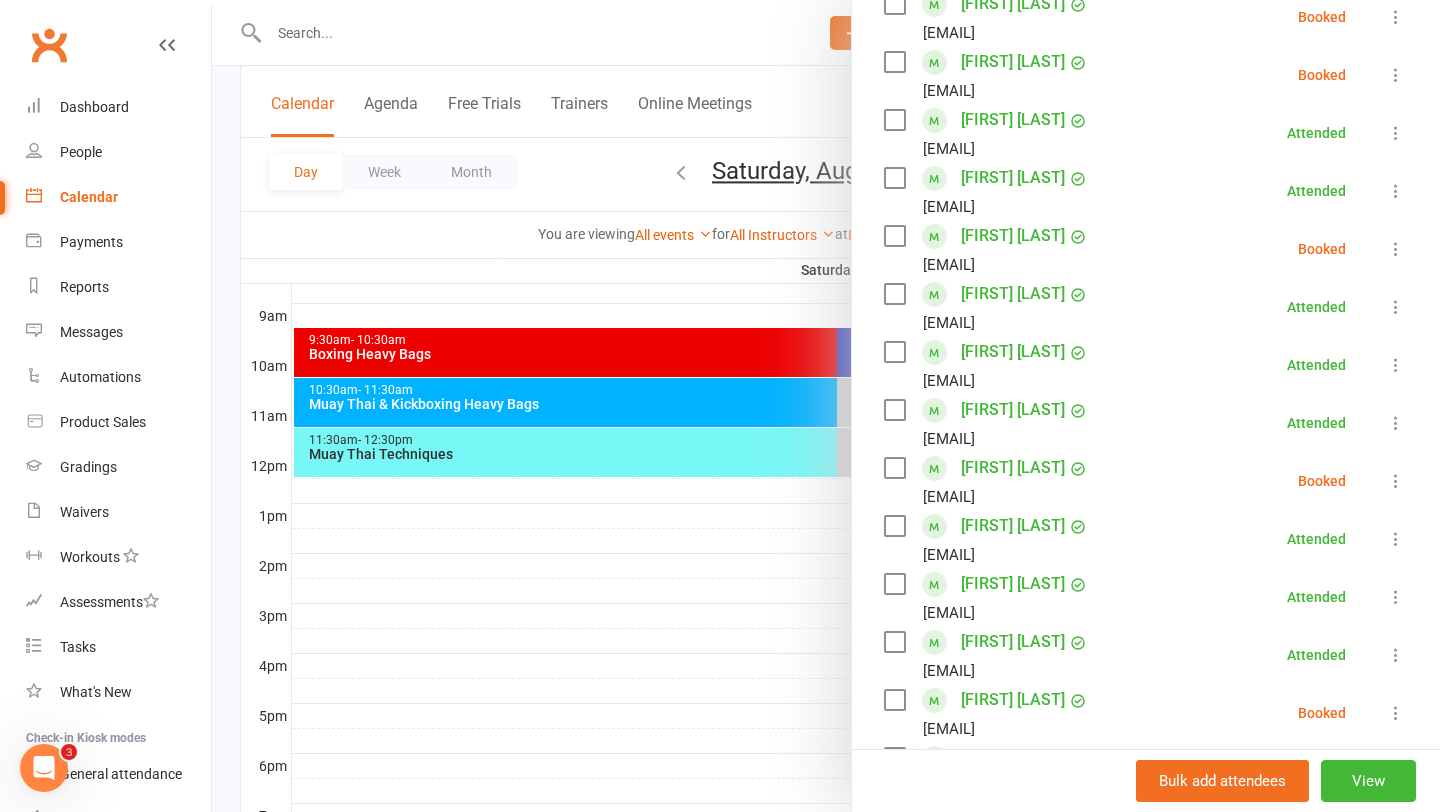 click at bounding box center [826, 406] 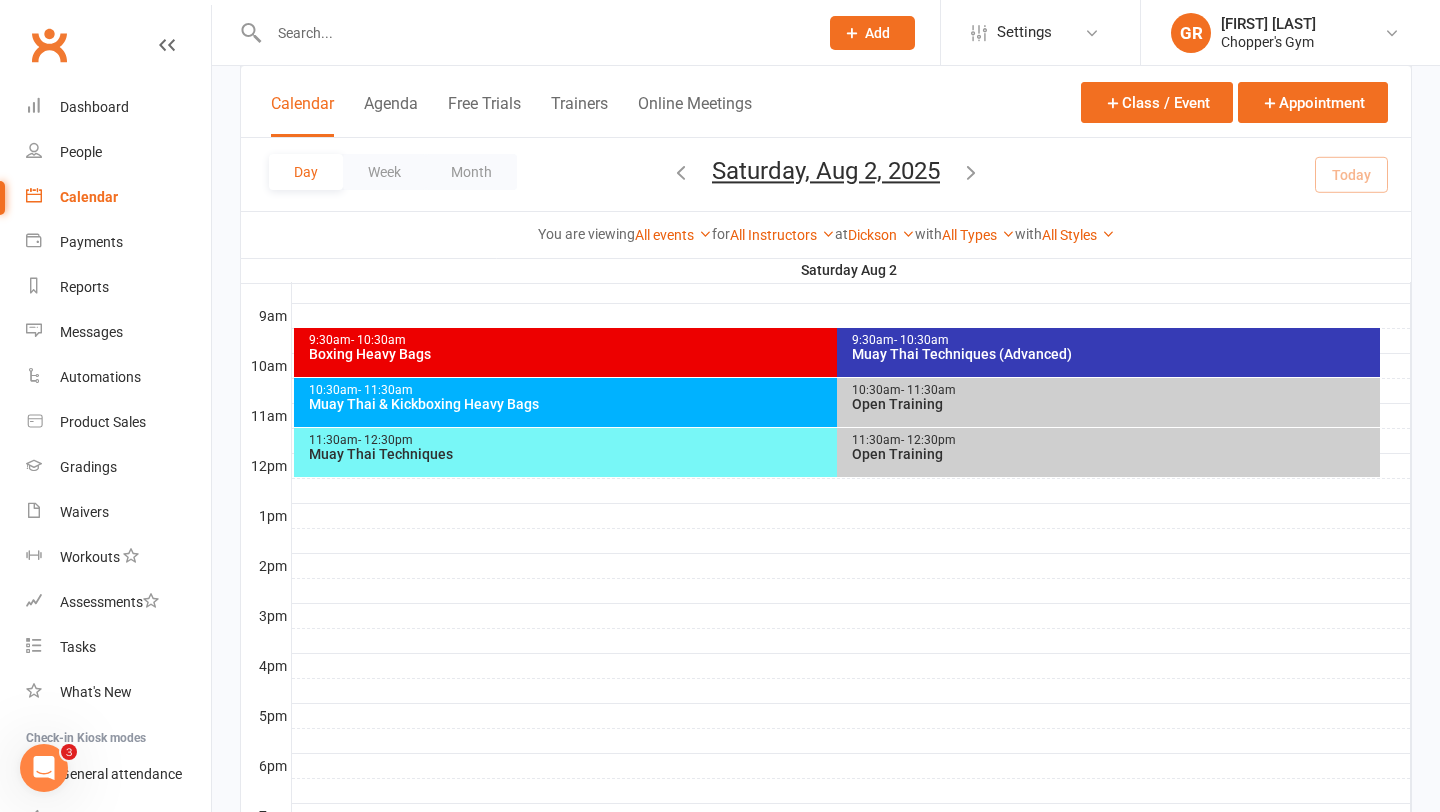 click on "Muay Thai Techniques (Advanced)" at bounding box center [1113, 354] 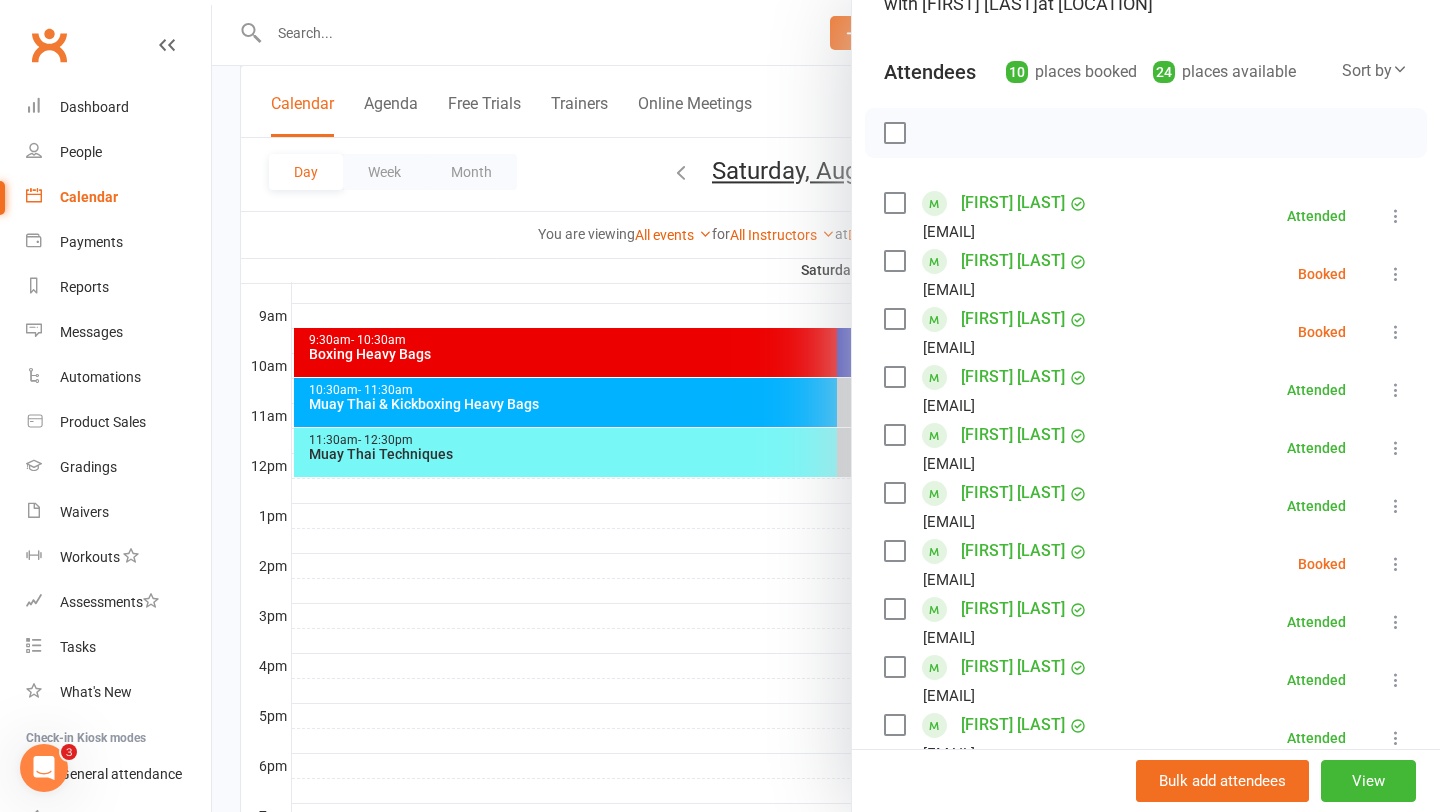 scroll, scrollTop: 186, scrollLeft: 0, axis: vertical 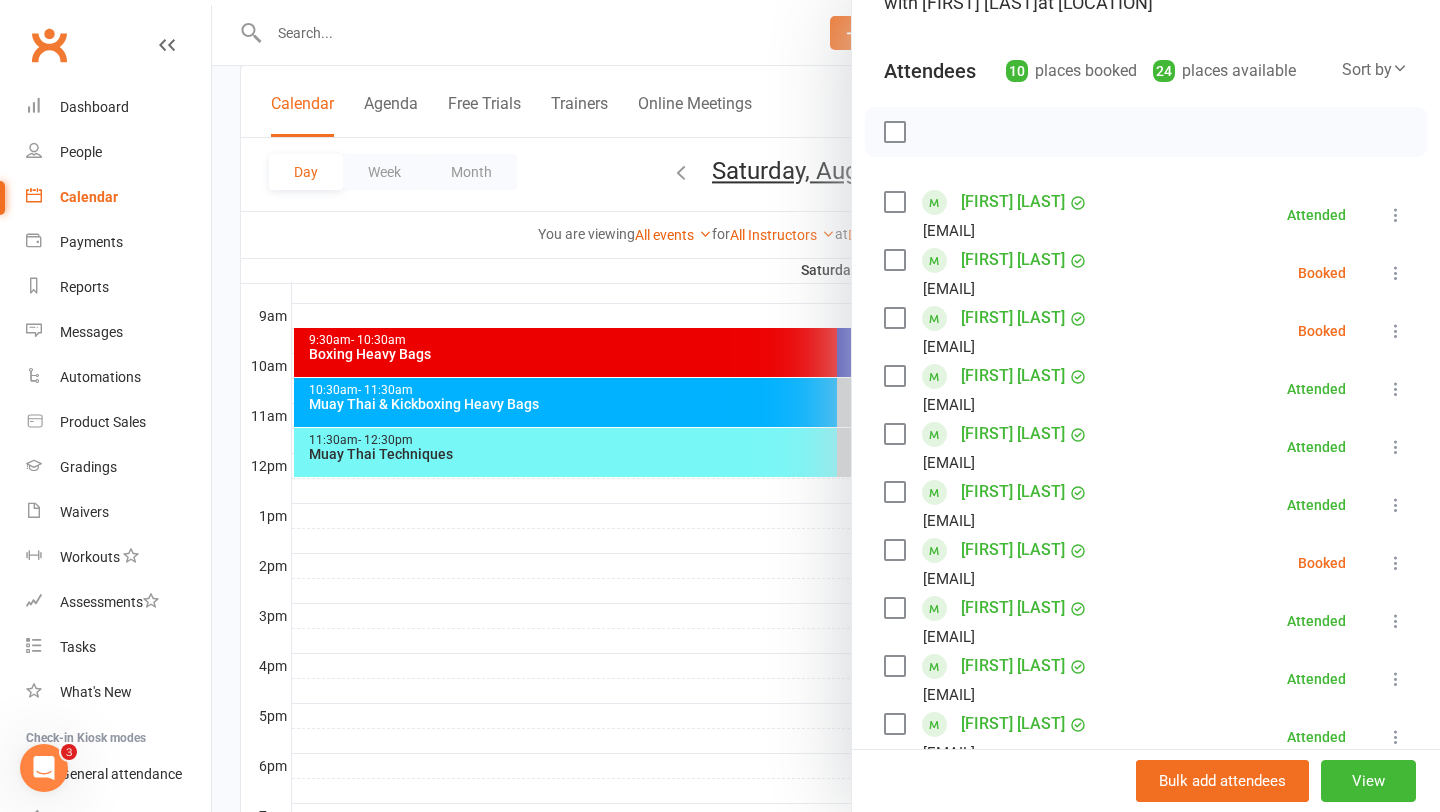 click at bounding box center [1396, 563] 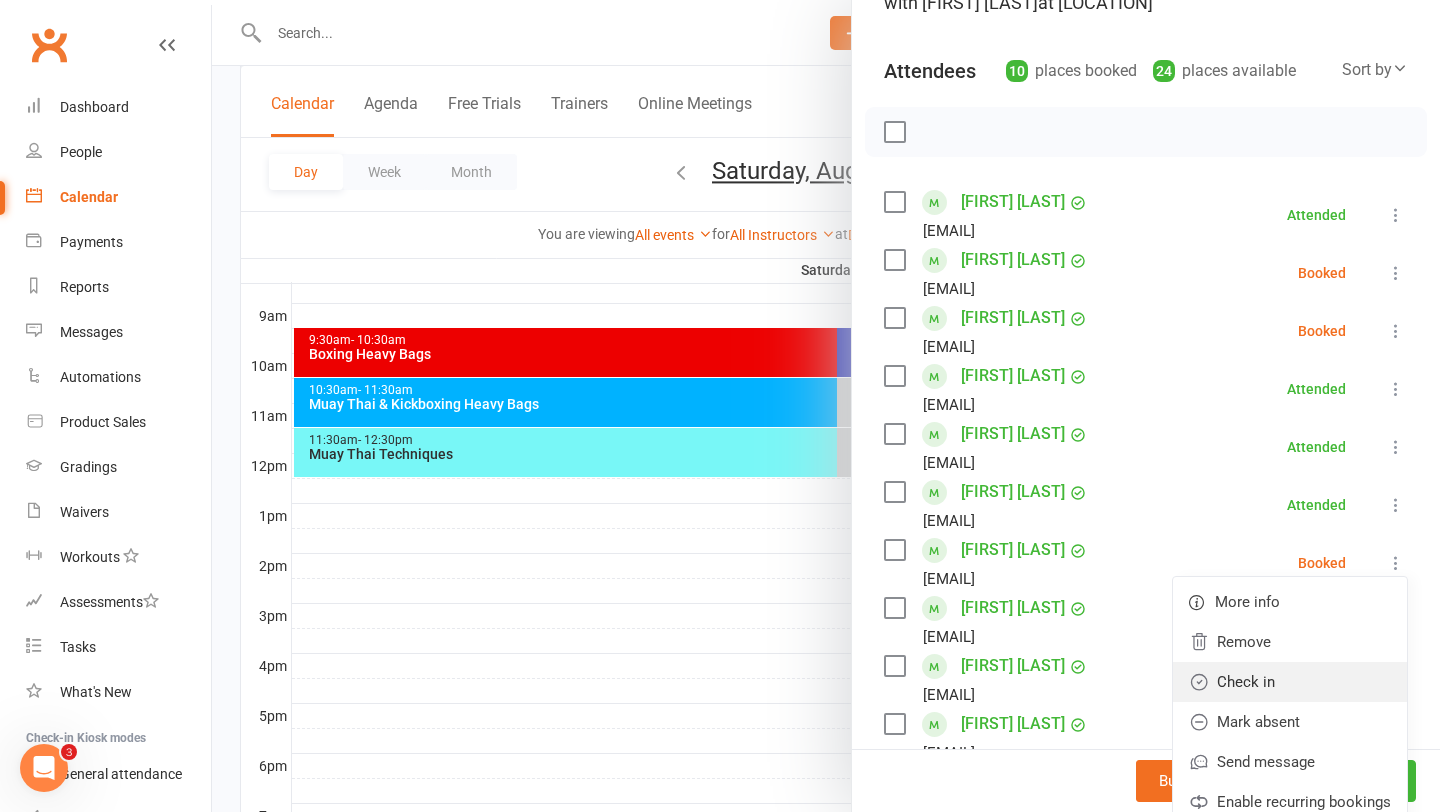 click on "Check in" at bounding box center [1290, 682] 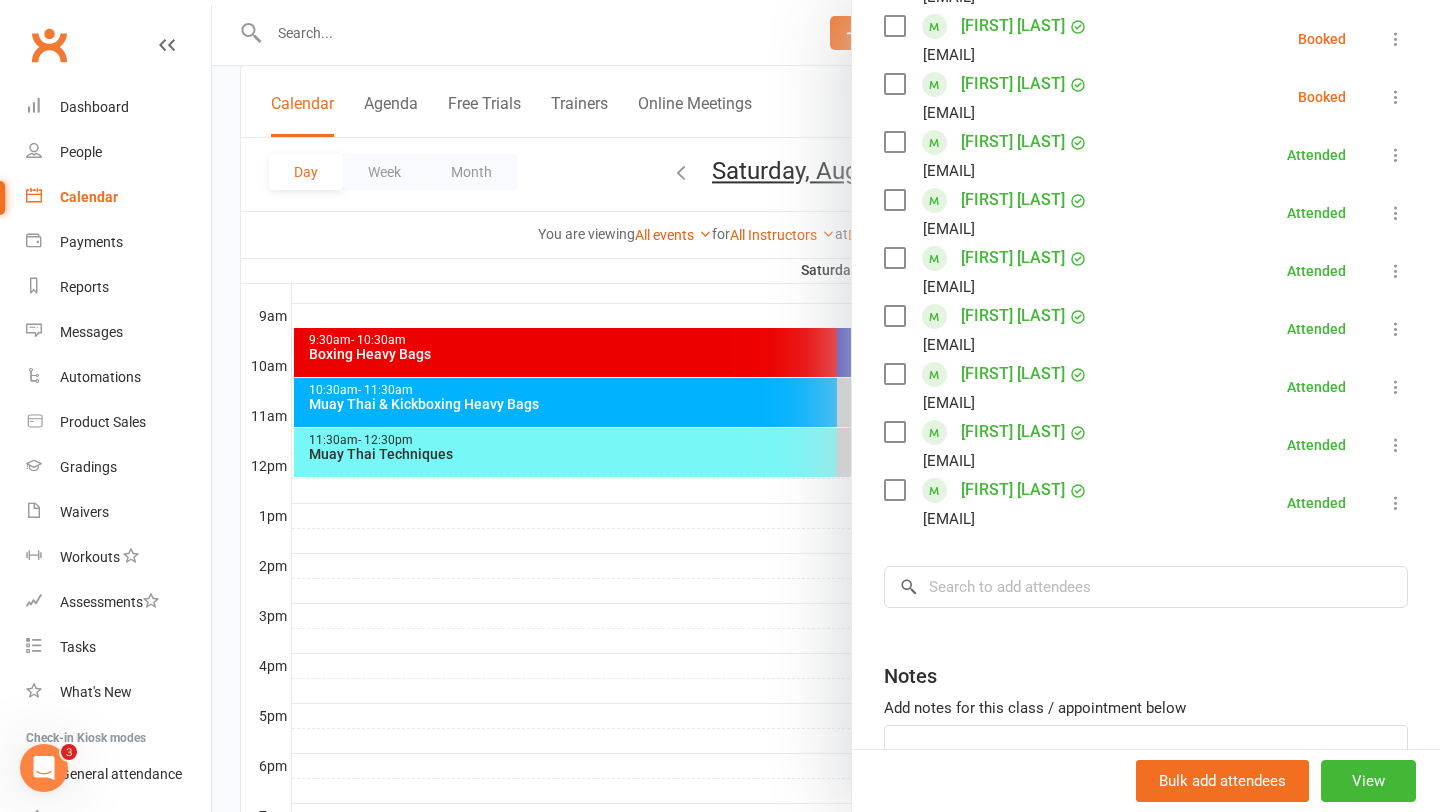 scroll, scrollTop: 426, scrollLeft: 0, axis: vertical 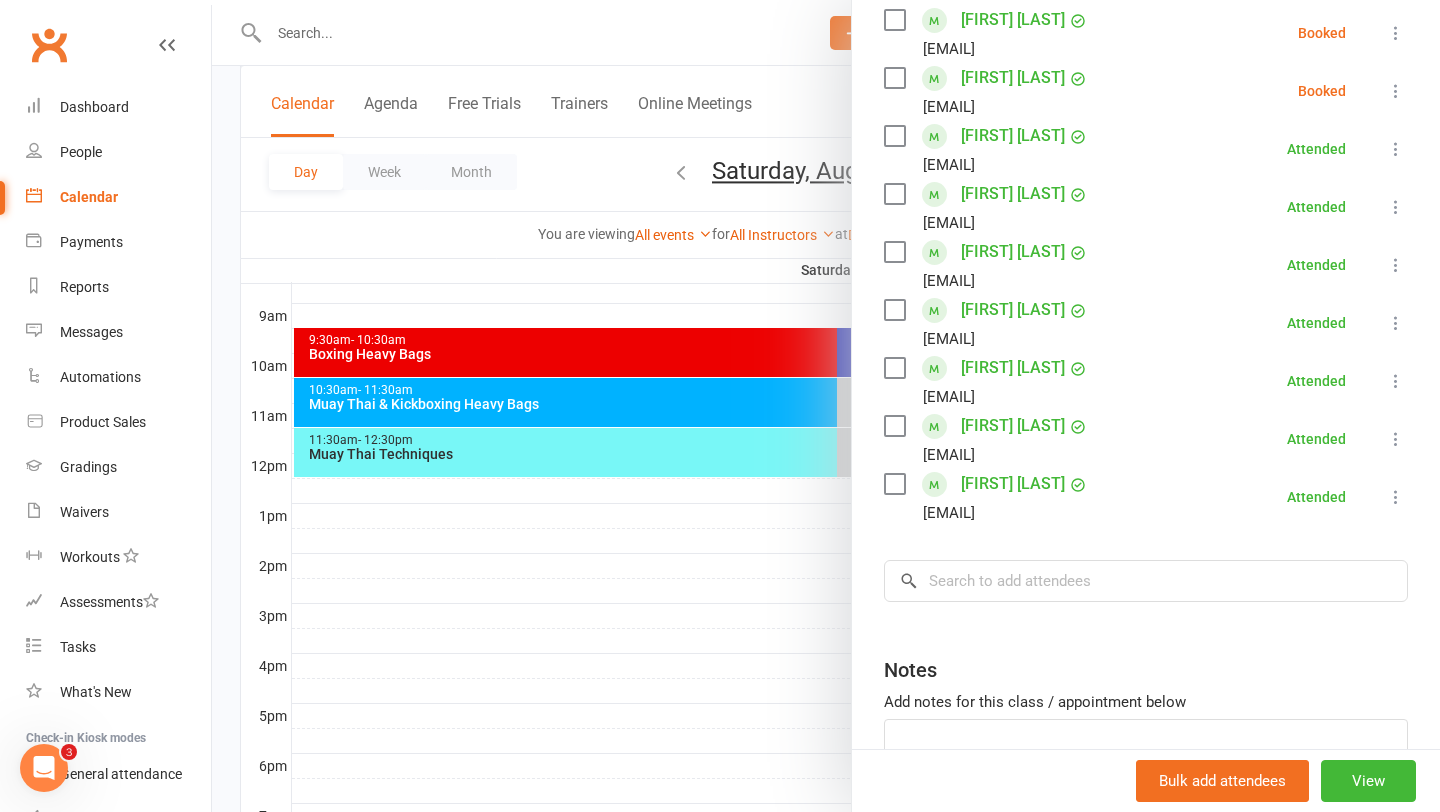click at bounding box center (826, 406) 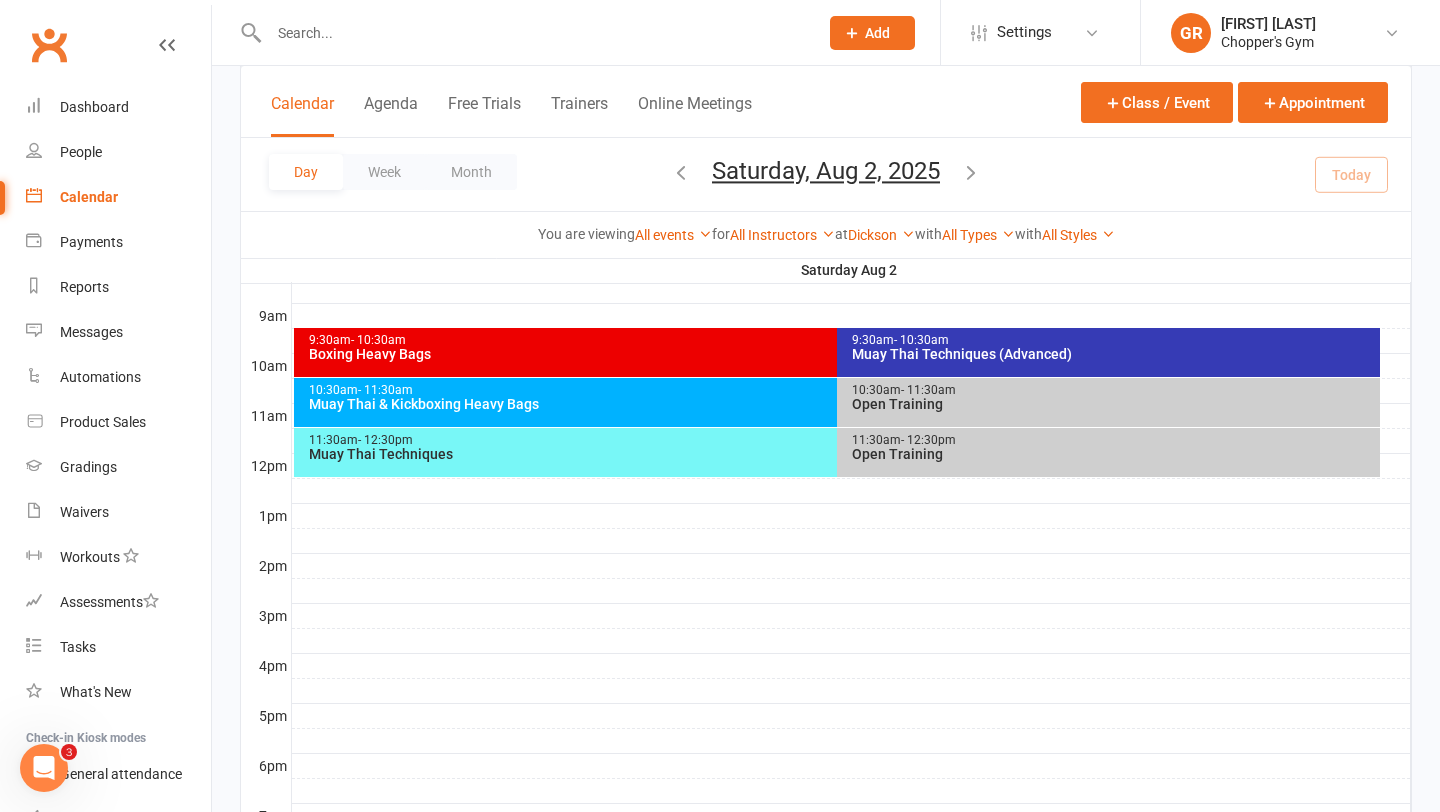 click on "Muay Thai & Kickboxing Heavy Bags" at bounding box center (832, 404) 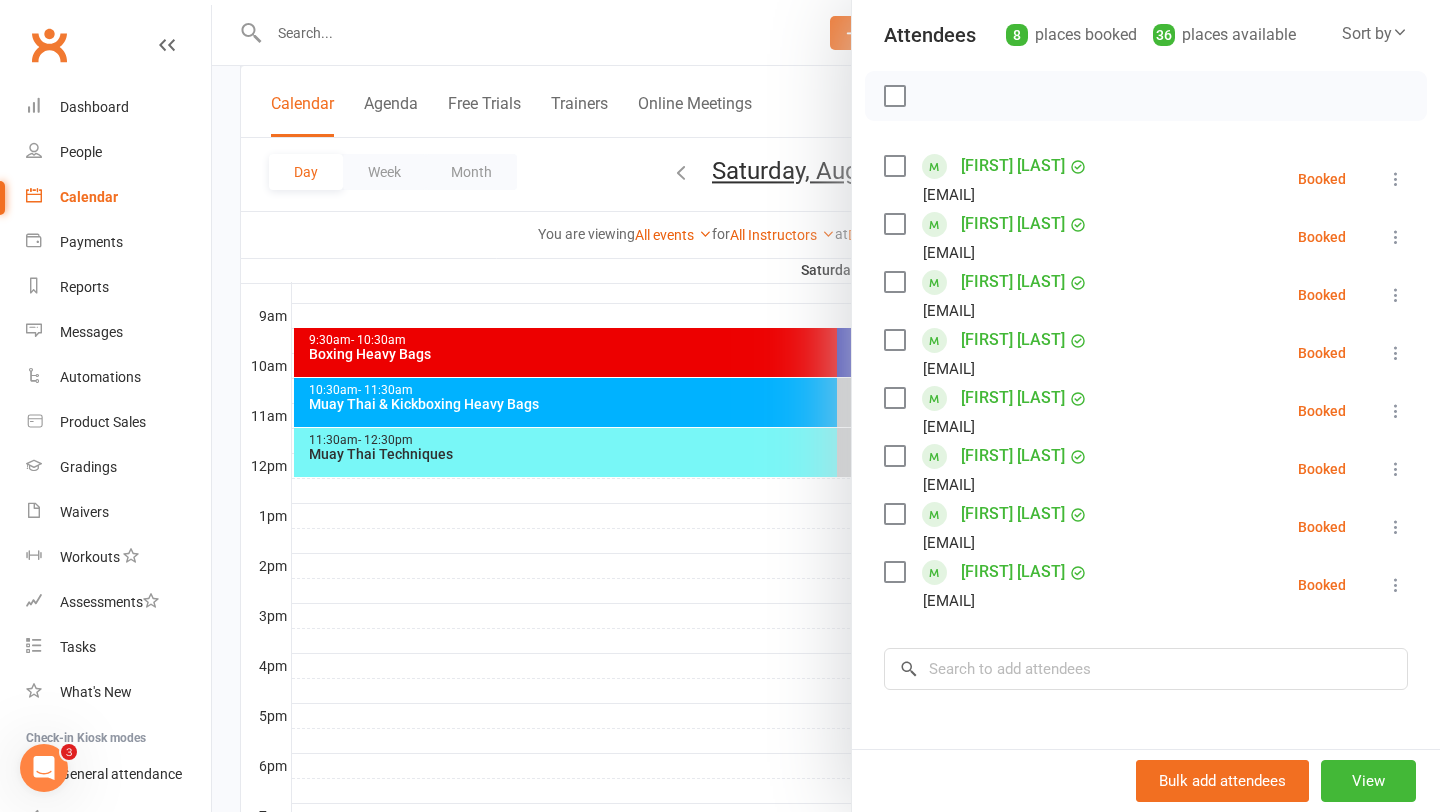 scroll, scrollTop: 262, scrollLeft: 0, axis: vertical 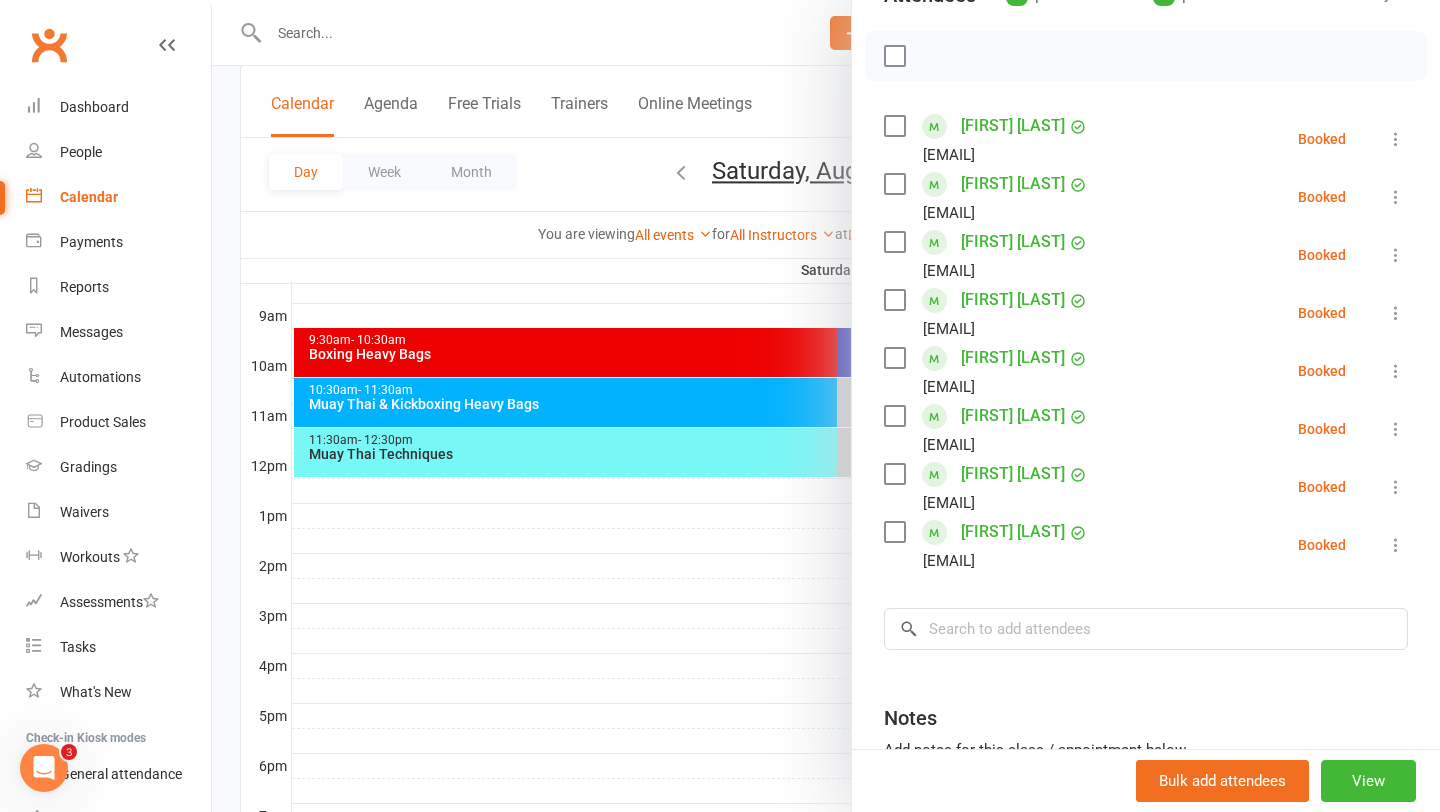 click at bounding box center [1396, 371] 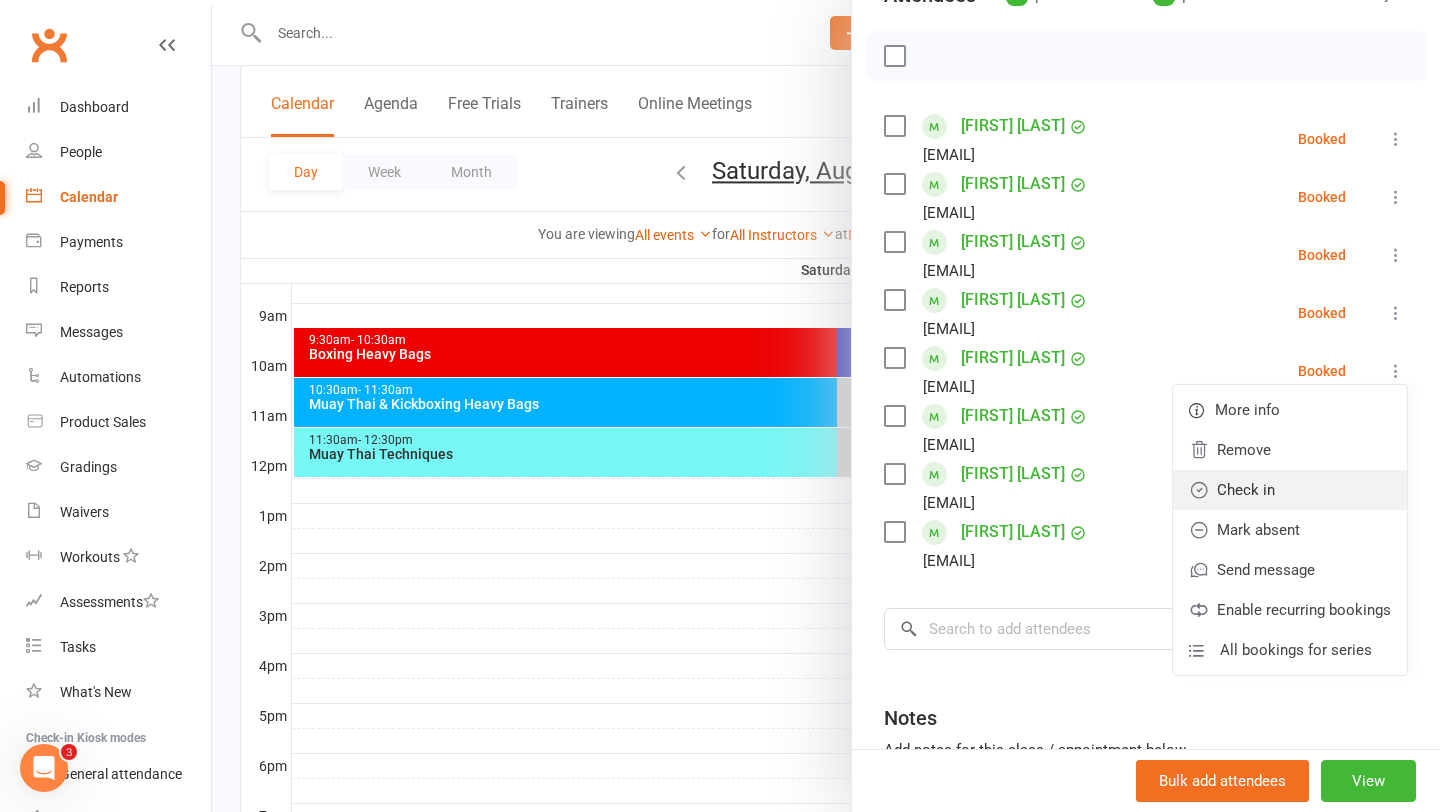 click on "Check in" at bounding box center (1290, 490) 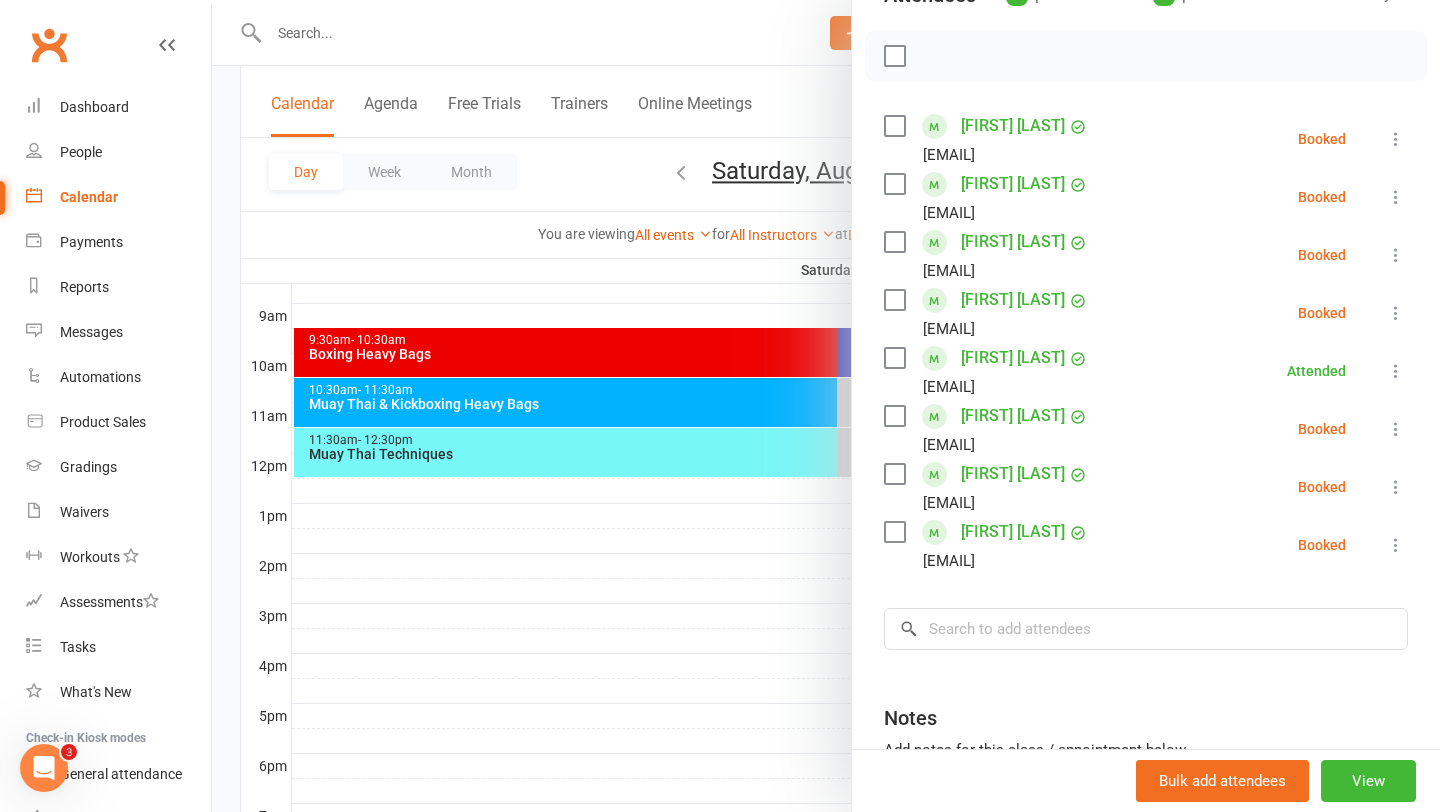 click at bounding box center [826, 406] 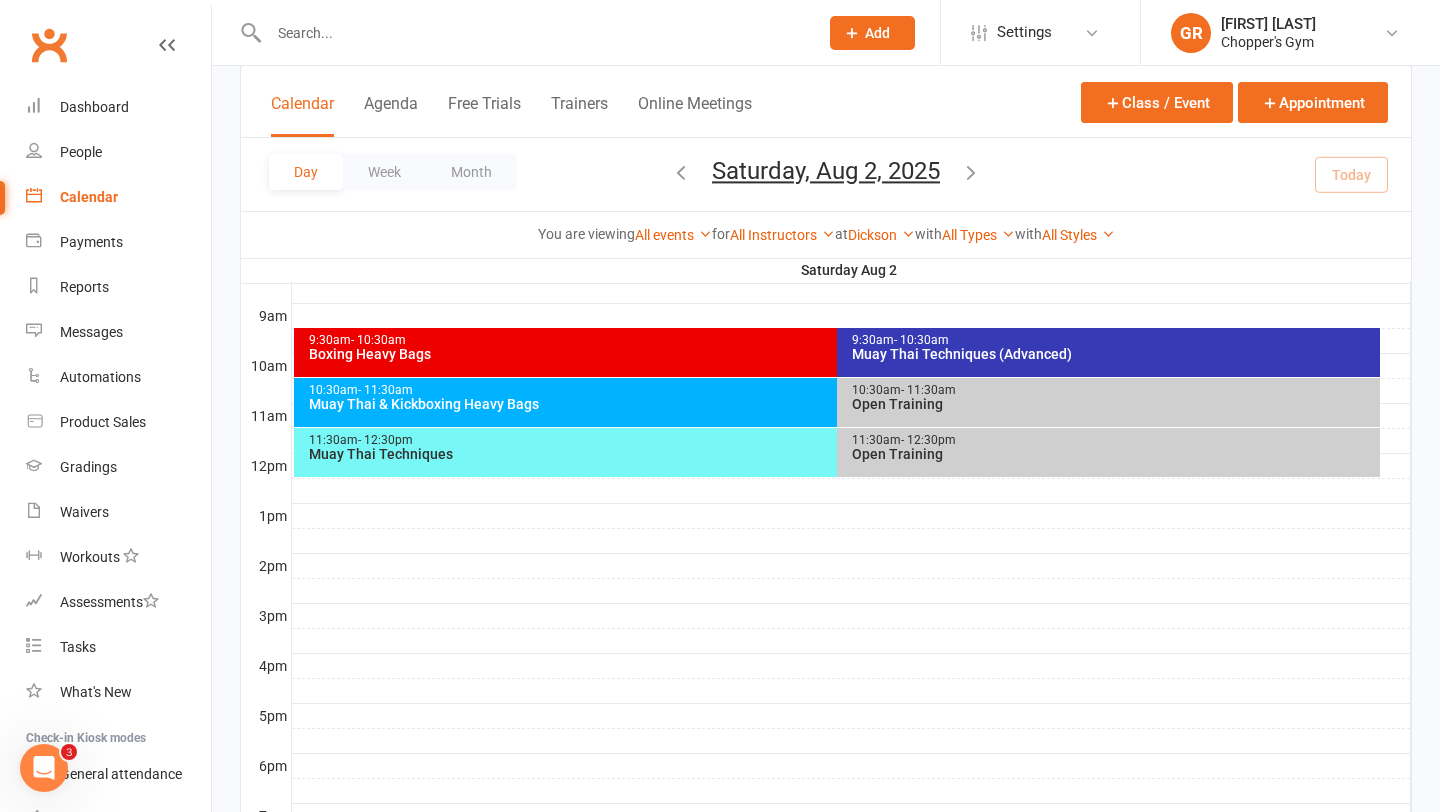 click on "Muay Thai Techniques" at bounding box center [832, 454] 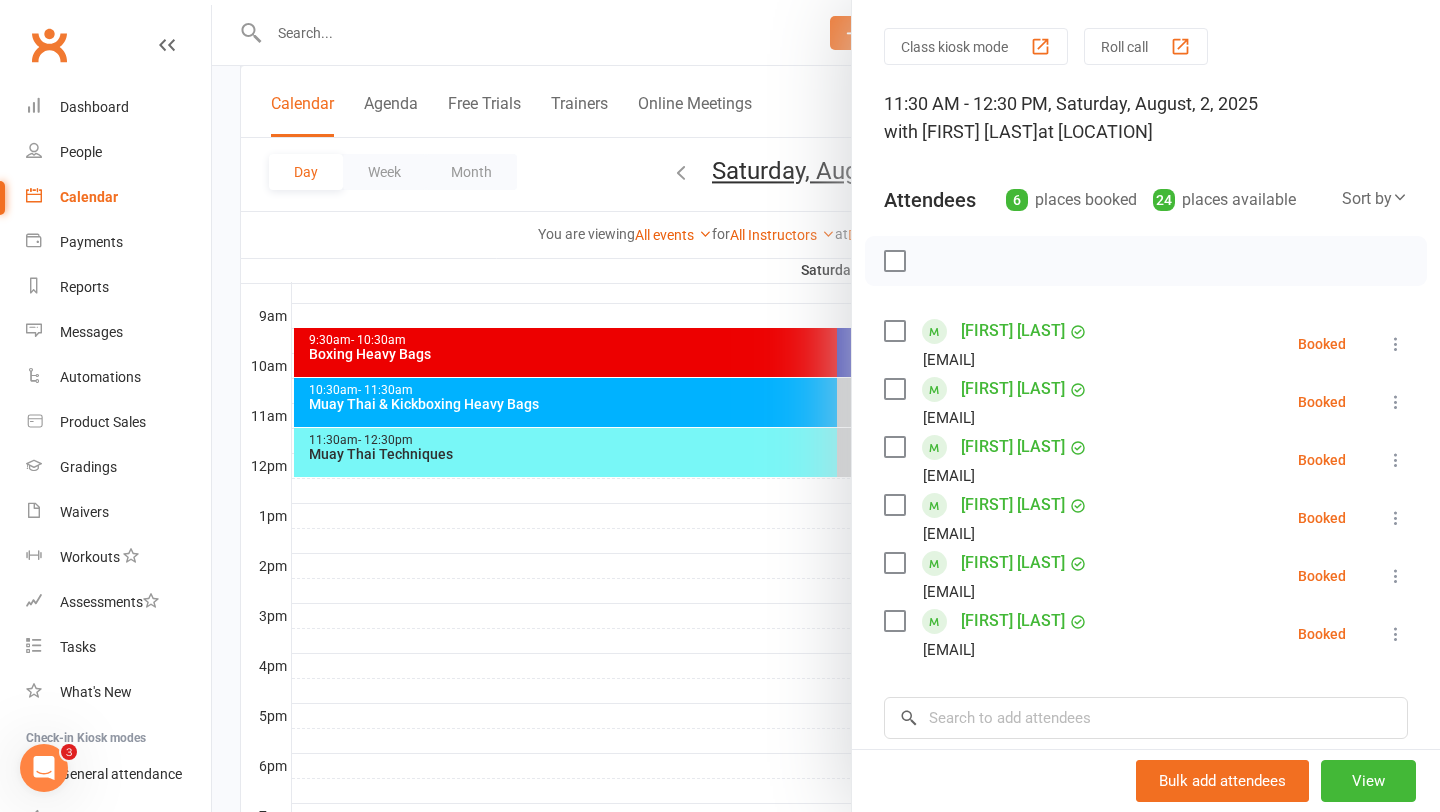 scroll, scrollTop: 64, scrollLeft: 0, axis: vertical 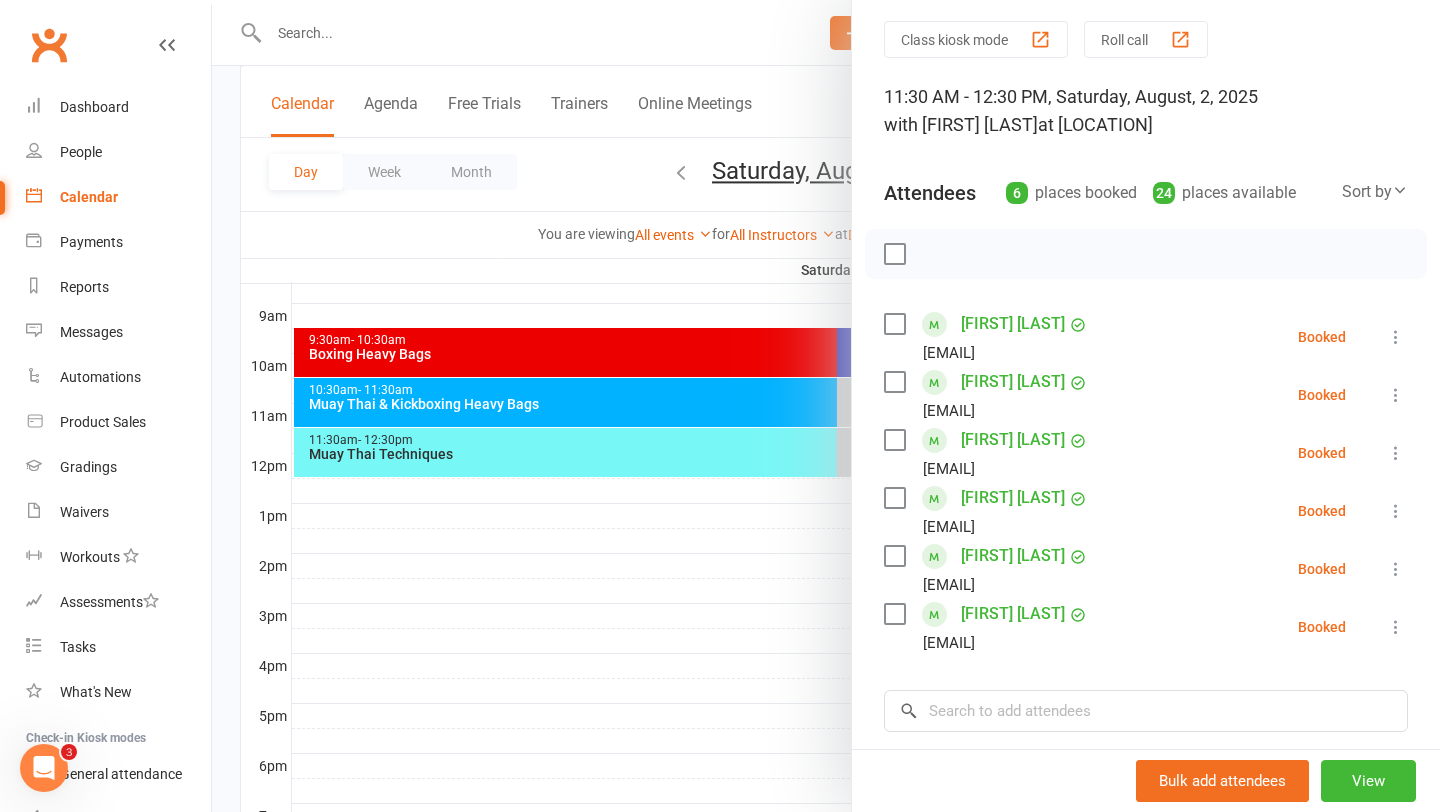 click at bounding box center [1396, 569] 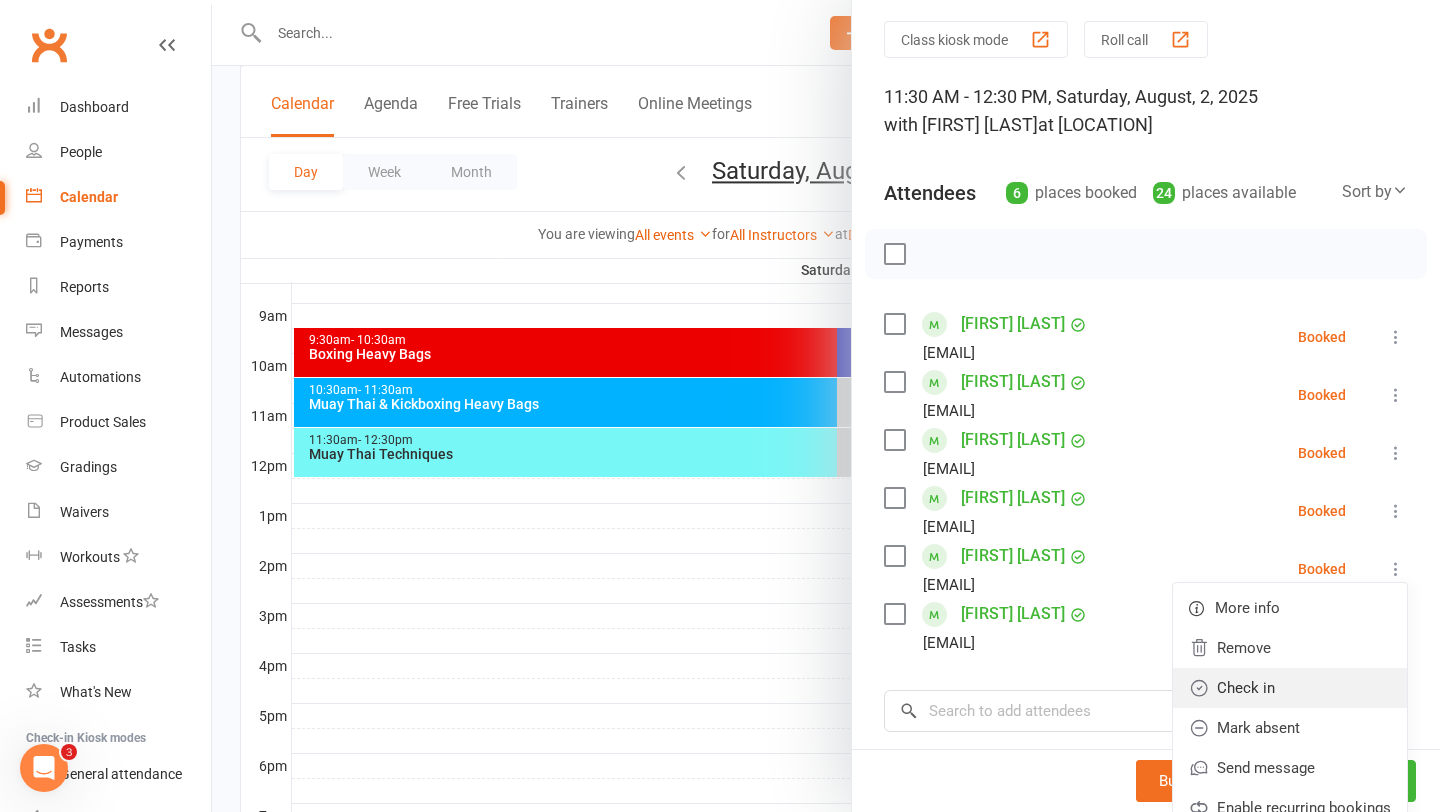 click on "Check in" at bounding box center (1290, 688) 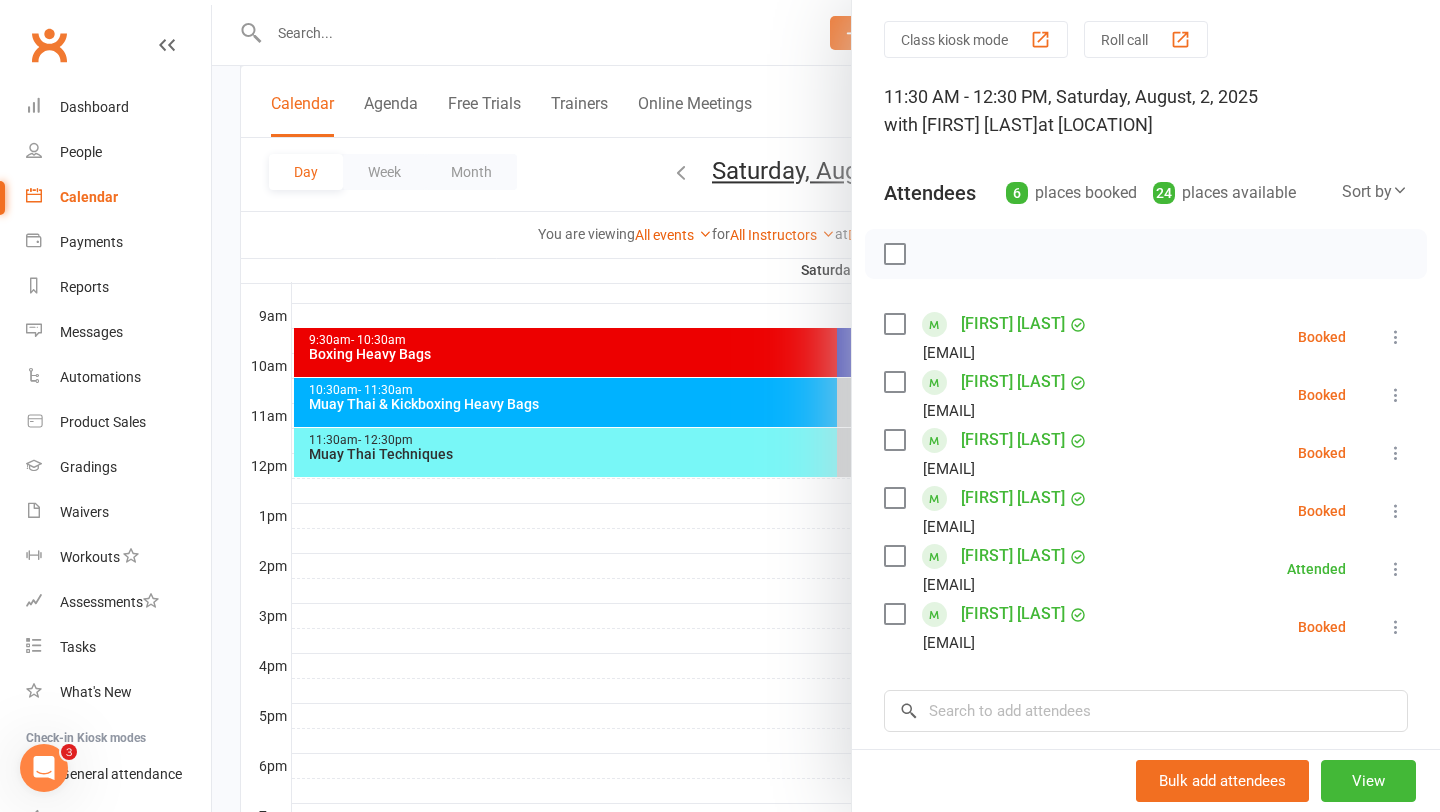 click at bounding box center [826, 406] 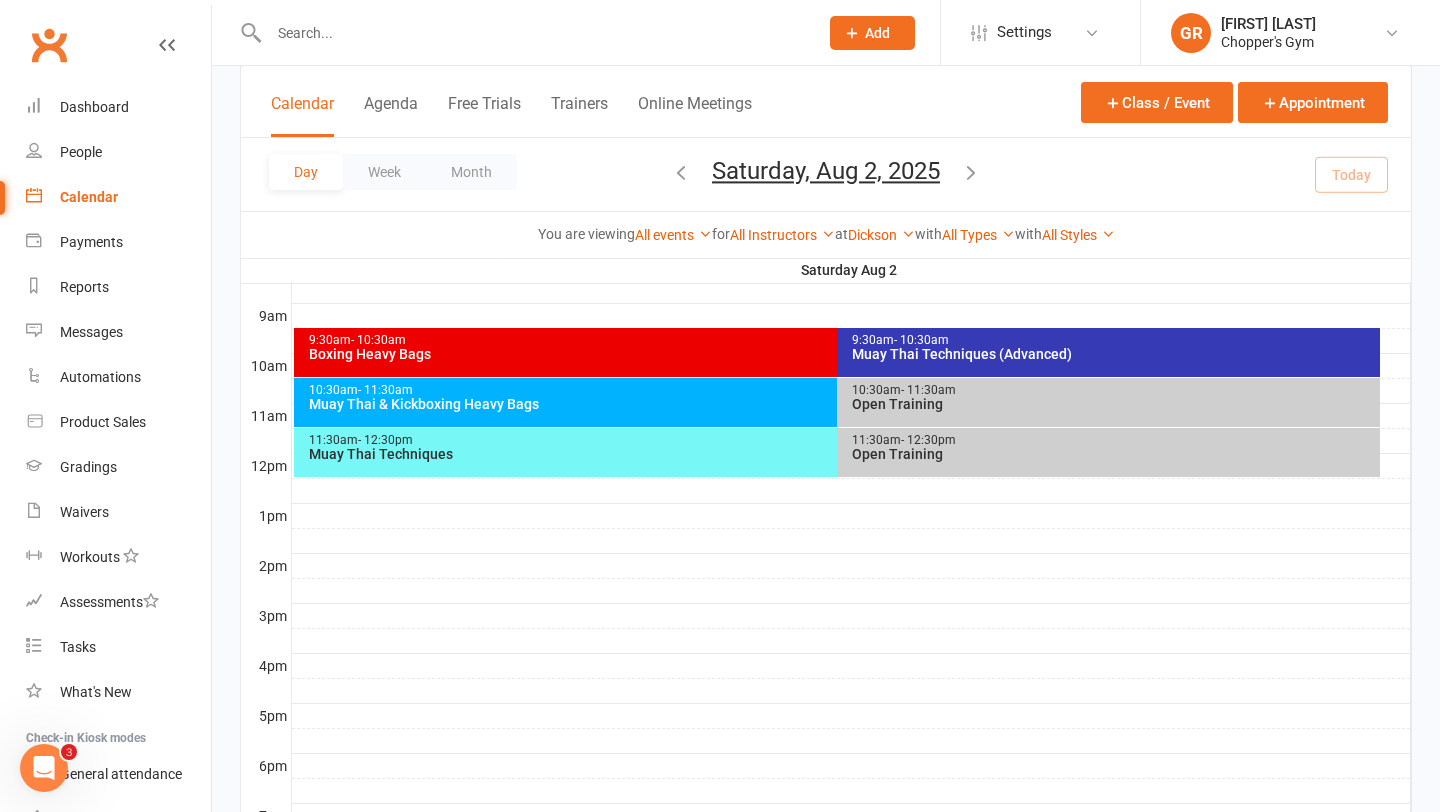 click on "11:30am  - 12:30pm" at bounding box center (1113, 440) 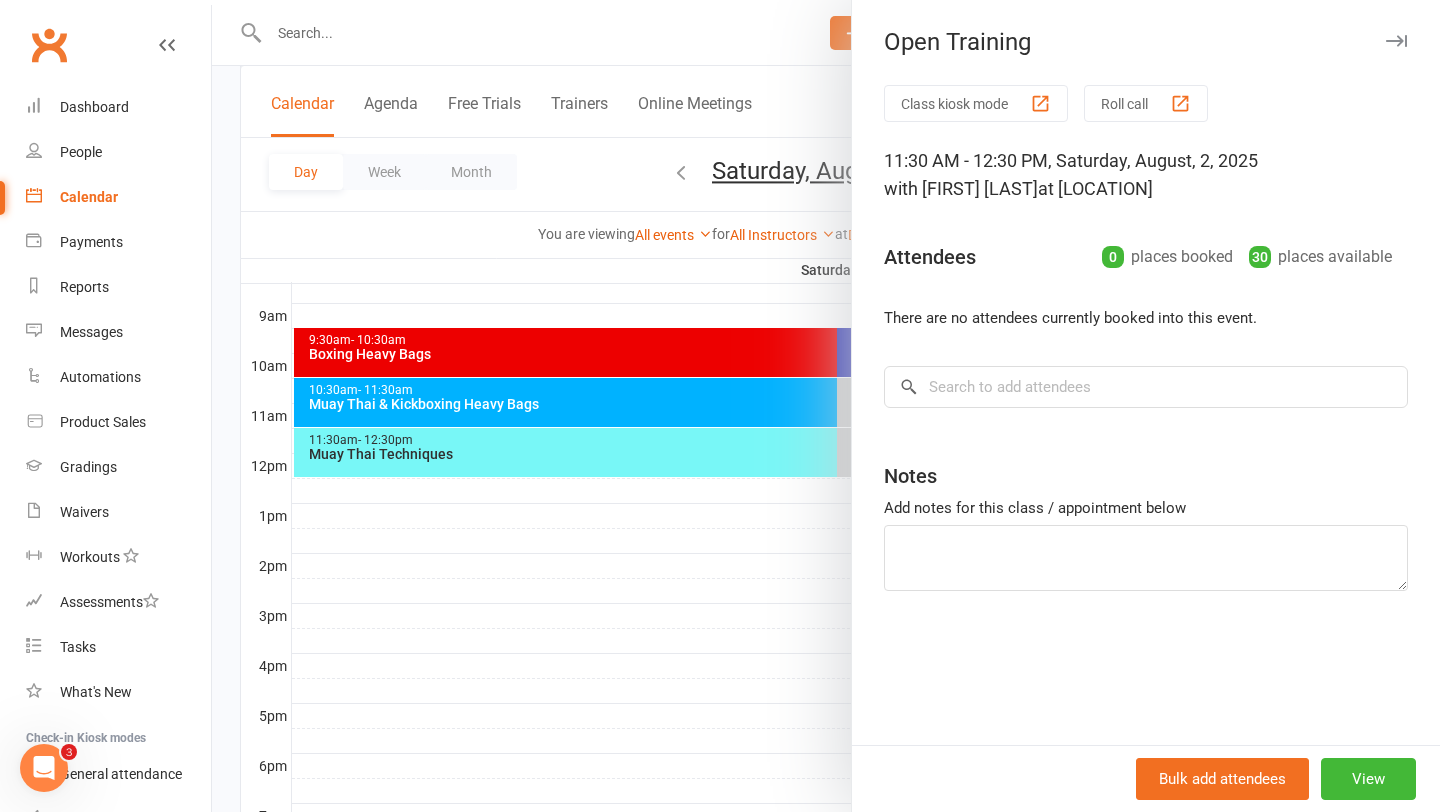 click at bounding box center [826, 406] 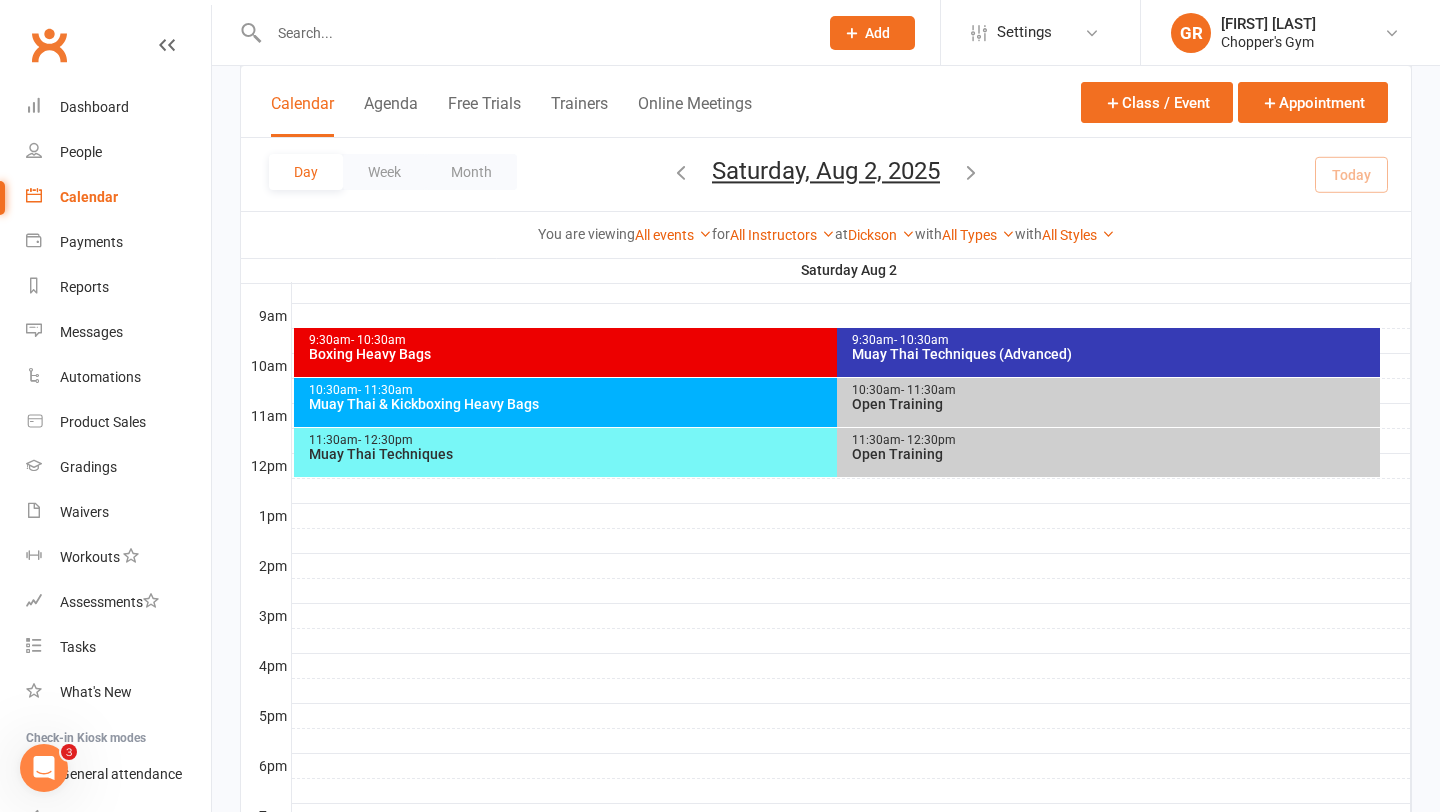 click on "Open Training" at bounding box center (1113, 404) 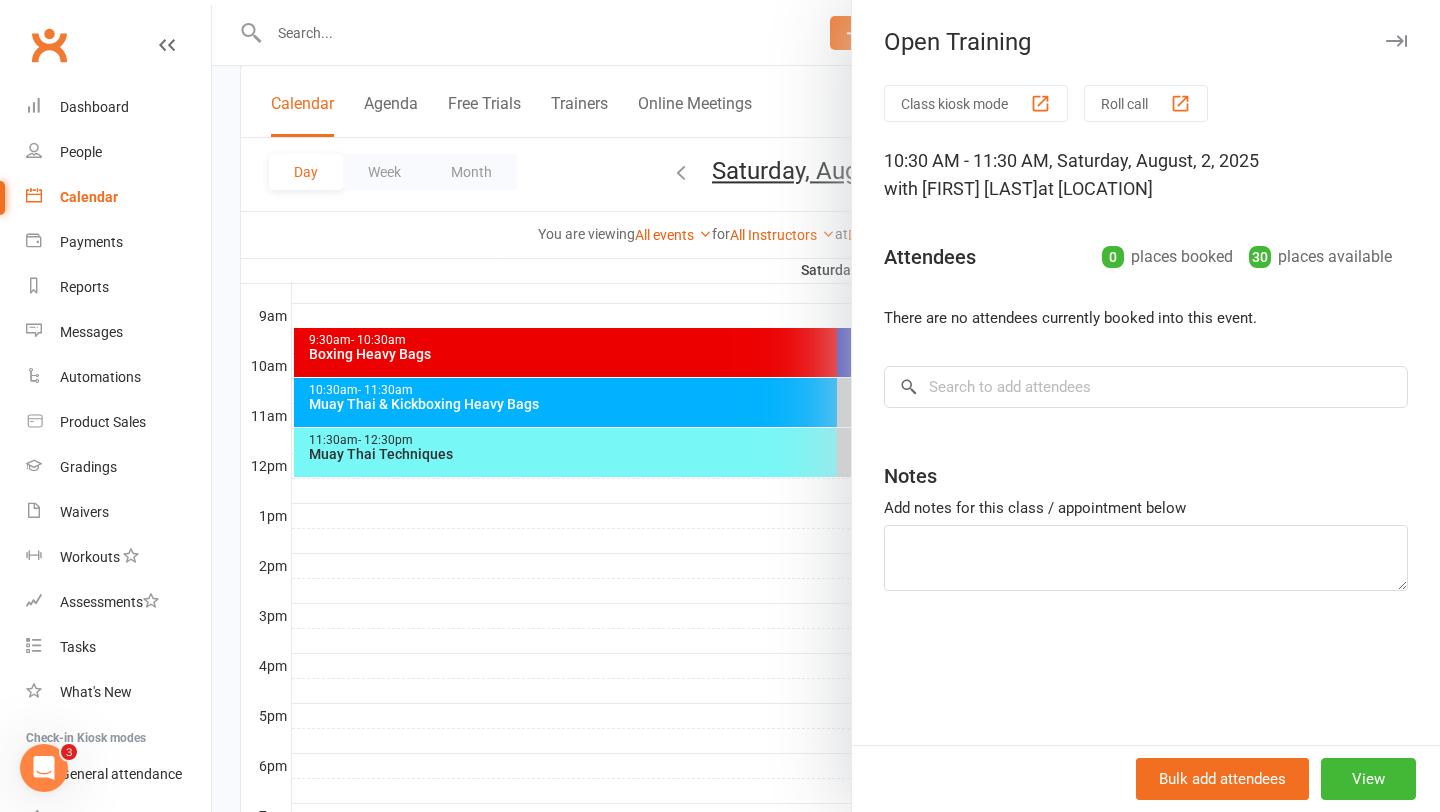 click at bounding box center [826, 406] 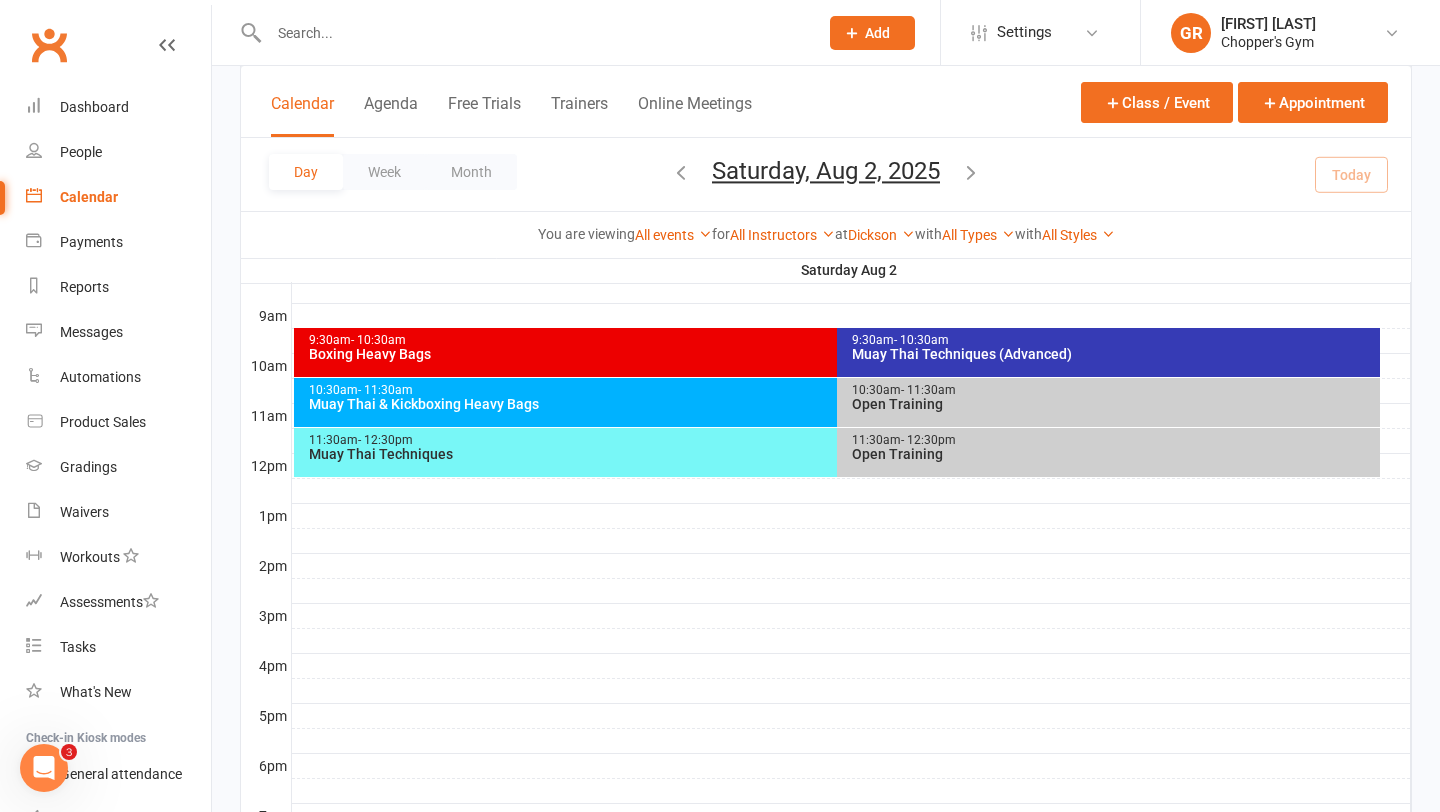 click on "Boxing Heavy Bags" at bounding box center (832, 354) 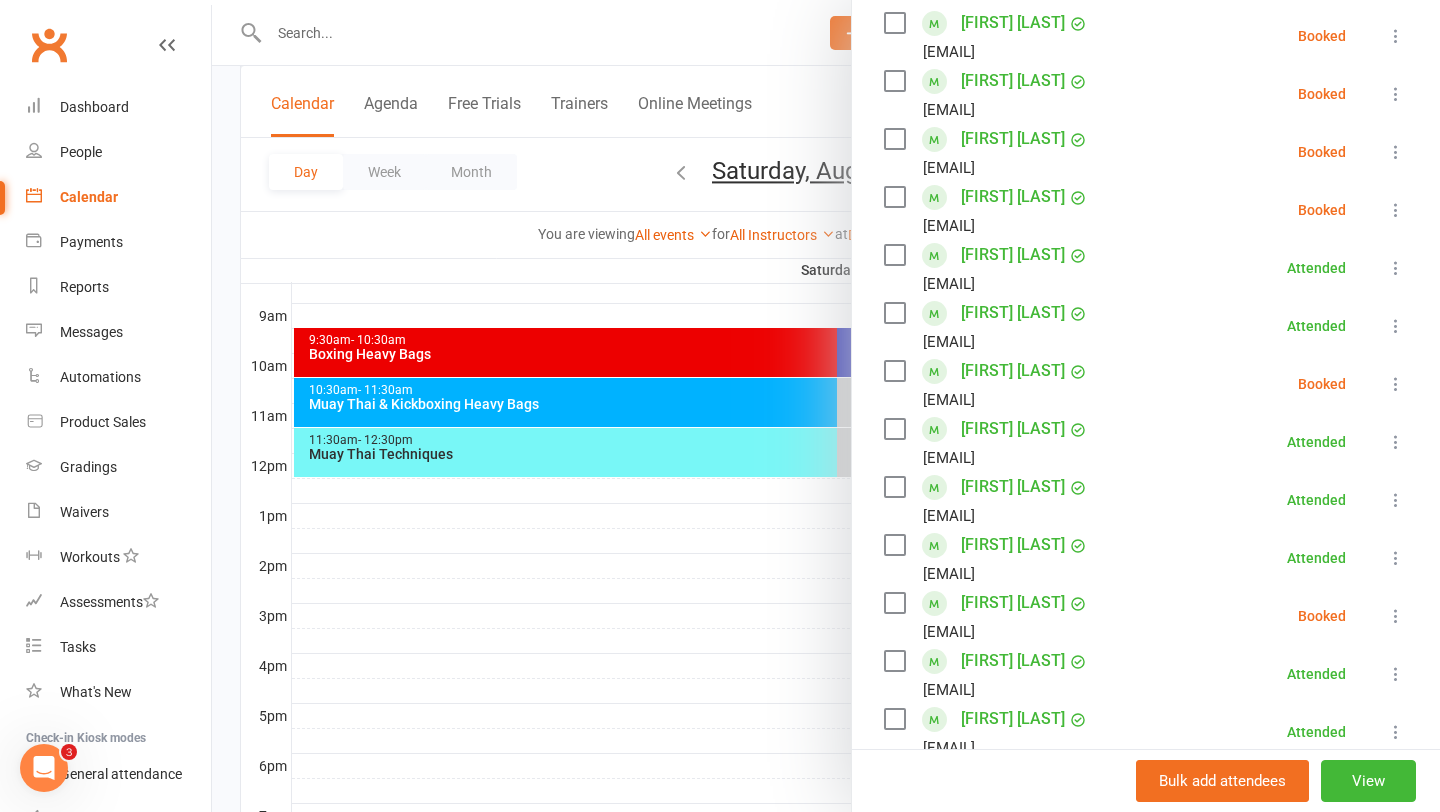 scroll, scrollTop: 371, scrollLeft: 0, axis: vertical 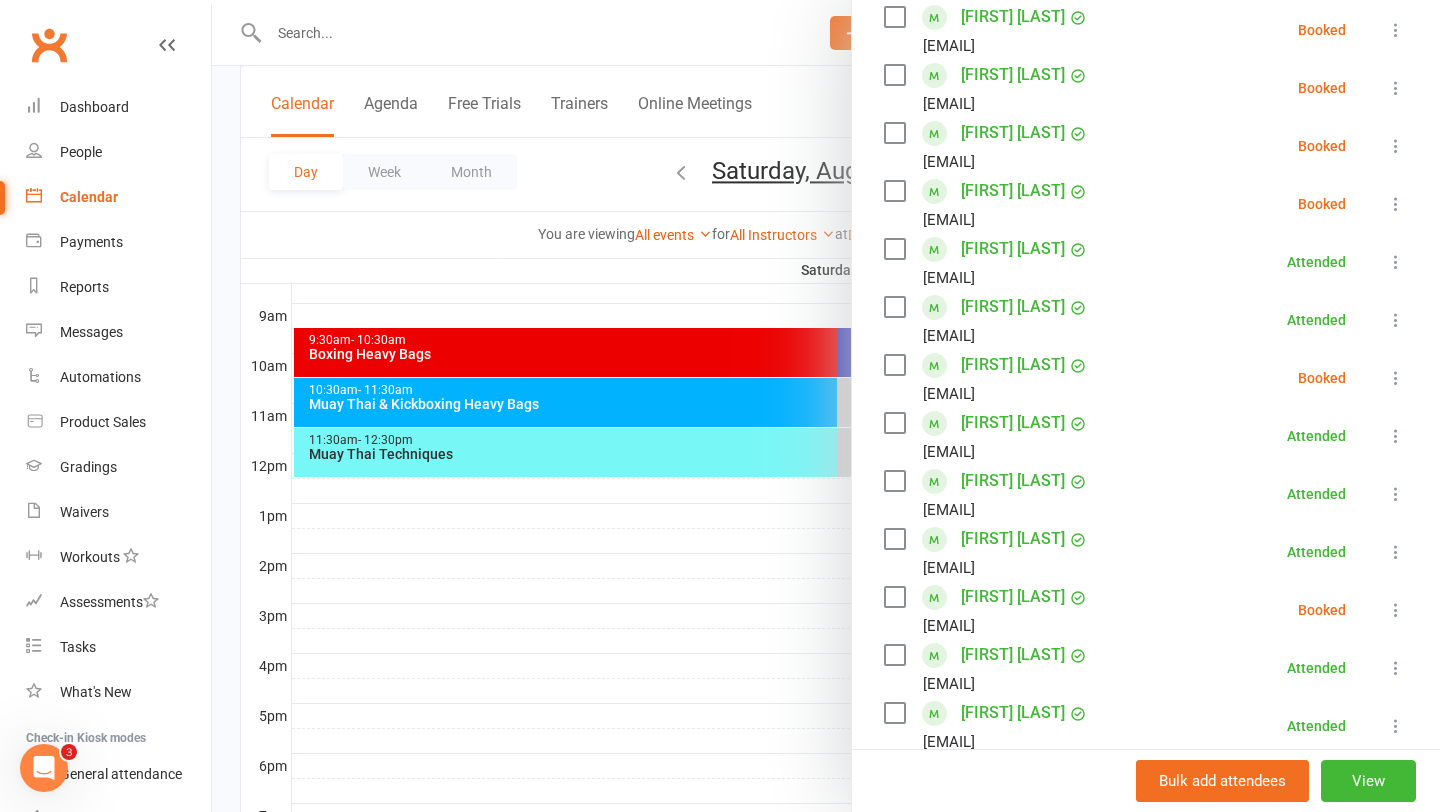 click at bounding box center [826, 406] 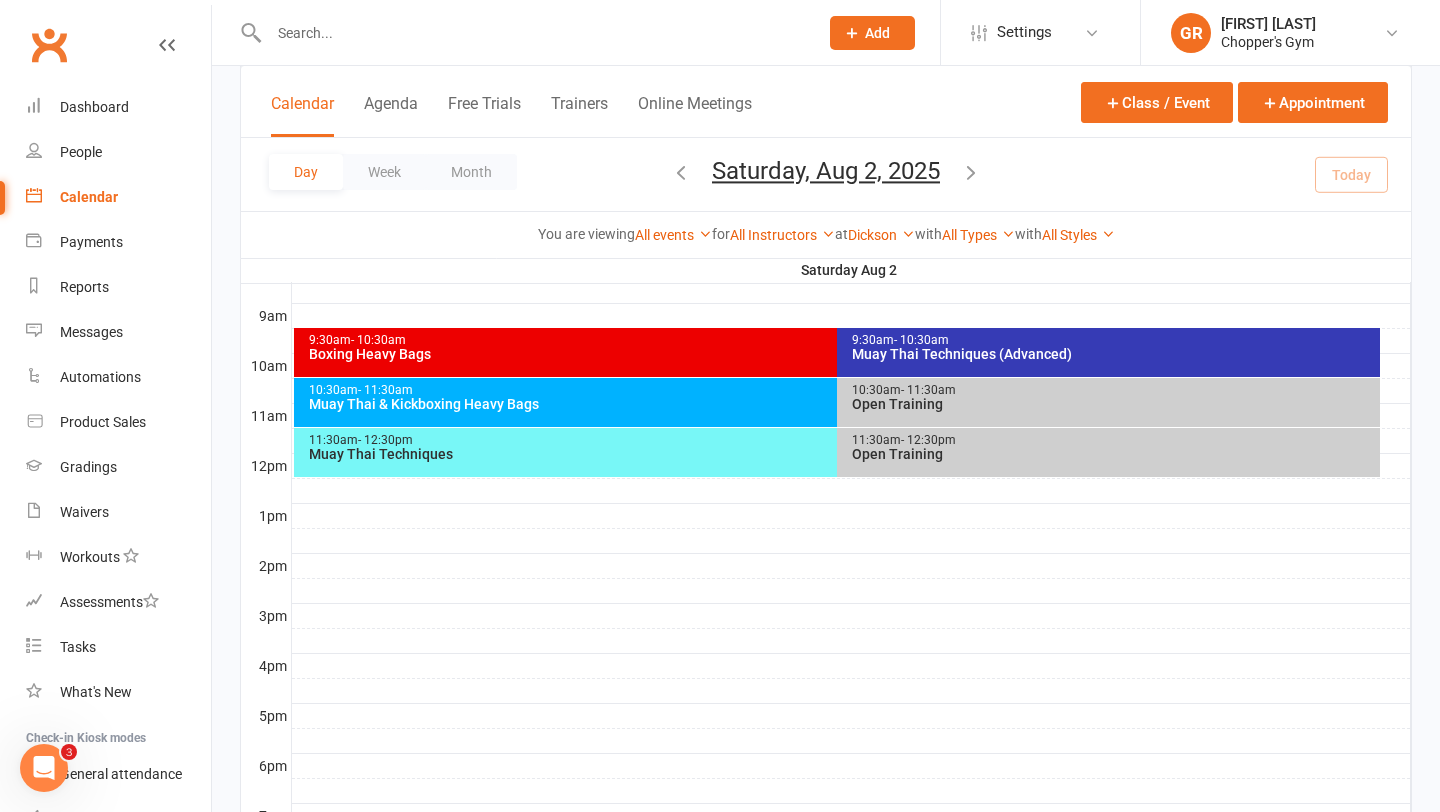 click on "Muay Thai Techniques (Advanced)" at bounding box center (1113, 354) 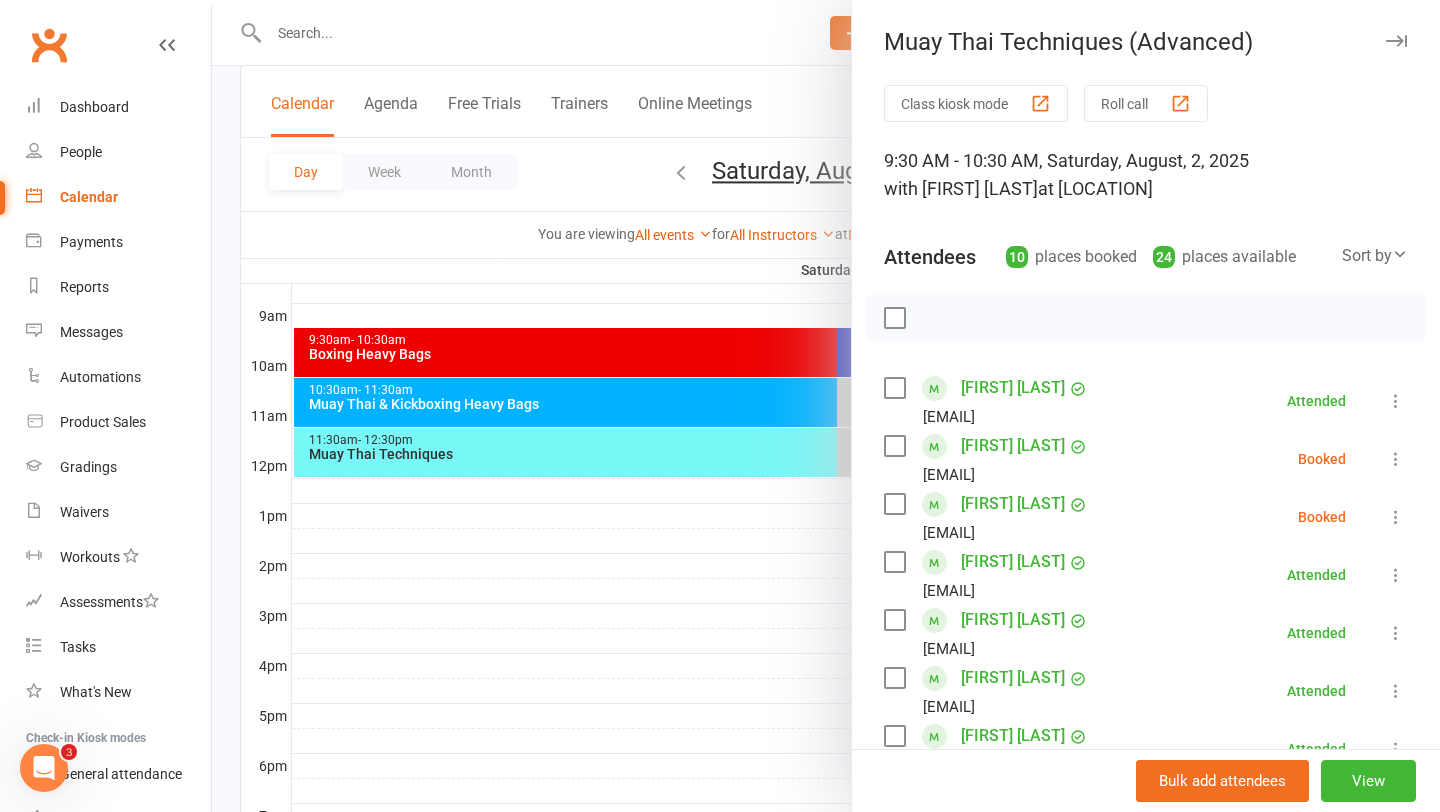 click at bounding box center [1396, 517] 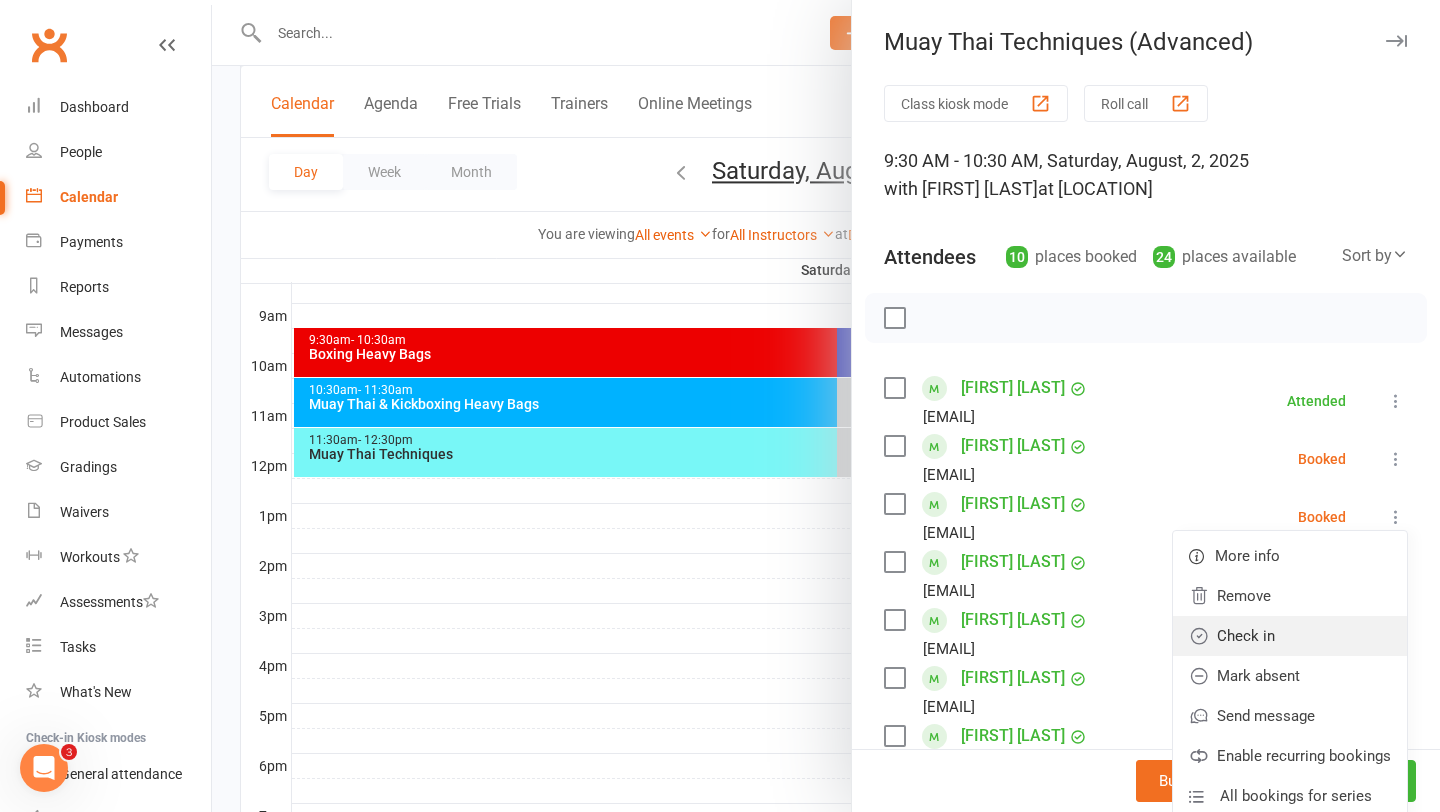 click on "Check in" at bounding box center (1290, 636) 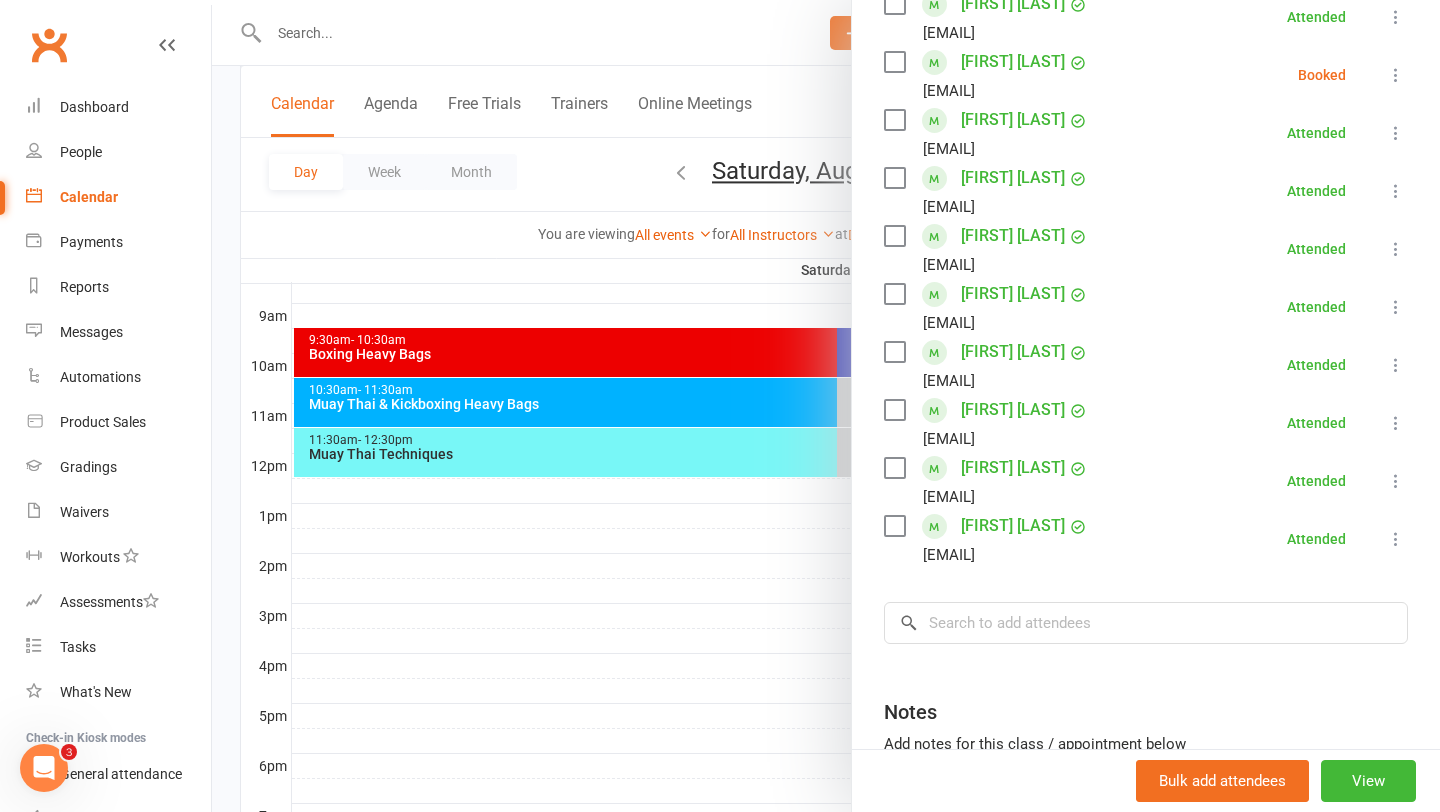 scroll, scrollTop: 411, scrollLeft: 0, axis: vertical 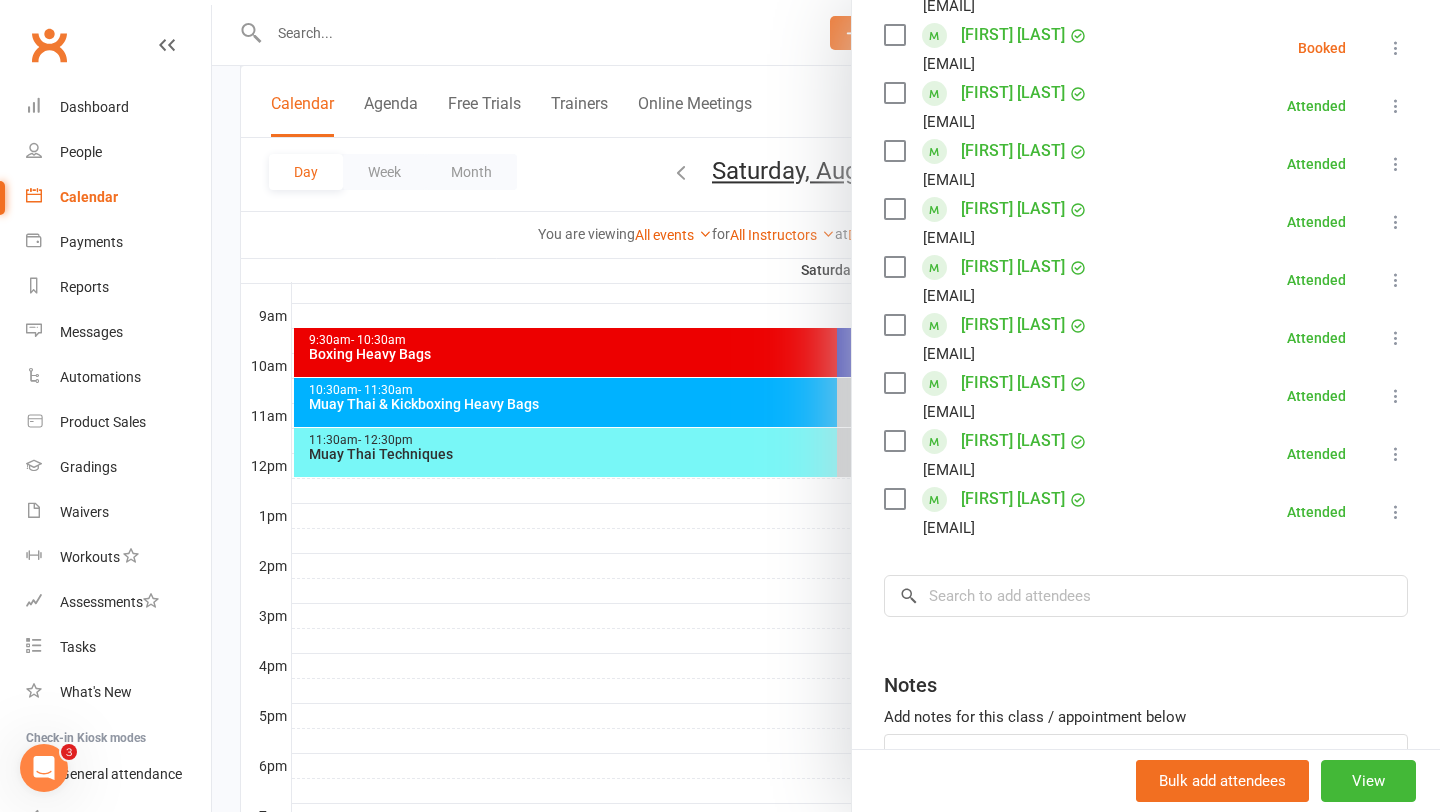 click at bounding box center [826, 406] 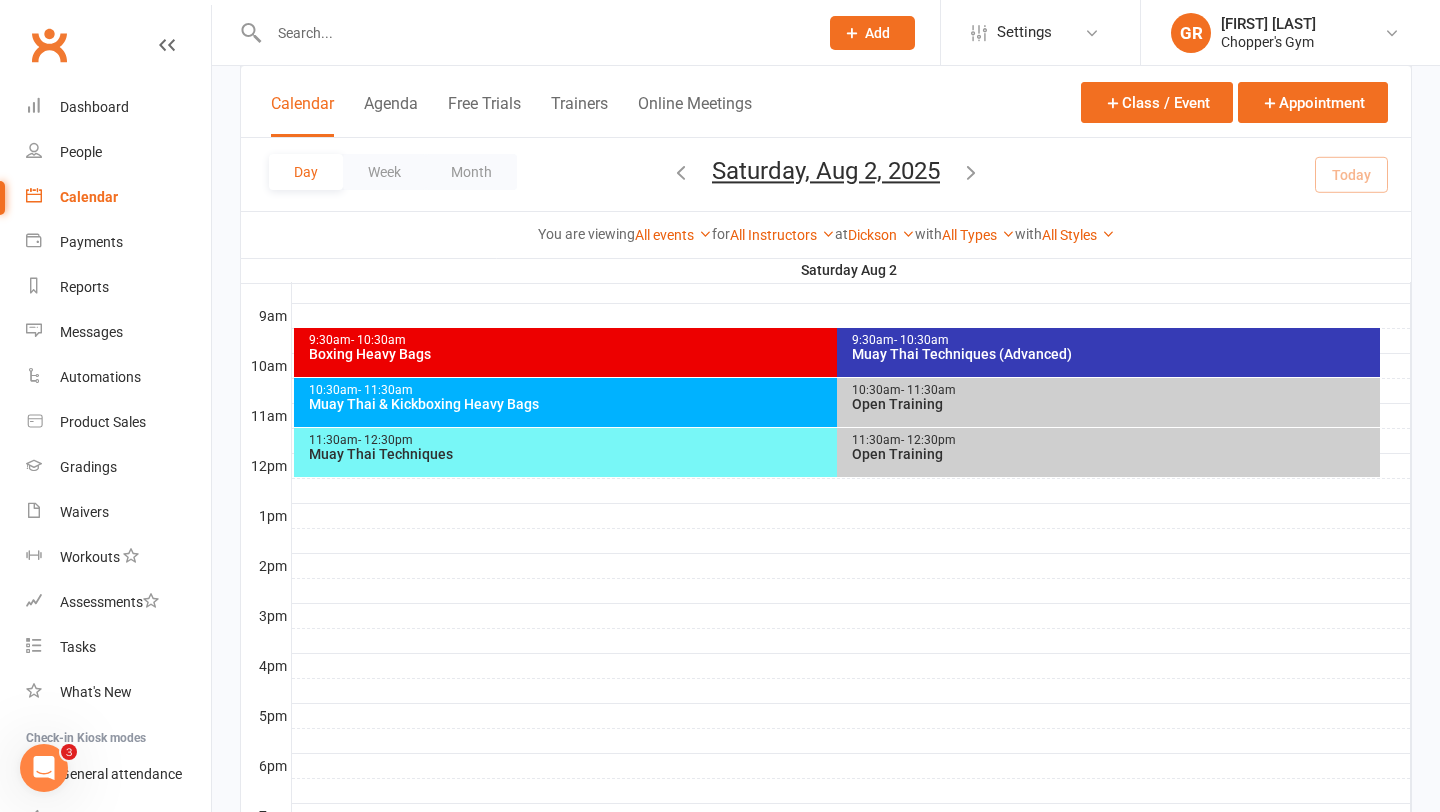 click on "9:30am  - 10:30am" at bounding box center [832, 340] 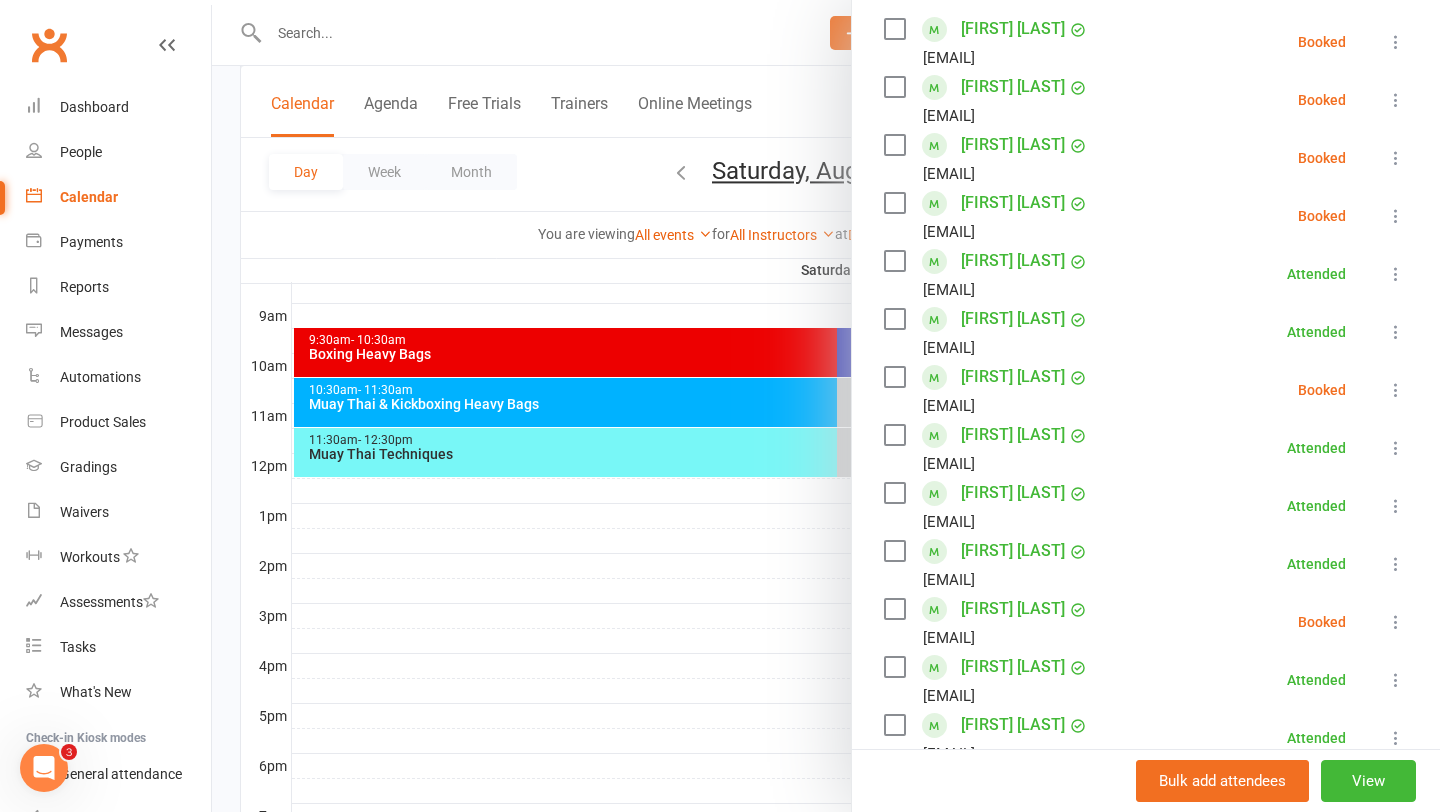 scroll, scrollTop: 355, scrollLeft: 0, axis: vertical 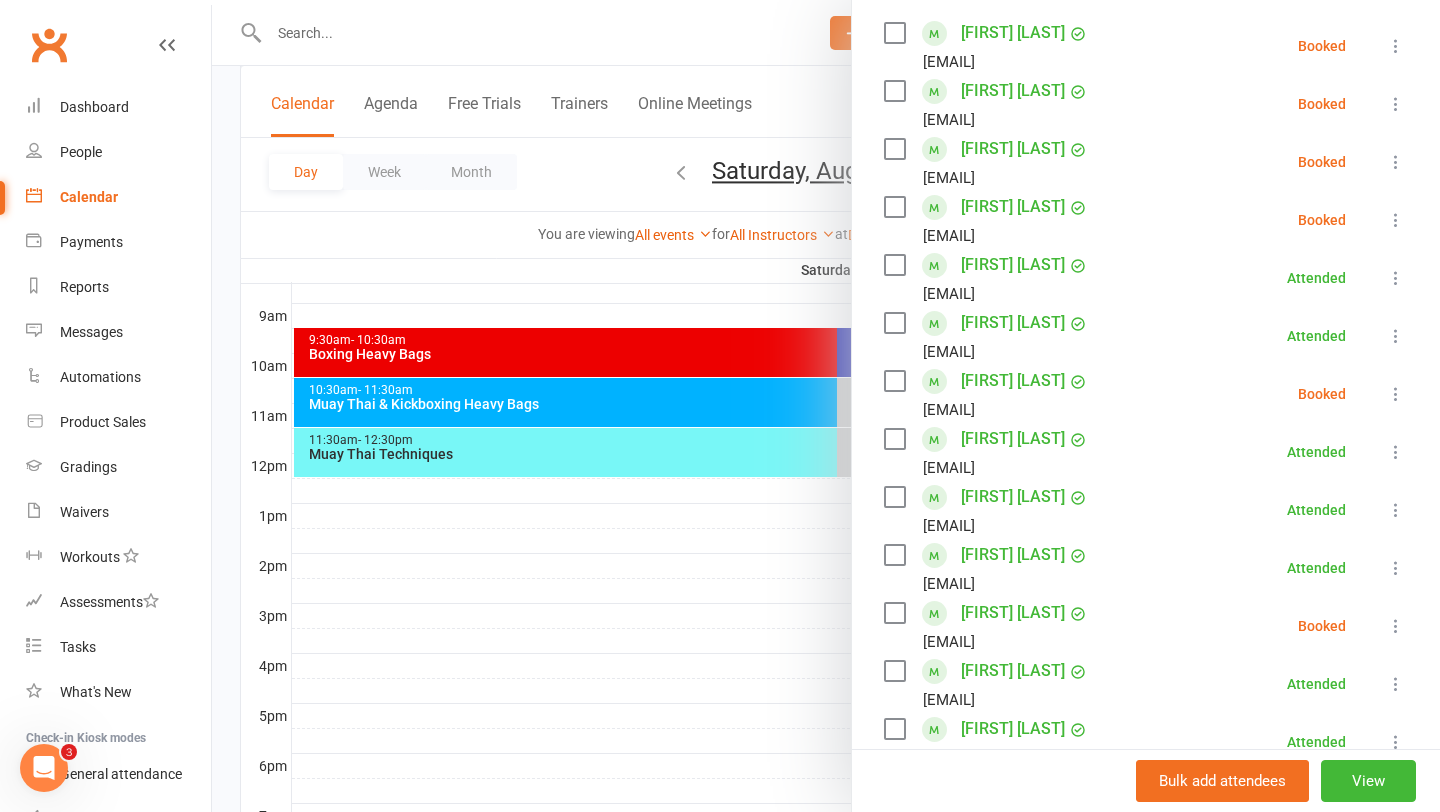 click at bounding box center [1396, 46] 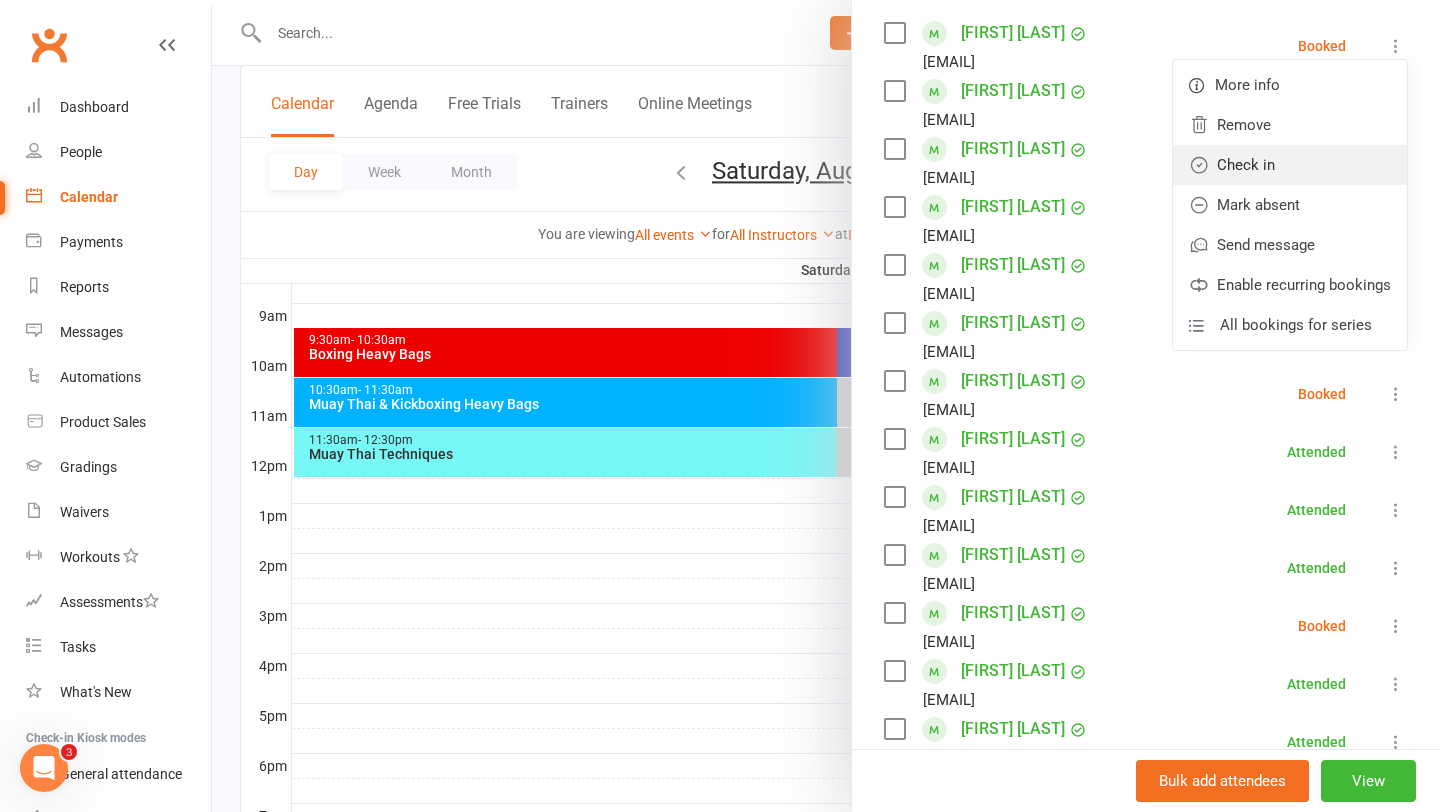 click on "Check in" at bounding box center (1290, 165) 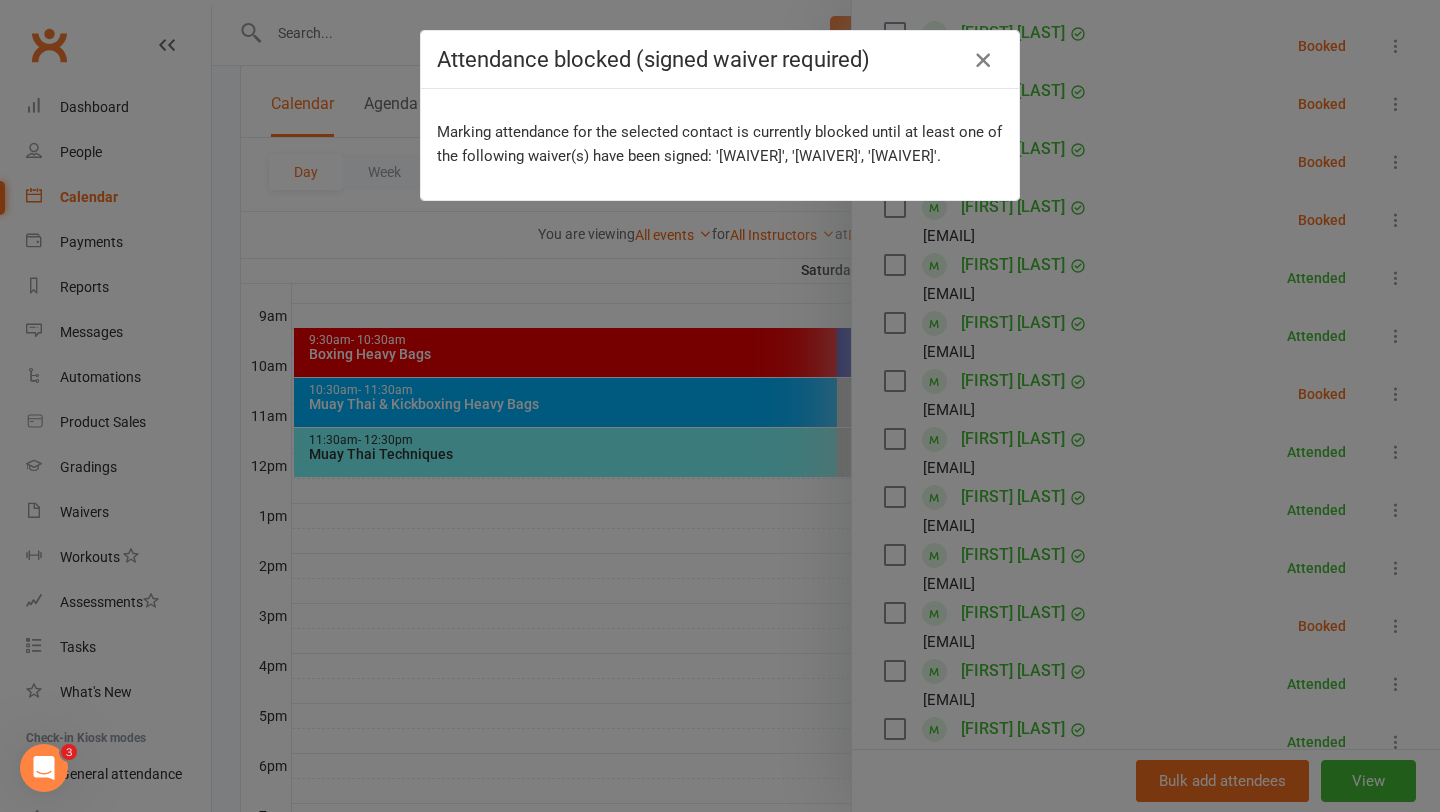 click at bounding box center (983, 60) 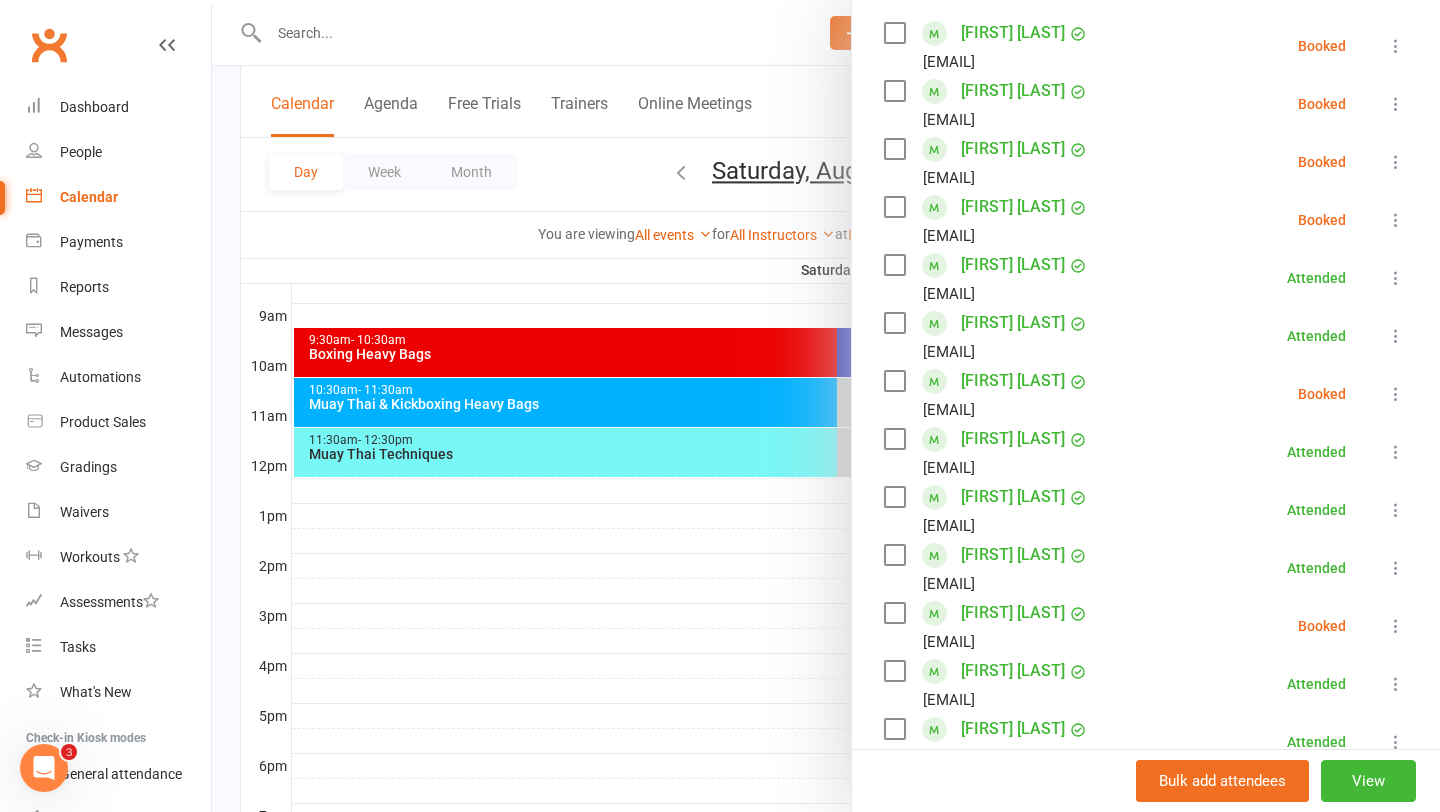 click at bounding box center (826, 406) 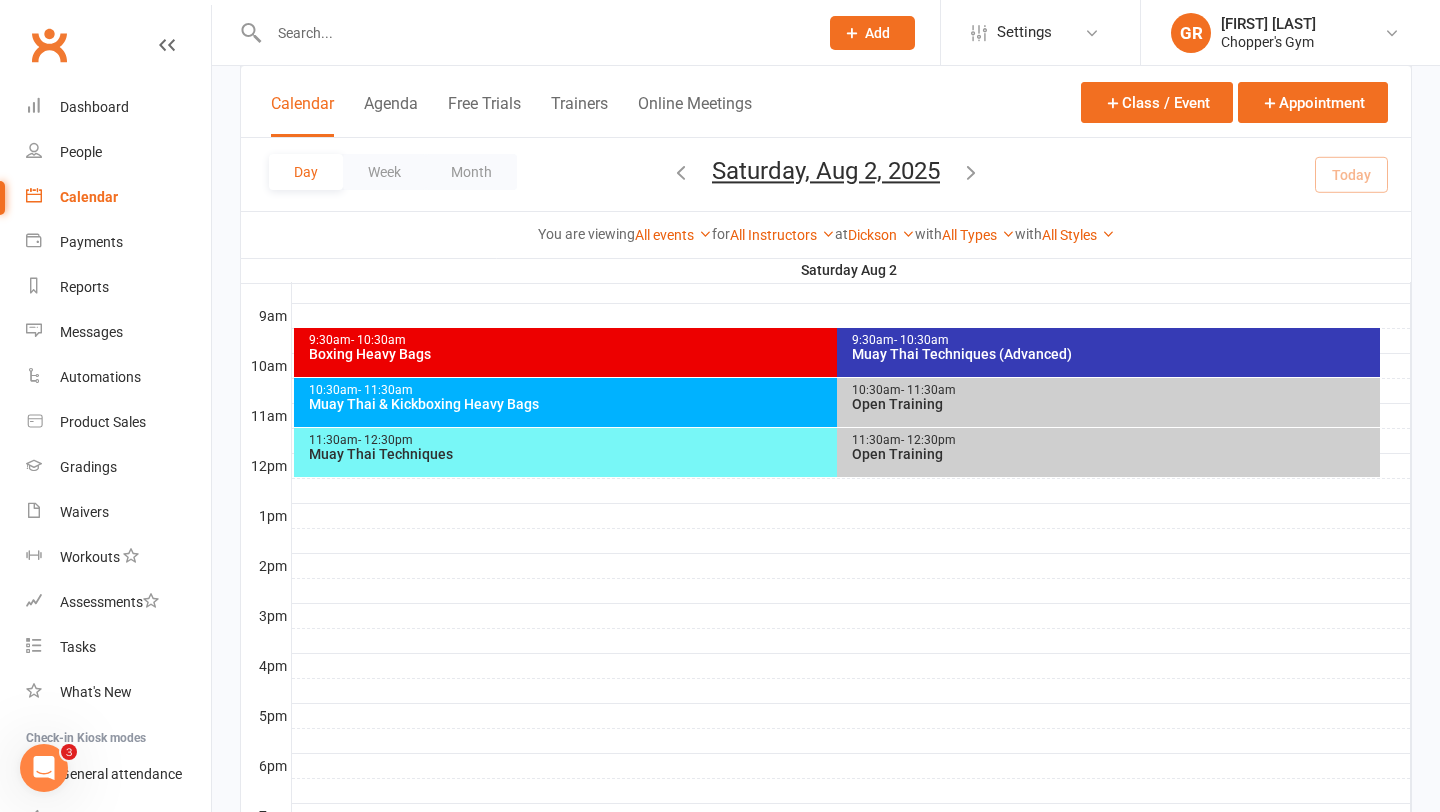 click on "Muay Thai Techniques (Advanced)" at bounding box center (1113, 354) 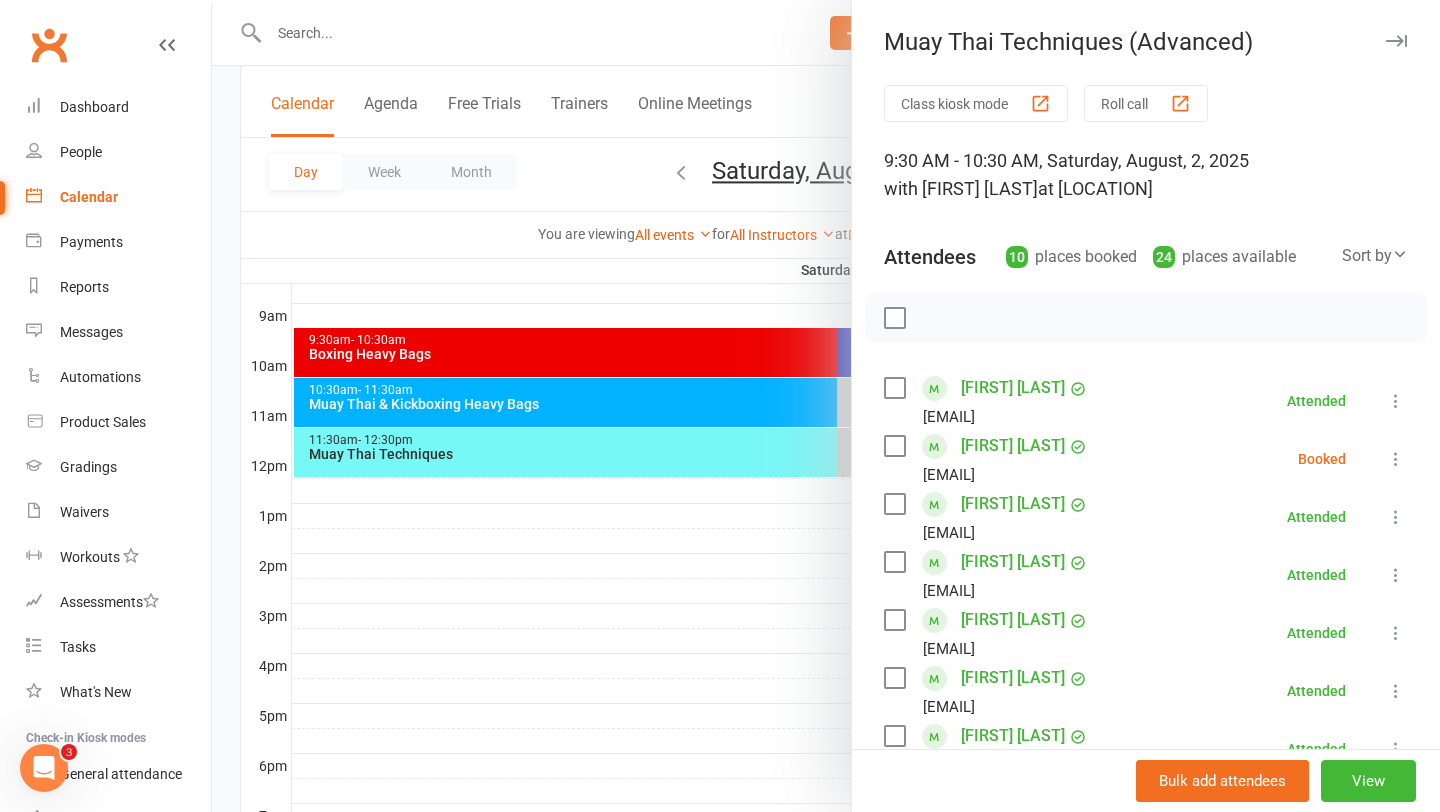 click at bounding box center [826, 406] 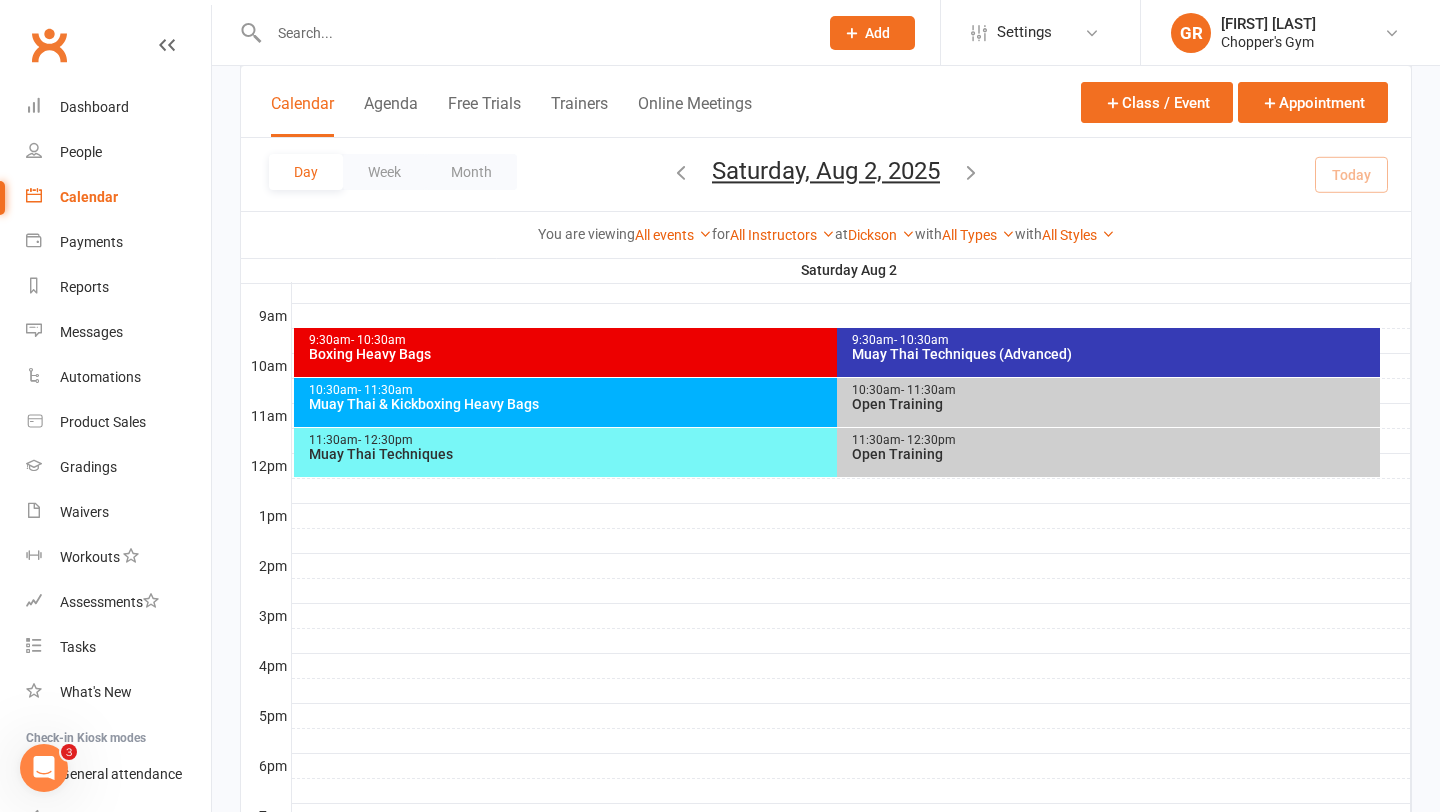click on "Boxing Heavy Bags" at bounding box center [832, 354] 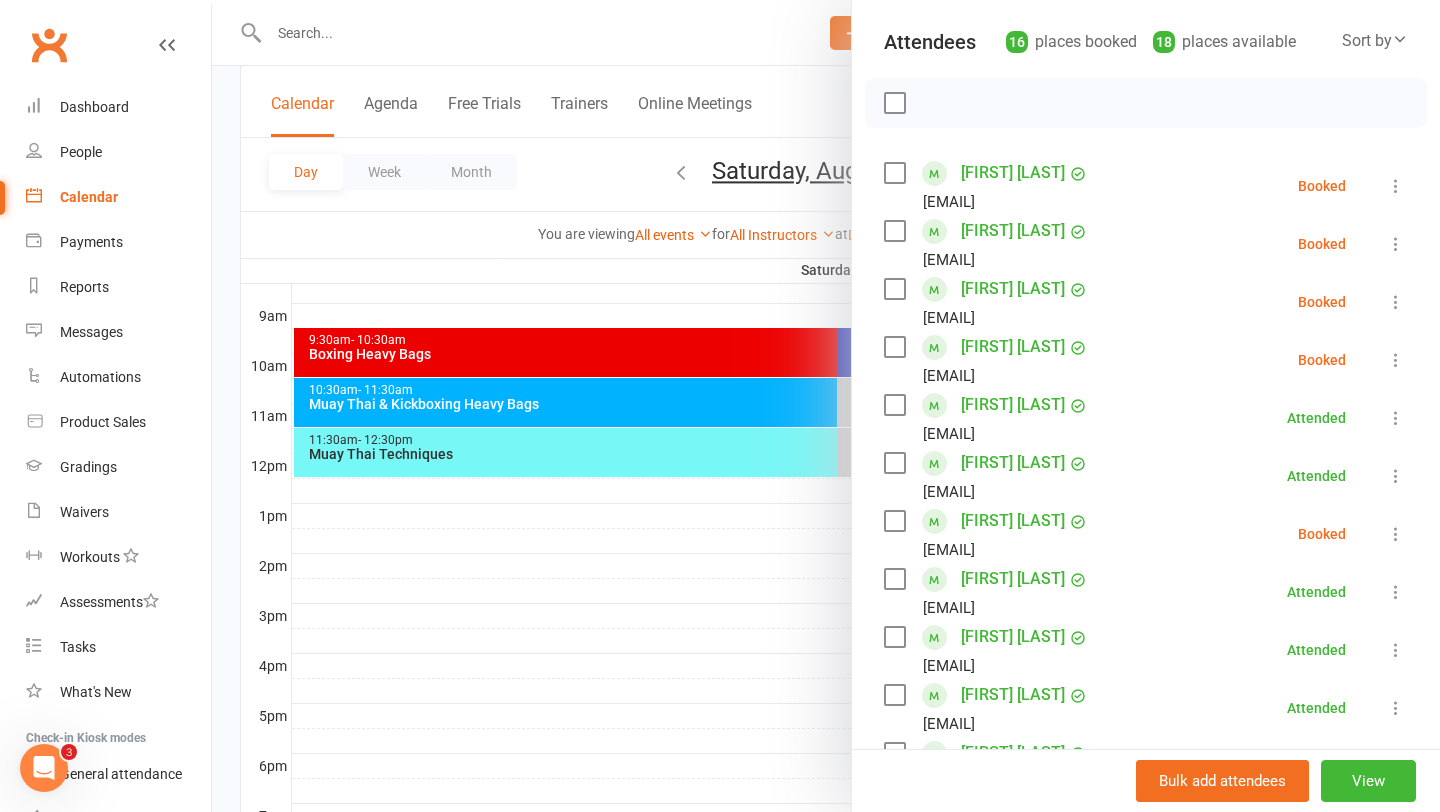 scroll, scrollTop: 232, scrollLeft: 0, axis: vertical 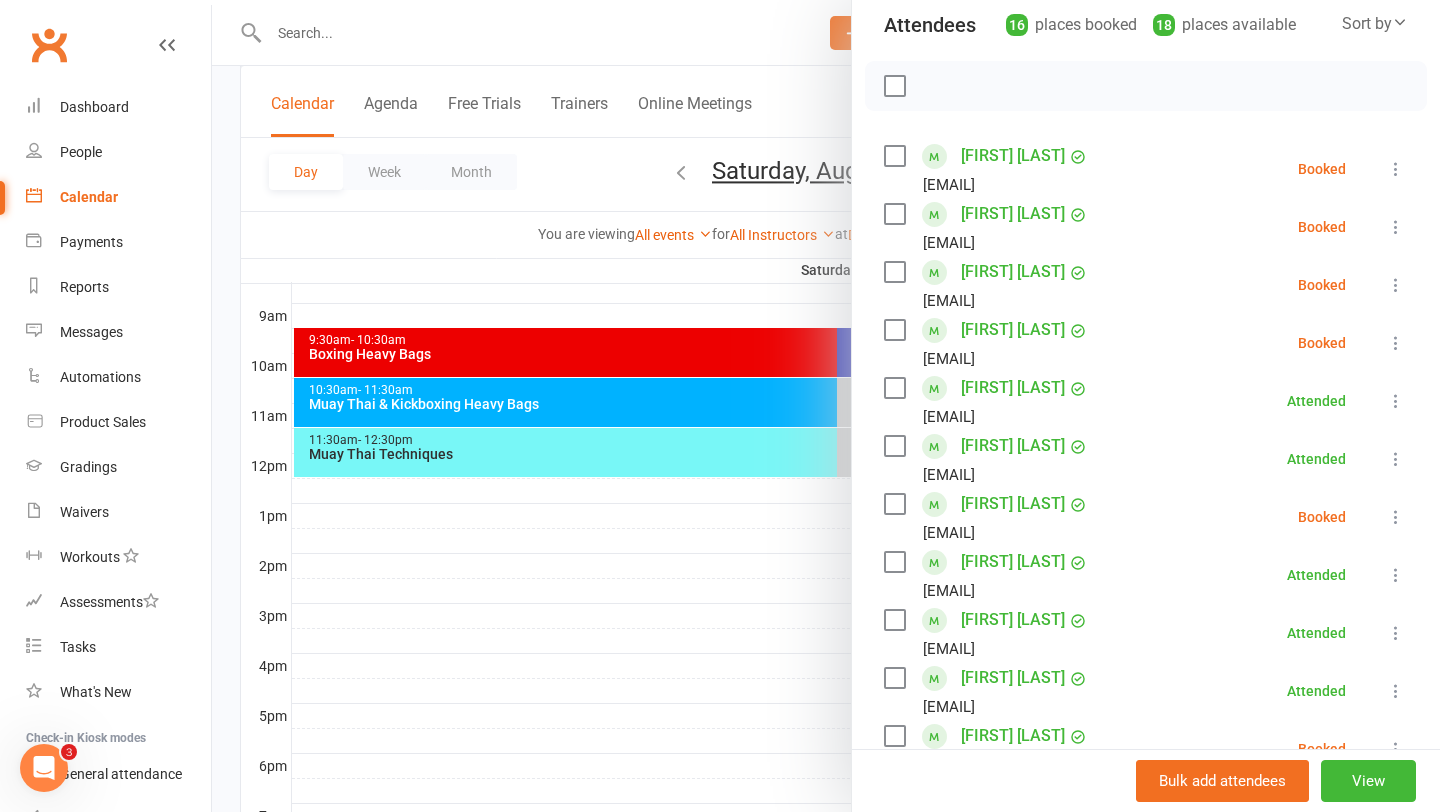 click at bounding box center [1396, 343] 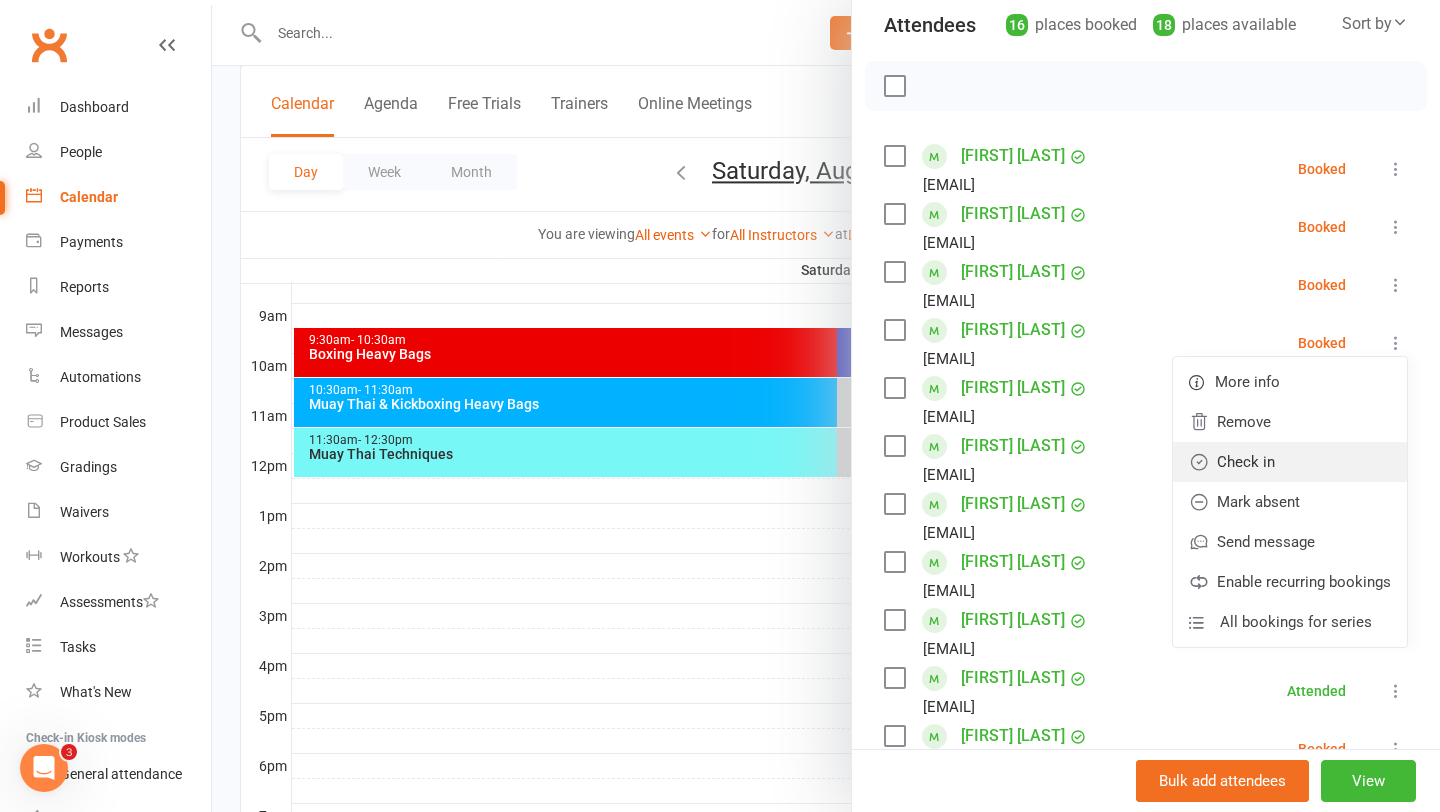 click on "Check in" at bounding box center [1290, 462] 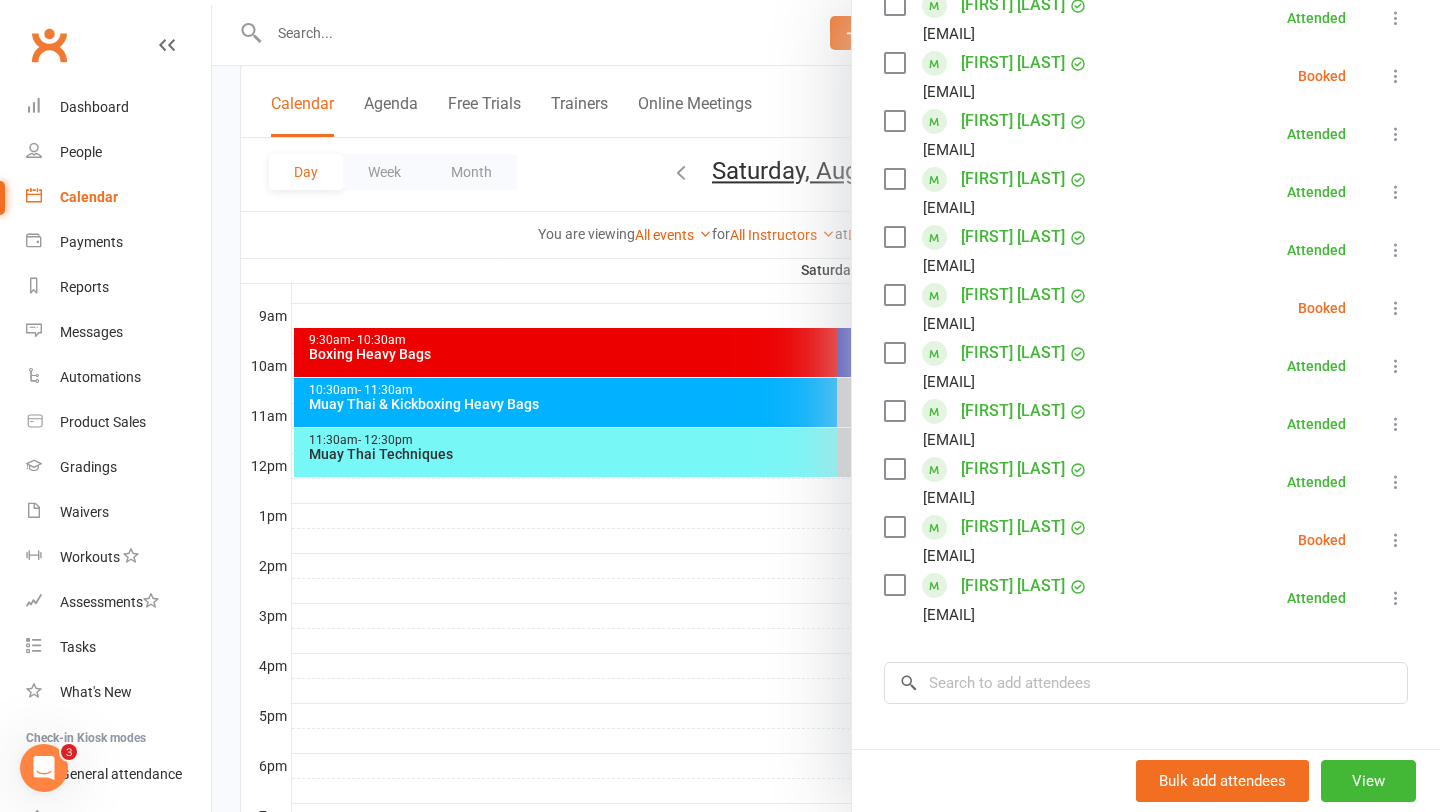 scroll, scrollTop: 669, scrollLeft: 0, axis: vertical 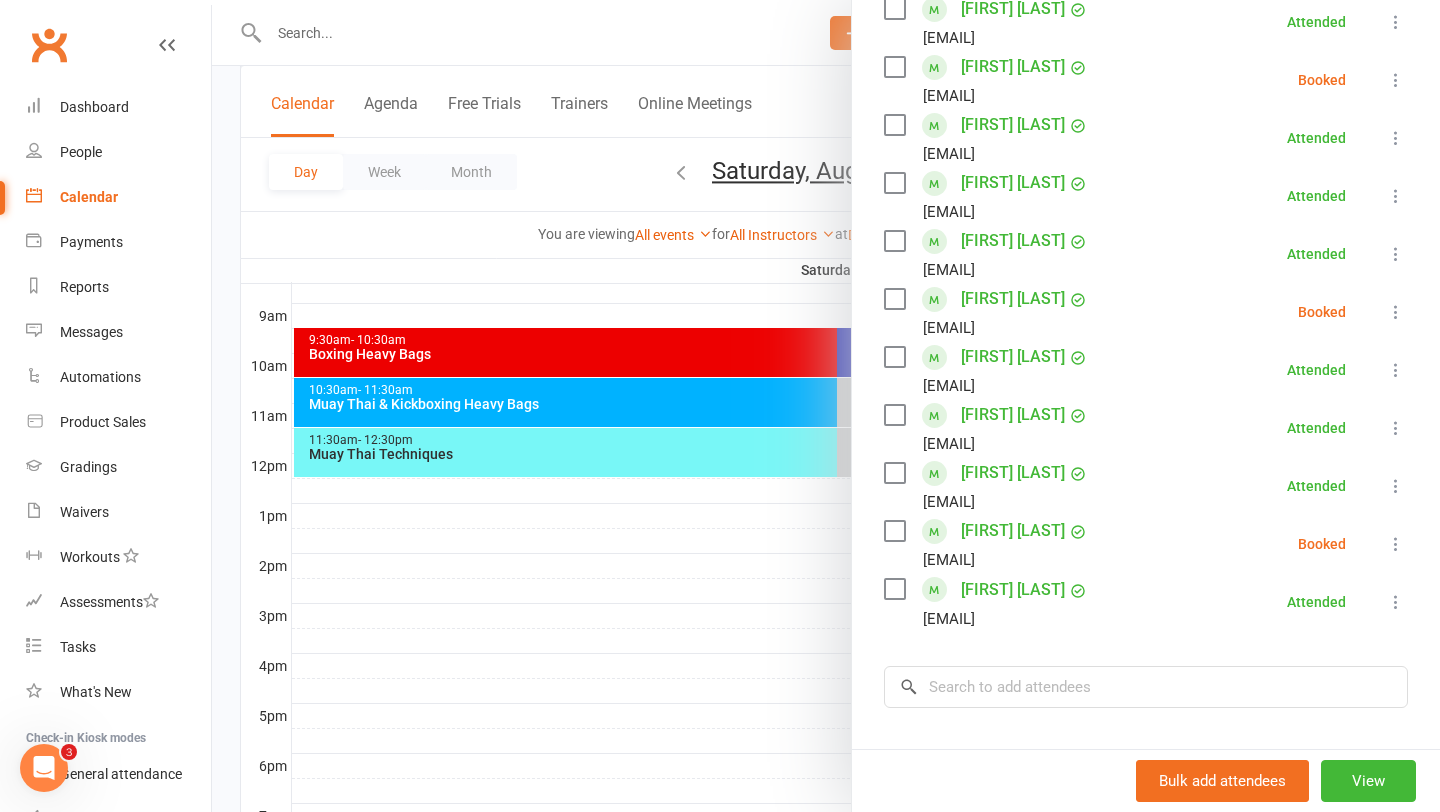 click at bounding box center (1396, 544) 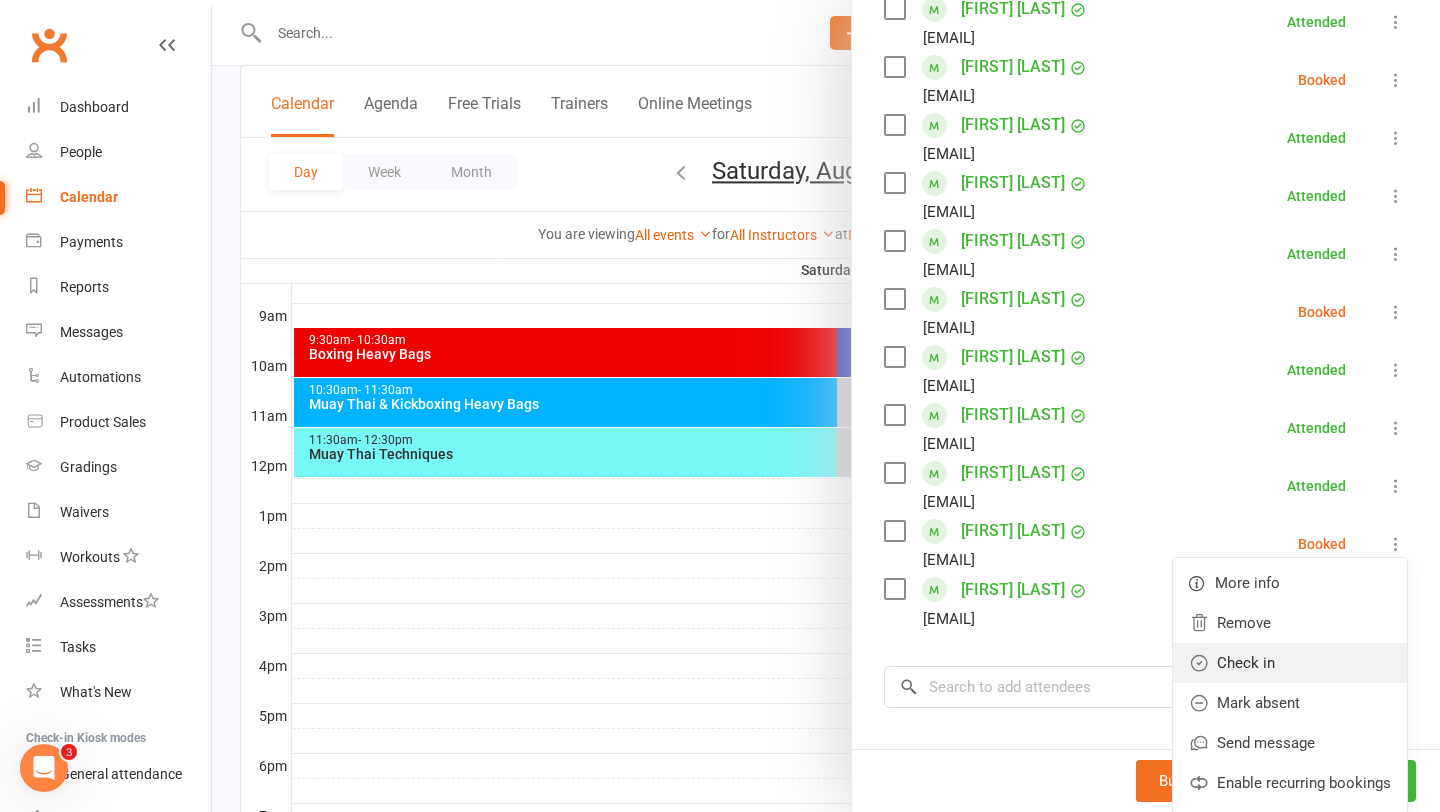 click on "Check in" at bounding box center [1290, 663] 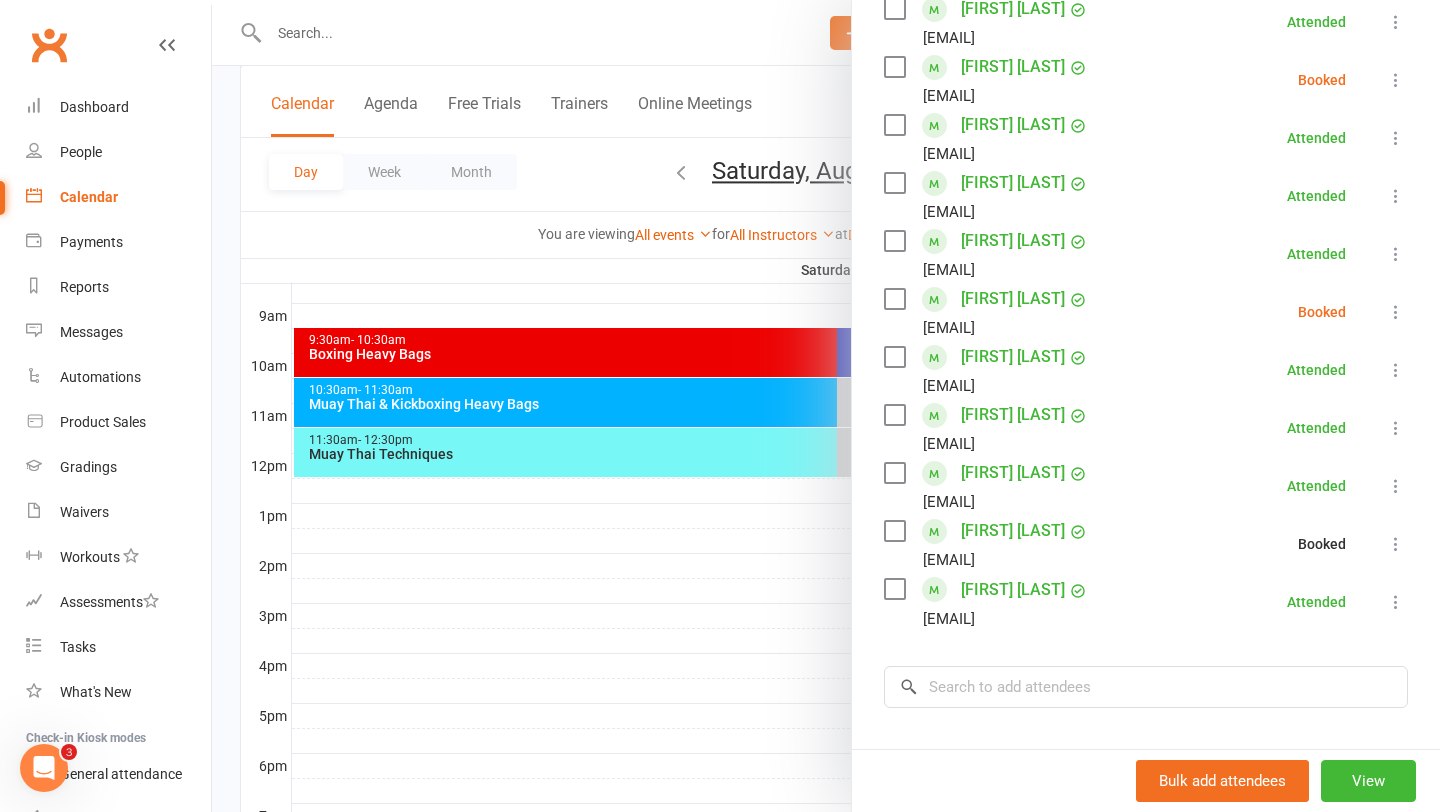 click at bounding box center [1396, 312] 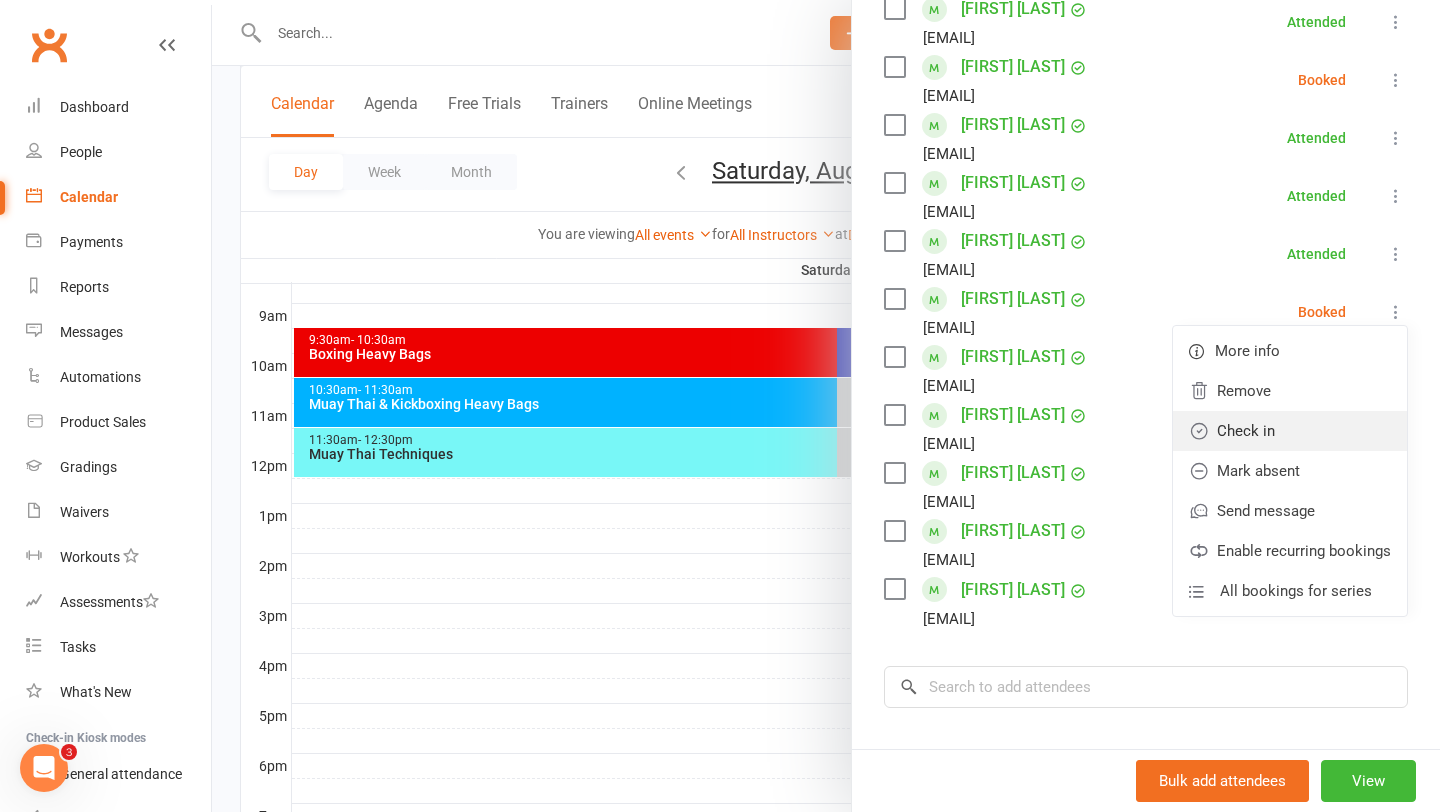 click on "Check in" at bounding box center (1290, 431) 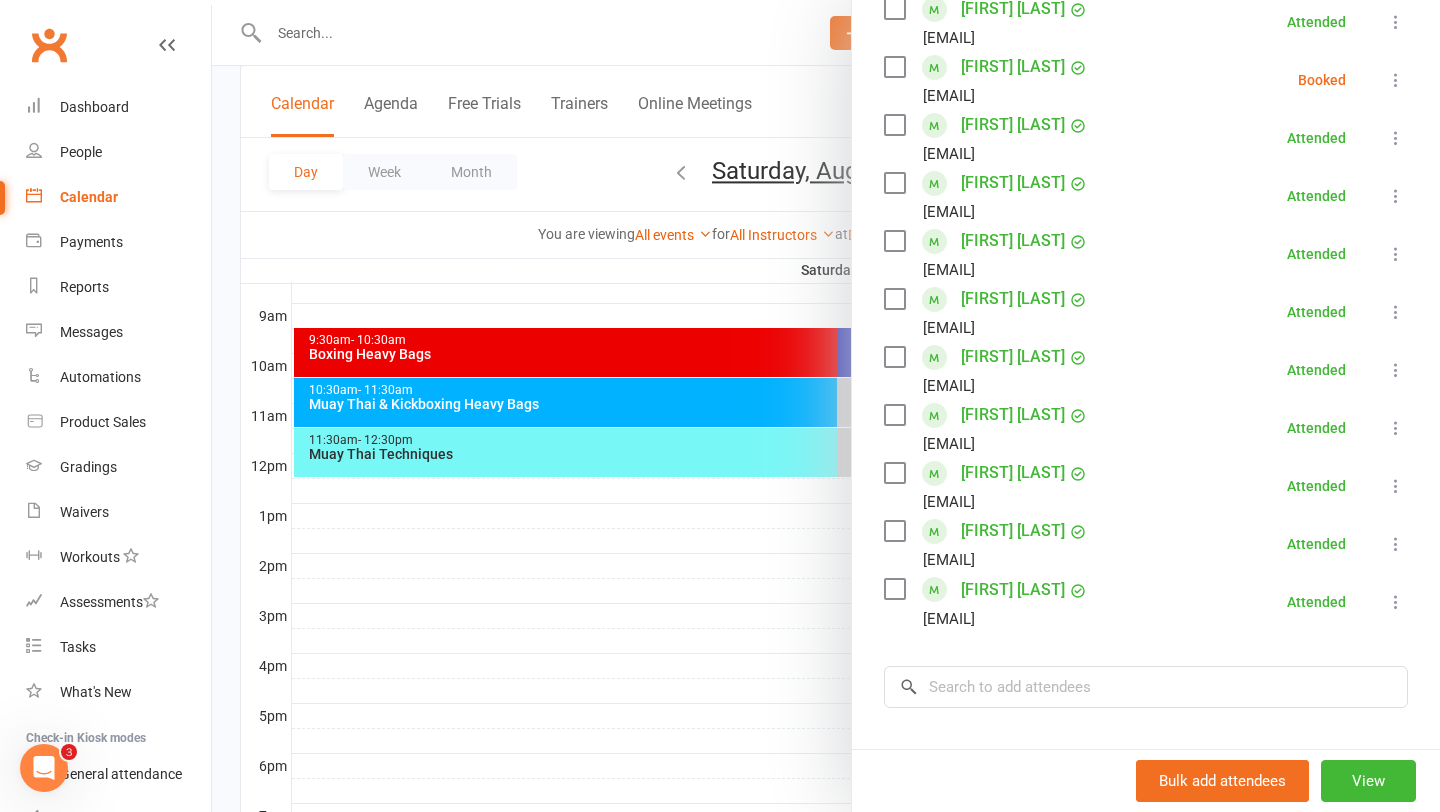 click at bounding box center [1396, 80] 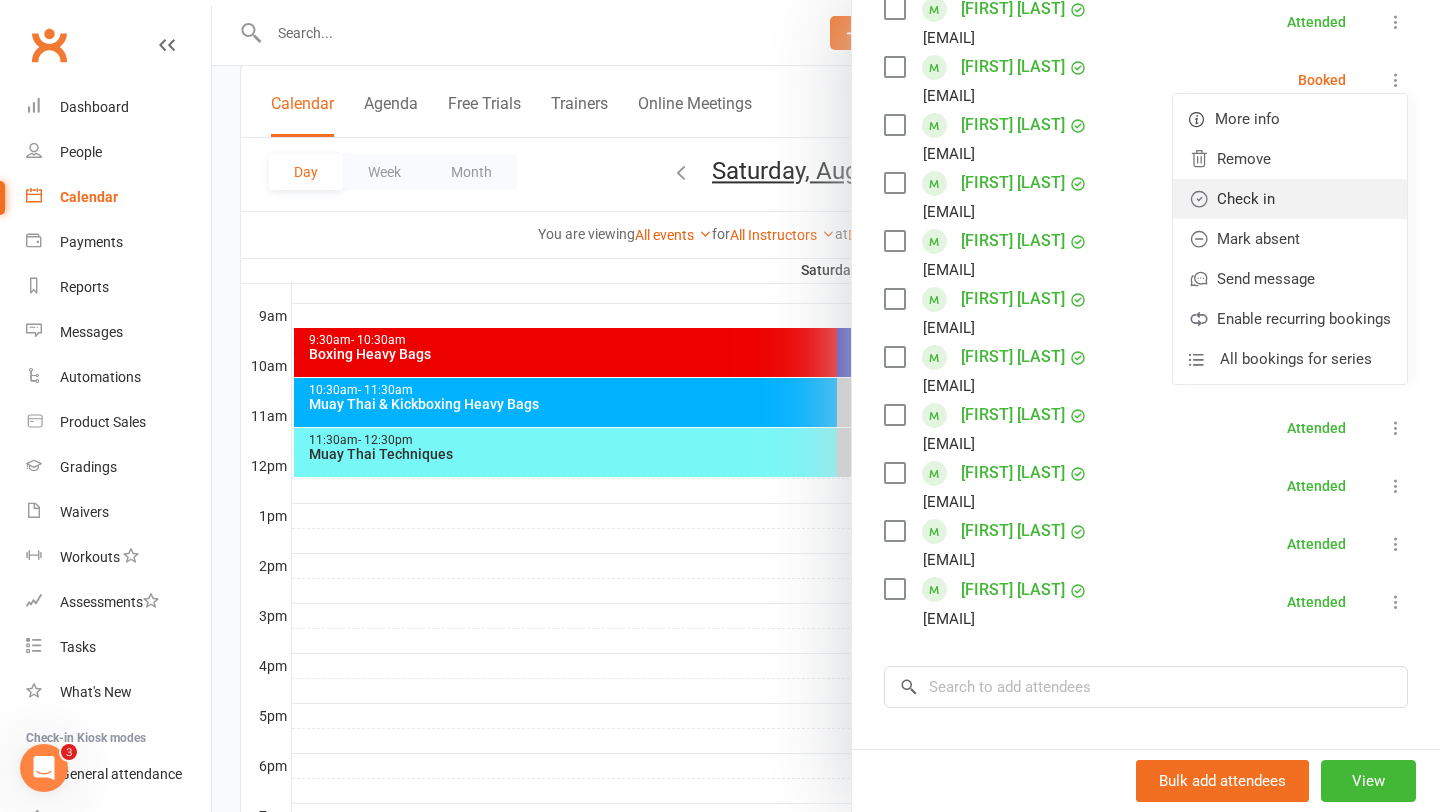 click on "Check in" at bounding box center [1290, 199] 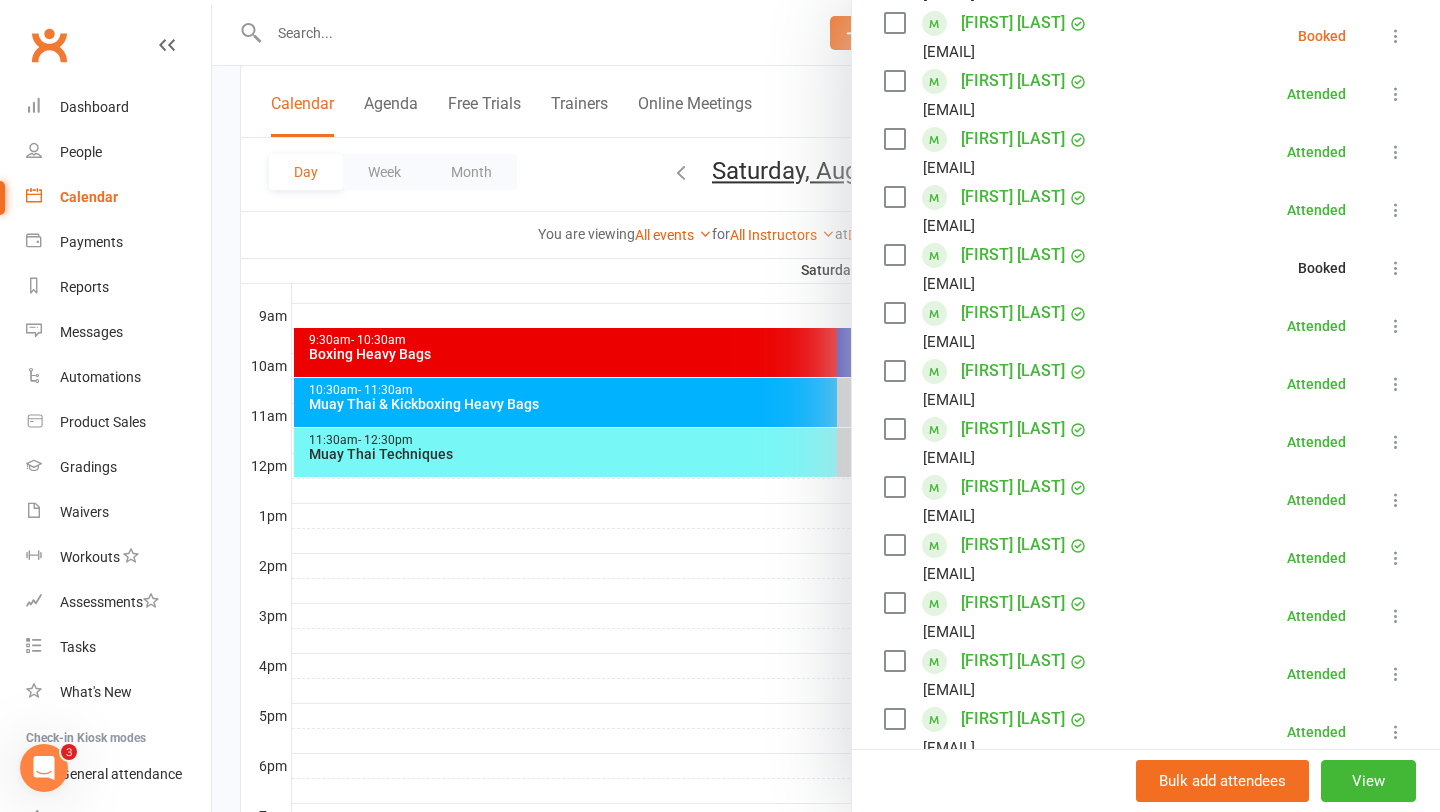 scroll, scrollTop: 233, scrollLeft: 0, axis: vertical 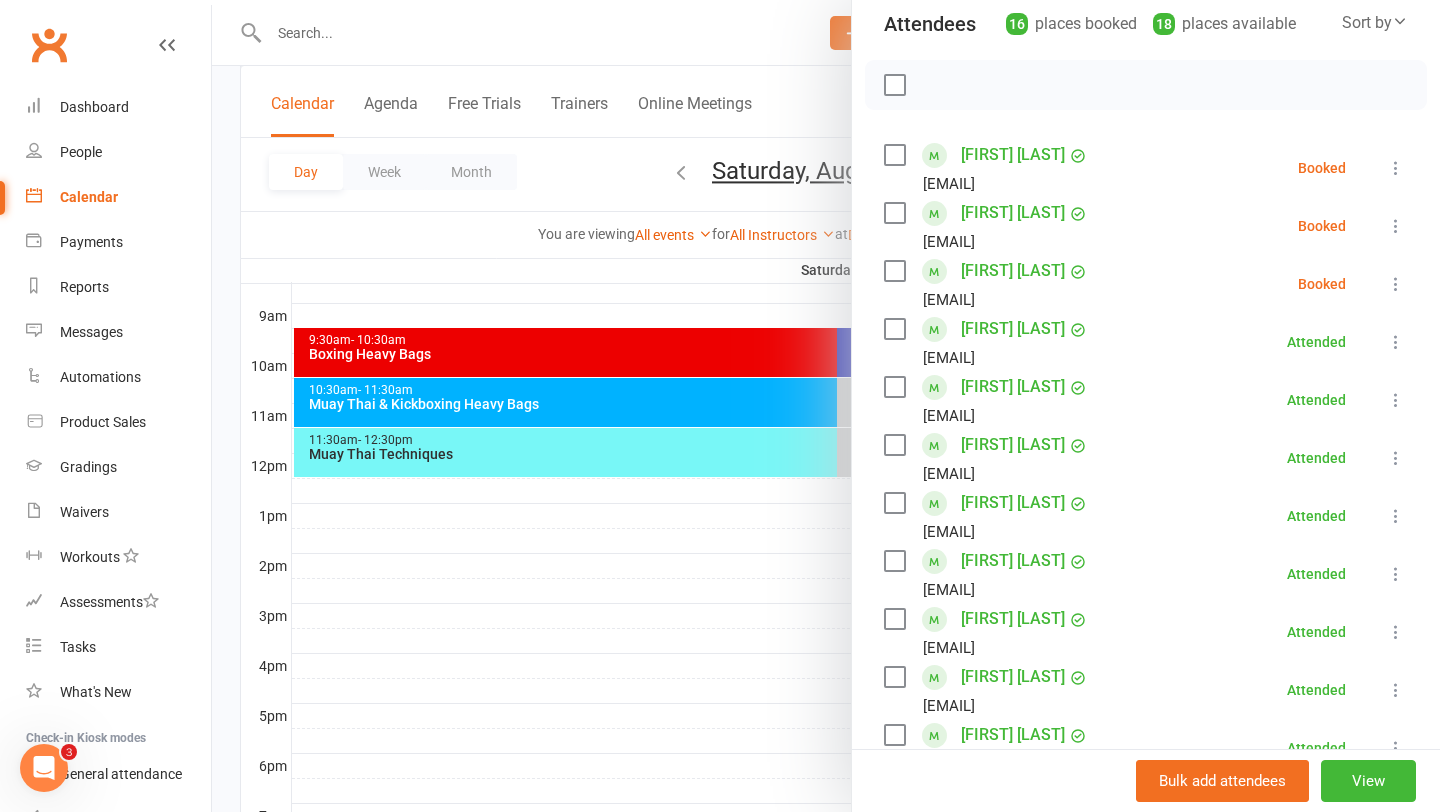 click at bounding box center [1396, 284] 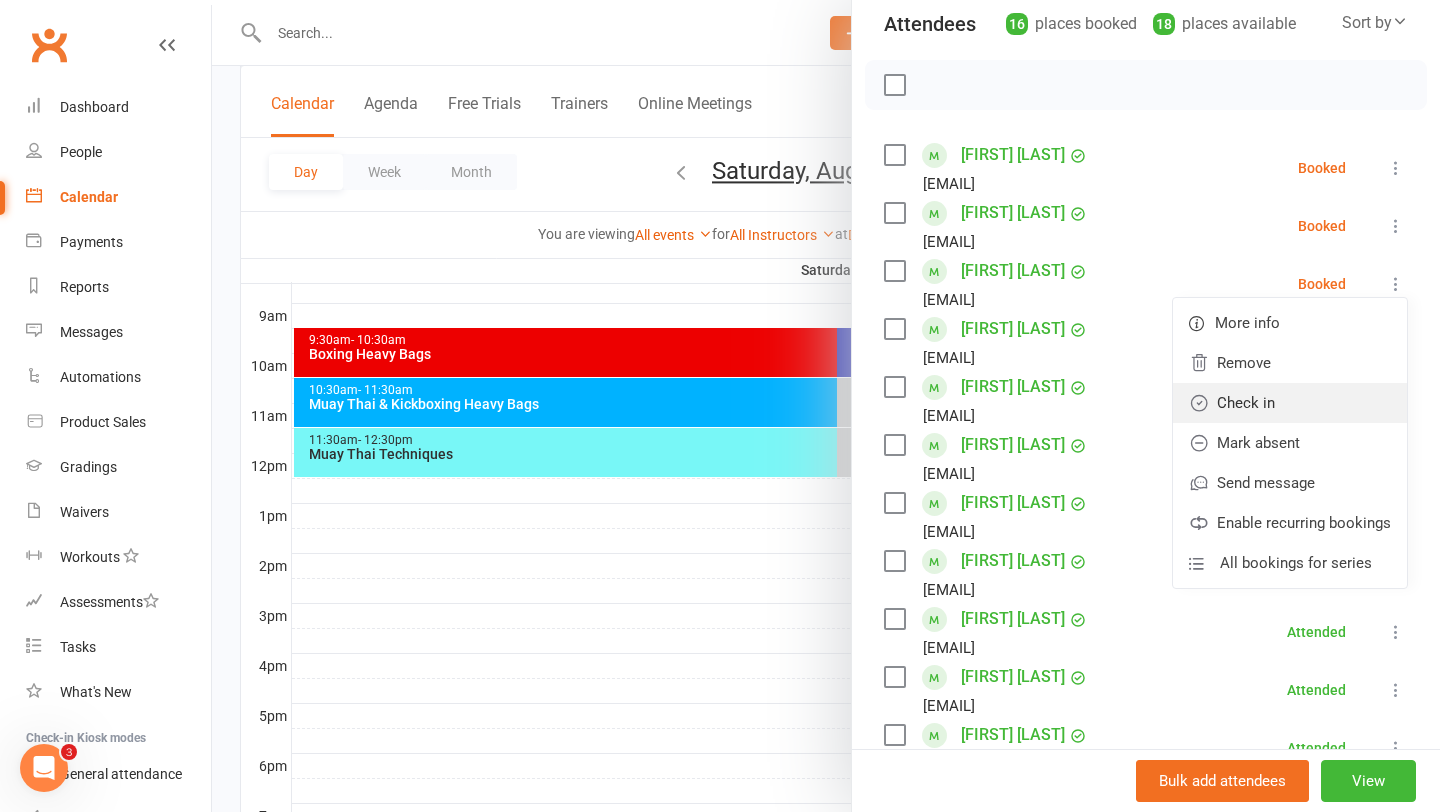 click on "Check in" at bounding box center [1290, 403] 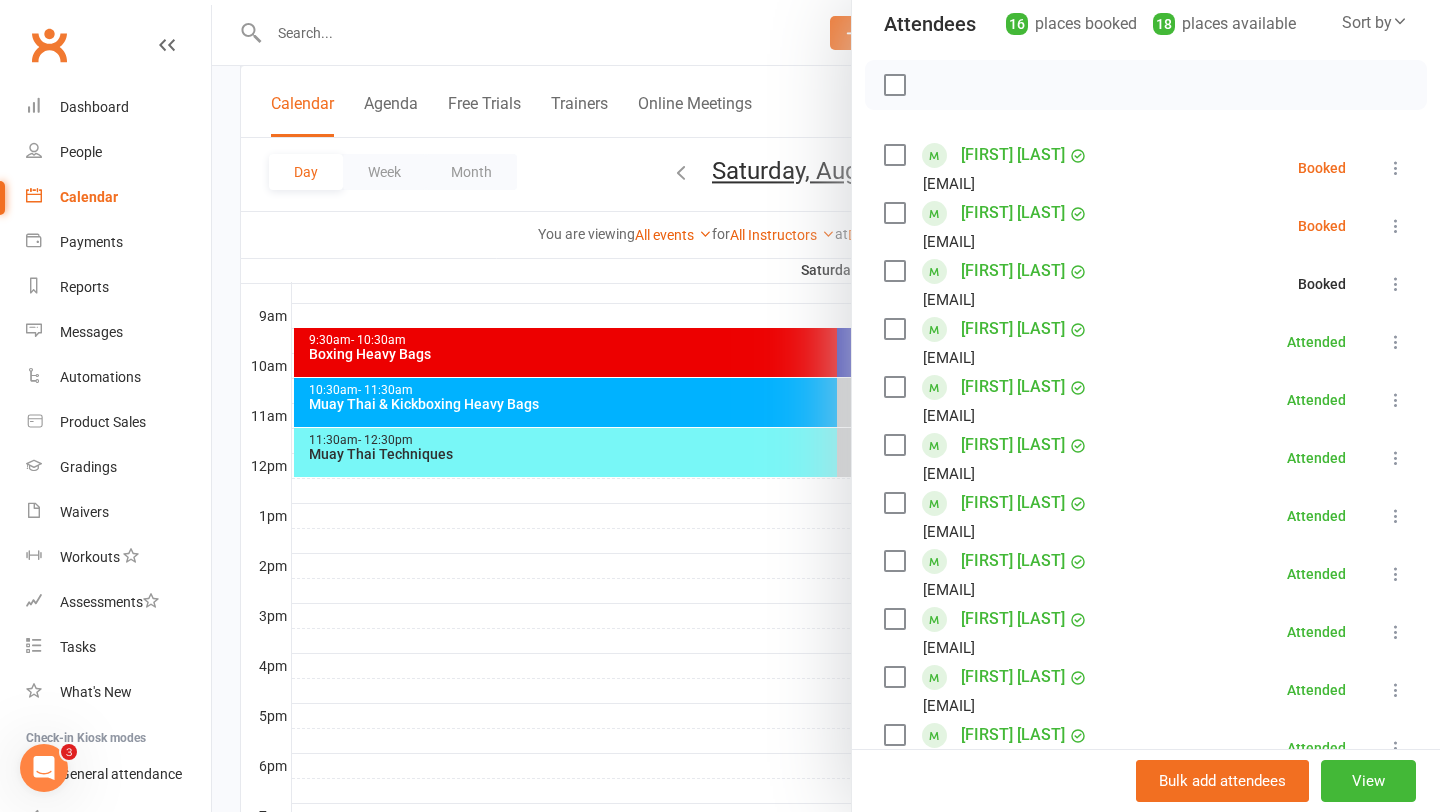 click at bounding box center [826, 406] 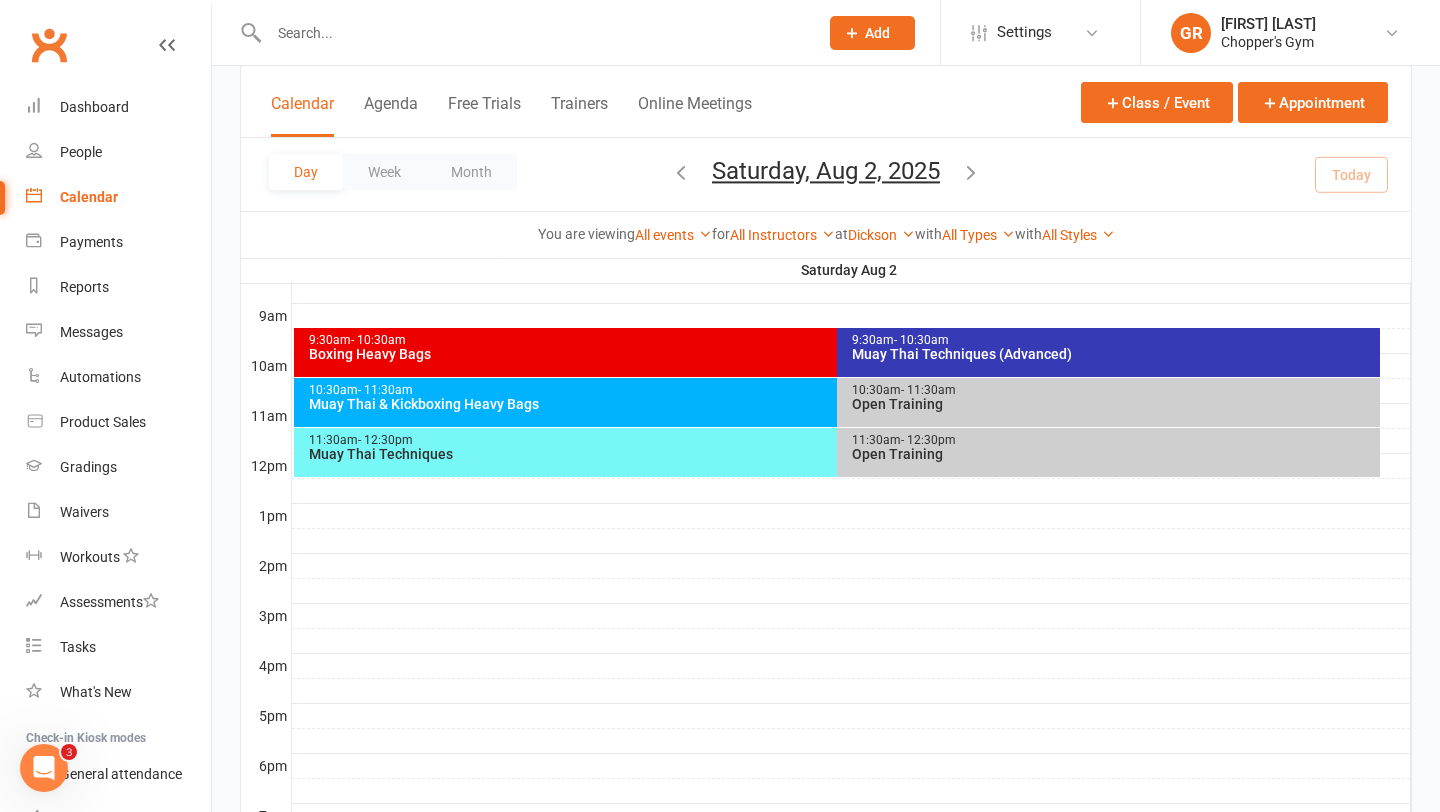 click on "10:30am  - 11:30am" at bounding box center [832, 390] 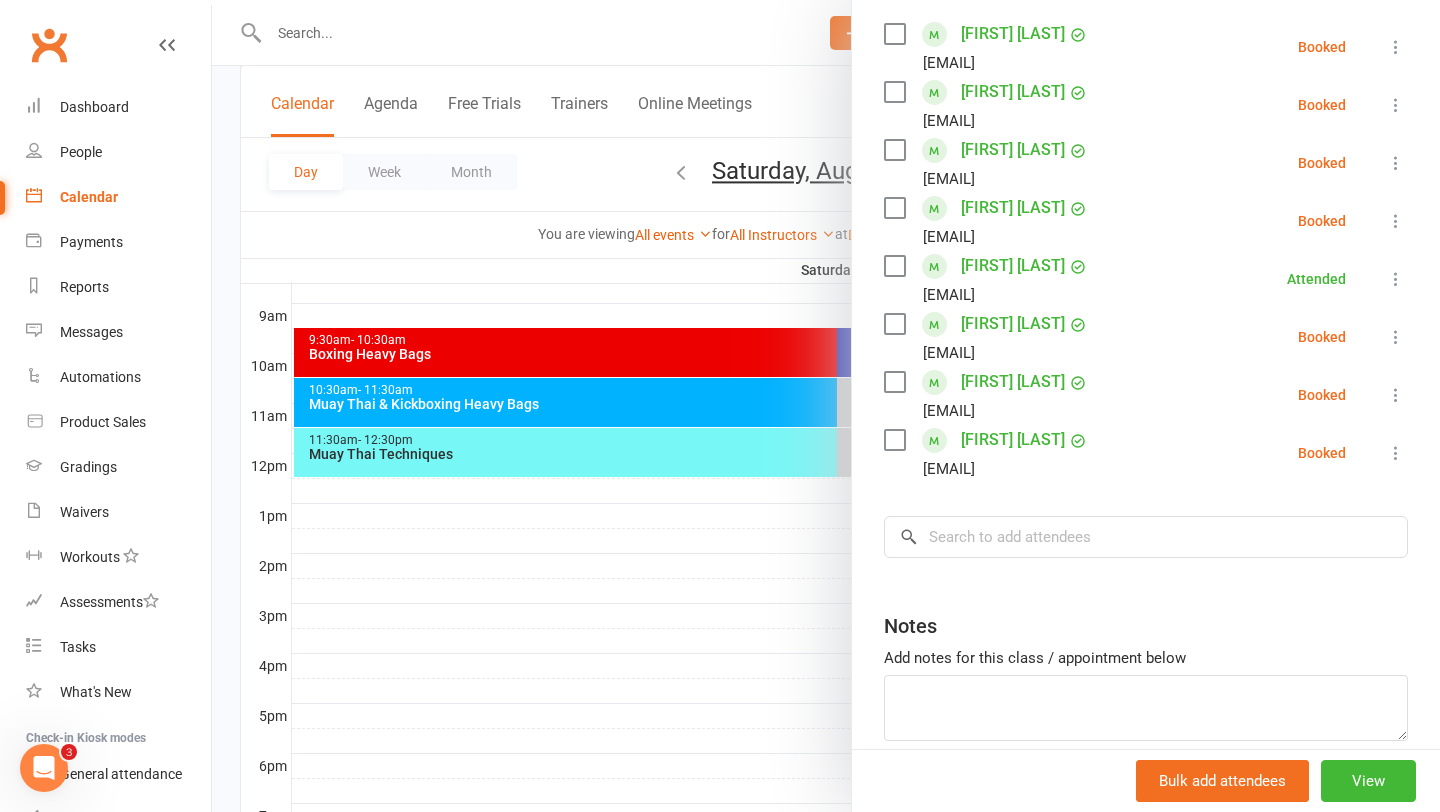 scroll, scrollTop: 352, scrollLeft: 0, axis: vertical 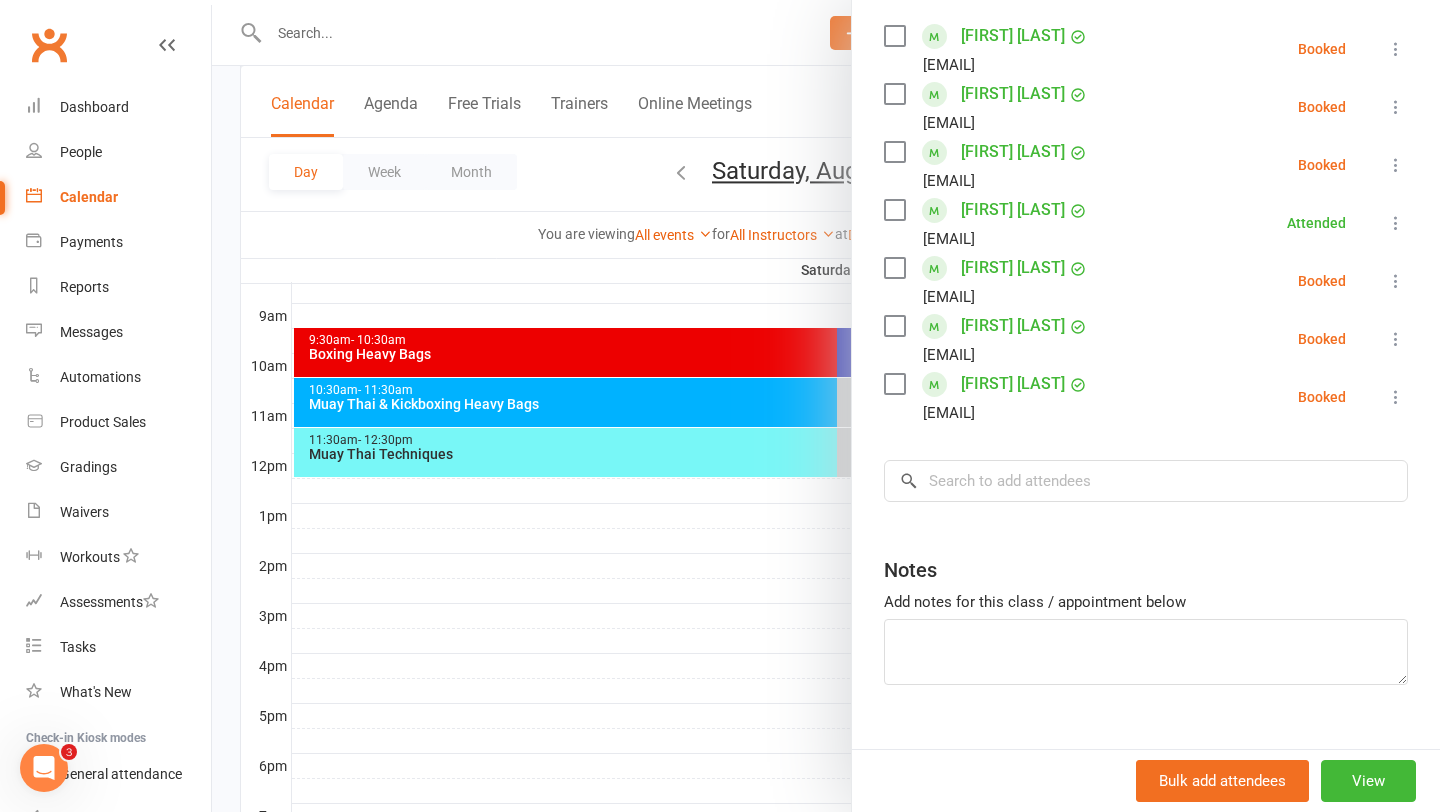 click at bounding box center (826, 406) 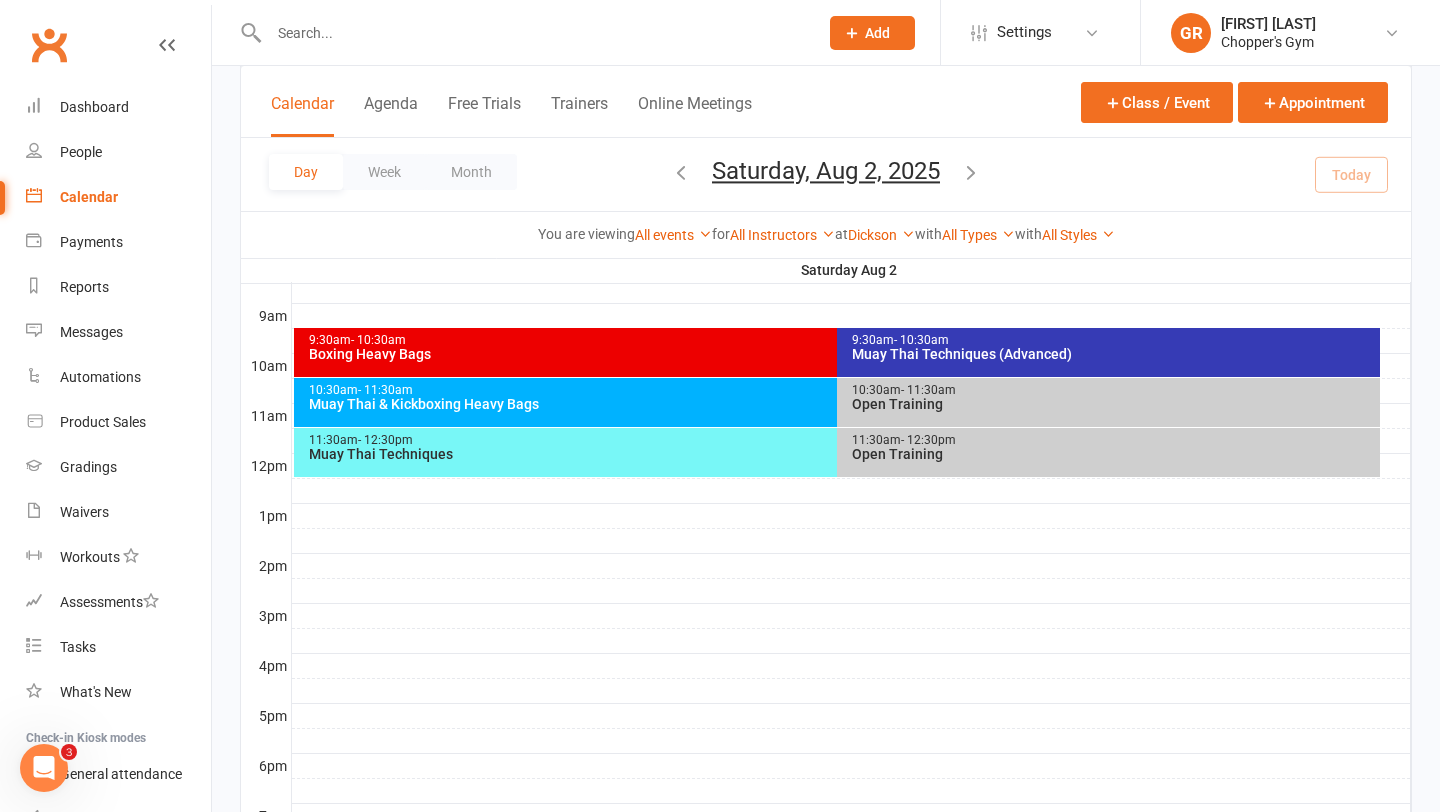 click on "Muay Thai Techniques (Advanced)" at bounding box center [1113, 354] 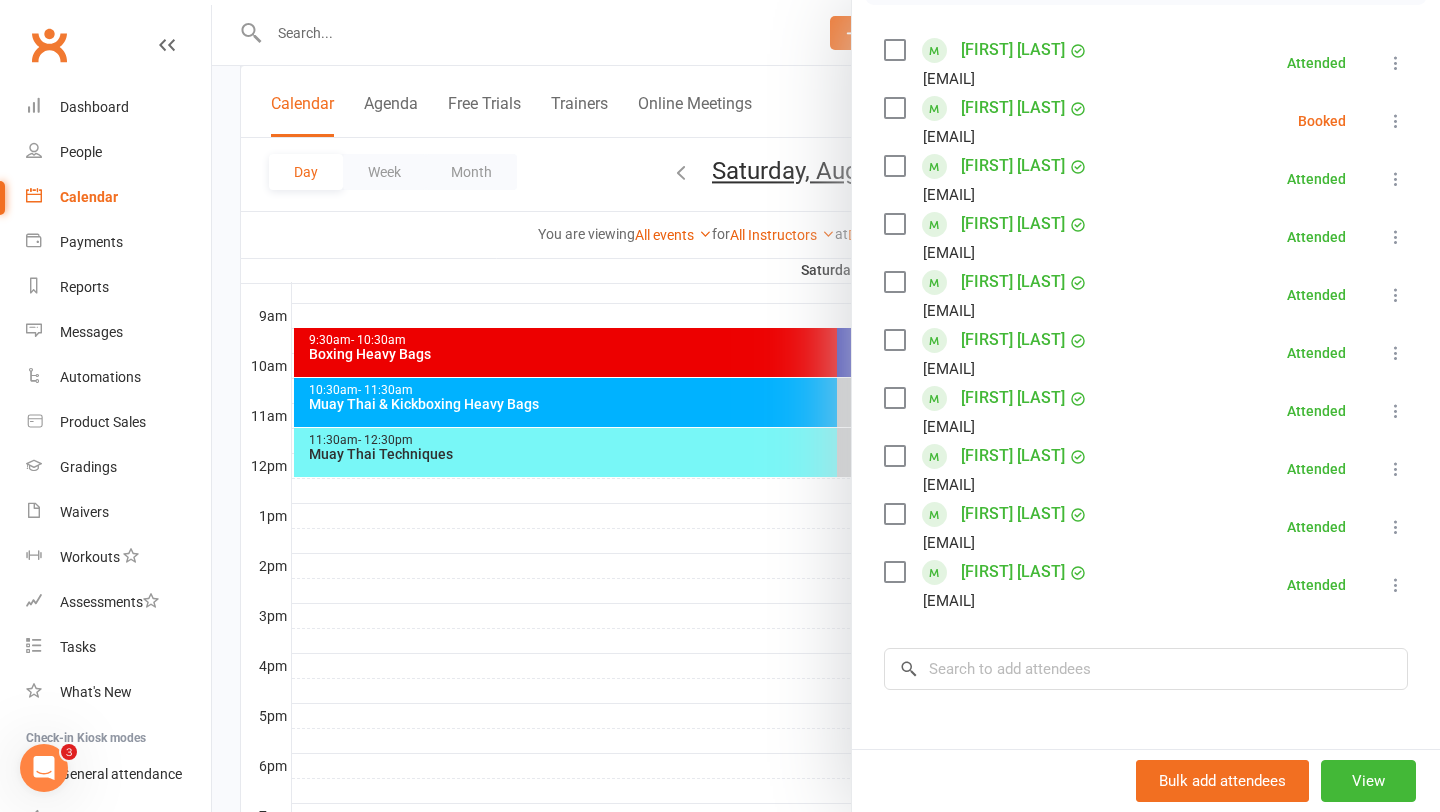 scroll, scrollTop: 335, scrollLeft: 0, axis: vertical 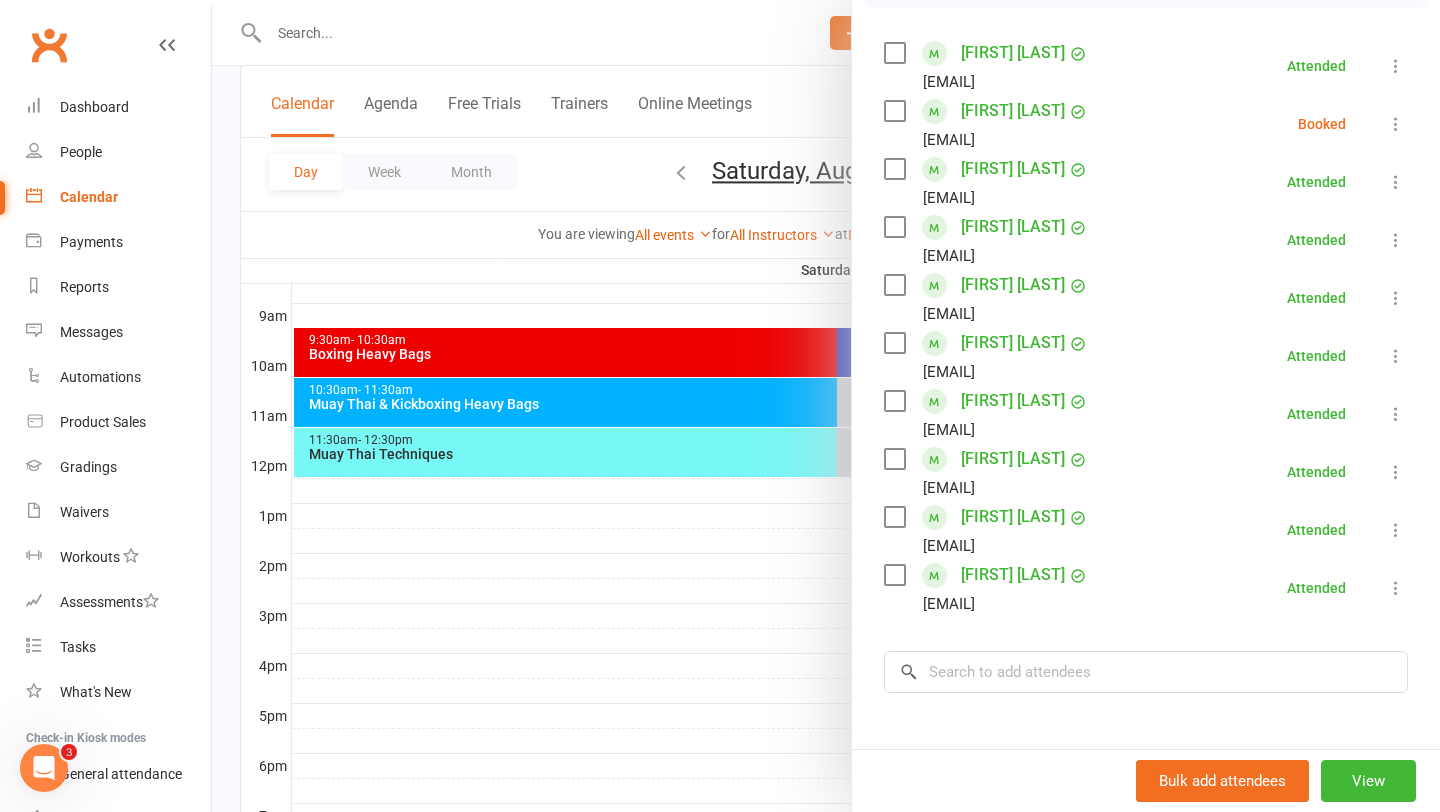 click at bounding box center (826, 406) 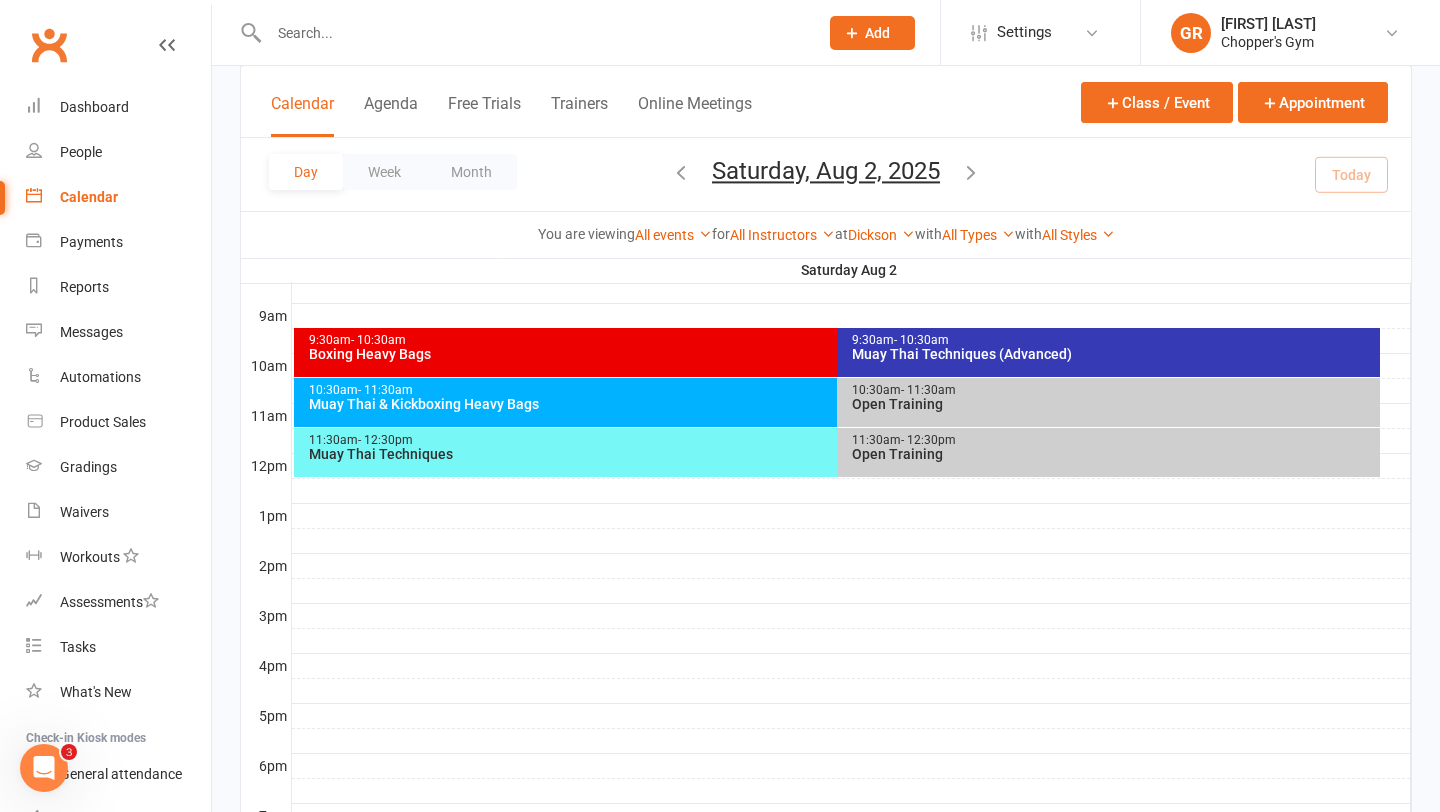 click on "Muay Thai & Kickboxing Heavy Bags" at bounding box center [832, 404] 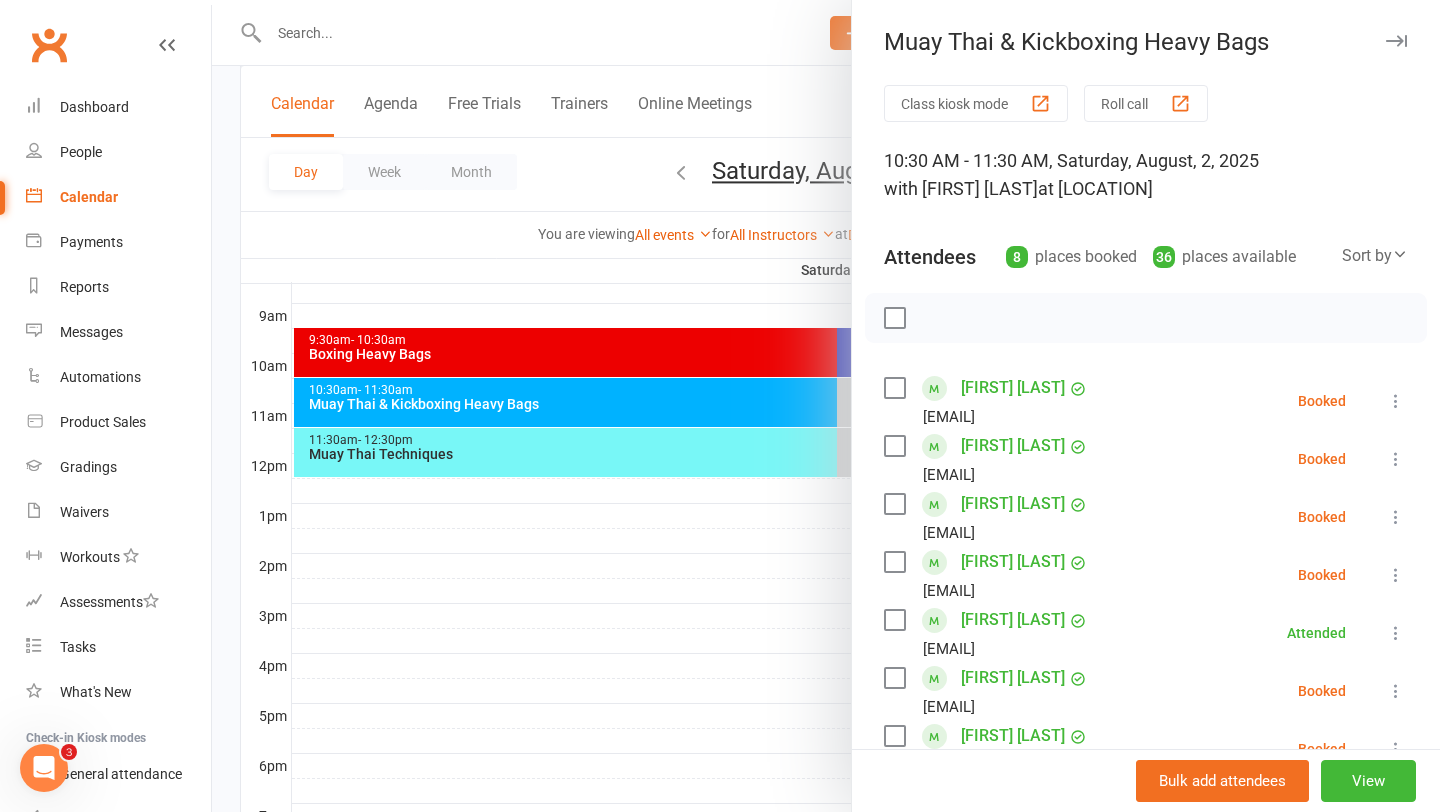 click at bounding box center (826, 406) 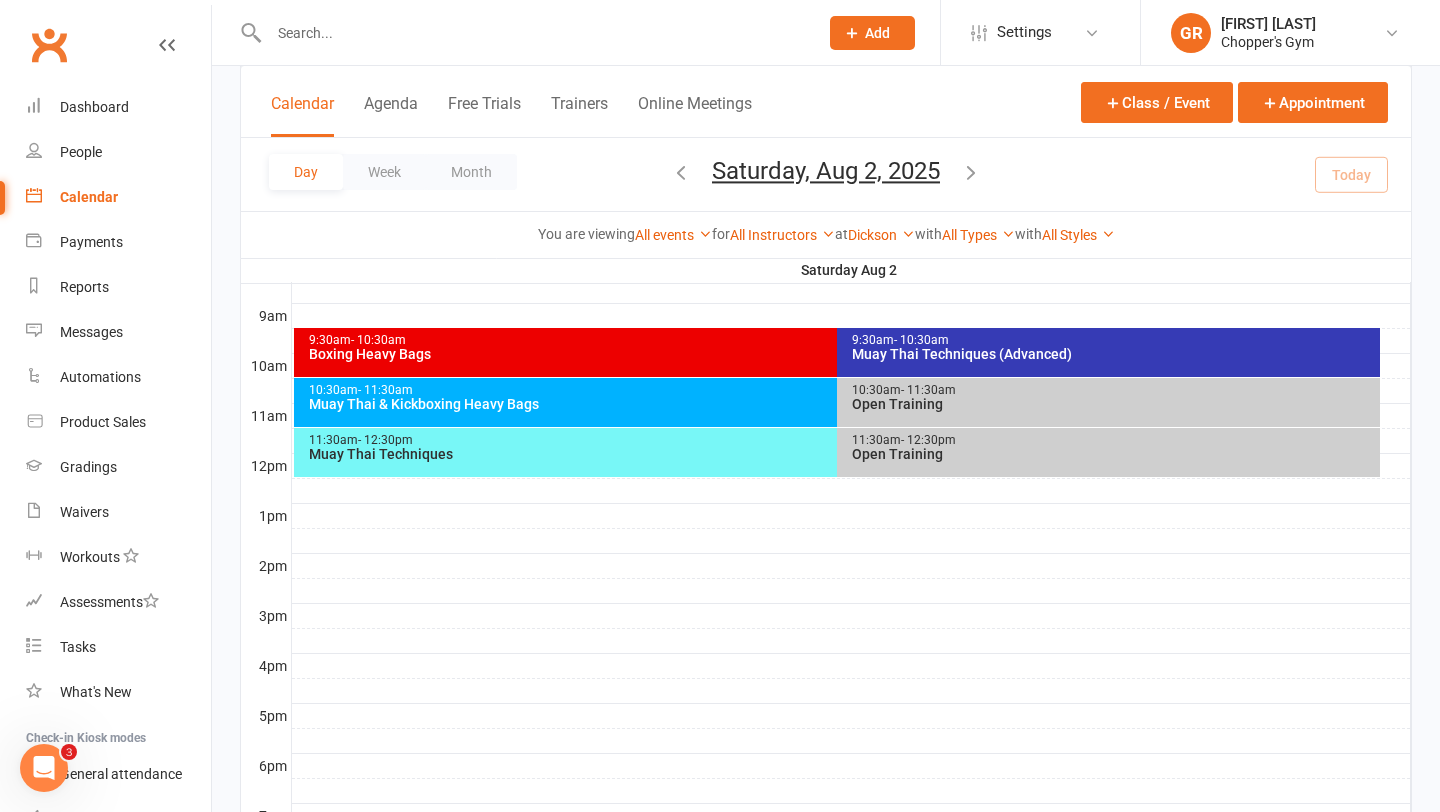 click at bounding box center [533, 33] 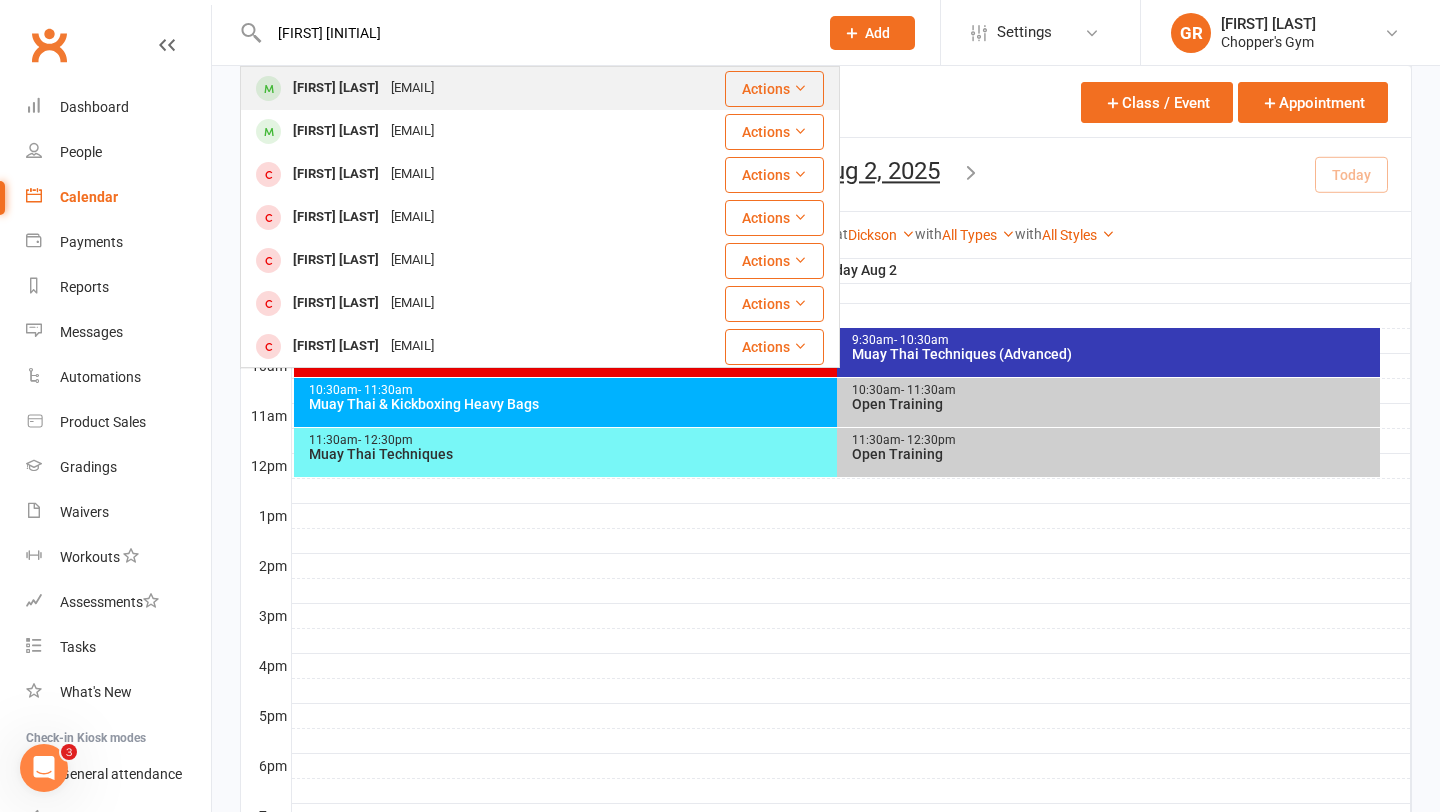 type on "bailey m" 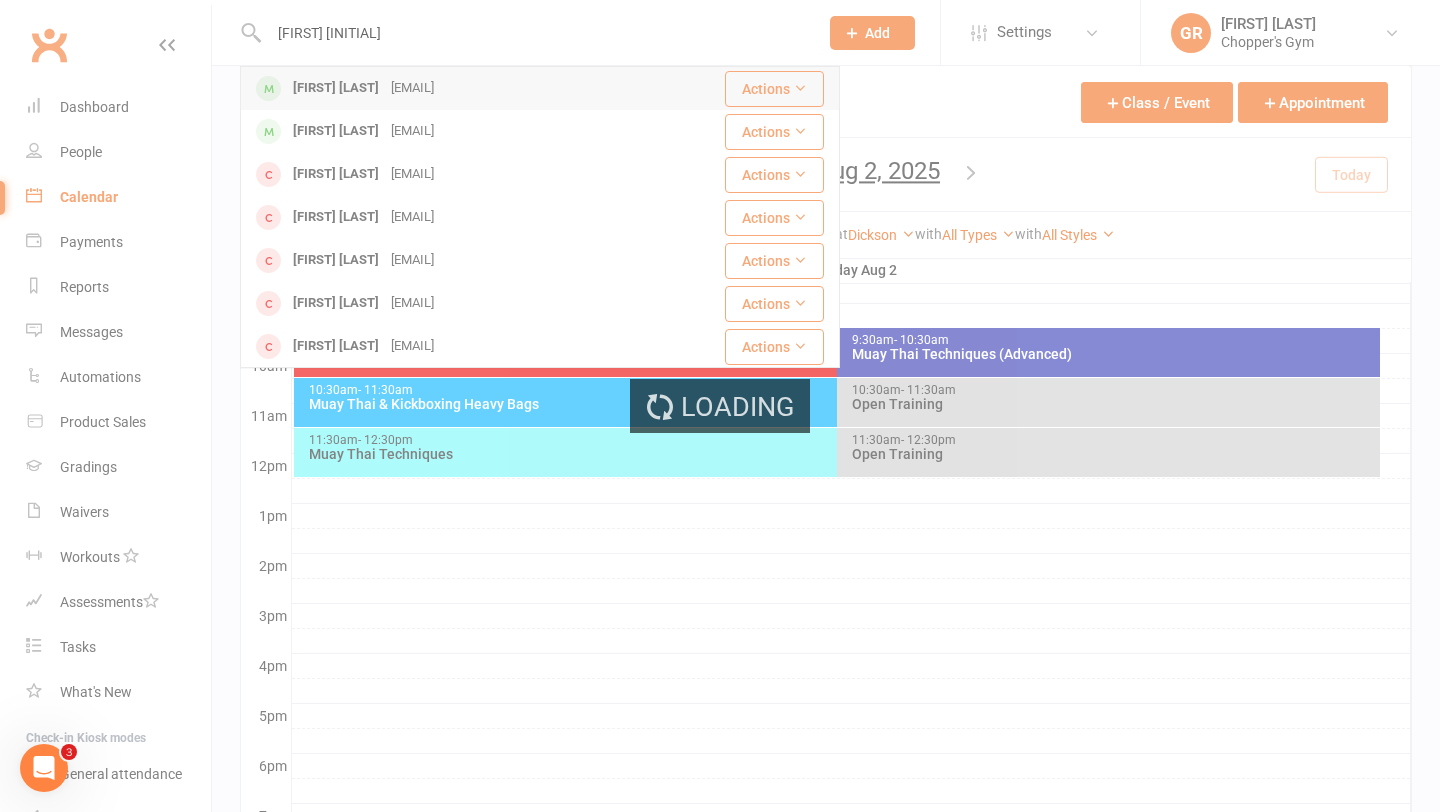 type 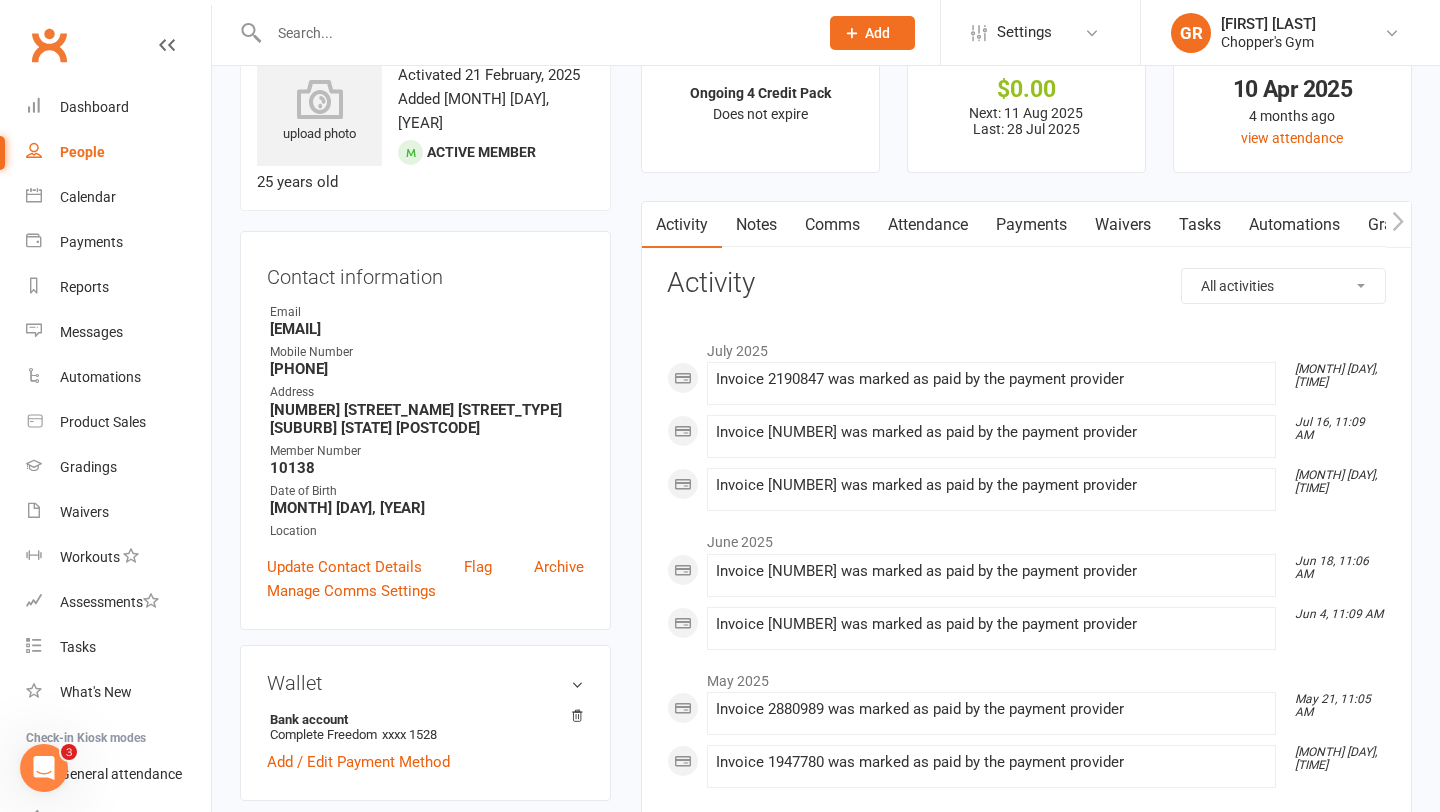 scroll, scrollTop: 67, scrollLeft: 0, axis: vertical 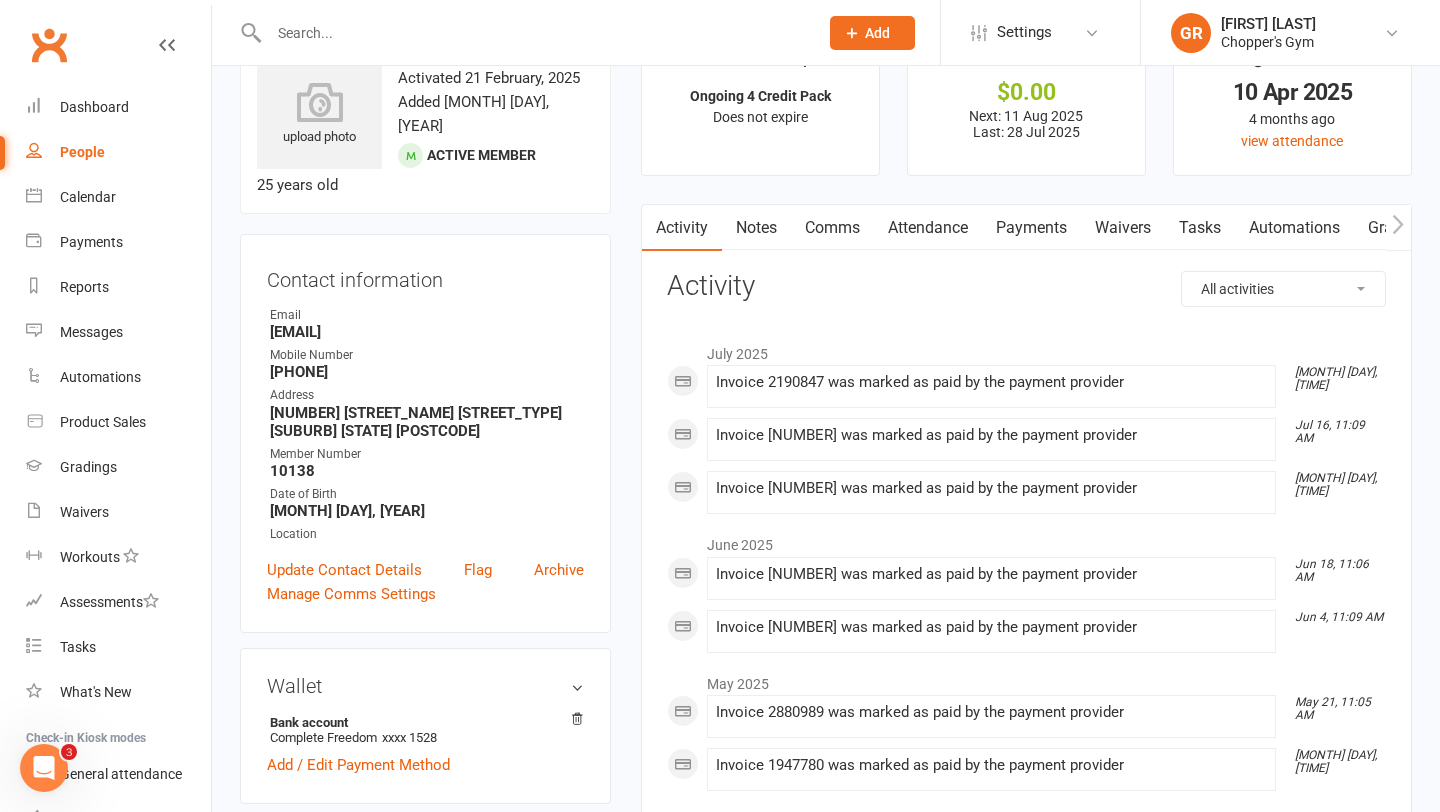 click on "Attendance" at bounding box center (928, 228) 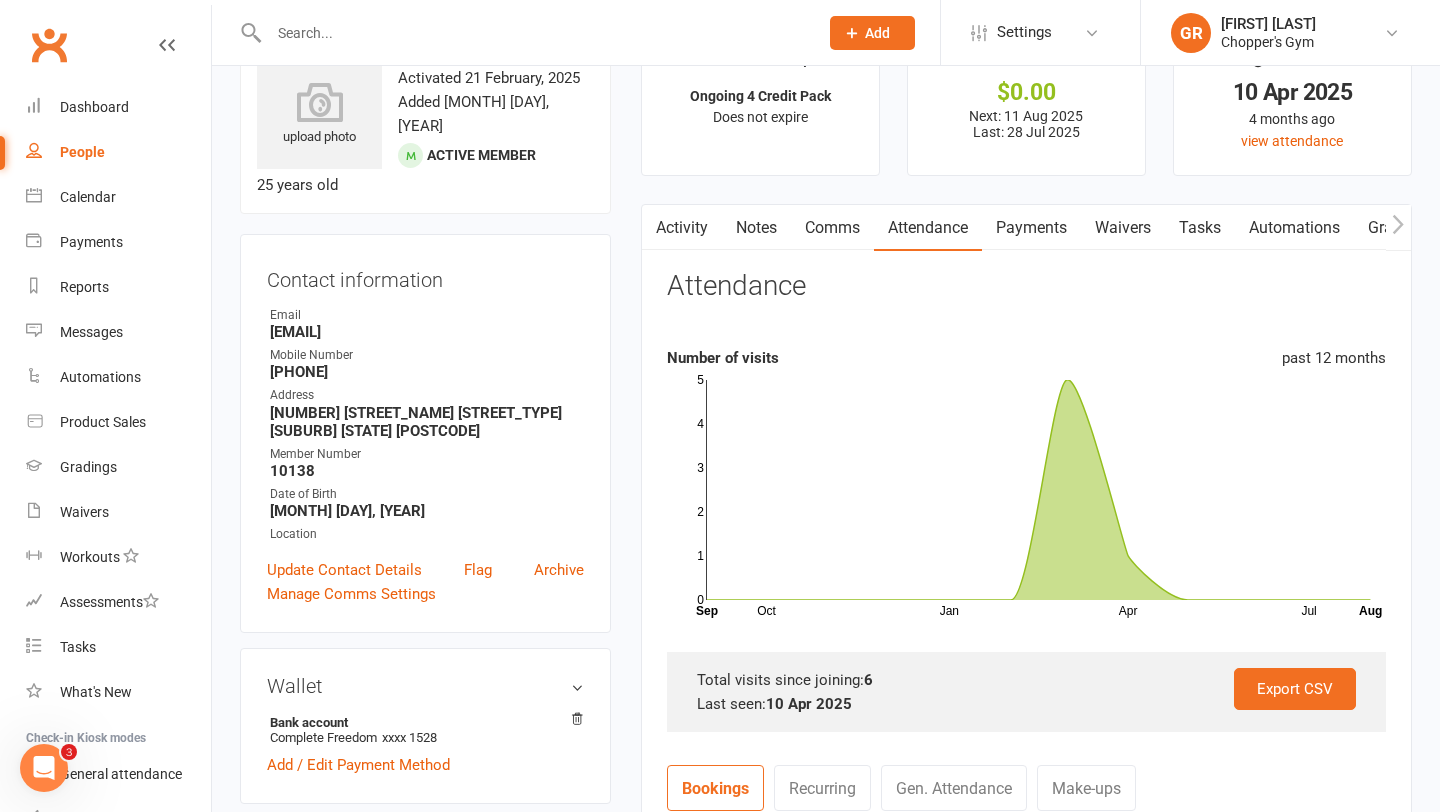 click on "Payments" at bounding box center (1031, 228) 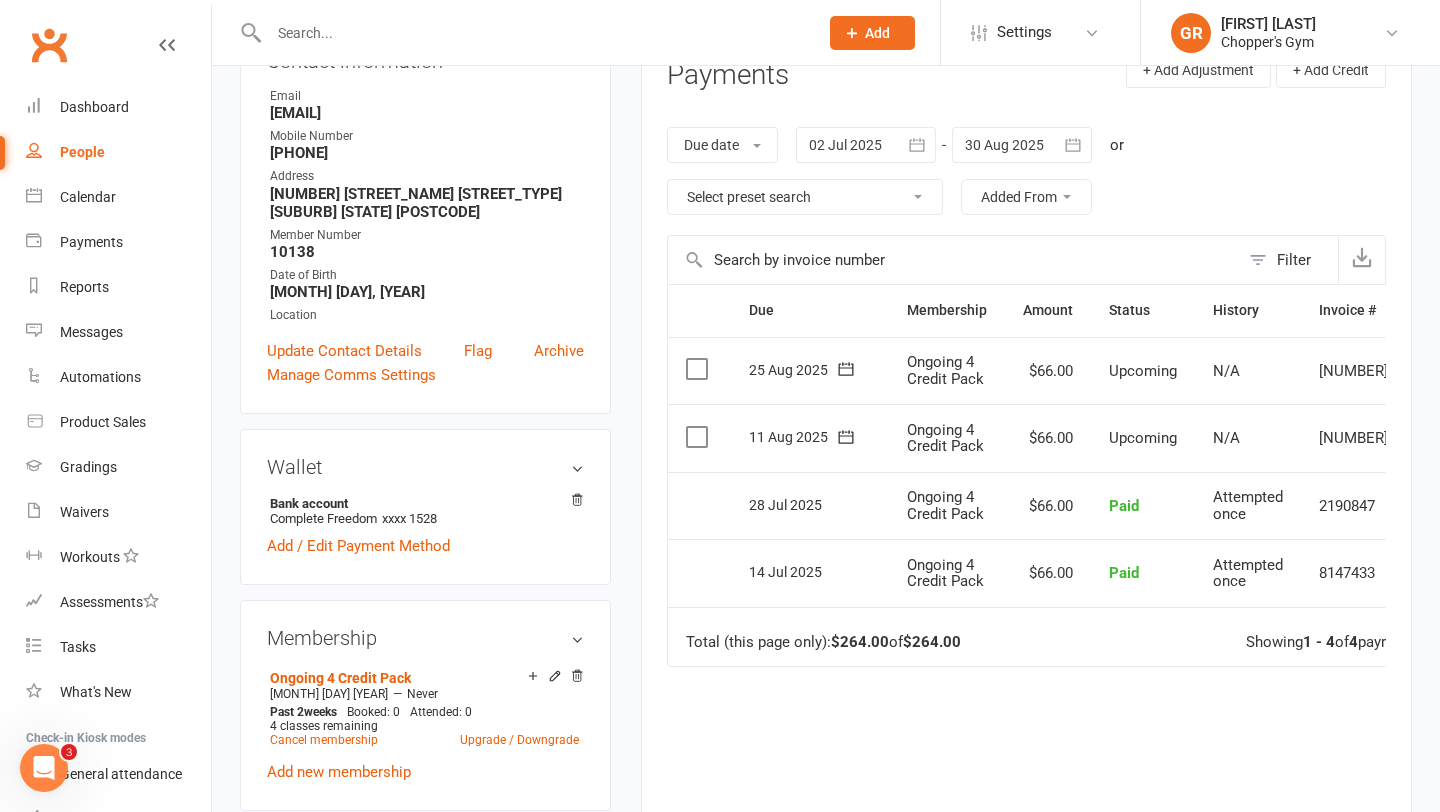 scroll, scrollTop: 284, scrollLeft: 0, axis: vertical 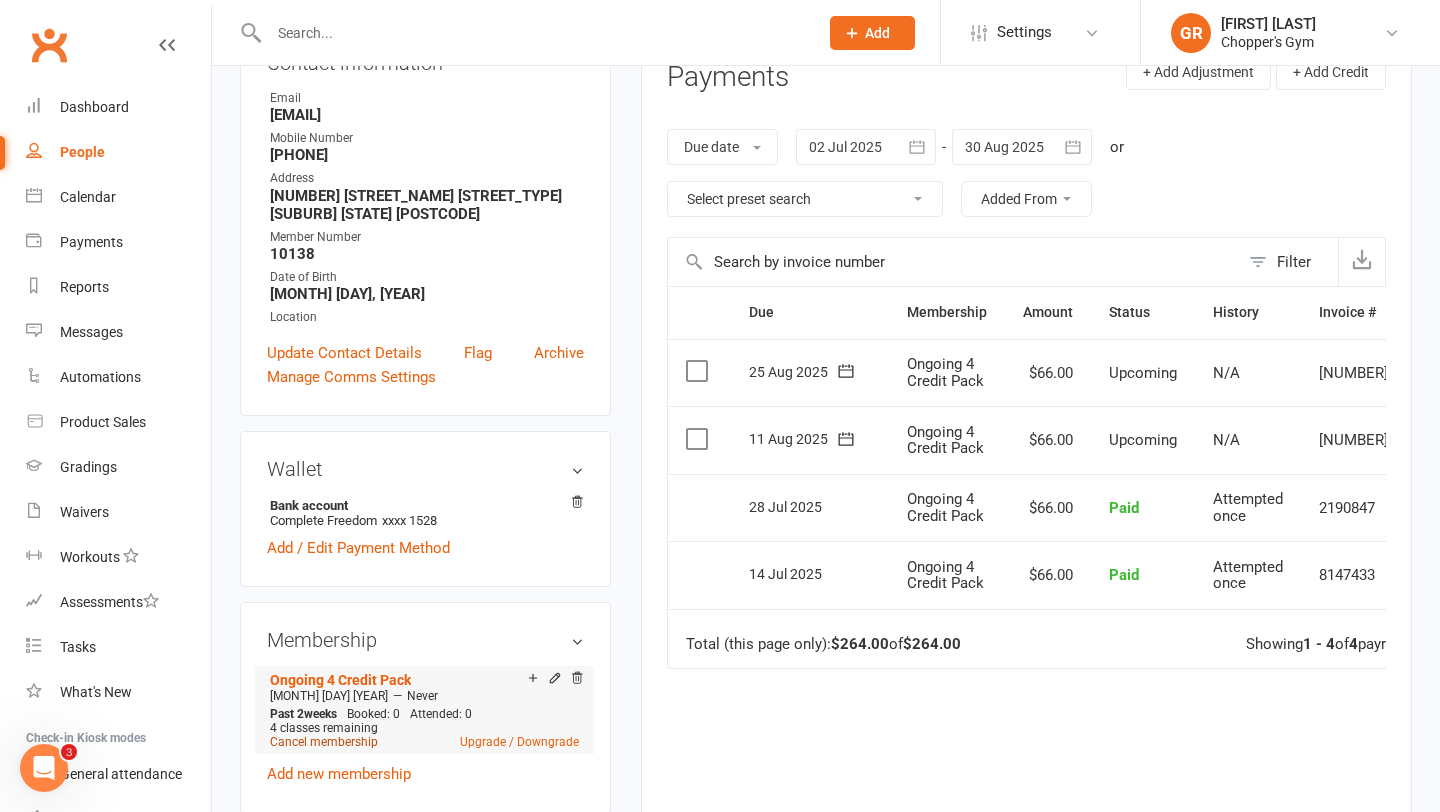 click on "Cancel membership" at bounding box center (324, 742) 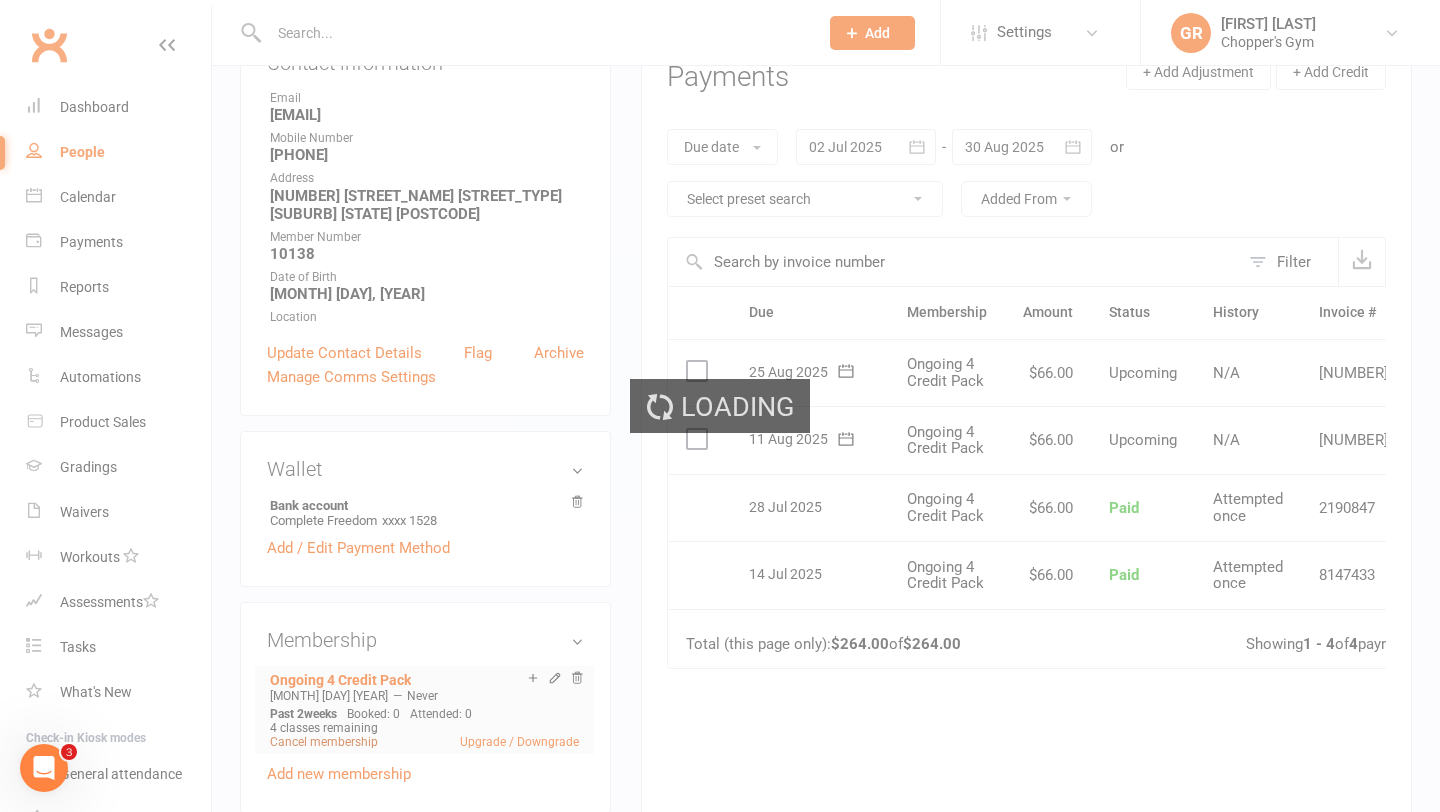 scroll, scrollTop: 0, scrollLeft: 0, axis: both 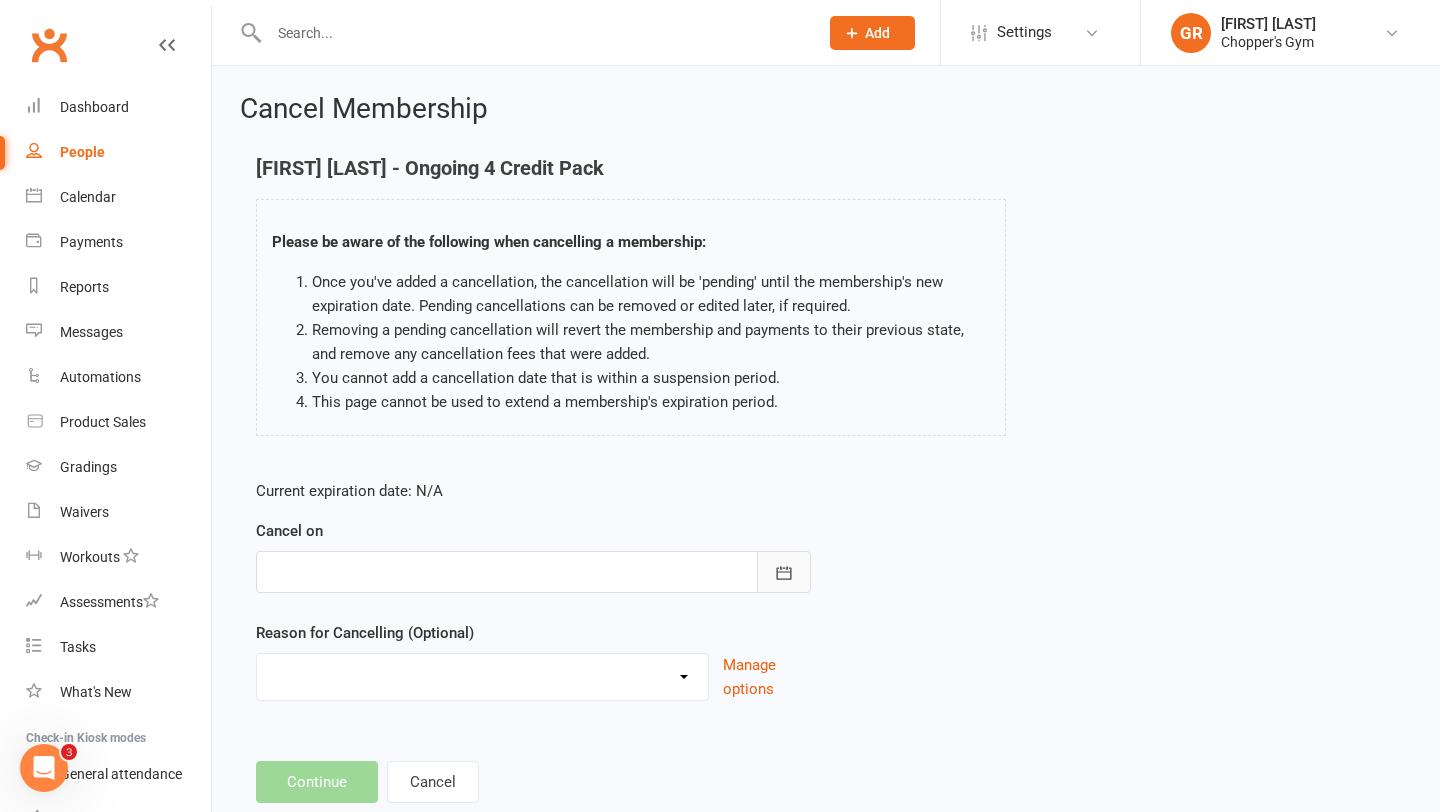 click 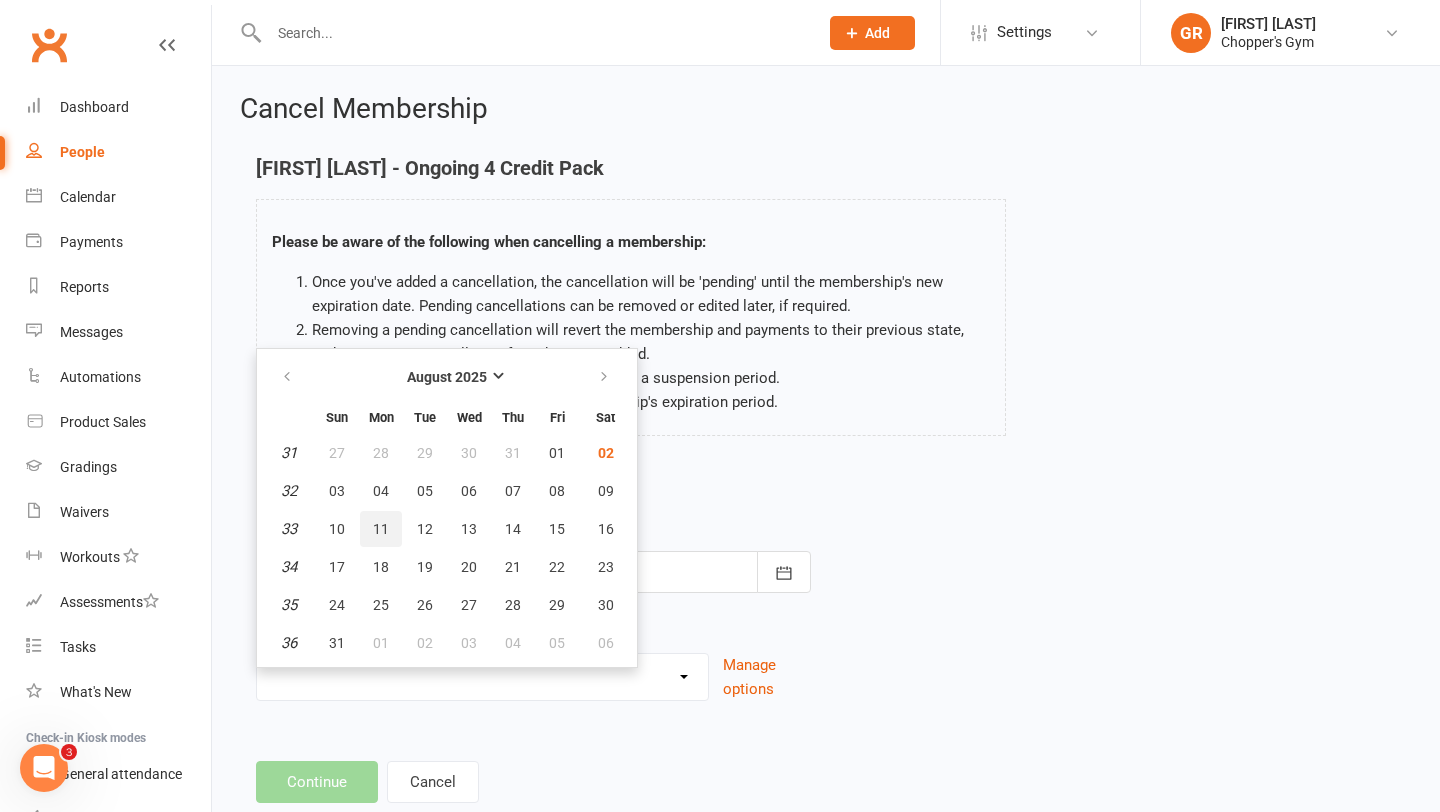 click on "11" at bounding box center [381, 529] 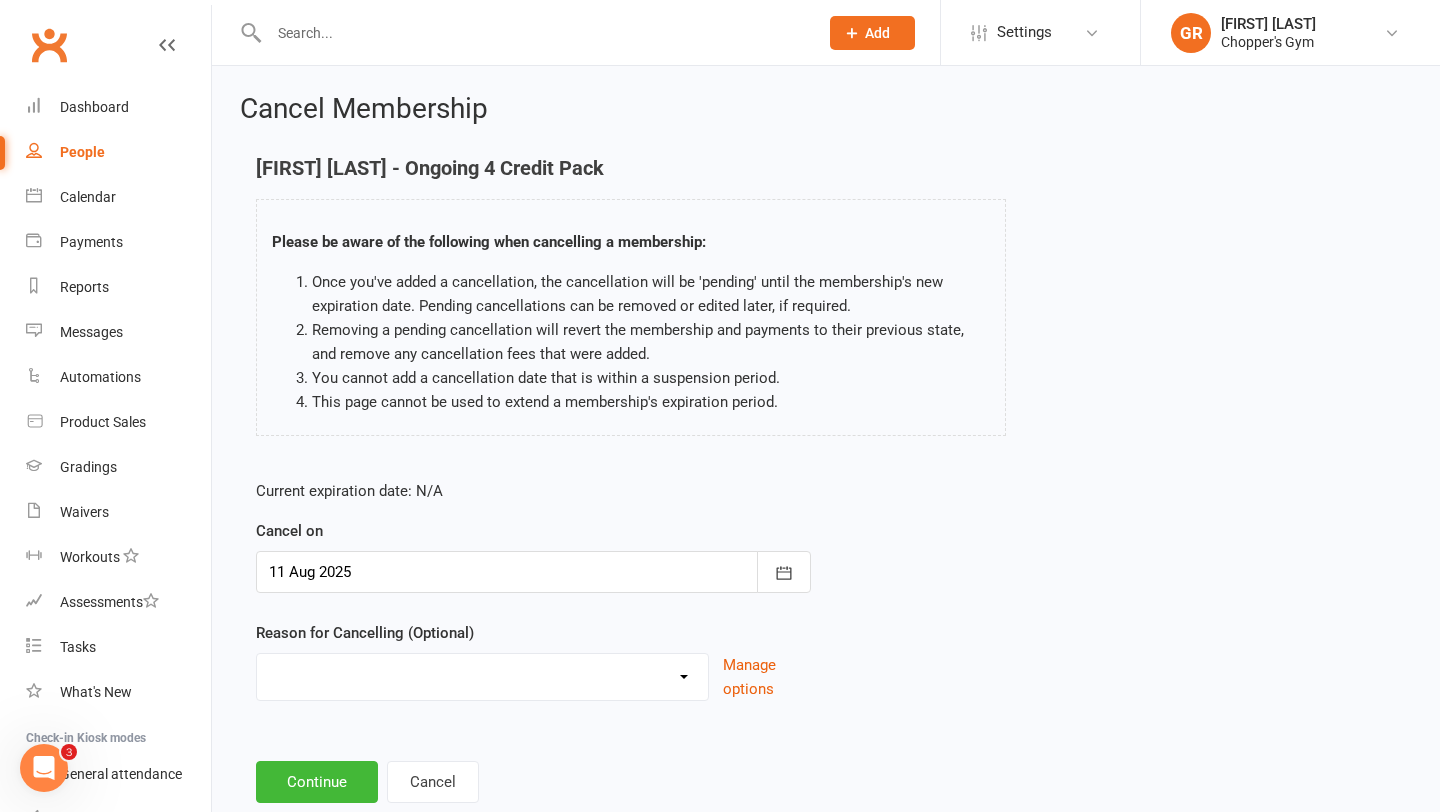 click on "Cancelled Holiday Injury Medical Reasons Membership Change Sick Other reason" at bounding box center (482, 674) 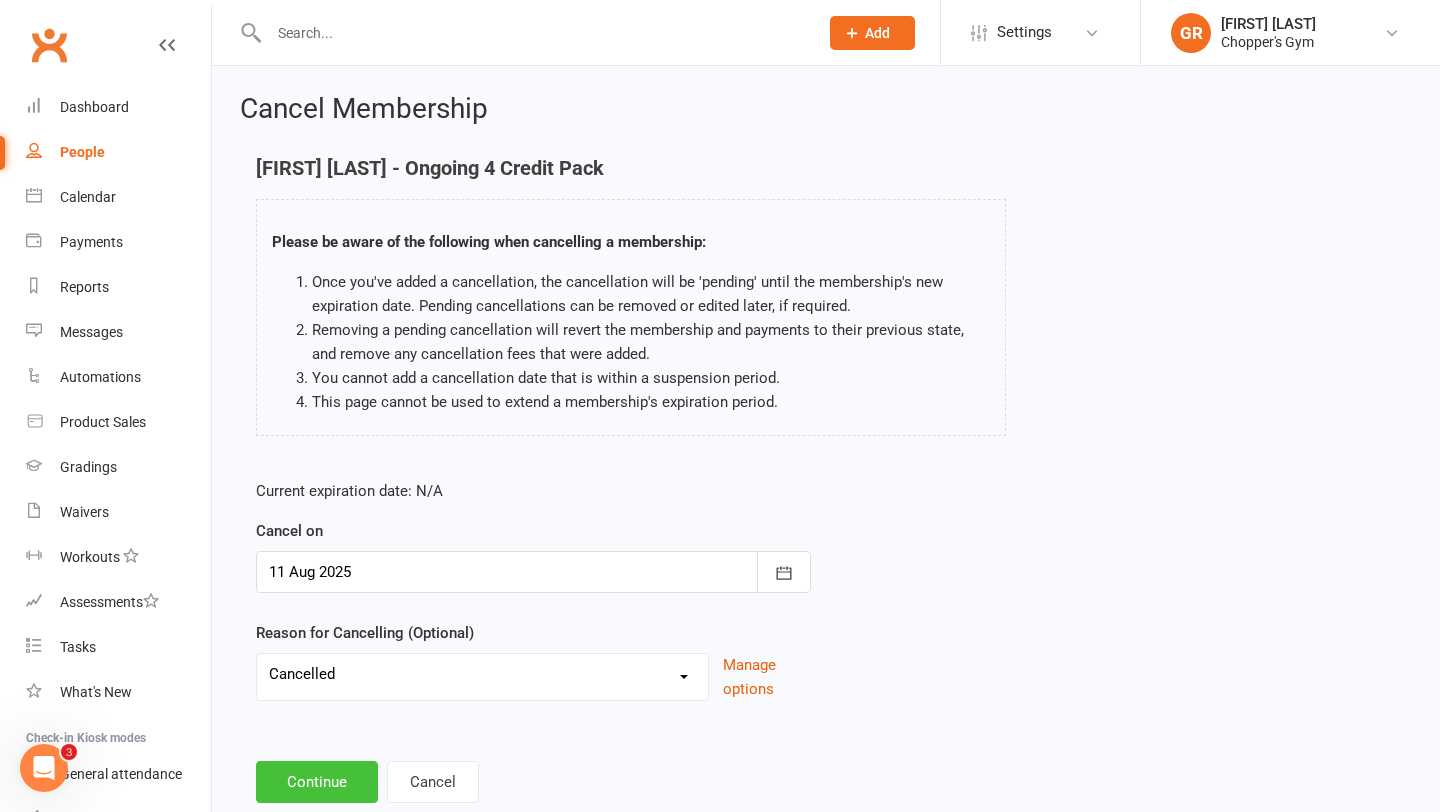 click on "Continue" at bounding box center (317, 782) 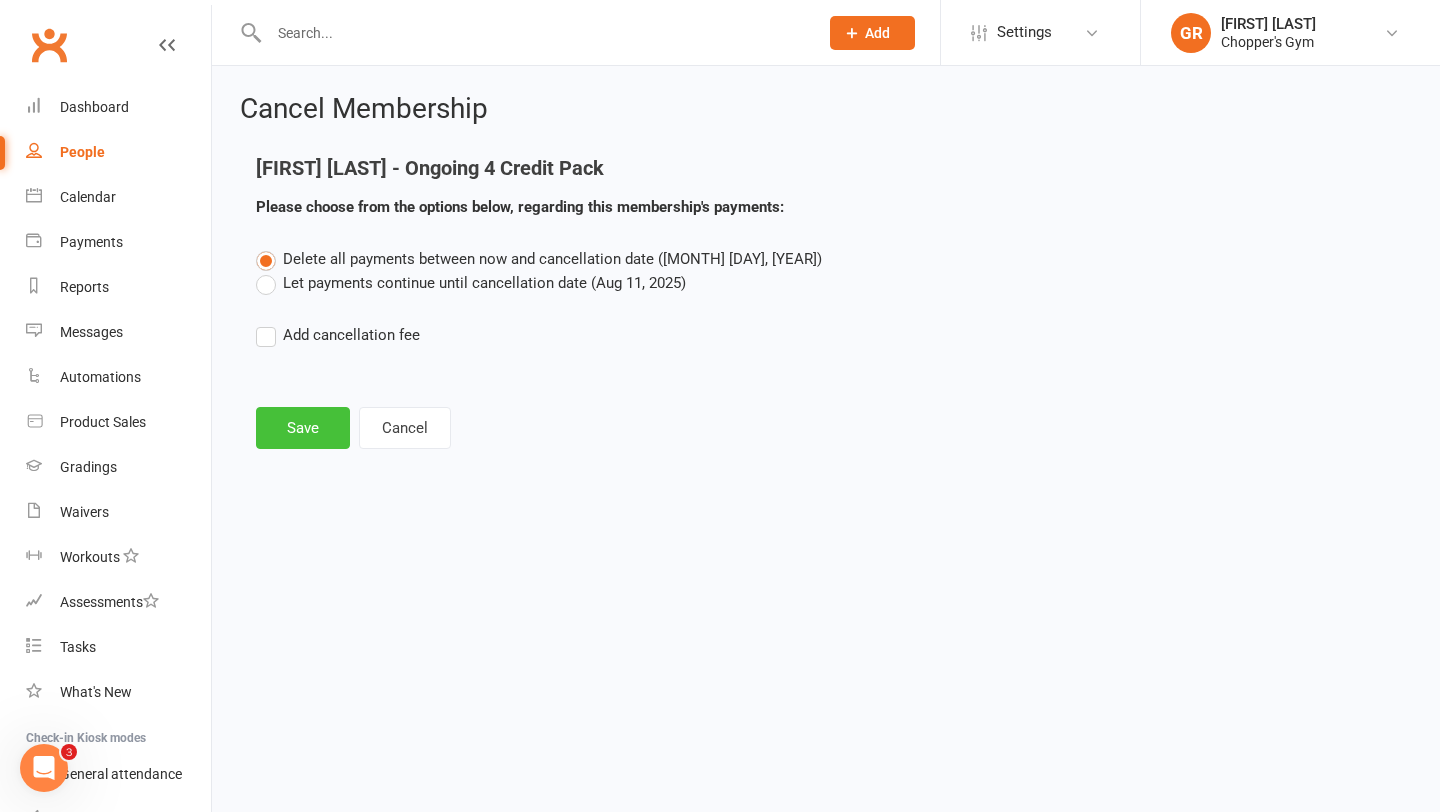 click on "Save" at bounding box center [303, 428] 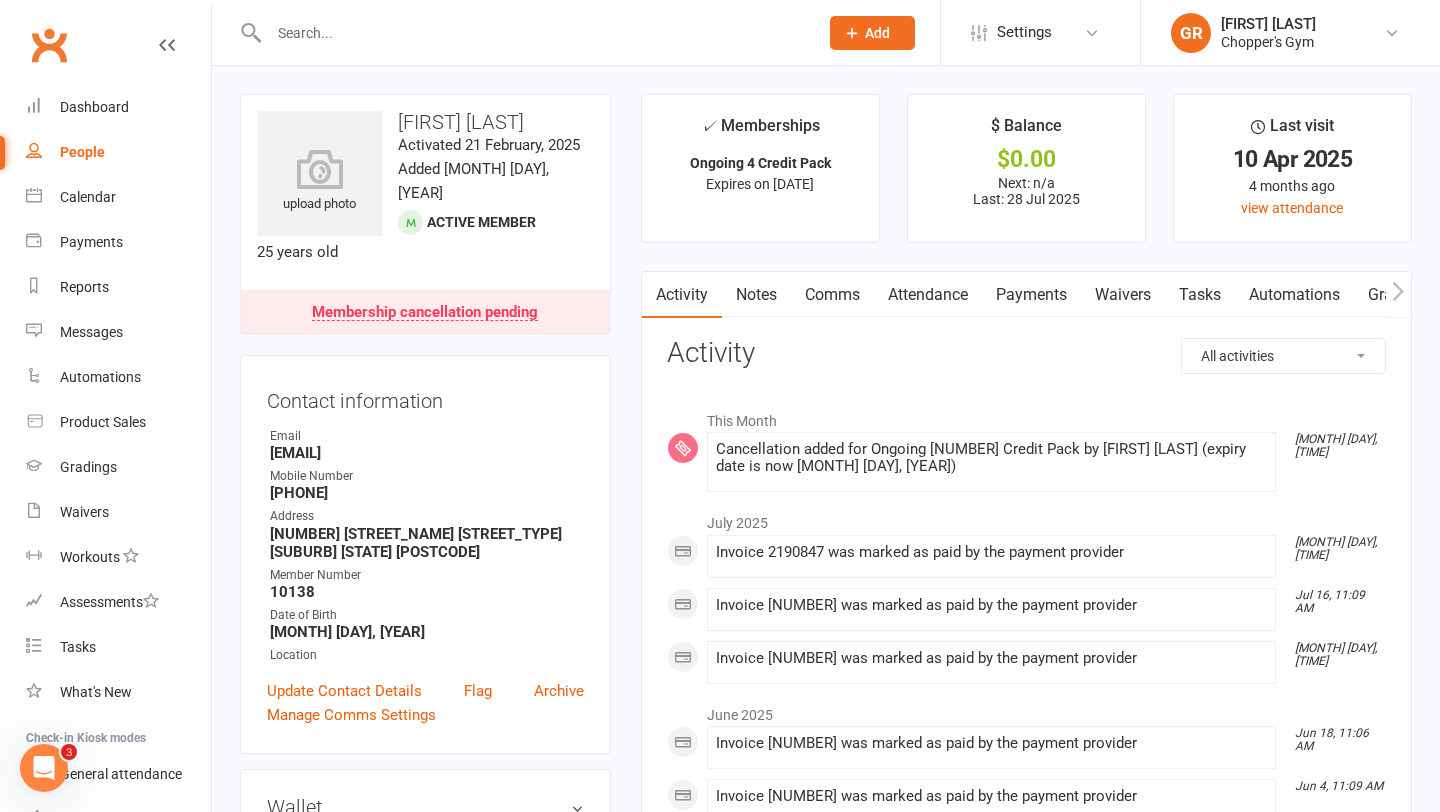 click on "Notes" at bounding box center [756, 295] 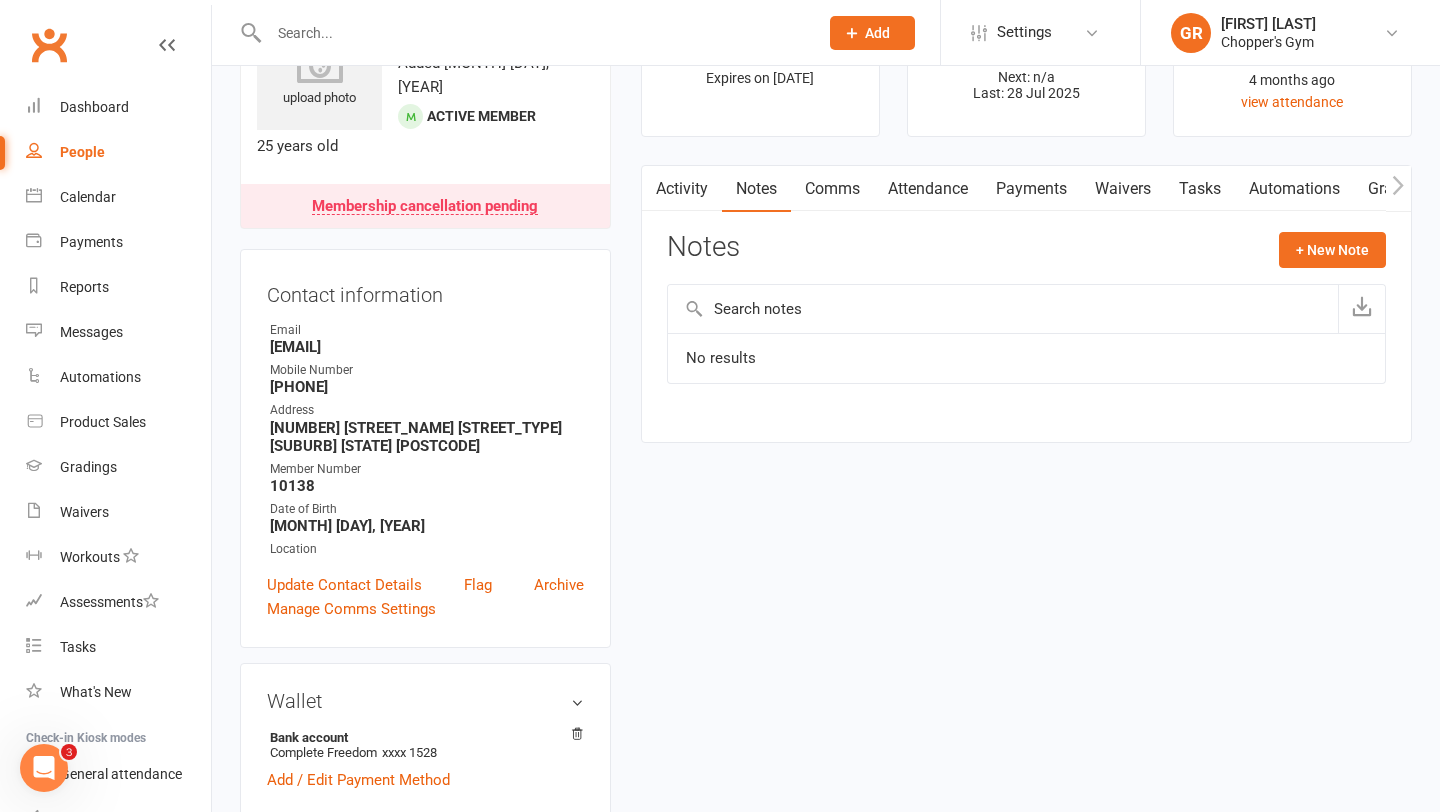 scroll, scrollTop: 109, scrollLeft: 0, axis: vertical 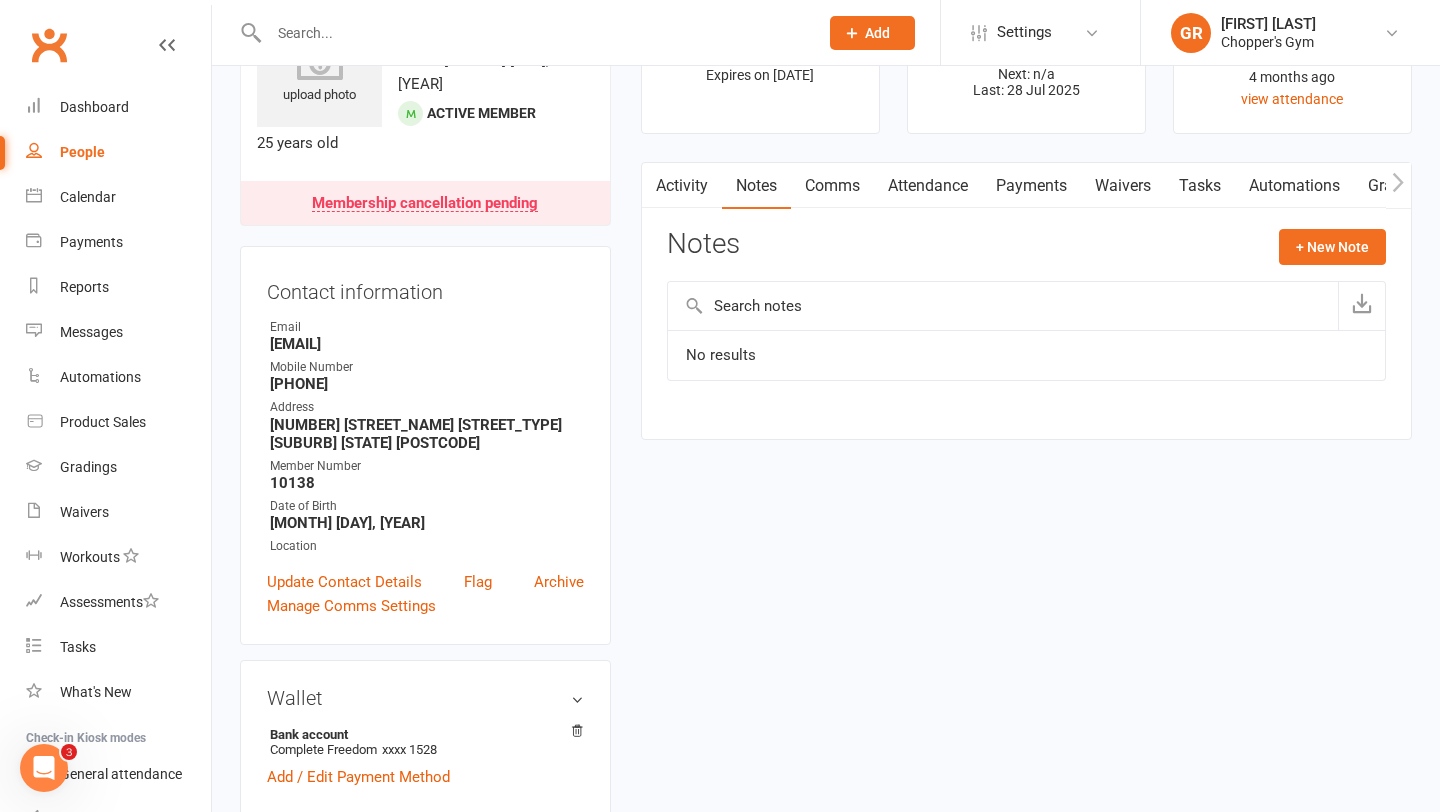 click at bounding box center [533, 33] 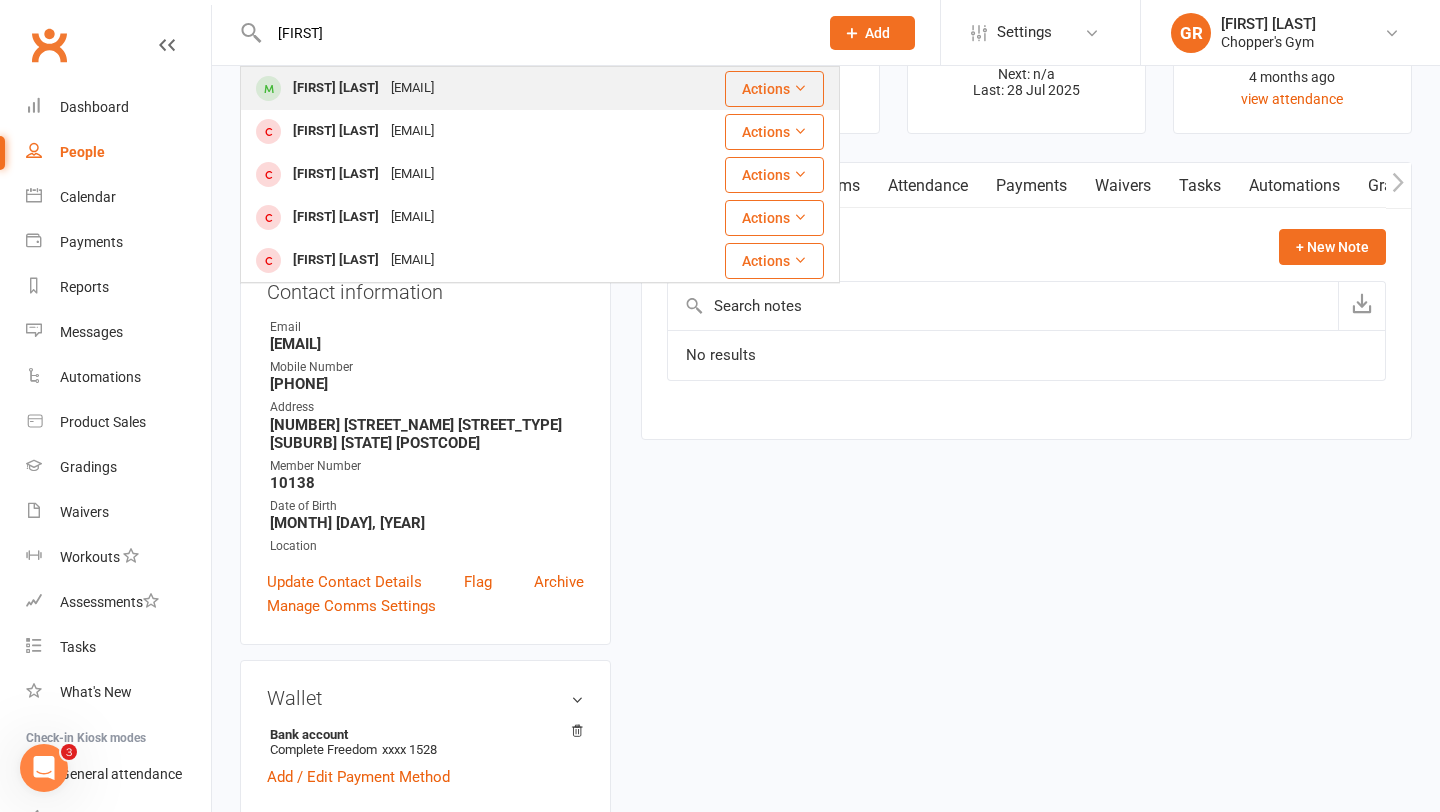 type on "ishmael" 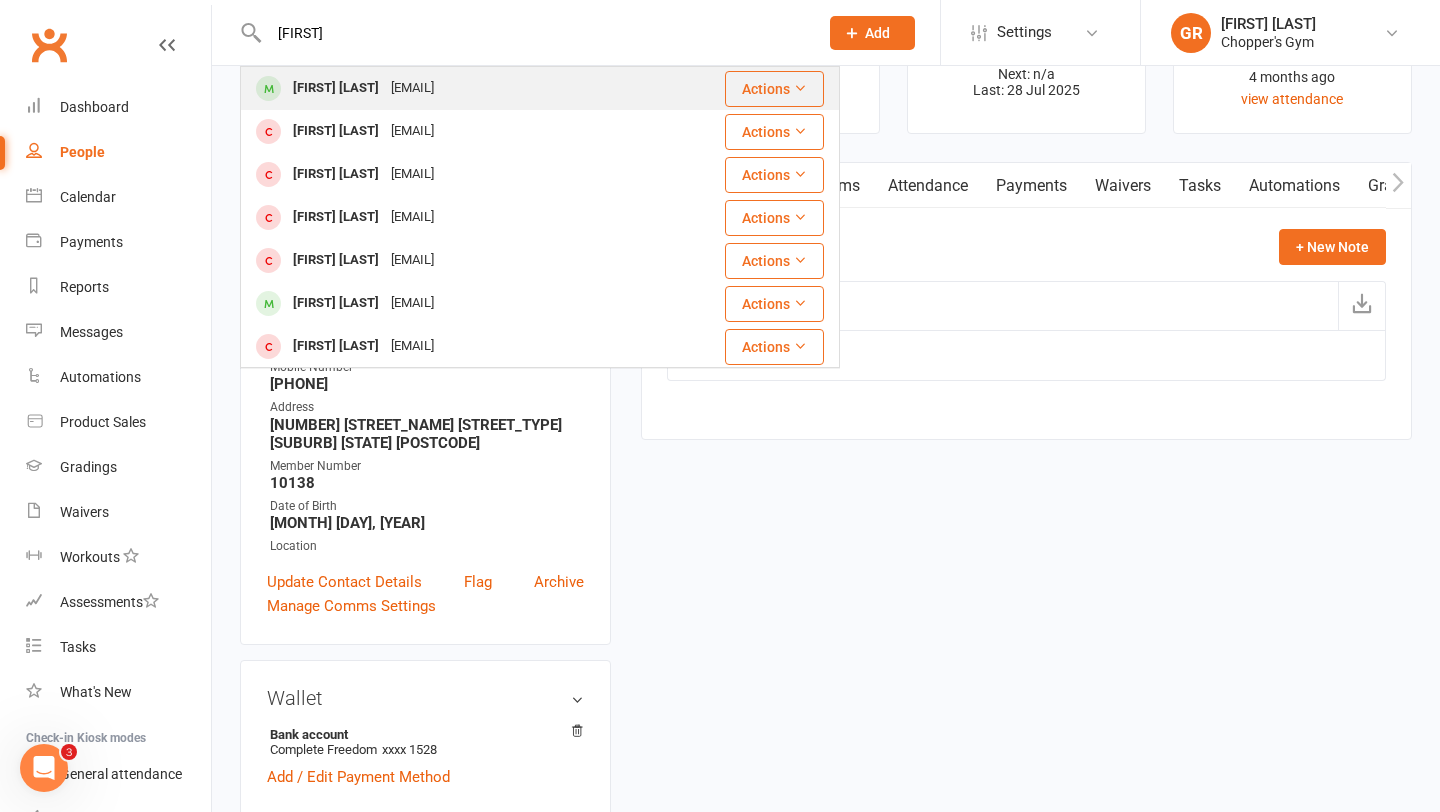 click on "Ishmael Diro" at bounding box center (336, 88) 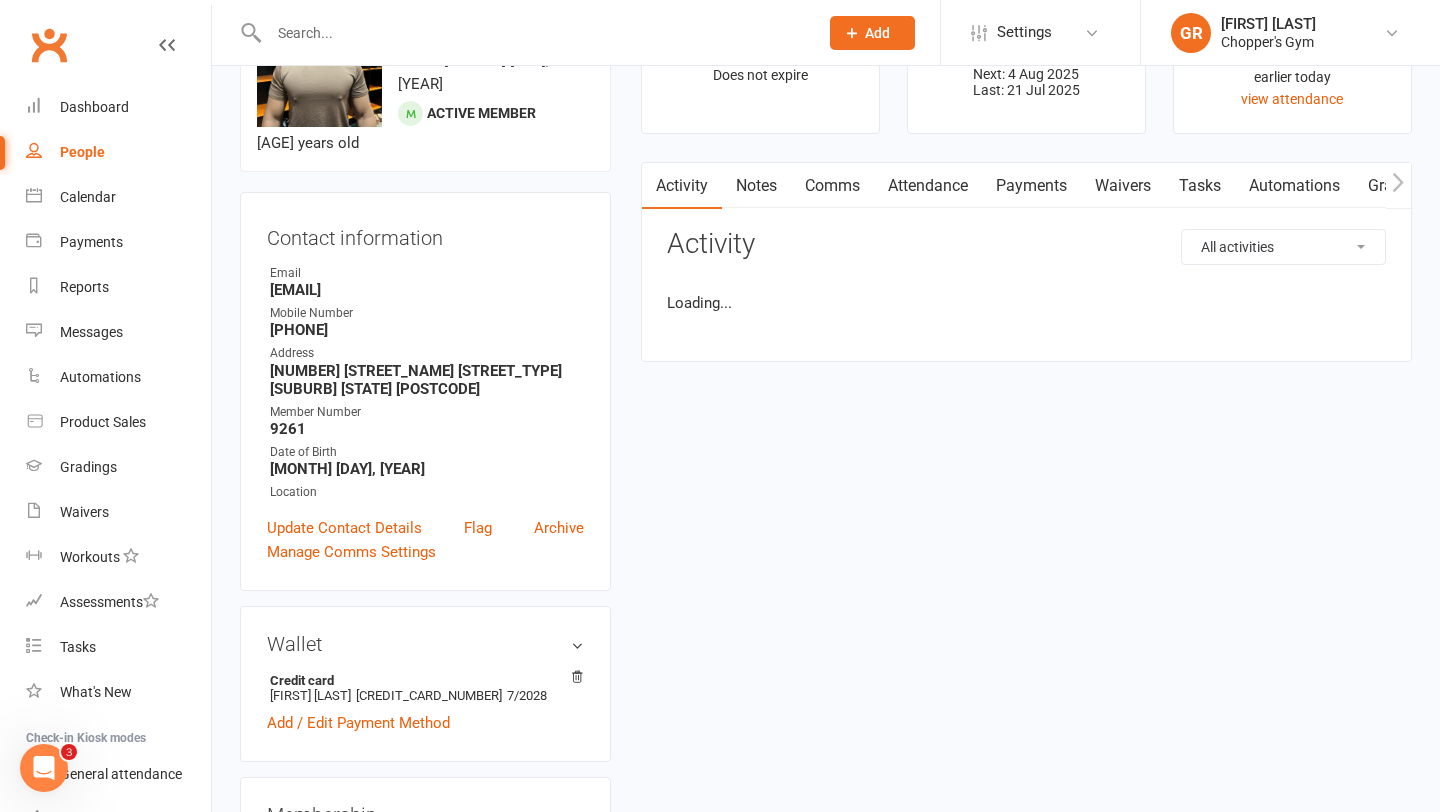 scroll, scrollTop: 0, scrollLeft: 0, axis: both 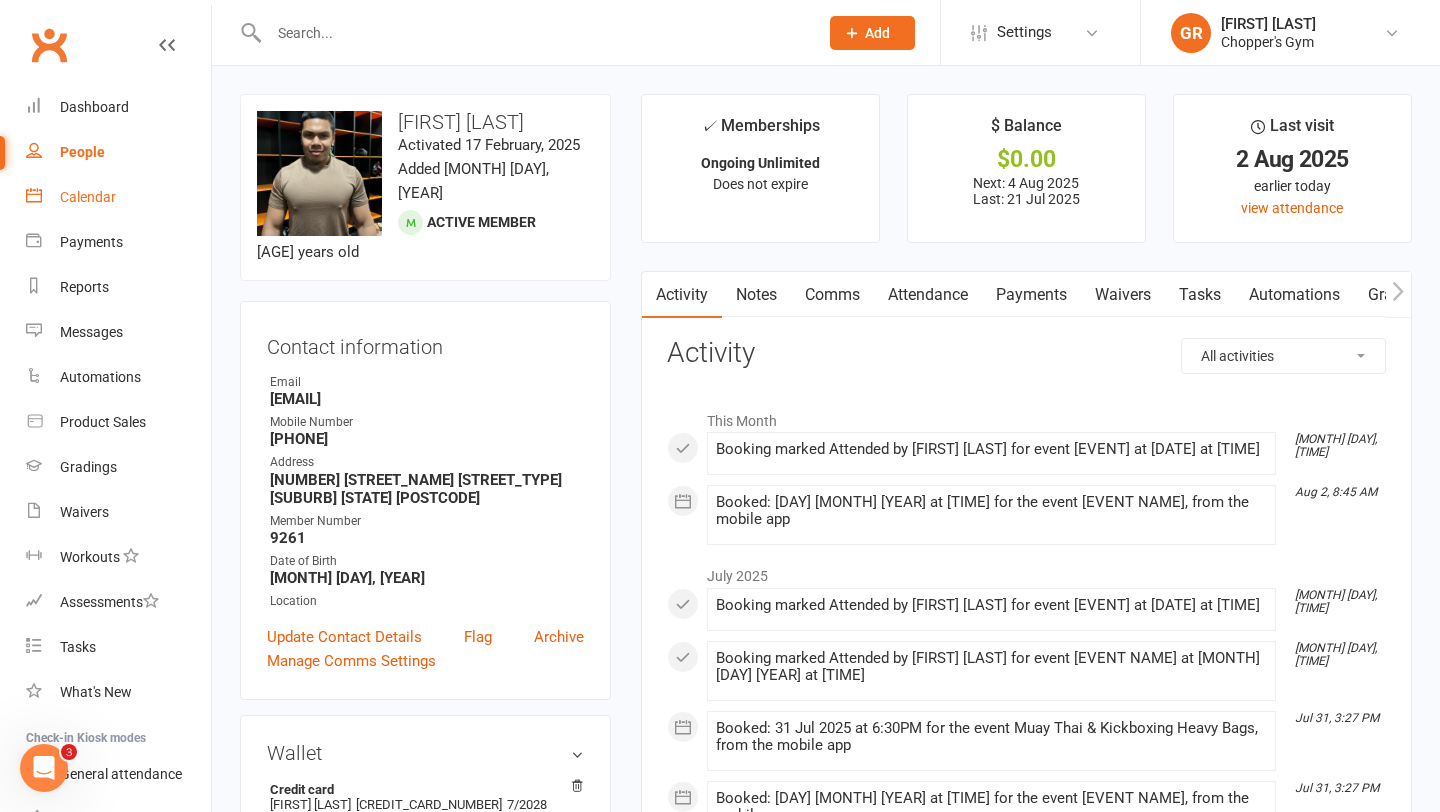 click on "Calendar" at bounding box center (118, 197) 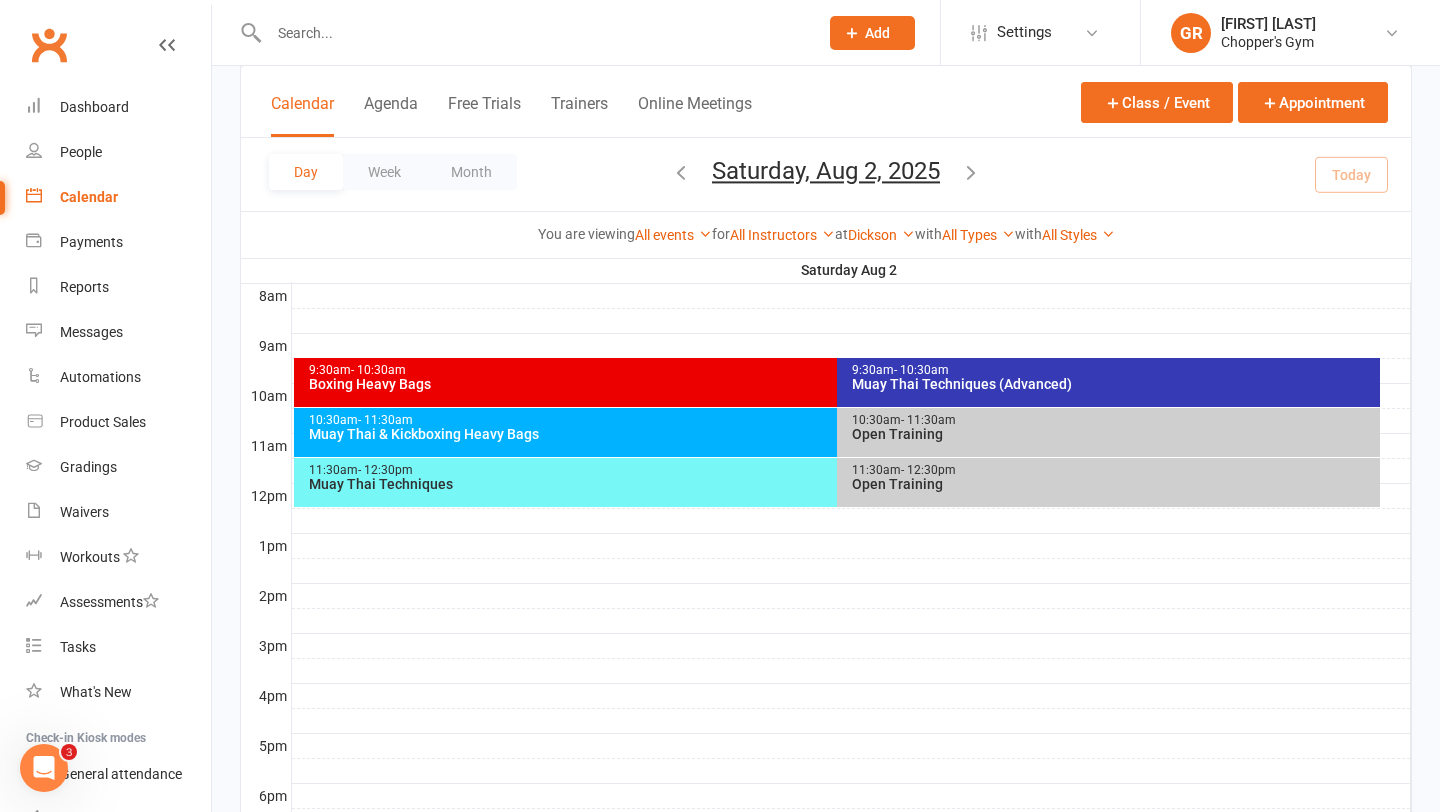scroll, scrollTop: 552, scrollLeft: 0, axis: vertical 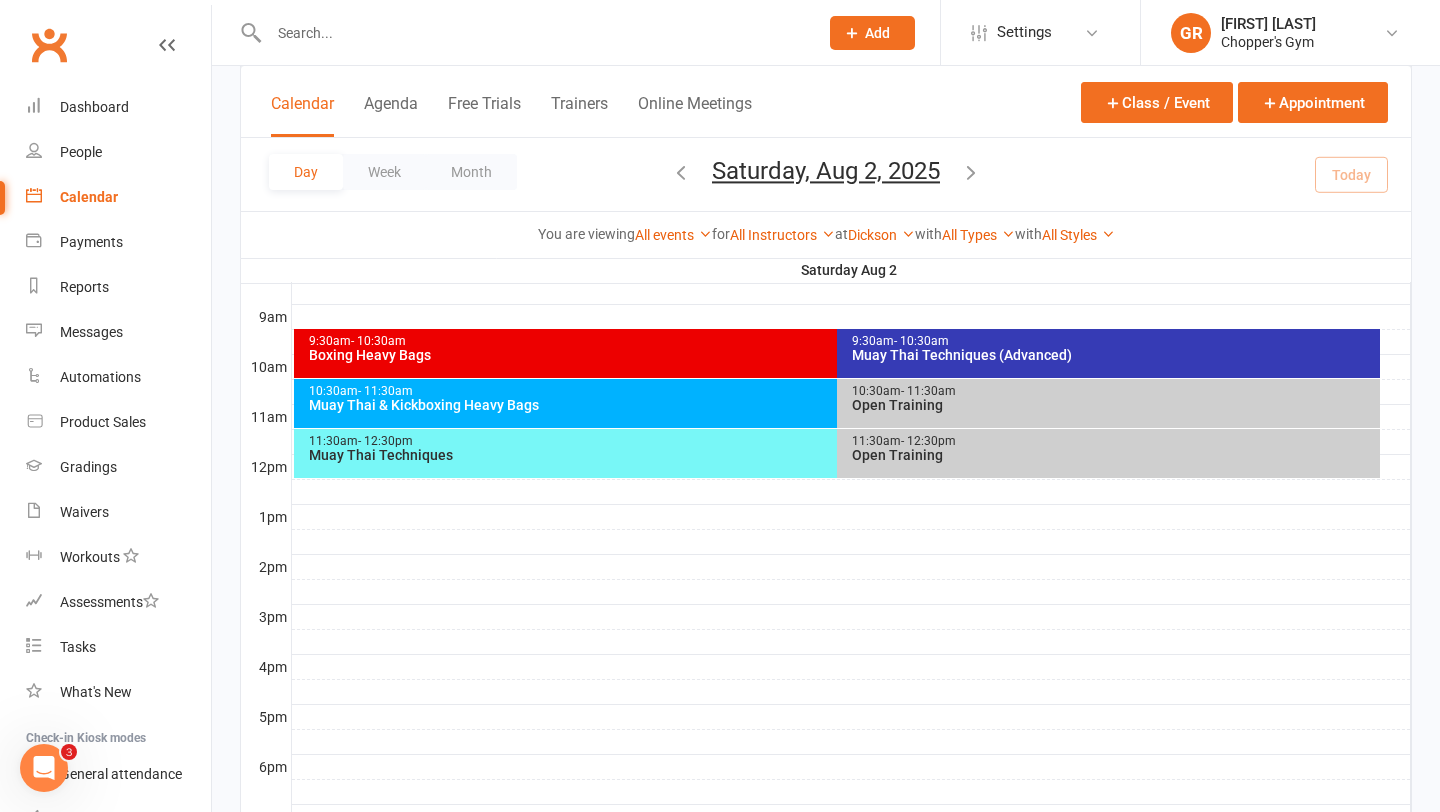 click on "Open Training" at bounding box center (1113, 405) 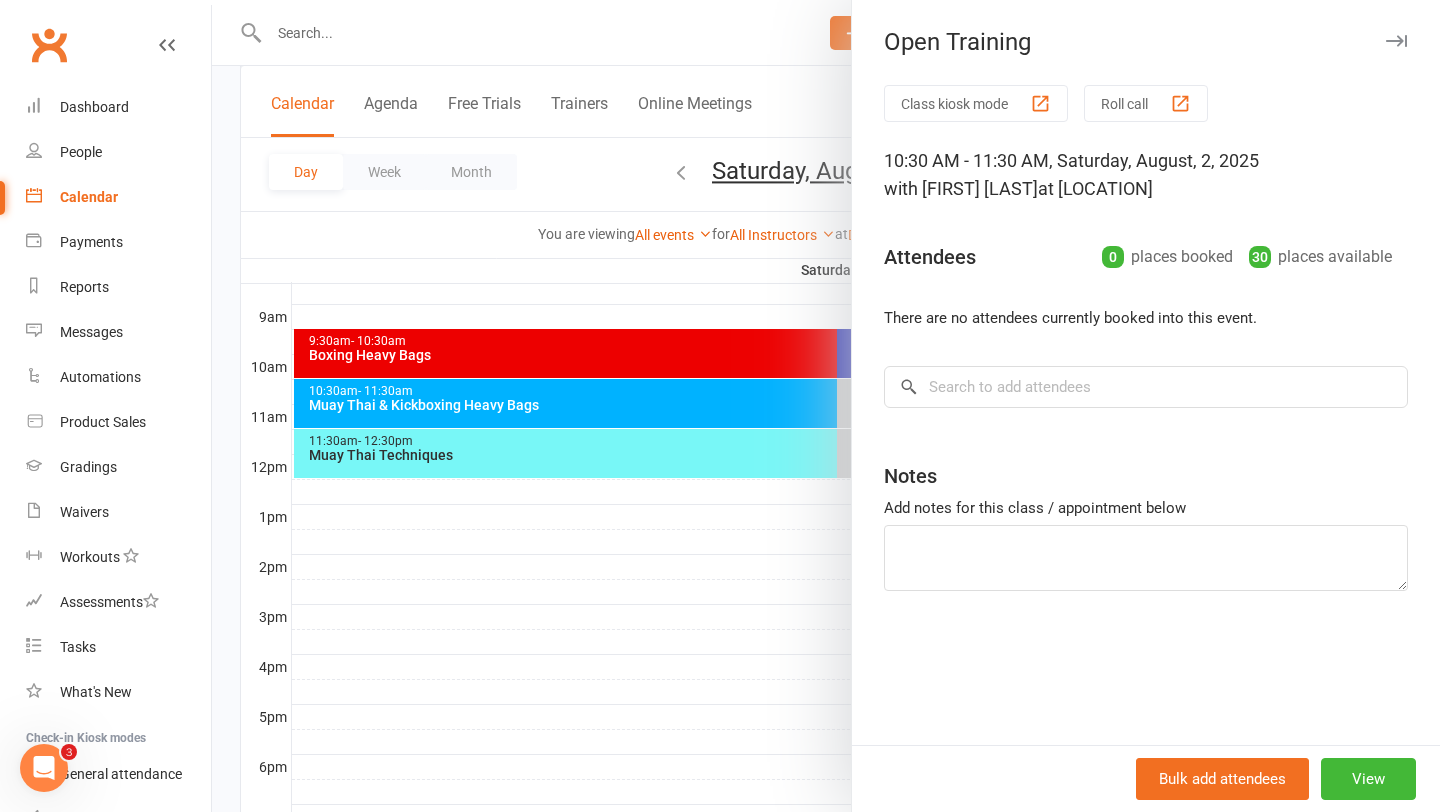 click at bounding box center (826, 406) 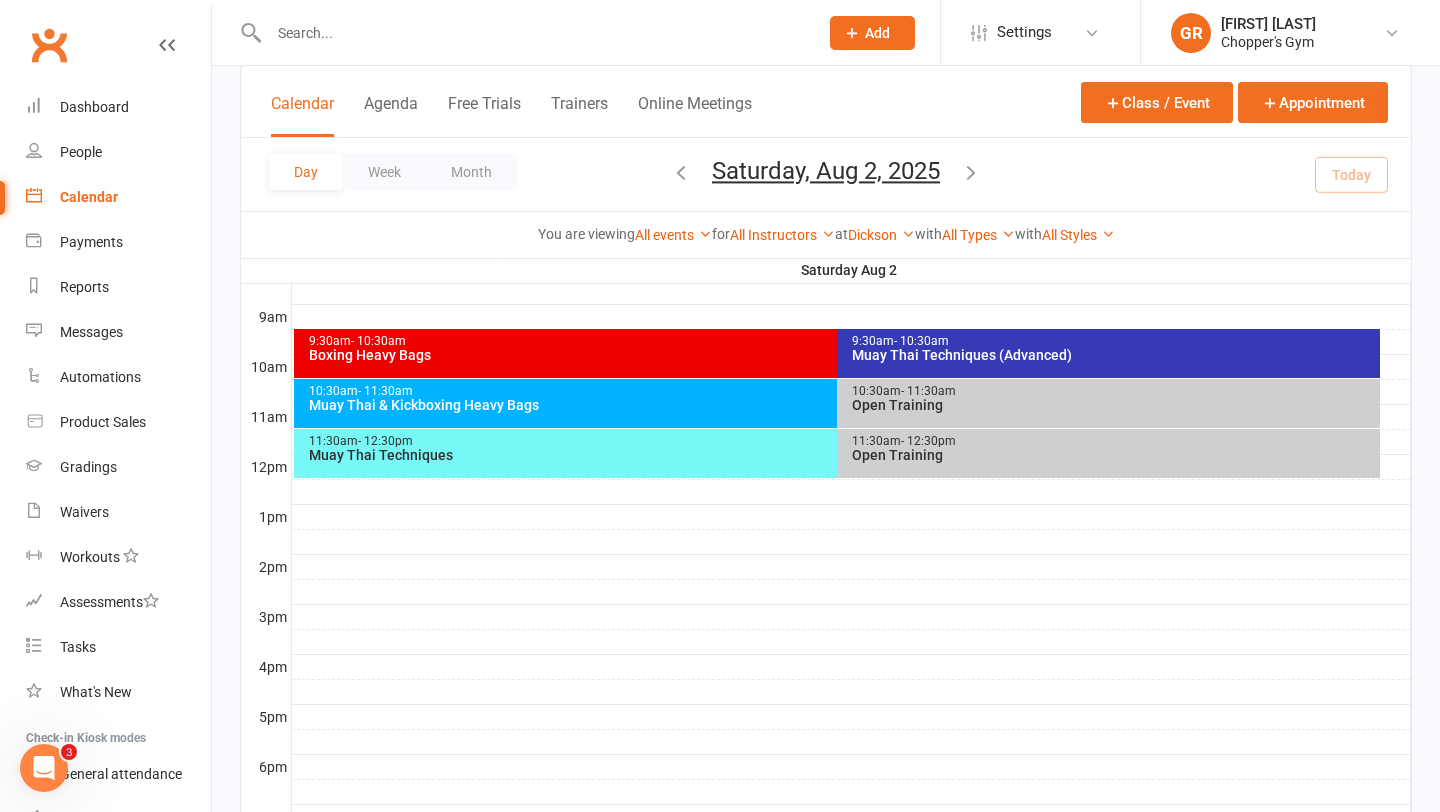 click on "11:30am  - 12:30pm" at bounding box center (1113, 441) 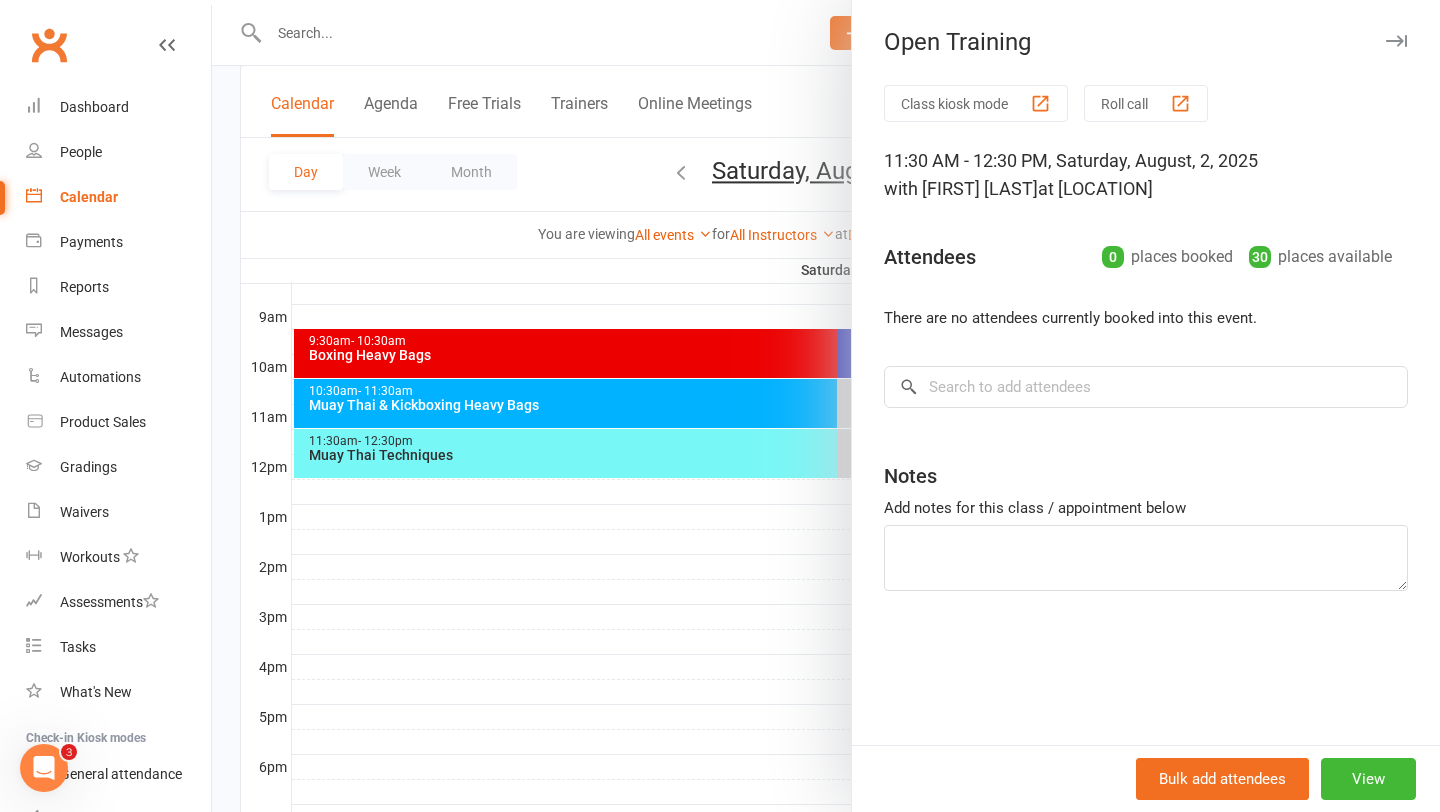 click at bounding box center (826, 406) 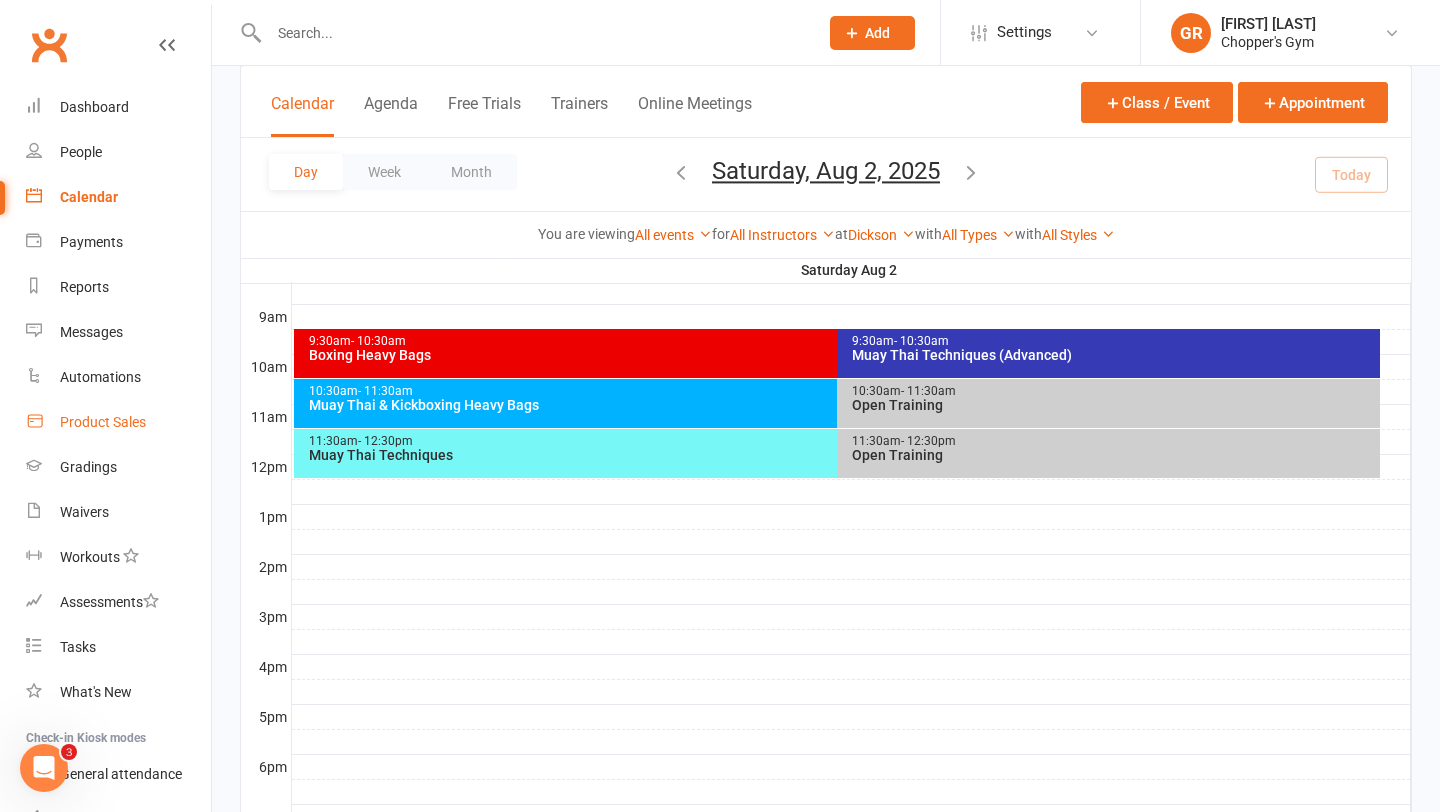click on "Product Sales" at bounding box center [103, 422] 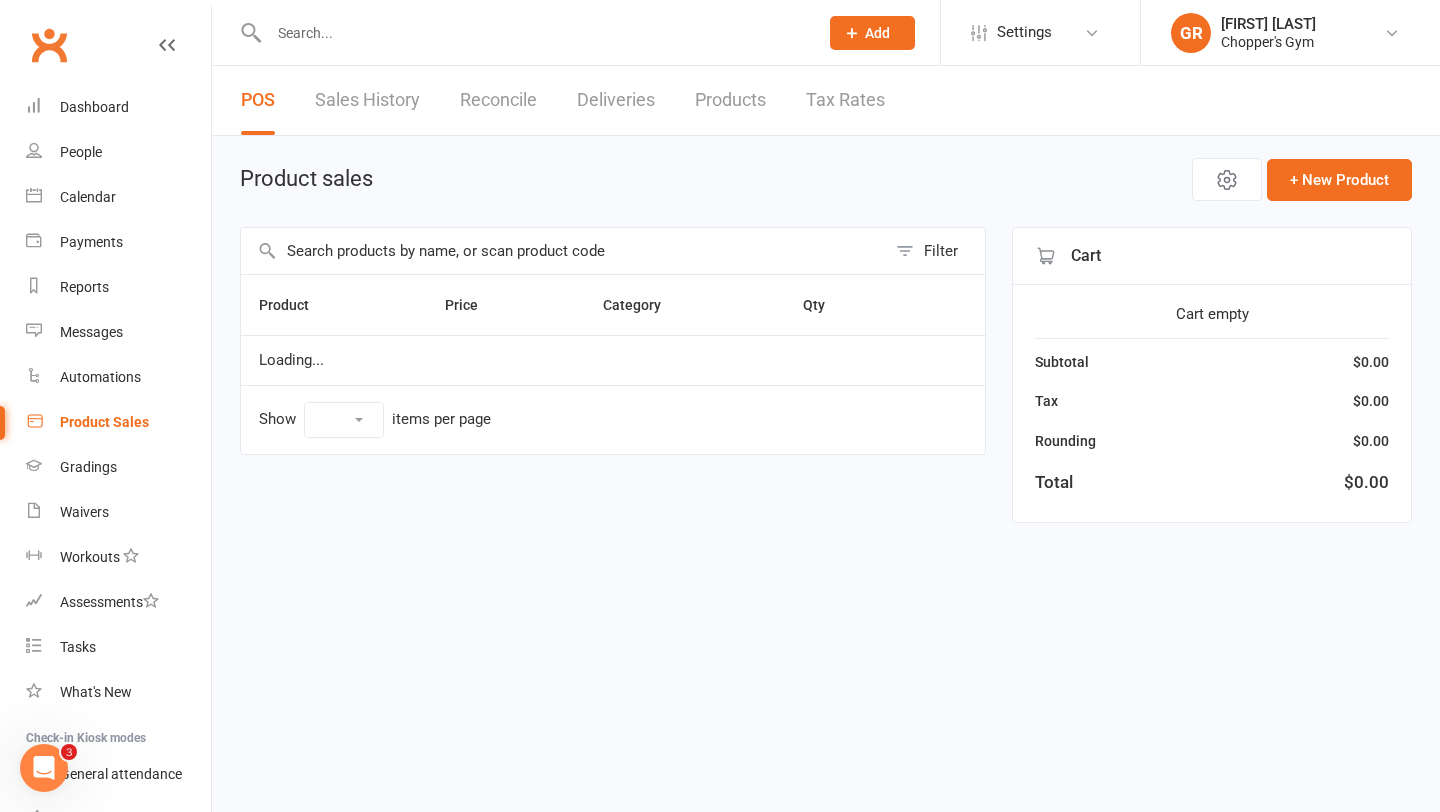 select on "100" 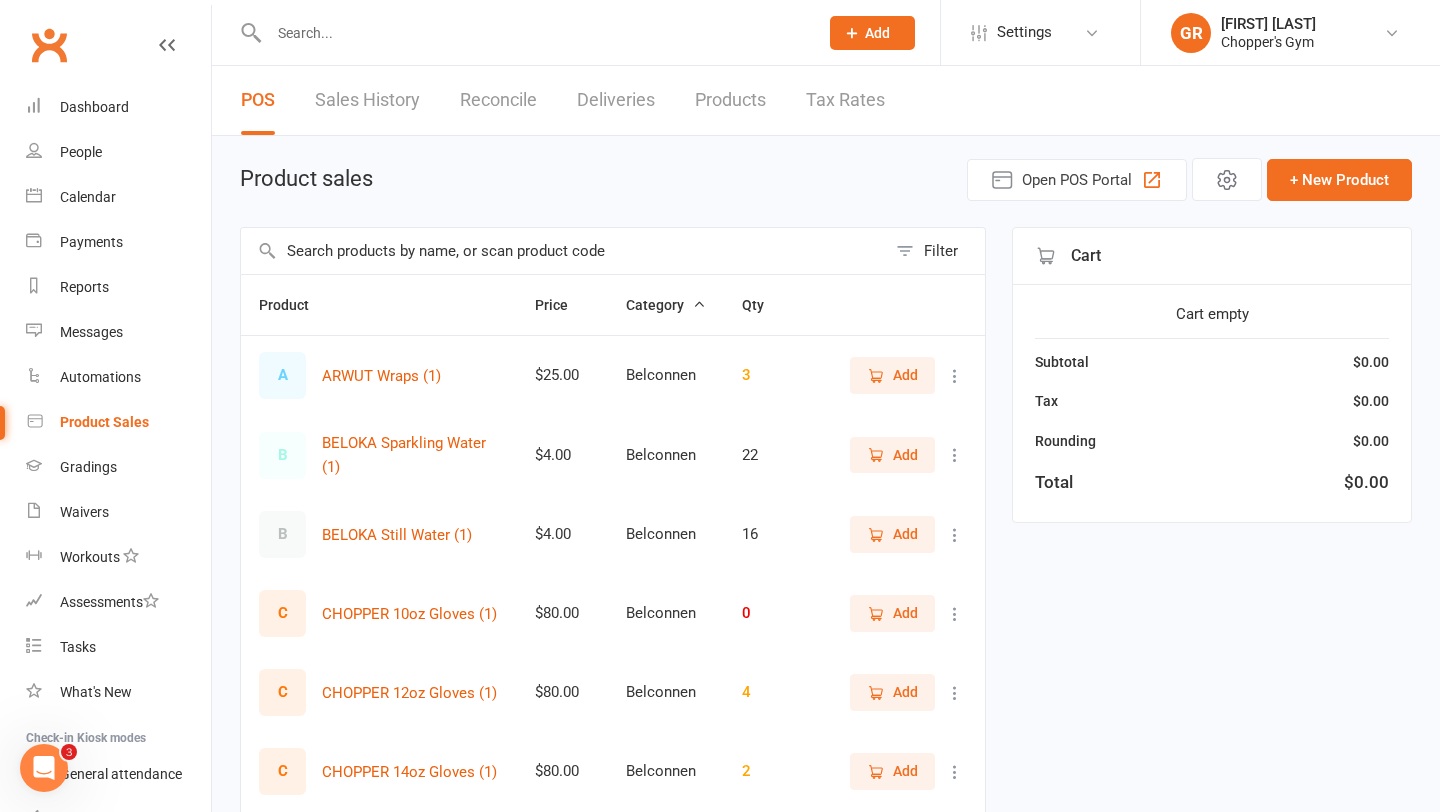 click at bounding box center [563, 251] 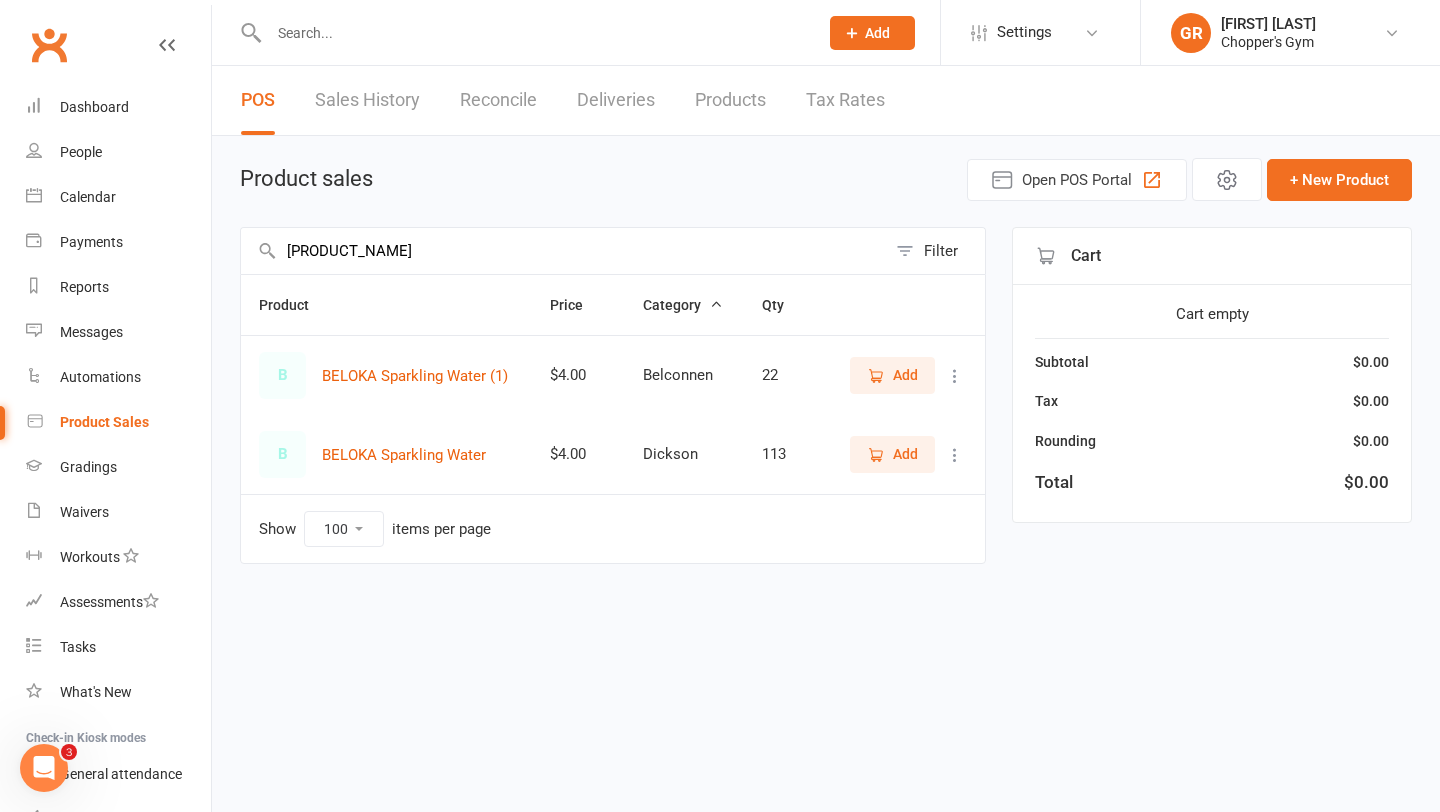 type on "spark" 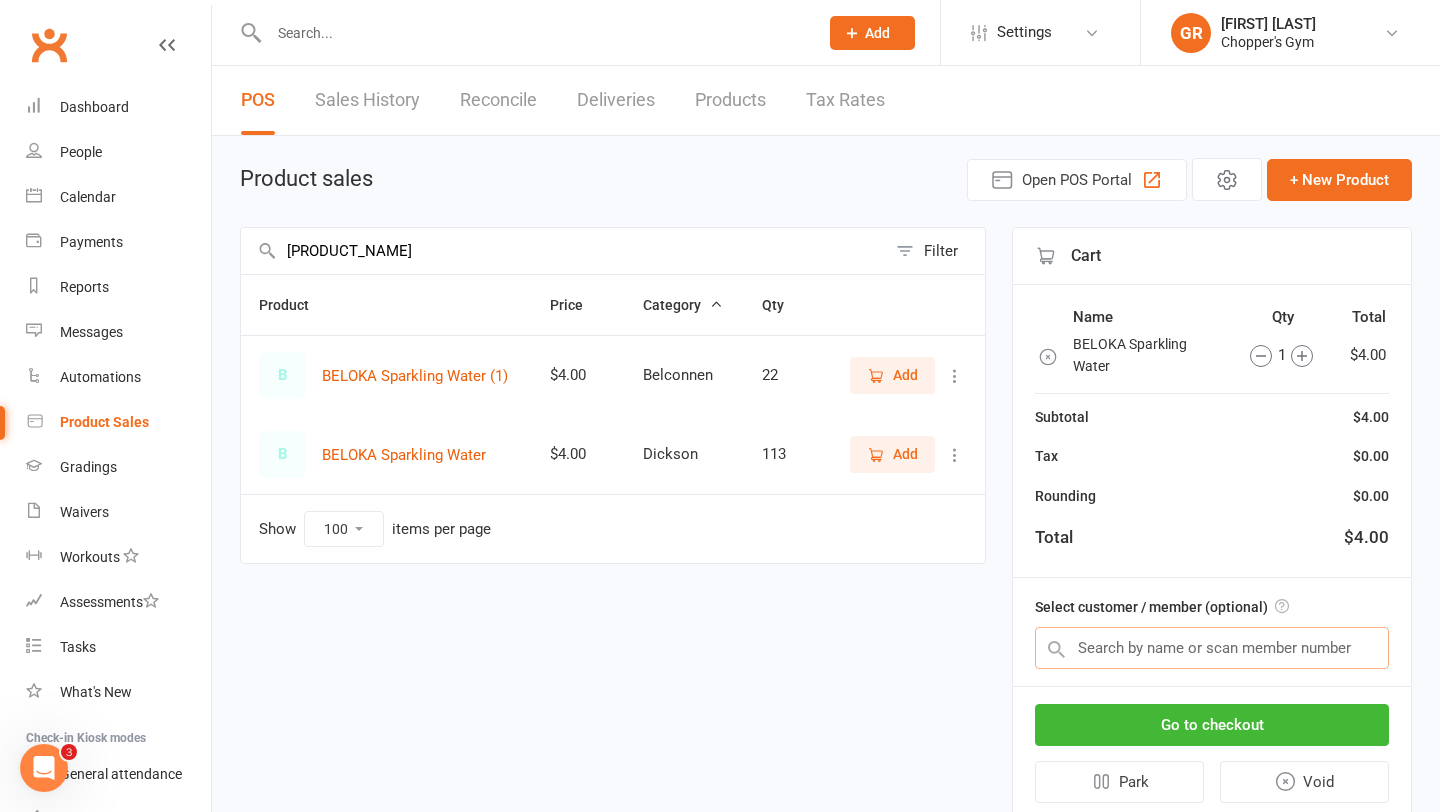 click at bounding box center (1212, 648) 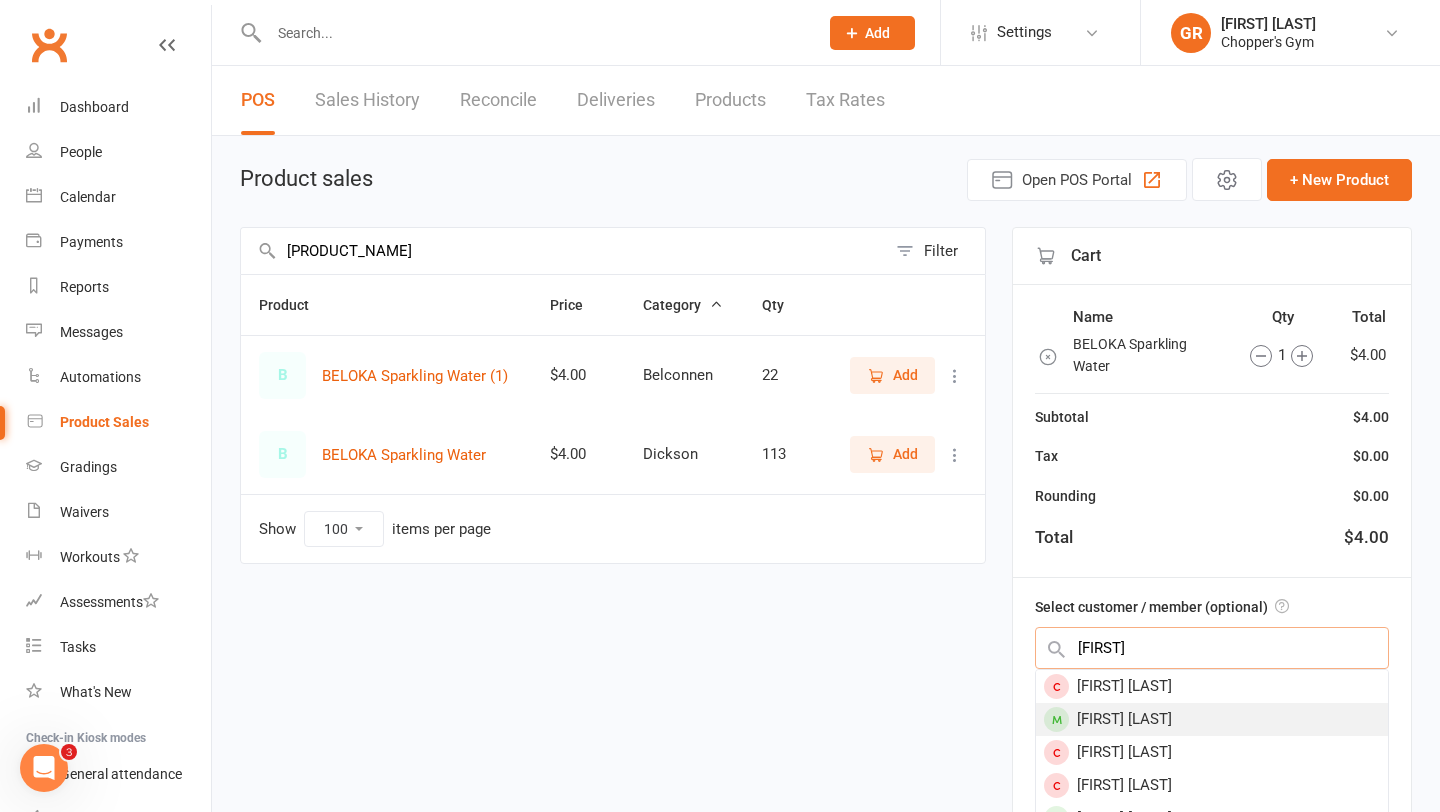 type on "levi" 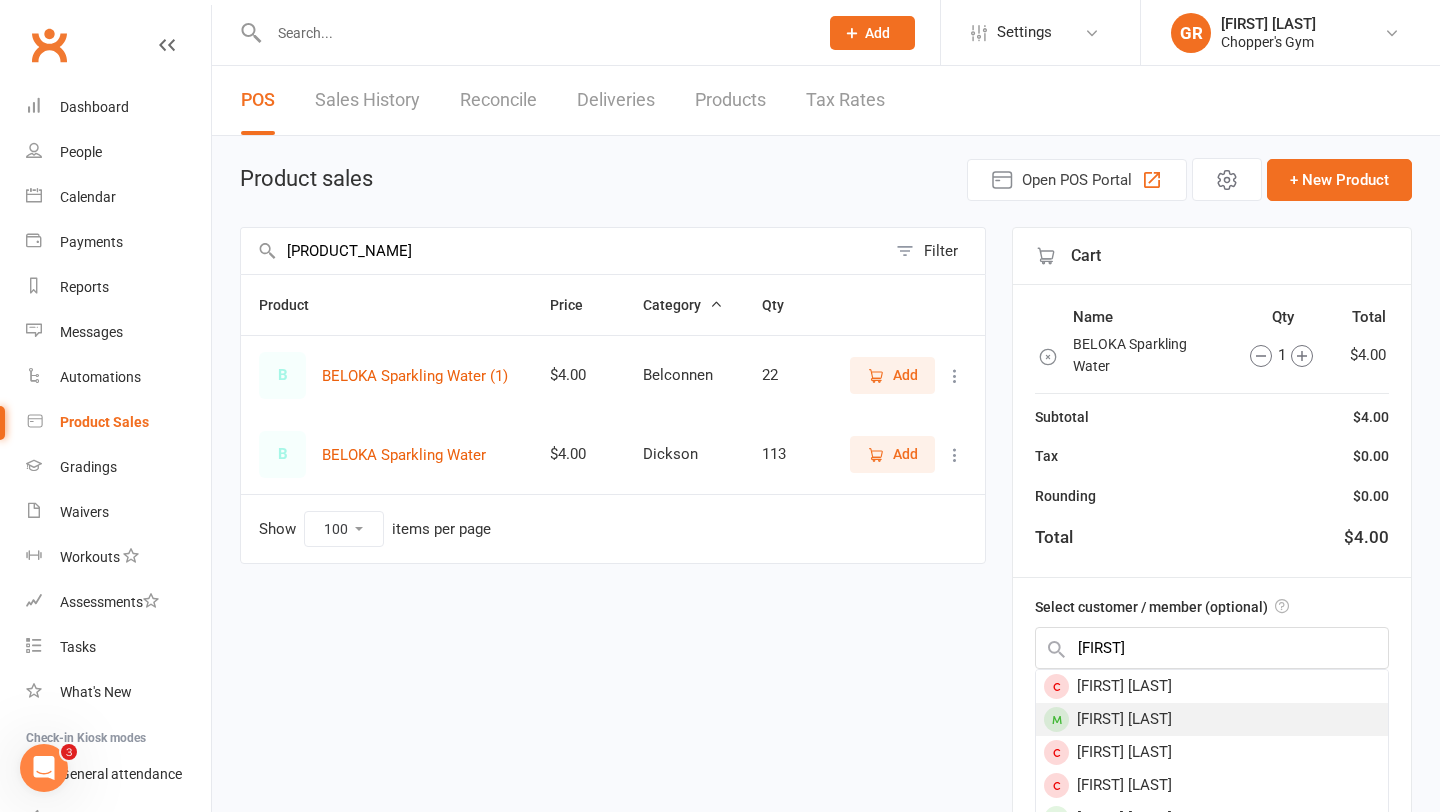 click on "Levi Newman" at bounding box center (1212, 719) 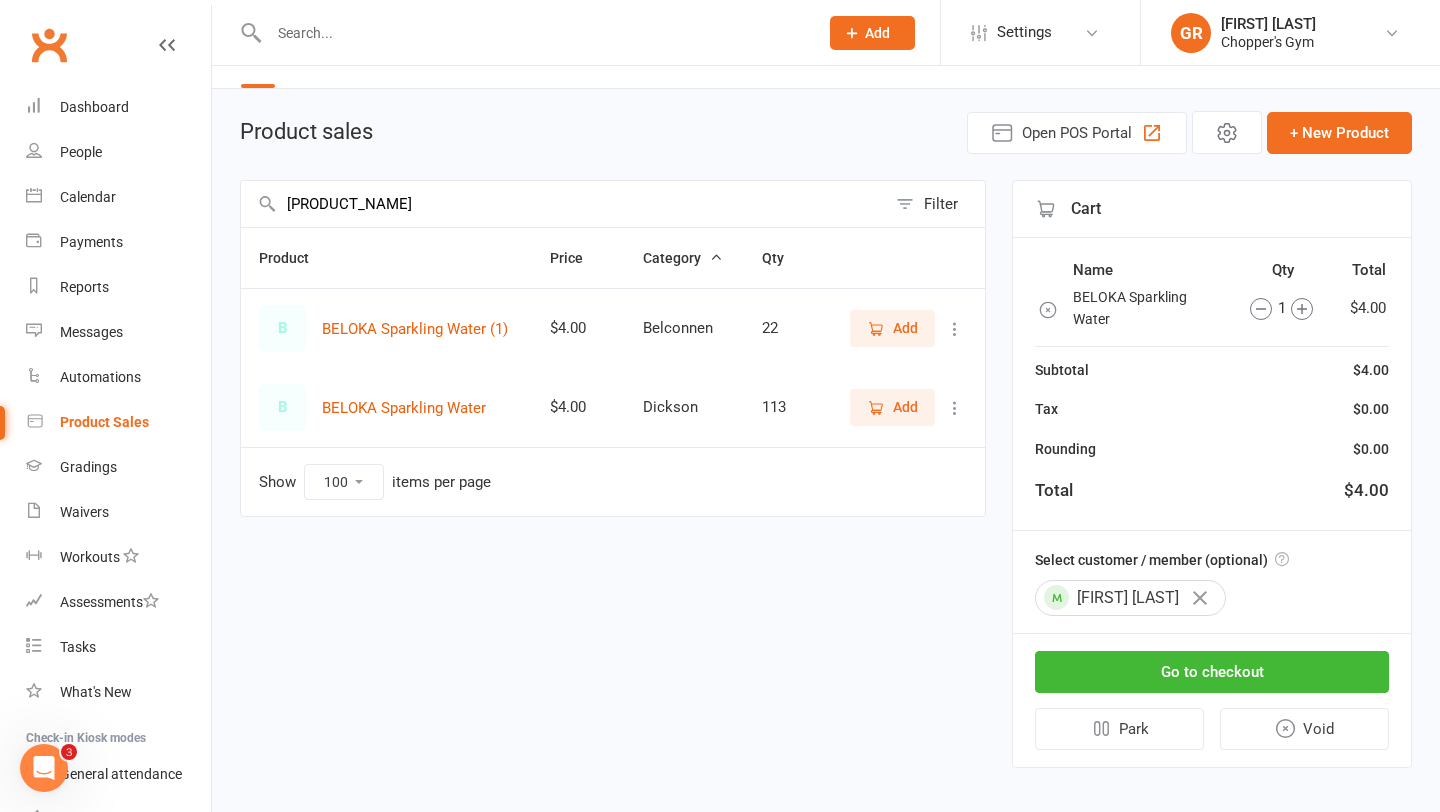 scroll, scrollTop: 60, scrollLeft: 0, axis: vertical 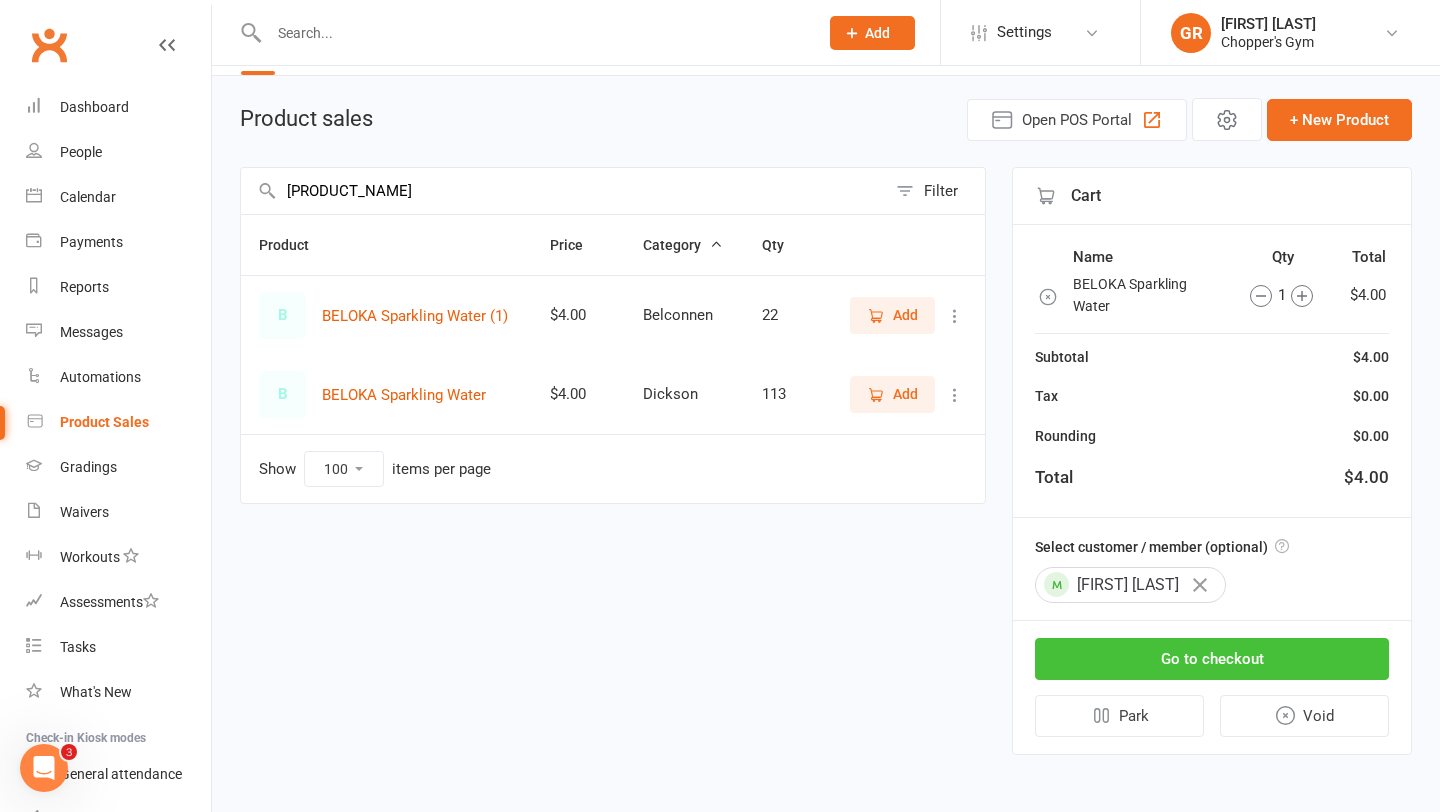click on "Go to checkout" at bounding box center (1212, 659) 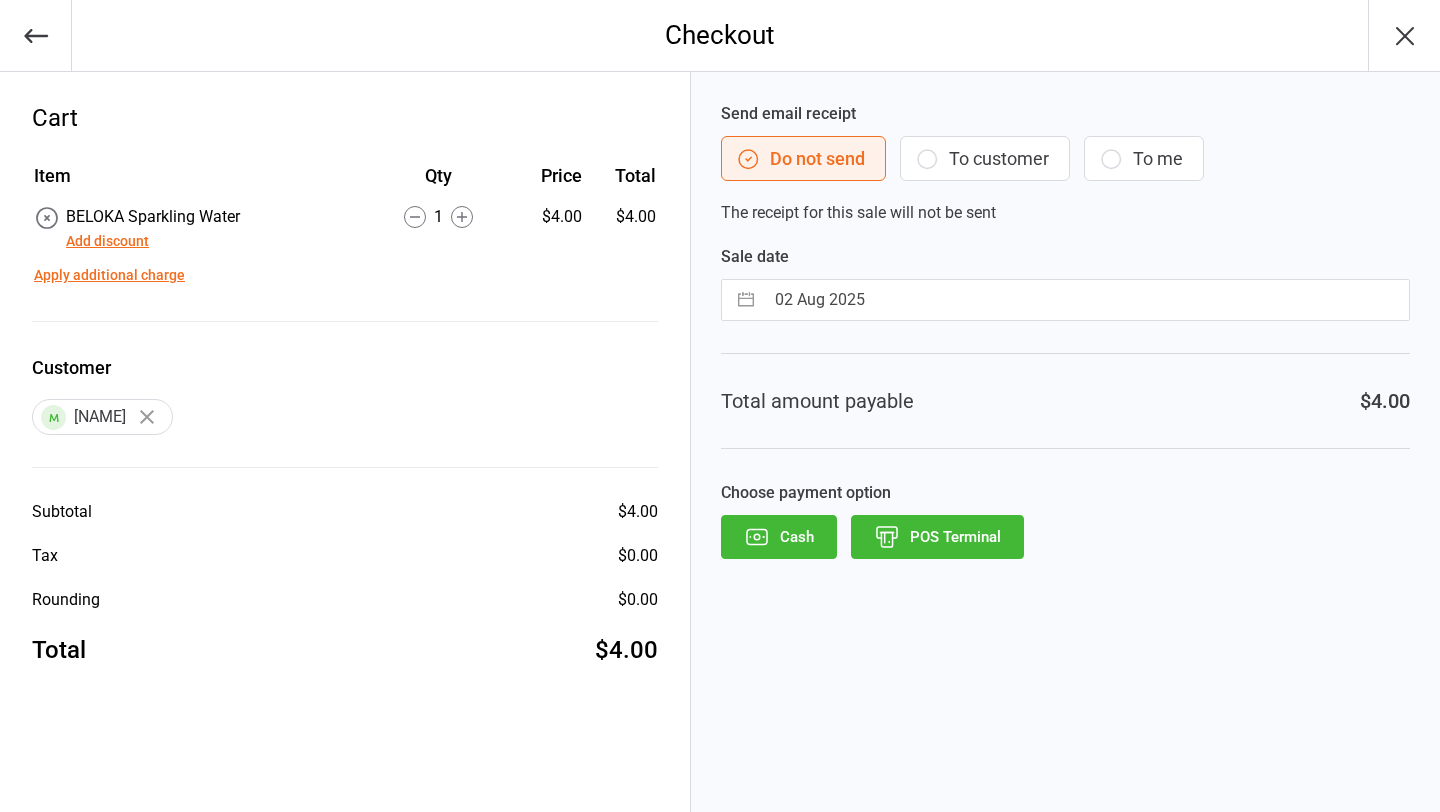 scroll, scrollTop: 0, scrollLeft: 0, axis: both 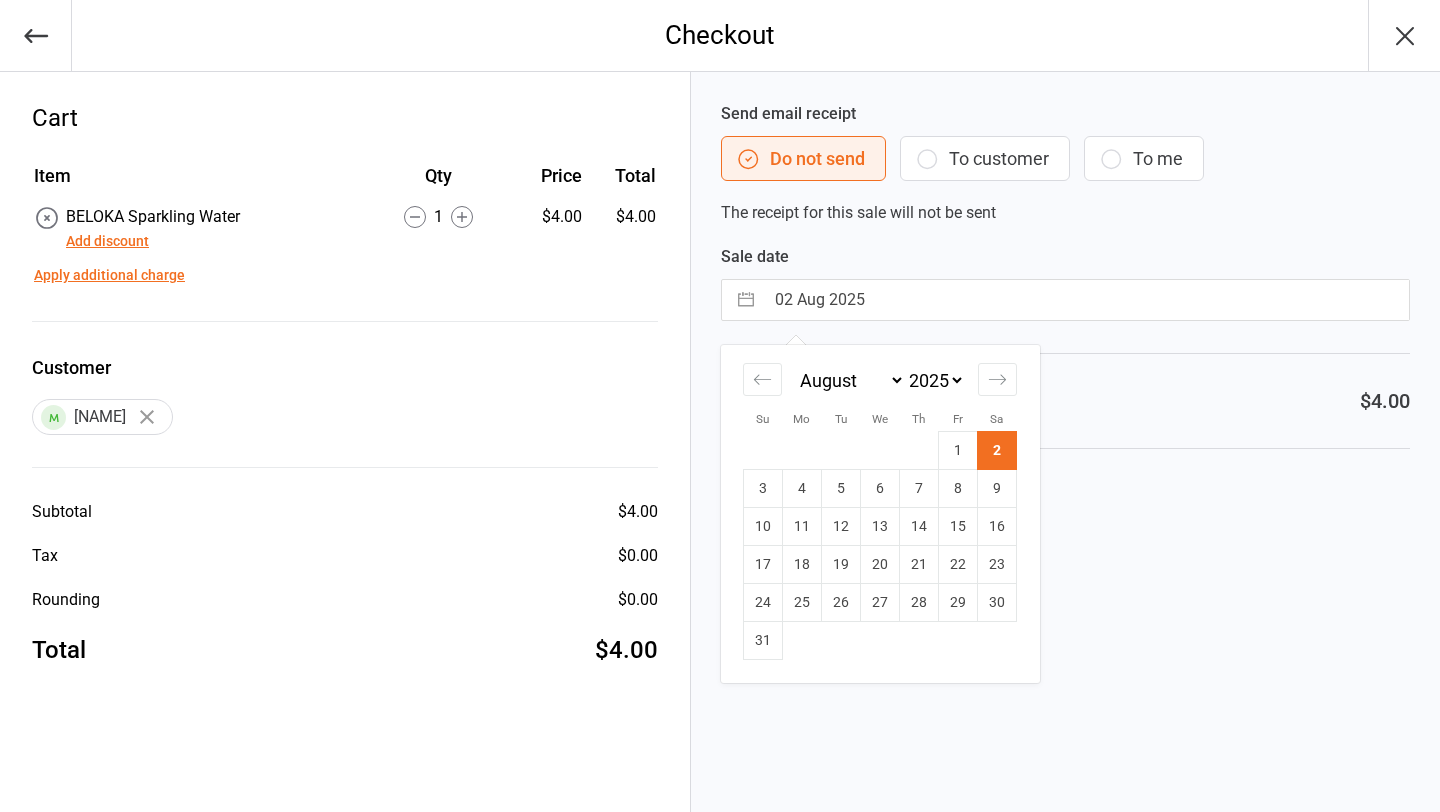 click on "02 Aug 2025" at bounding box center [1086, 300] 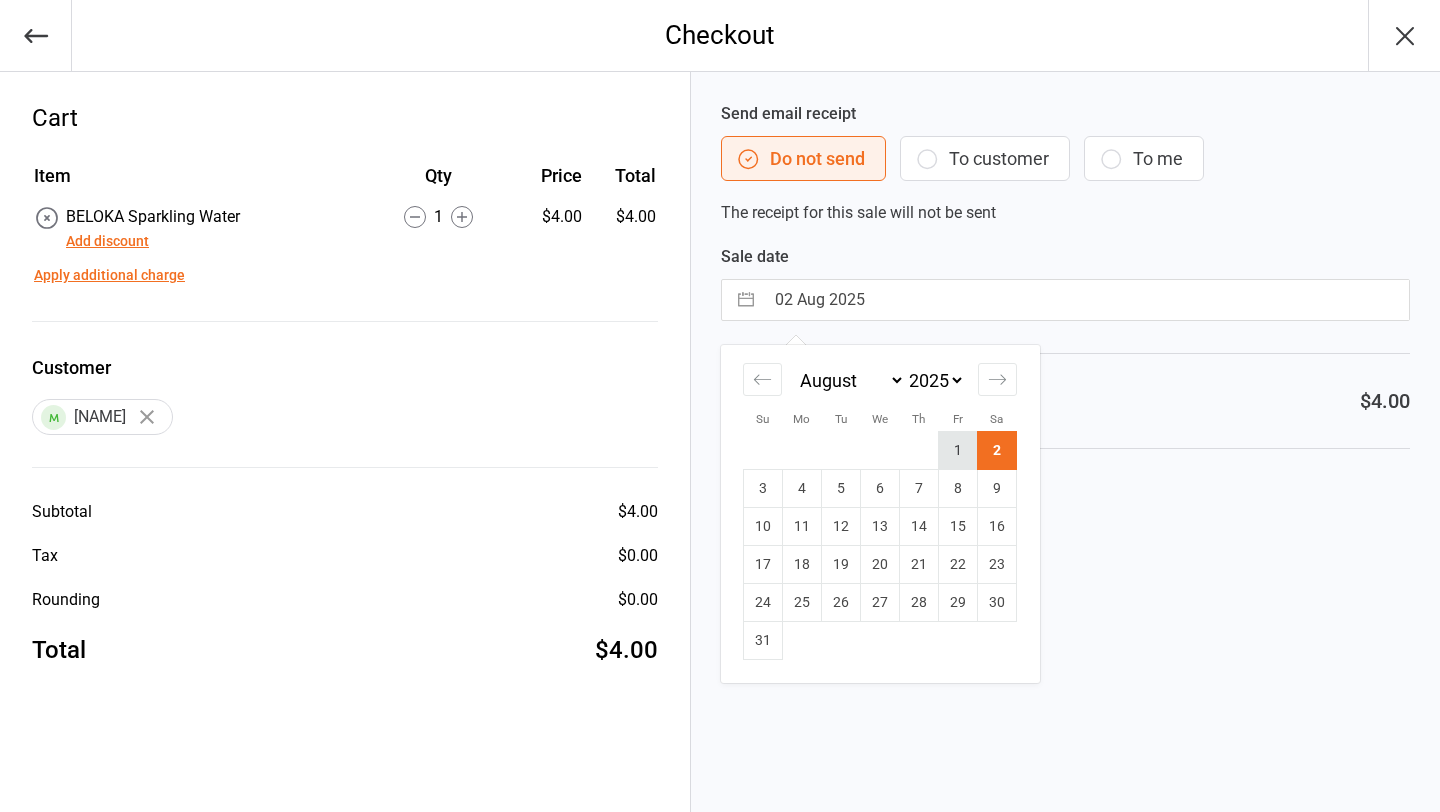 click on "1" at bounding box center [958, 451] 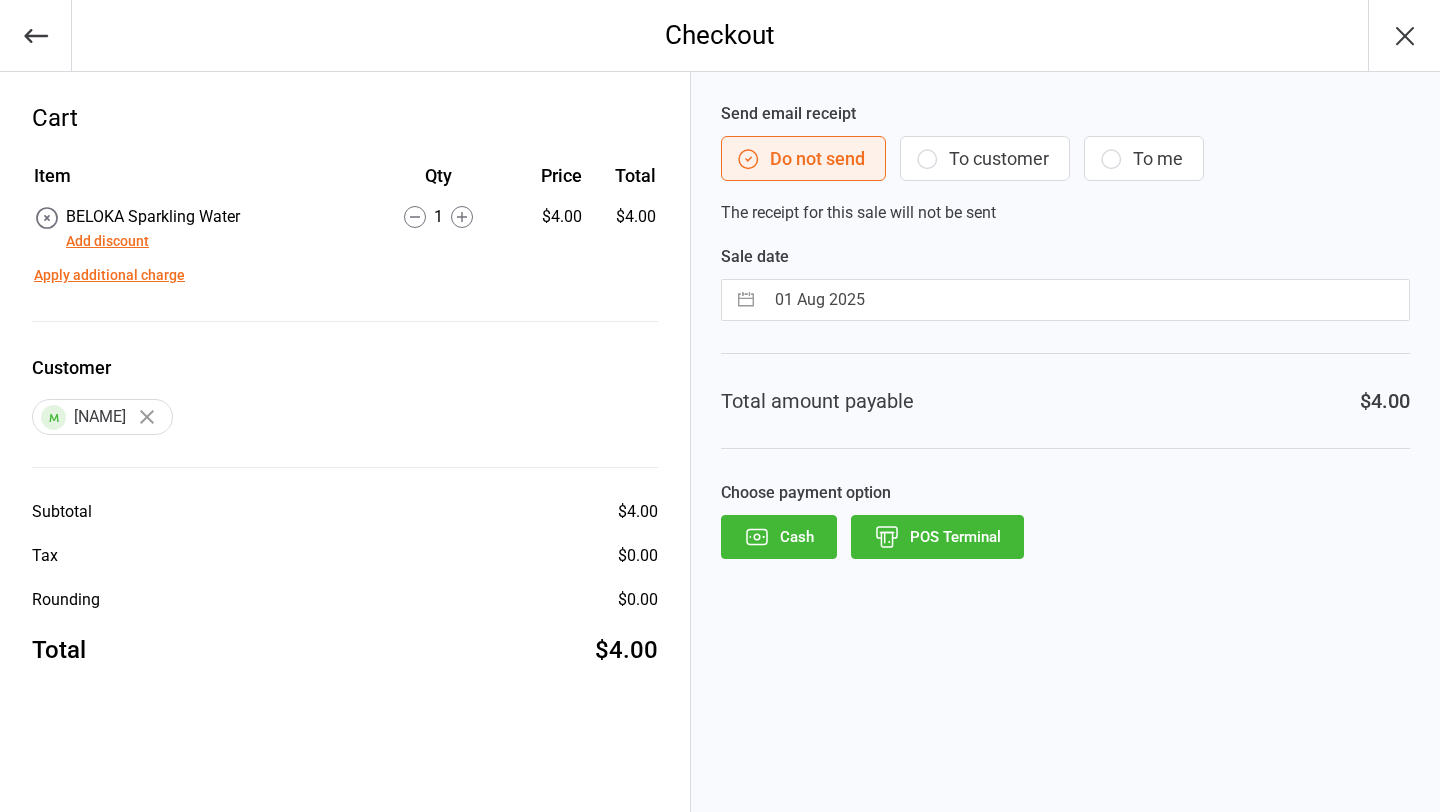 click on "POS Terminal" at bounding box center (937, 537) 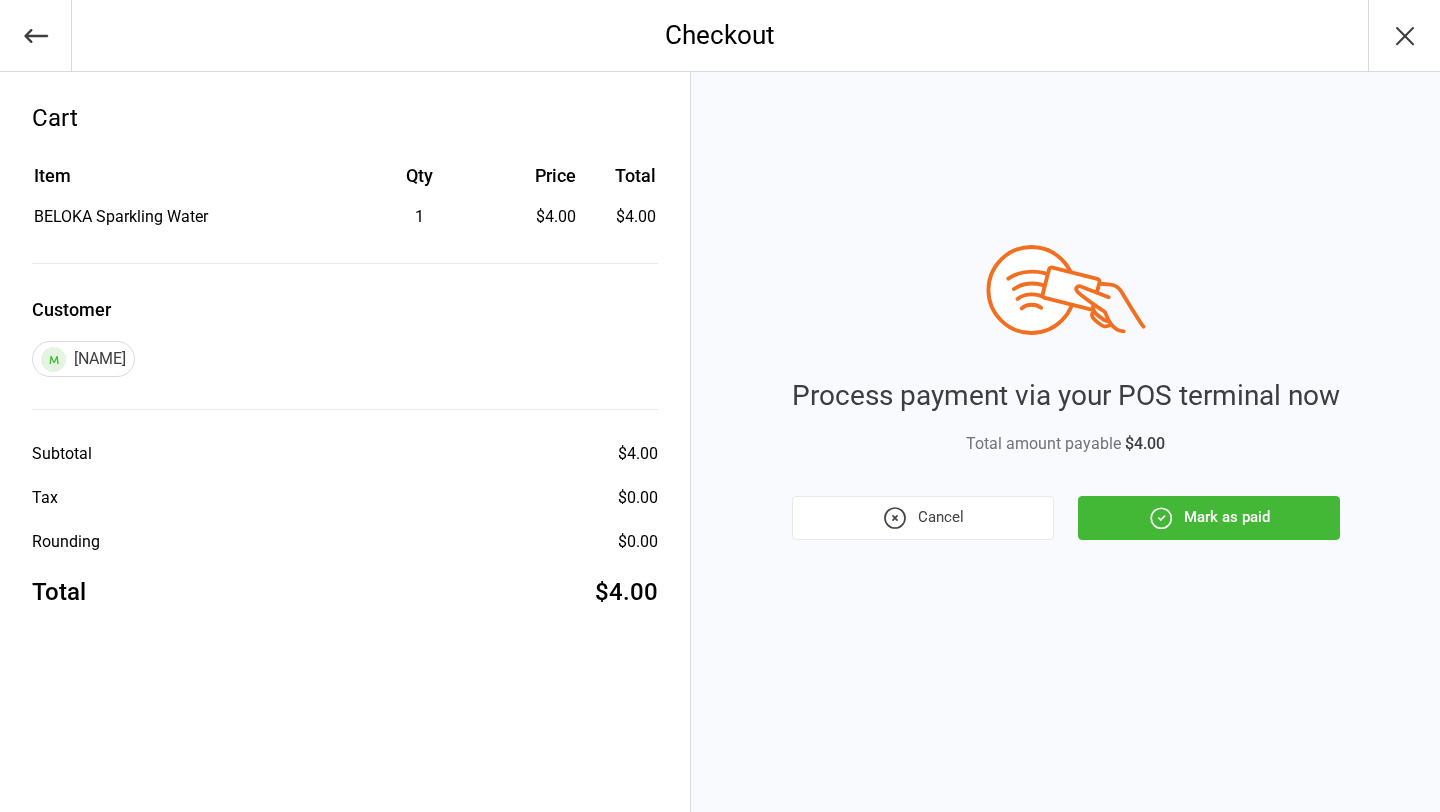 click on "Mark as paid" at bounding box center (1209, 518) 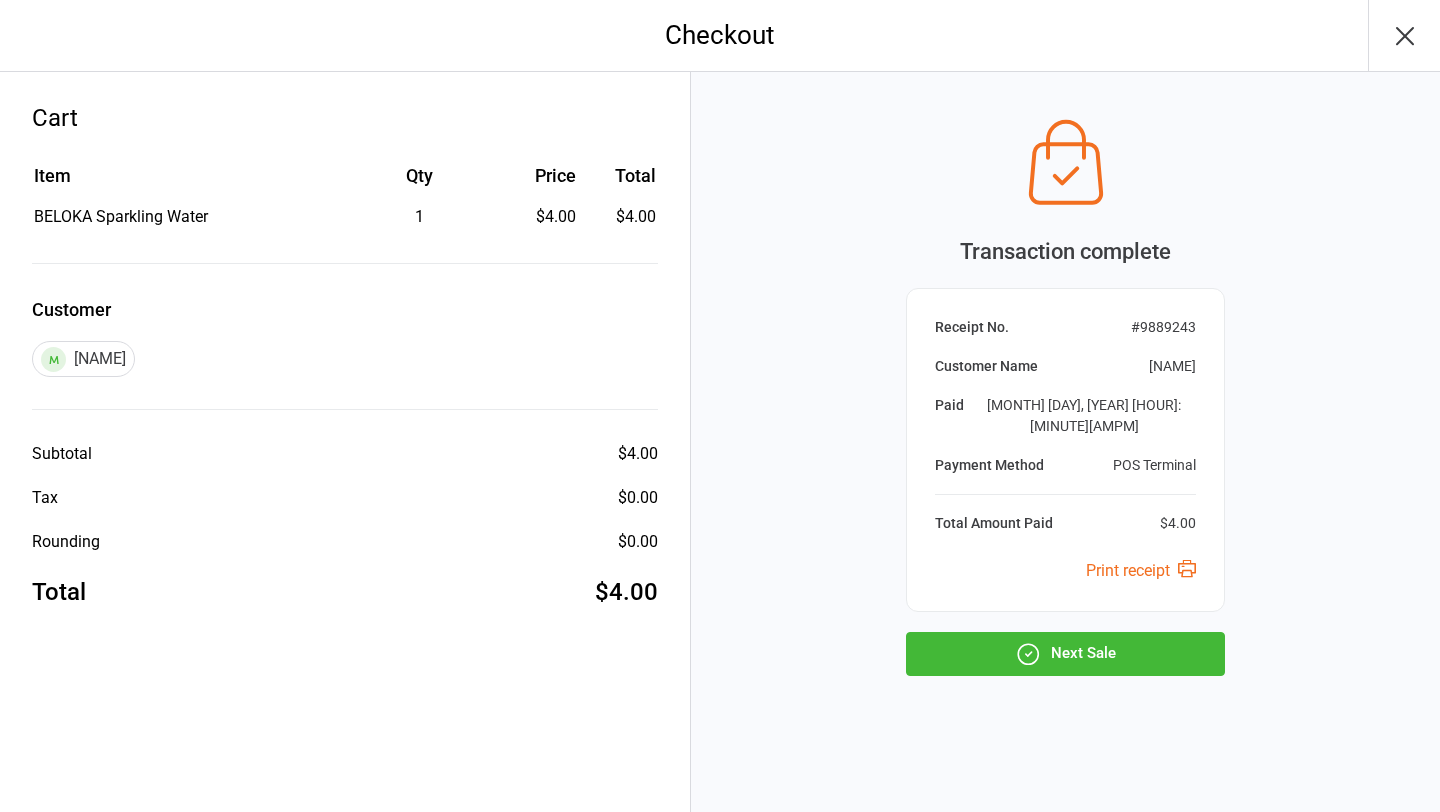 click on "Next Sale" at bounding box center [1065, 654] 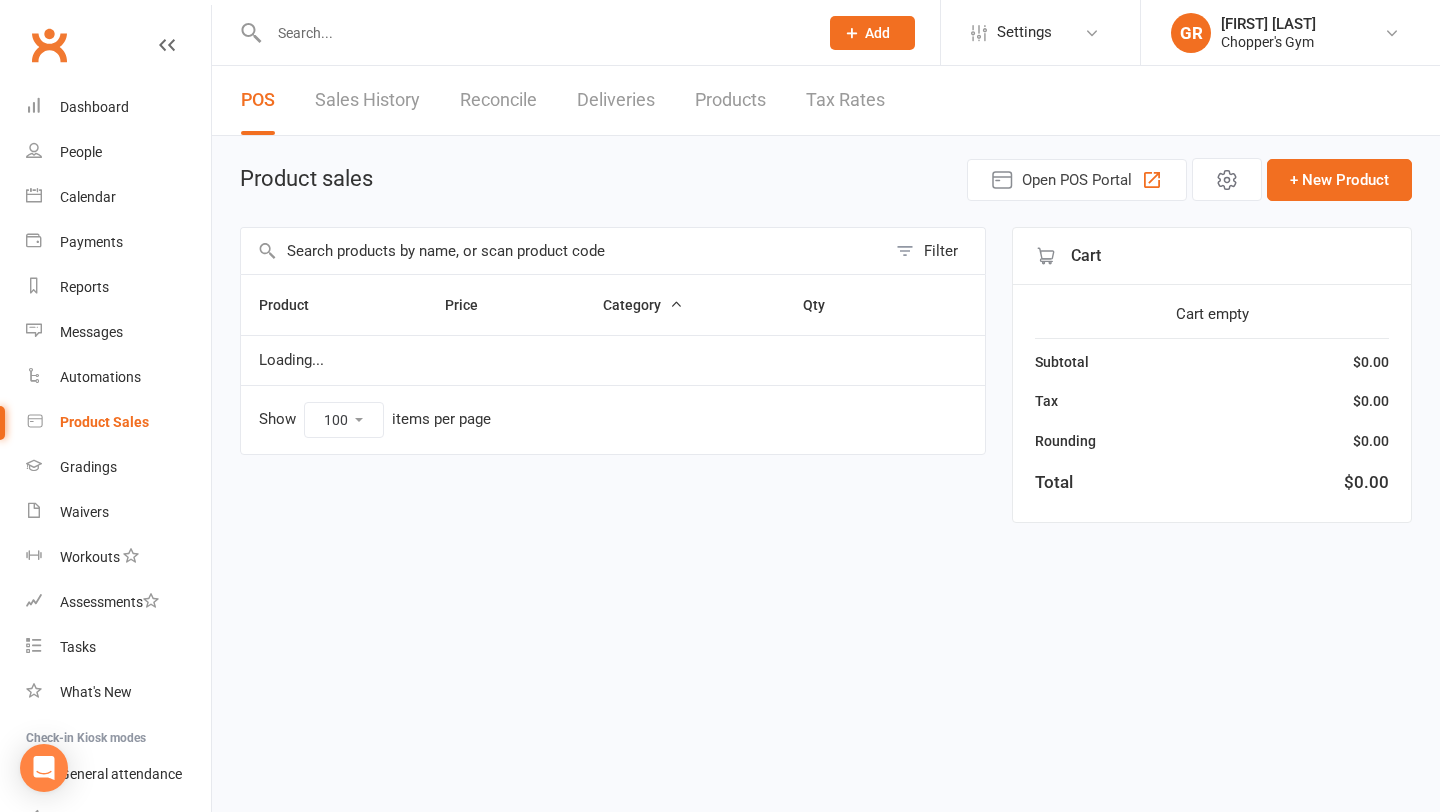 select on "100" 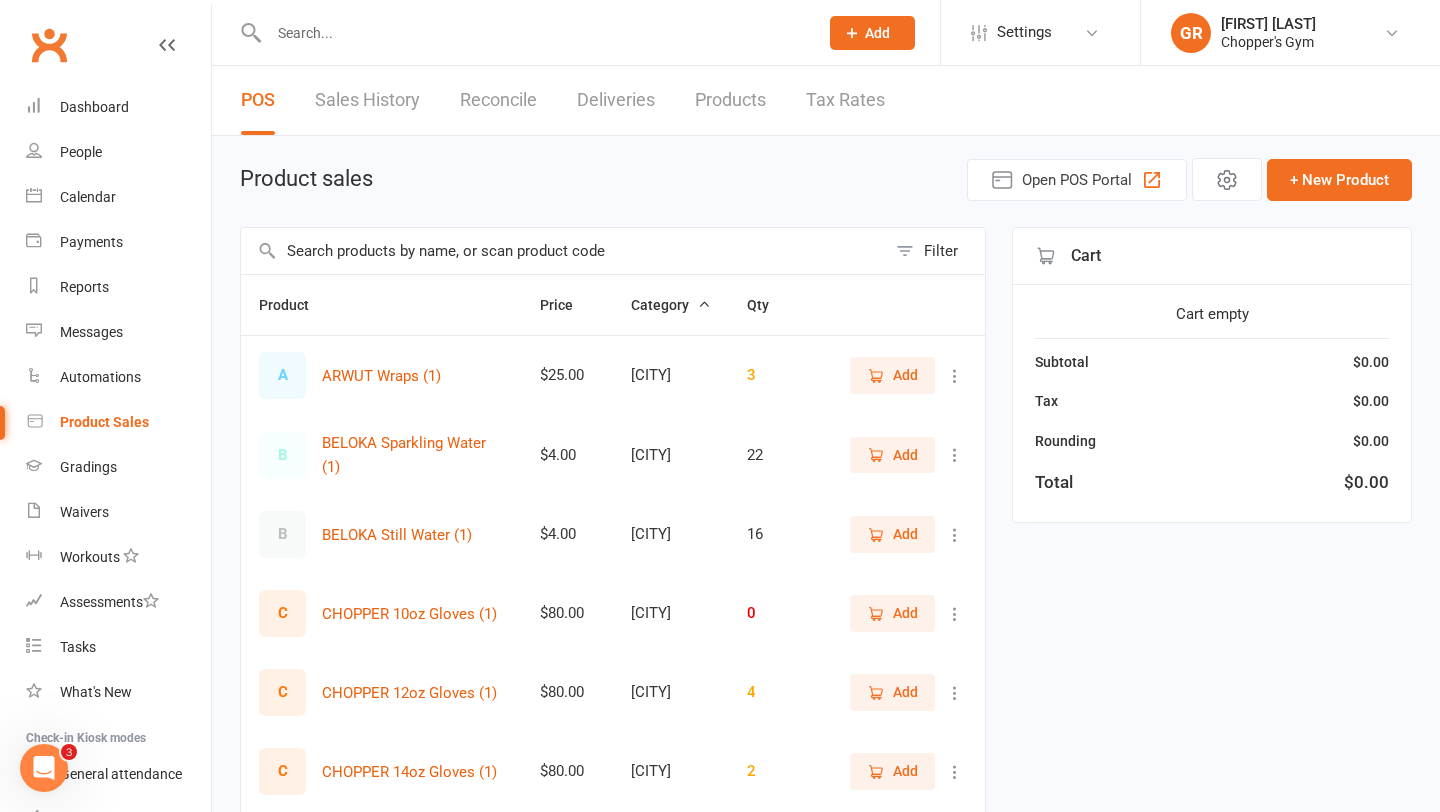 scroll, scrollTop: 0, scrollLeft: 0, axis: both 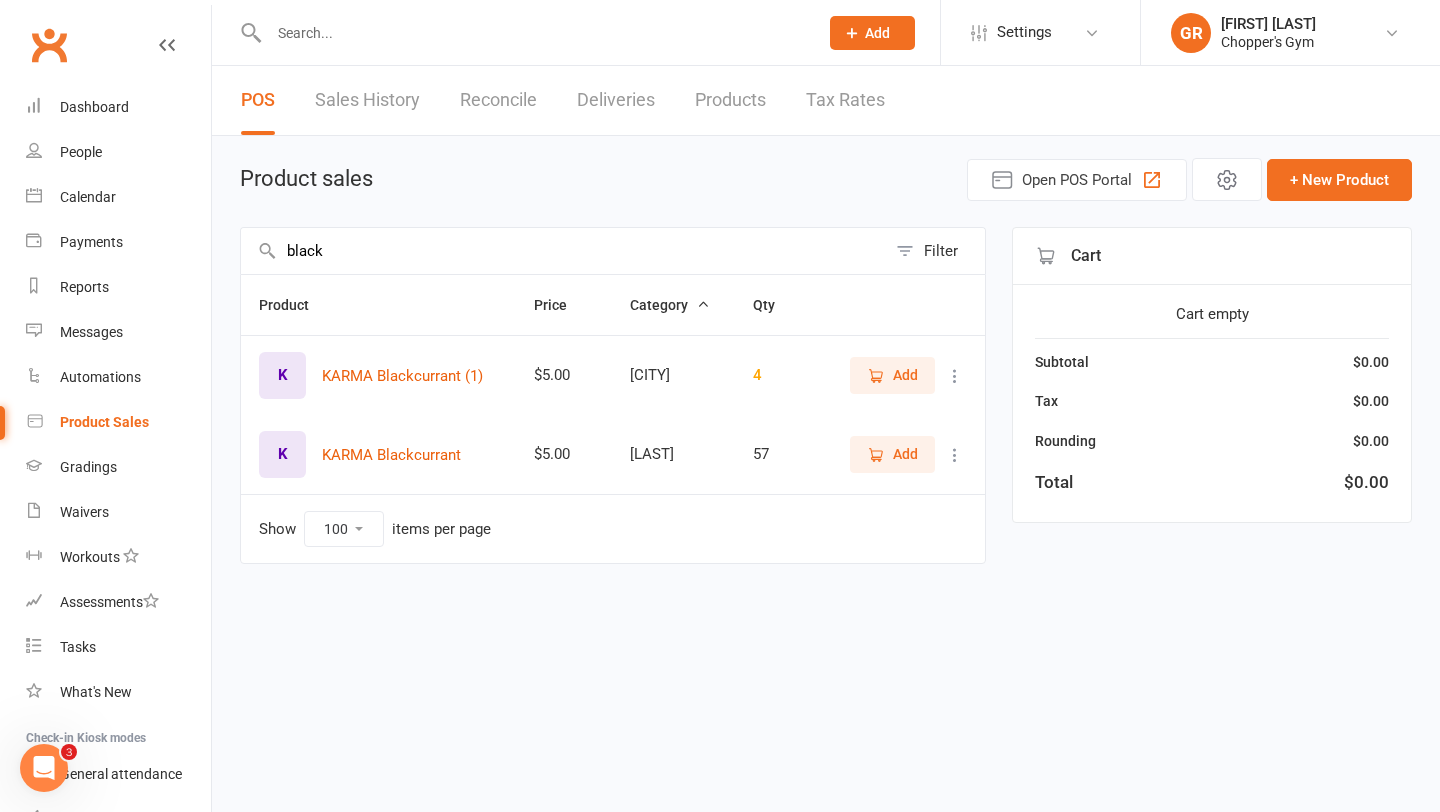 type on "black" 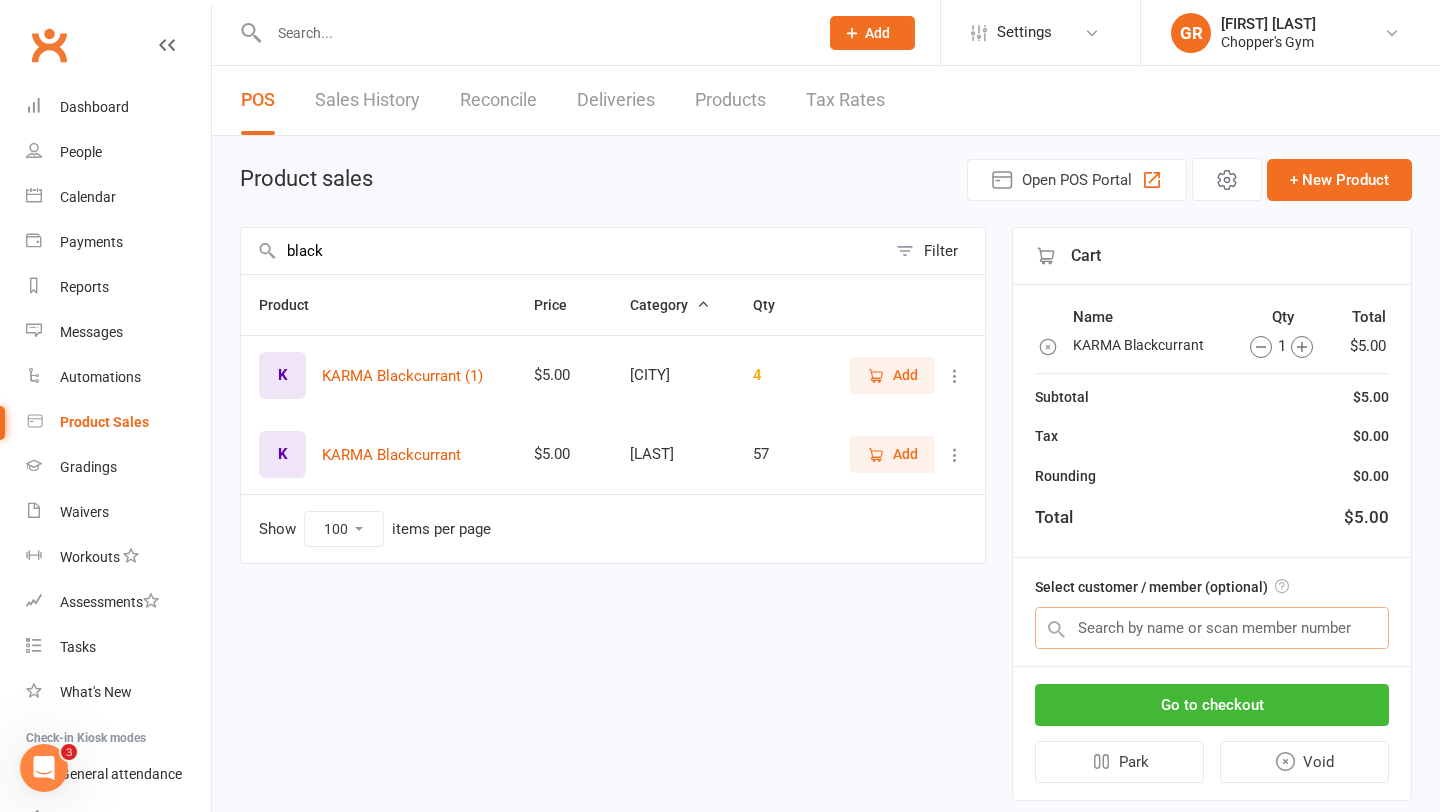 click at bounding box center [1212, 628] 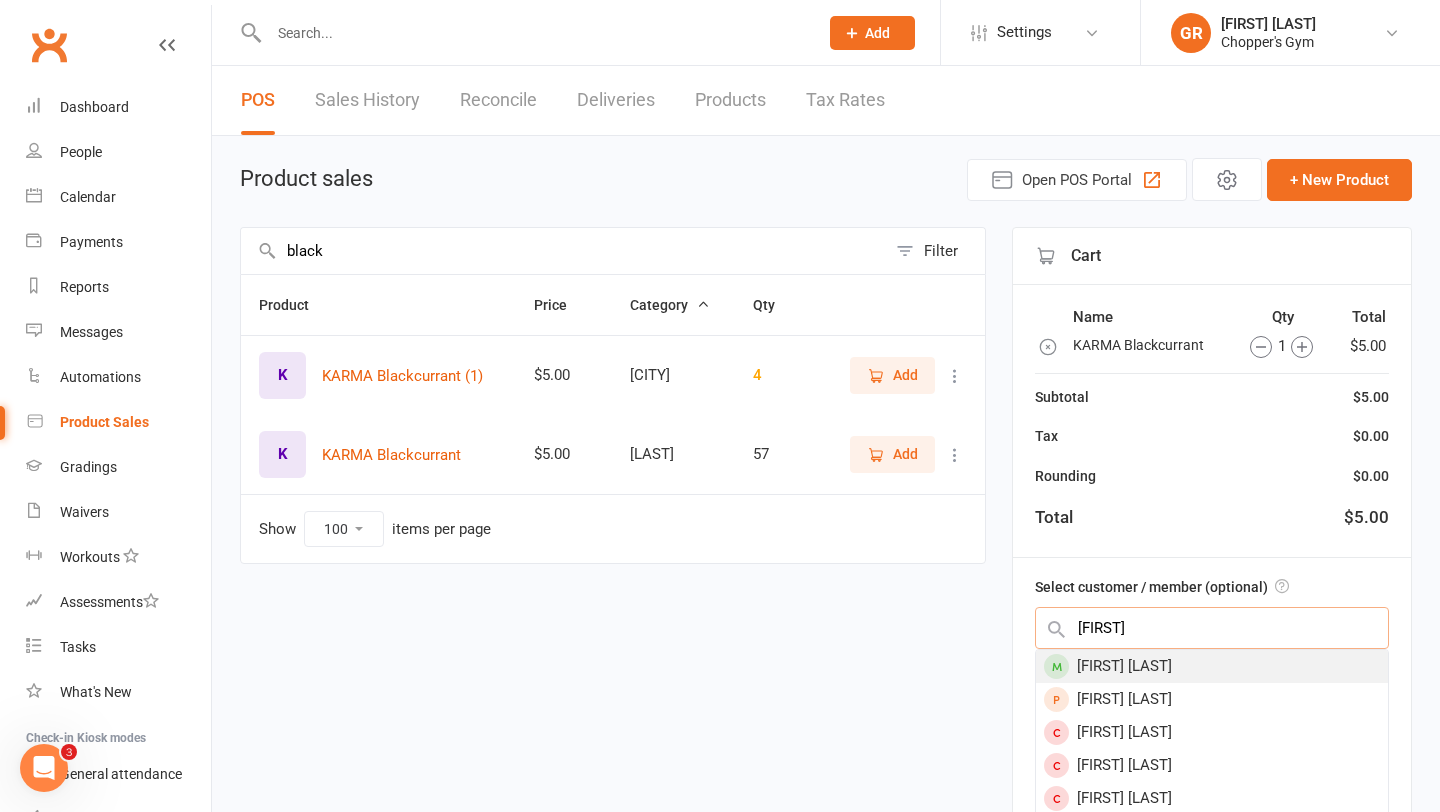 type on "amir" 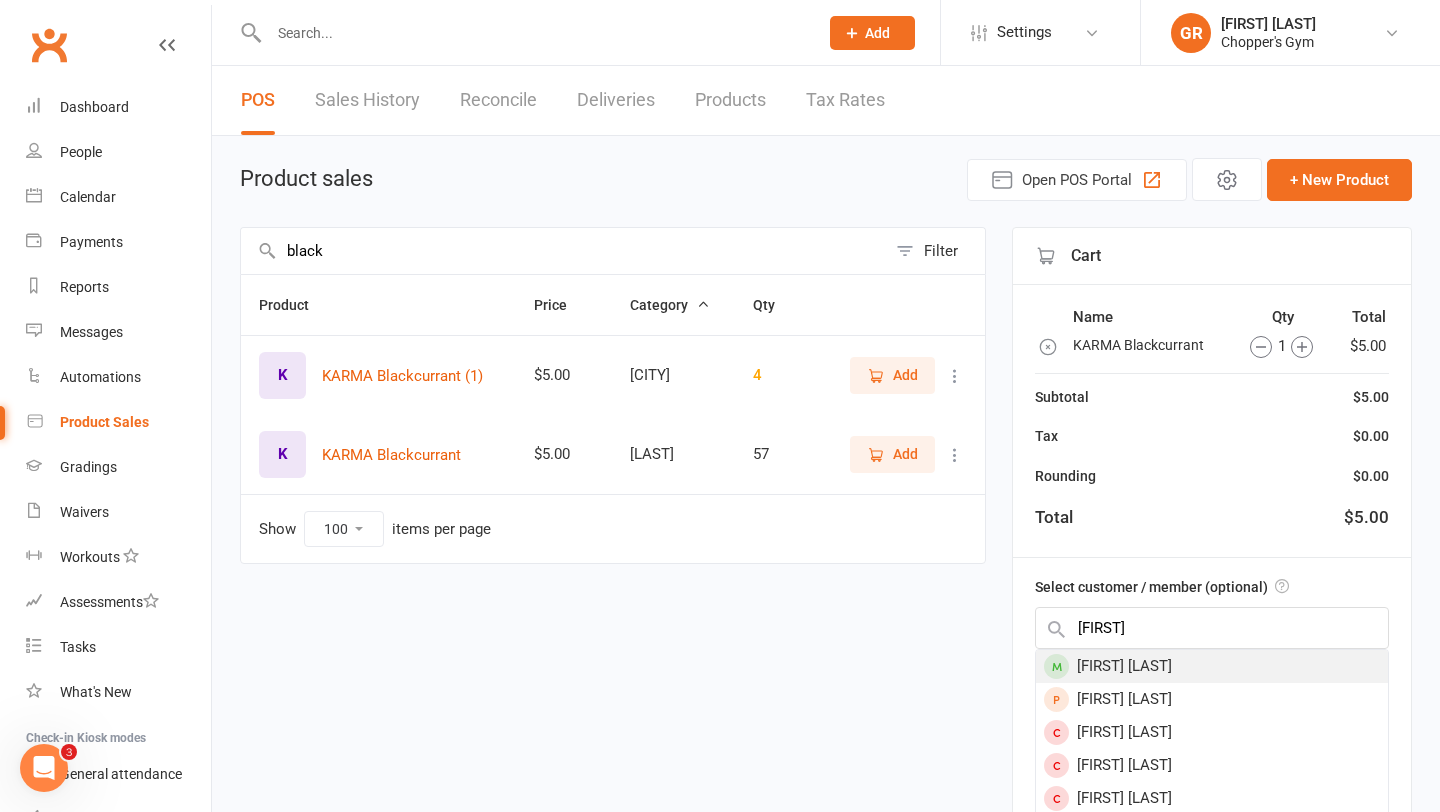 click on "[FIRST] [LAST]" at bounding box center [1212, 666] 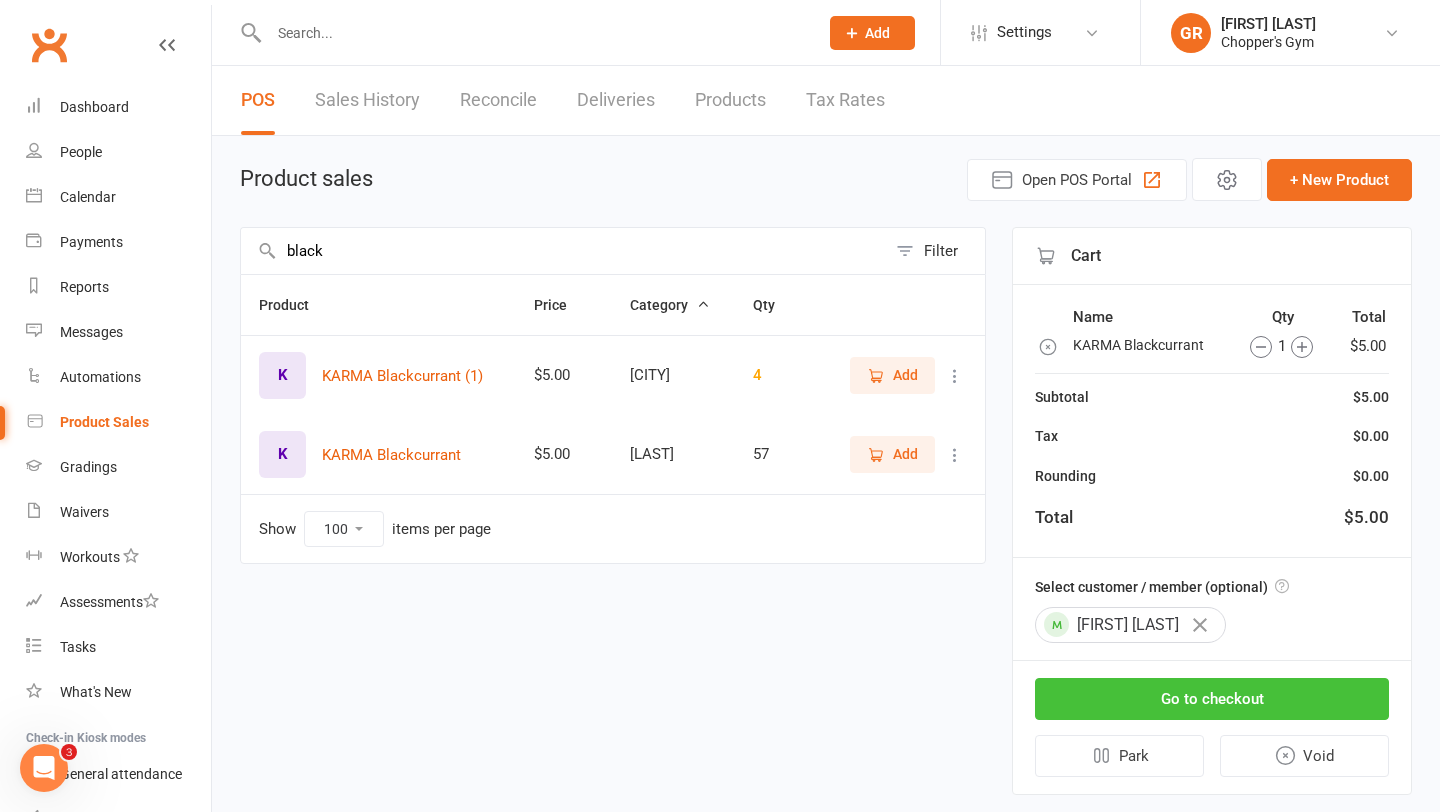 click on "Go to checkout" at bounding box center (1212, 699) 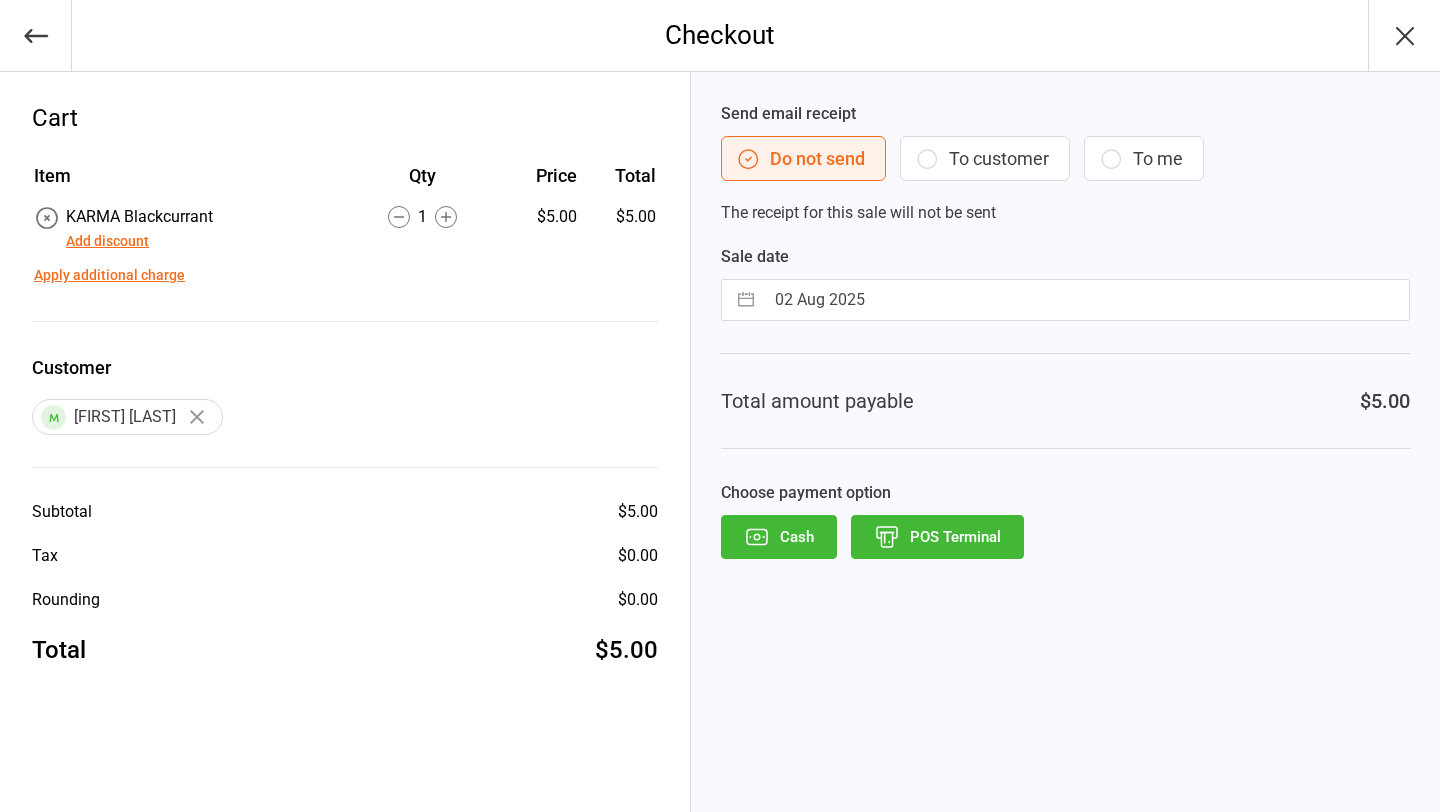scroll, scrollTop: 0, scrollLeft: 0, axis: both 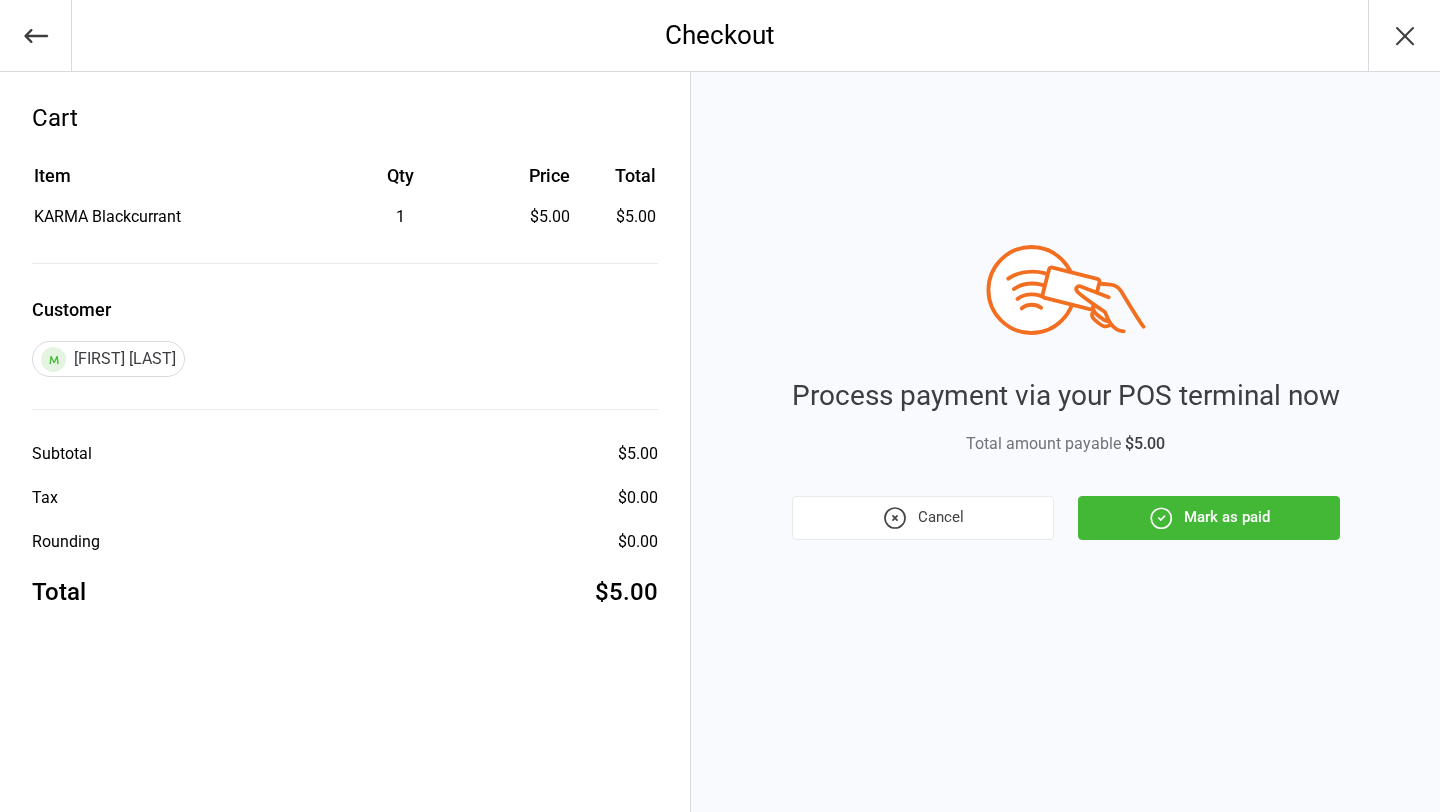 click on "Cancel" at bounding box center (923, 518) 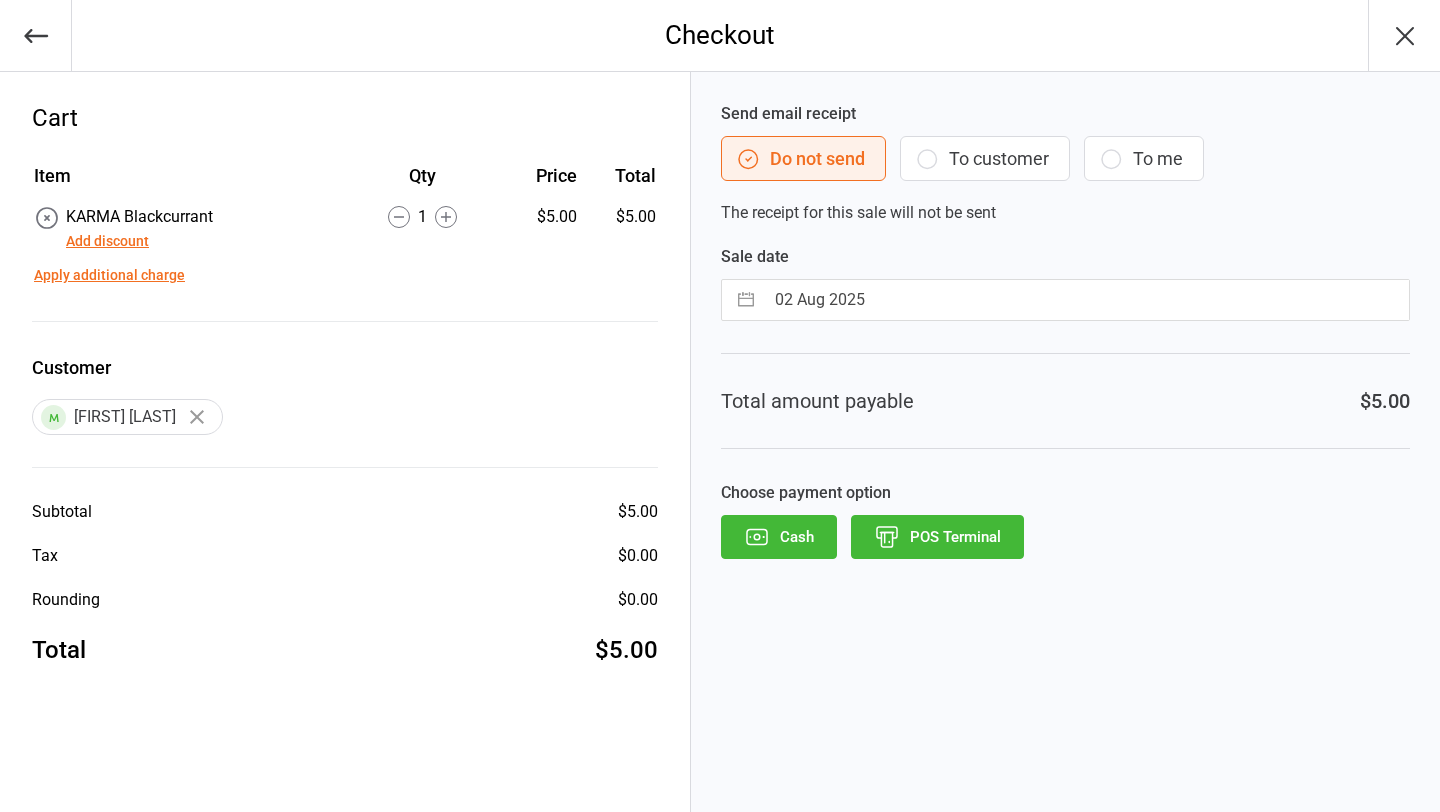 select on "6" 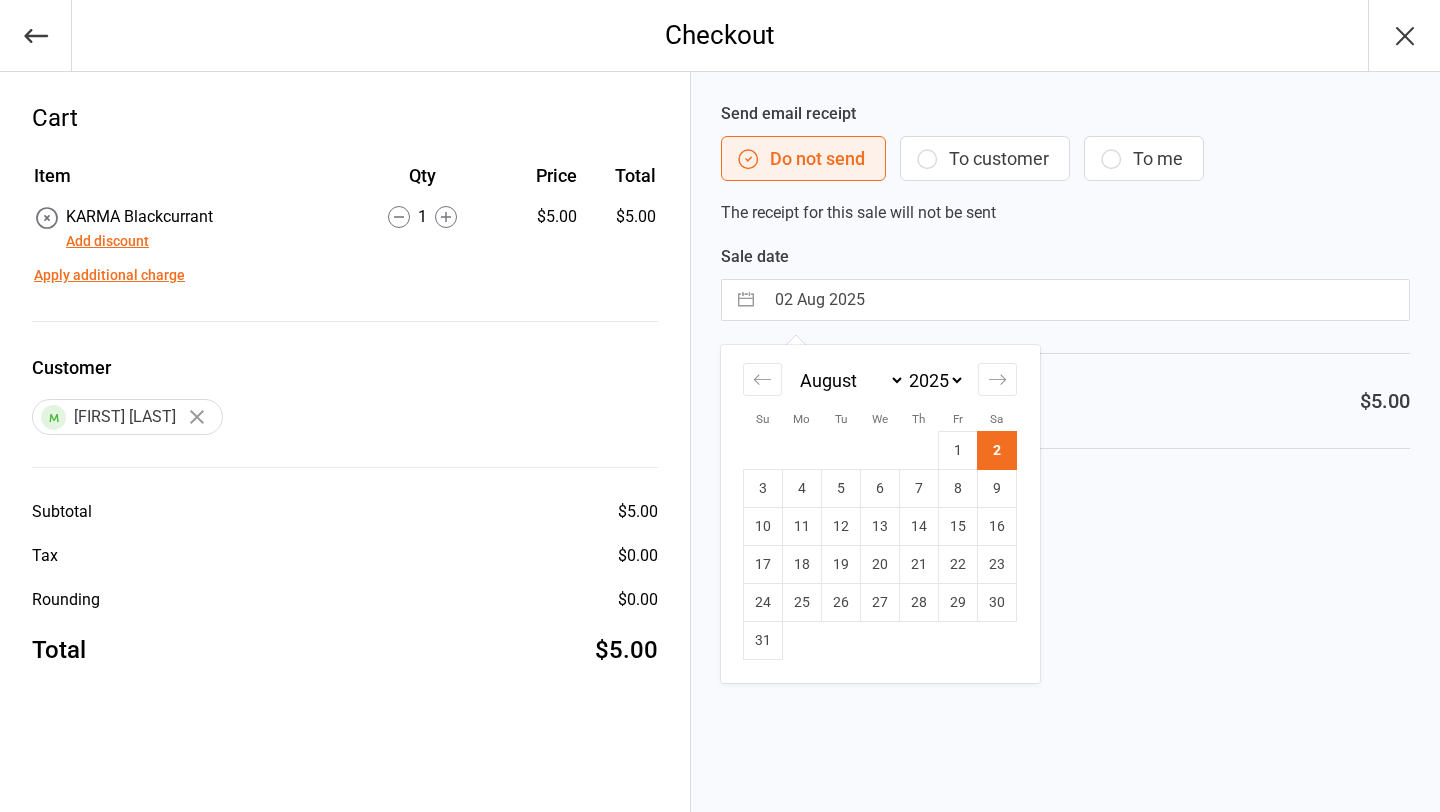 click on "02 Aug 2025" at bounding box center [1086, 300] 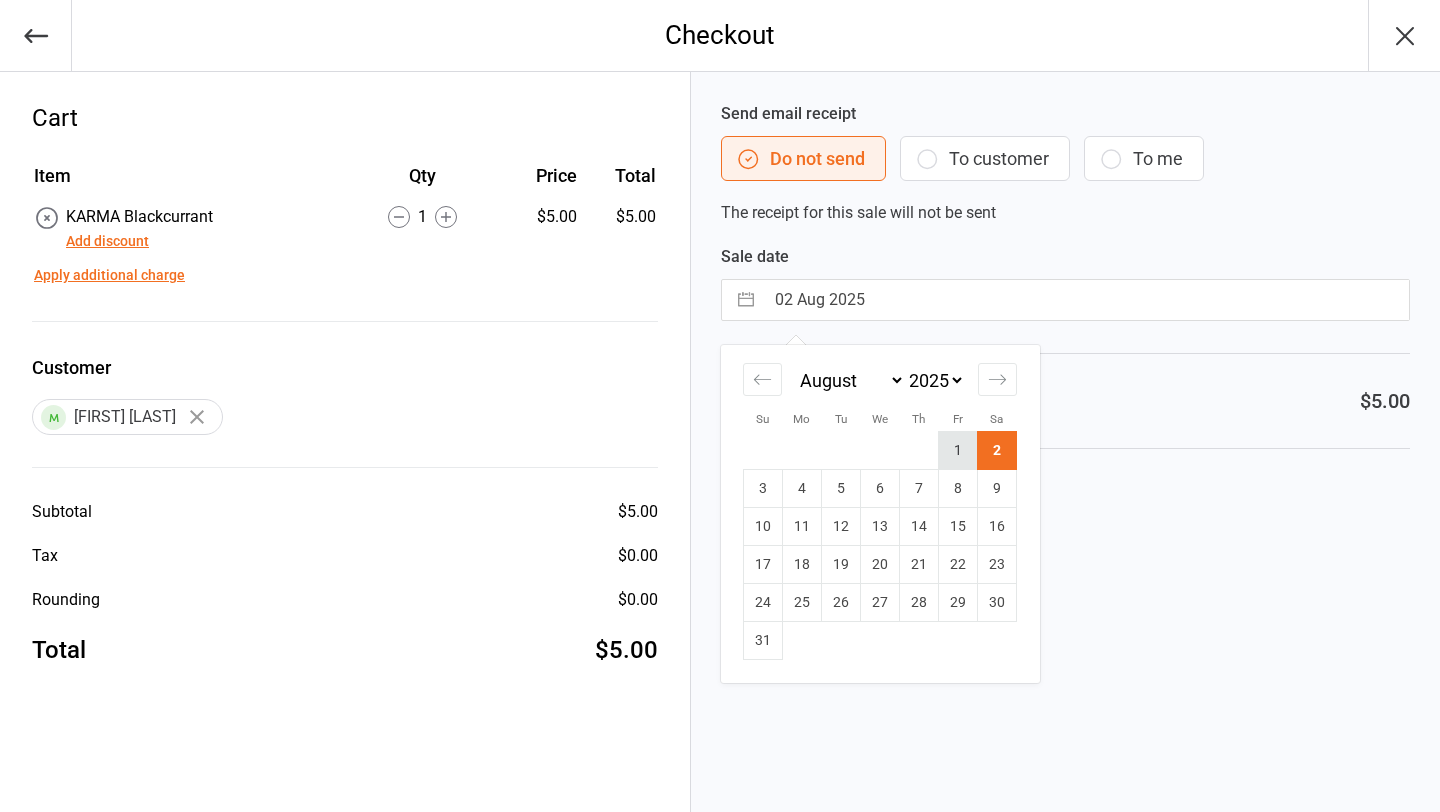 click on "1" at bounding box center (958, 451) 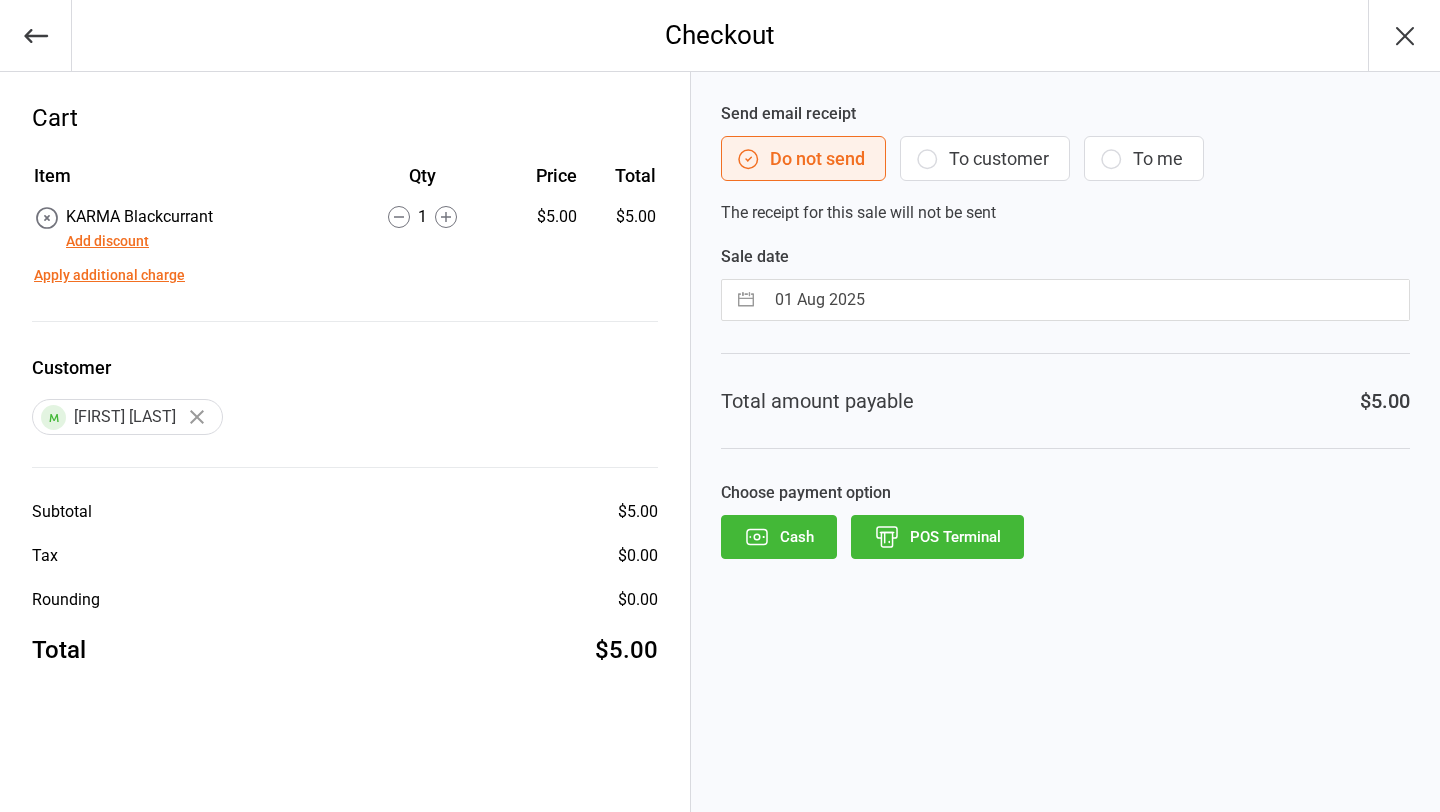 click on "POS Terminal" at bounding box center [937, 537] 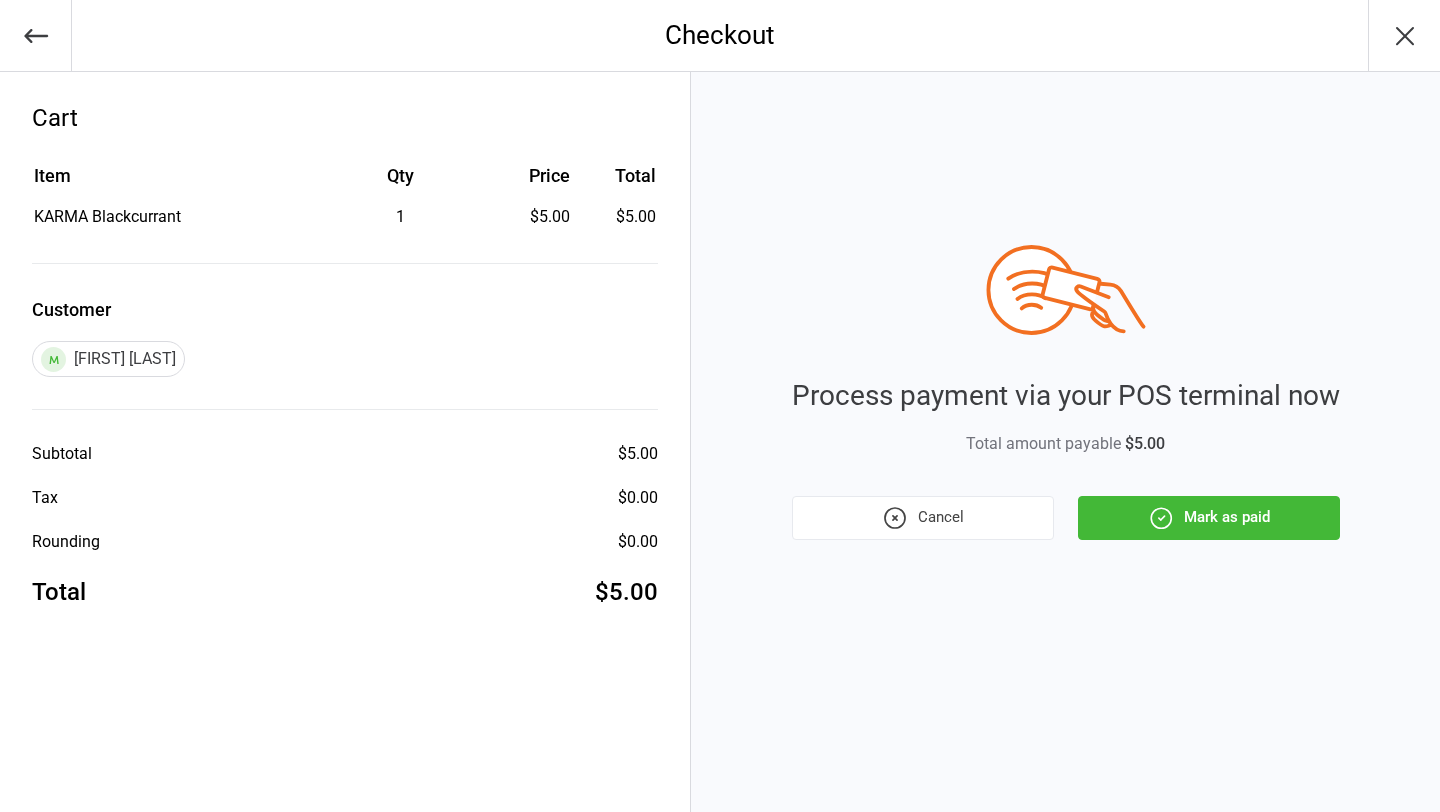 click on "Mark as paid" at bounding box center (1209, 518) 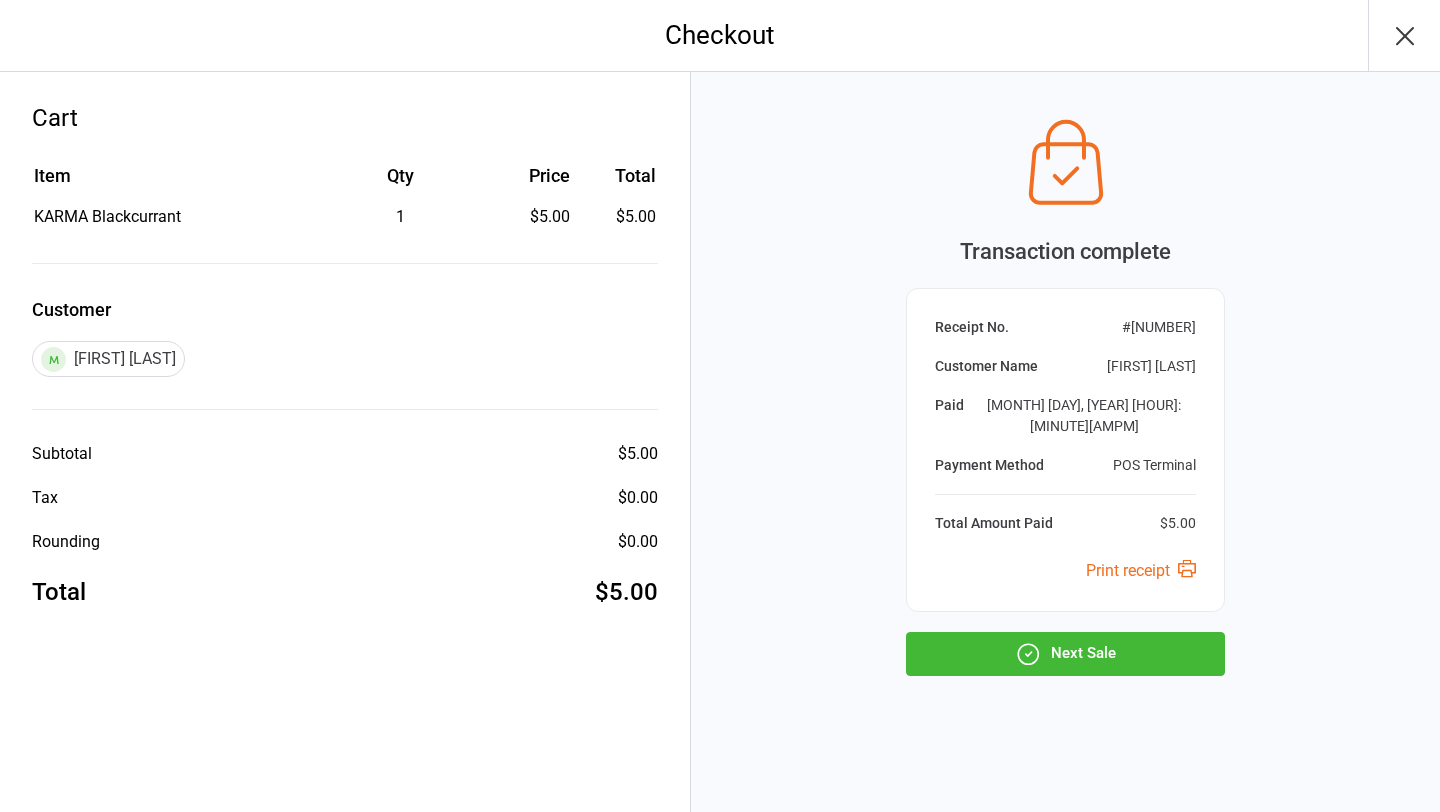 click on "Next Sale" at bounding box center [1065, 654] 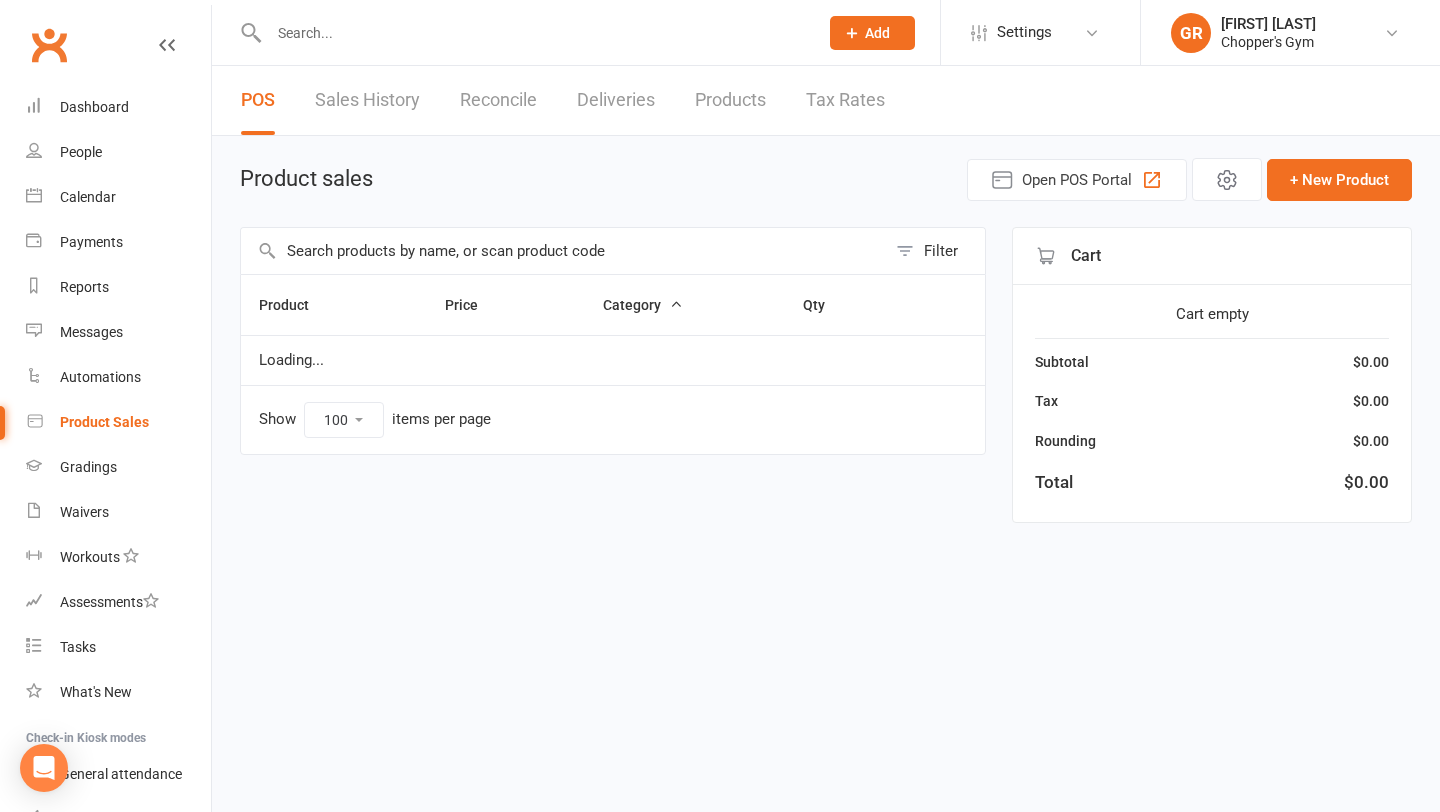 select on "100" 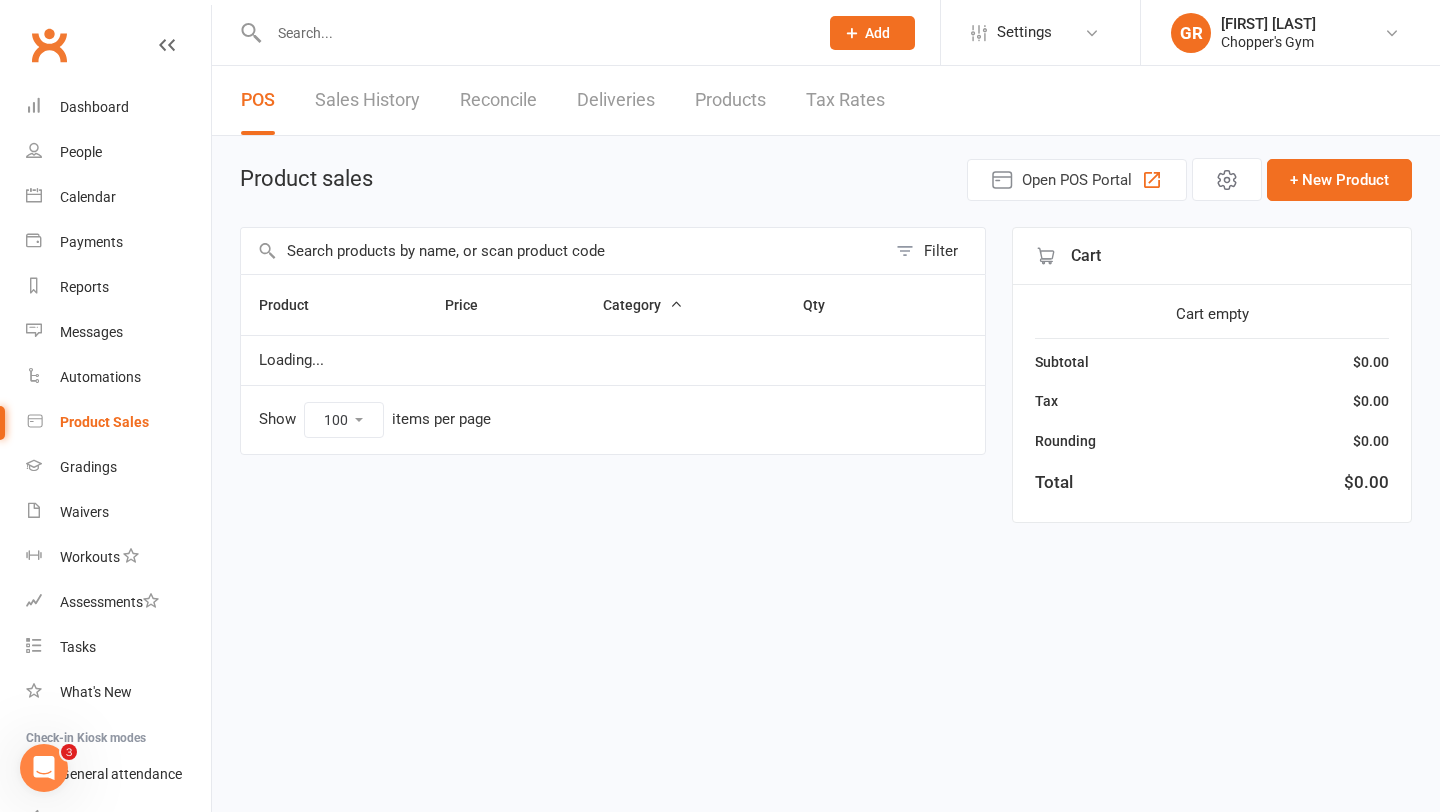 scroll, scrollTop: 0, scrollLeft: 0, axis: both 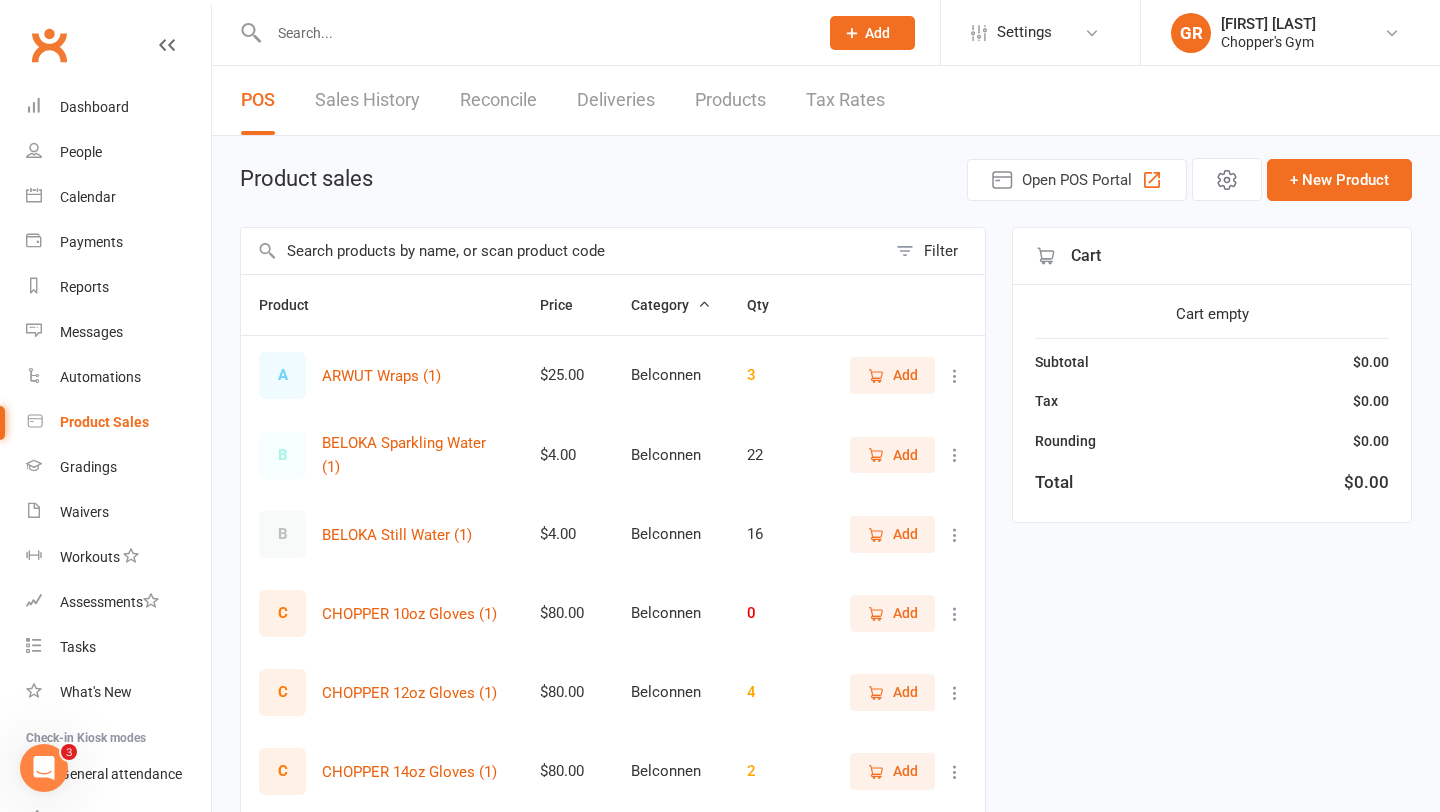 click at bounding box center (563, 251) 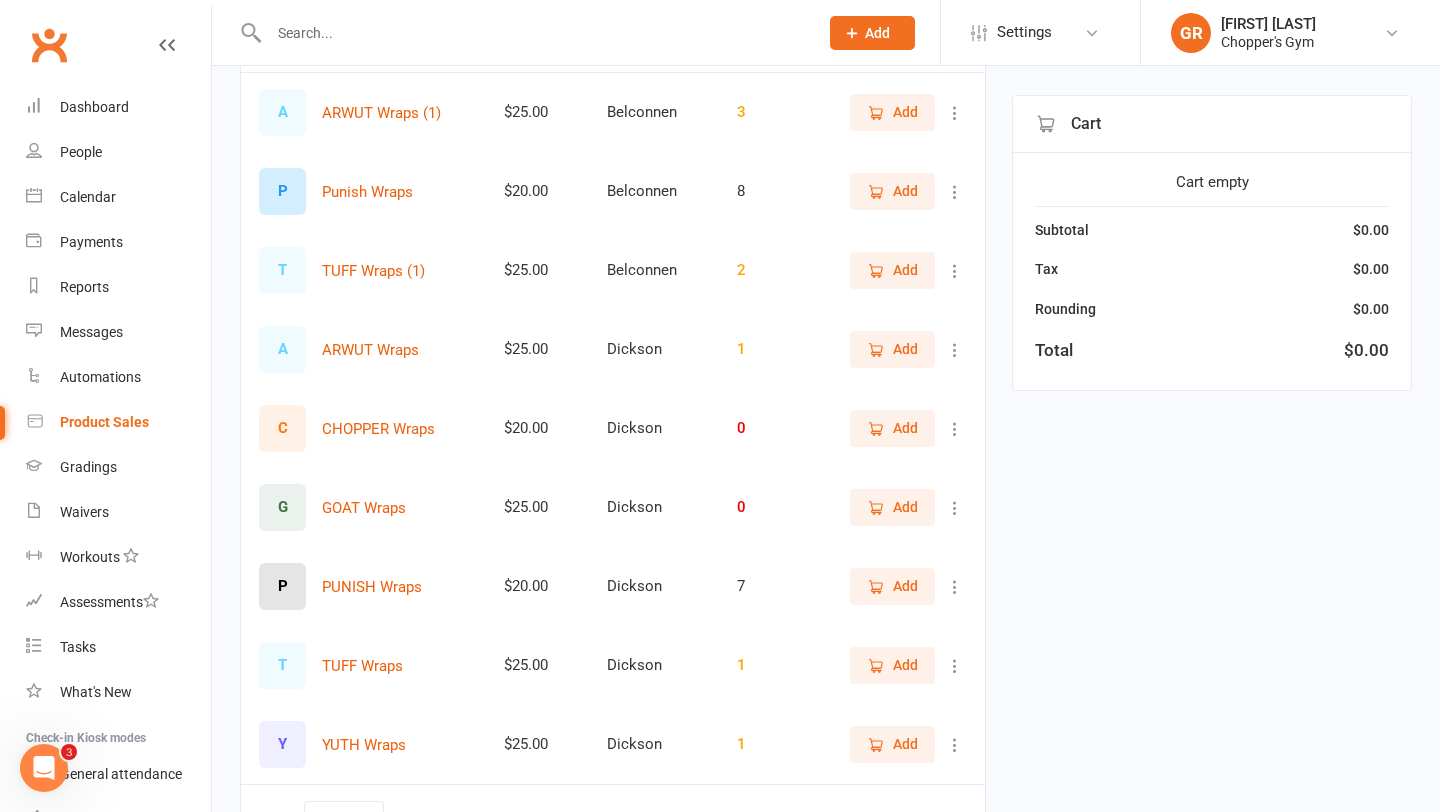 scroll, scrollTop: 390, scrollLeft: 0, axis: vertical 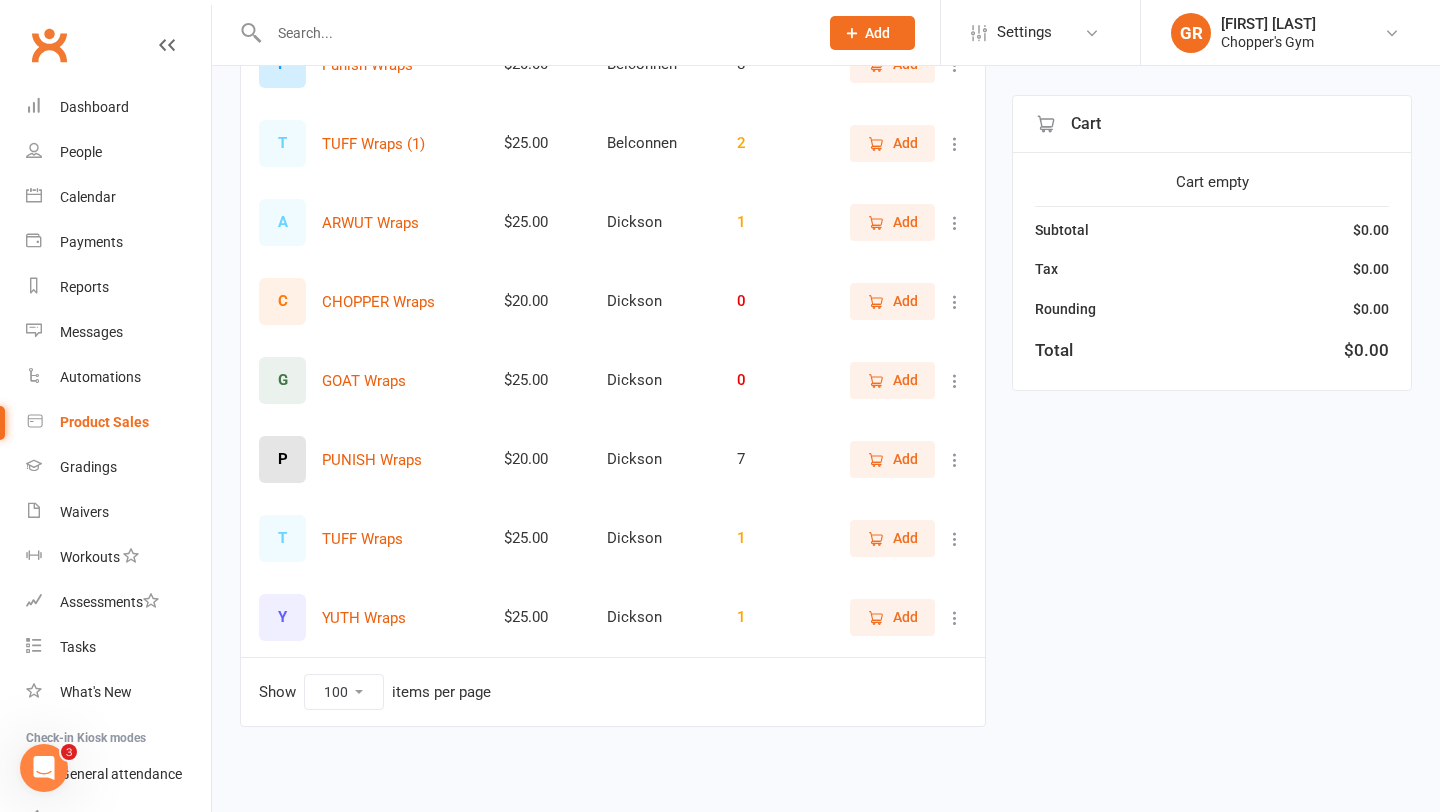 type on "wrap" 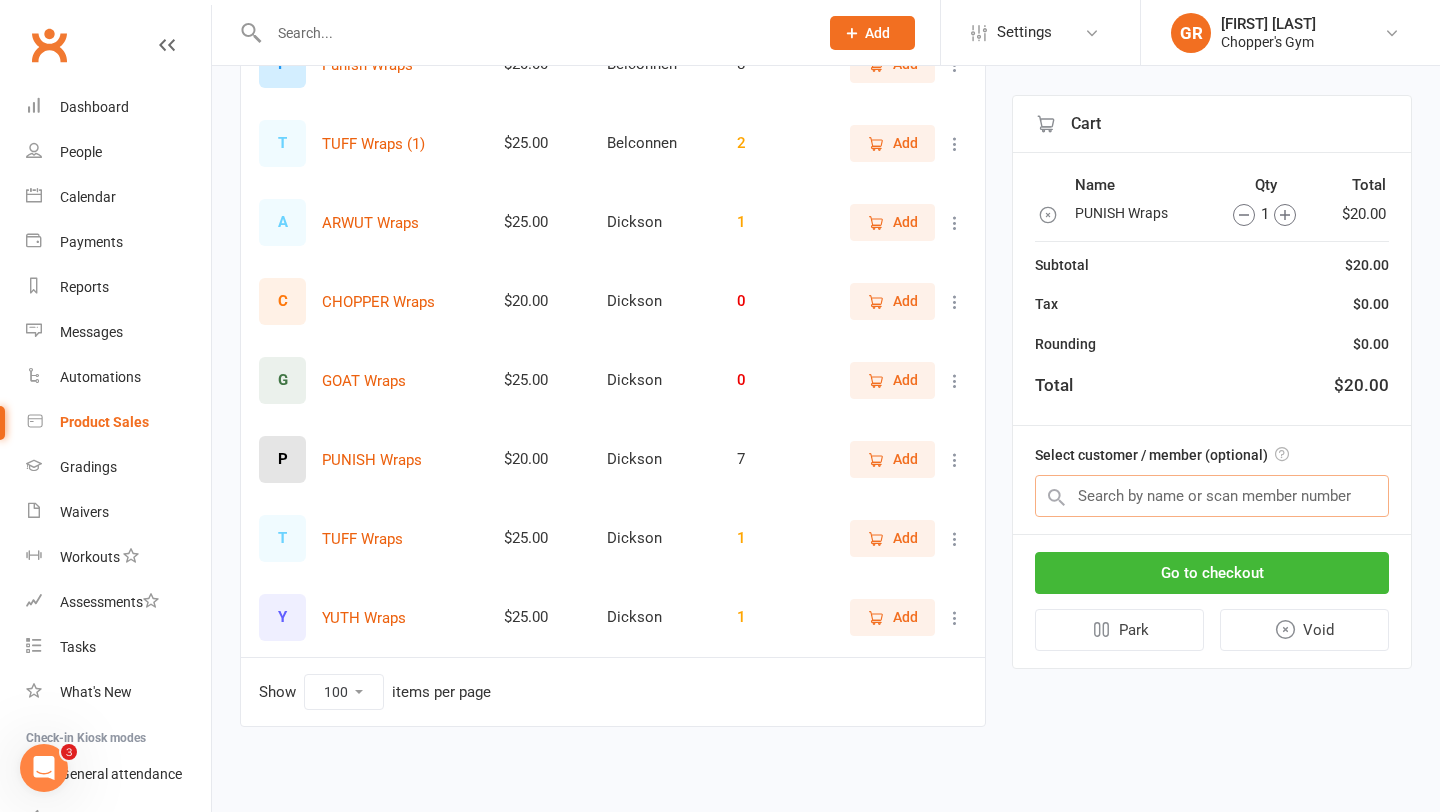 click at bounding box center (1212, 496) 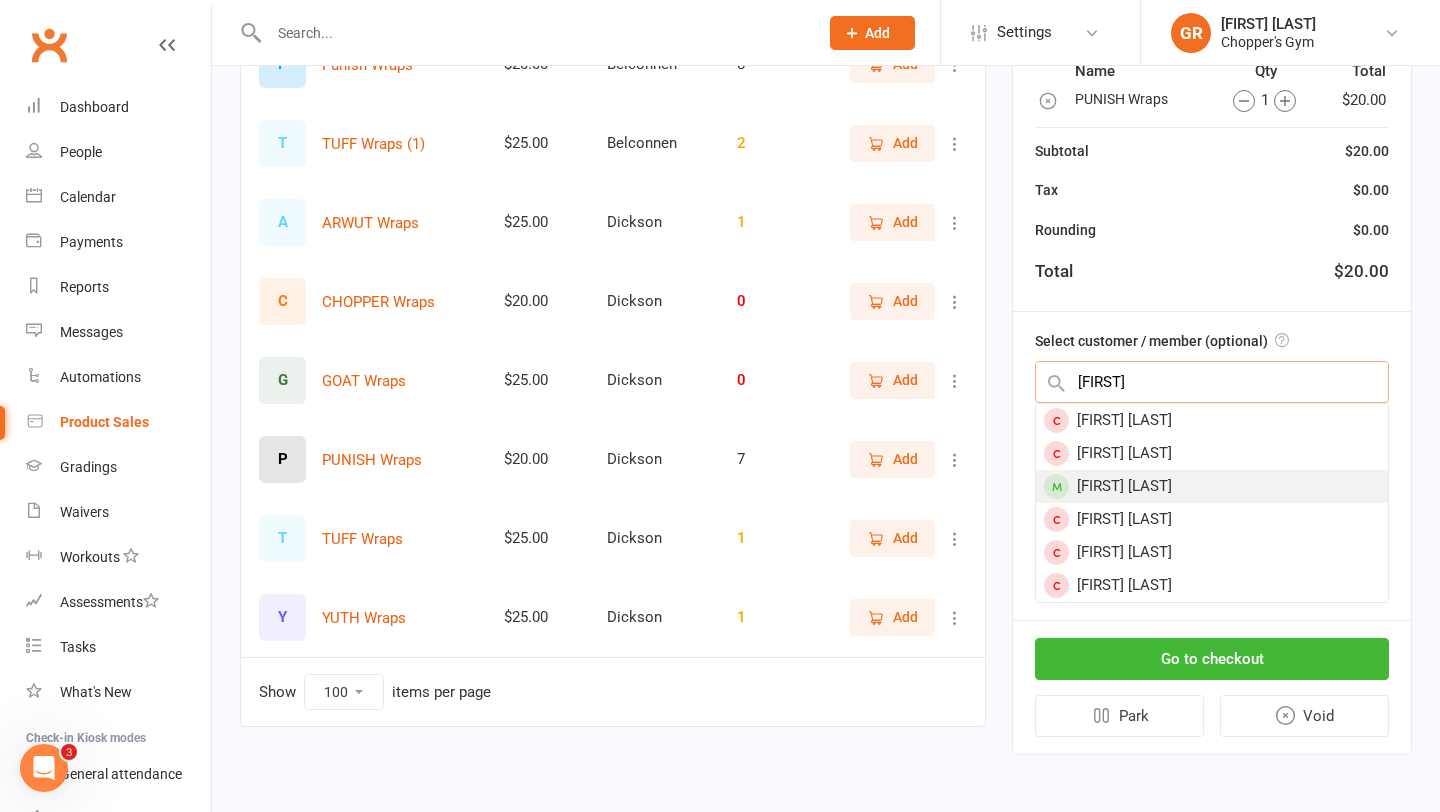 type on "Paul" 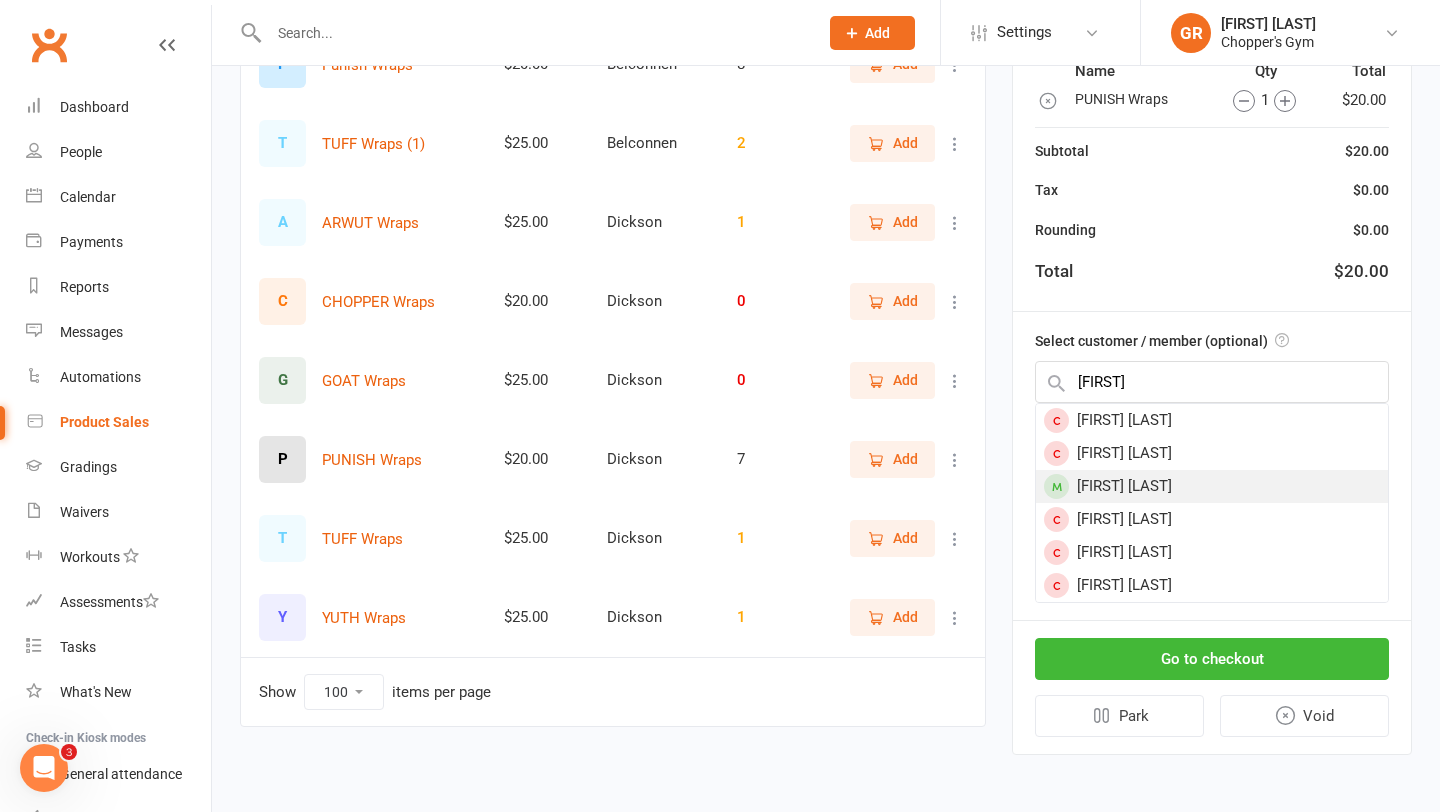 click on "Paul Chen" at bounding box center [1212, 486] 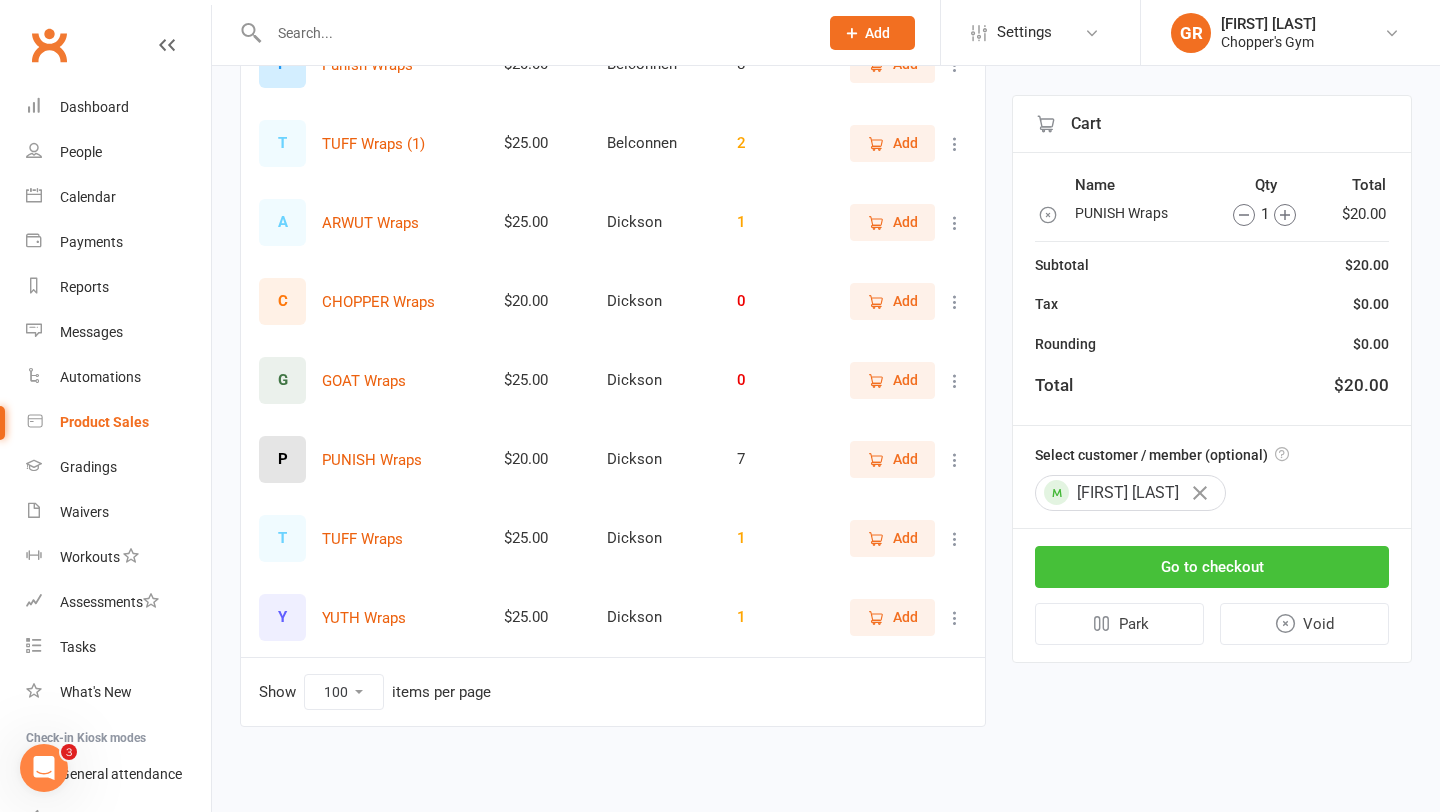 click on "Go to checkout" at bounding box center (1212, 567) 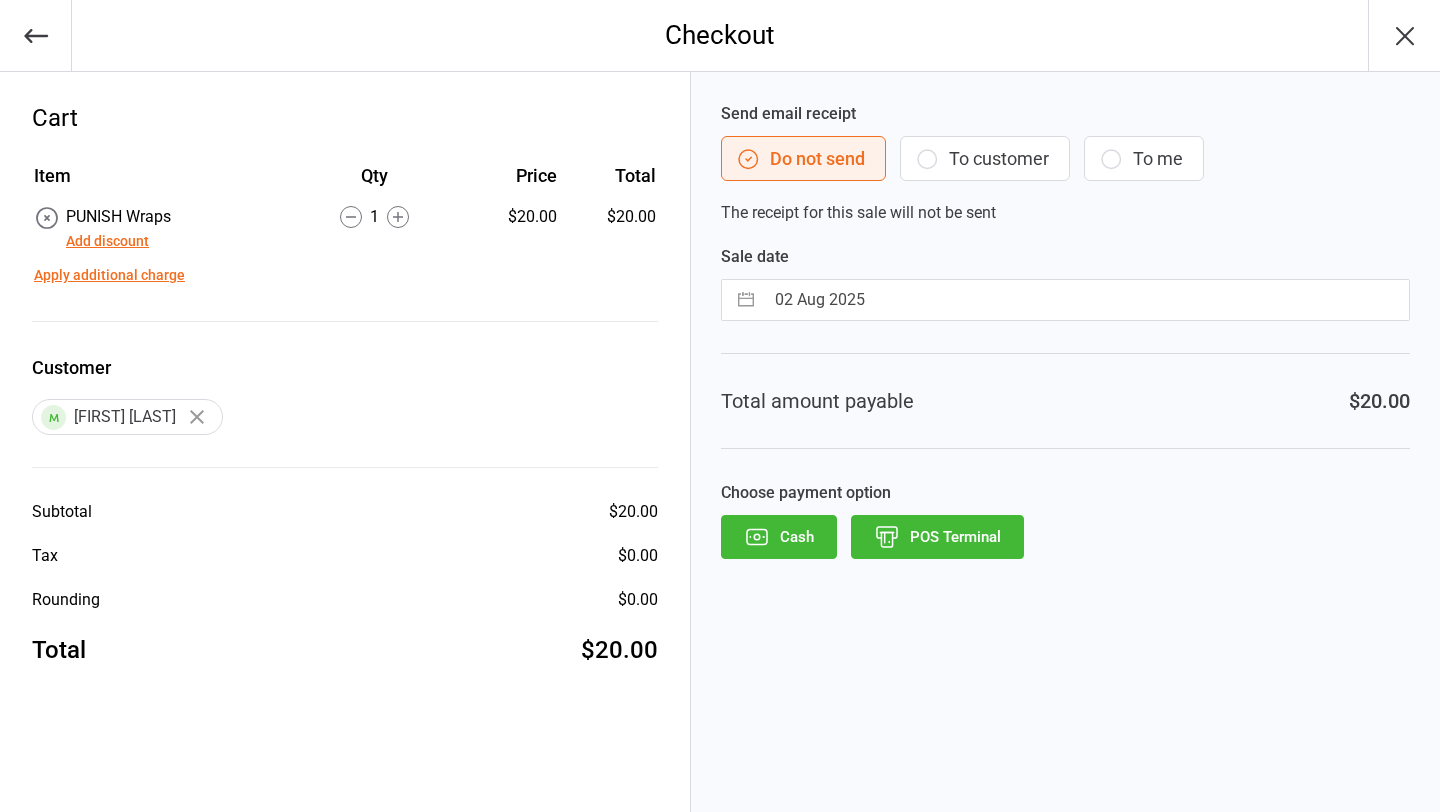 scroll, scrollTop: 0, scrollLeft: 0, axis: both 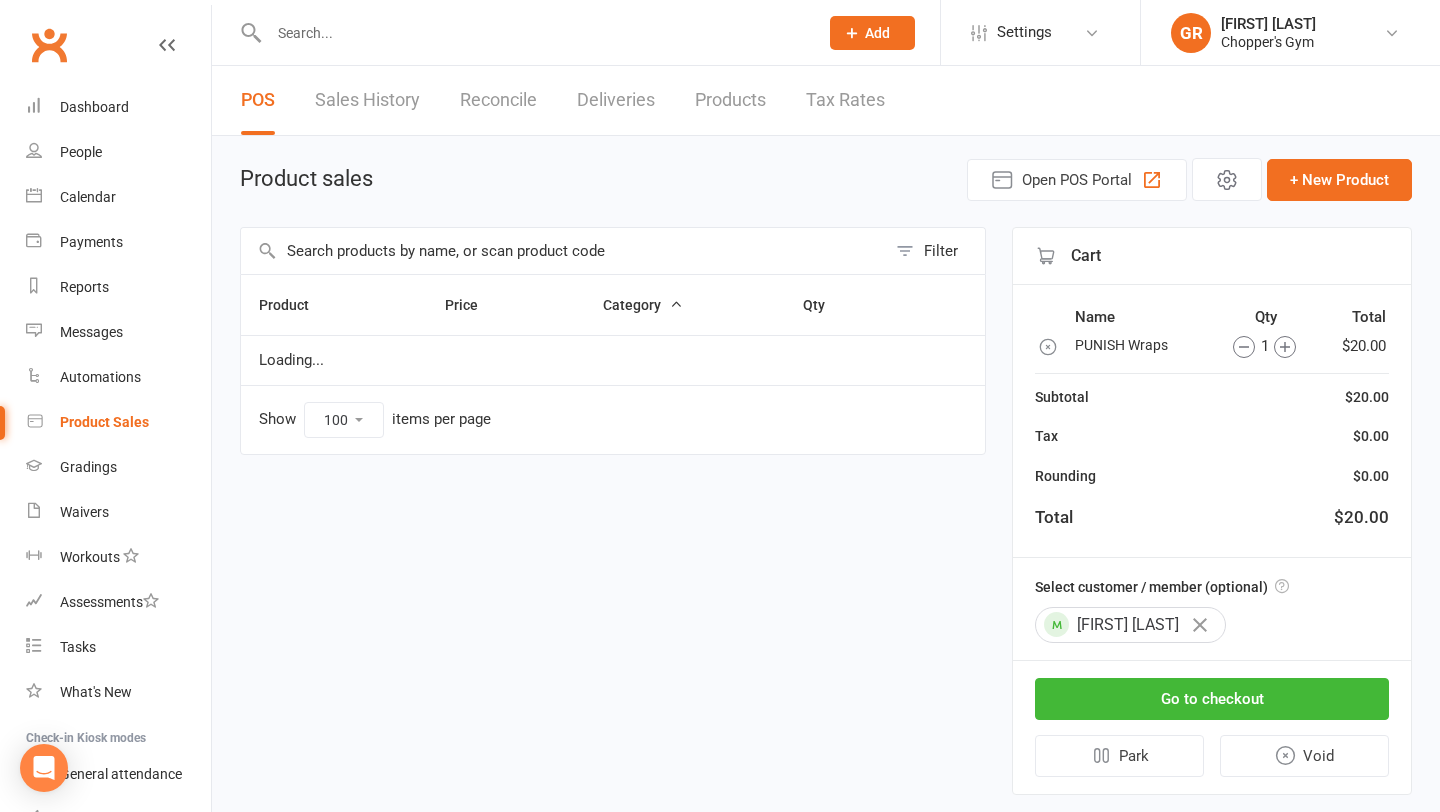 select on "100" 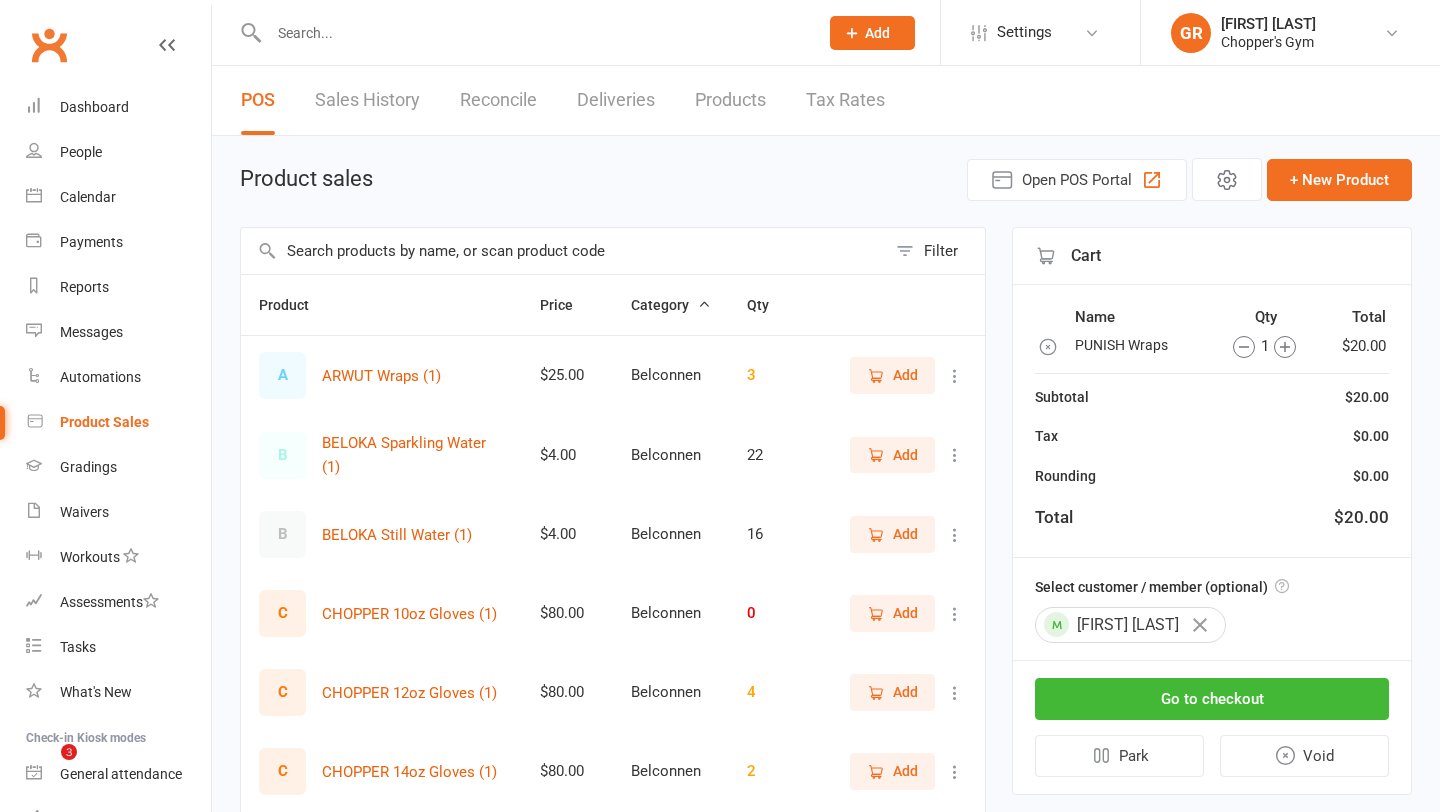 click at bounding box center [1200, 625] 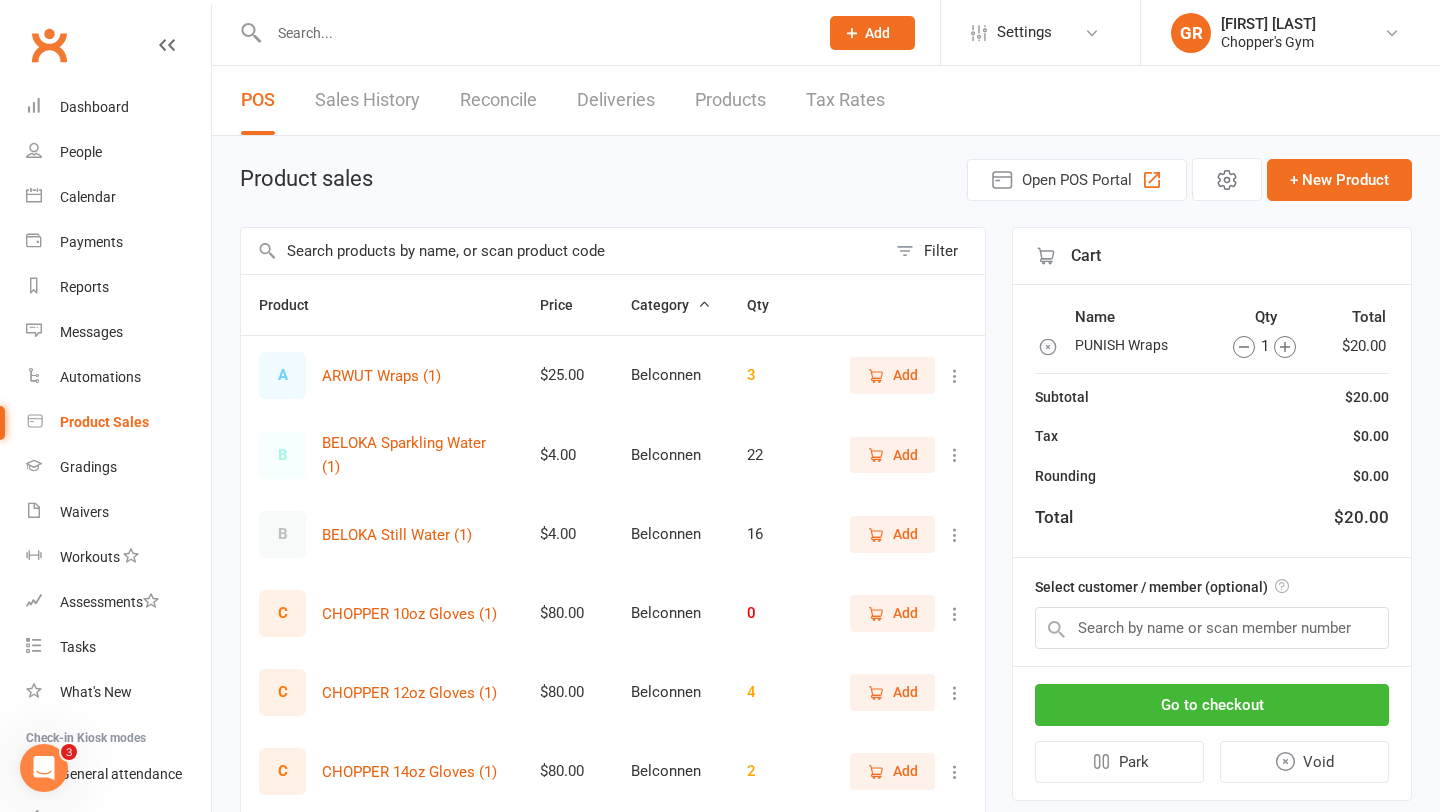 scroll, scrollTop: 0, scrollLeft: 0, axis: both 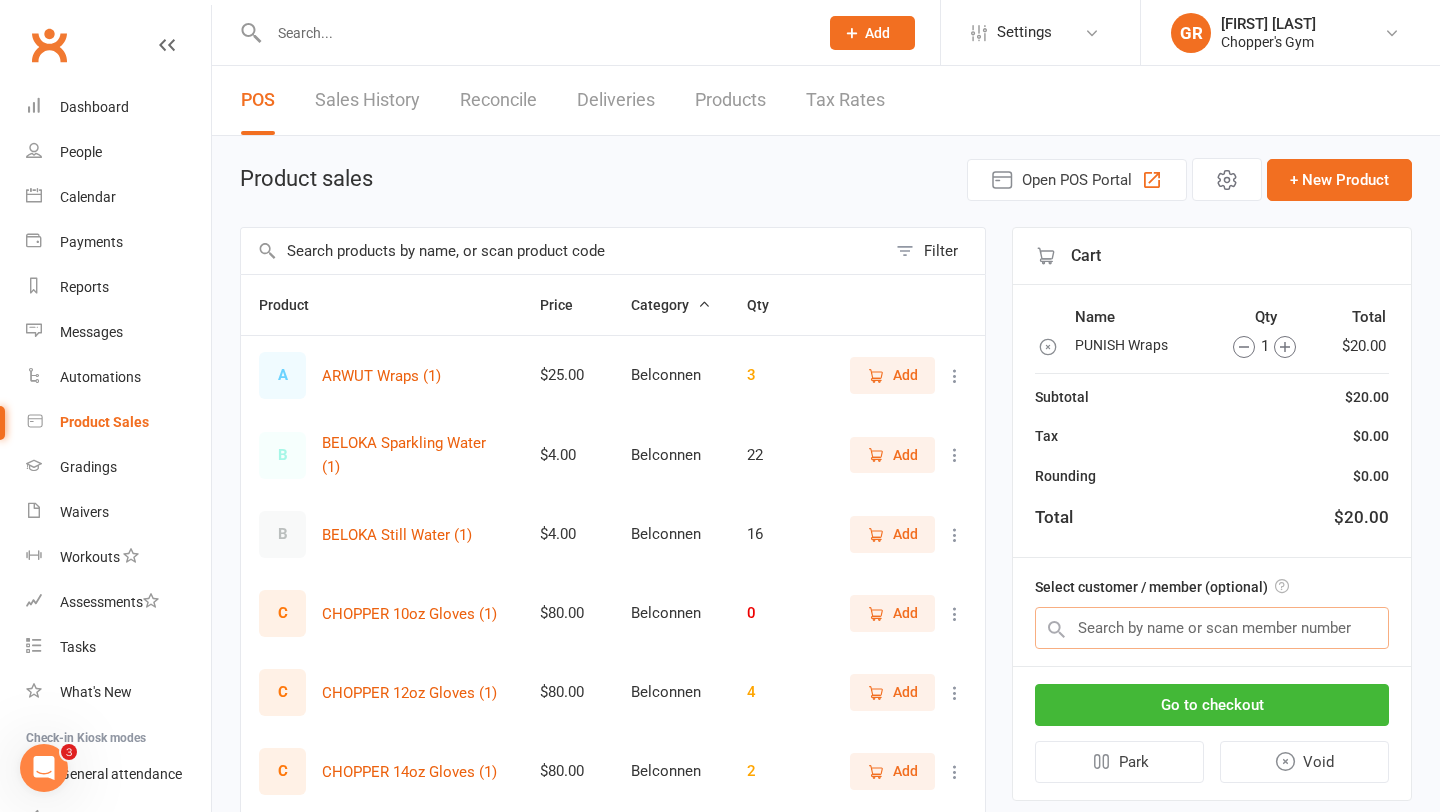 click at bounding box center (1212, 628) 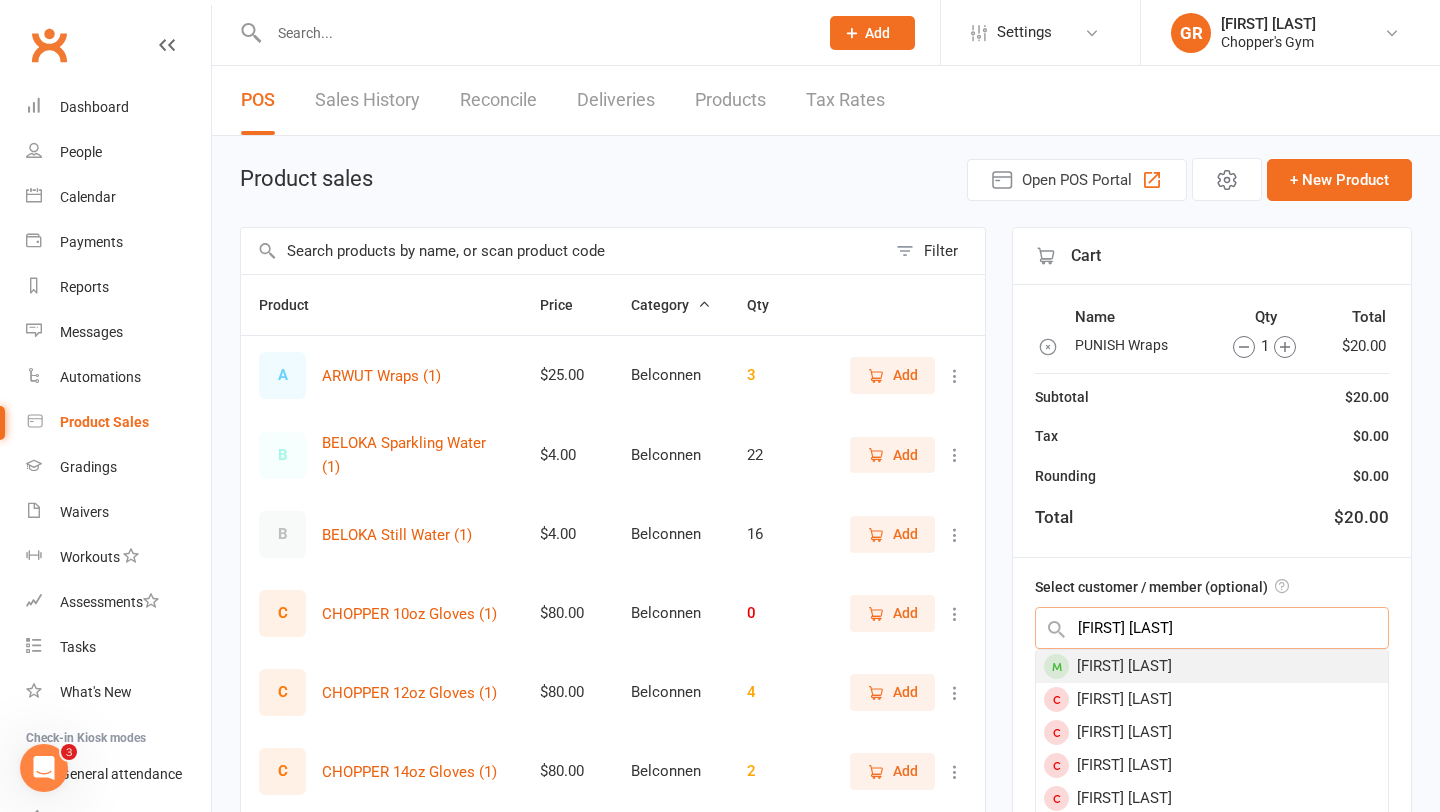 type on "cass tan" 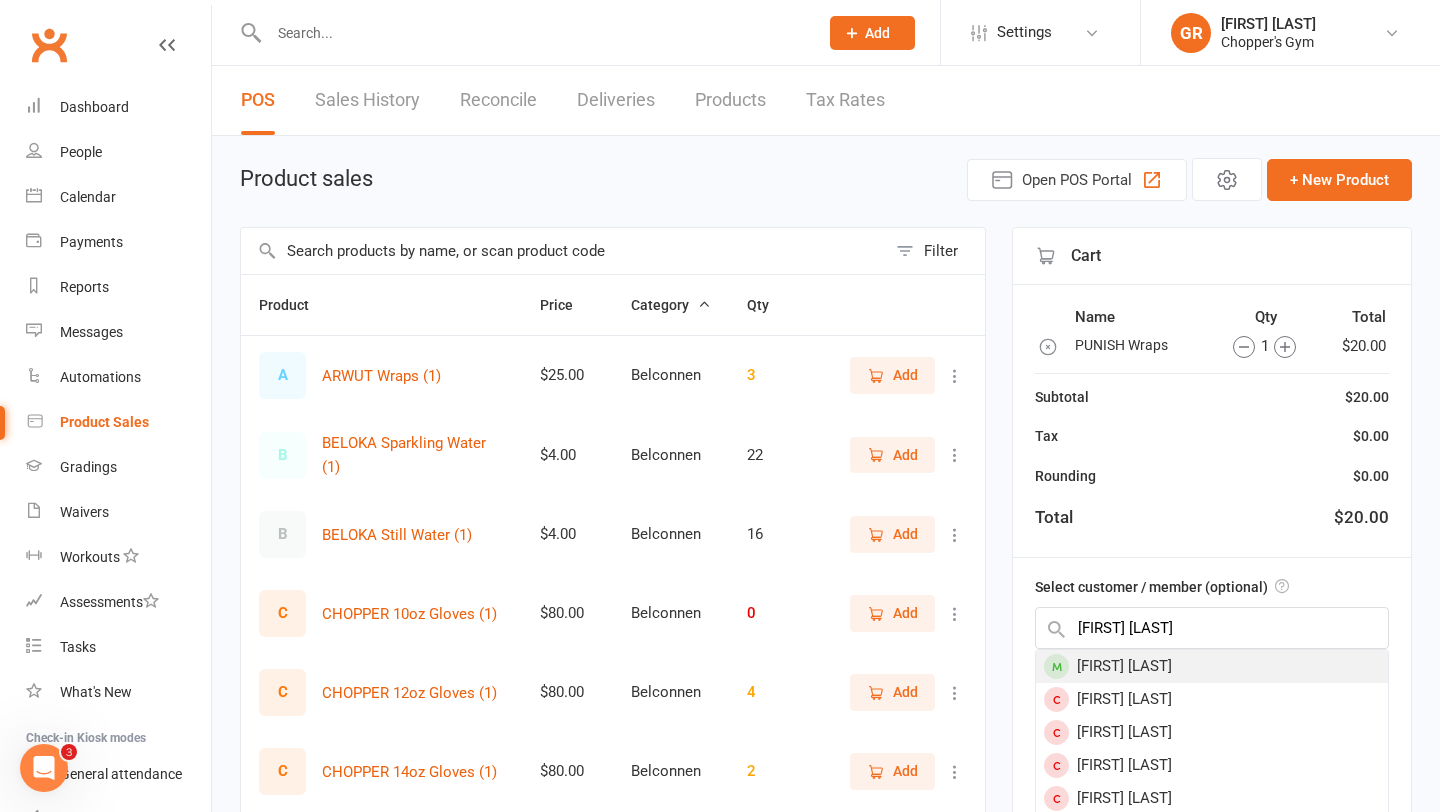 click on "[FIRST] [LAST]" at bounding box center (1212, 666) 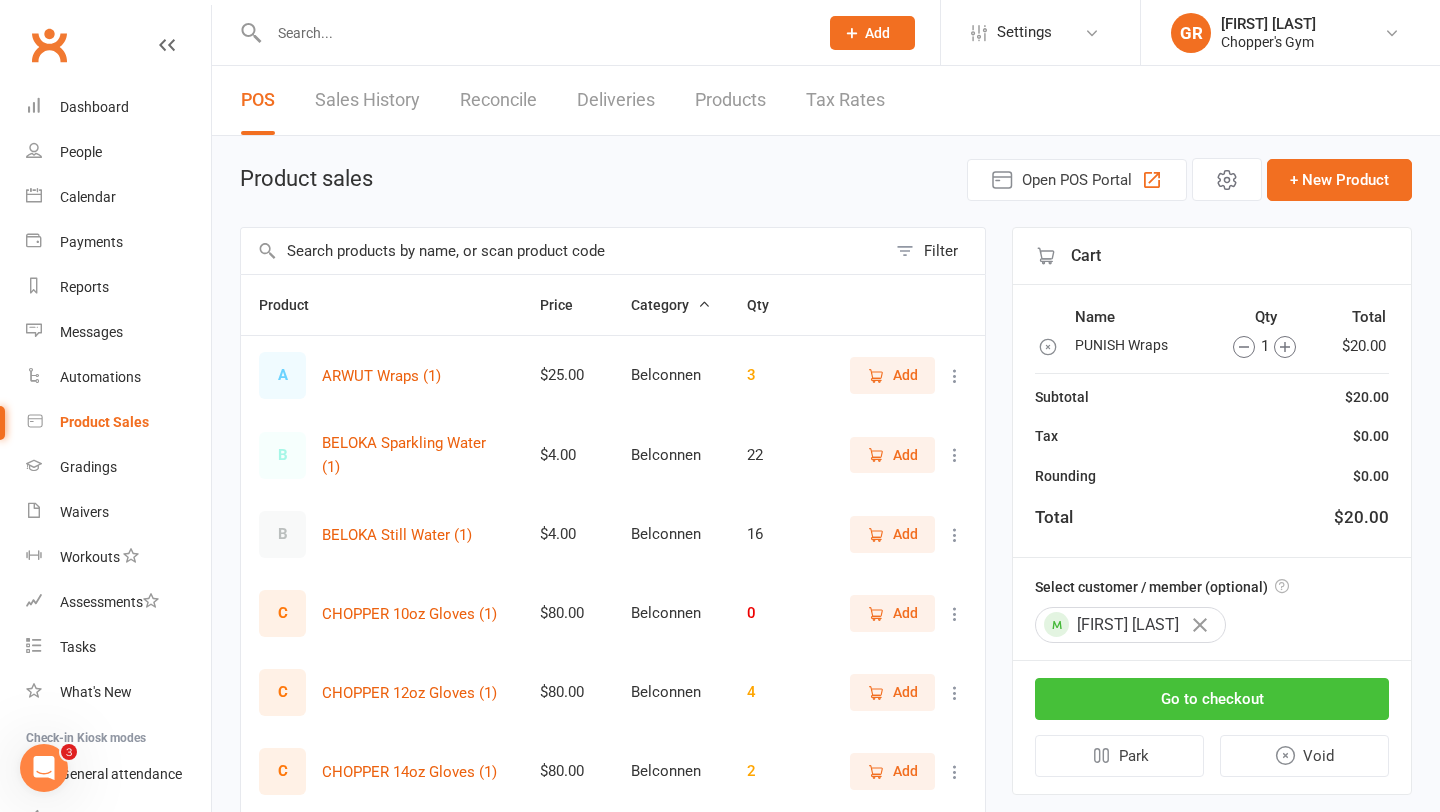 click on "Go to checkout" at bounding box center [1212, 699] 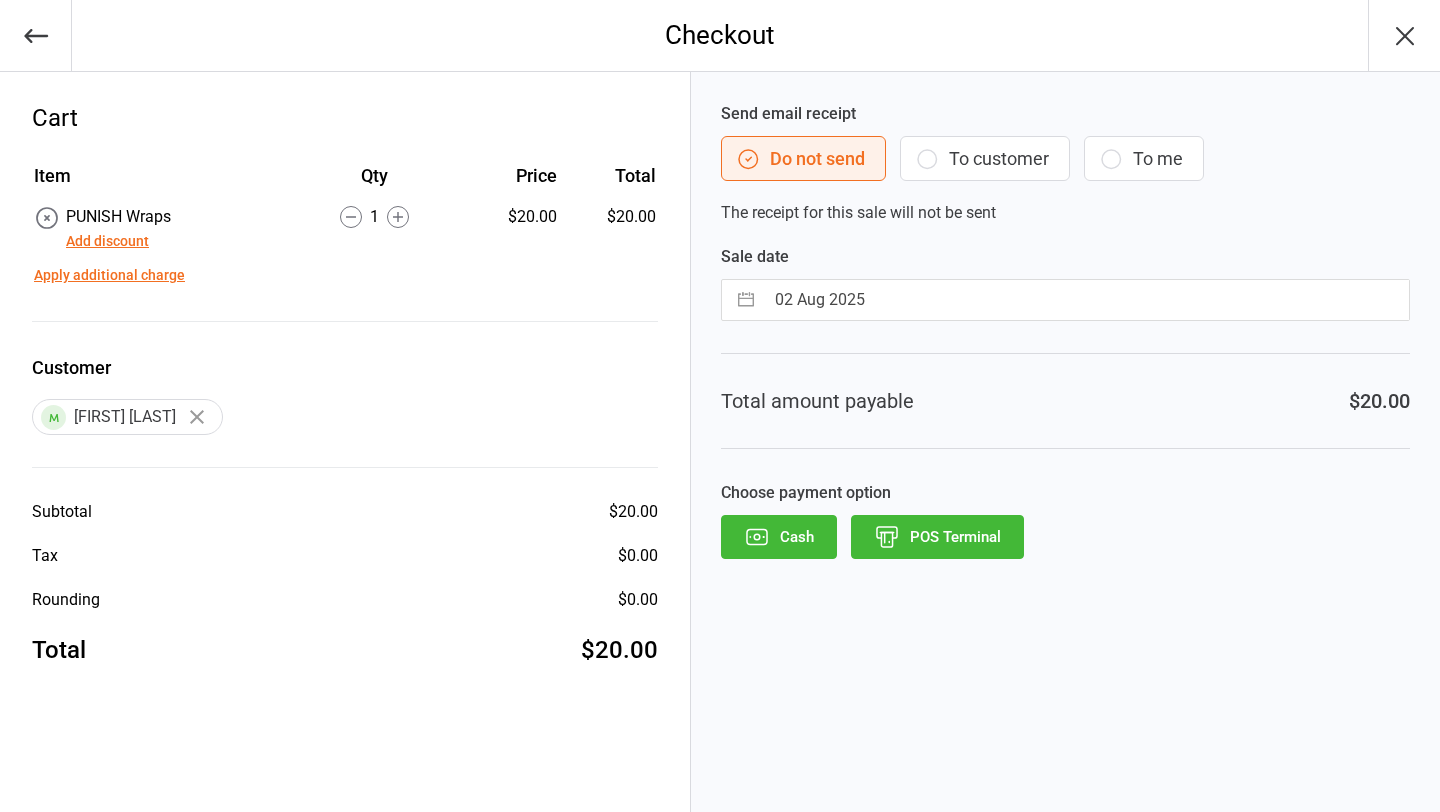 scroll, scrollTop: 0, scrollLeft: 0, axis: both 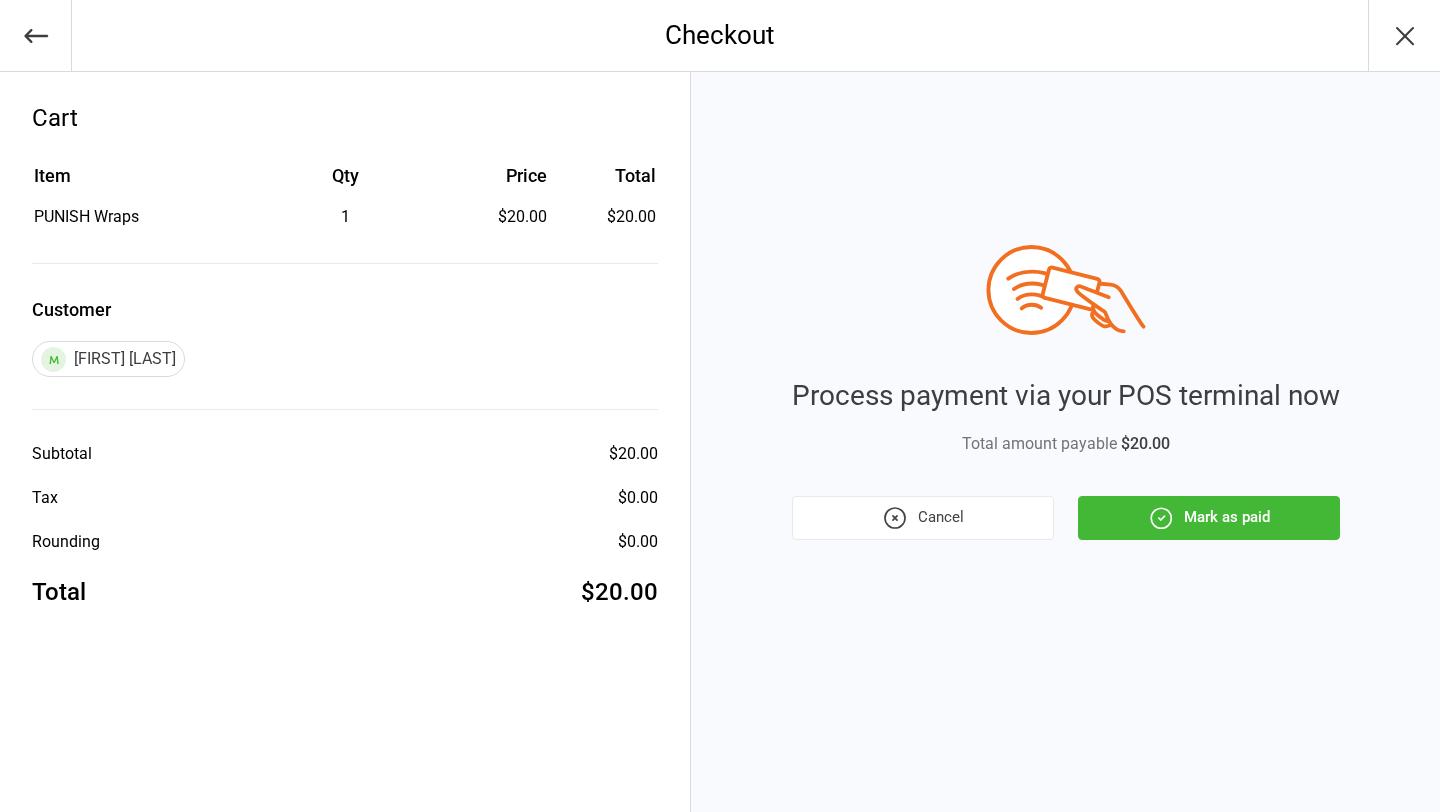 click 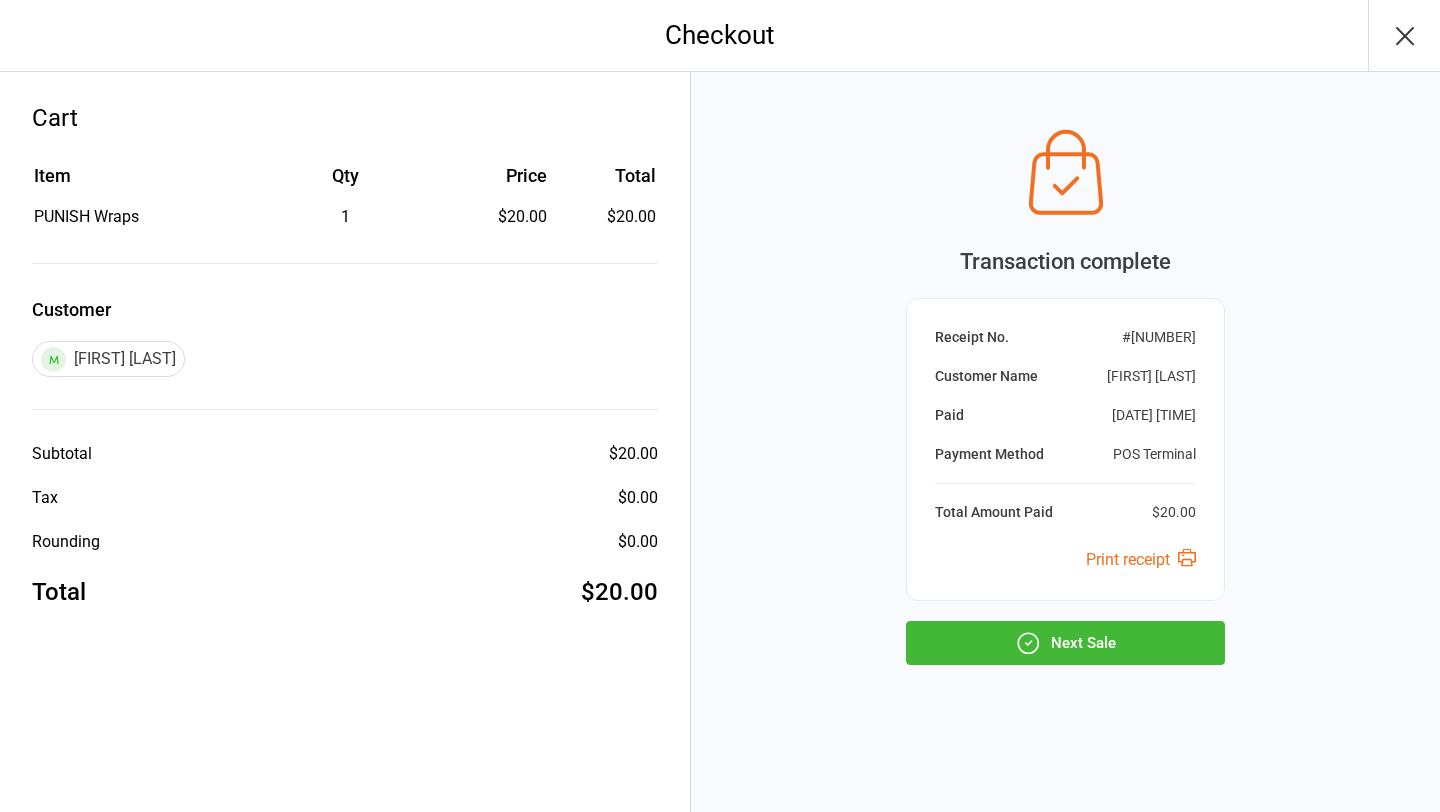 click on "Next Sale" at bounding box center [1065, 643] 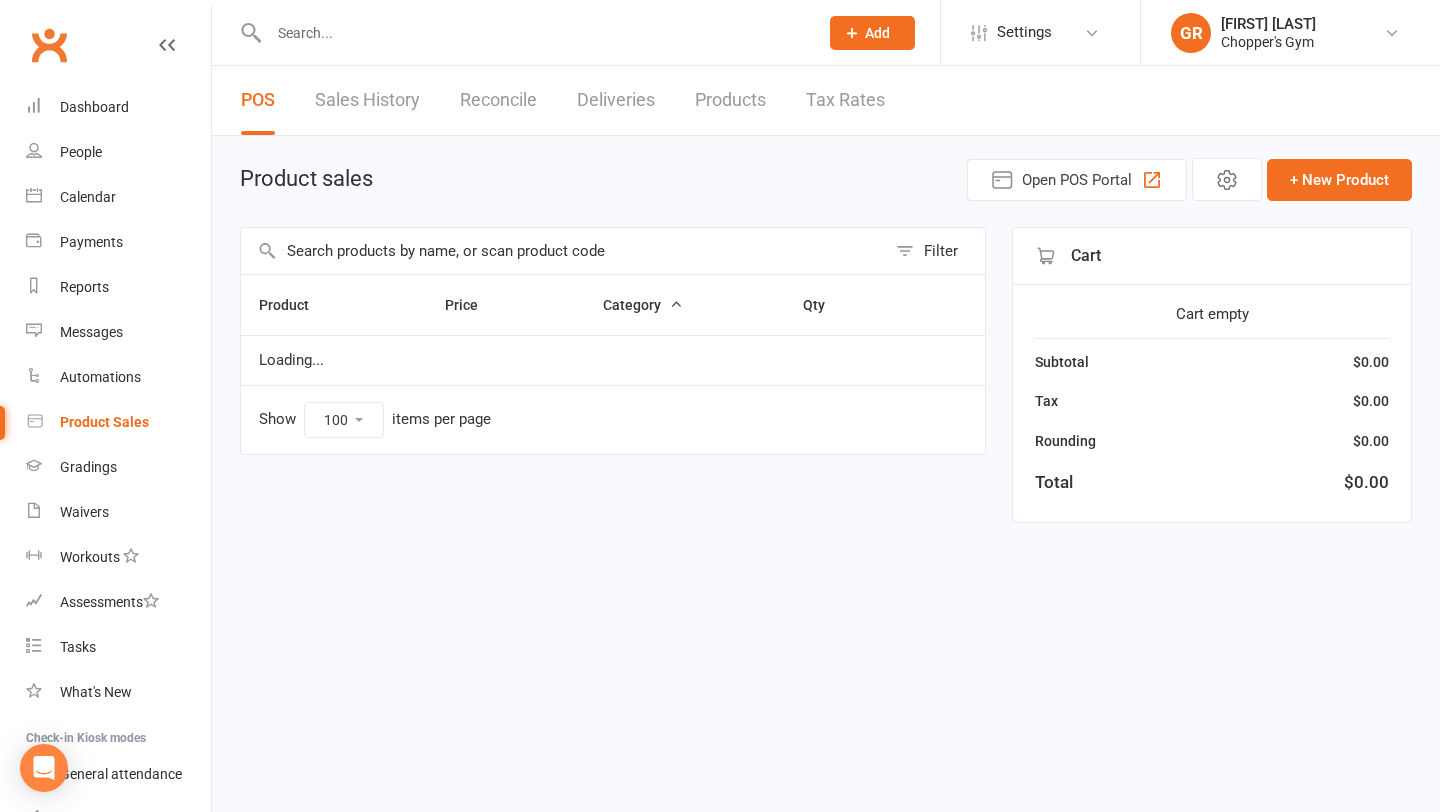 select on "100" 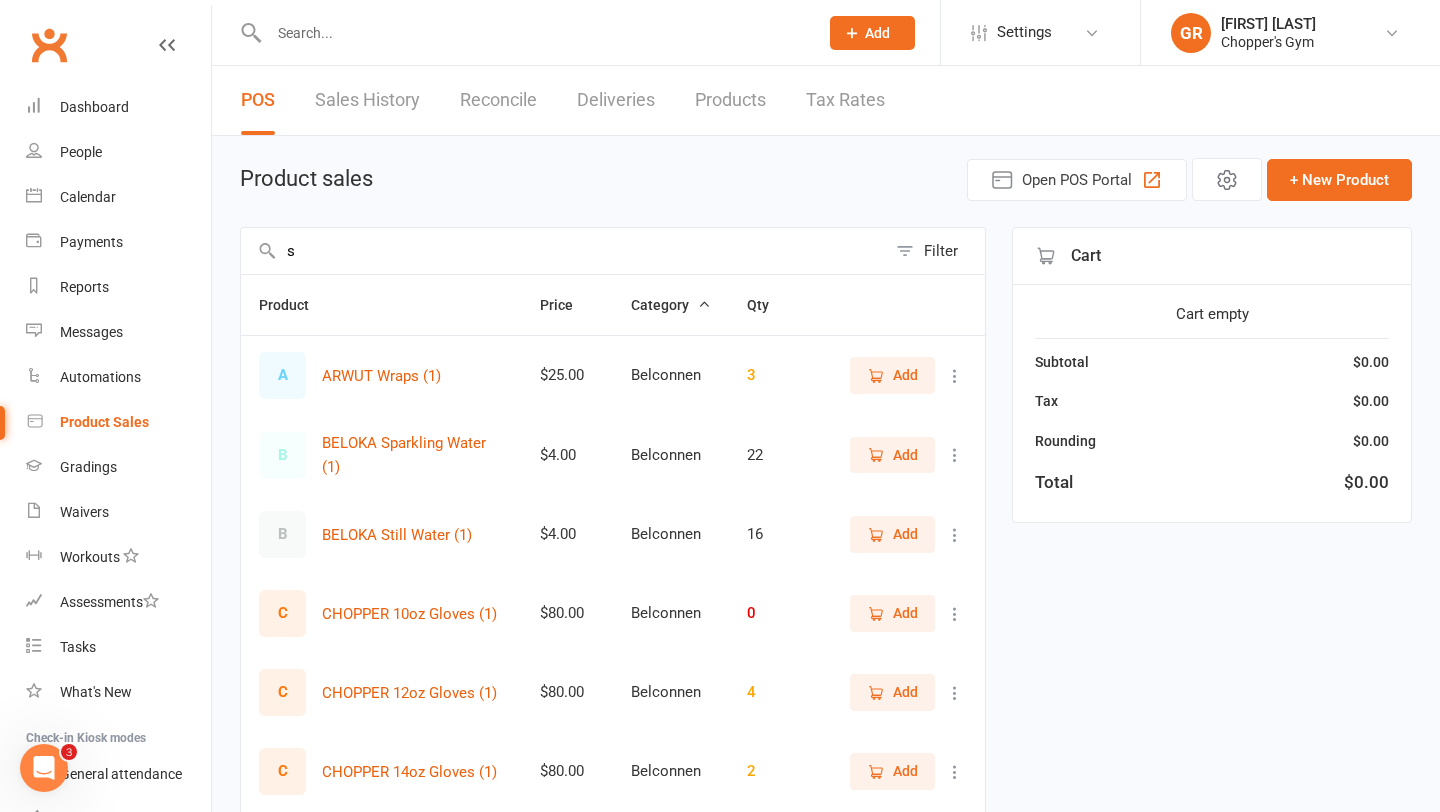 scroll, scrollTop: 0, scrollLeft: 0, axis: both 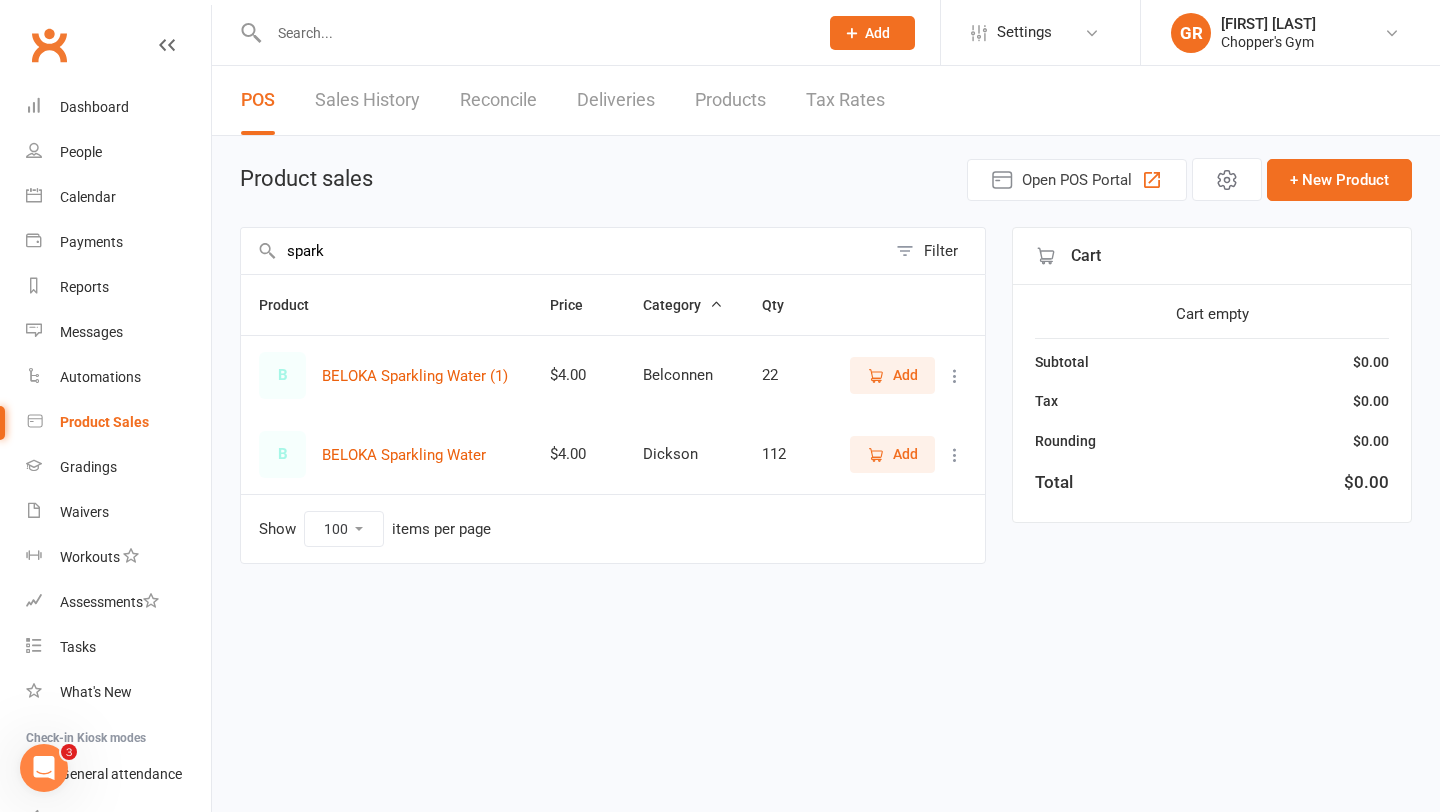 type on "spark" 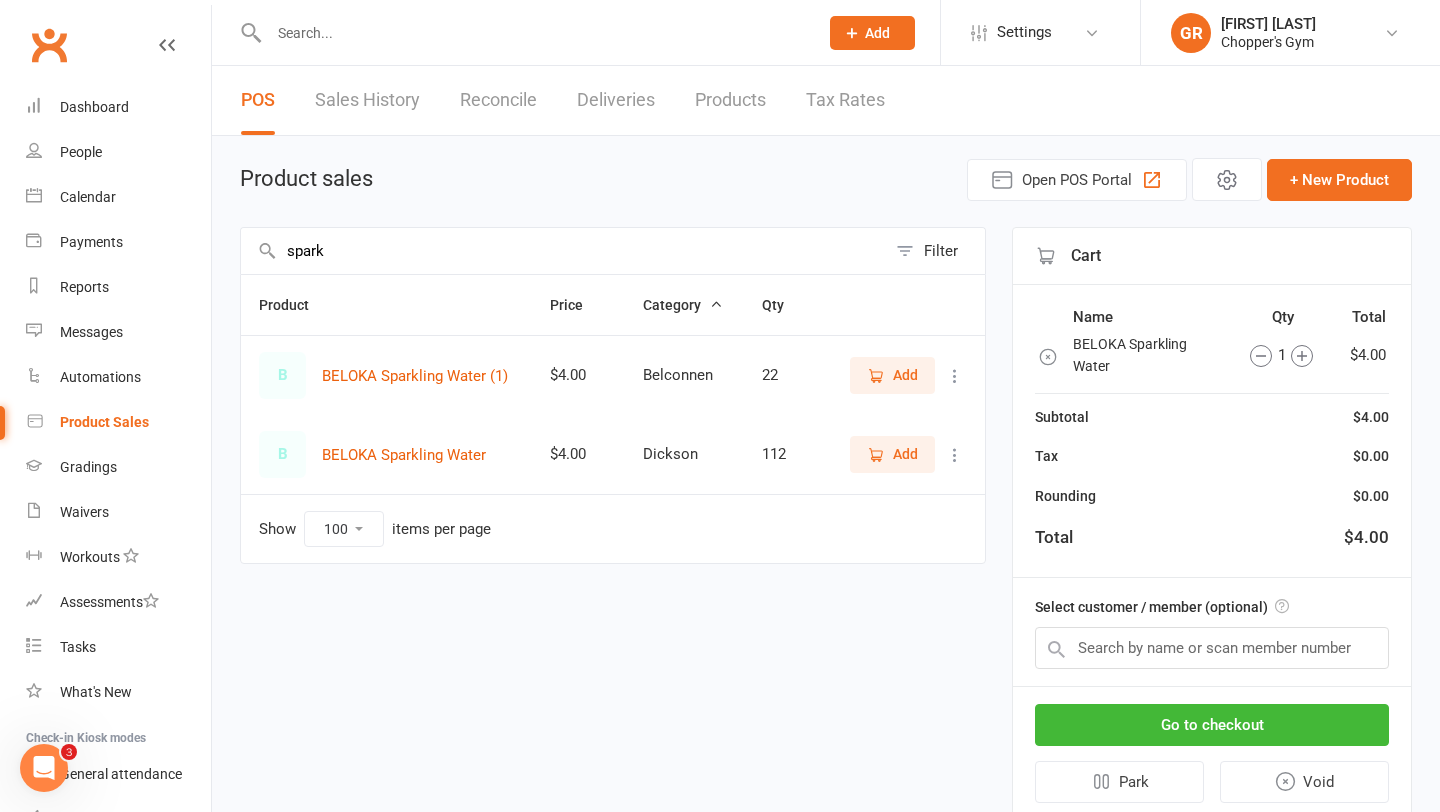 click on "Select customer / member (optional)" at bounding box center [1212, 632] 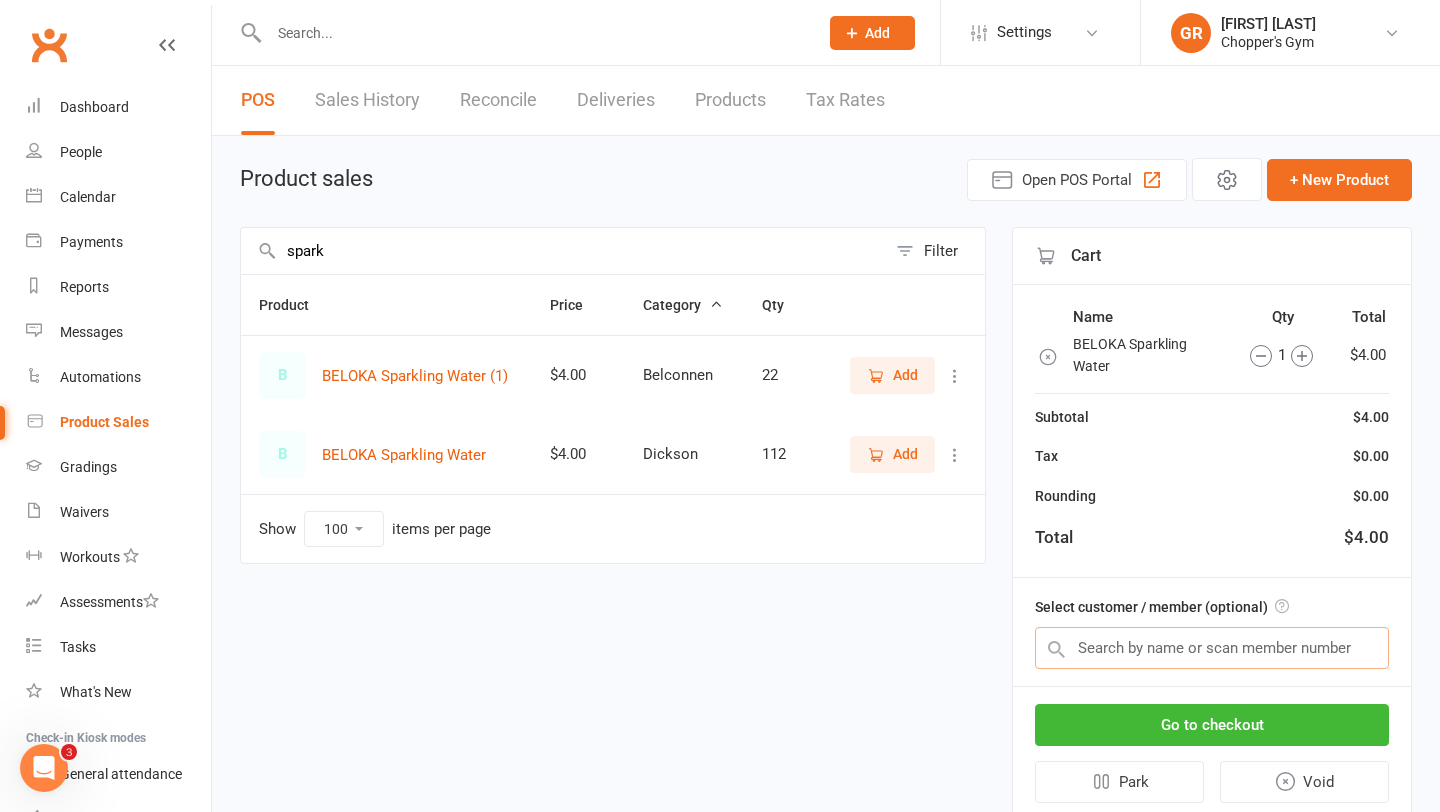 click at bounding box center [1212, 648] 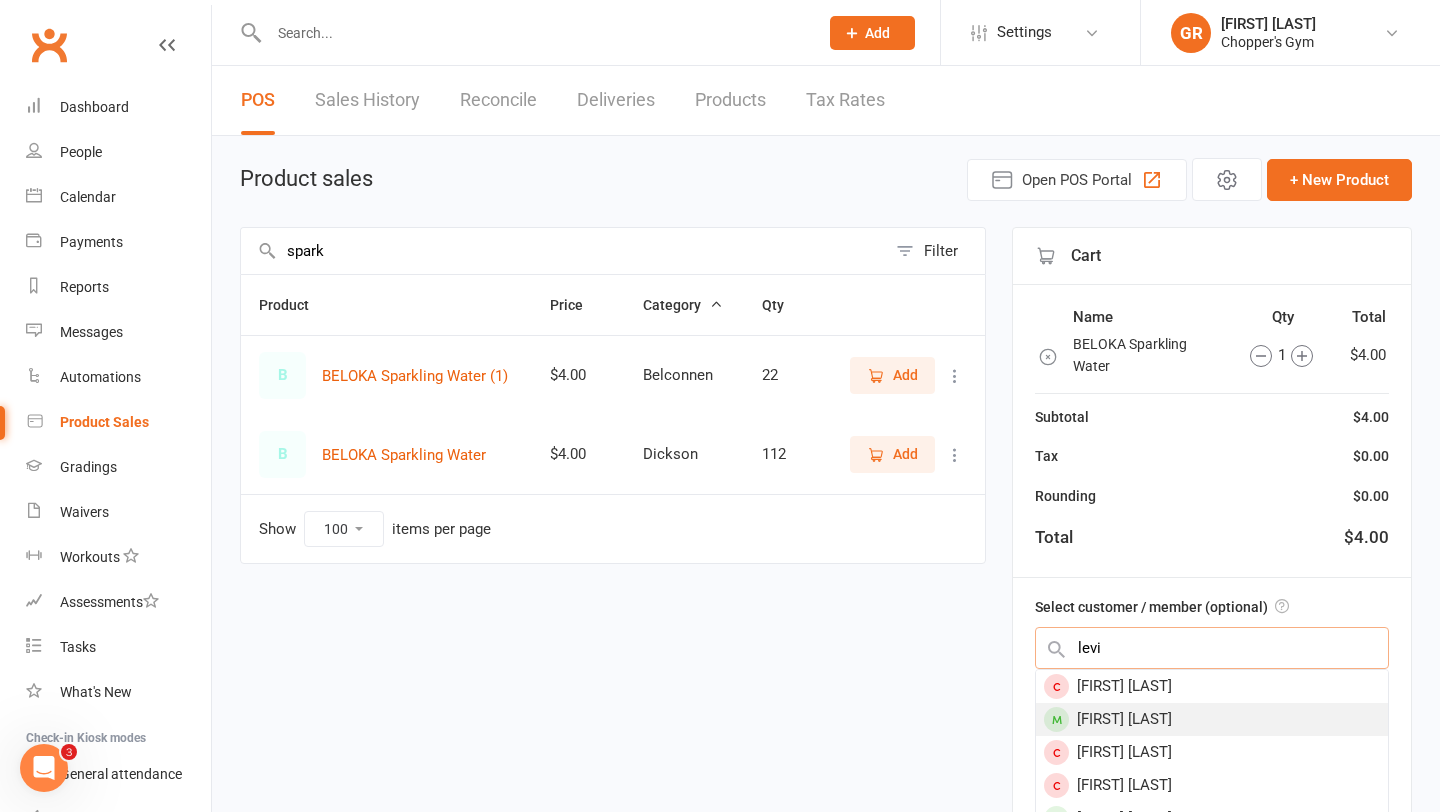 type on "levi" 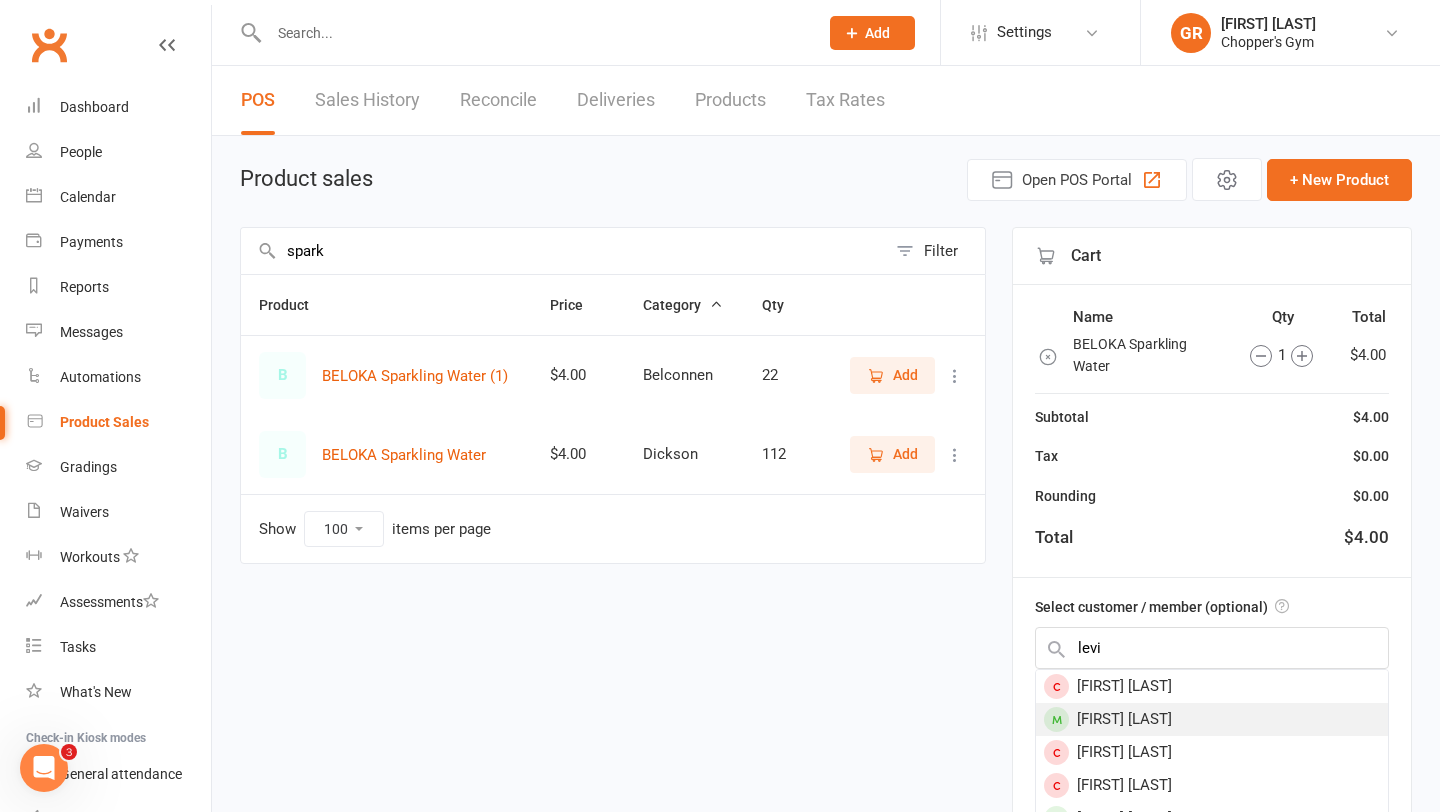 click on "[FIRST] [LAST]" at bounding box center [1212, 719] 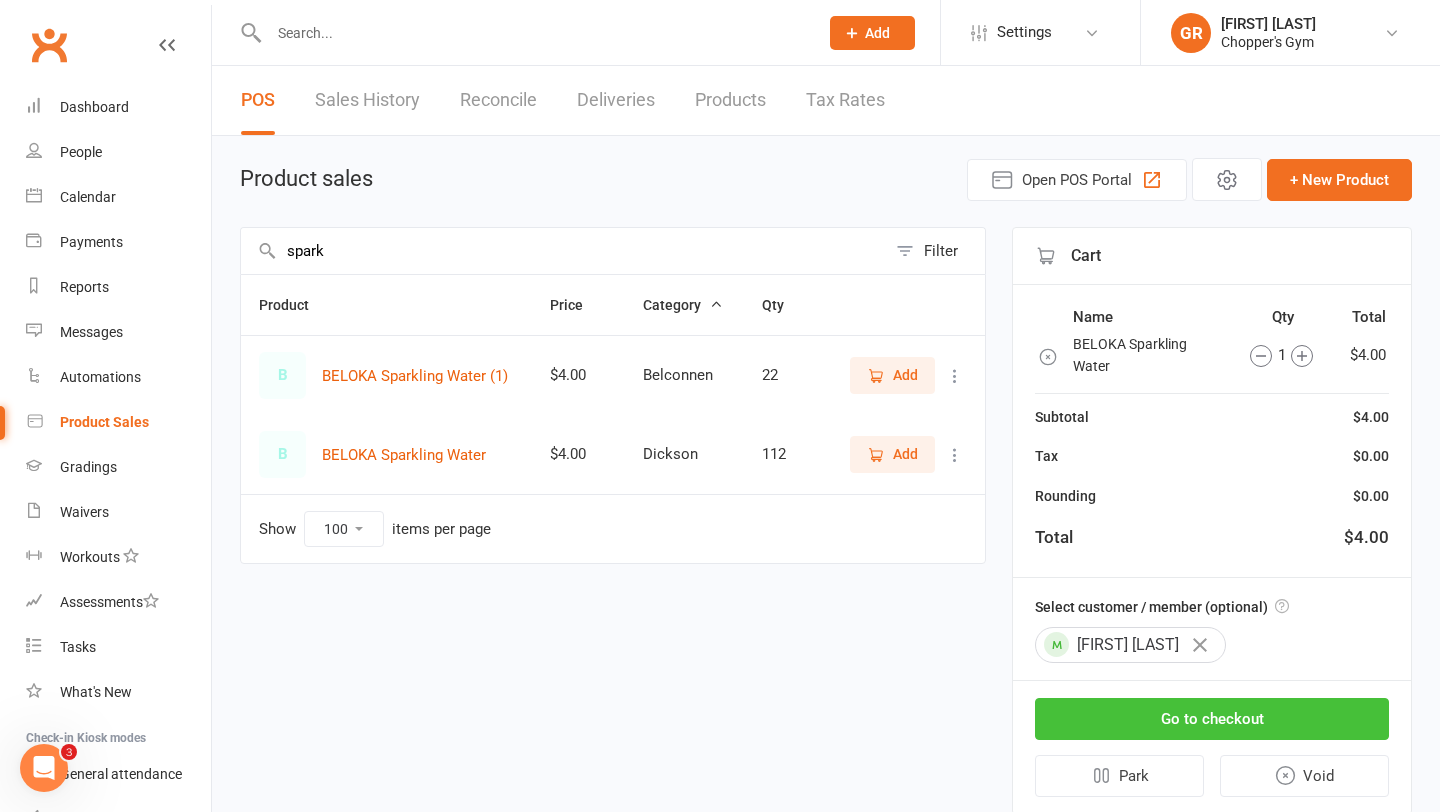 click on "Go to checkout" at bounding box center [1212, 719] 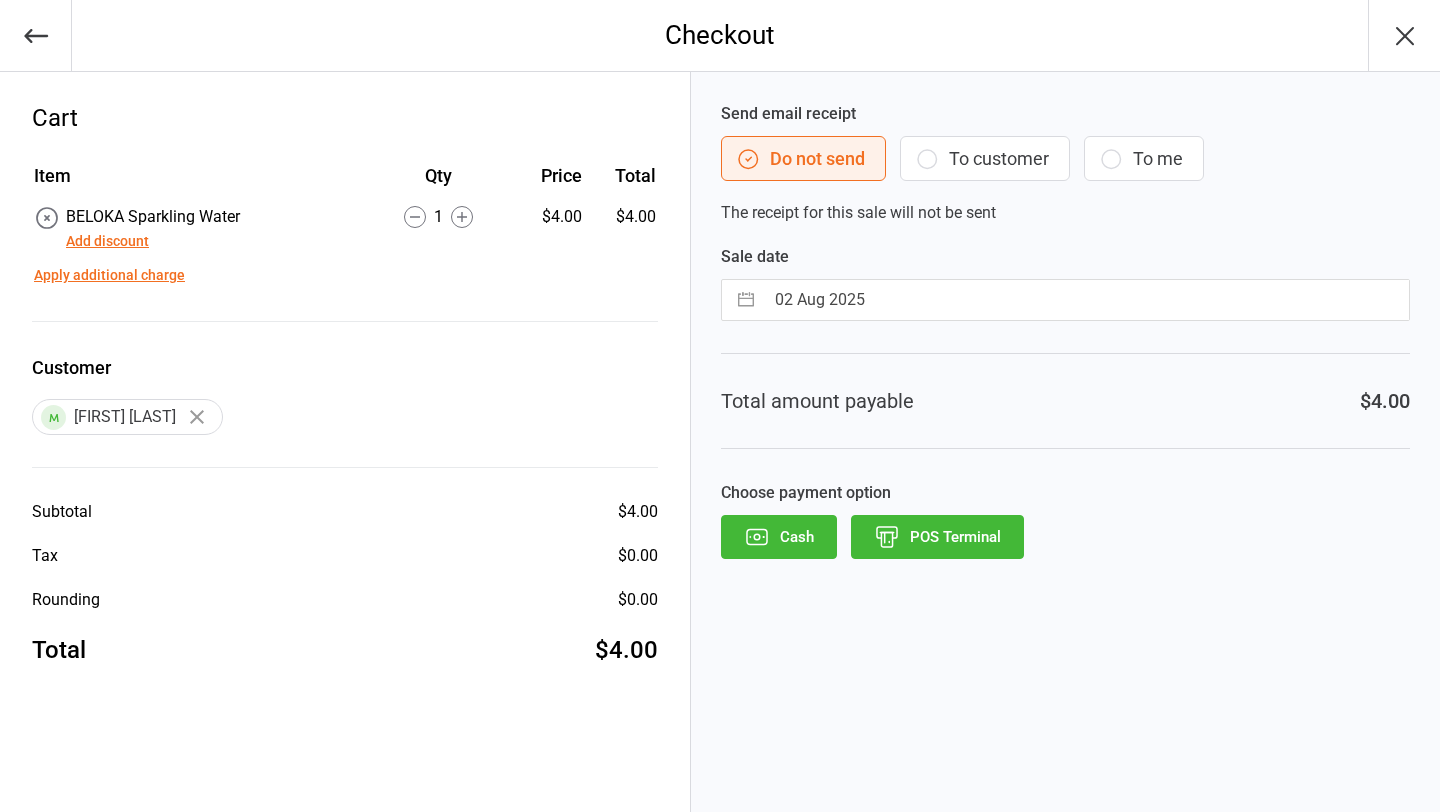 scroll, scrollTop: 0, scrollLeft: 0, axis: both 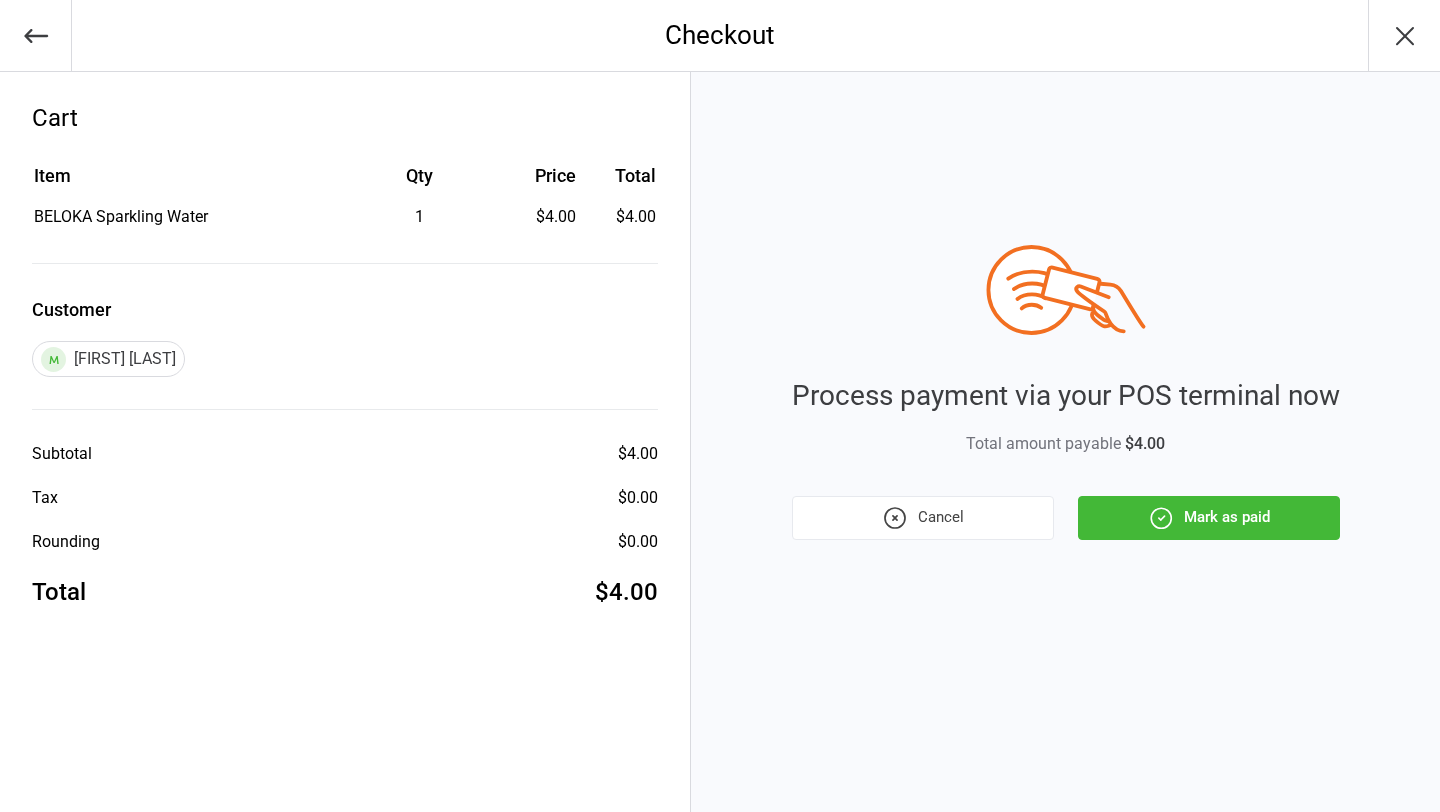 click on "Mark as paid" at bounding box center [1209, 518] 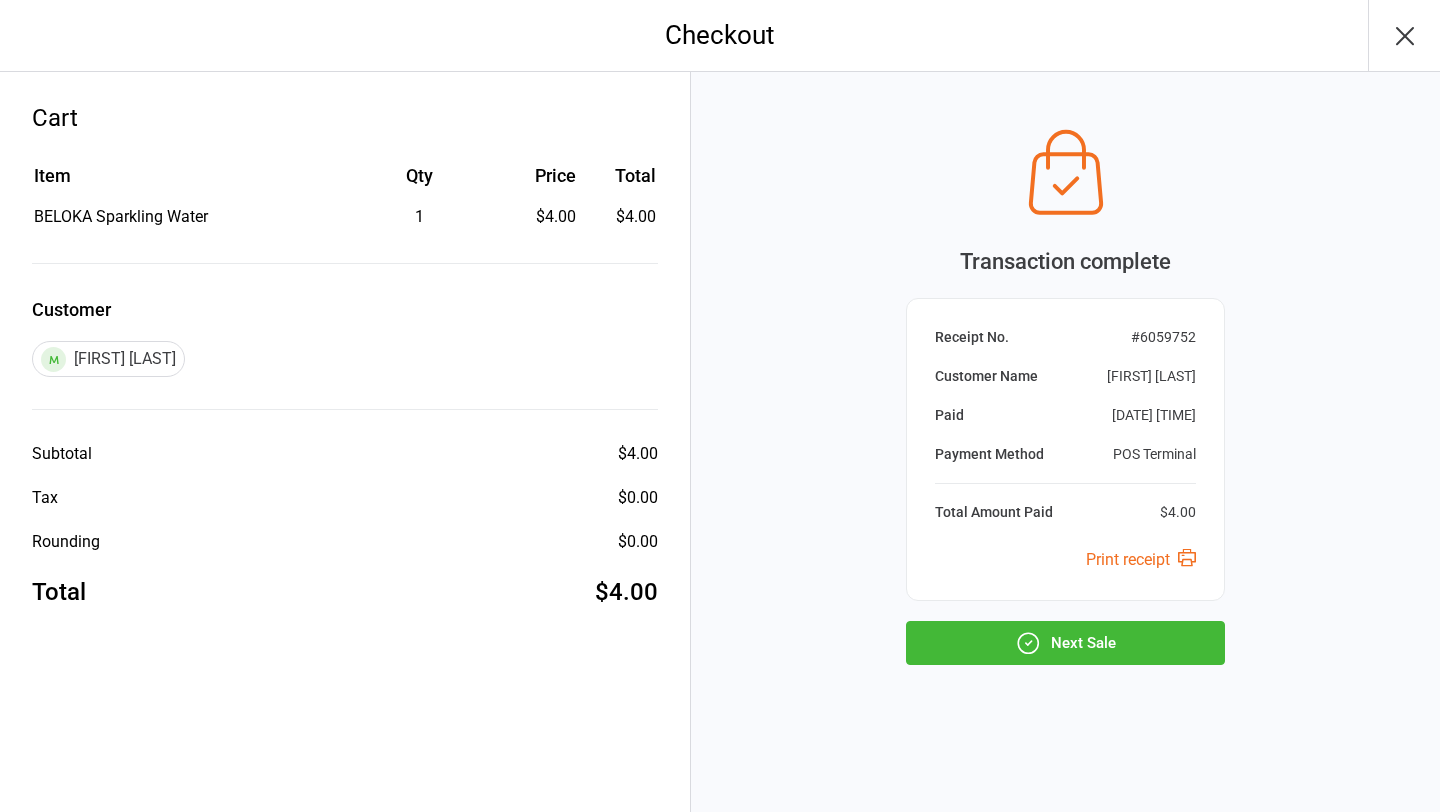 click on "Next Sale" at bounding box center (1065, 643) 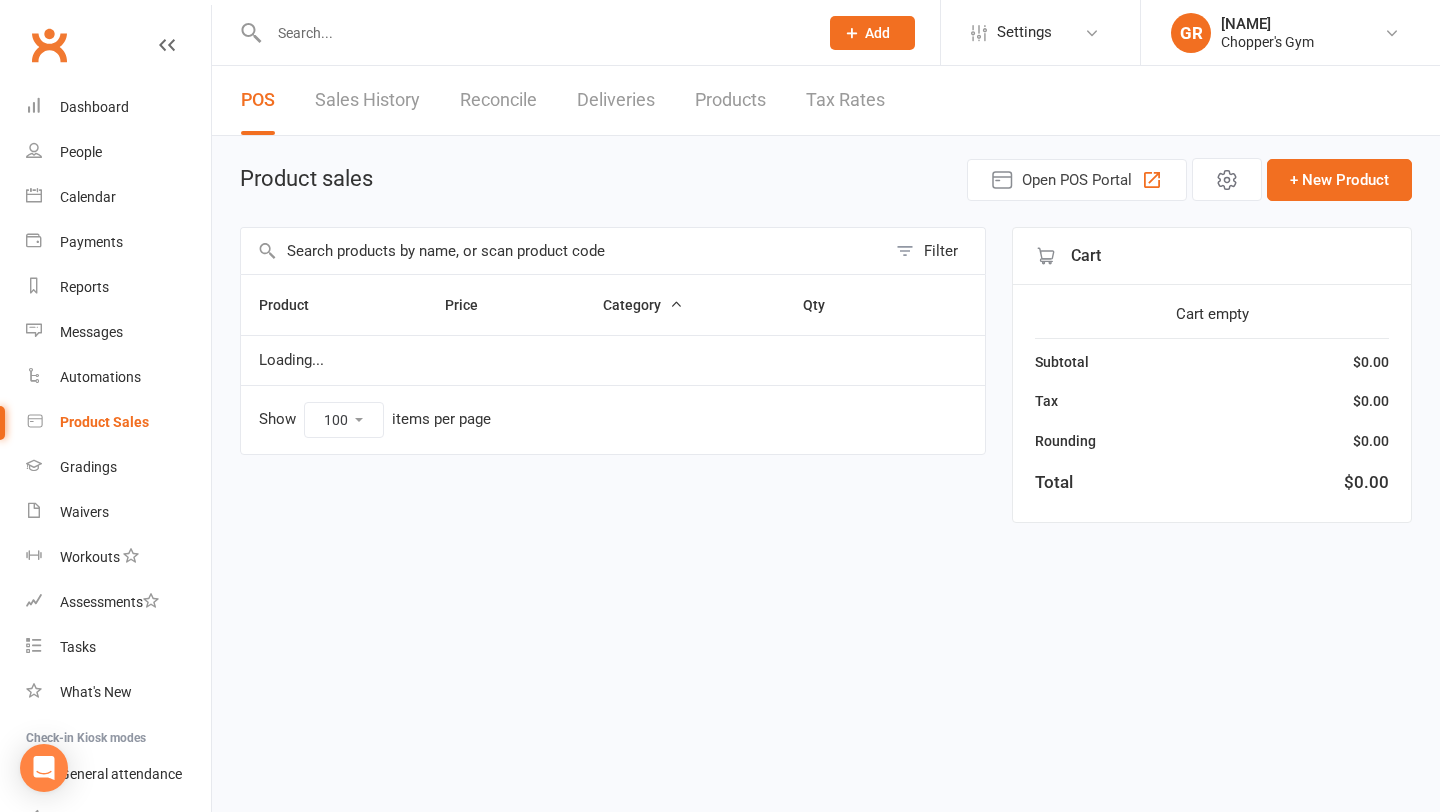 select on "100" 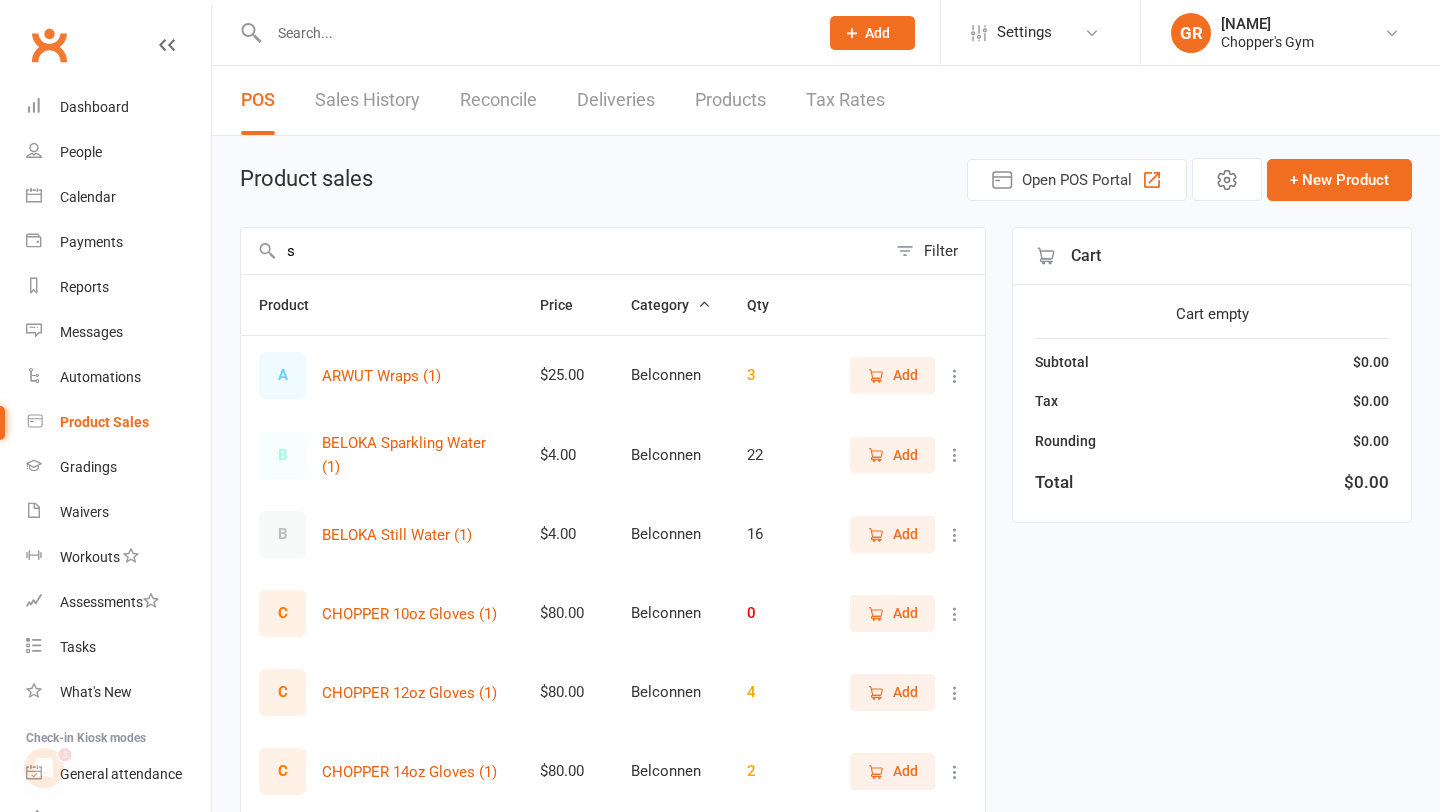 scroll, scrollTop: 0, scrollLeft: 0, axis: both 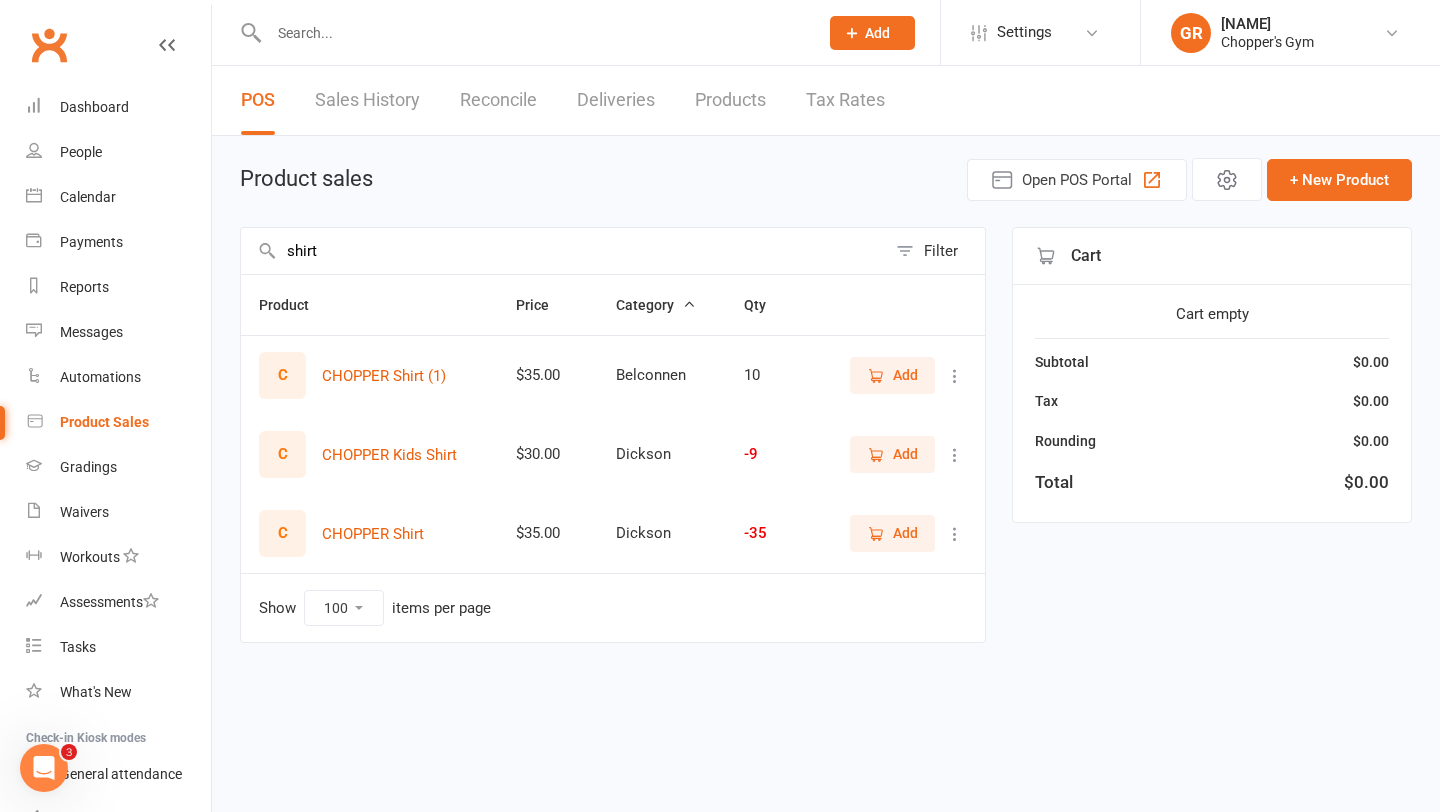 type on "shirt" 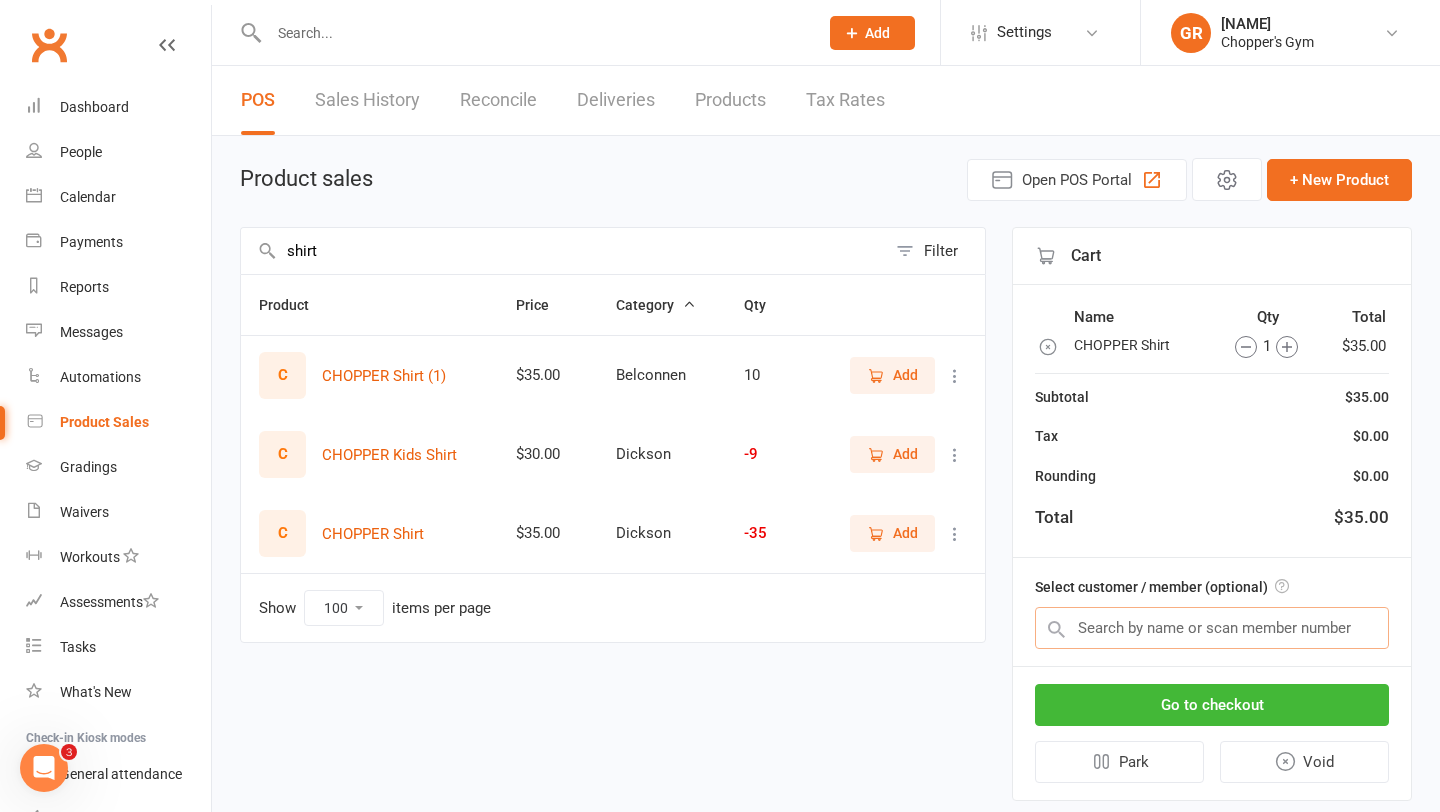 click at bounding box center [1212, 628] 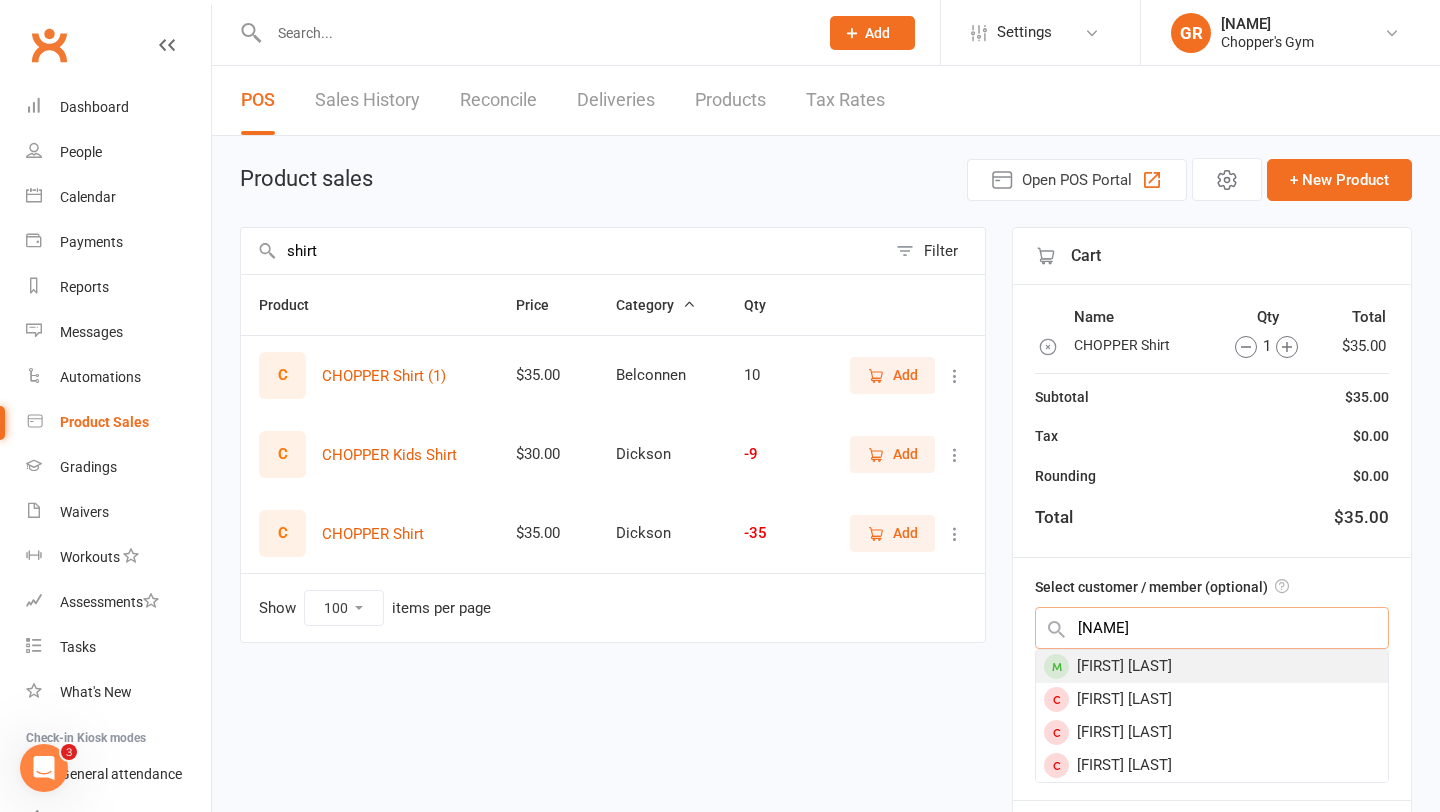type on "Ishmael" 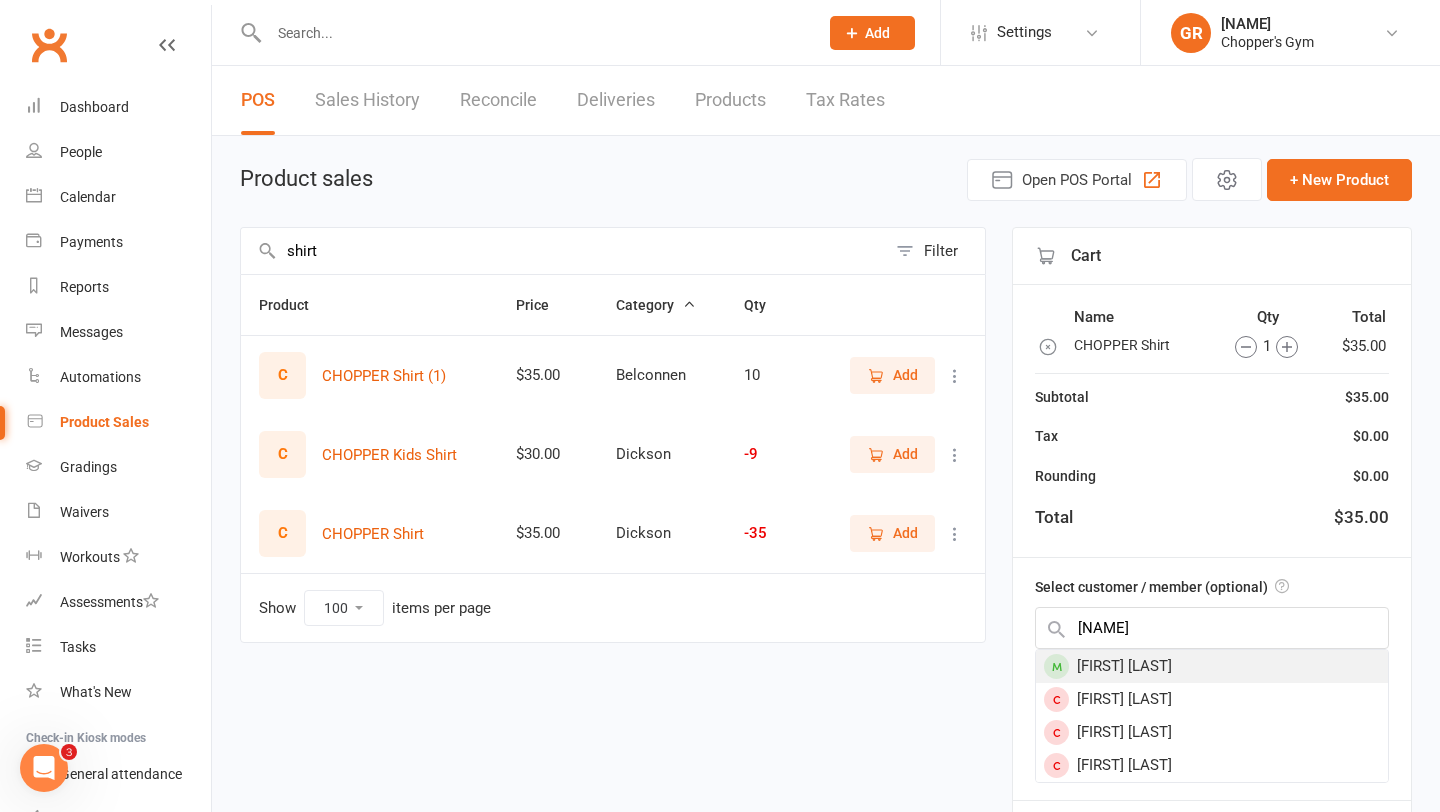 click on "[FIRST] [LAST]" at bounding box center (1212, 666) 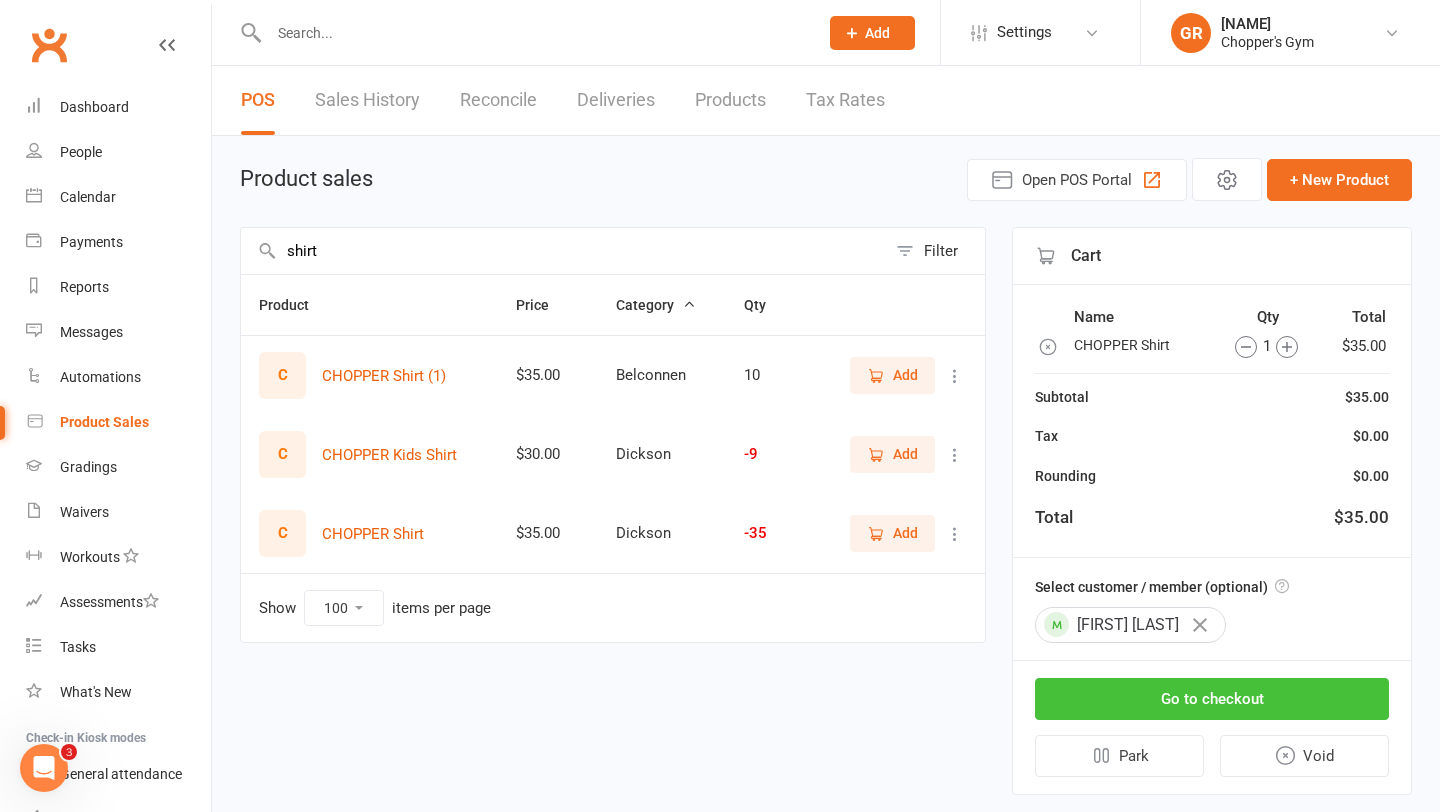 click on "Go to checkout" at bounding box center [1212, 699] 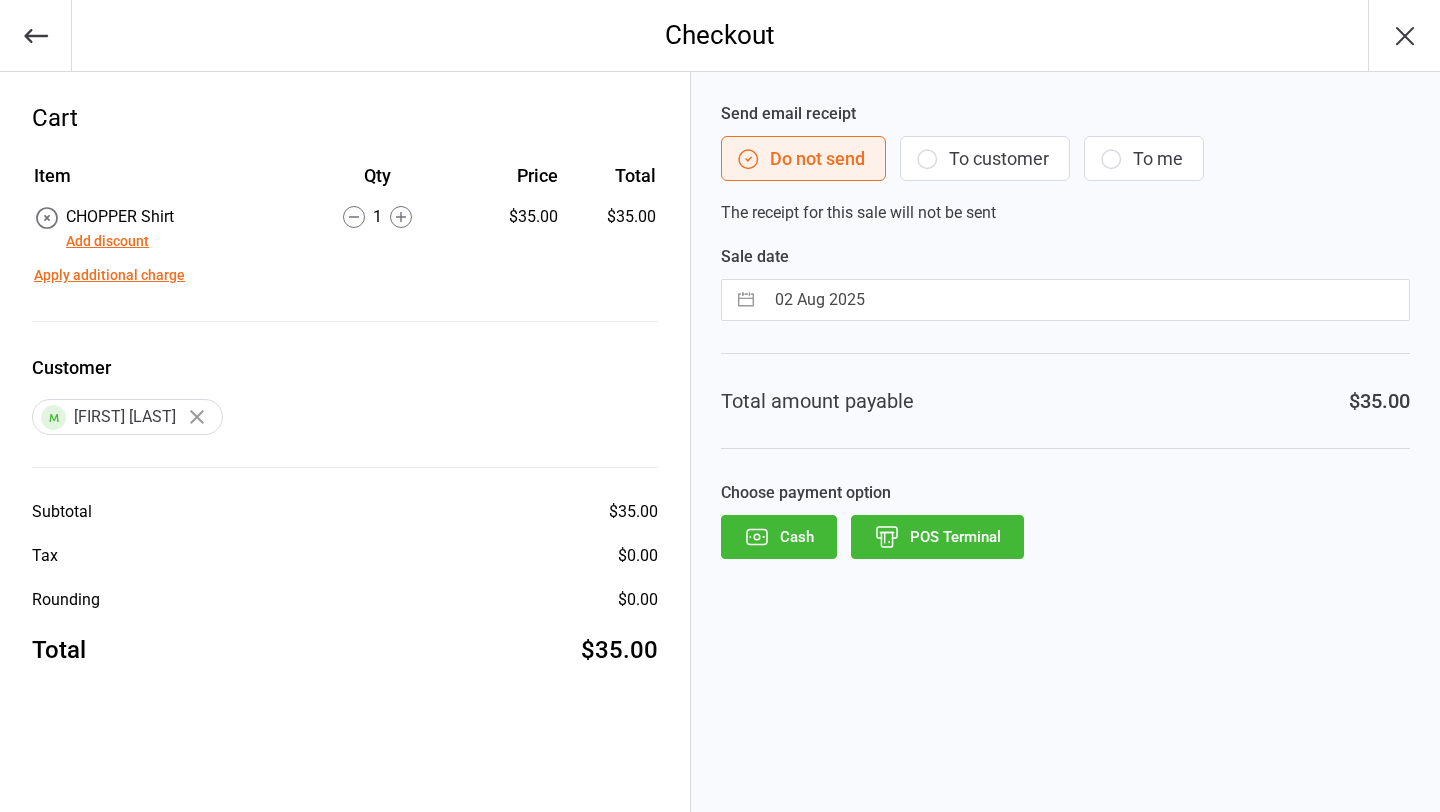 scroll, scrollTop: 0, scrollLeft: 0, axis: both 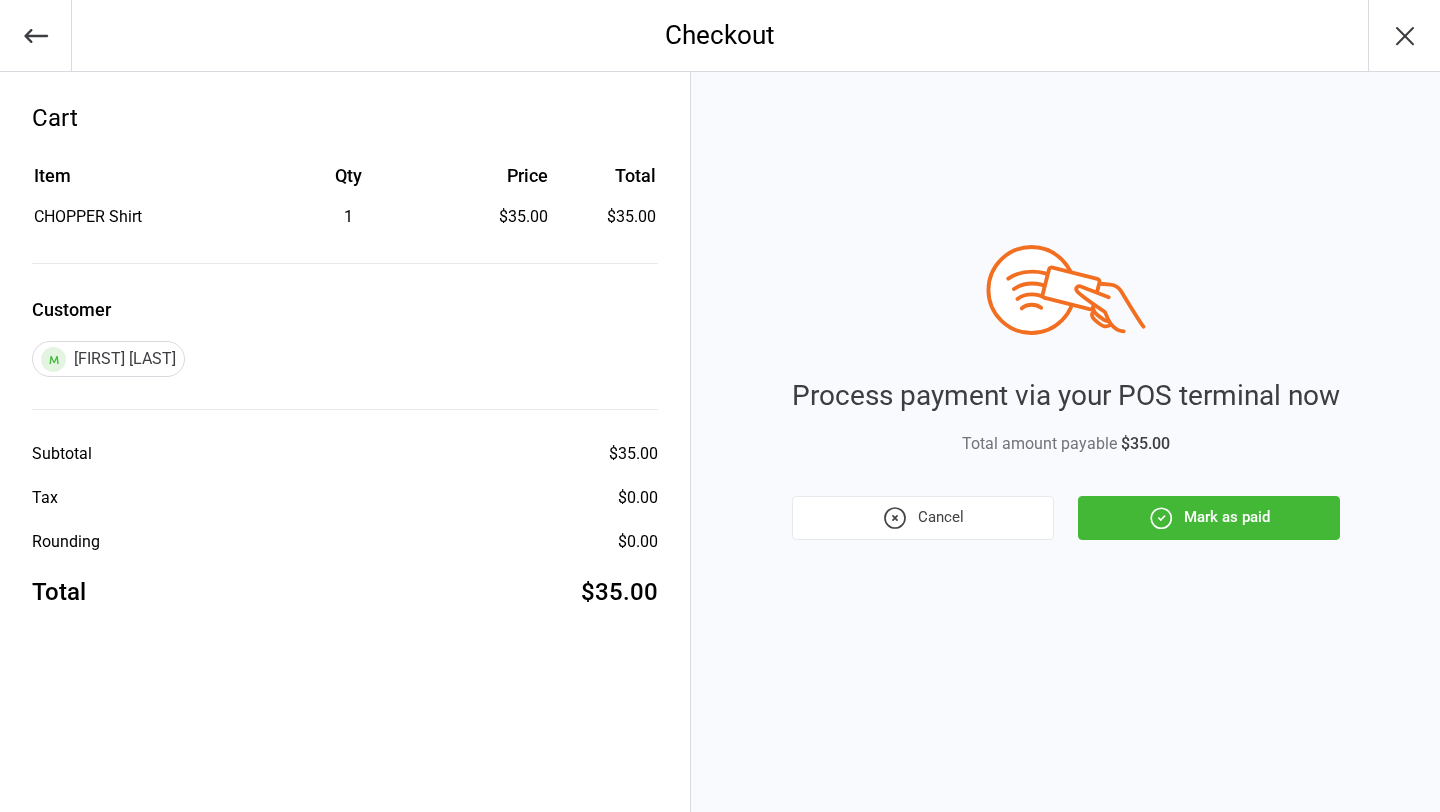click 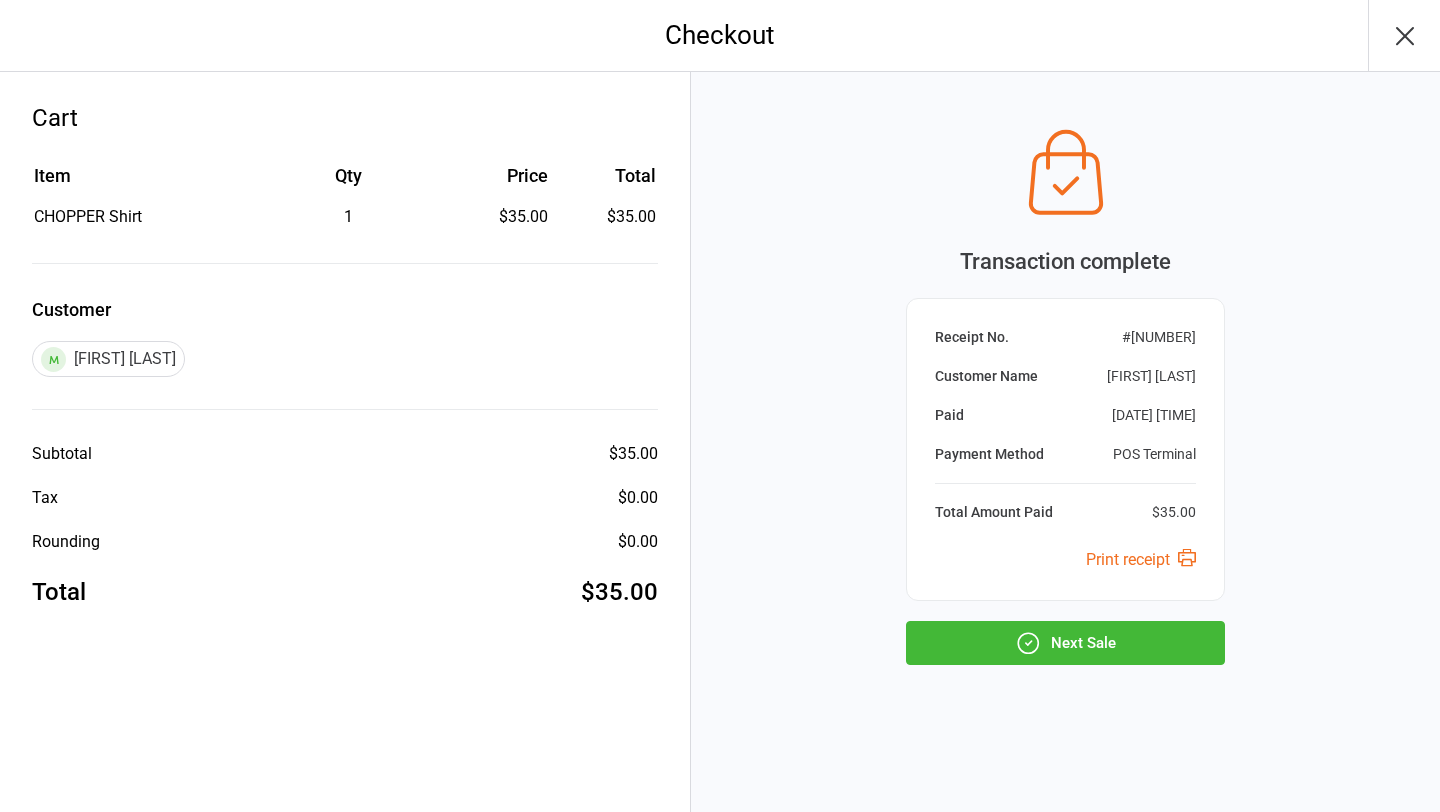 click on "Next Sale" at bounding box center [1065, 643] 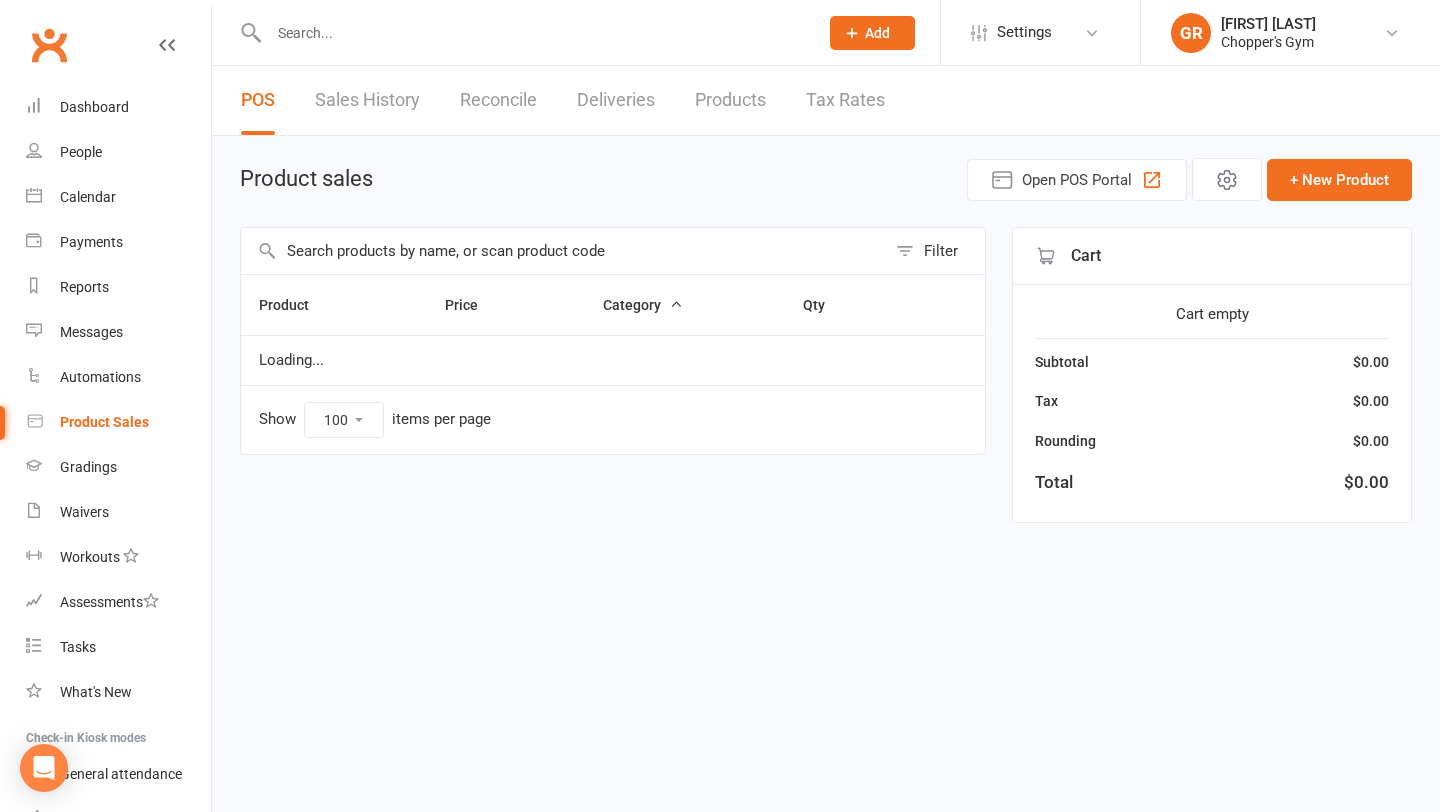 select on "100" 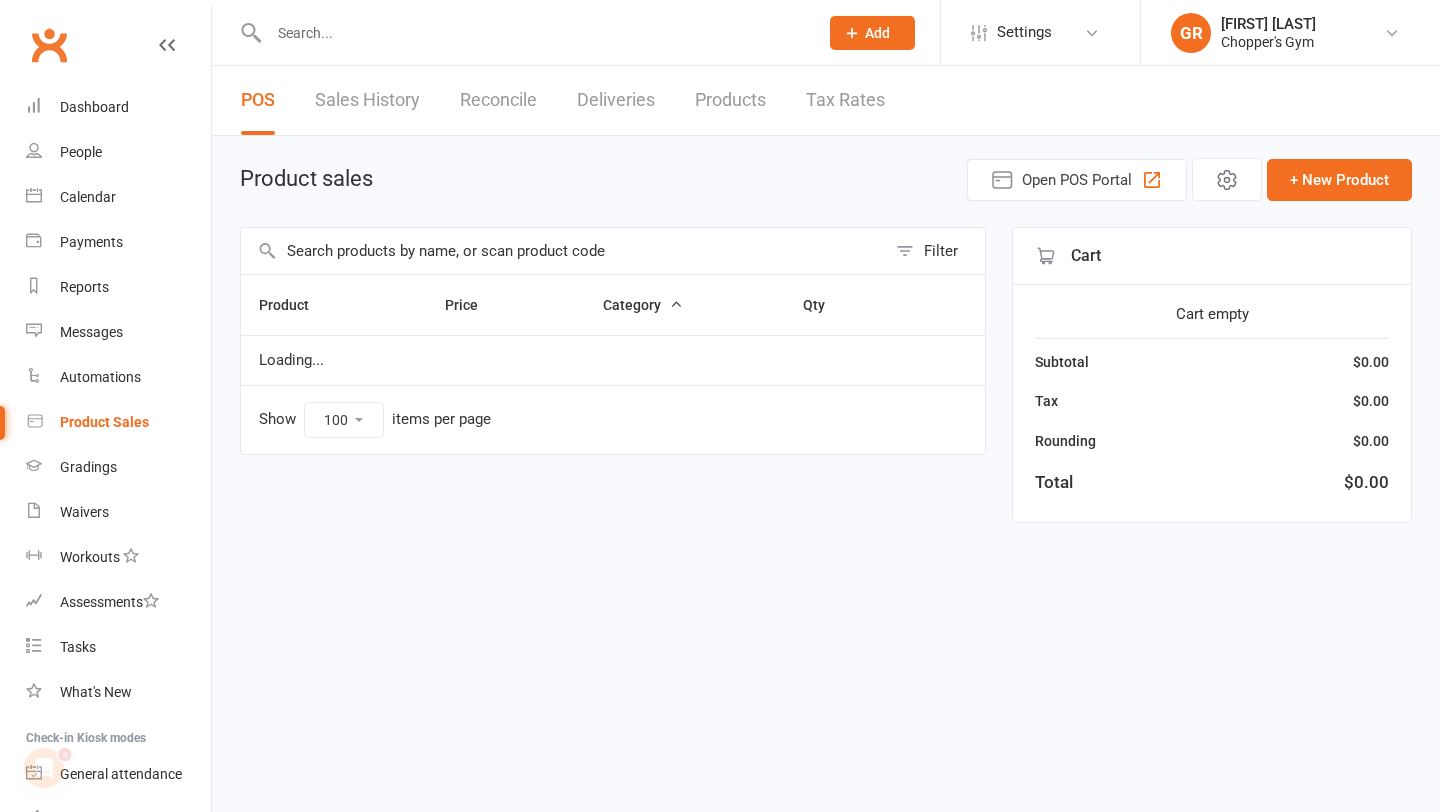 scroll, scrollTop: 0, scrollLeft: 0, axis: both 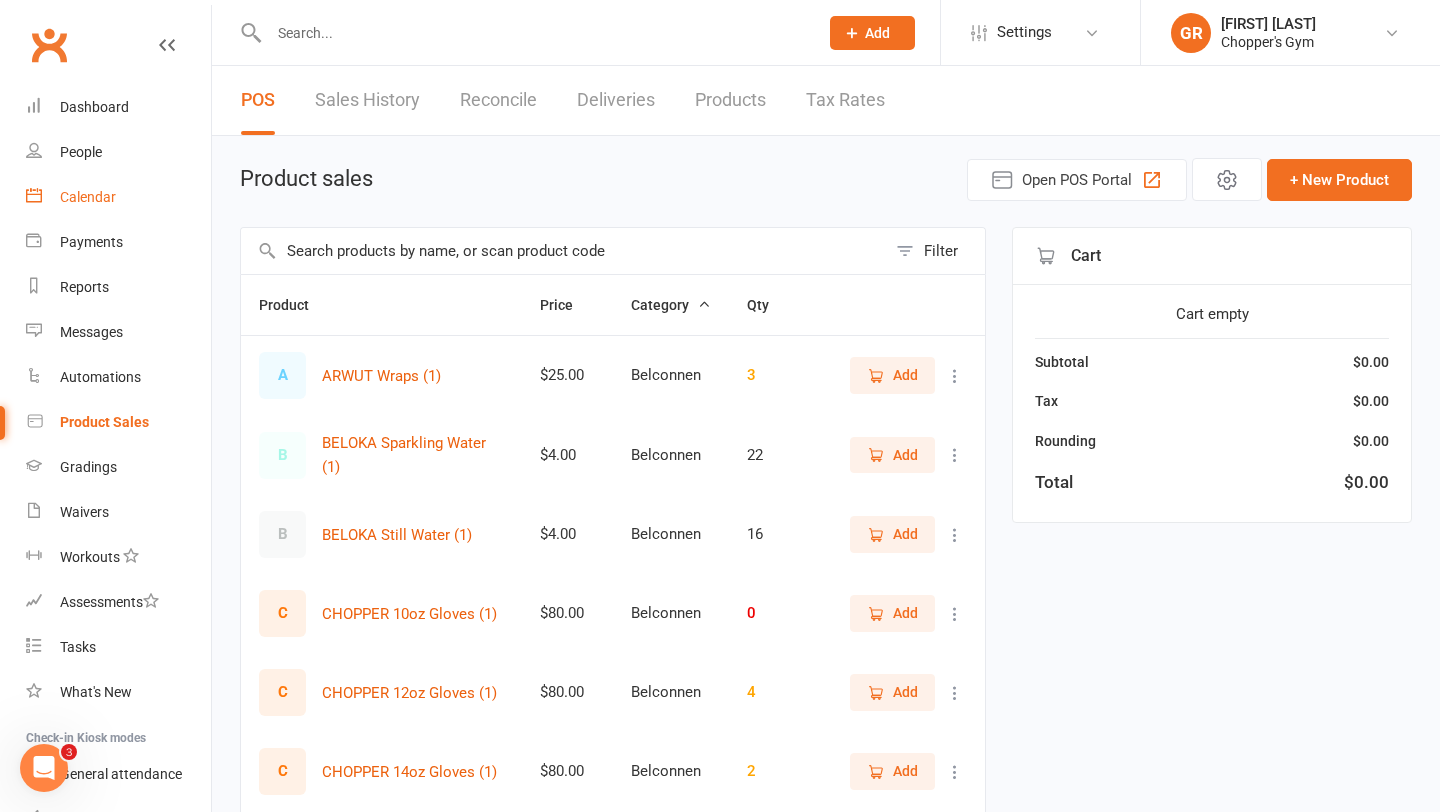 click on "Calendar" at bounding box center [88, 197] 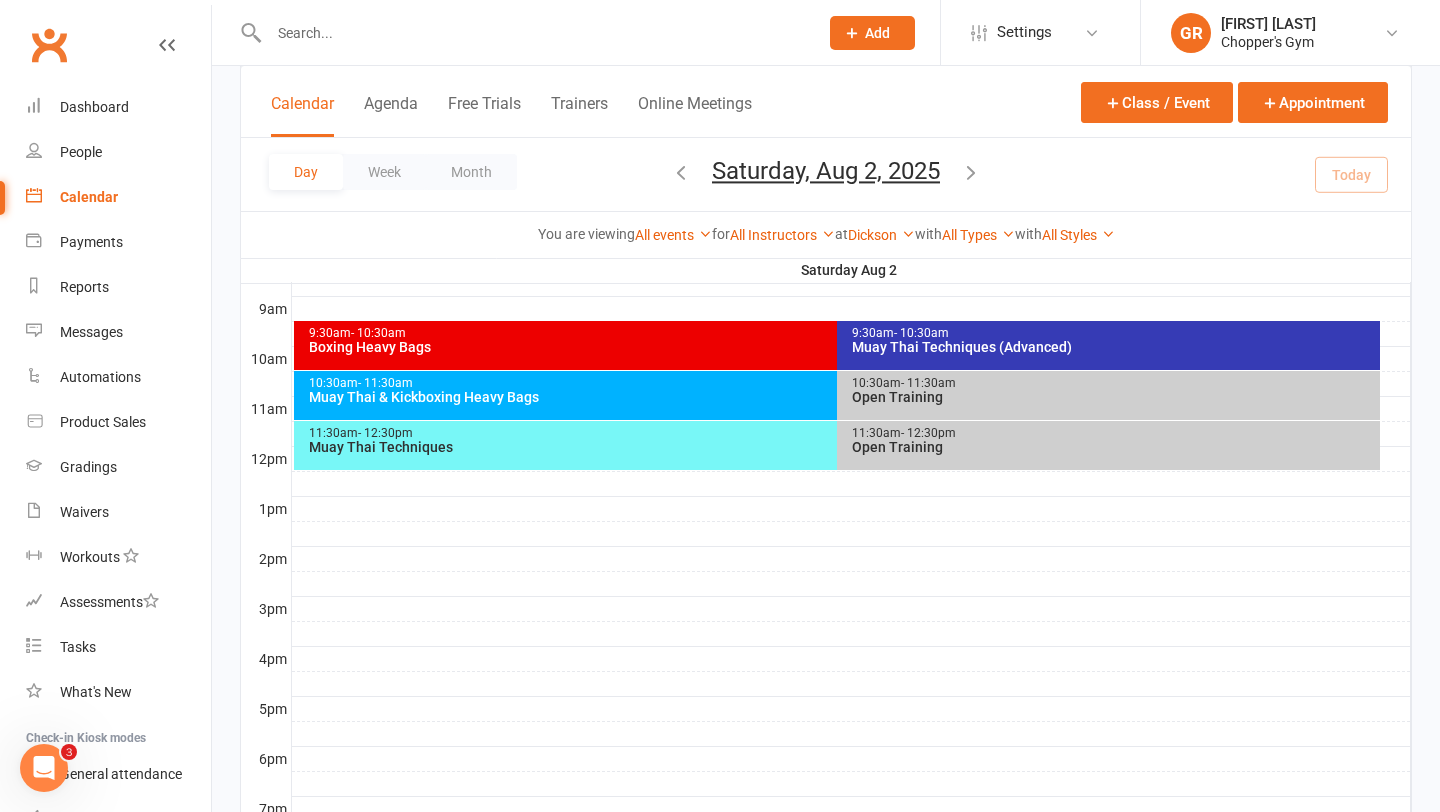 scroll, scrollTop: 561, scrollLeft: 0, axis: vertical 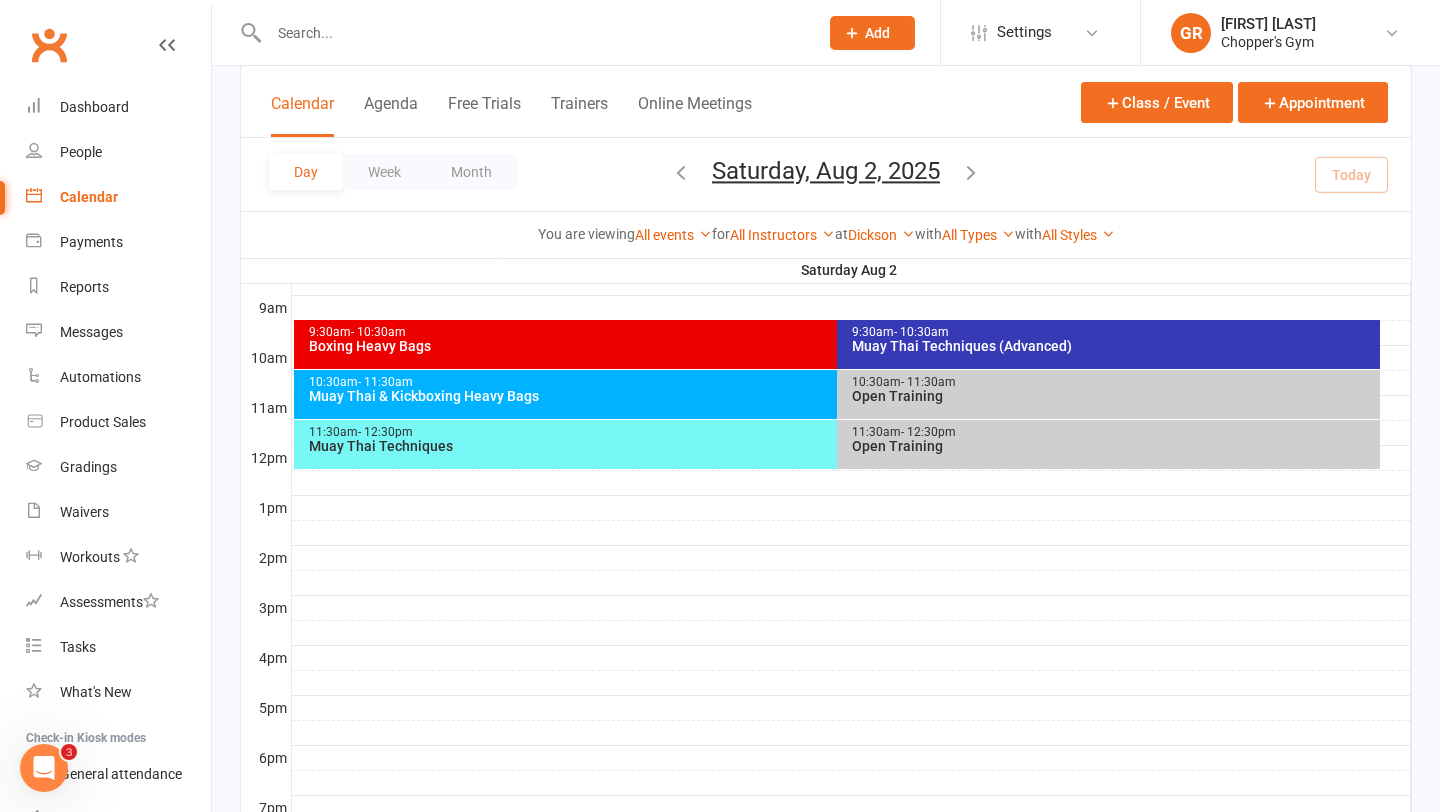 click on "Muay Thai & Kickboxing Heavy Bags" at bounding box center (832, 396) 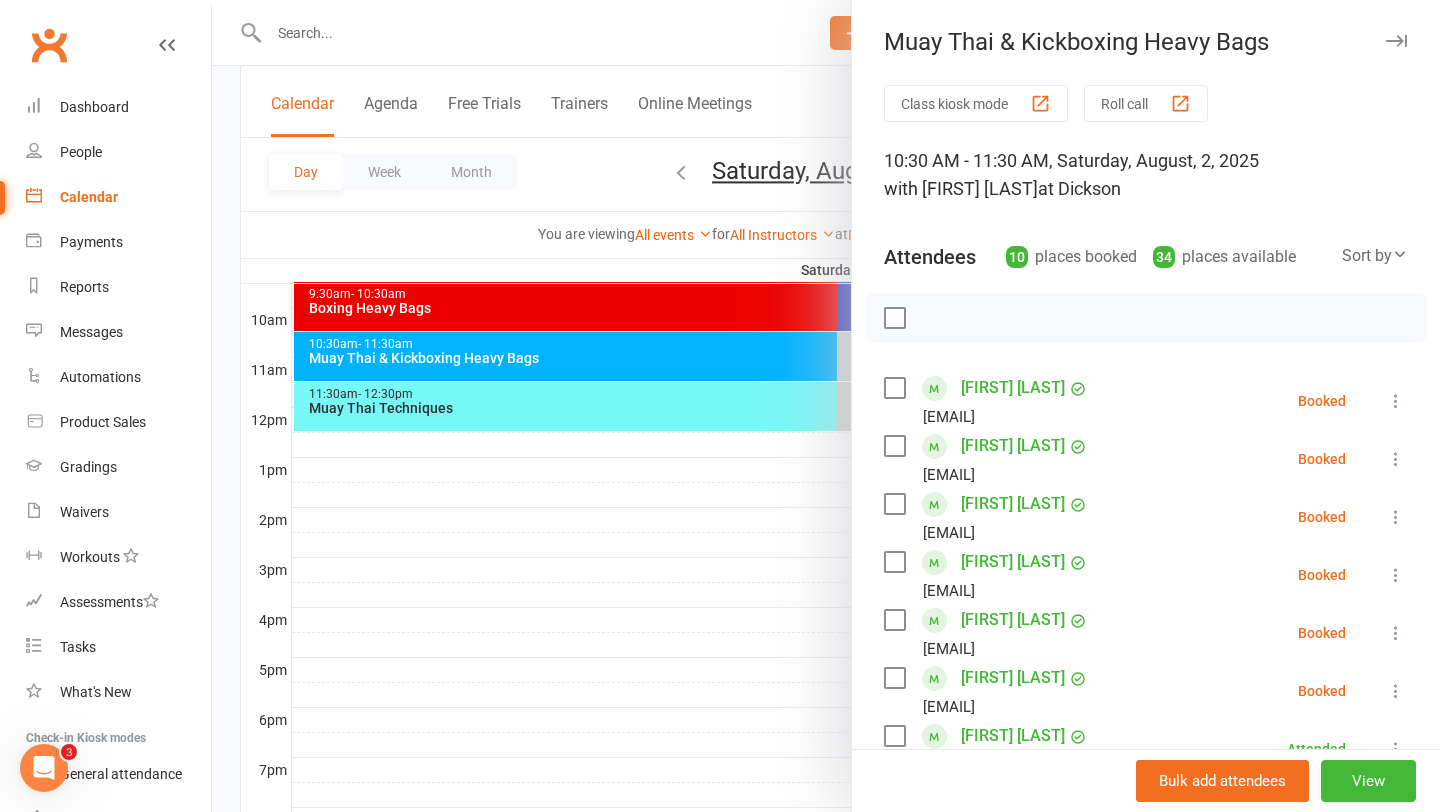 scroll, scrollTop: 598, scrollLeft: 0, axis: vertical 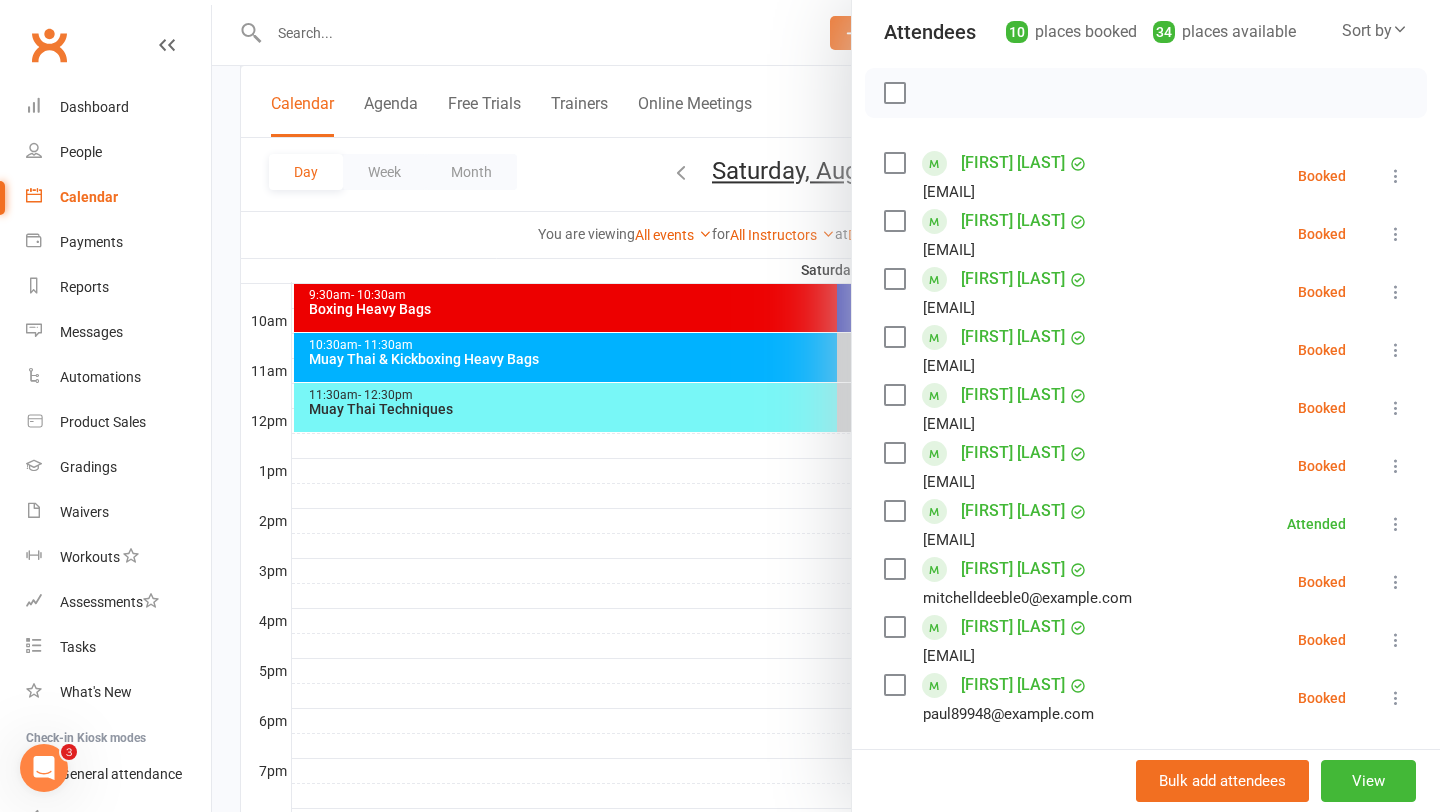 click at bounding box center [1396, 292] 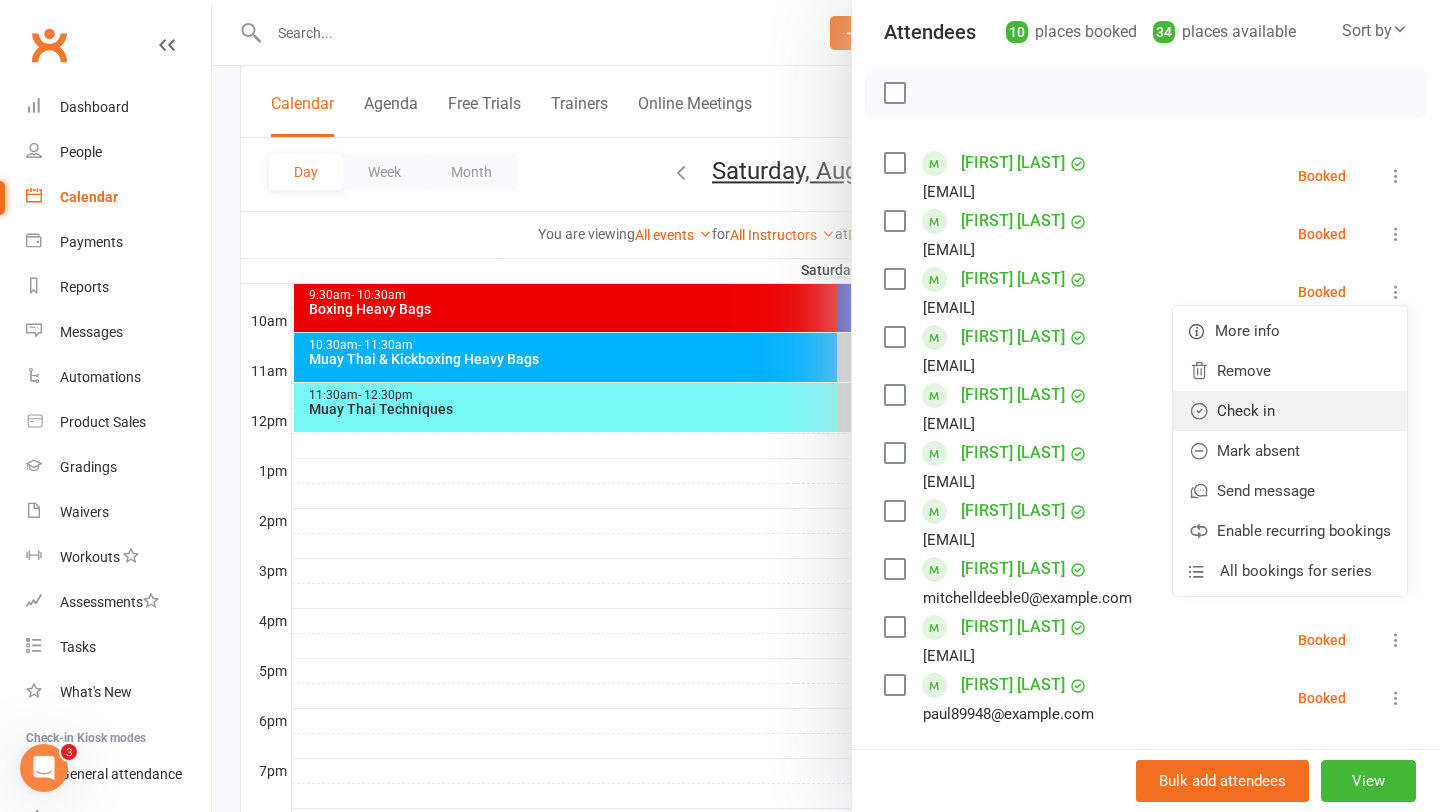 click on "Check in" at bounding box center [1290, 411] 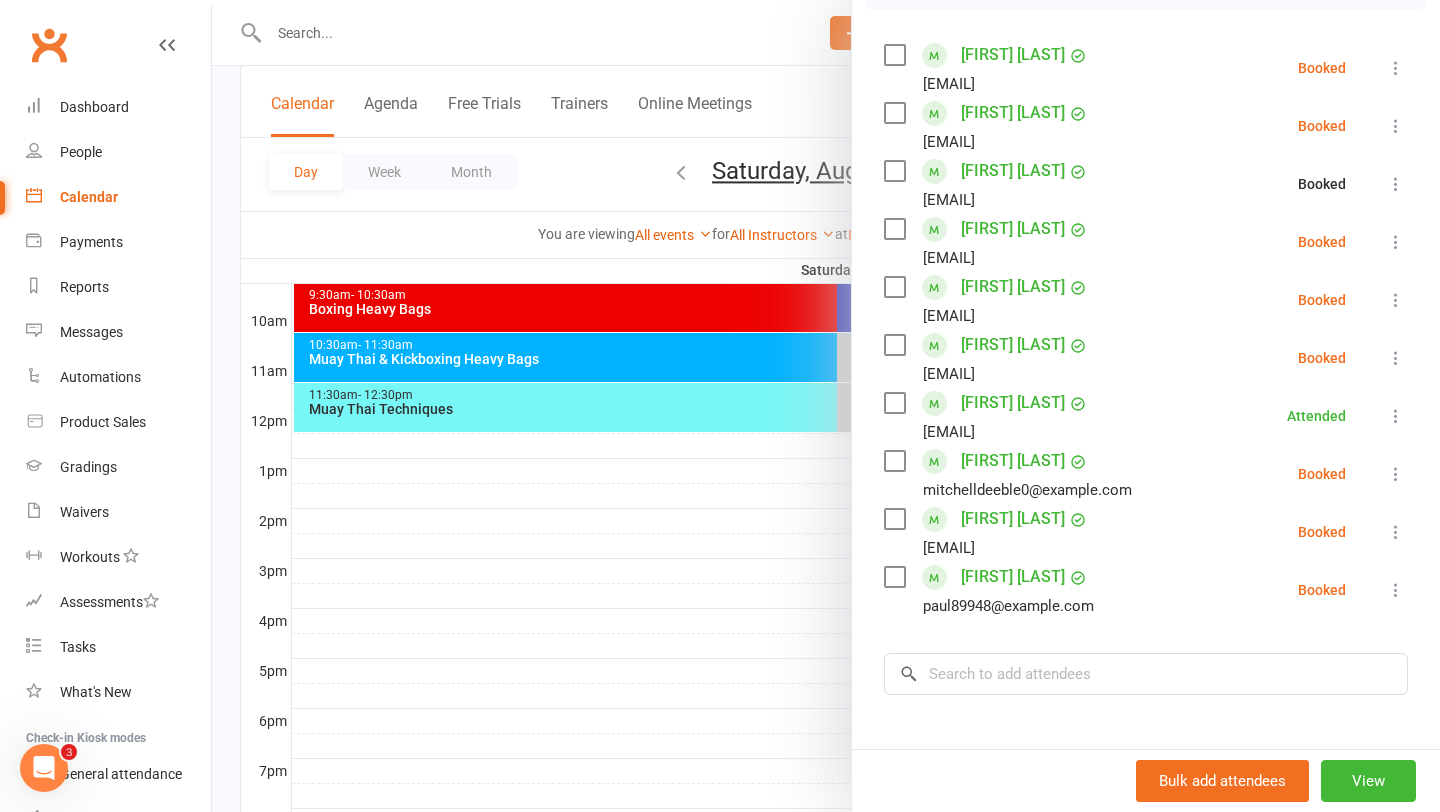 scroll, scrollTop: 332, scrollLeft: 0, axis: vertical 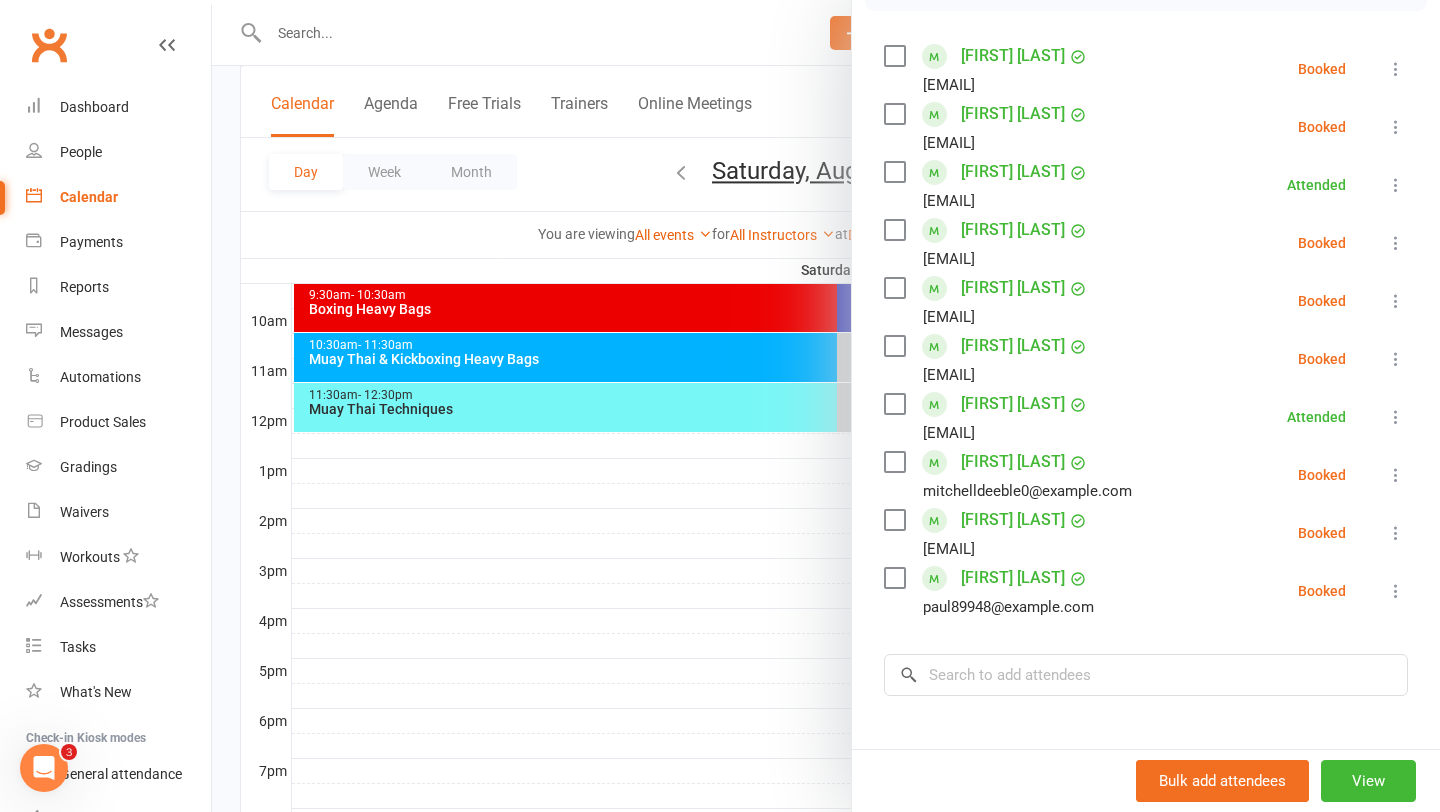 click at bounding box center [1396, 591] 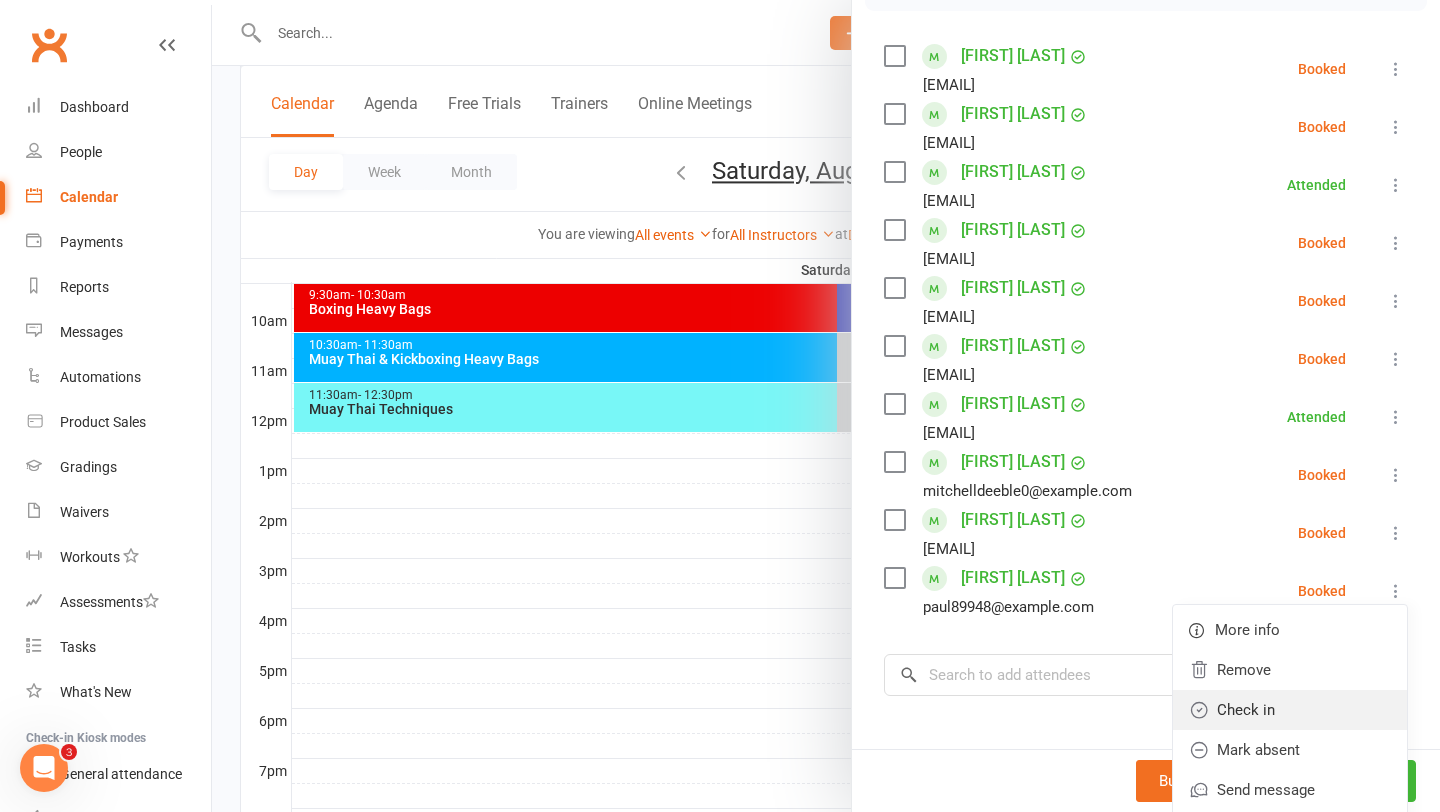 click on "Check in" at bounding box center [1290, 710] 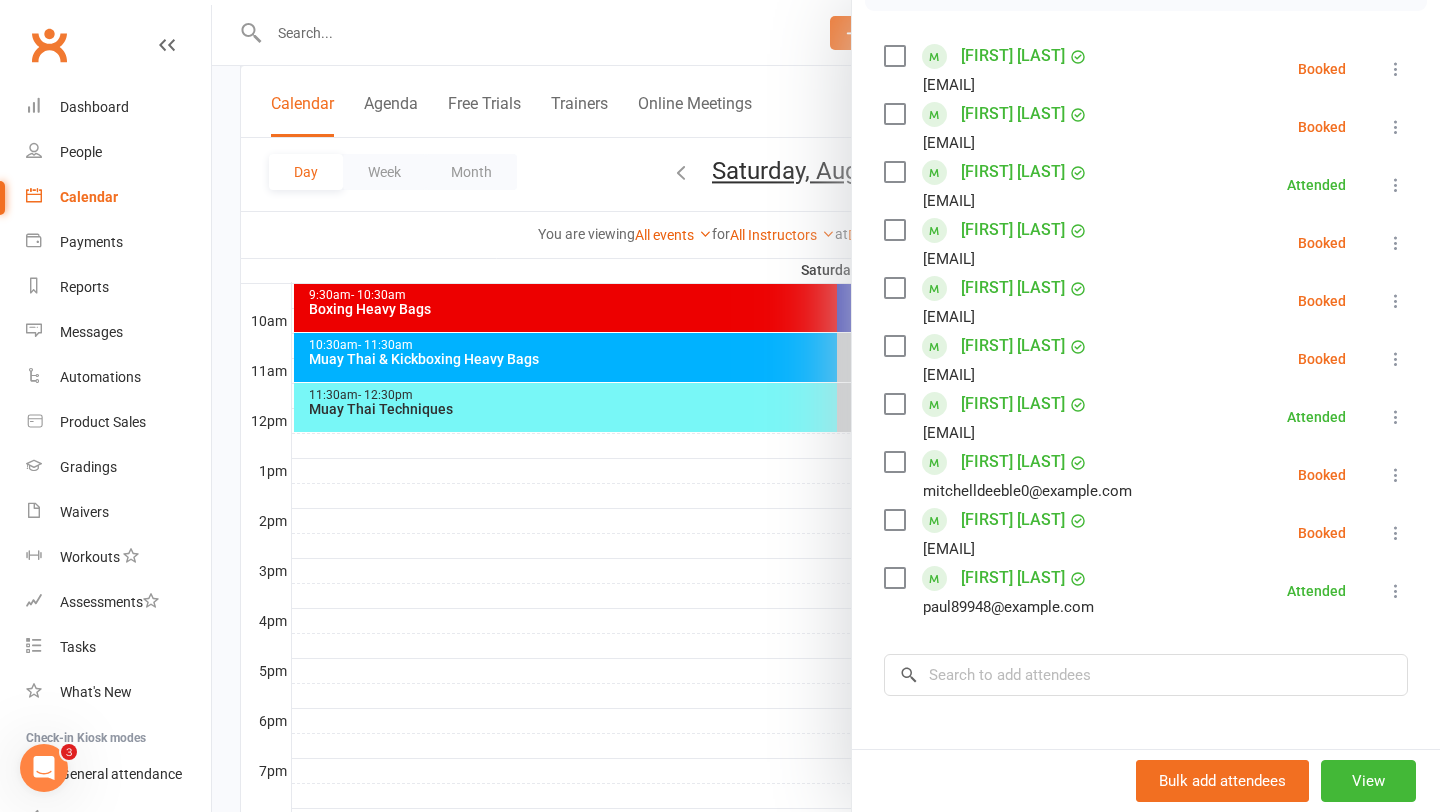click at bounding box center [1396, 127] 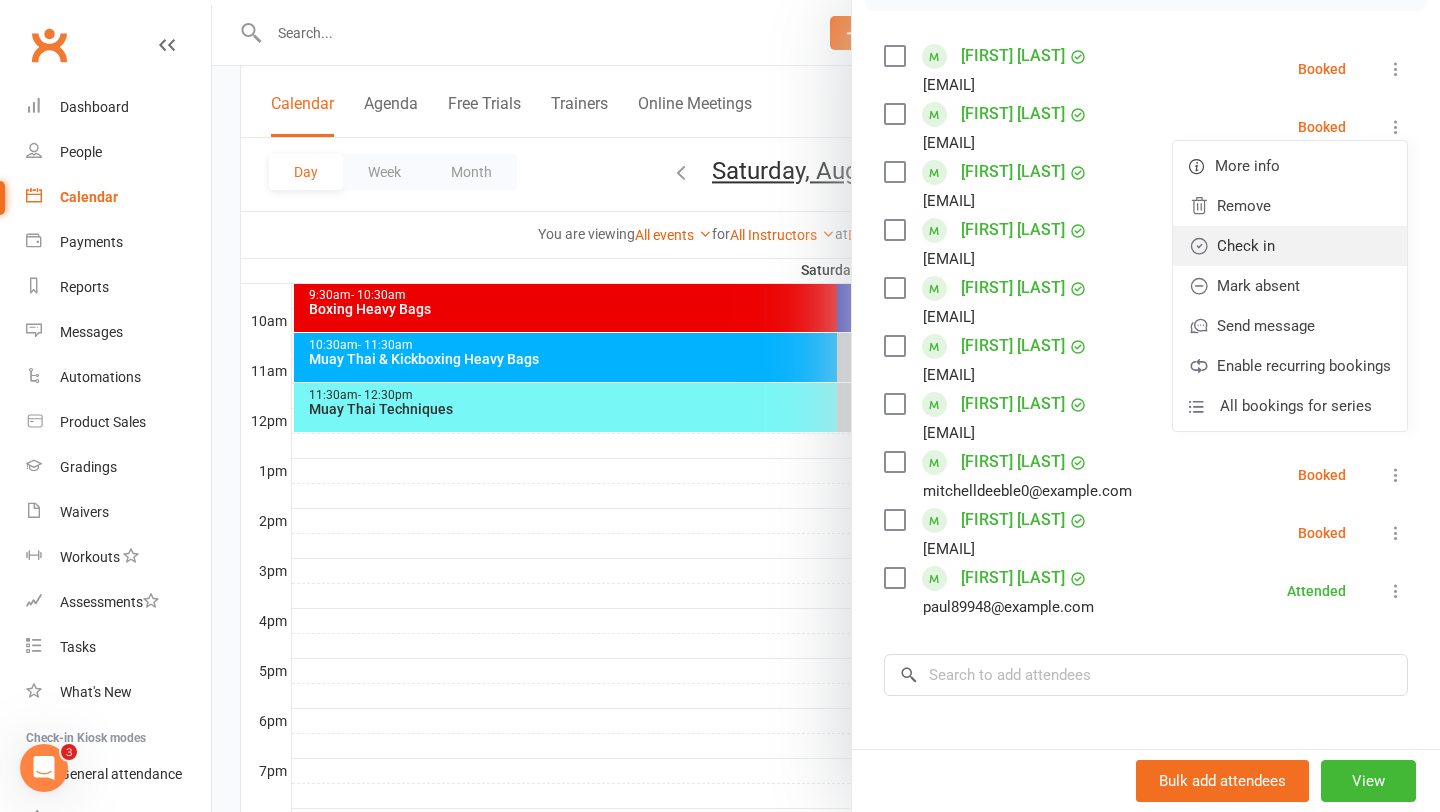 click on "Check in" at bounding box center (1290, 246) 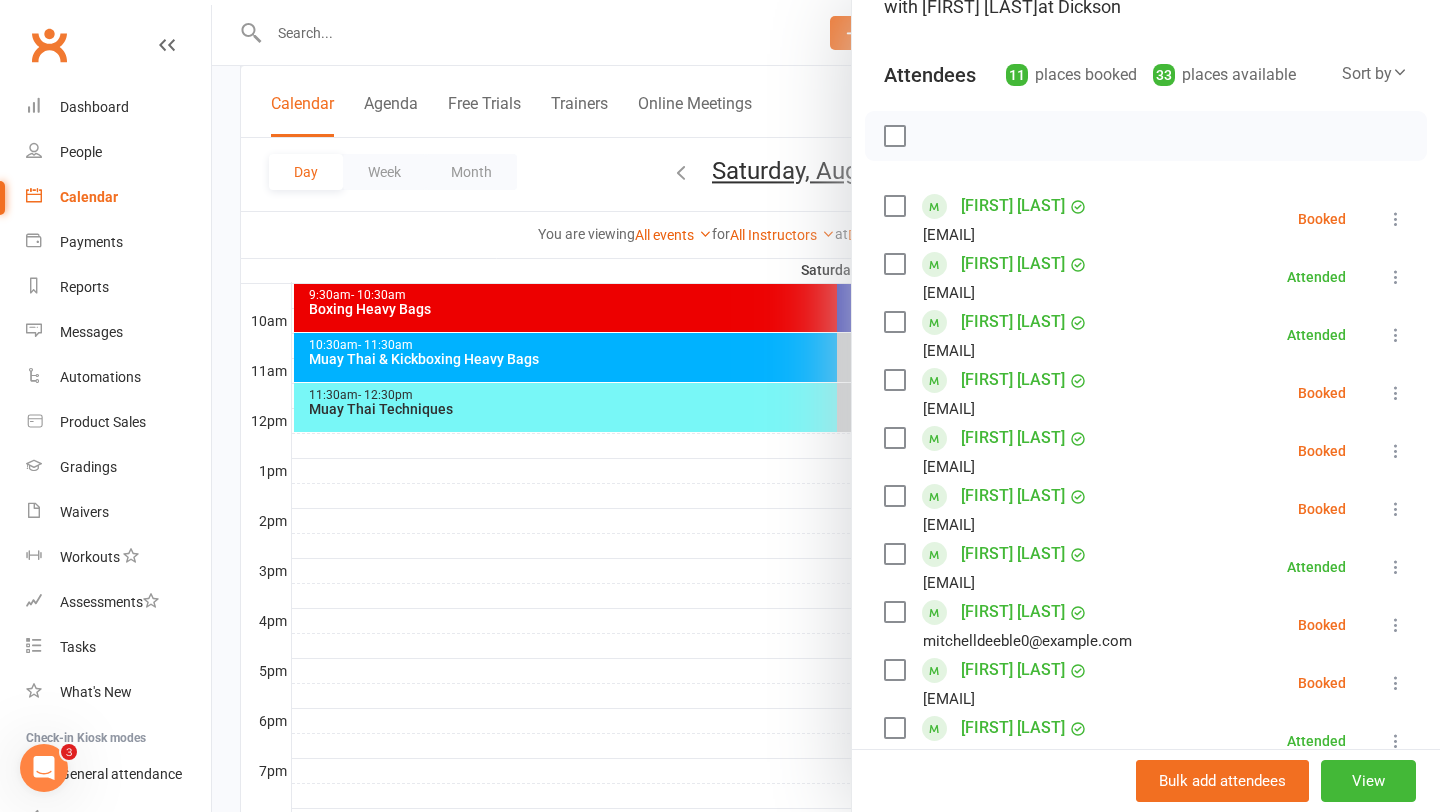 scroll, scrollTop: 180, scrollLeft: 0, axis: vertical 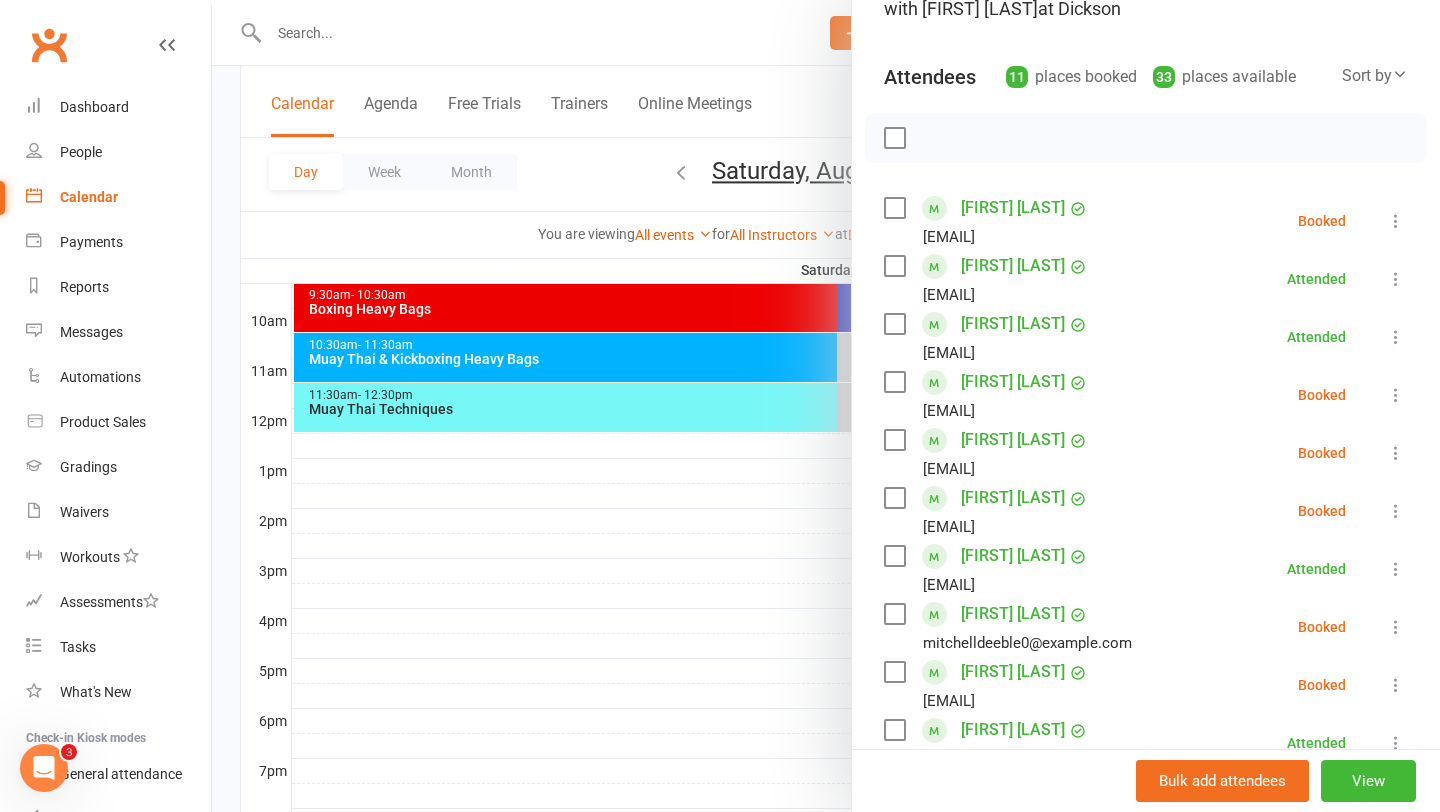 click at bounding box center (1396, 395) 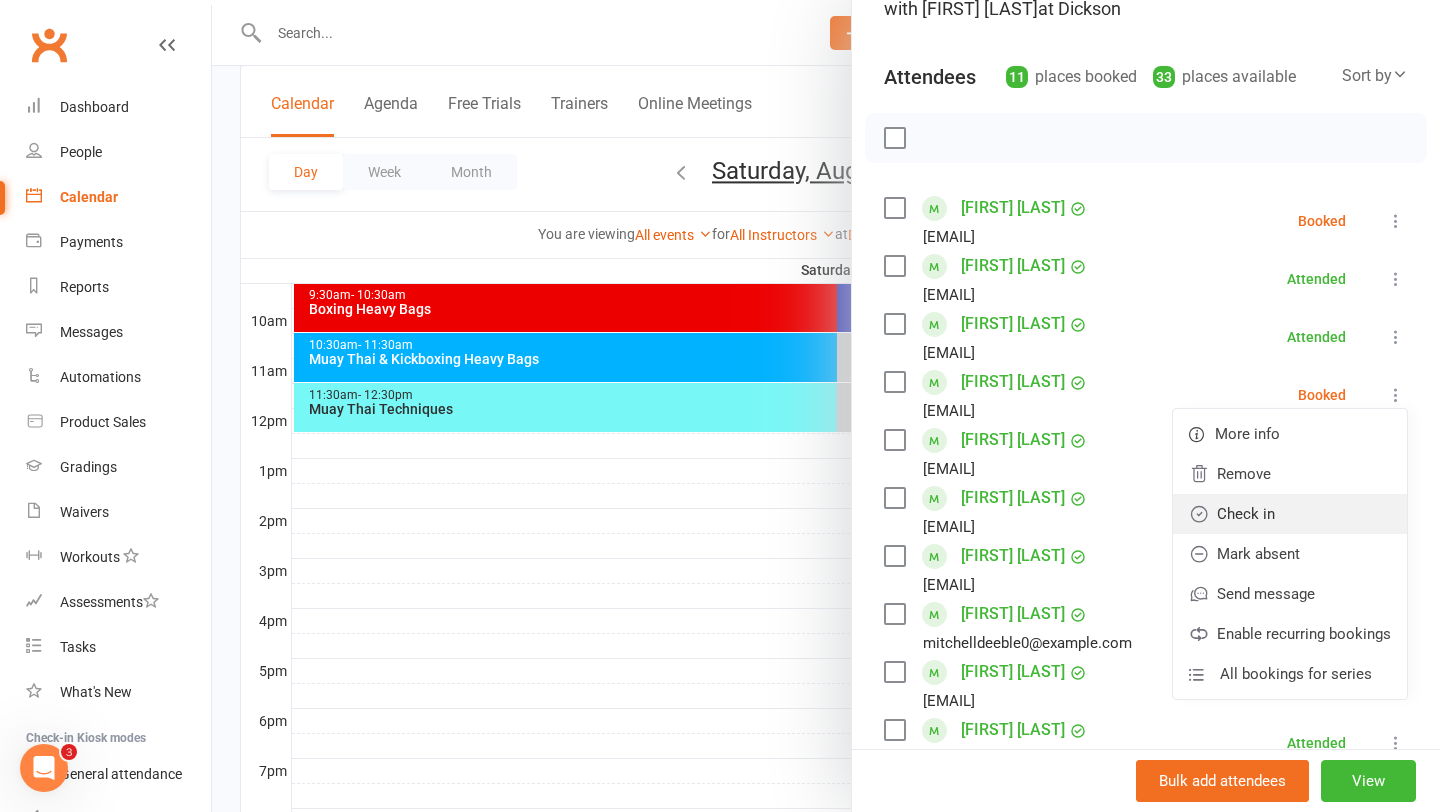 click on "Check in" at bounding box center [1290, 514] 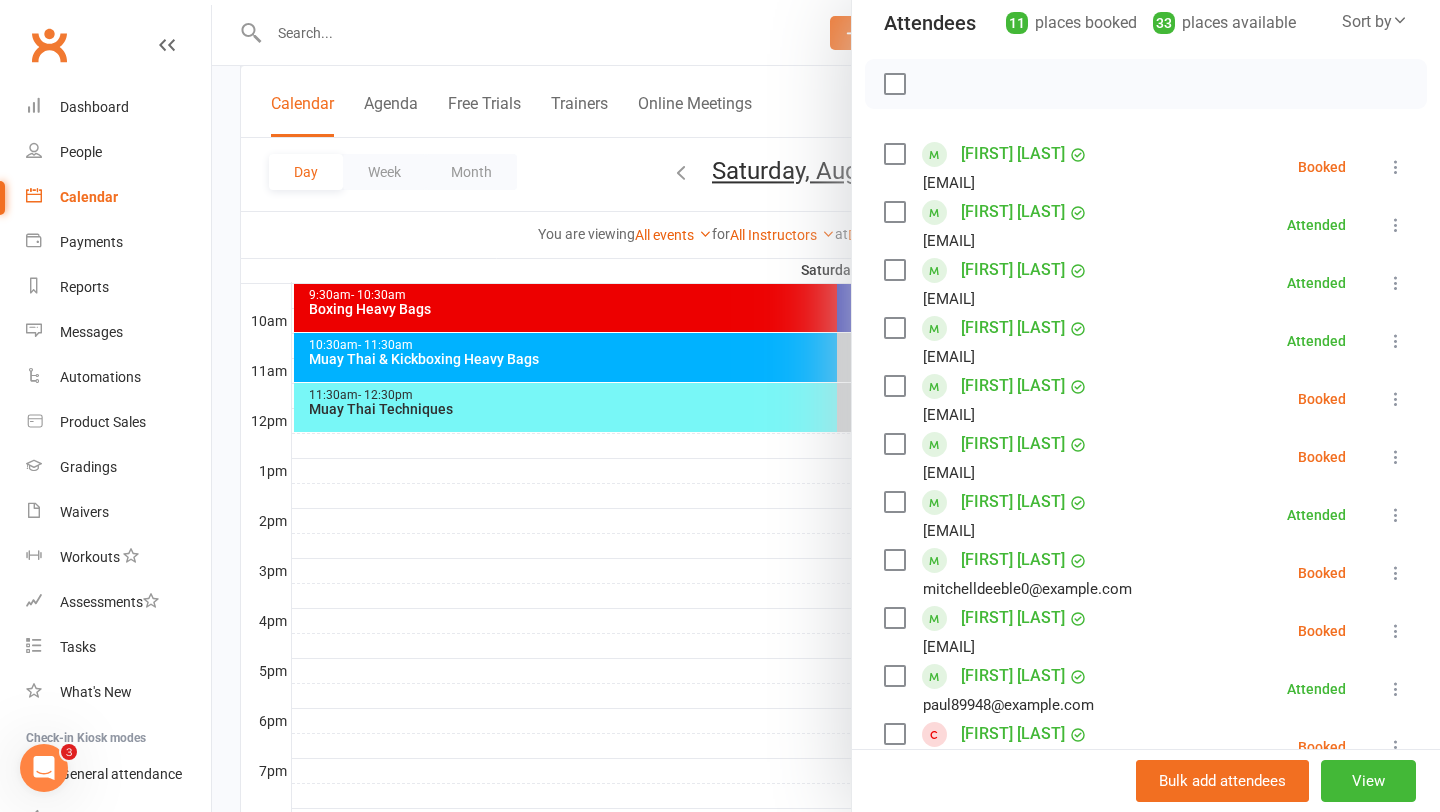 scroll, scrollTop: 232, scrollLeft: 0, axis: vertical 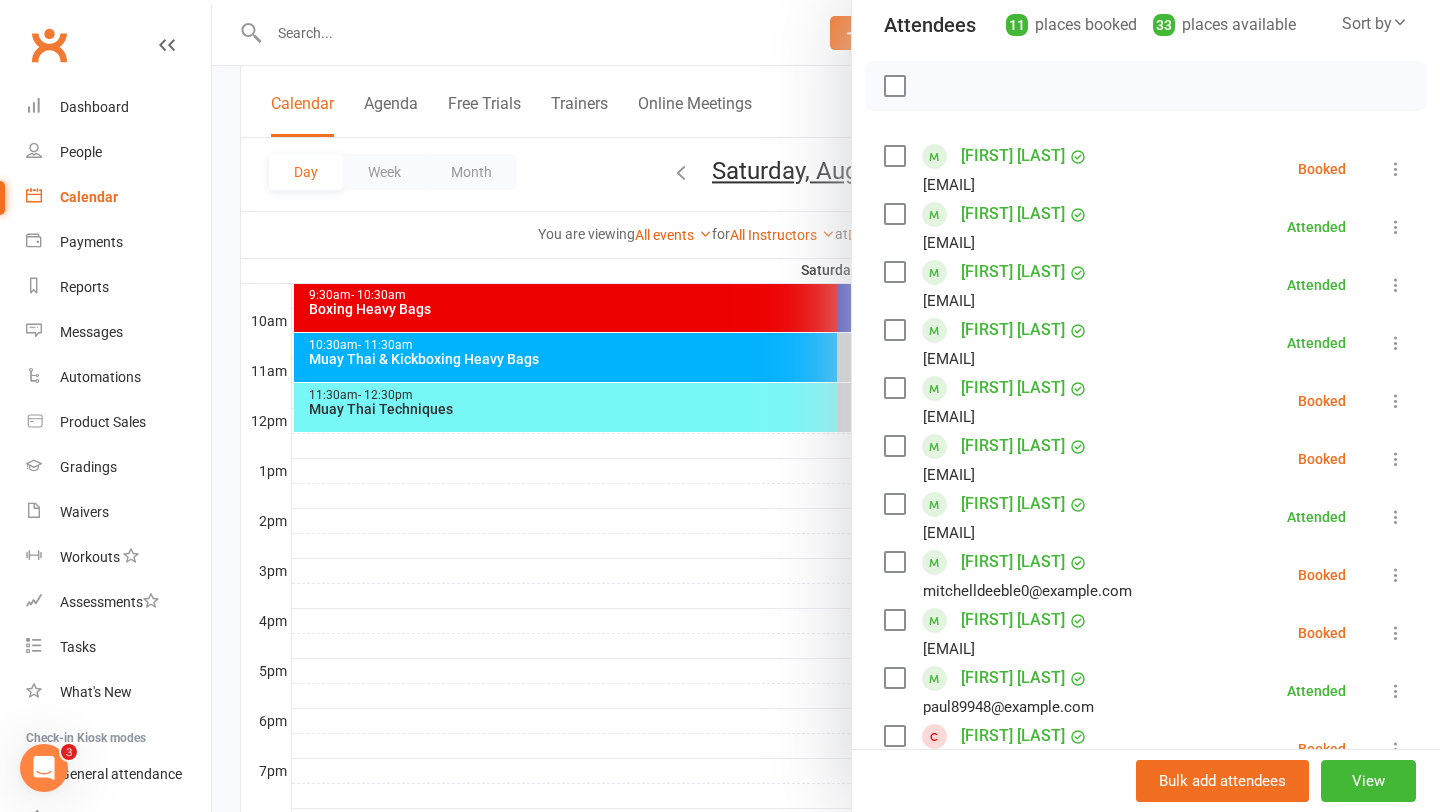 click at bounding box center [1396, 401] 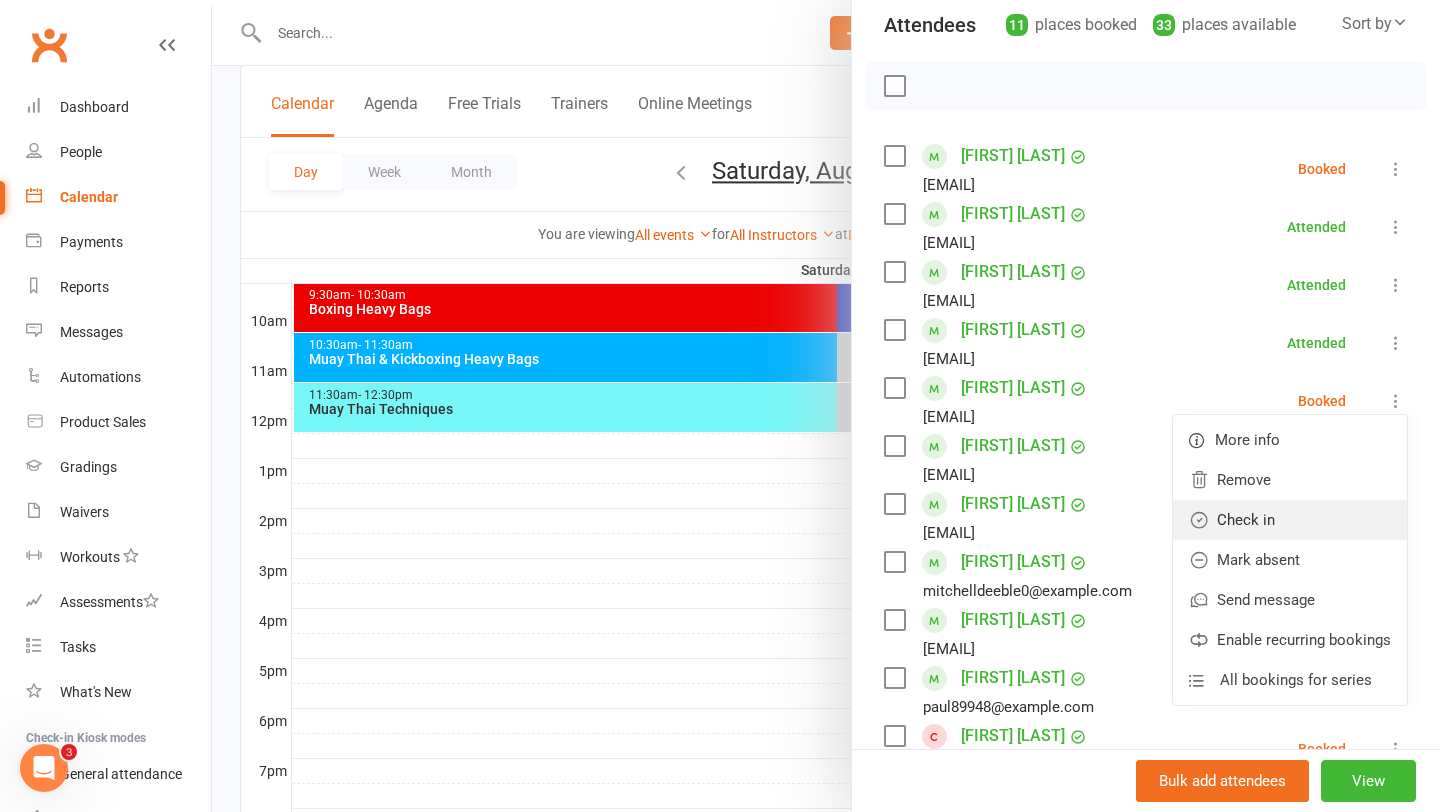 click on "Check in" at bounding box center (1290, 520) 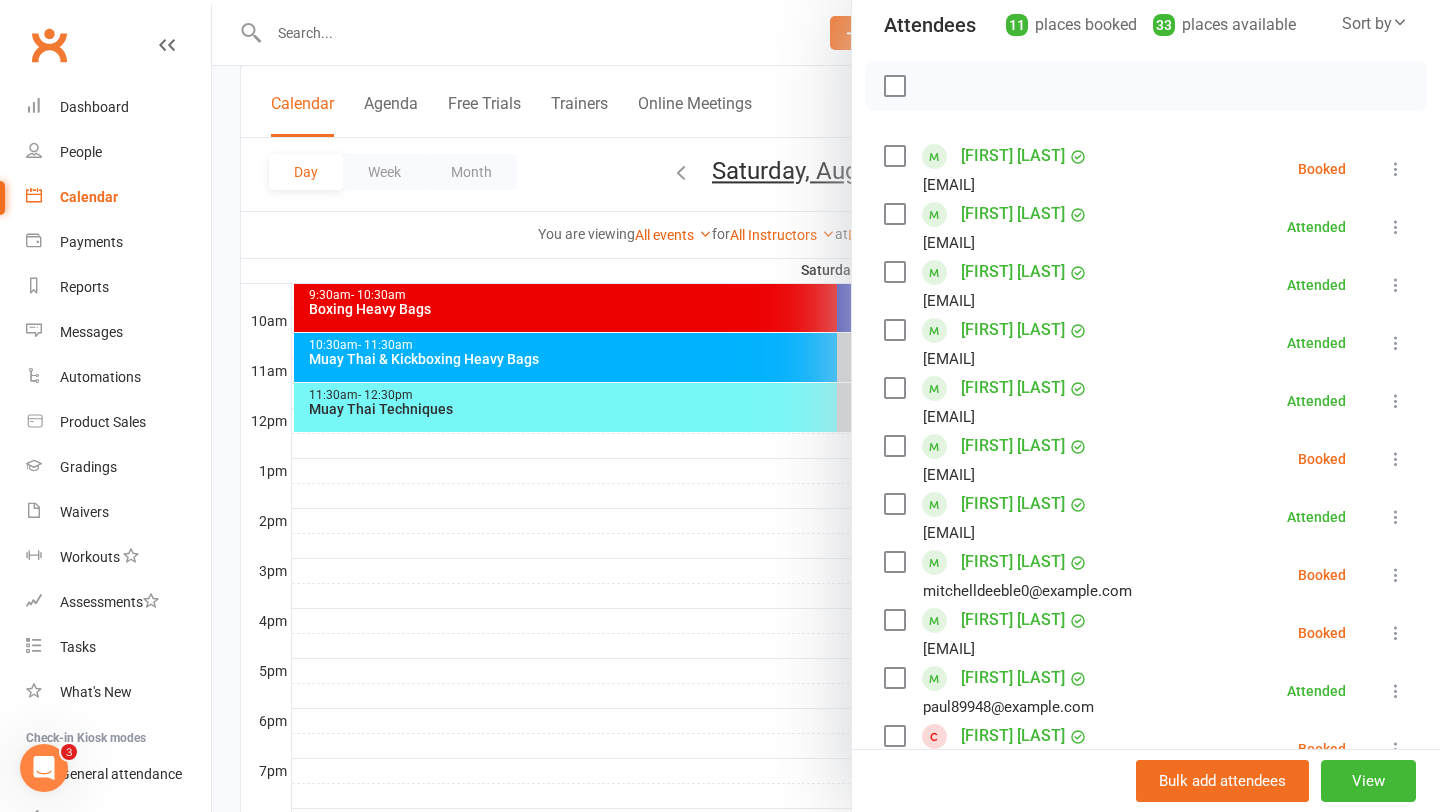 click on "Class kiosk mode  Roll call  10:30 AM - 11:30 AM, Saturday, August, 2, 2025 with Ben Harvey  at  Dickson  Attendees  11  places booked 33  places available Sort by  Last name  First name  Booking created    Alex Vieira  lx_vieira@yahoo.co.uk Booked More info  Remove  Check in  Mark absent  Send message  Enable recurring bookings  All bookings for series    Anton Westveld  anton.westveld@gmail.com Attended More info  Remove  Mark absent  Undo check-in  Send message  Enable recurring bookings  All bookings for series    Ben Celica  benjamin.celica@gmail.com Attended More info  Remove  Mark absent  Undo check-in  Send message  Enable recurring bookings  All bookings for series    Charlie Woodman  charliewoodman10@hotmail.com Attended More info  Remove  Mark absent  Undo check-in  Send message  Enable recurring bookings  All bookings for series    Jay Mokrij  kate.levings1@gmail.com Attended More info  Remove  Mark absent  Undo check-in  Send message  Enable recurring bookings  All bookings for series    Booked" at bounding box center [1146, 495] 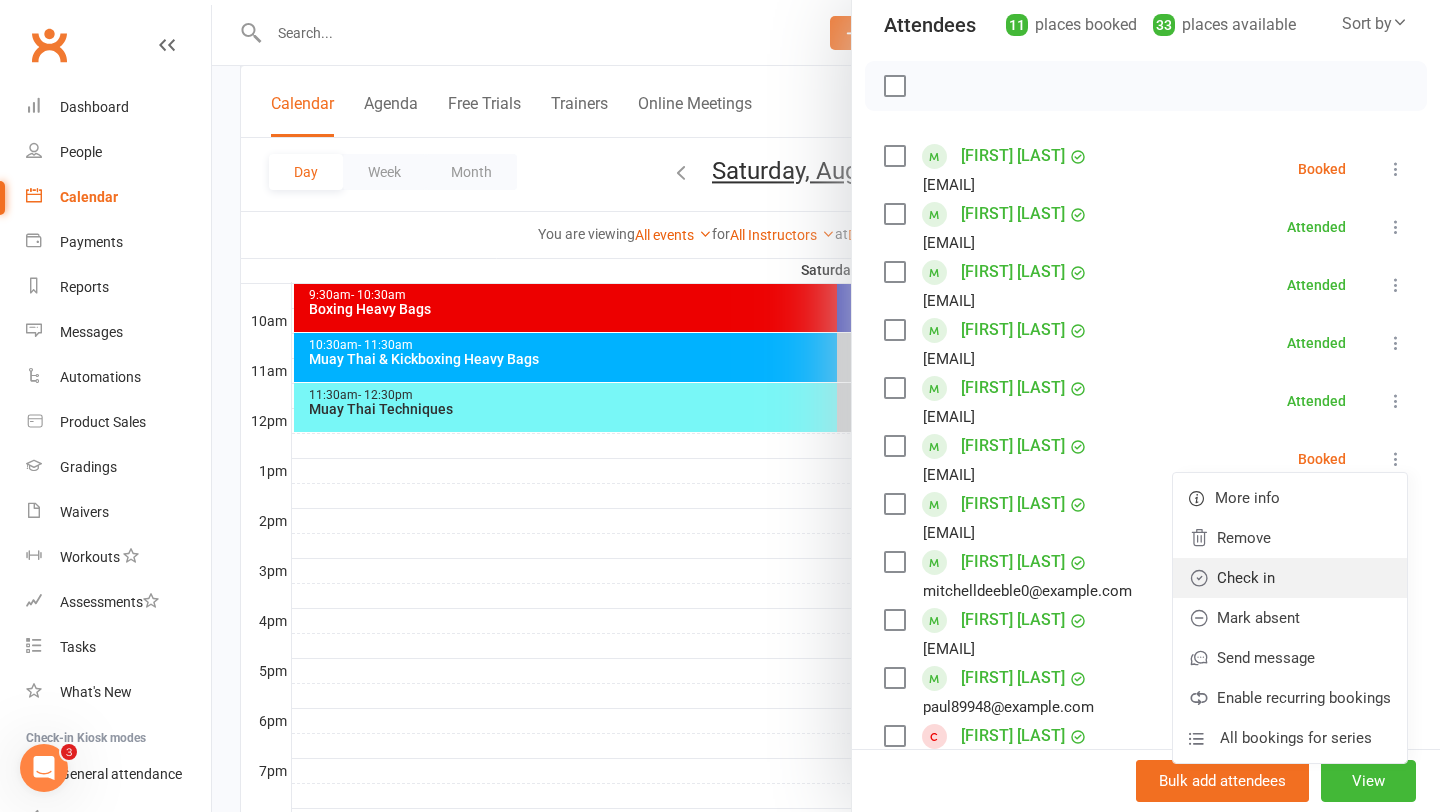 click on "Check in" at bounding box center (1290, 578) 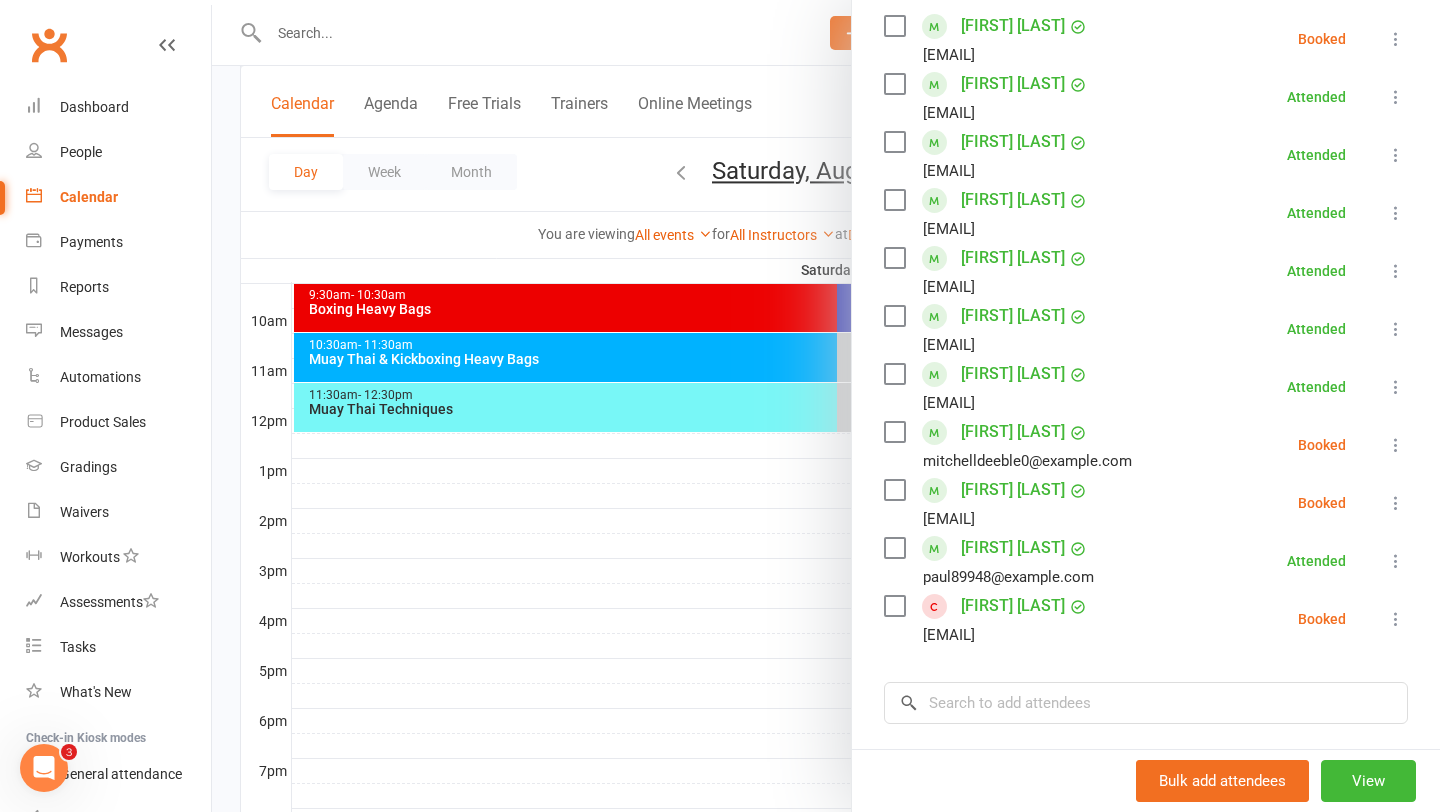 scroll, scrollTop: 361, scrollLeft: 0, axis: vertical 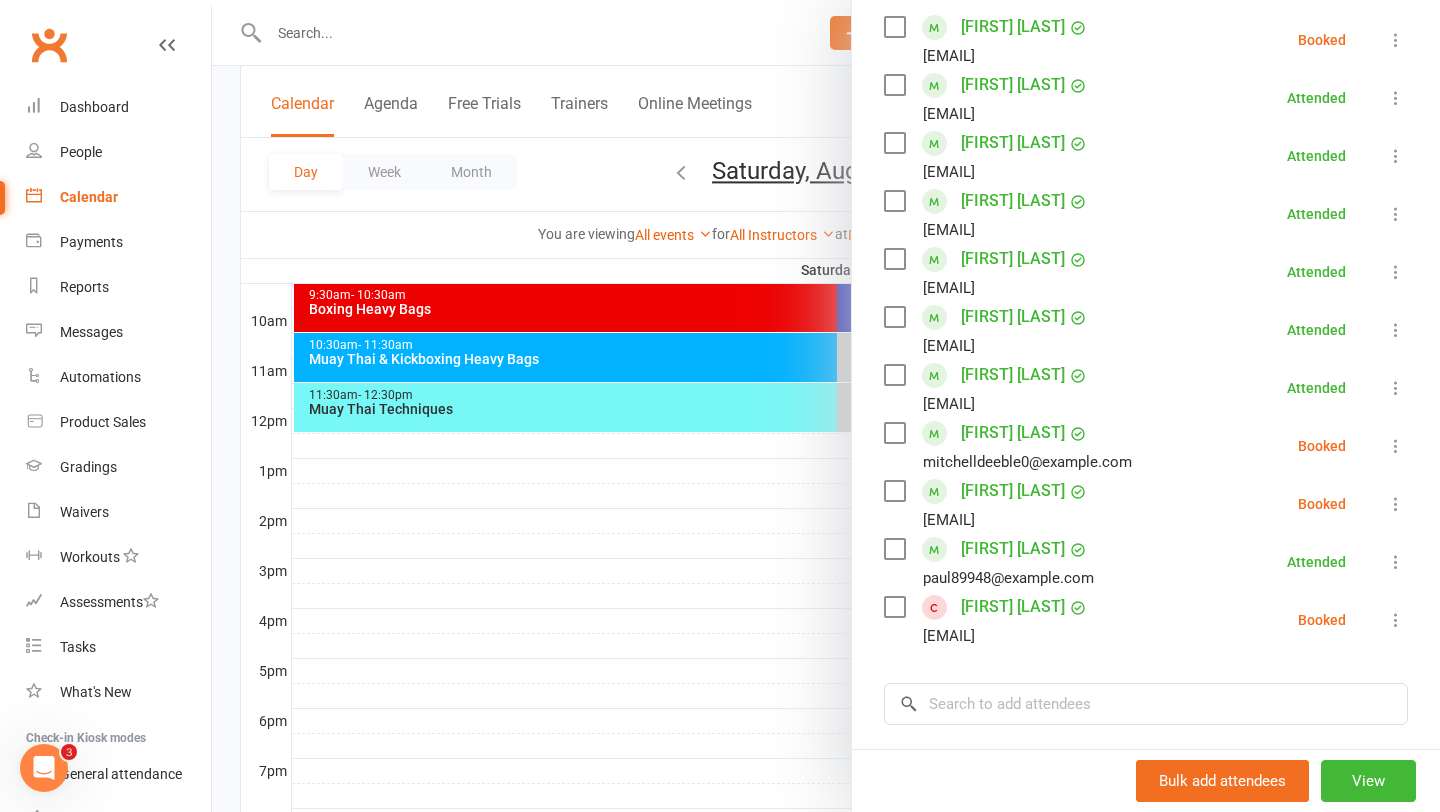 click at bounding box center [1396, 446] 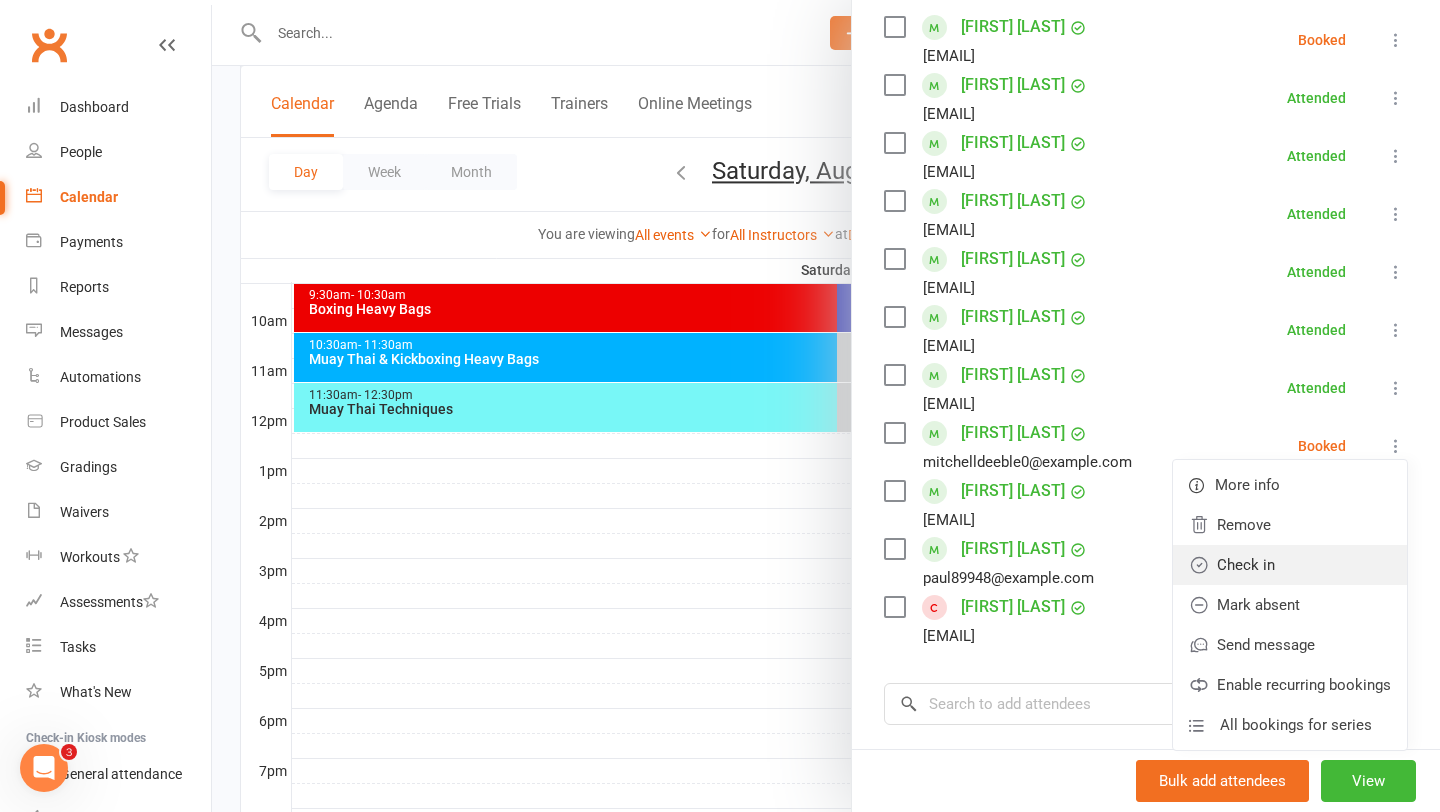click on "Check in" at bounding box center (1290, 565) 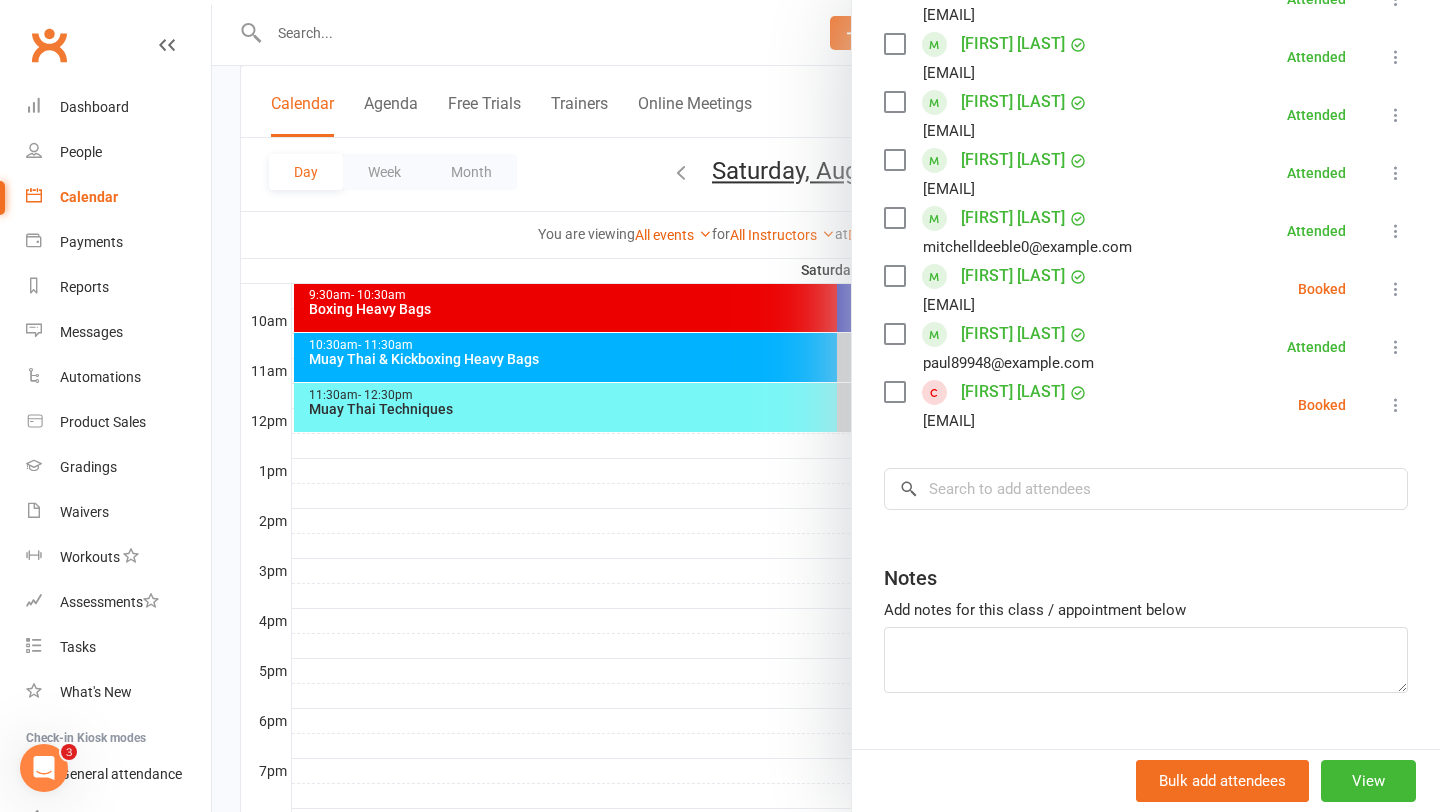scroll, scrollTop: 568, scrollLeft: 0, axis: vertical 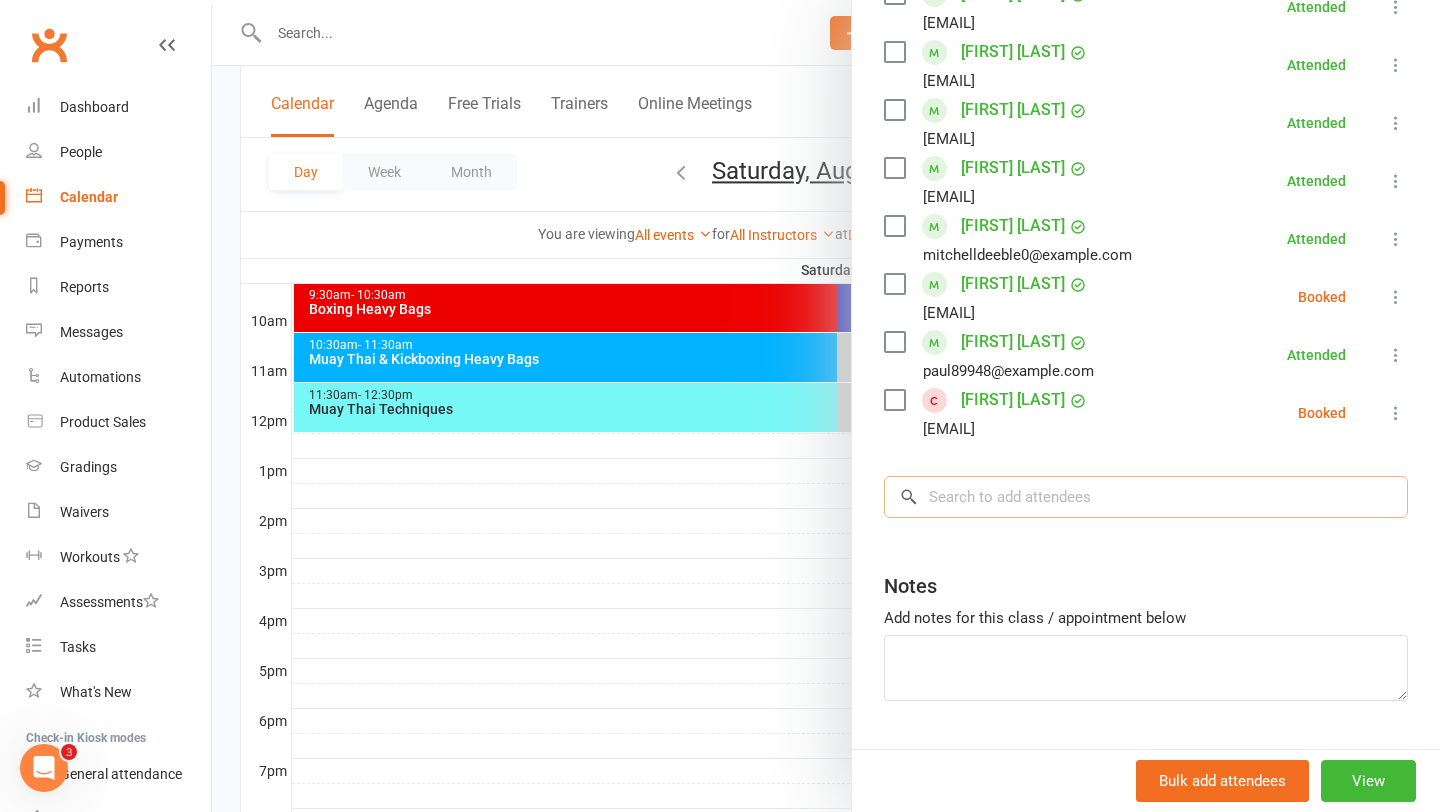 click at bounding box center (1146, 497) 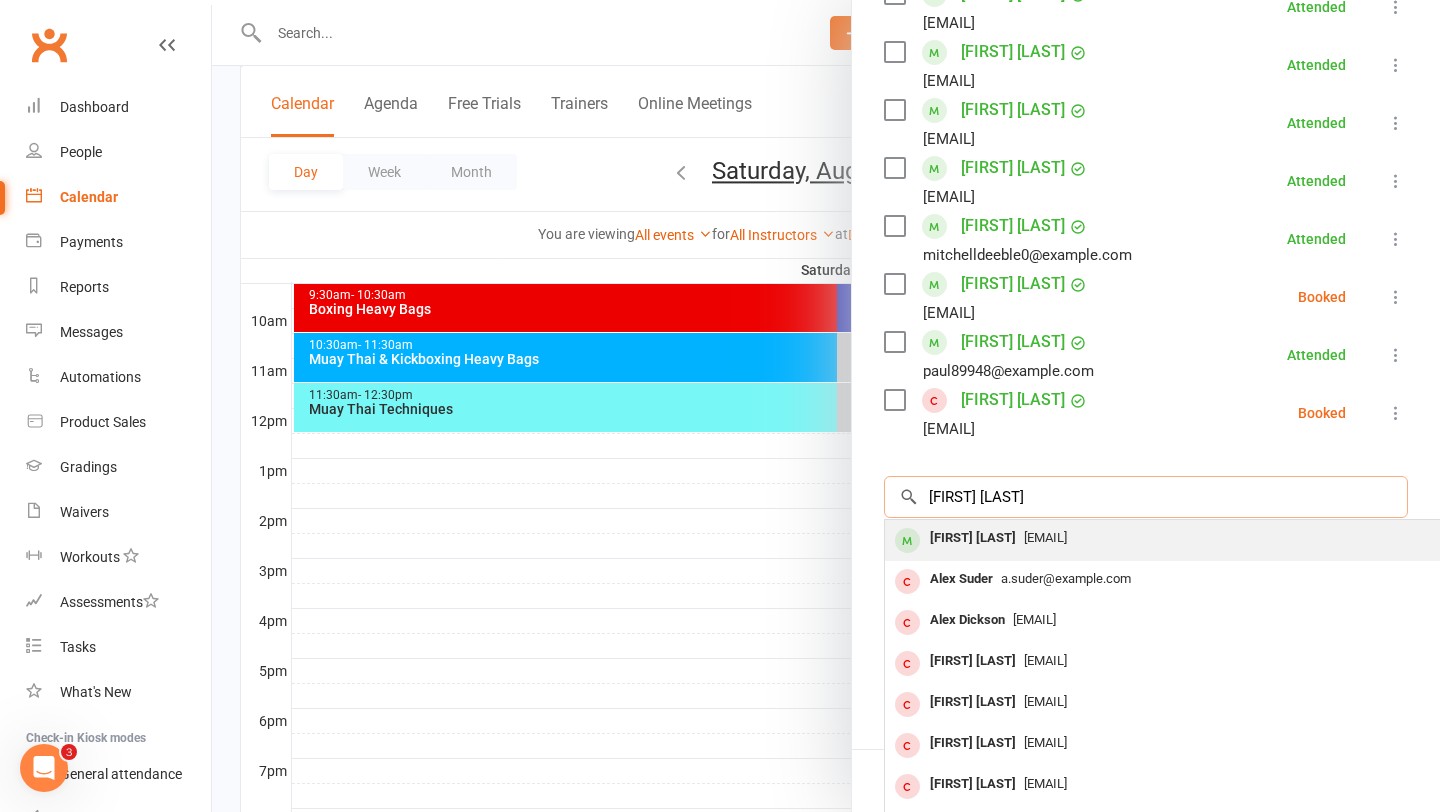 type on "alex swan" 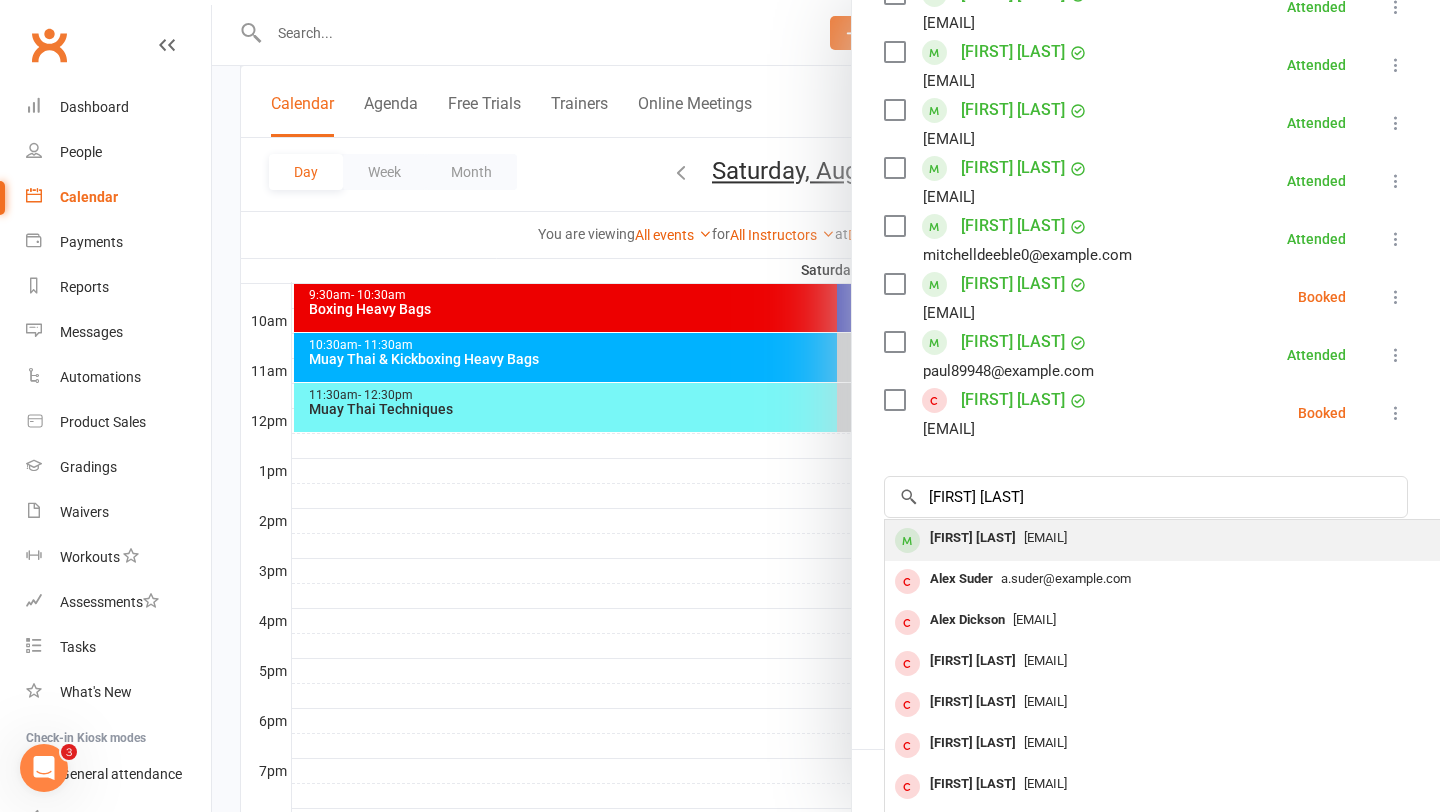 click on "alexandrabeech13@gmail.com" at bounding box center (1184, 538) 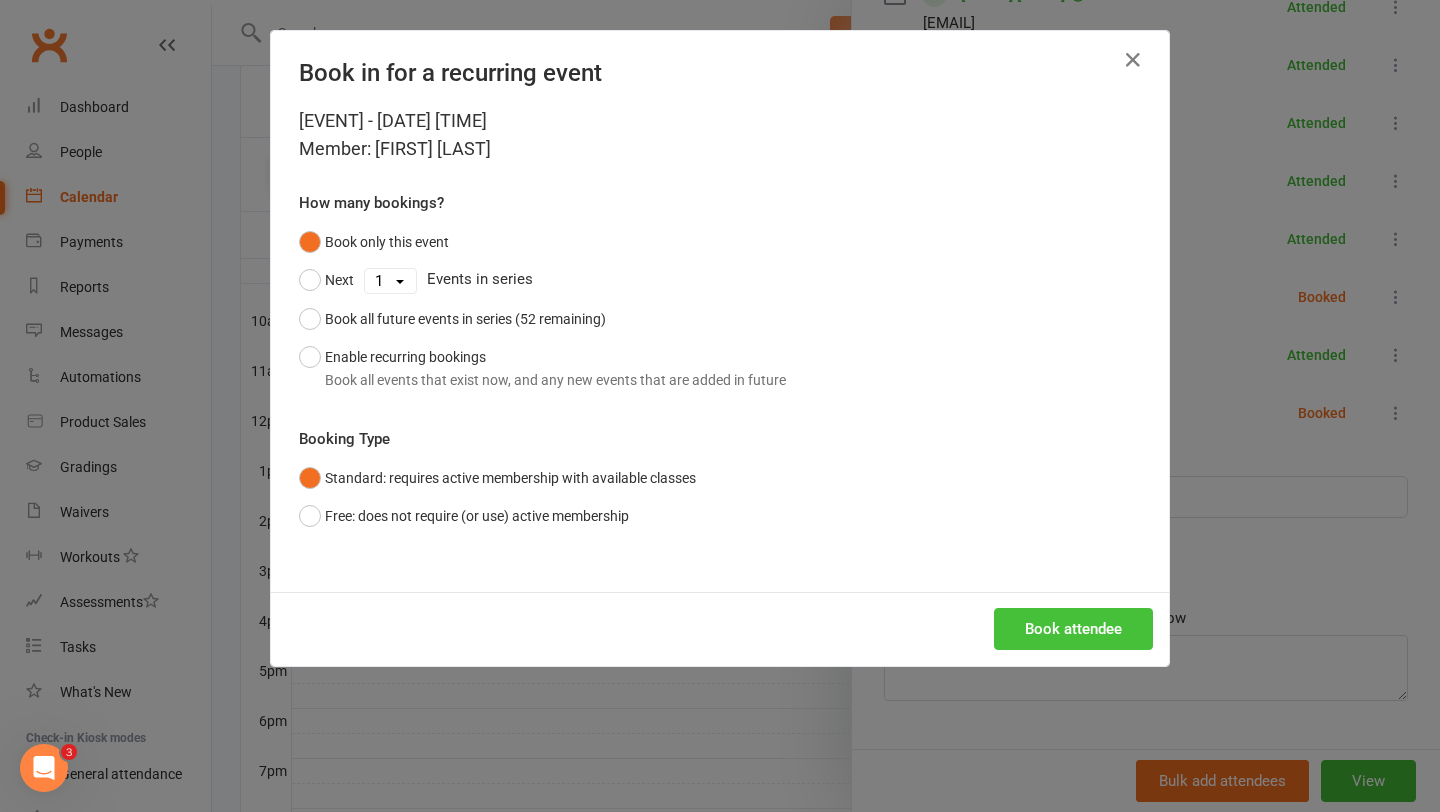 click on "Book attendee" at bounding box center (1073, 629) 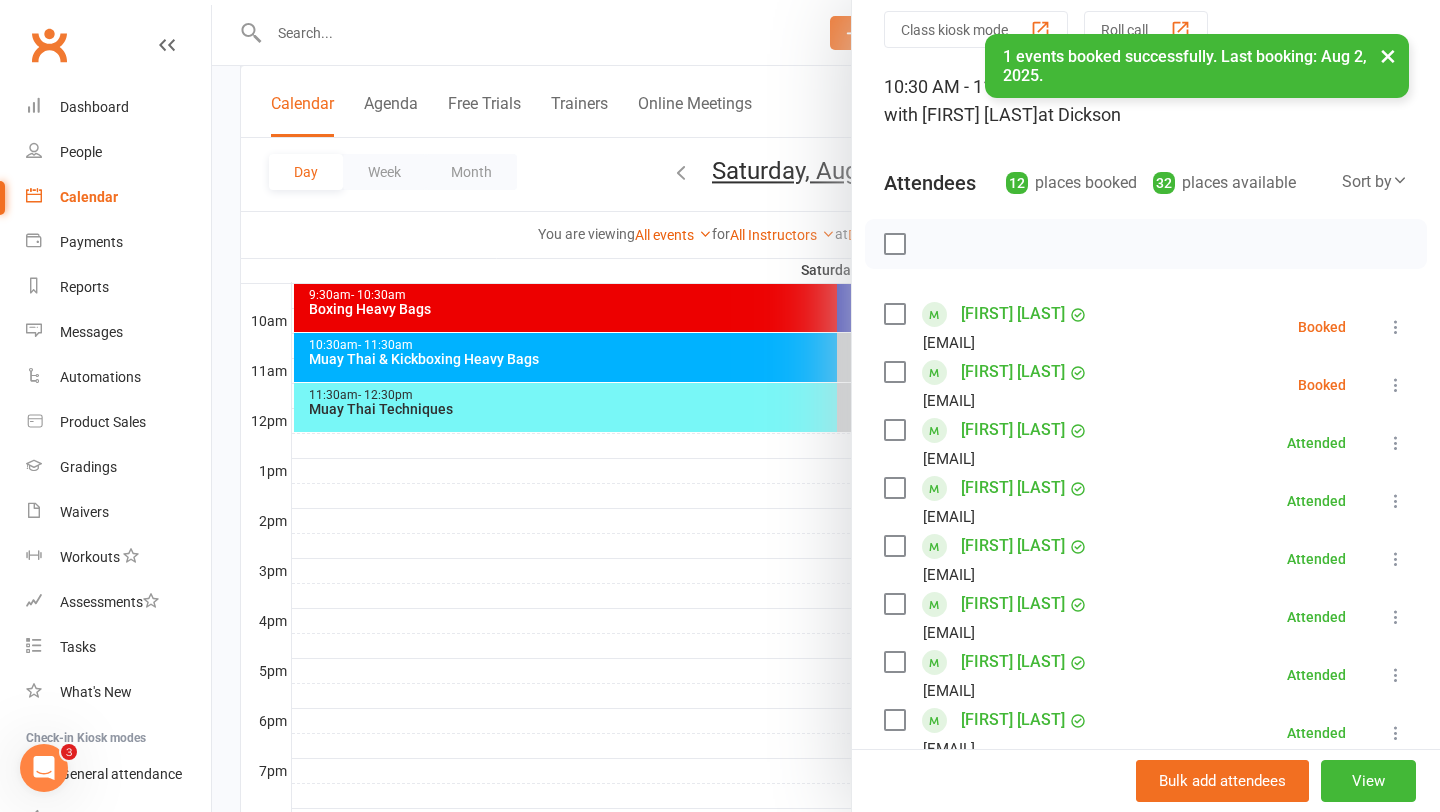 scroll, scrollTop: 73, scrollLeft: 0, axis: vertical 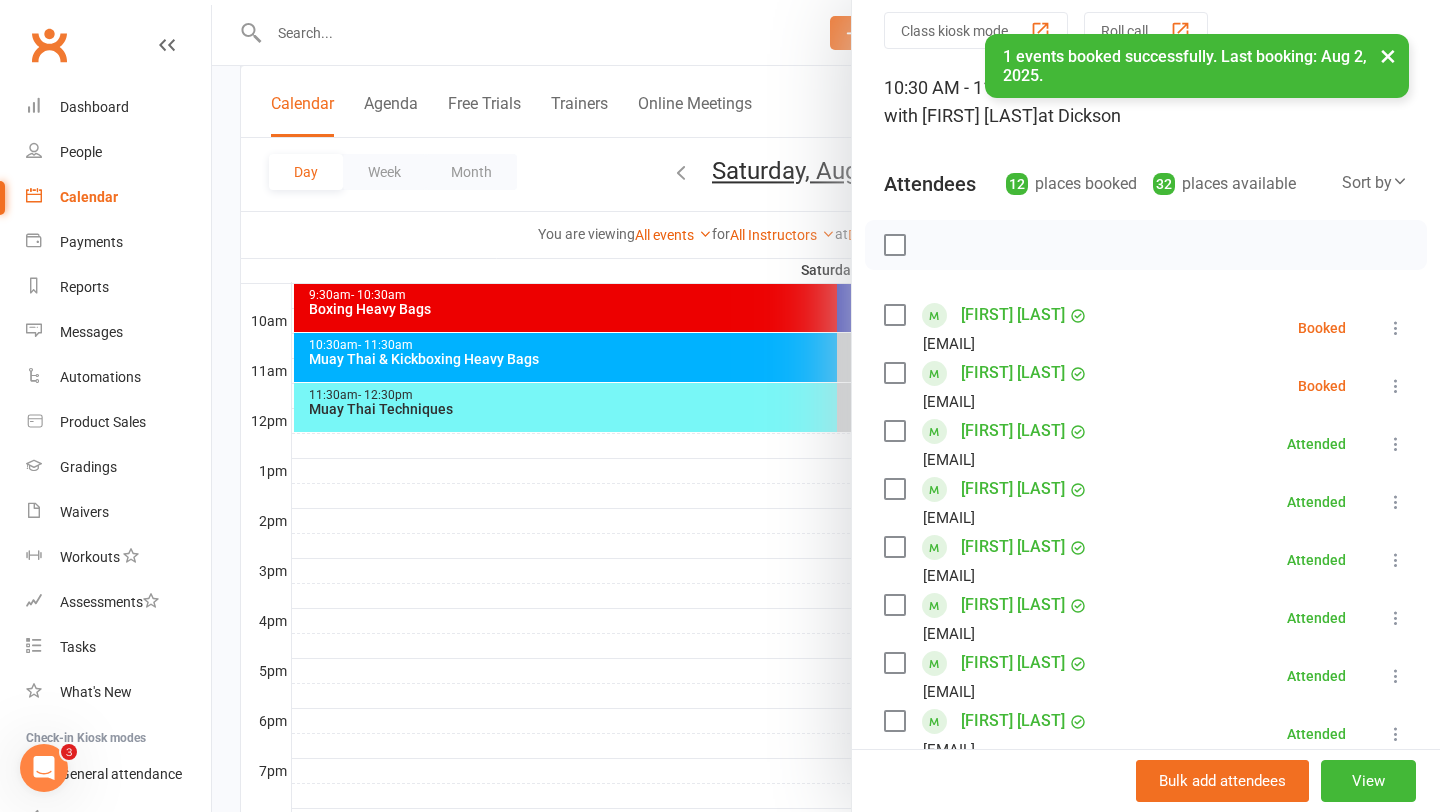 click at bounding box center (1396, 328) 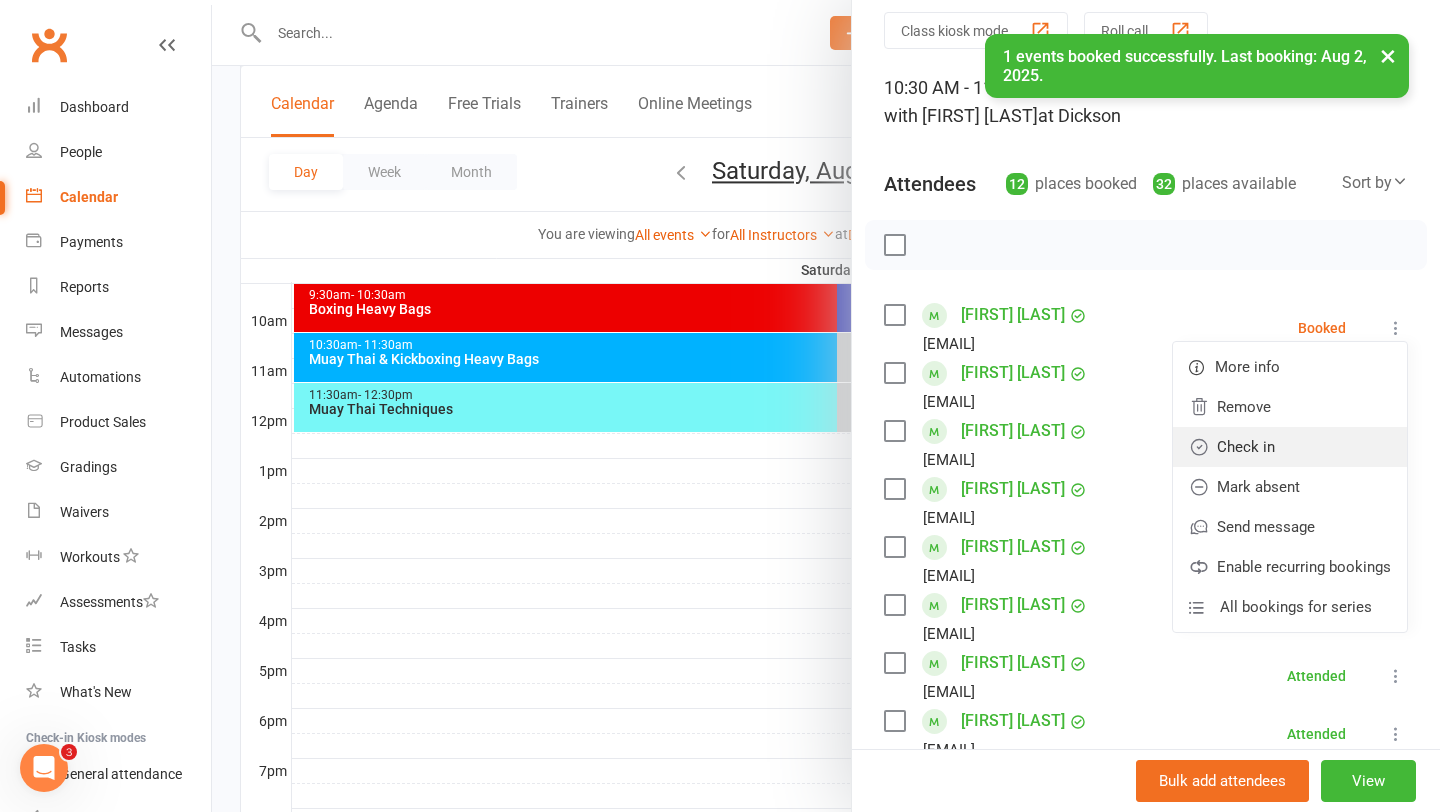click on "Check in" at bounding box center [1290, 447] 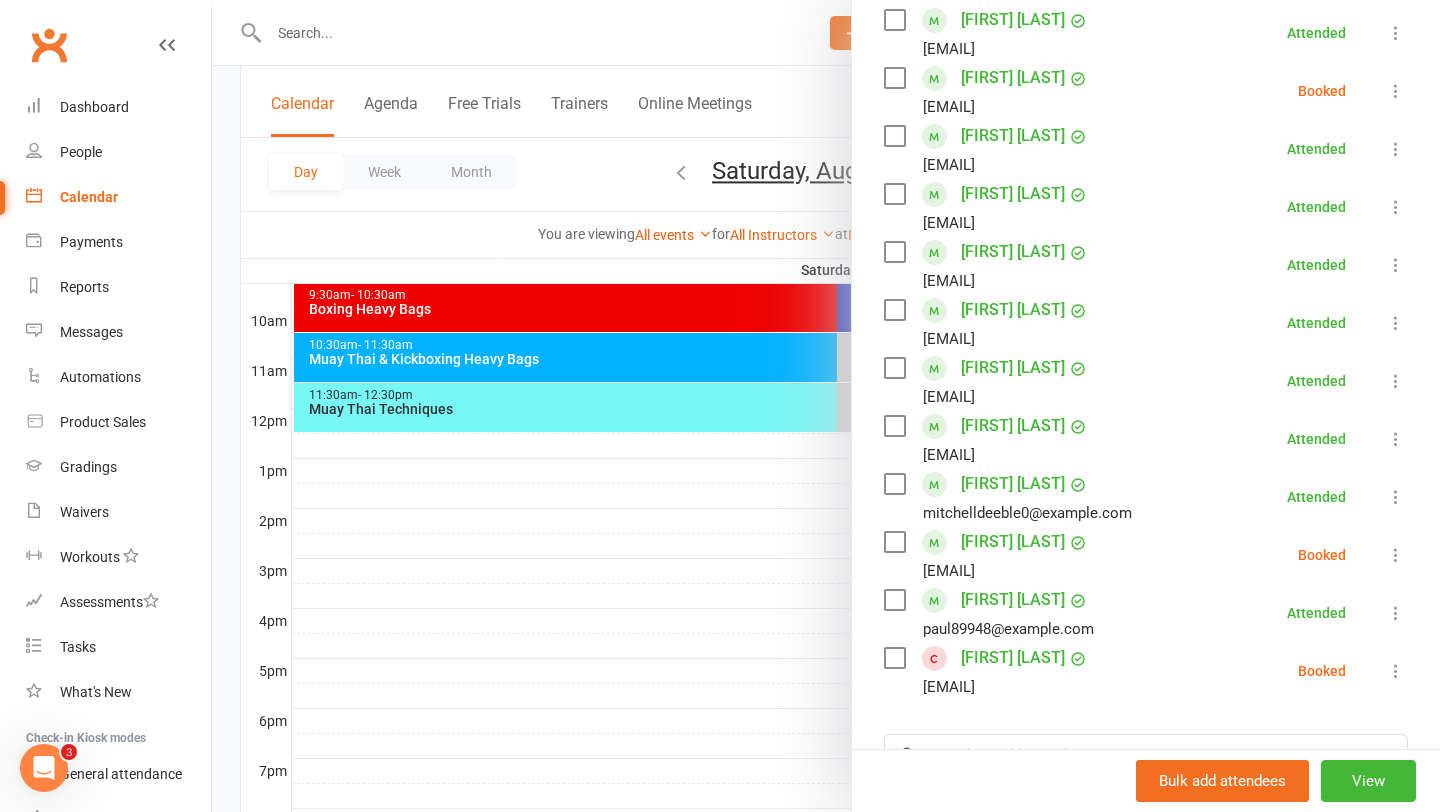 scroll, scrollTop: 366, scrollLeft: 0, axis: vertical 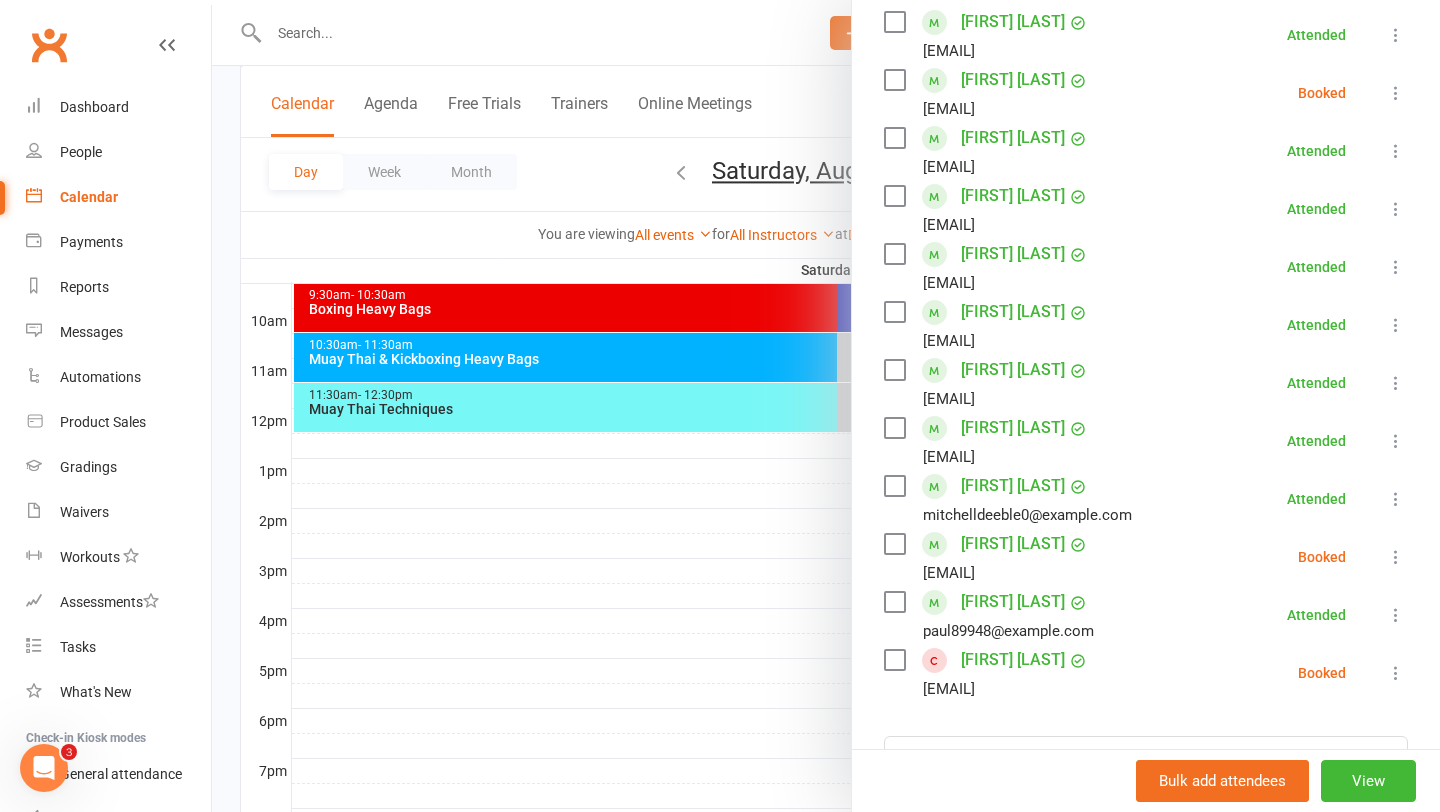 click at bounding box center [826, 406] 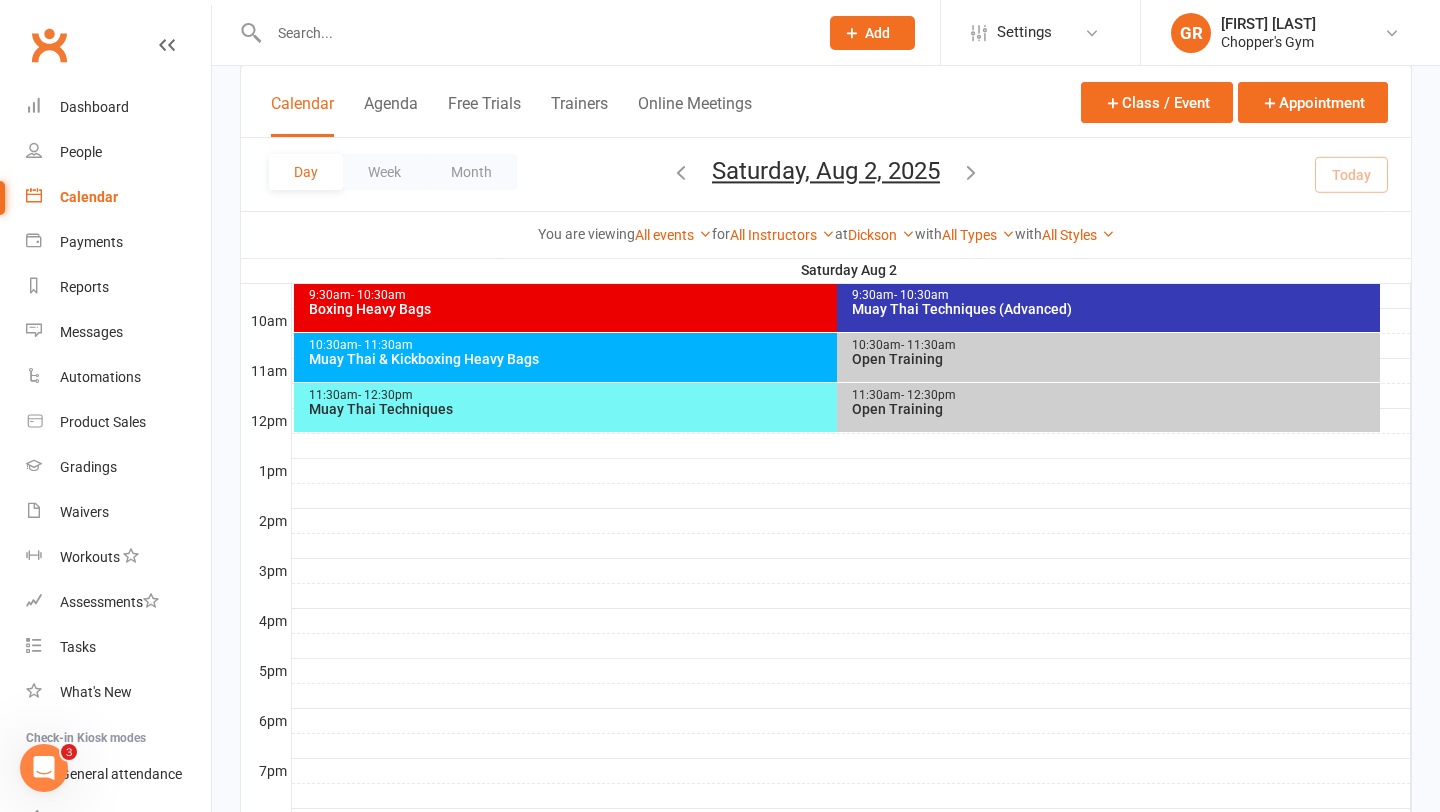 click on "Muay Thai & Kickboxing Heavy Bags" at bounding box center [832, 359] 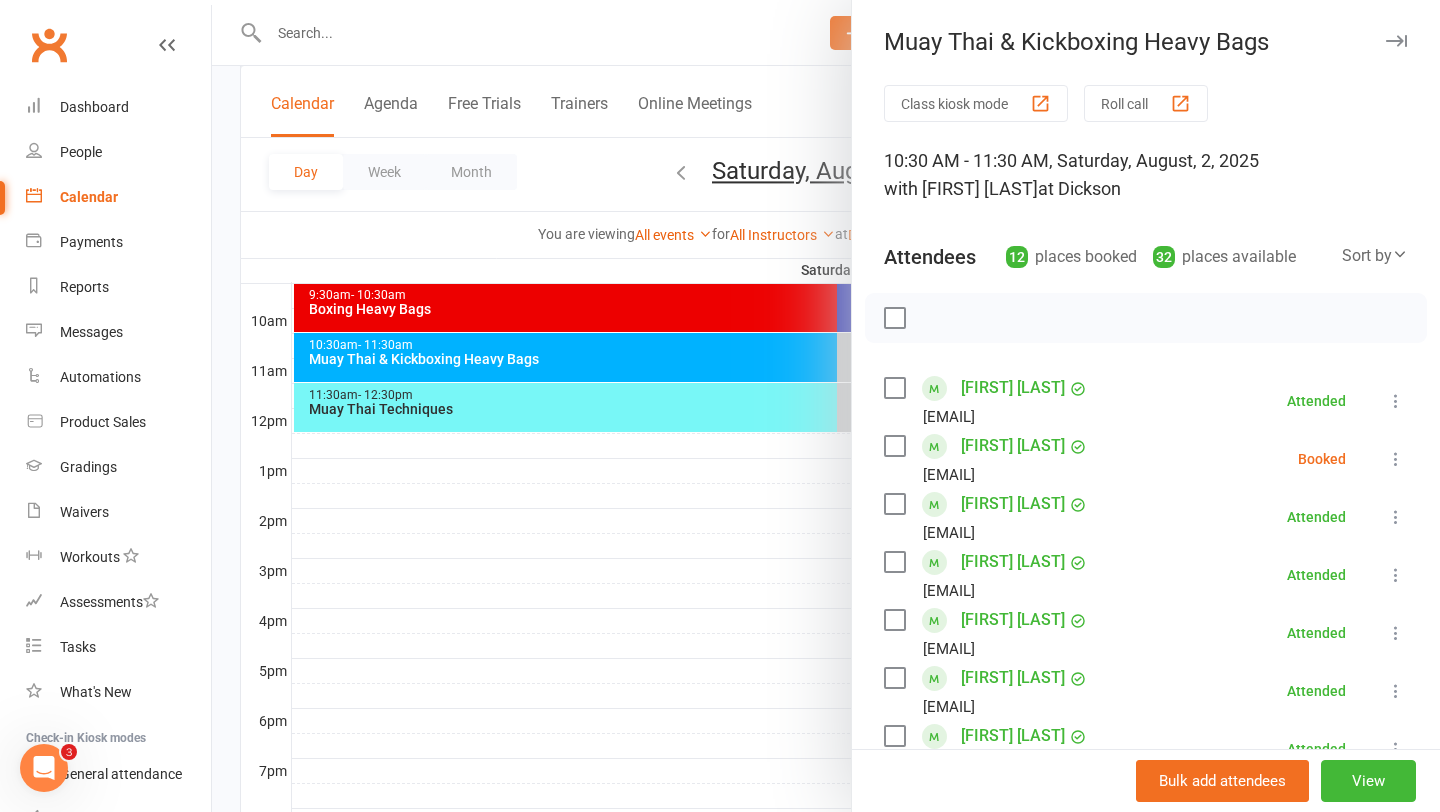 click at bounding box center (826, 406) 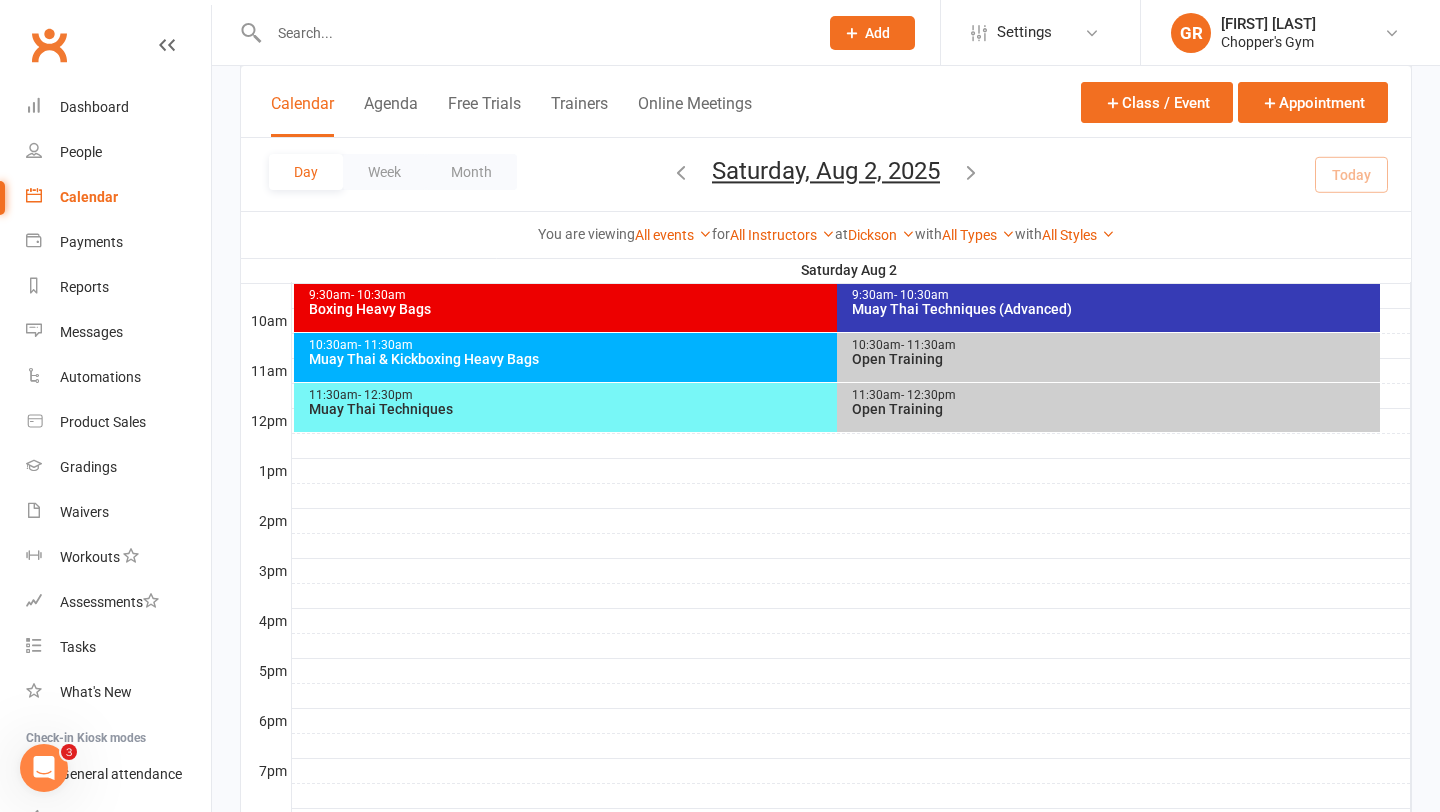 click on "Muay Thai Techniques" at bounding box center [832, 409] 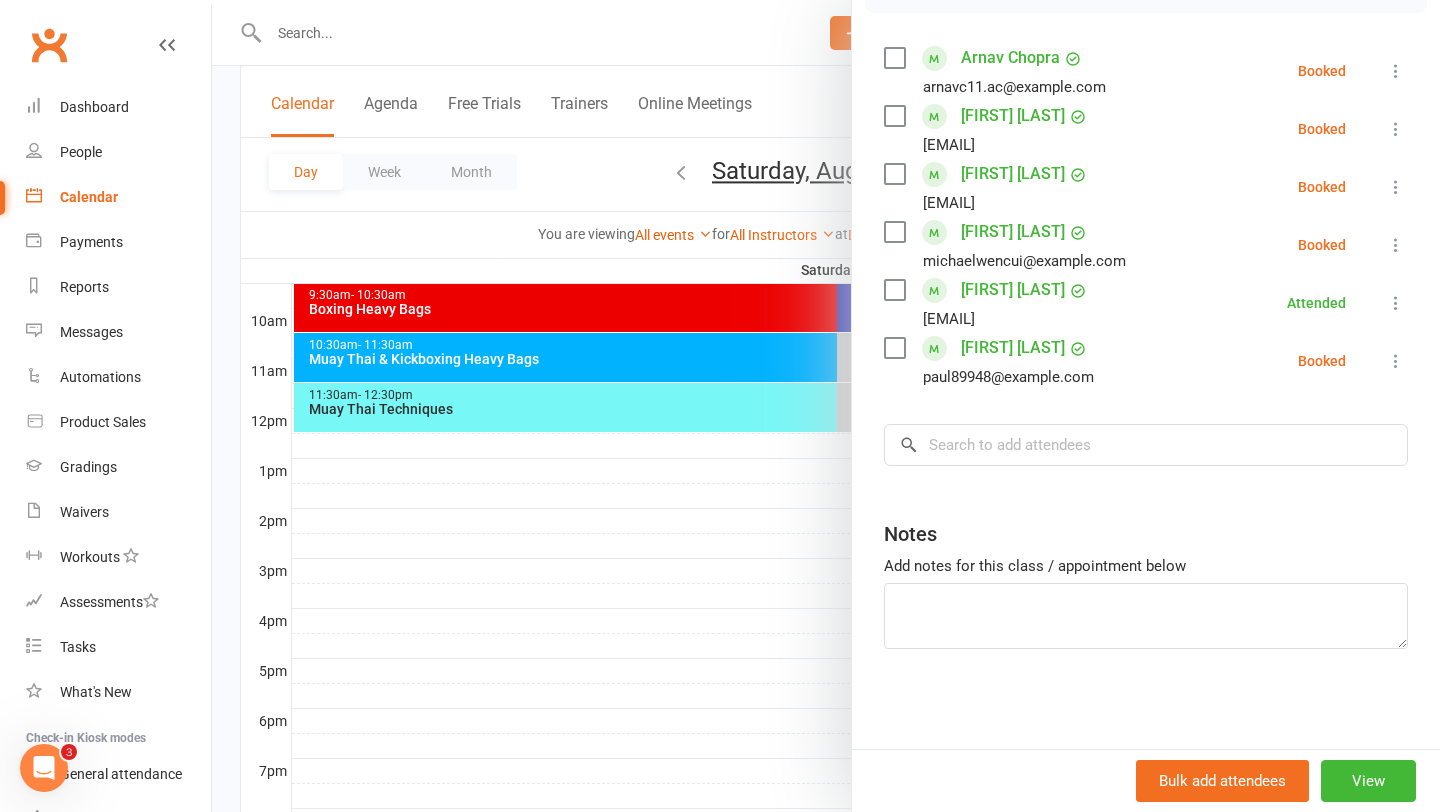 scroll, scrollTop: 329, scrollLeft: 0, axis: vertical 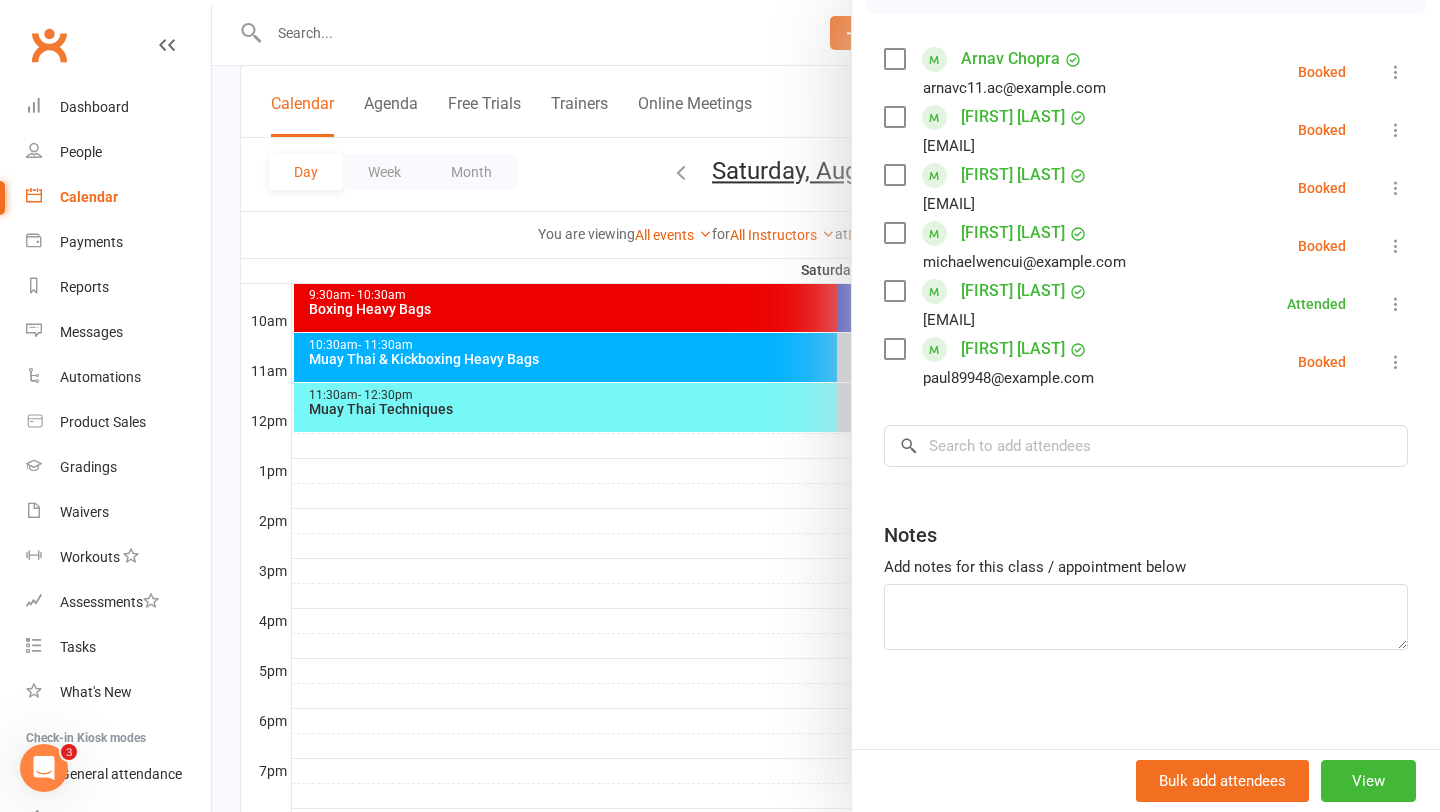 click at bounding box center (1396, 362) 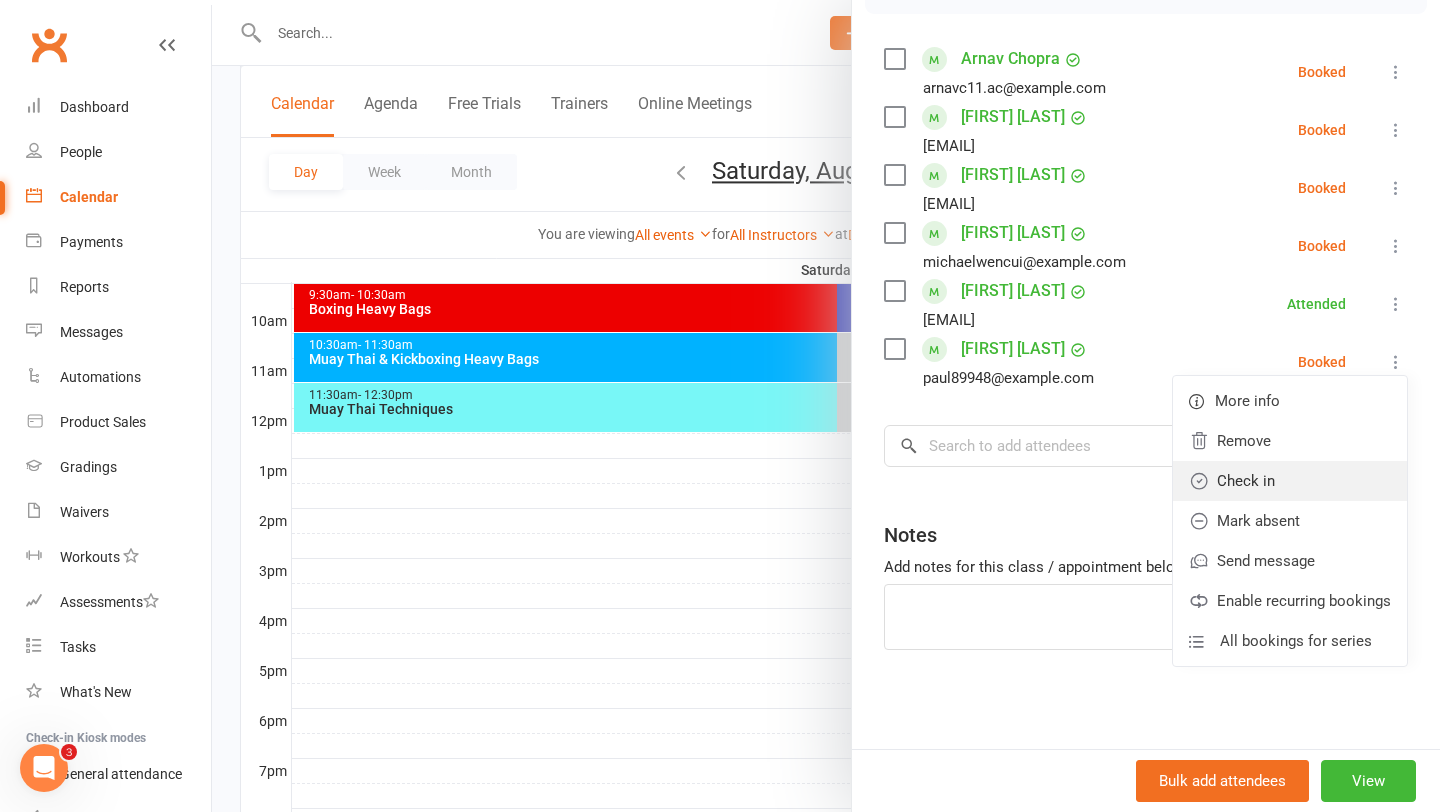 click on "Check in" at bounding box center (1290, 481) 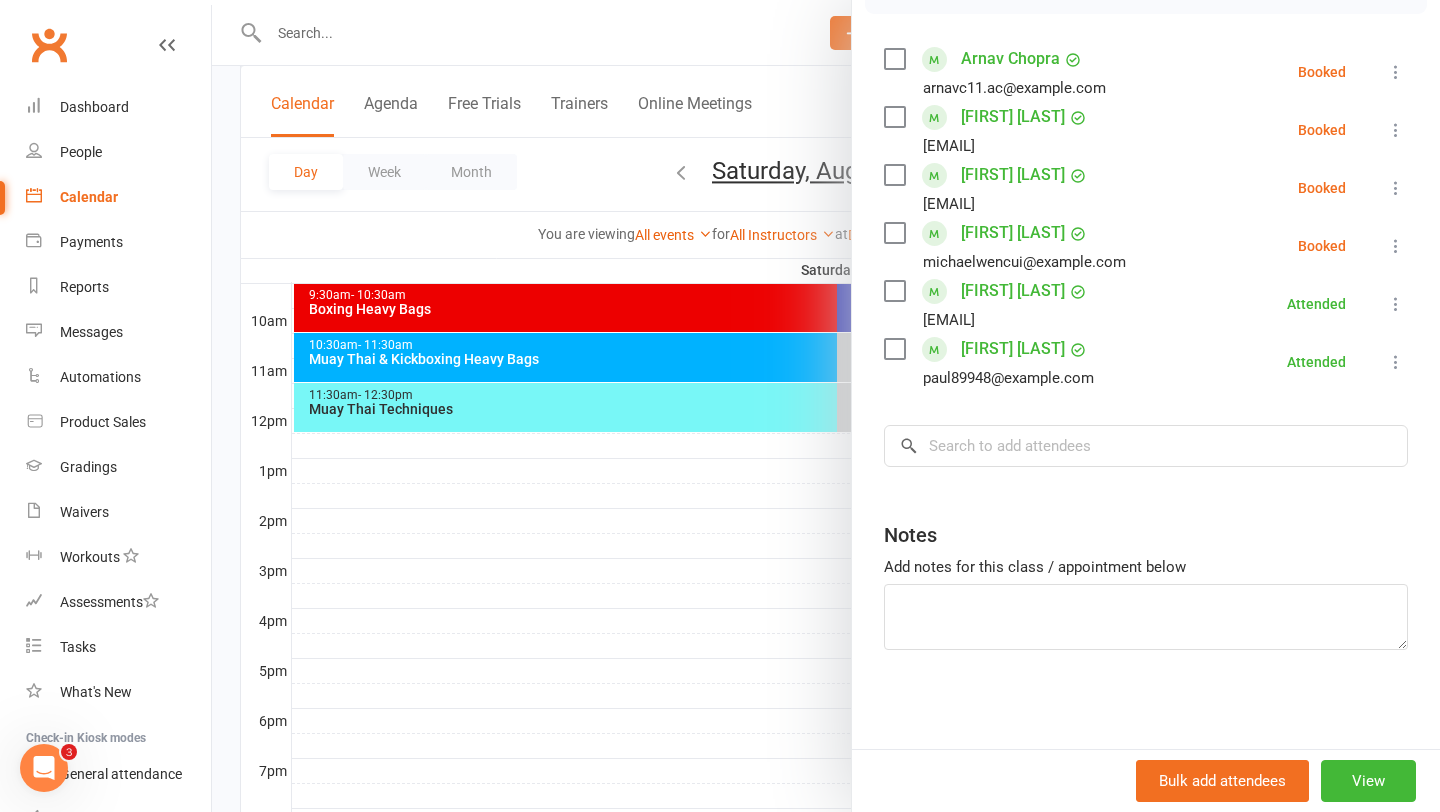 scroll, scrollTop: 321, scrollLeft: 0, axis: vertical 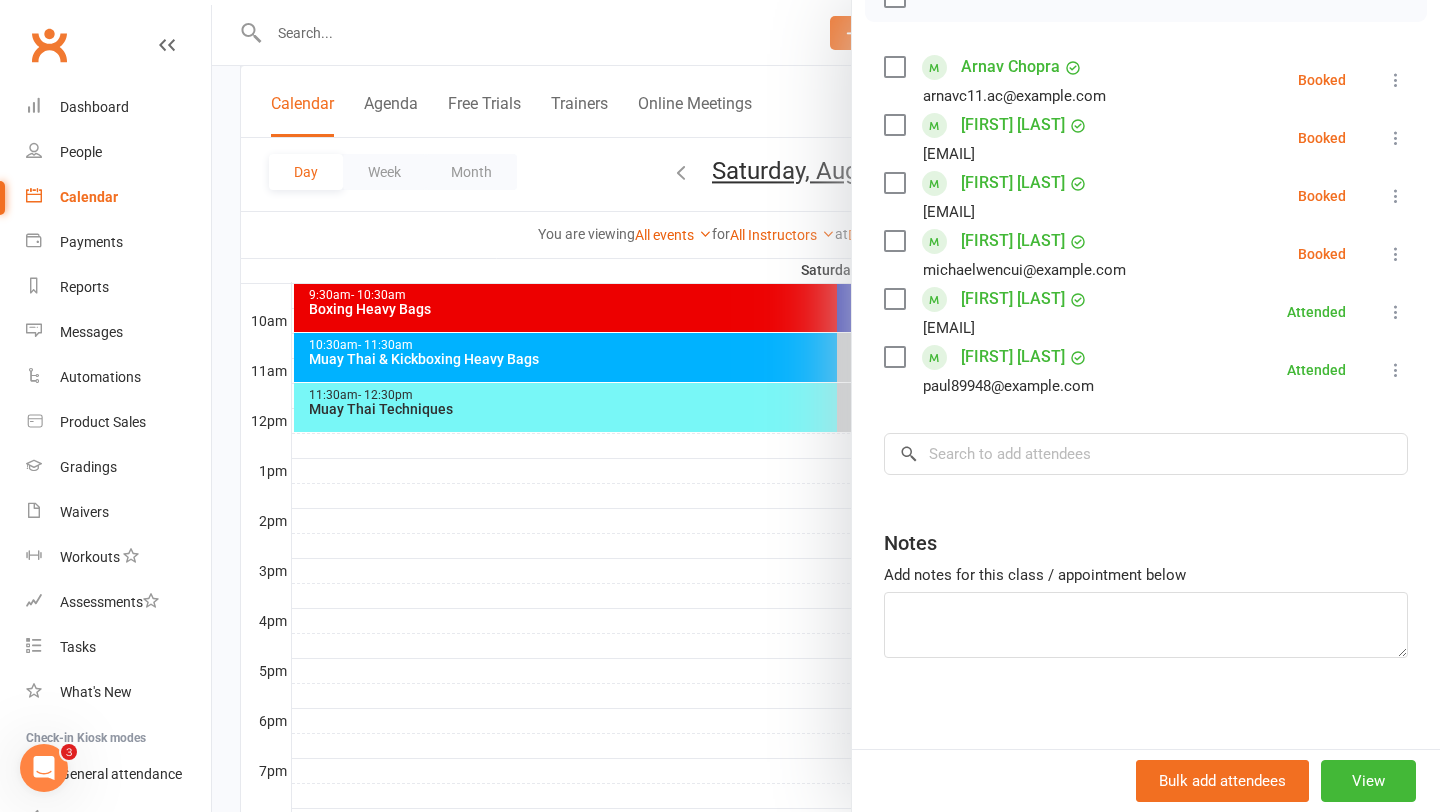 click at bounding box center [1396, 196] 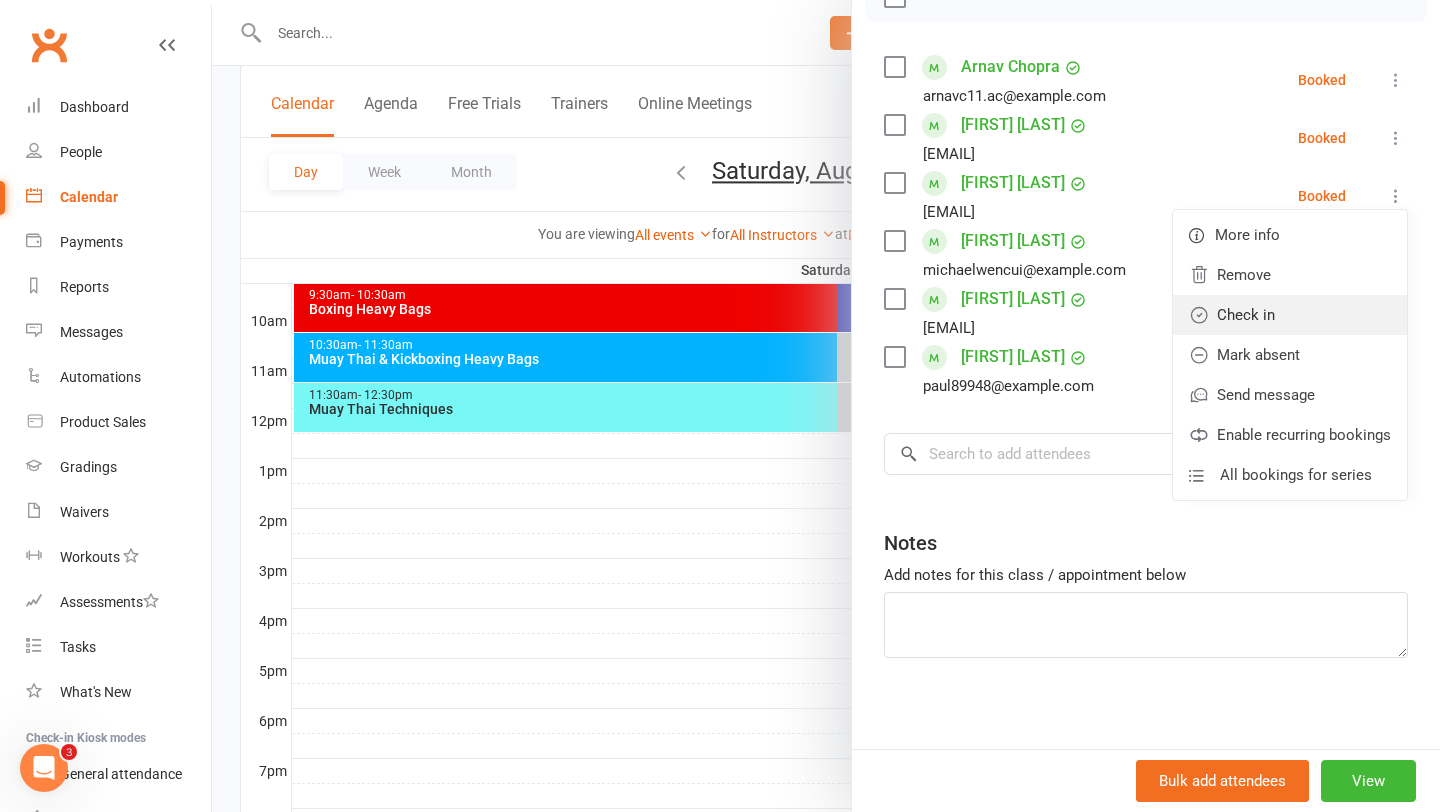click on "Check in" at bounding box center (1290, 315) 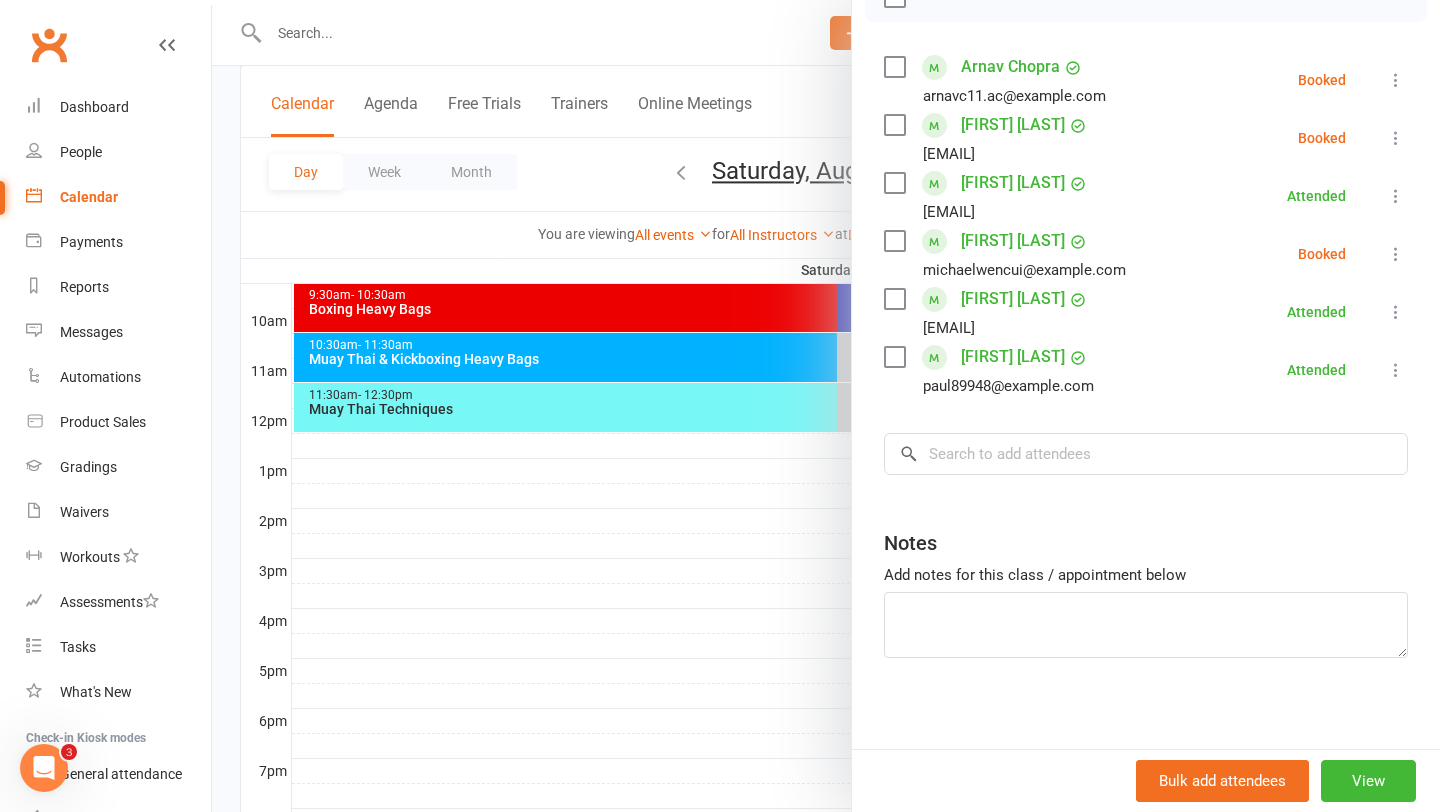 scroll, scrollTop: 330, scrollLeft: 0, axis: vertical 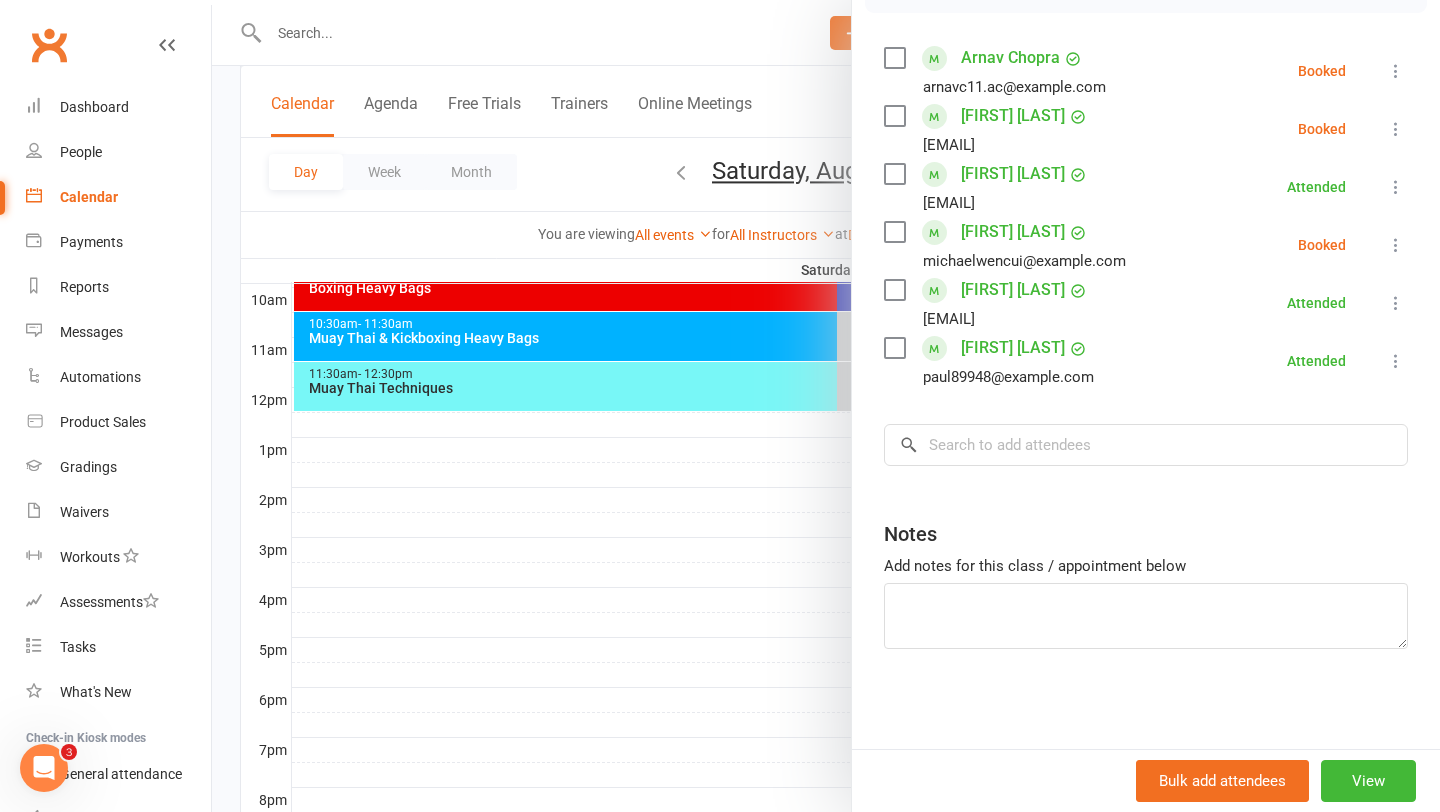 click at bounding box center [826, 406] 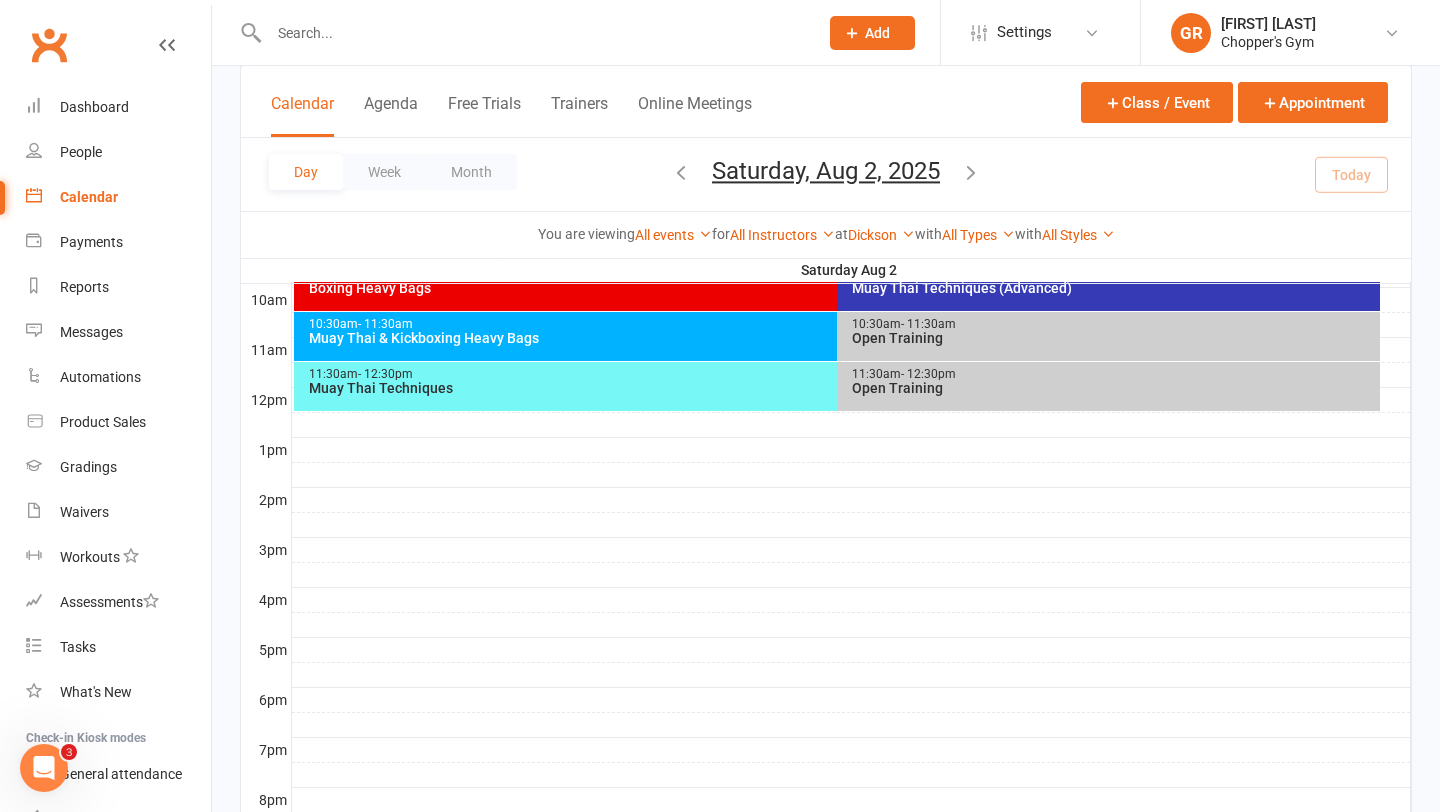click on "Muay Thai & Kickboxing Heavy Bags" at bounding box center (832, 338) 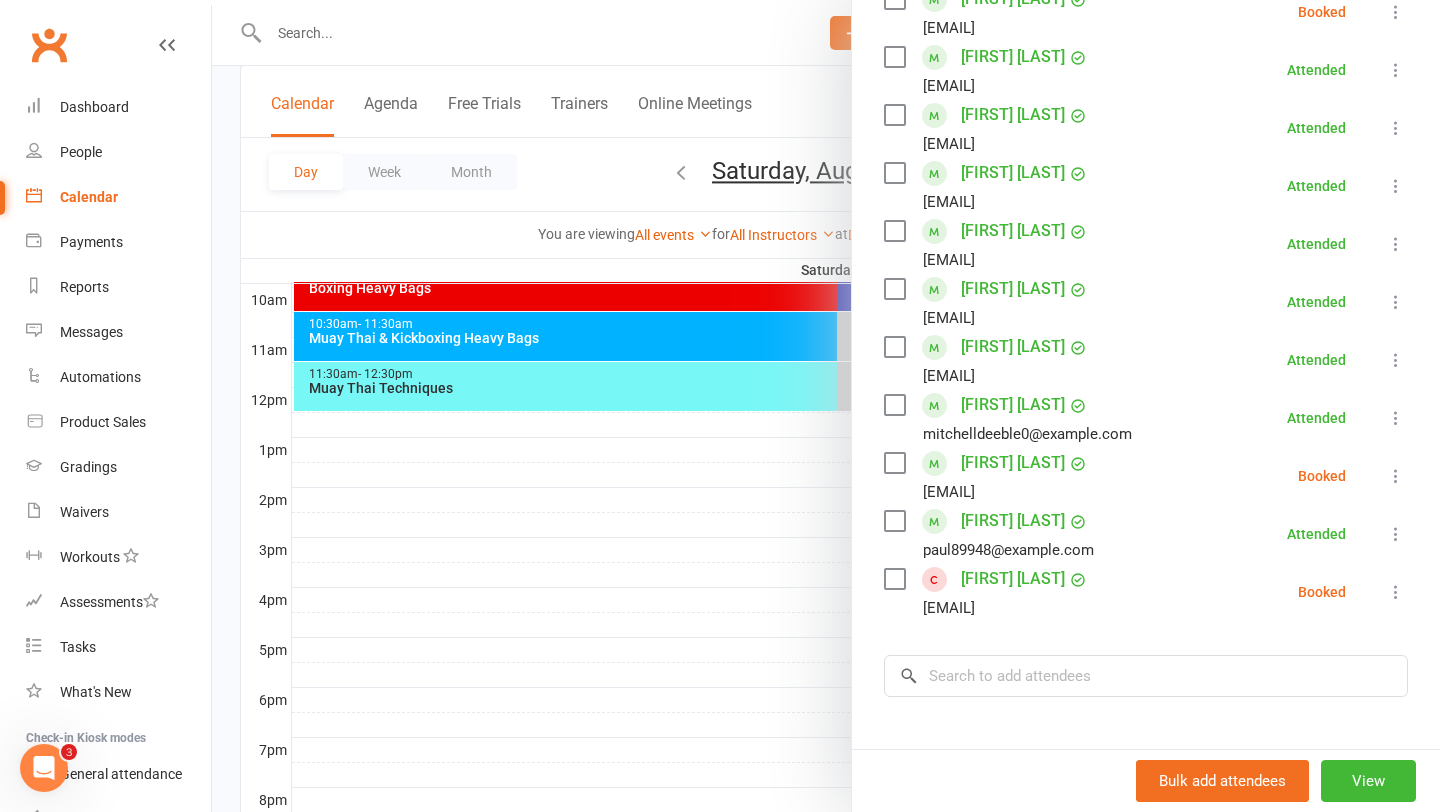 scroll, scrollTop: 479, scrollLeft: 0, axis: vertical 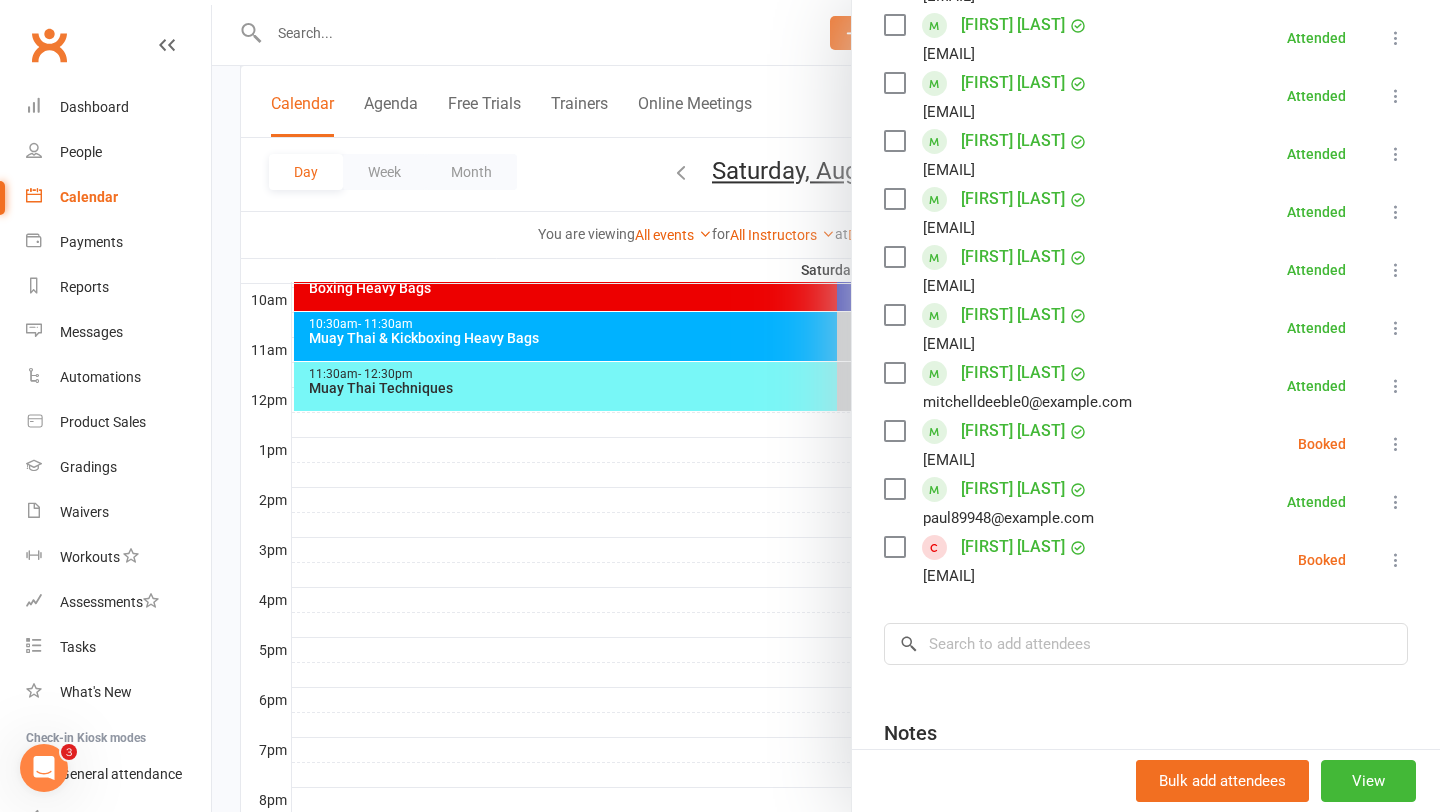 click at bounding box center (1396, 560) 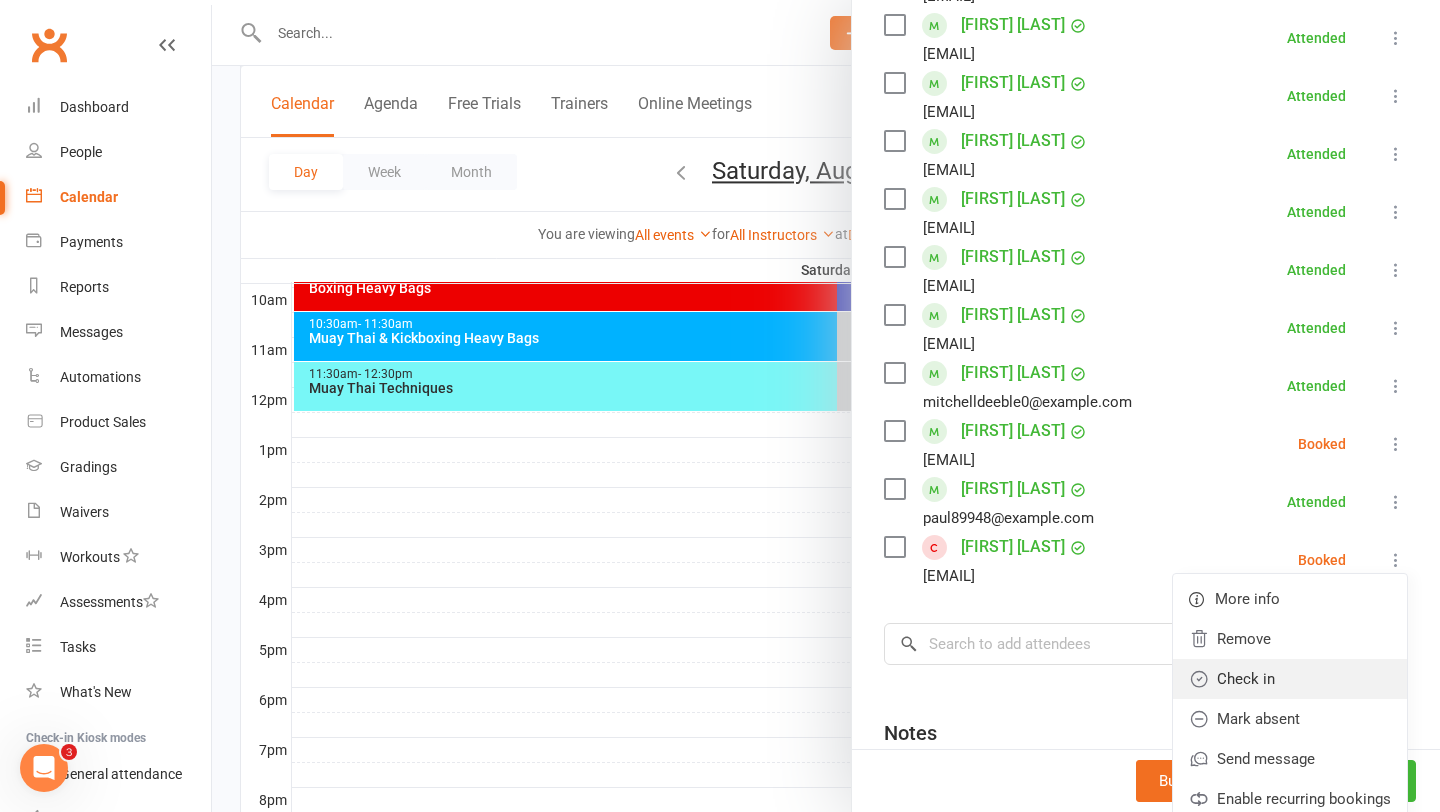 click on "Check in" at bounding box center [1290, 679] 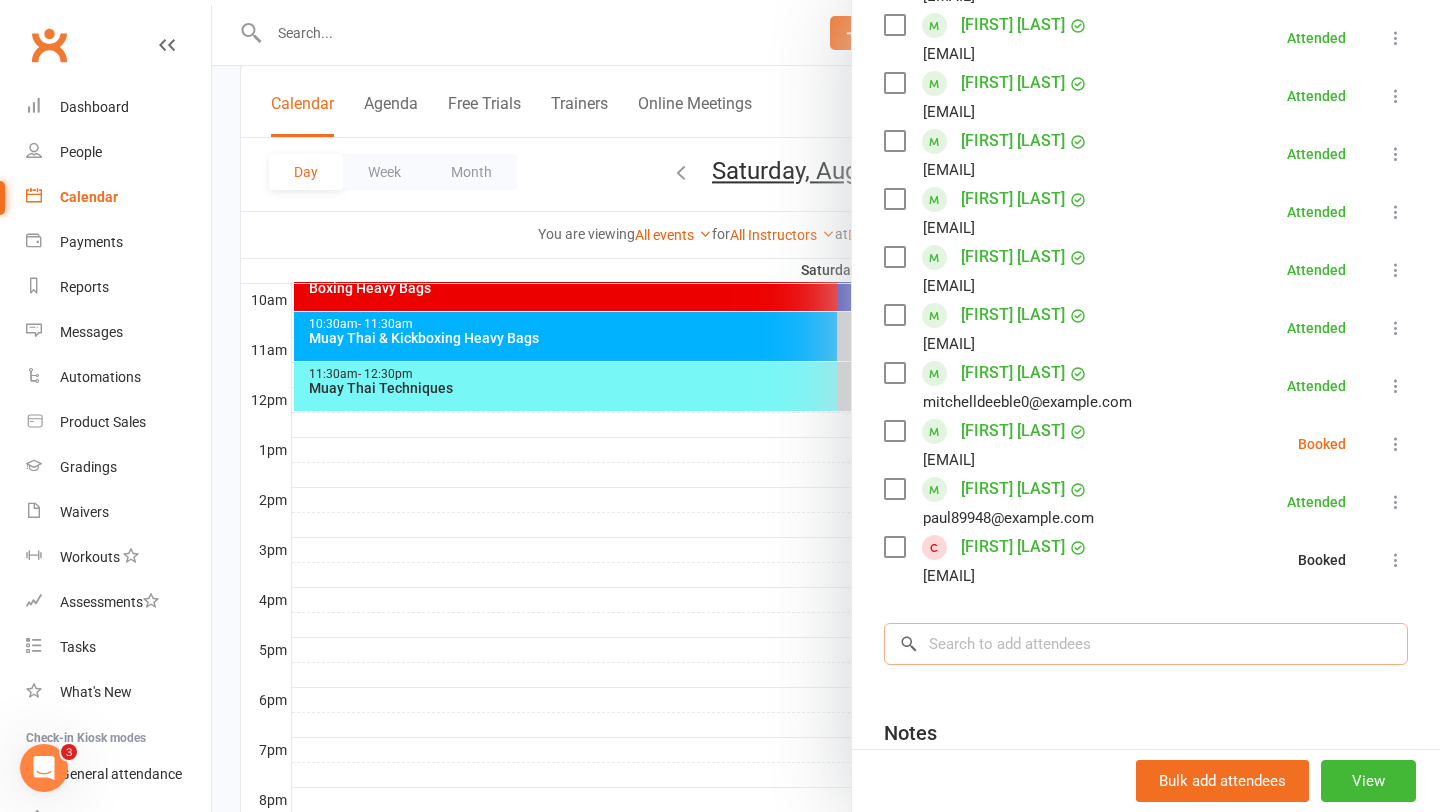 click at bounding box center (1146, 644) 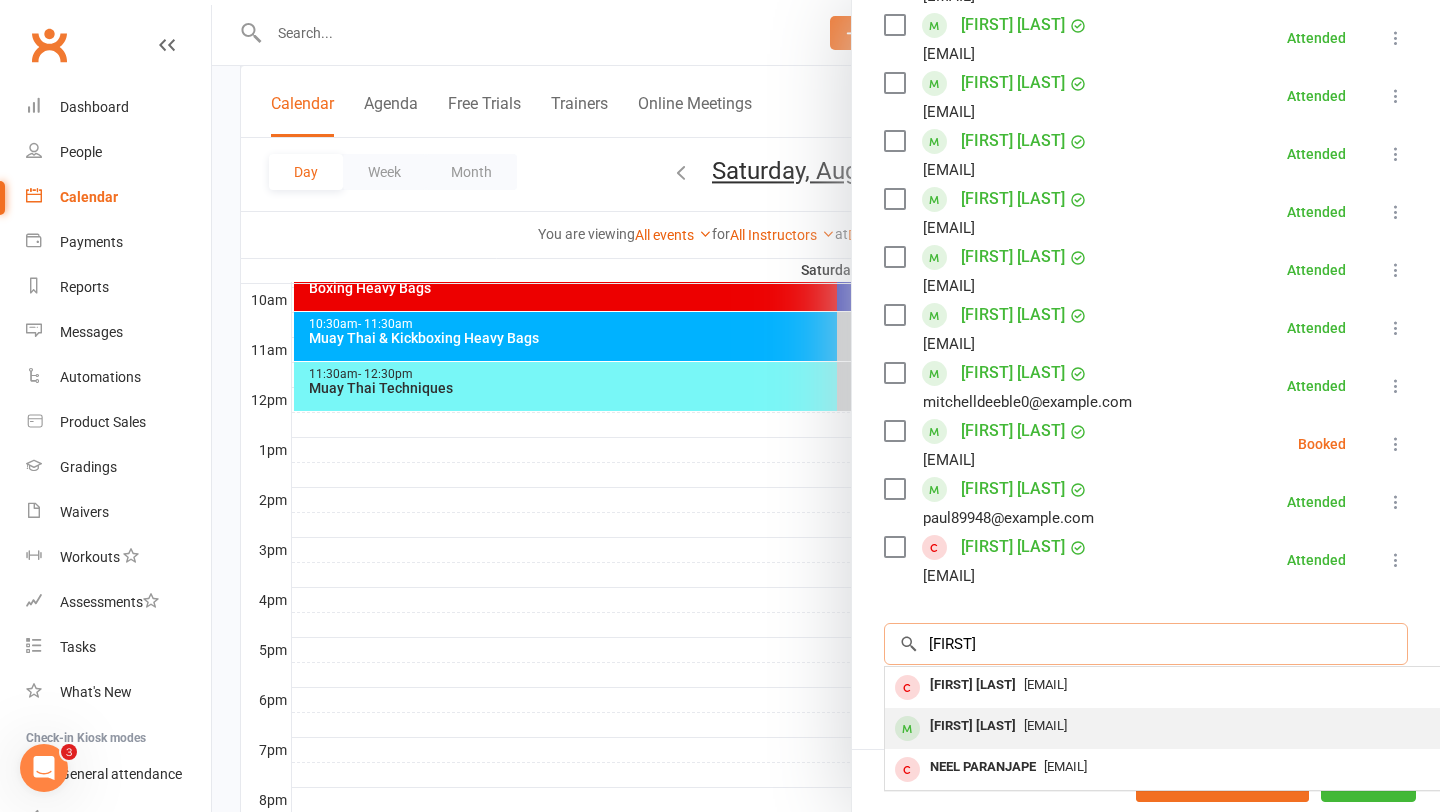type on "Neel" 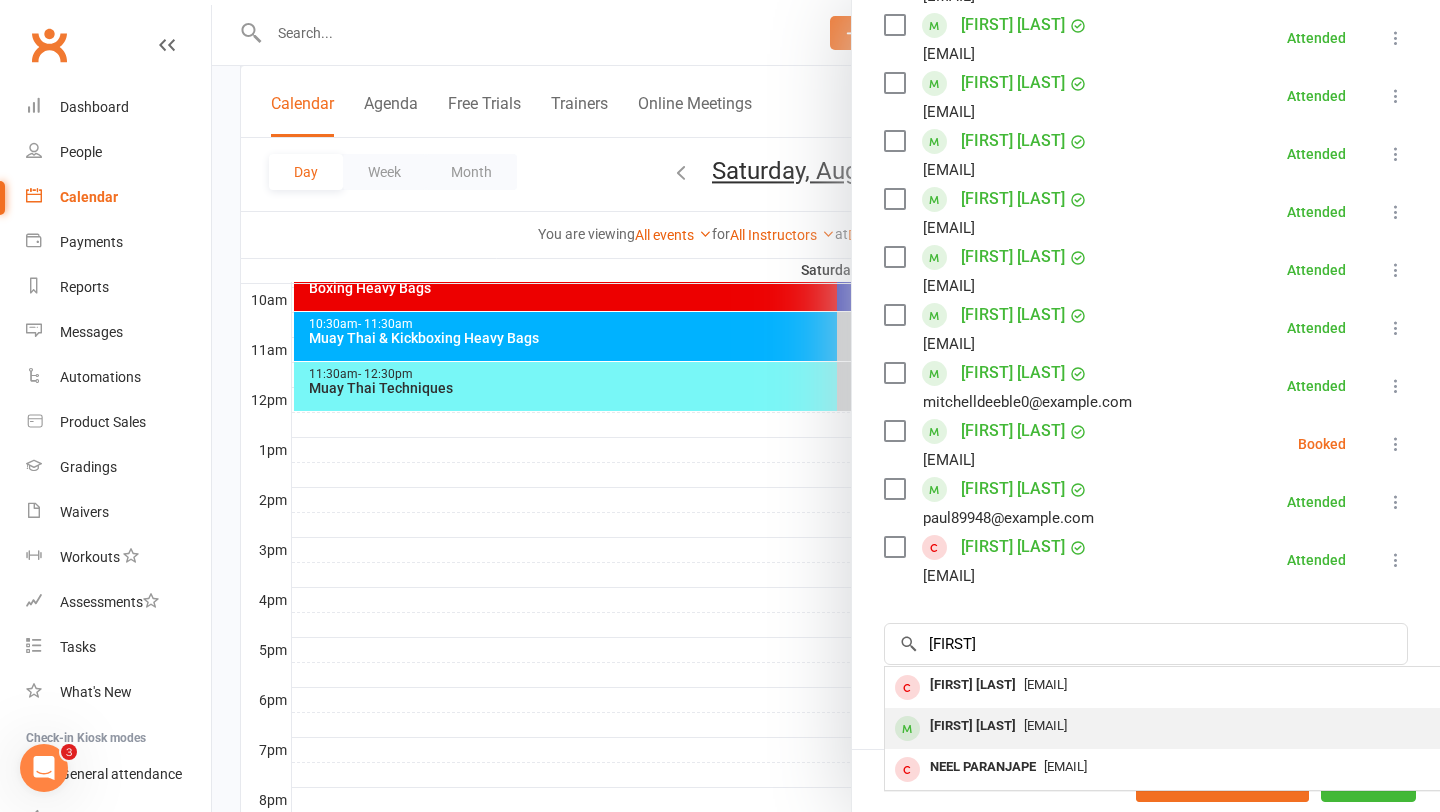 click on "neel.kaushik2798@gmail.com" at bounding box center (1045, 725) 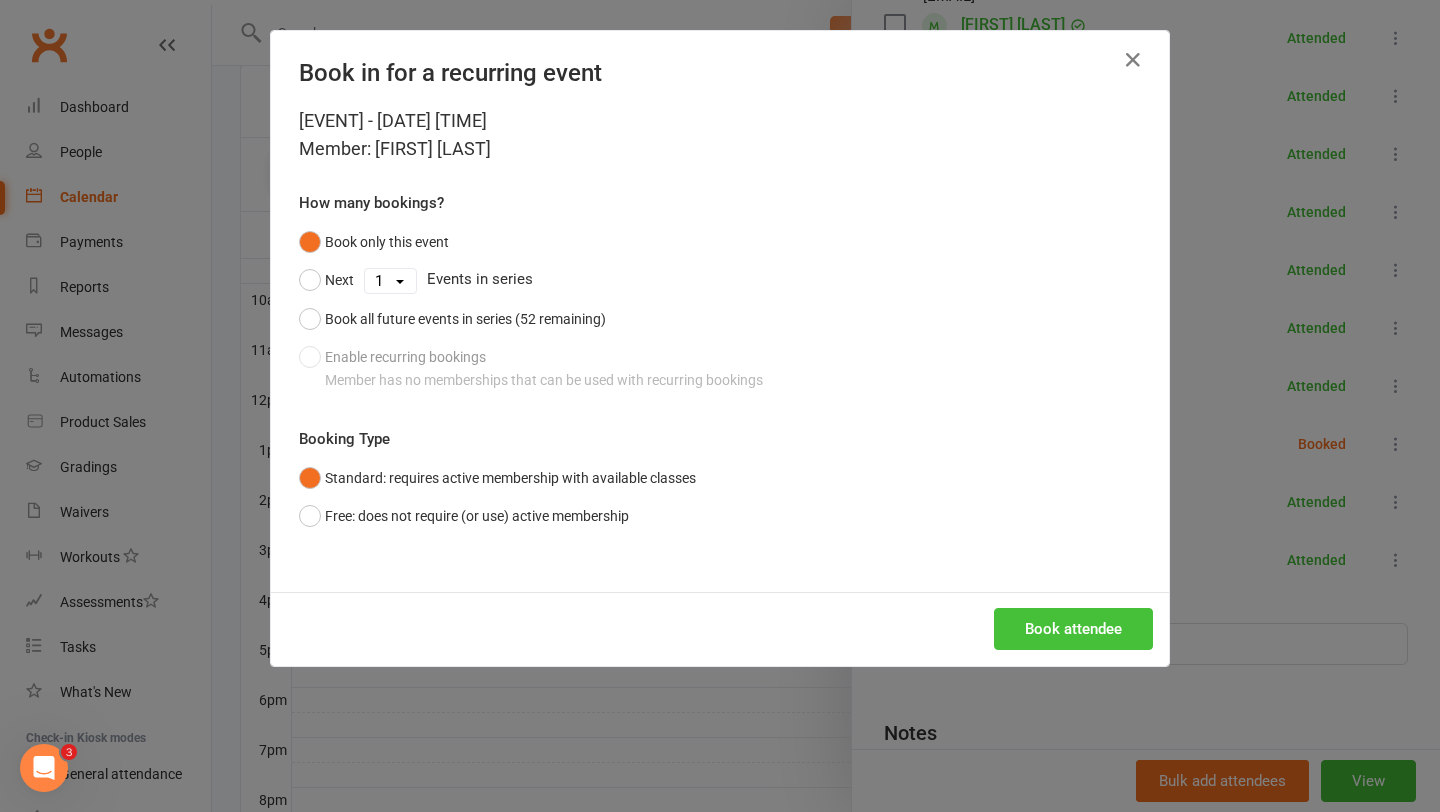 click on "Book attendee" at bounding box center [1073, 629] 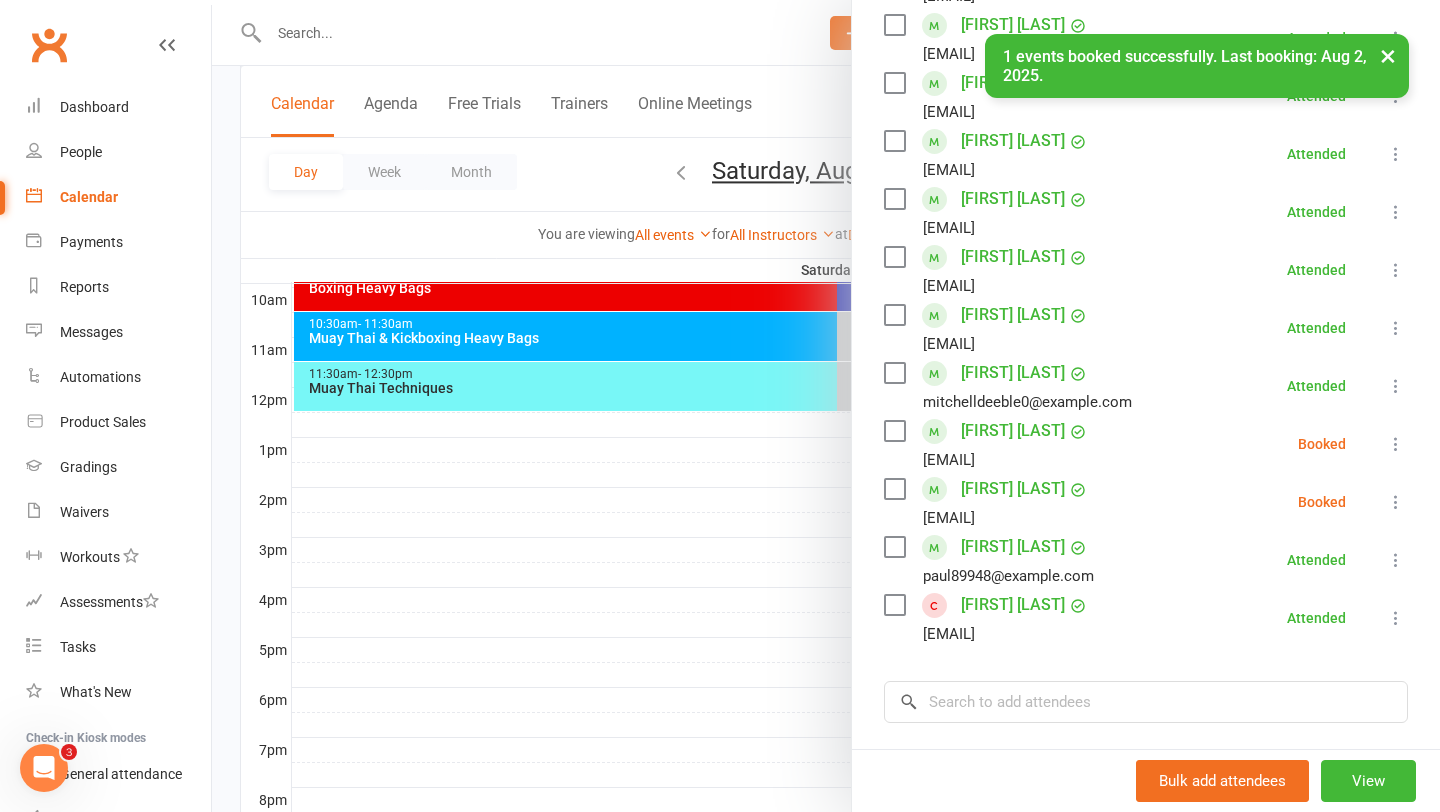 click at bounding box center [1396, 502] 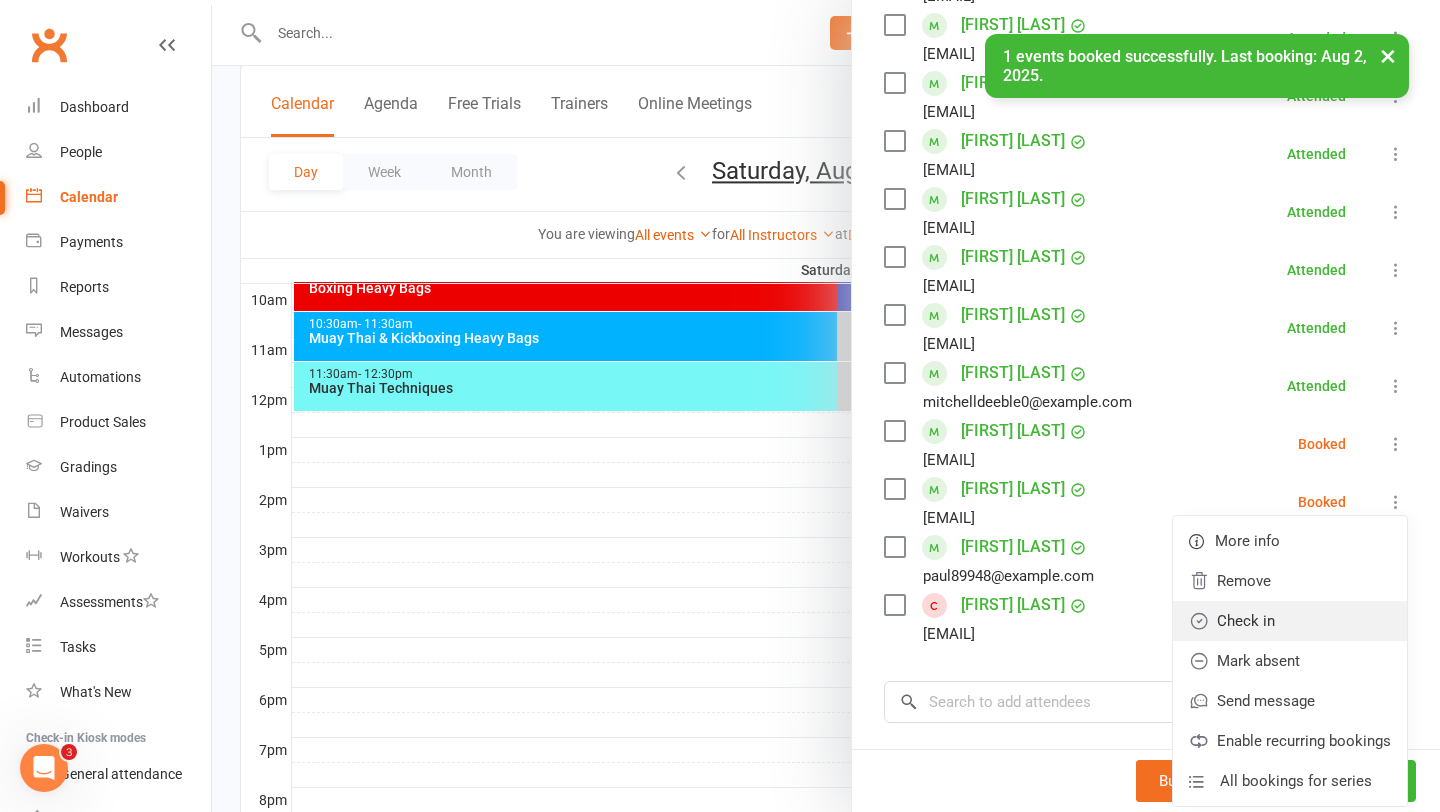 click on "Check in" at bounding box center (1290, 621) 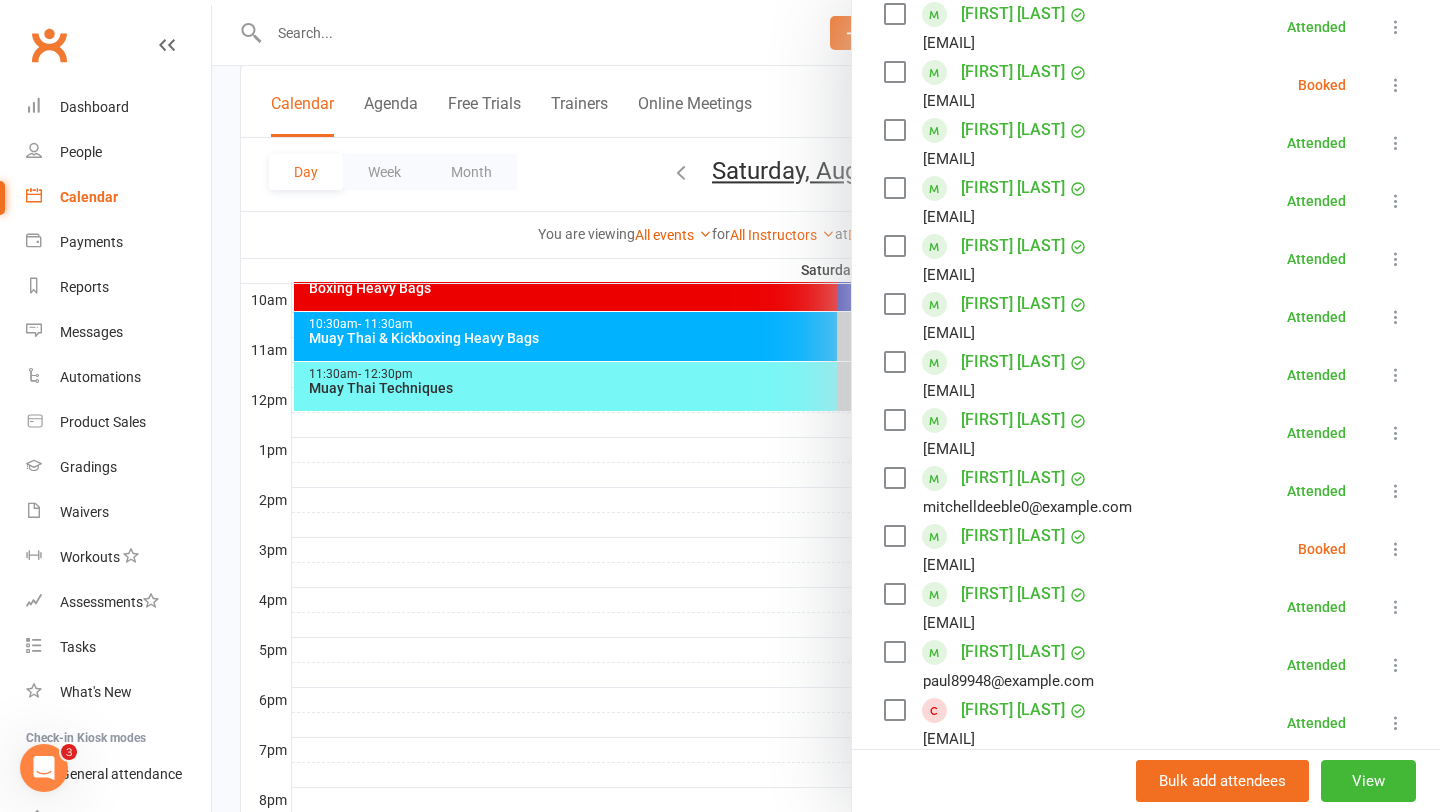 scroll, scrollTop: 370, scrollLeft: 0, axis: vertical 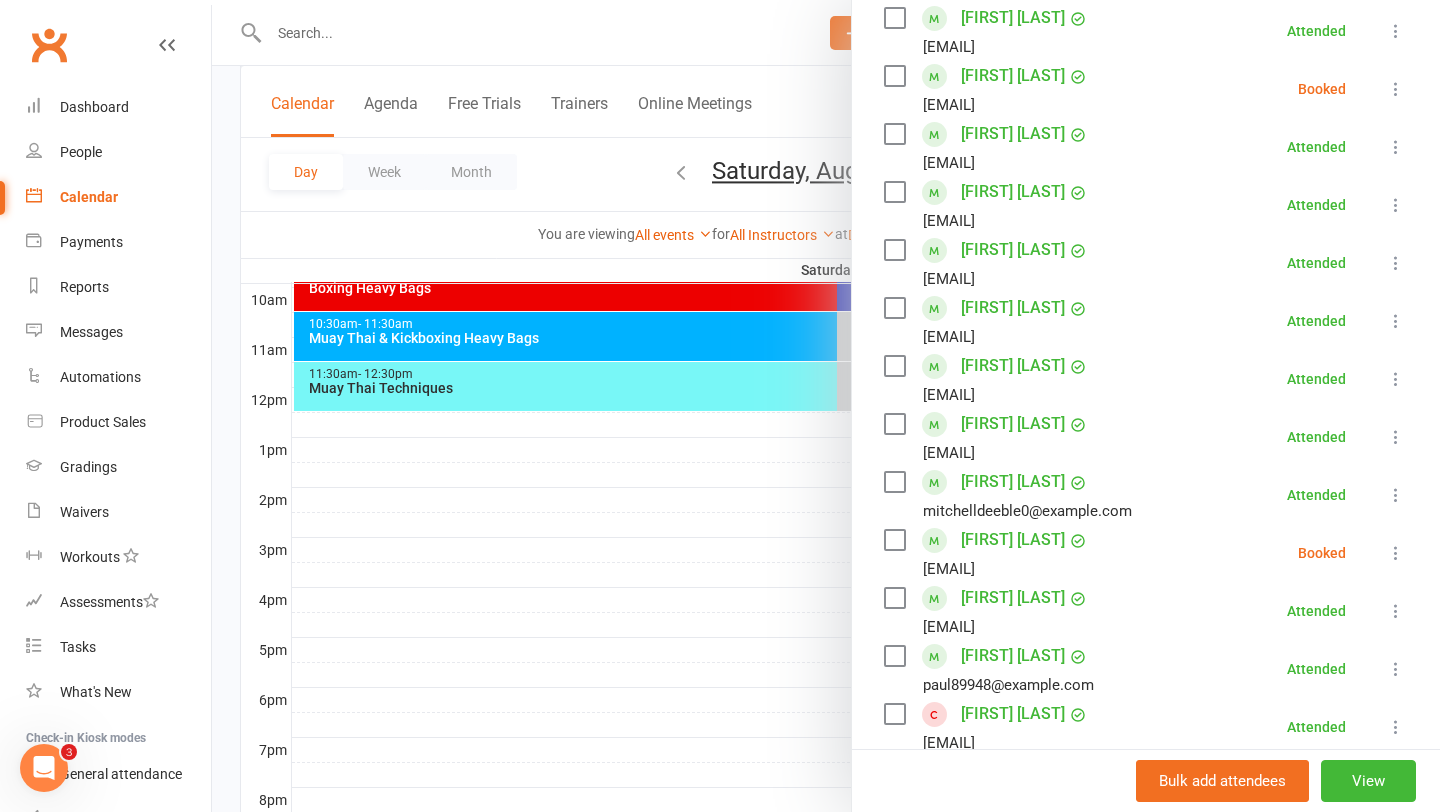 click at bounding box center [826, 406] 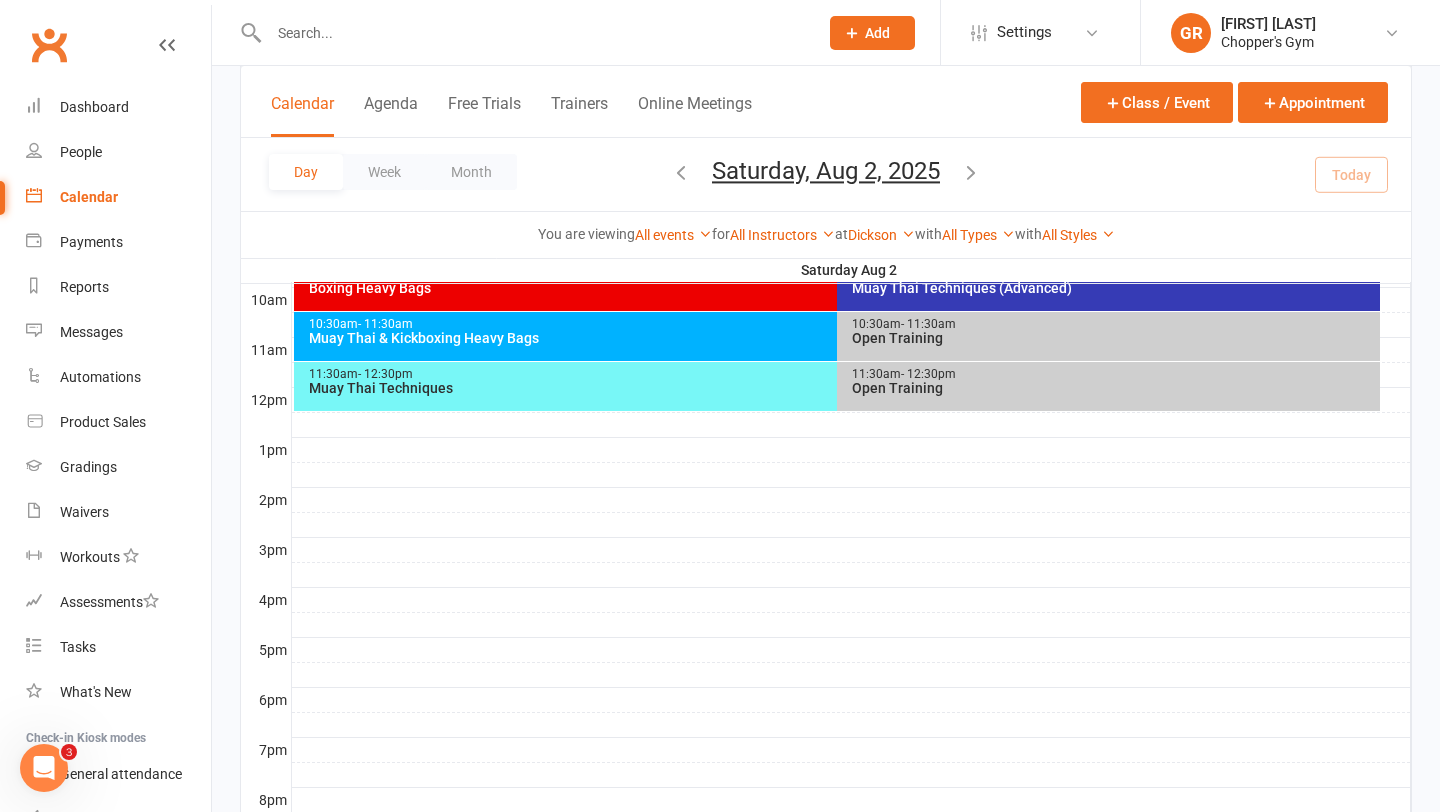 click at bounding box center [533, 33] 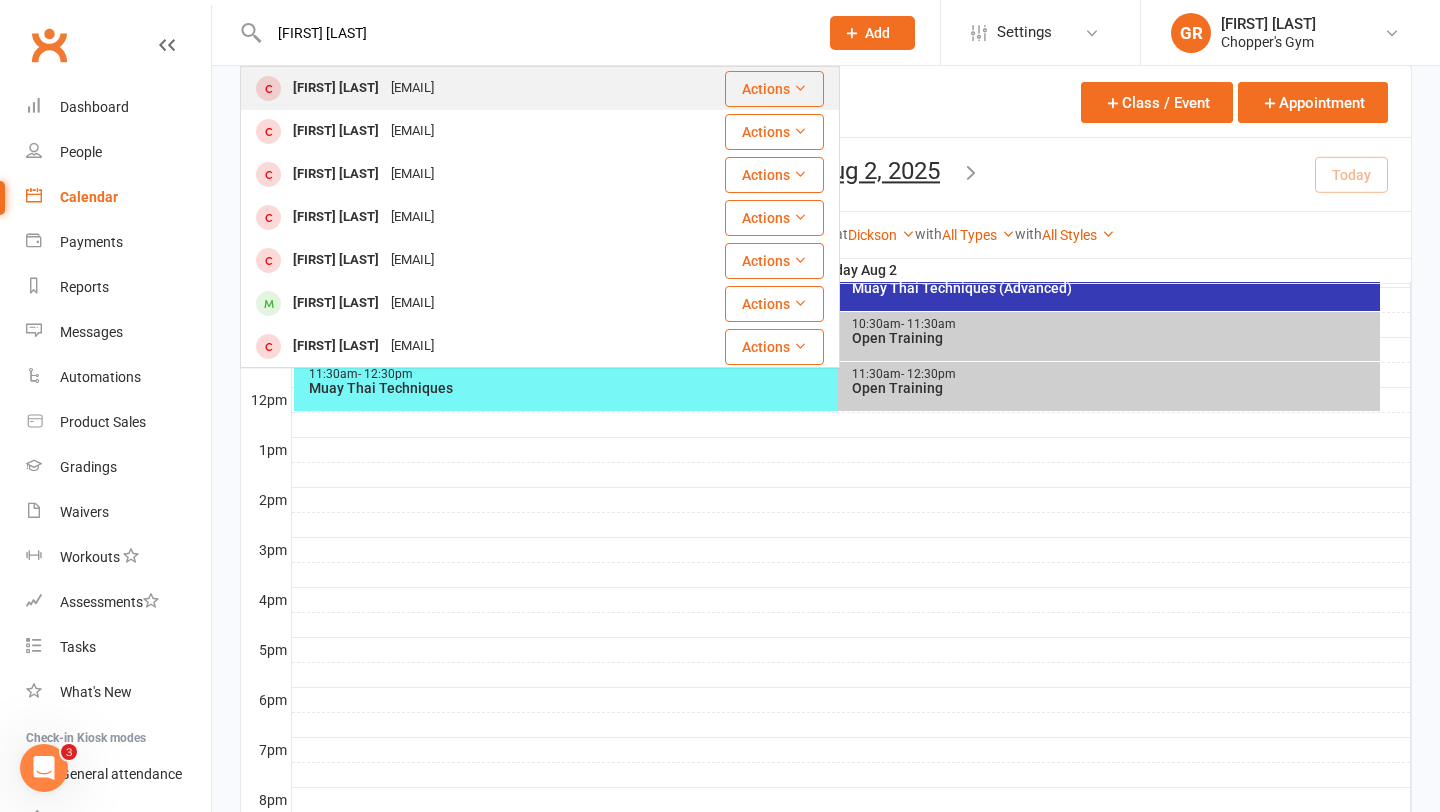 type on "luke stee" 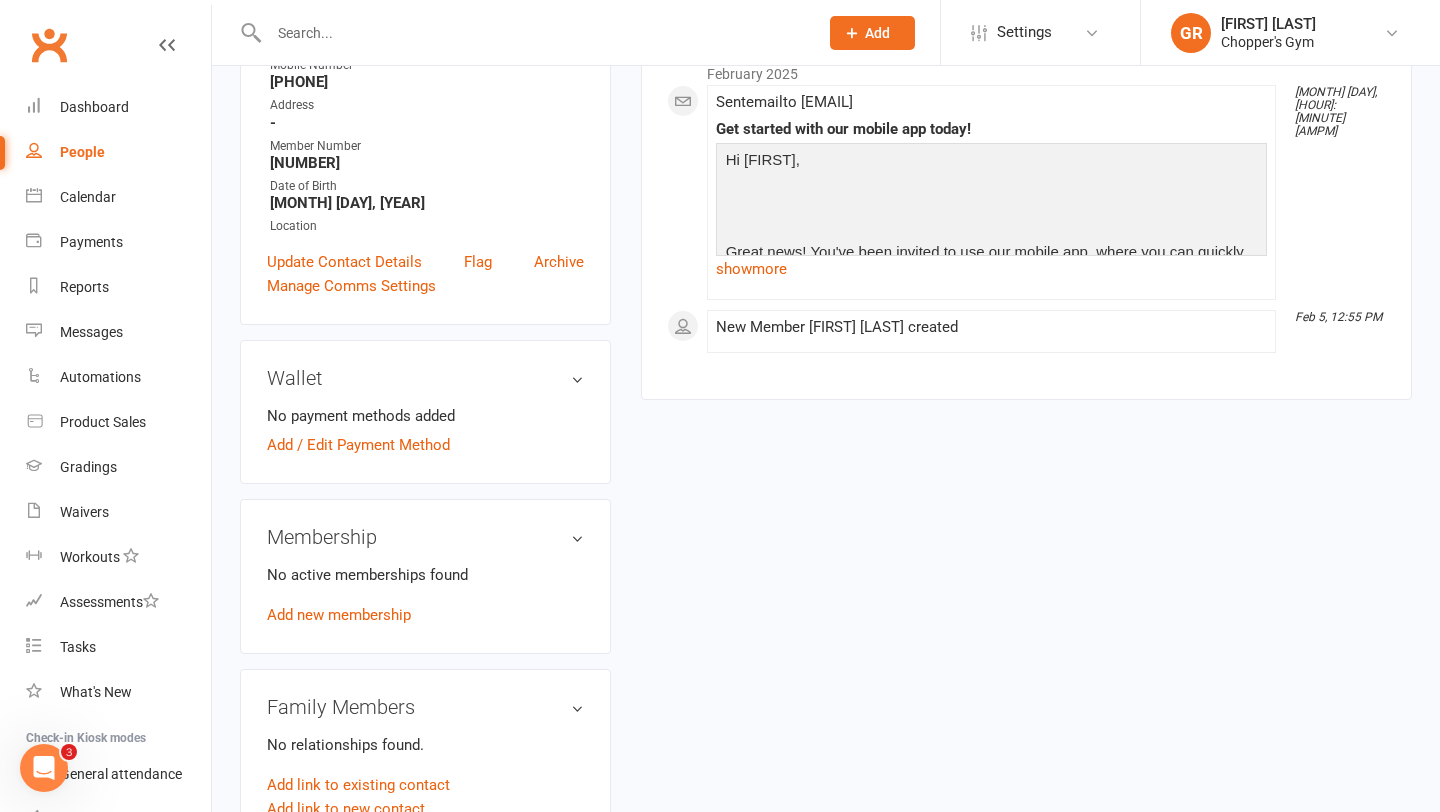 scroll, scrollTop: 0, scrollLeft: 0, axis: both 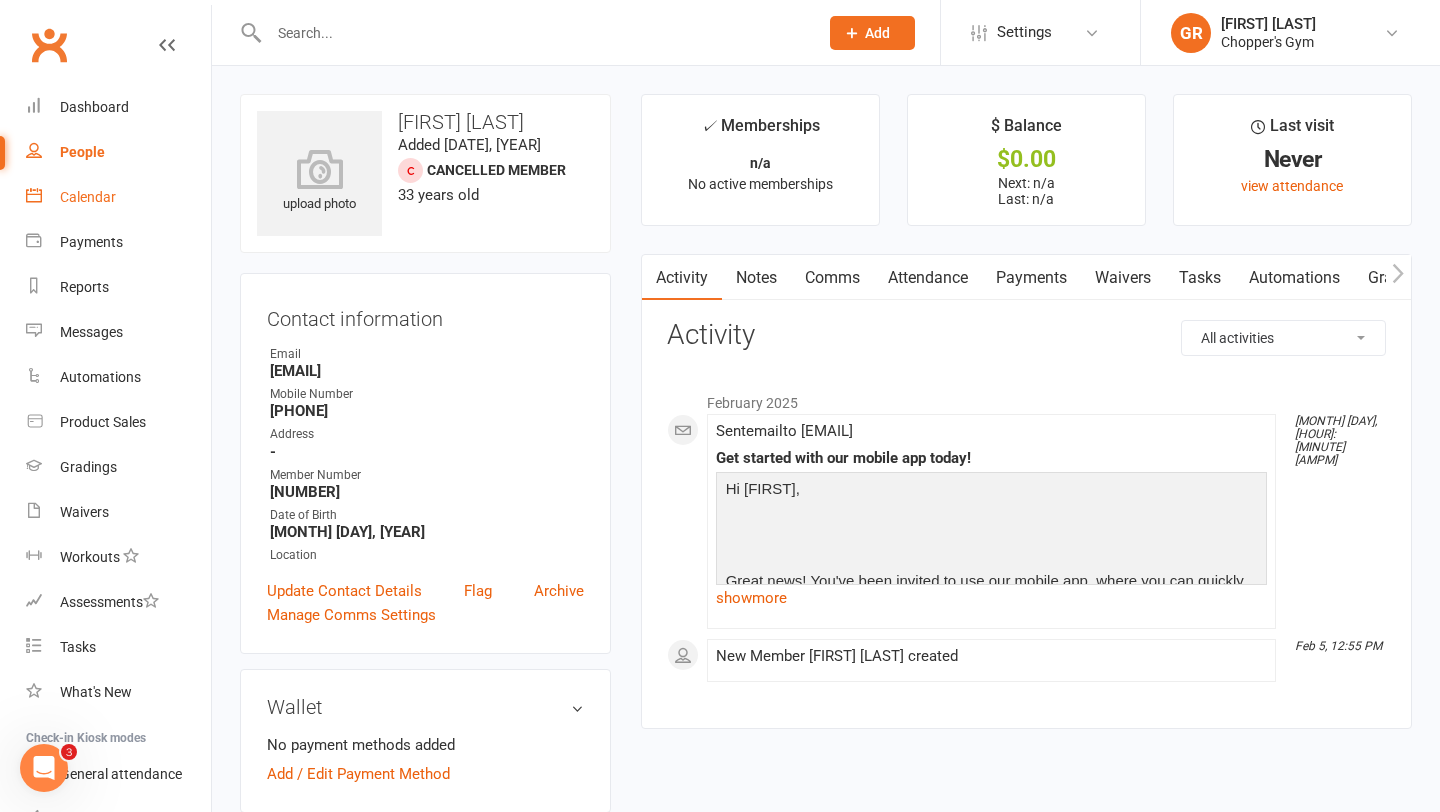 click on "Calendar" at bounding box center [88, 197] 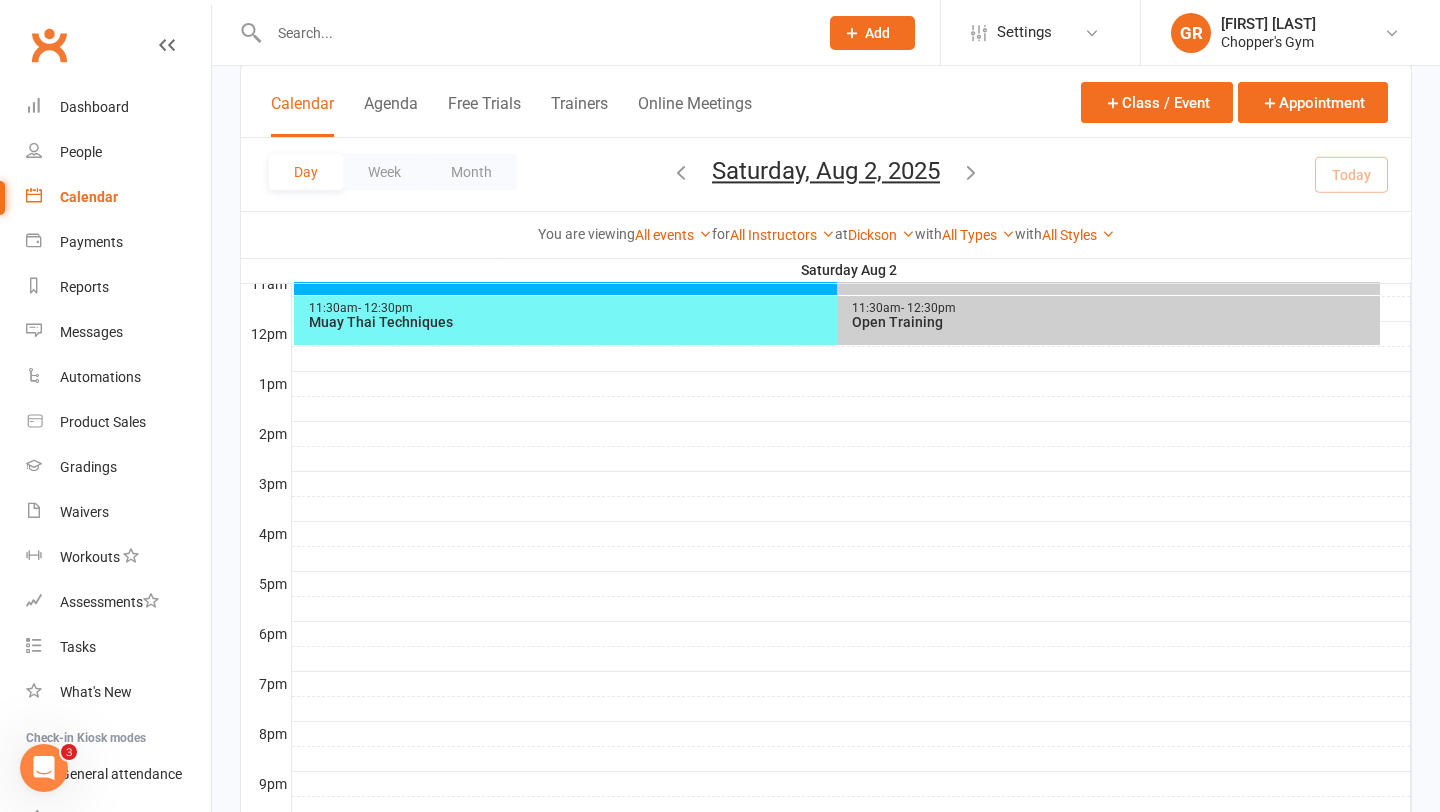 scroll, scrollTop: 481, scrollLeft: 0, axis: vertical 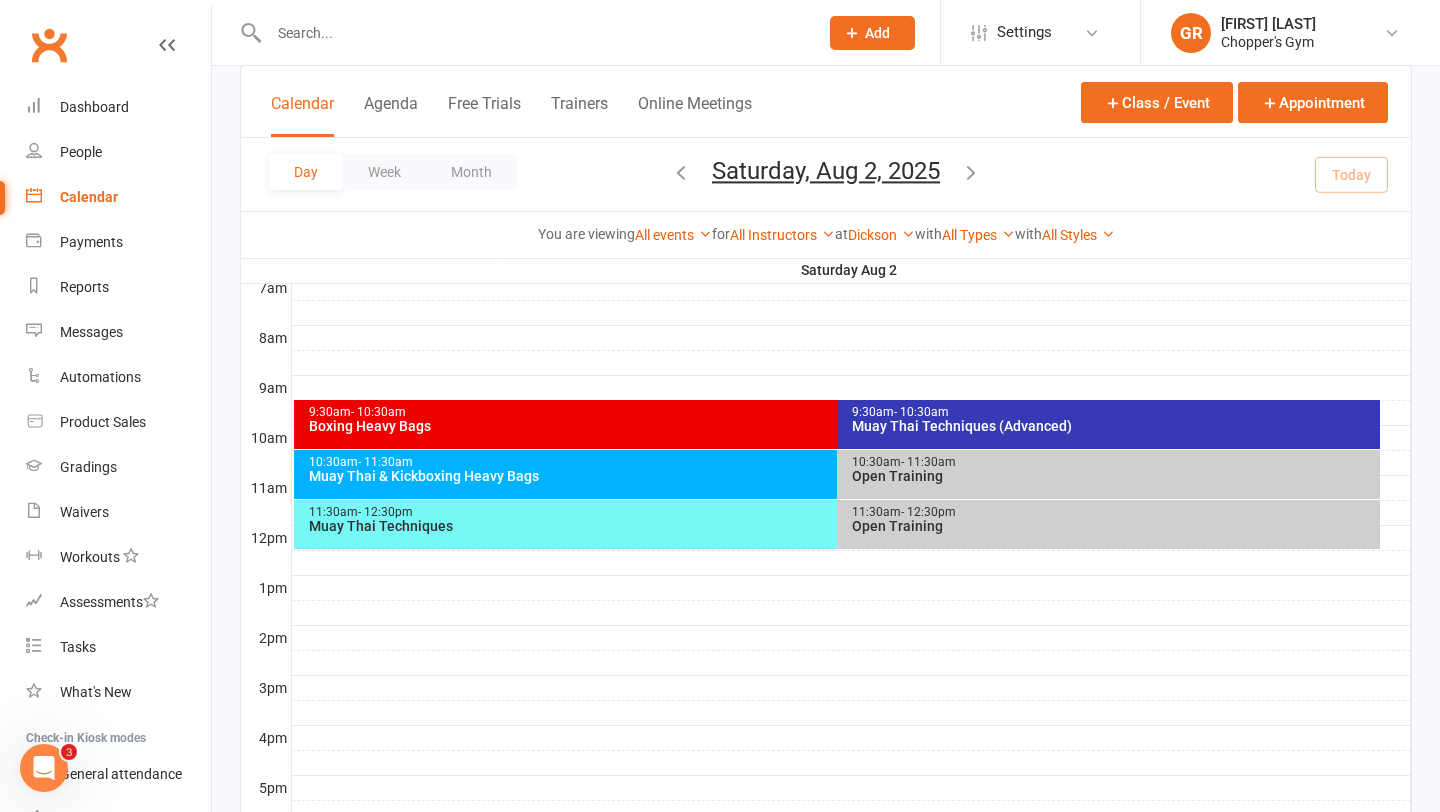 click on "Muay Thai & Kickboxing Heavy Bags" at bounding box center (832, 476) 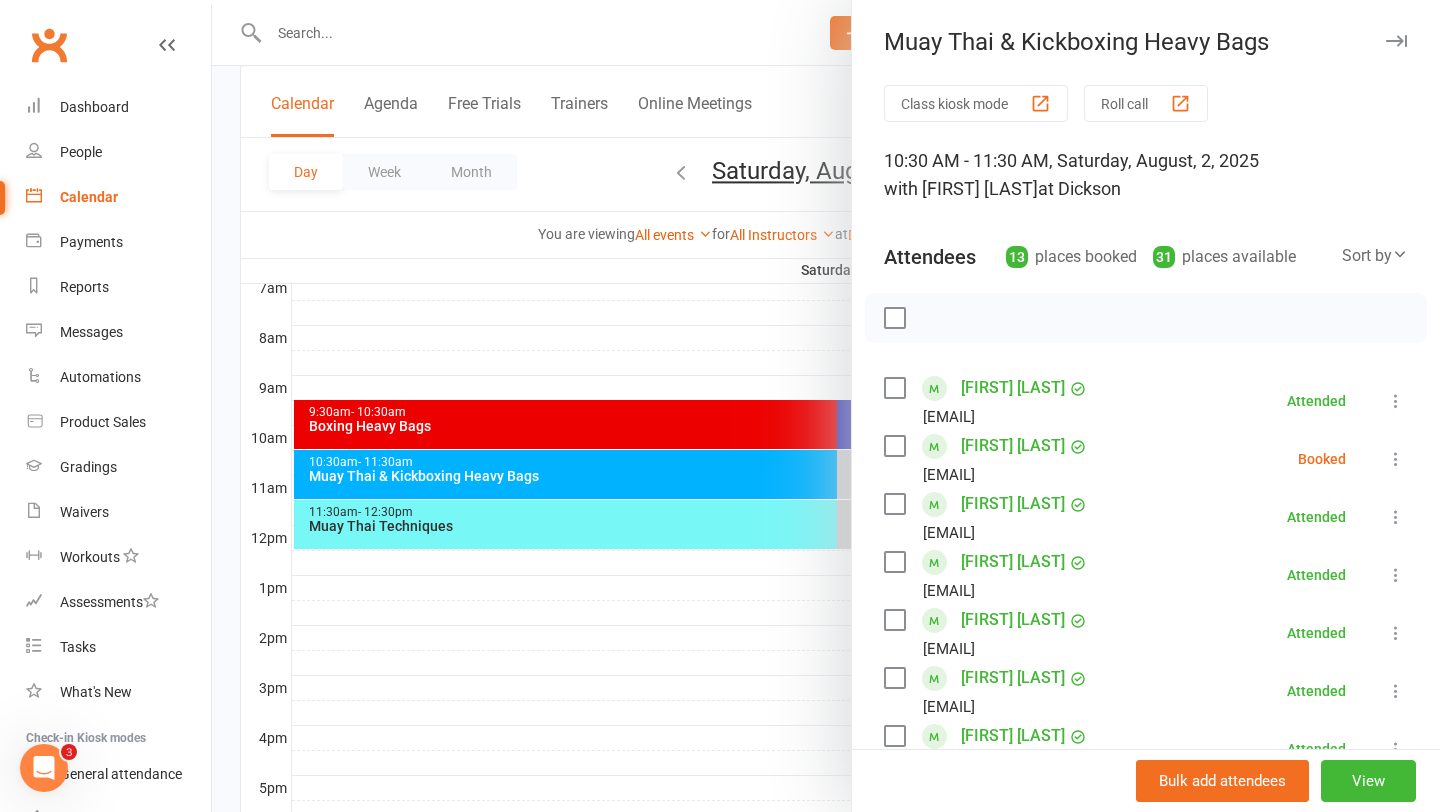 click at bounding box center [826, 406] 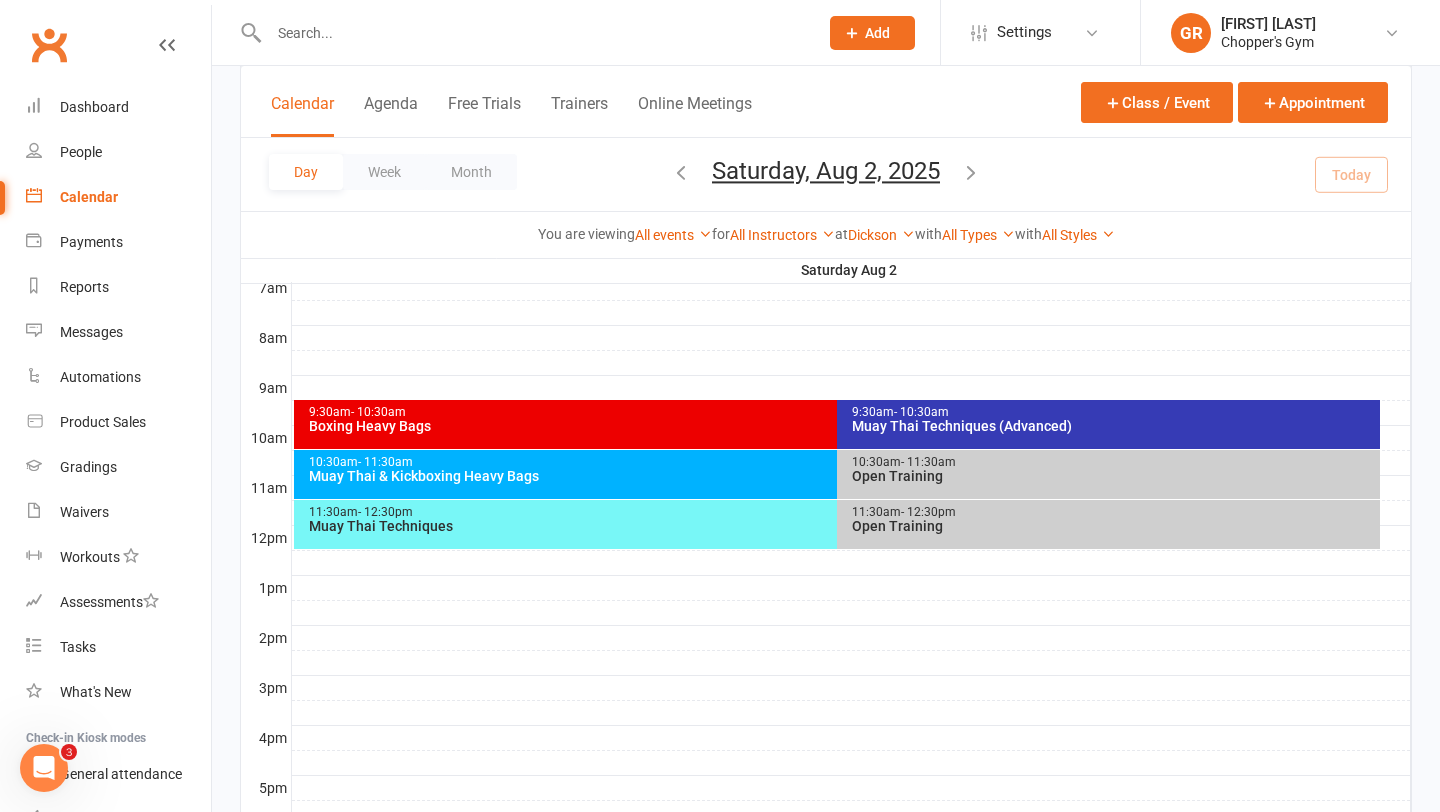 click on "Muay Thai Techniques" at bounding box center [832, 526] 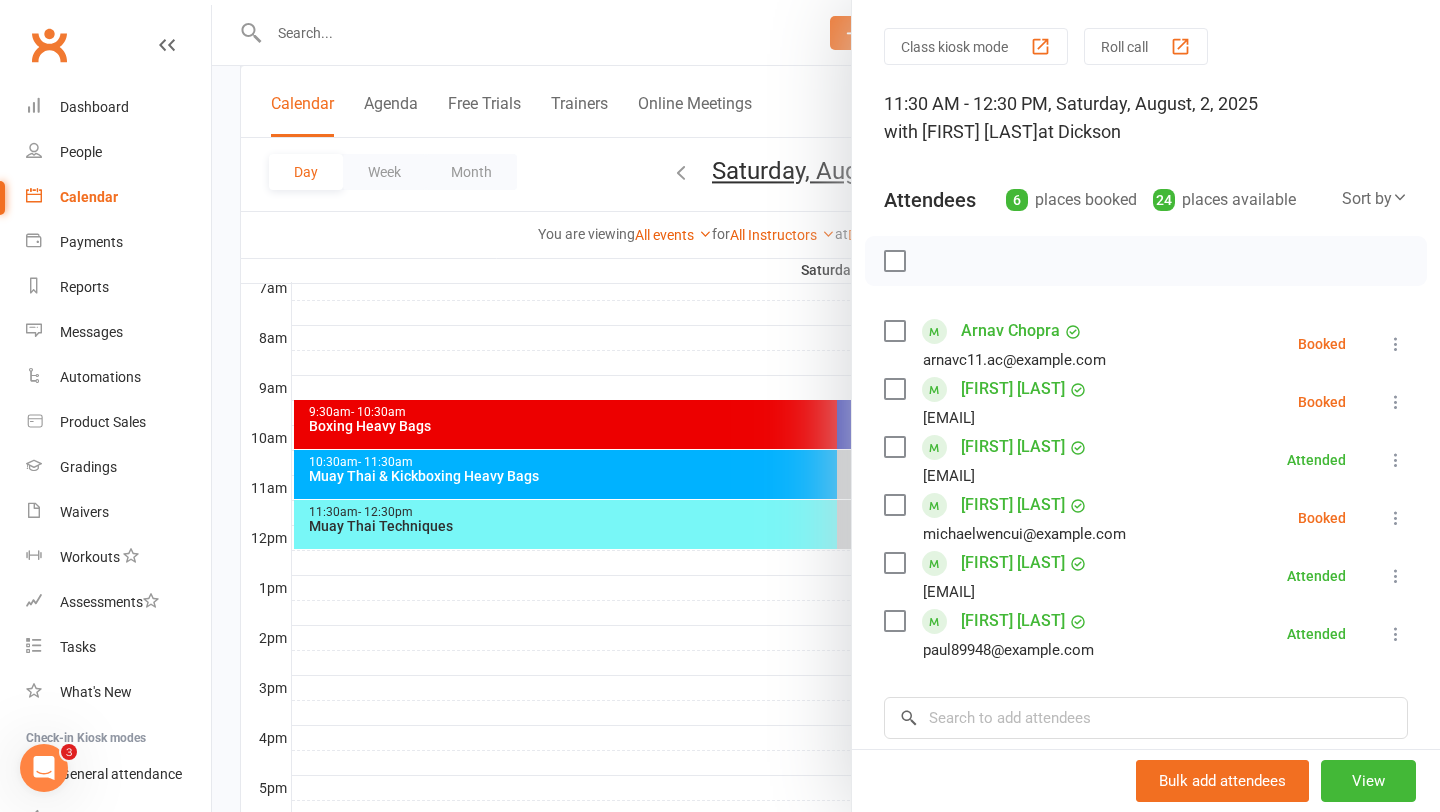 scroll, scrollTop: 66, scrollLeft: 0, axis: vertical 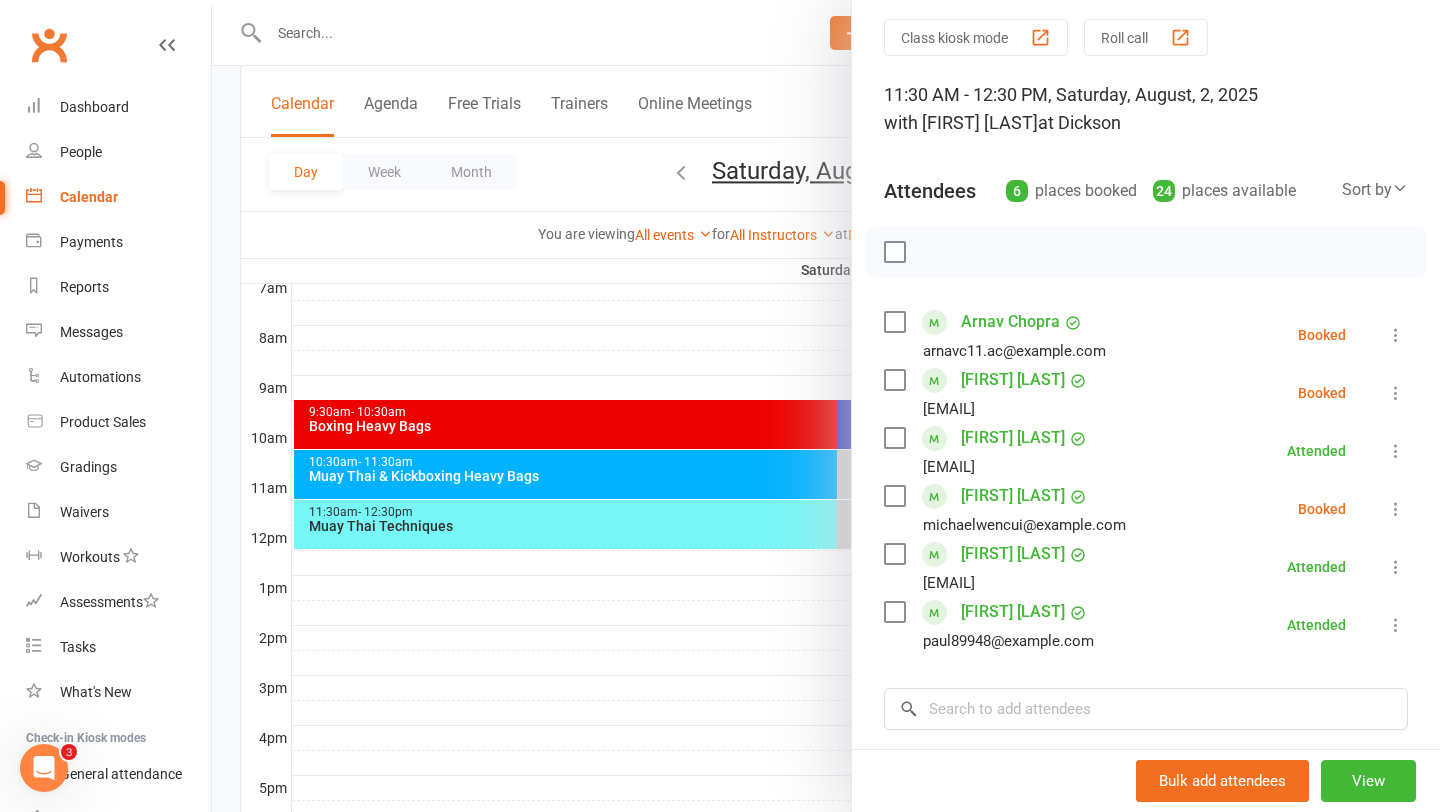 click at bounding box center [826, 406] 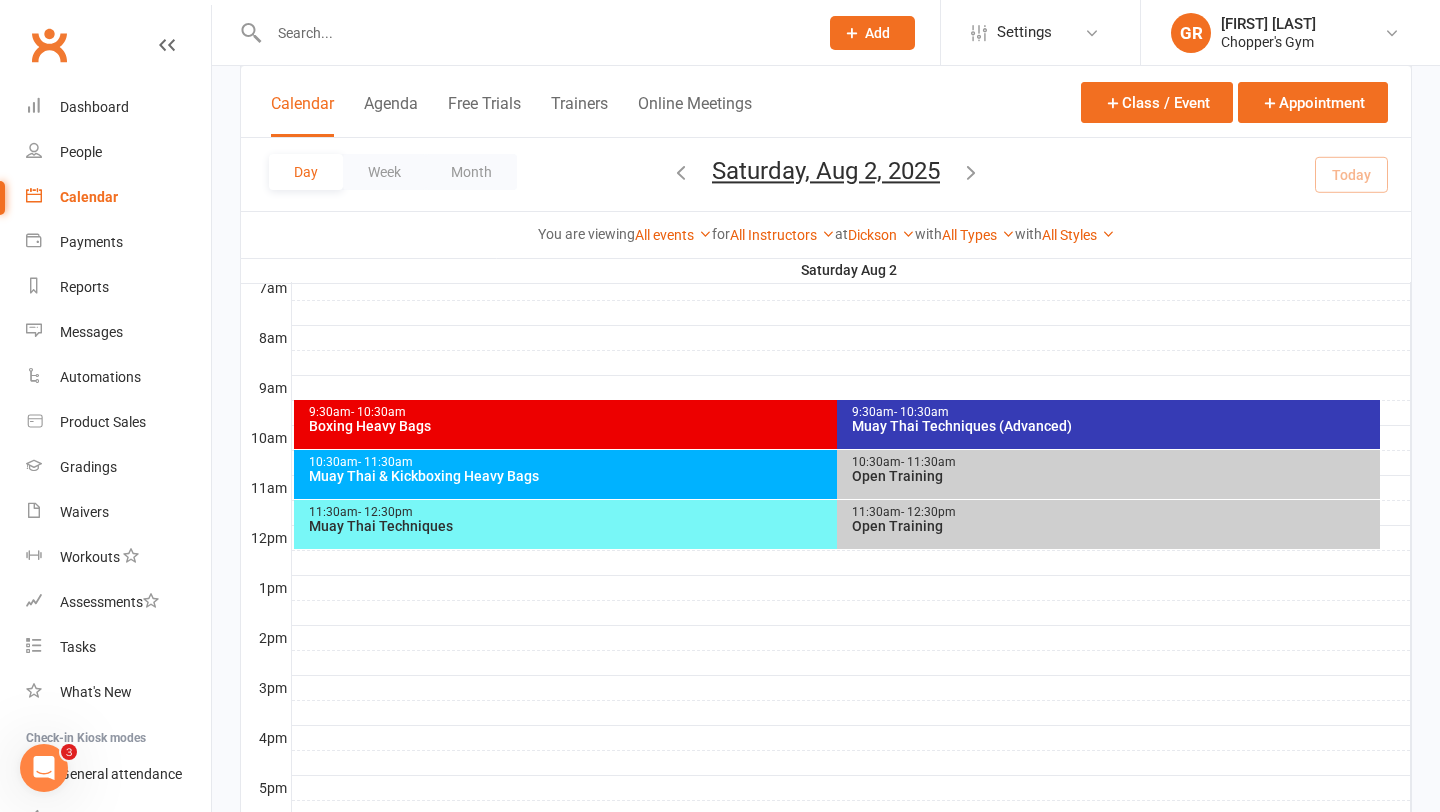 click at bounding box center (971, 172) 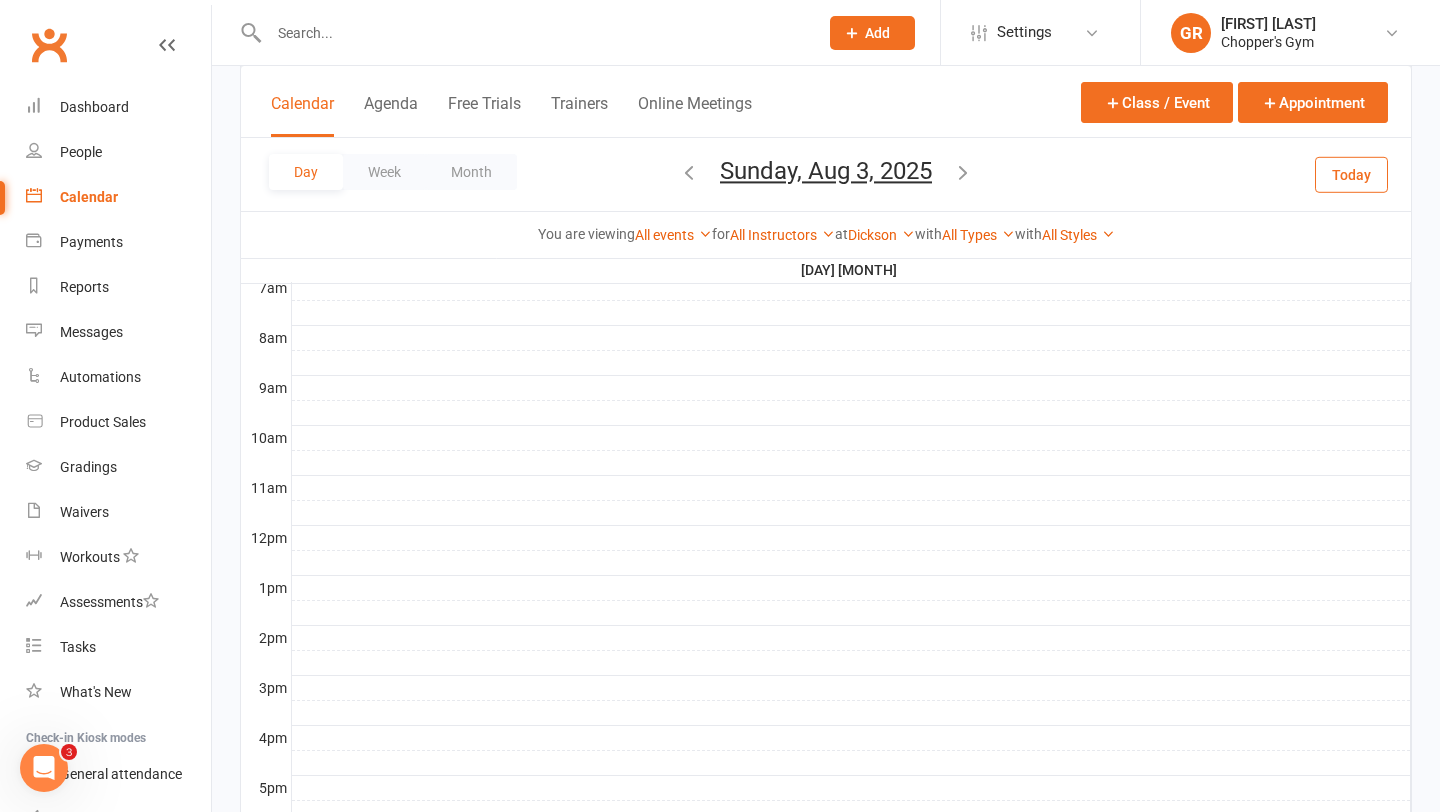 click at bounding box center [963, 172] 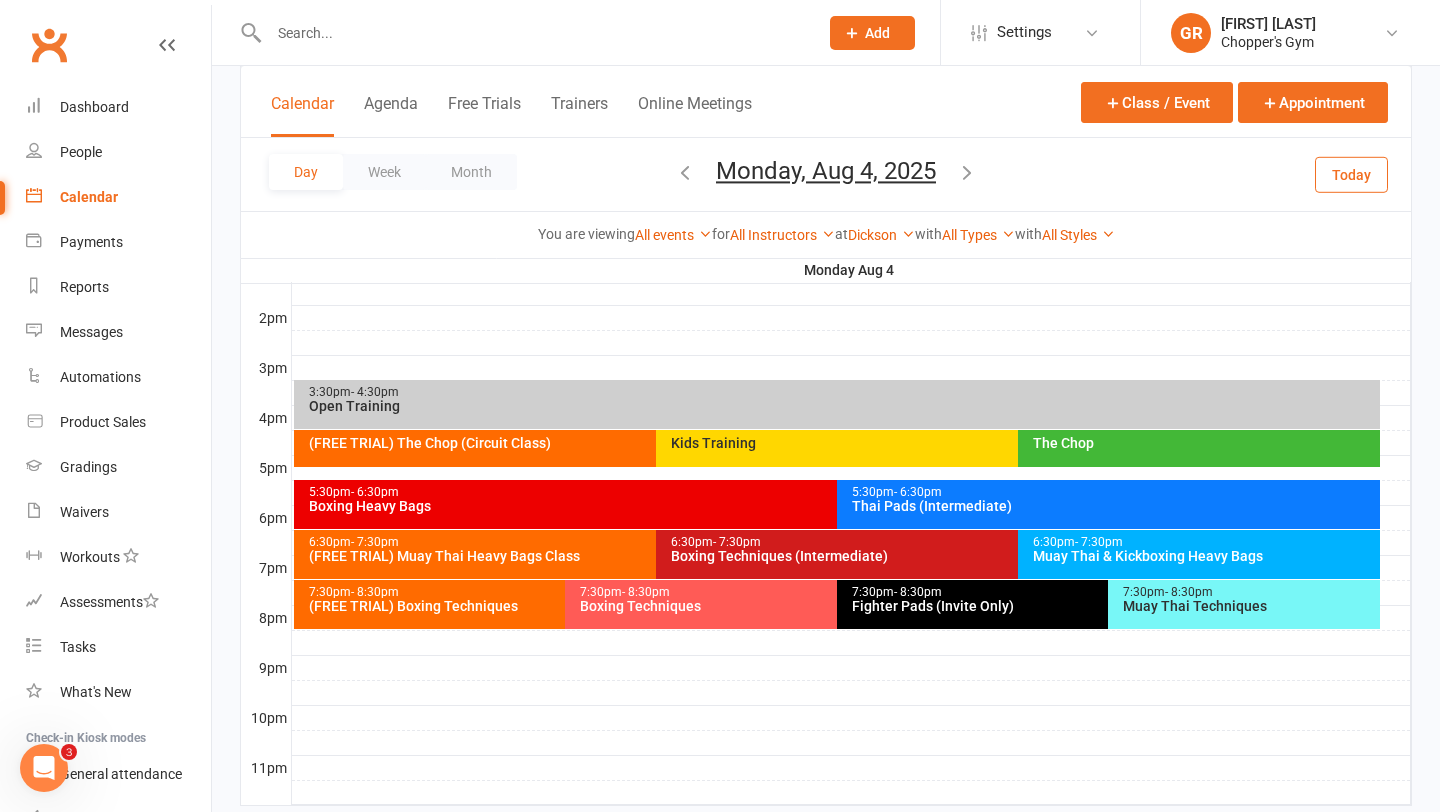scroll, scrollTop: 813, scrollLeft: 0, axis: vertical 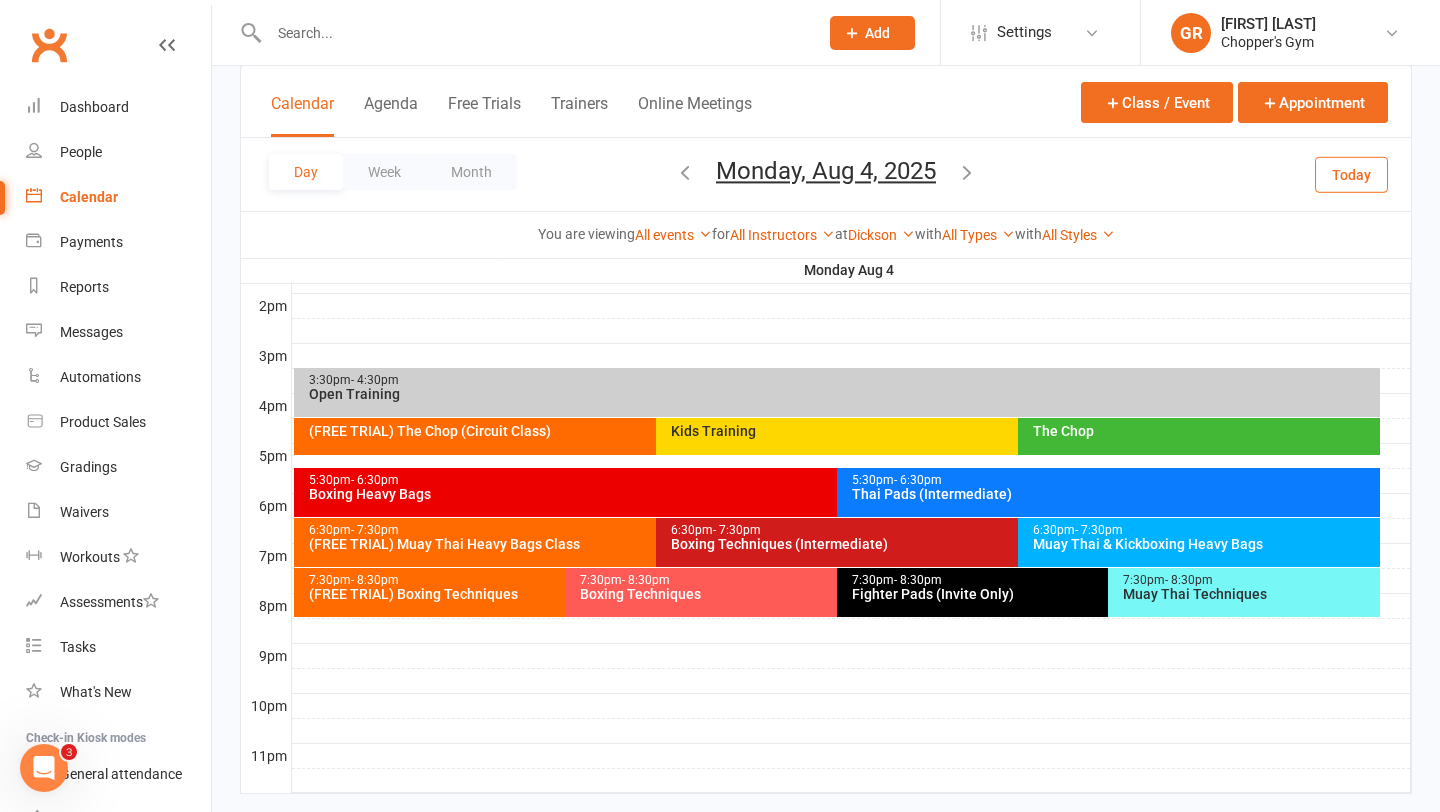click on "(FREE TRIAL)  Muay Thai Heavy Bags Class" at bounding box center (651, 544) 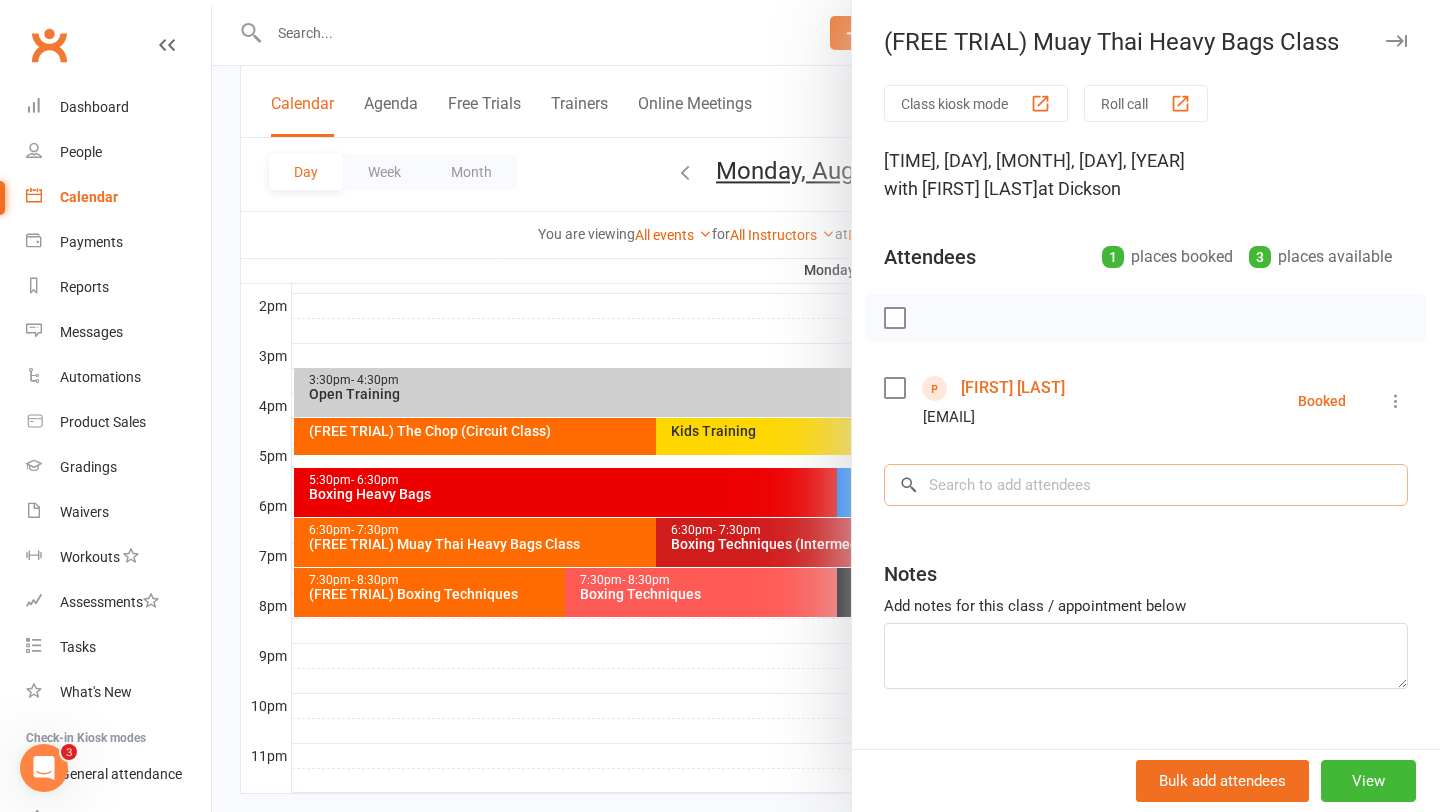click at bounding box center (1146, 485) 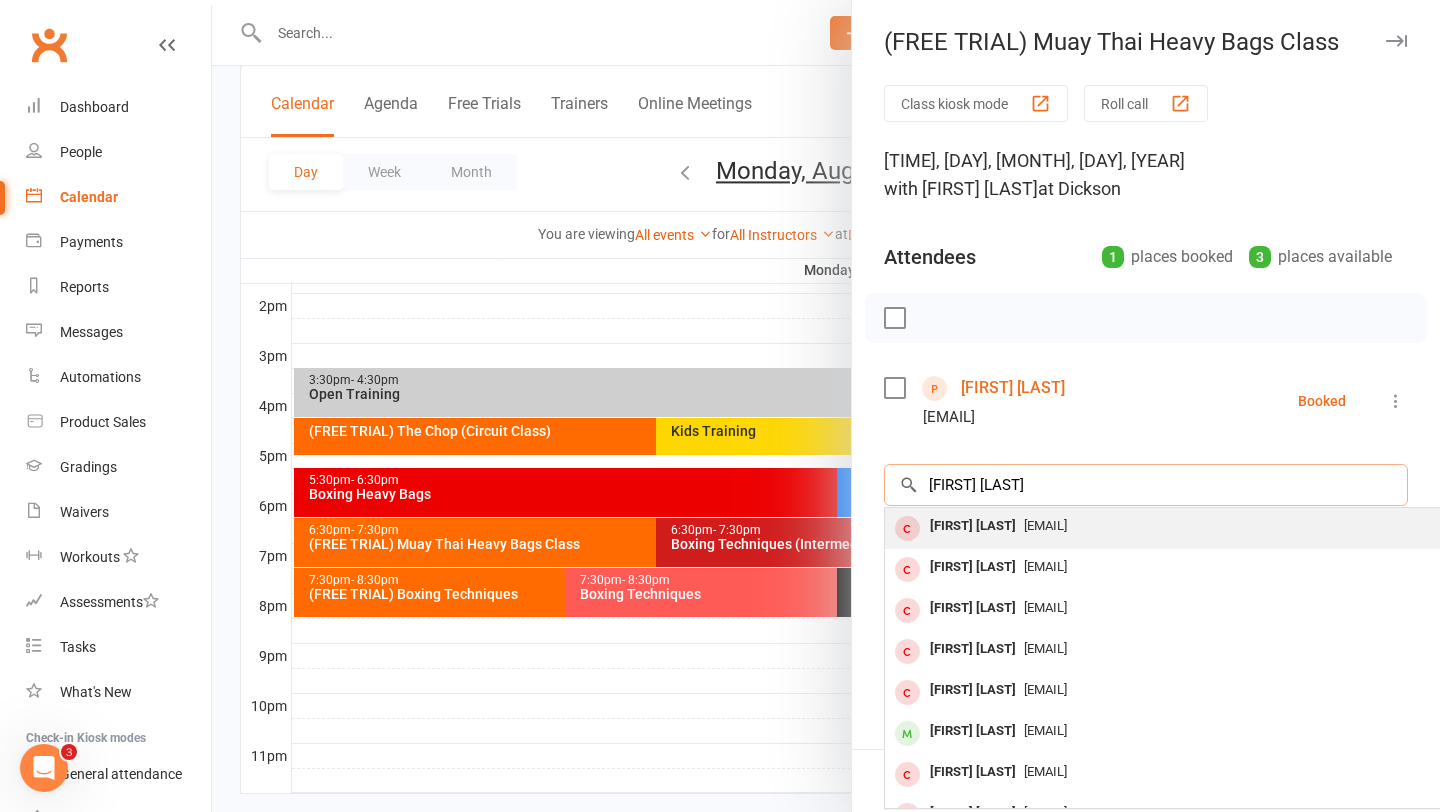 type on "luke stee" 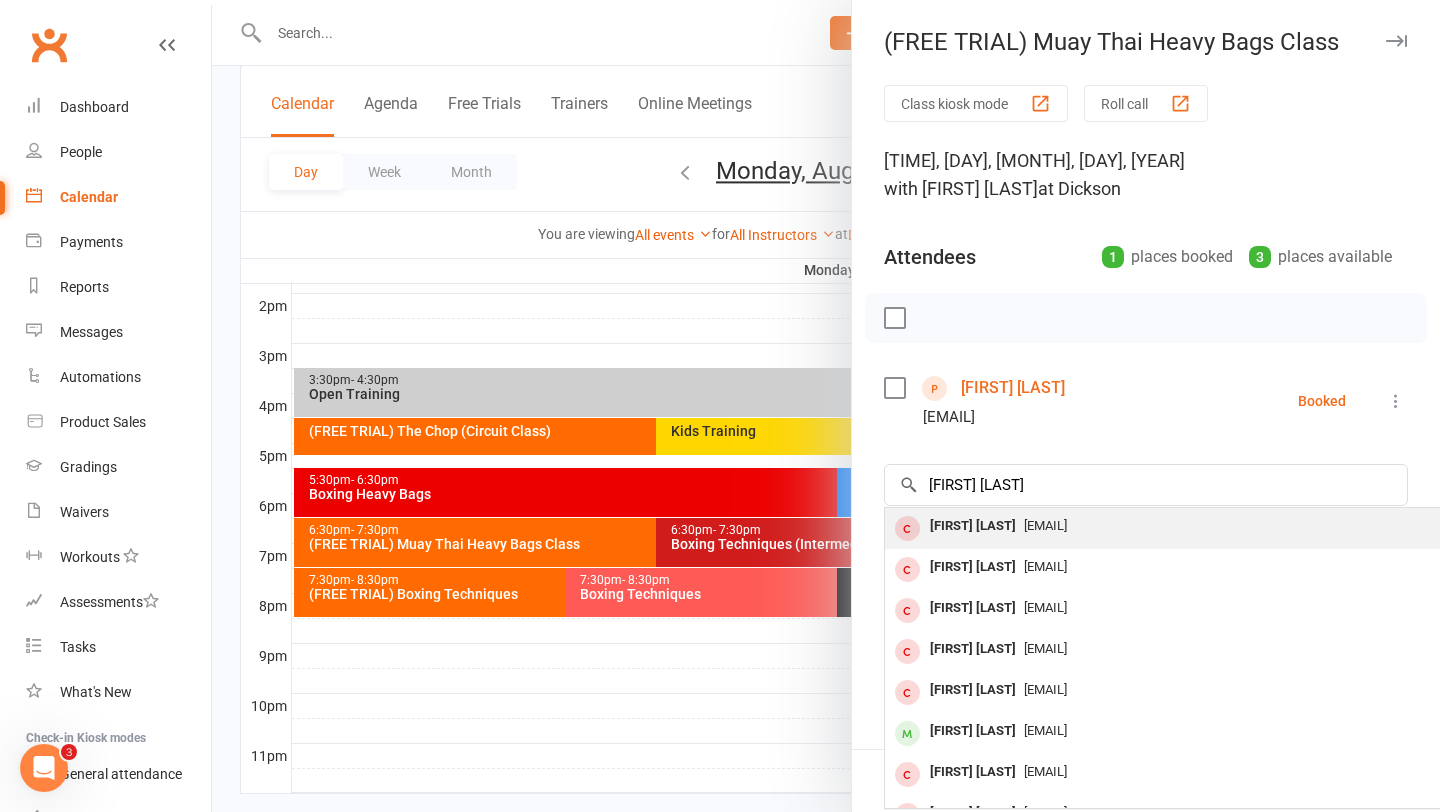 click on "luke_steele7@hotmail.com" at bounding box center [1045, 525] 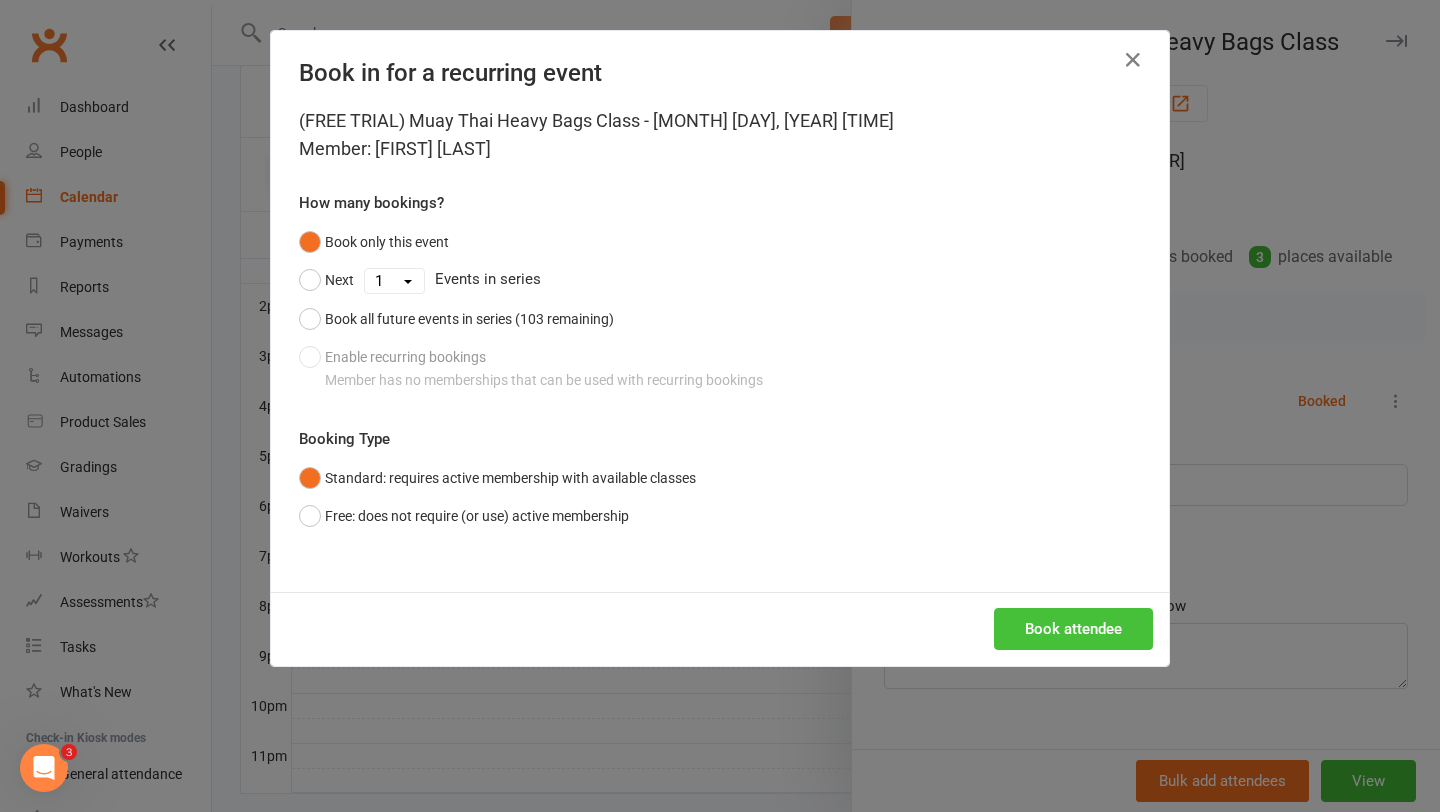 click on "Book attendee" at bounding box center [1073, 629] 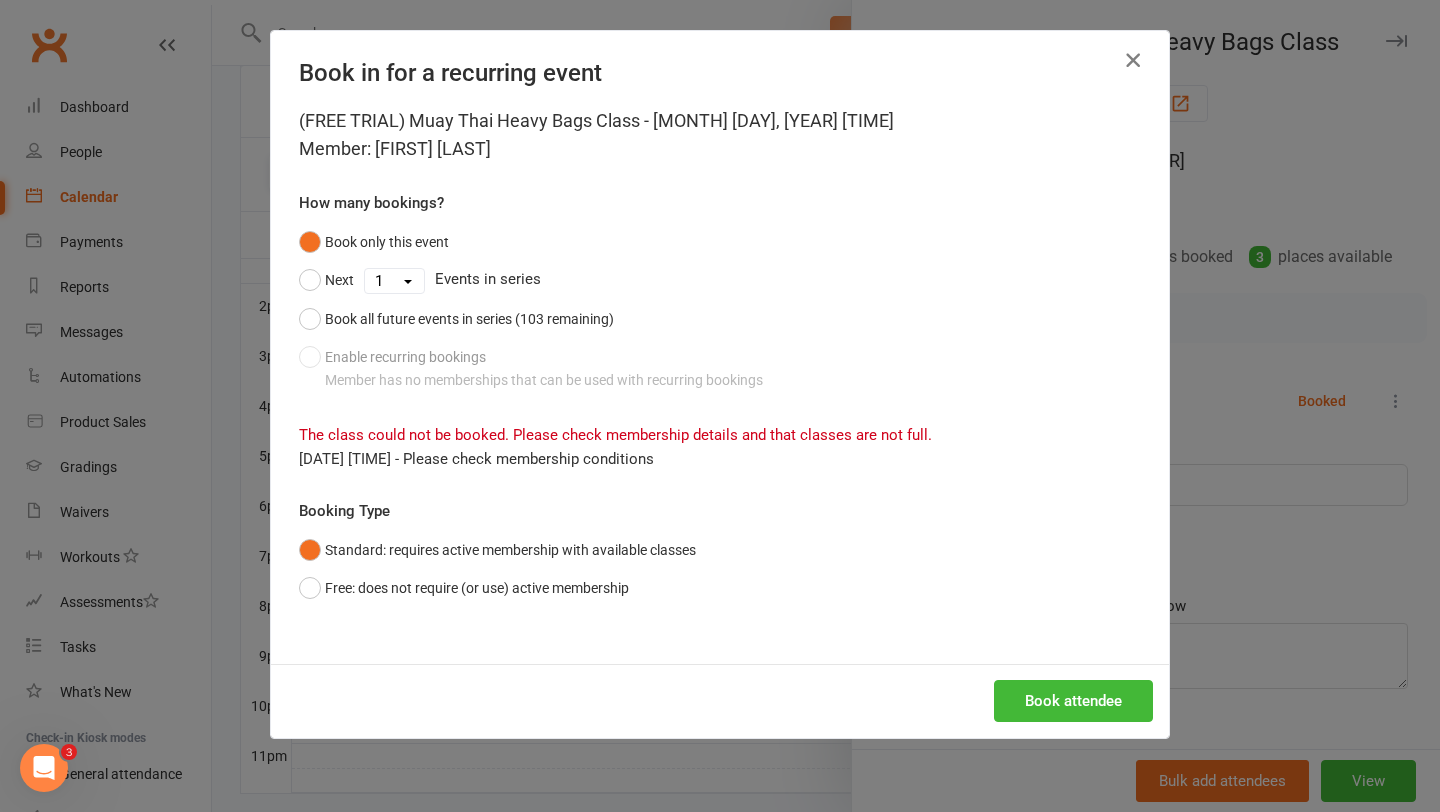 click at bounding box center (1133, 60) 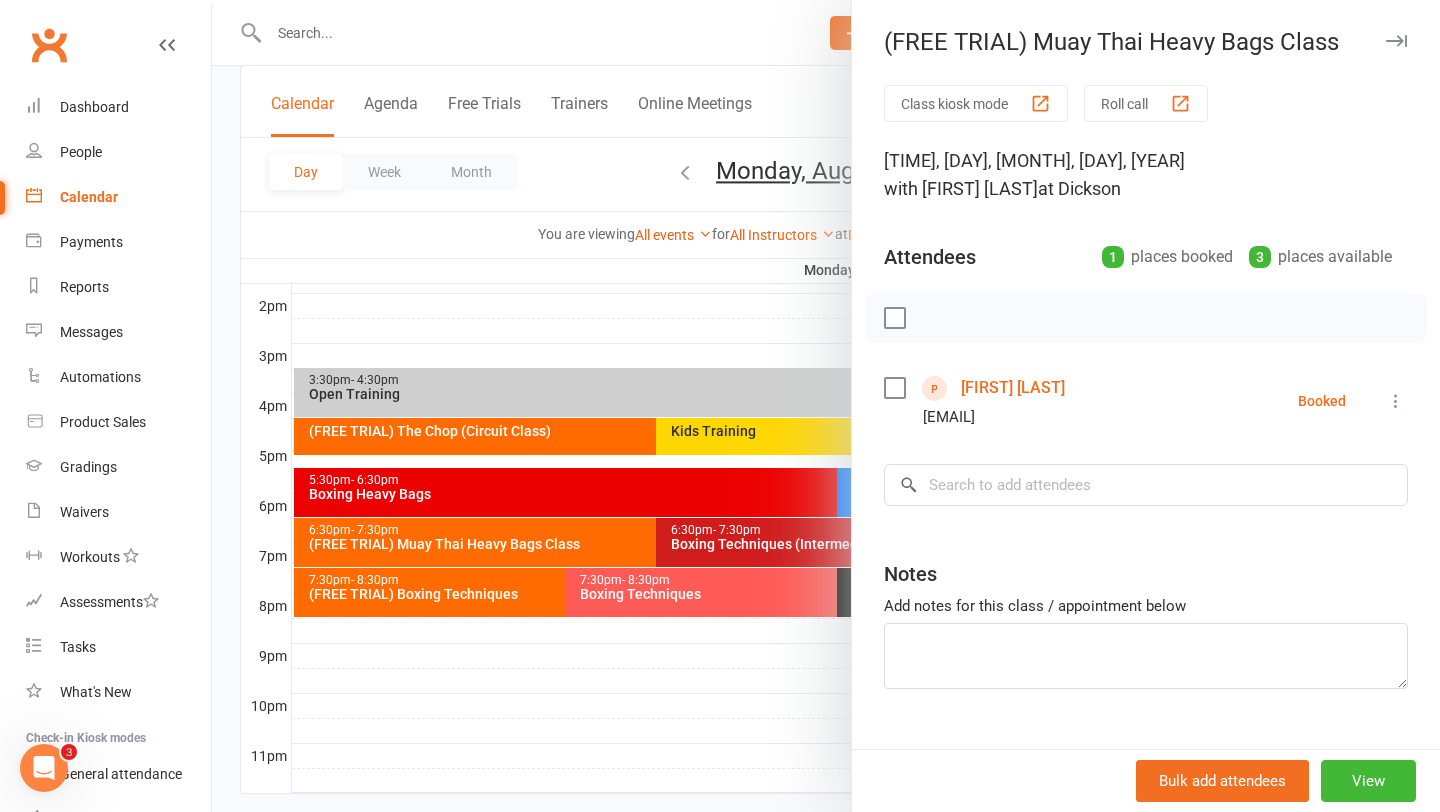 click on "Clubworx" at bounding box center [49, 45] 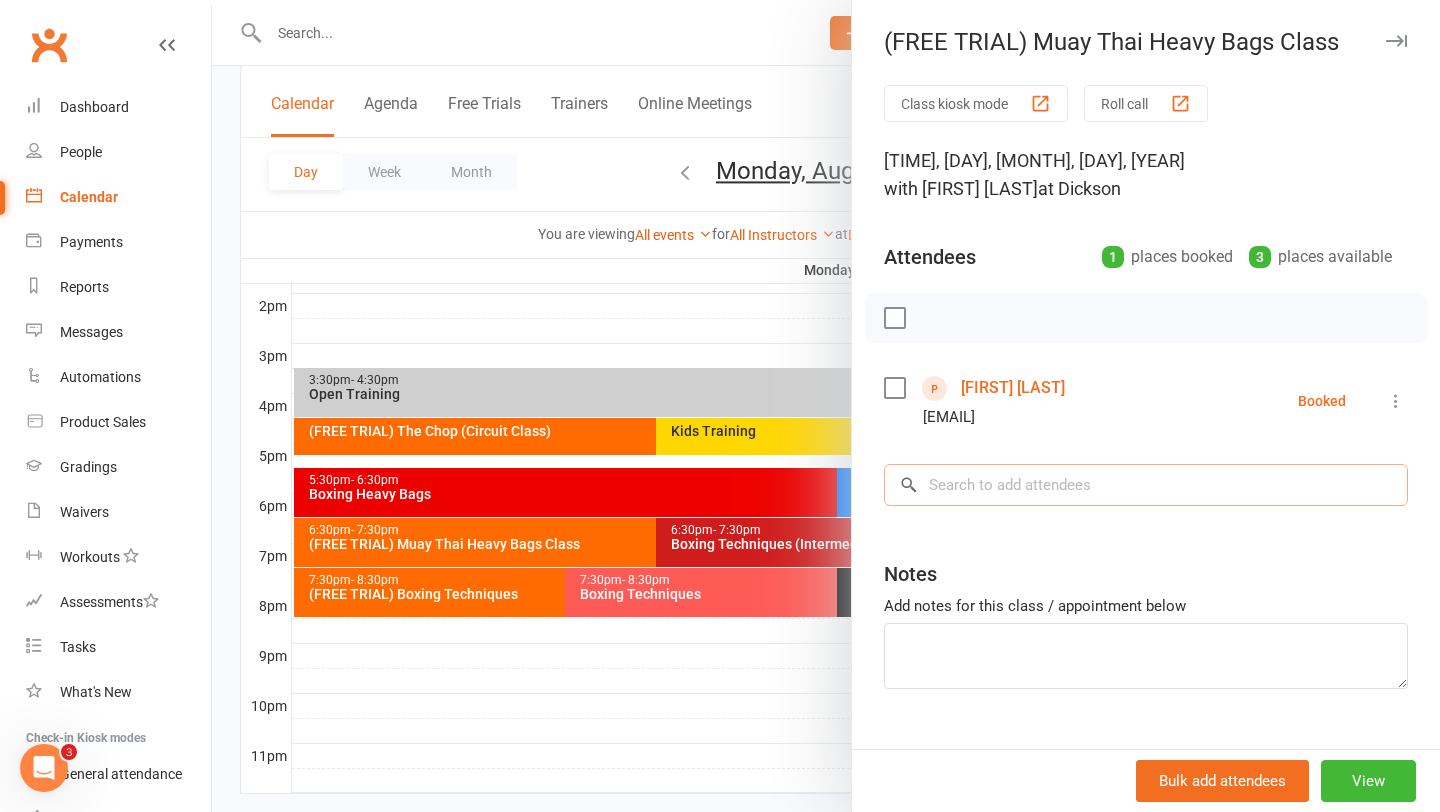 click at bounding box center (1146, 485) 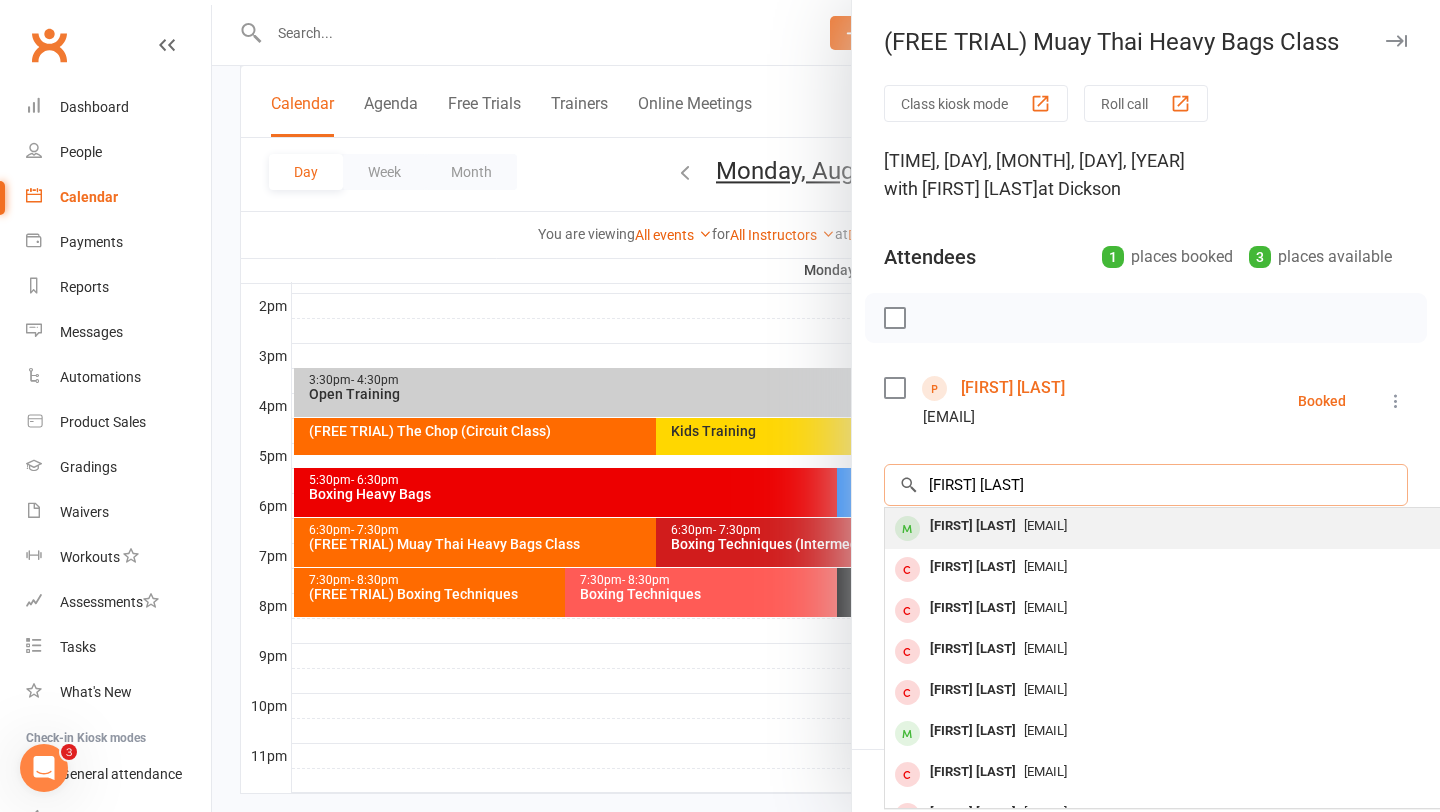 type on "luke stee" 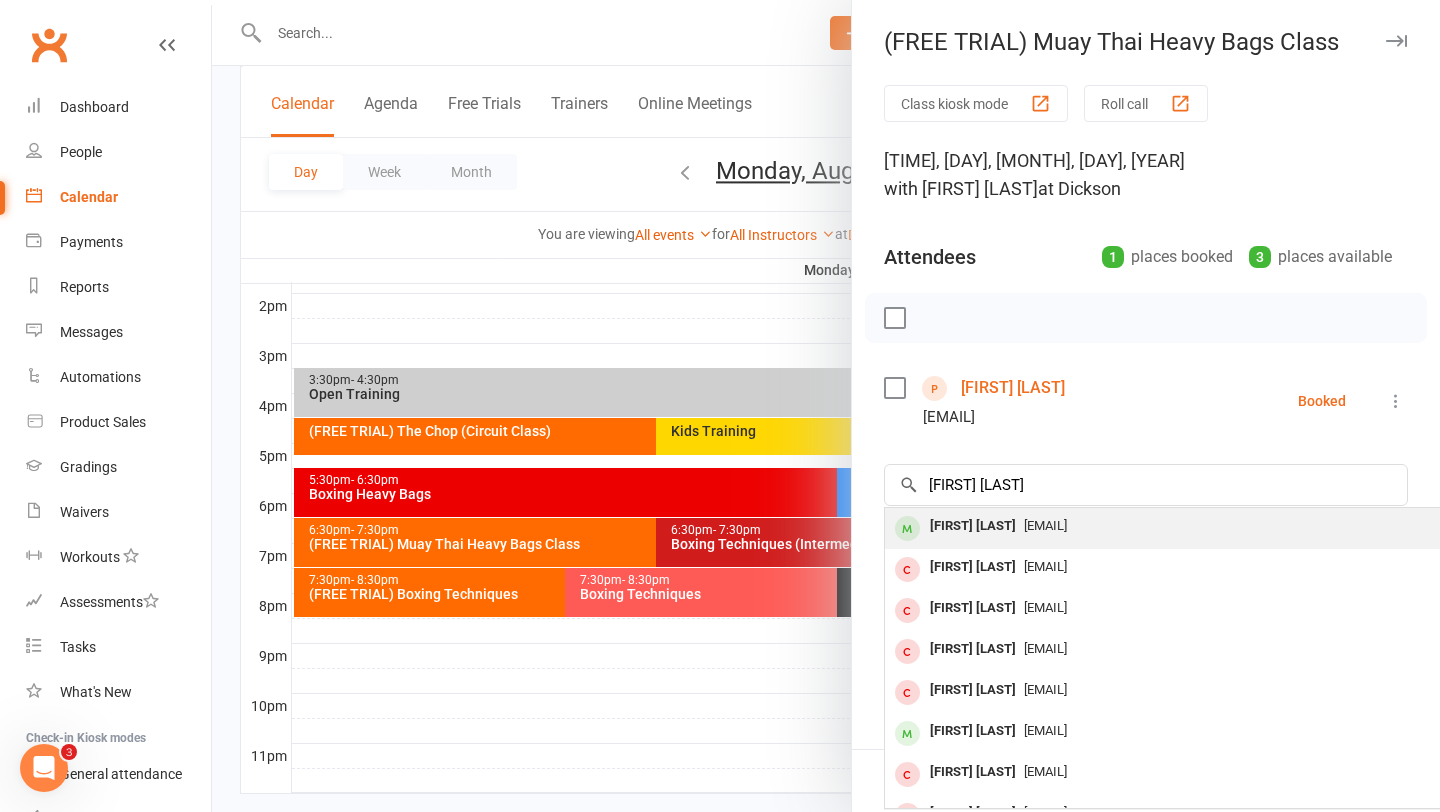 click on "luke_steele7@hotmail.com" at bounding box center [1045, 525] 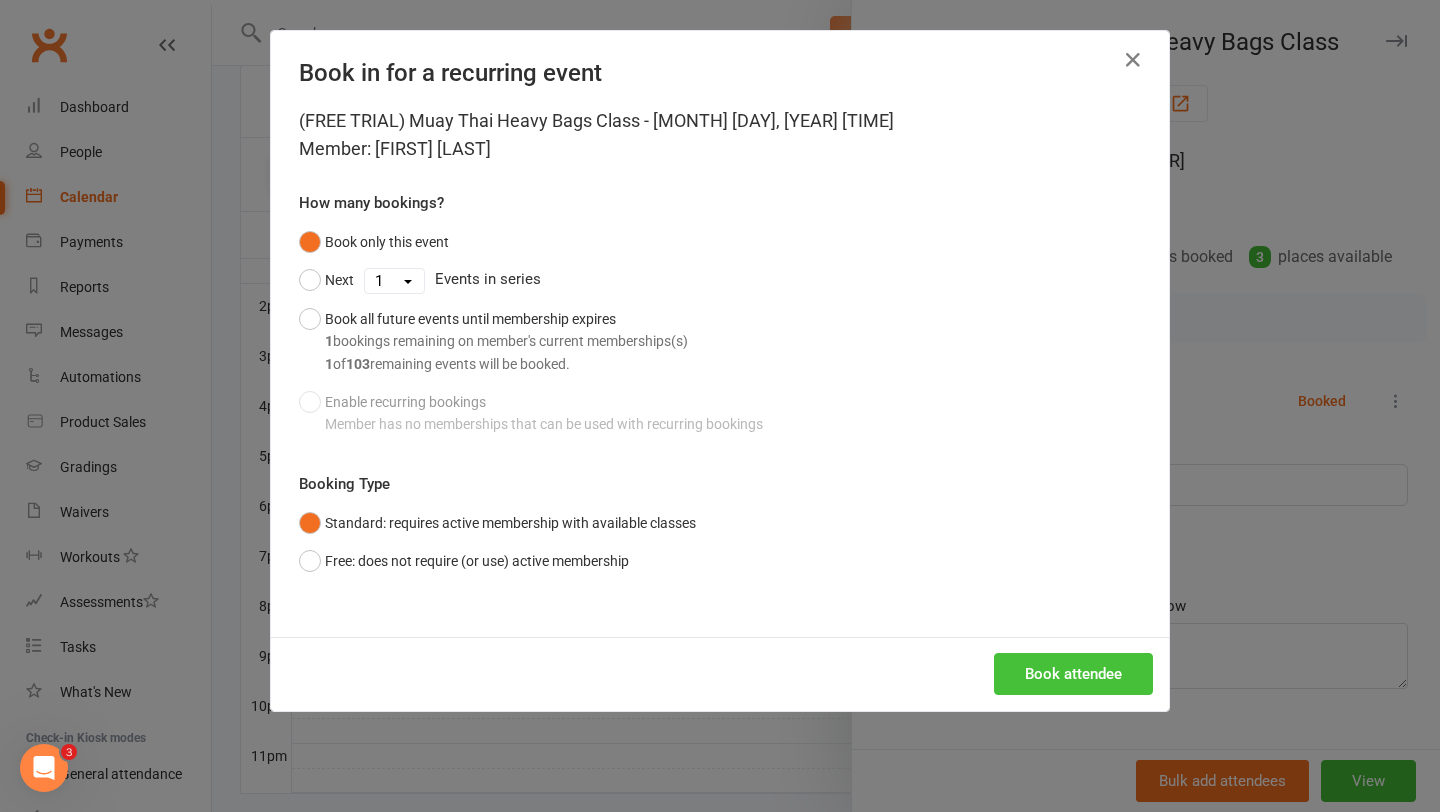 click on "Book attendee" at bounding box center (1073, 674) 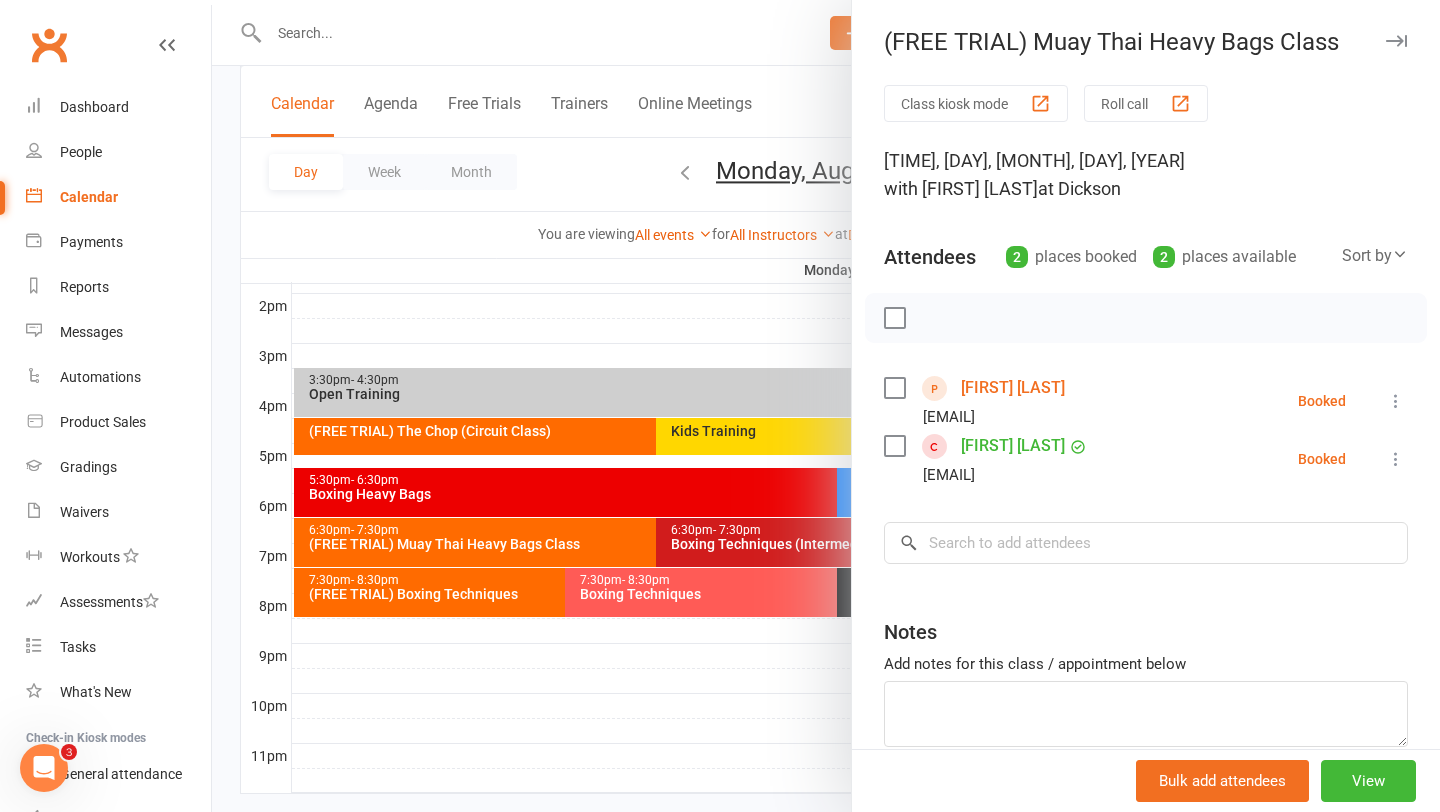 click at bounding box center (826, 406) 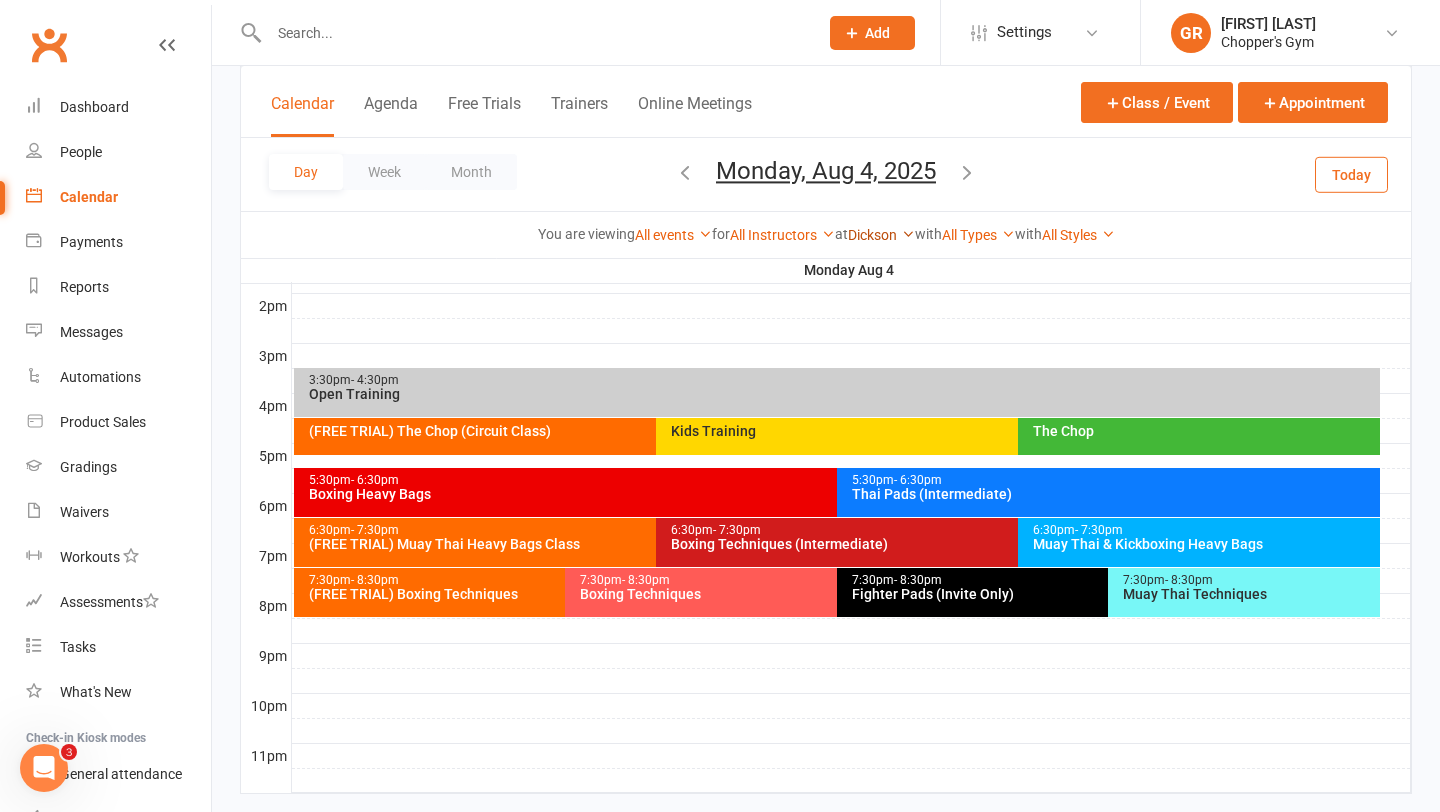 click on "Dickson" at bounding box center [881, 235] 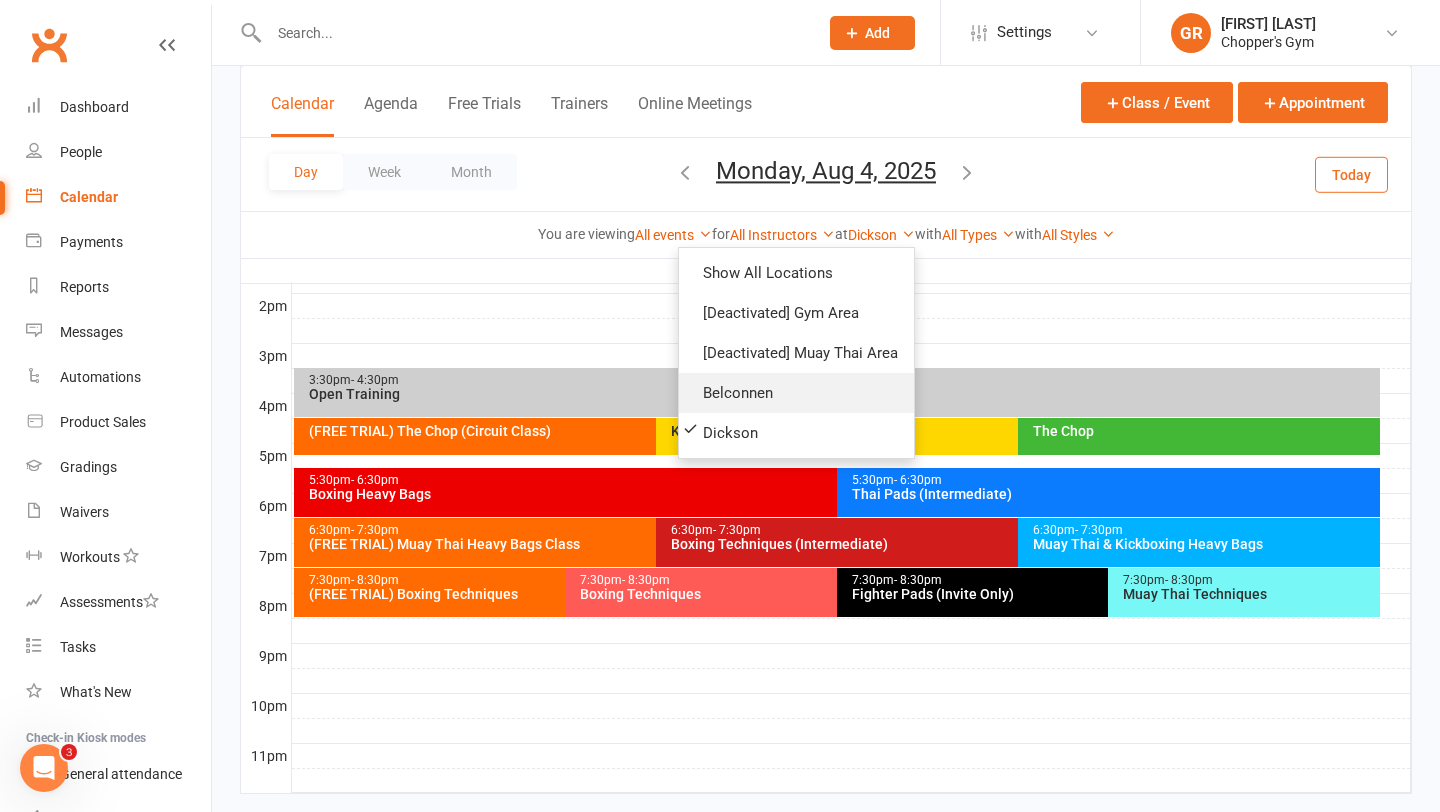 click on "Belconnen" at bounding box center [796, 393] 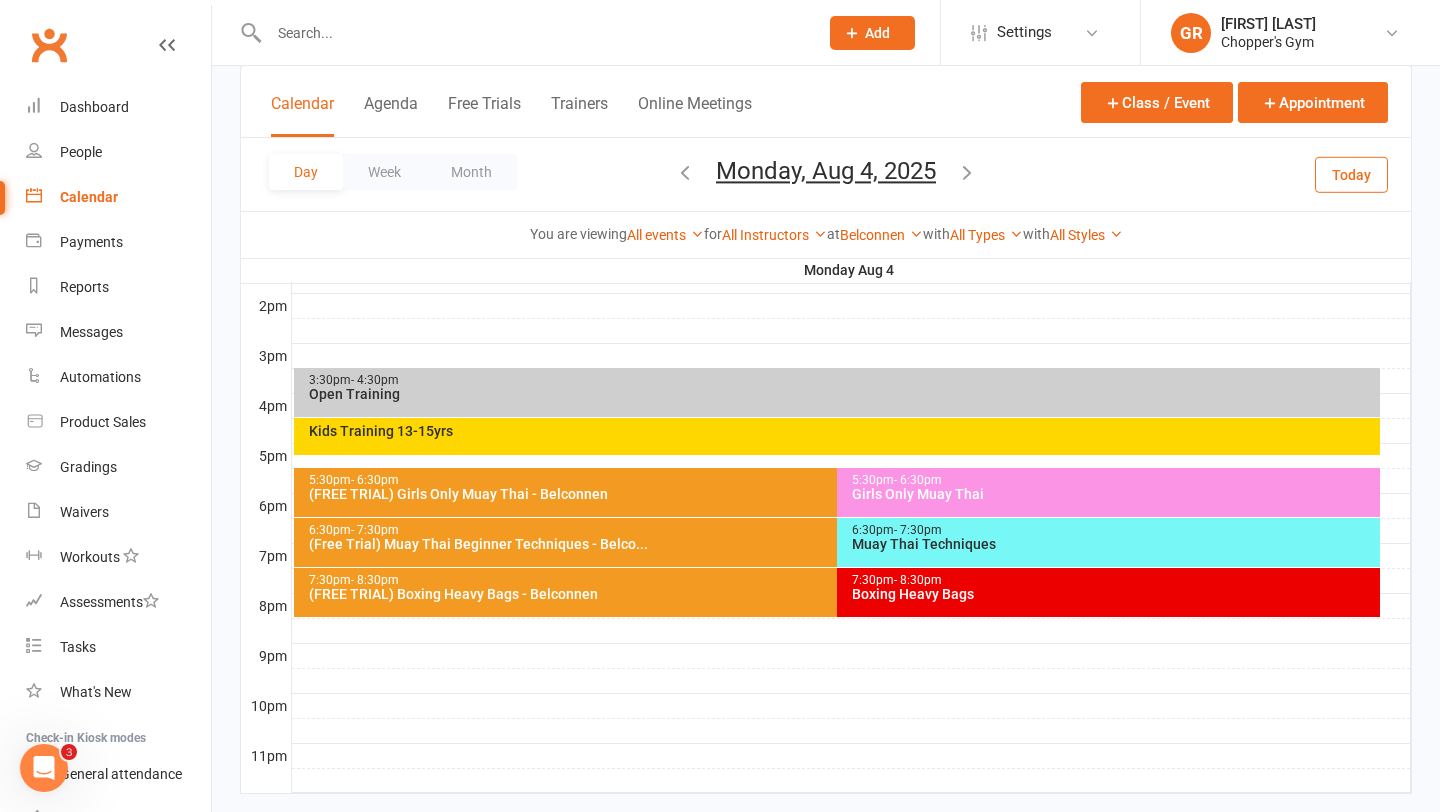 click on "Boxing Heavy Bags" at bounding box center (1113, 594) 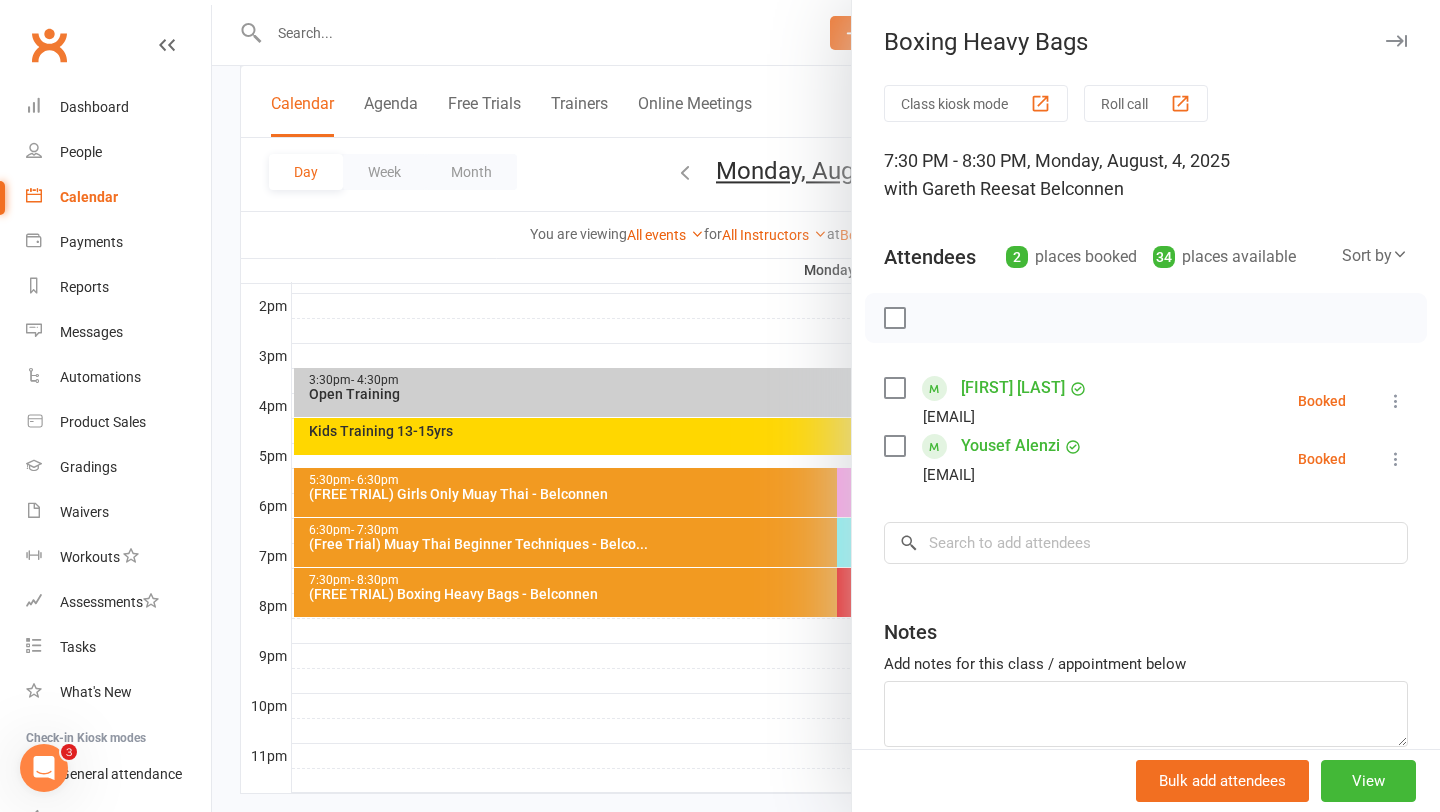 click at bounding box center [826, 406] 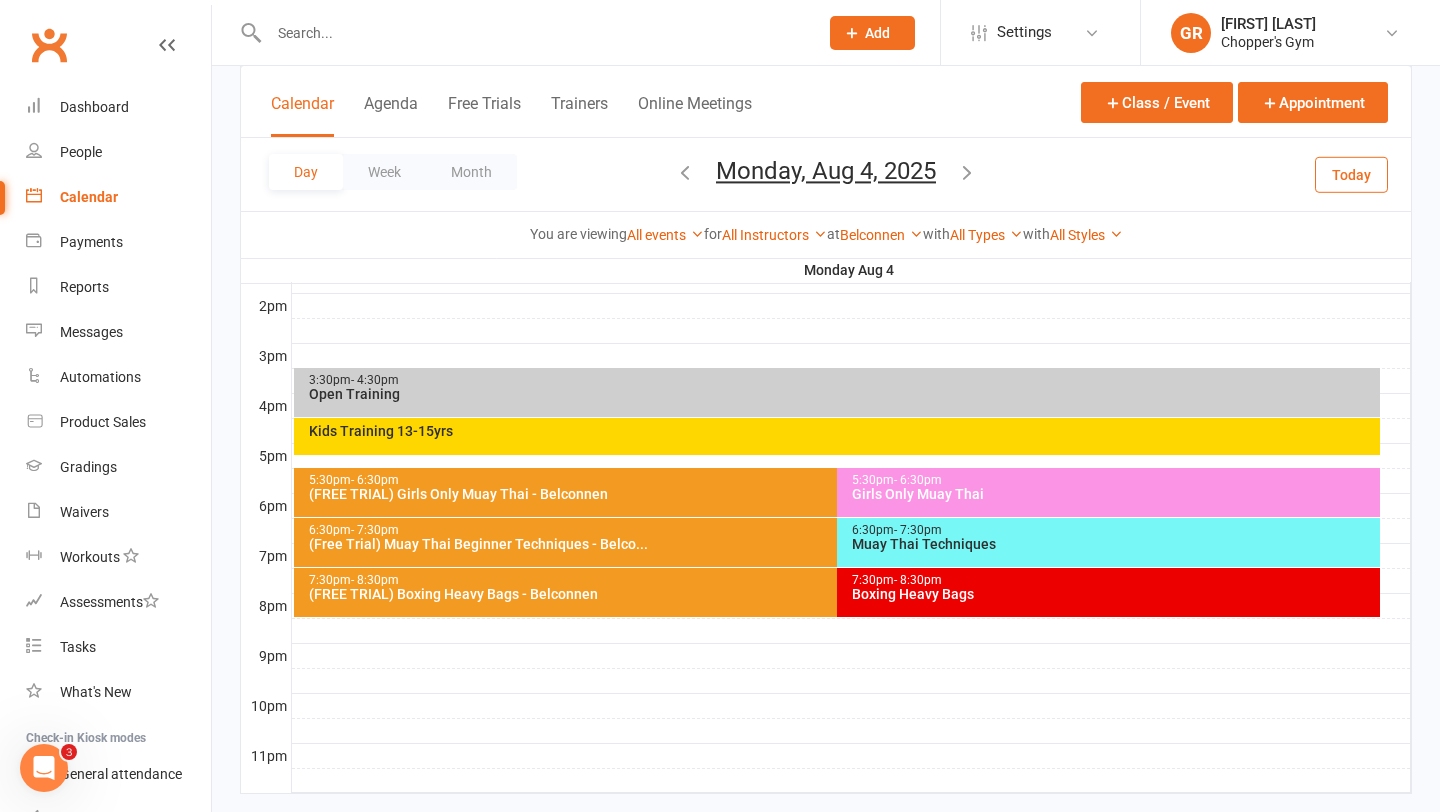 click at bounding box center [533, 33] 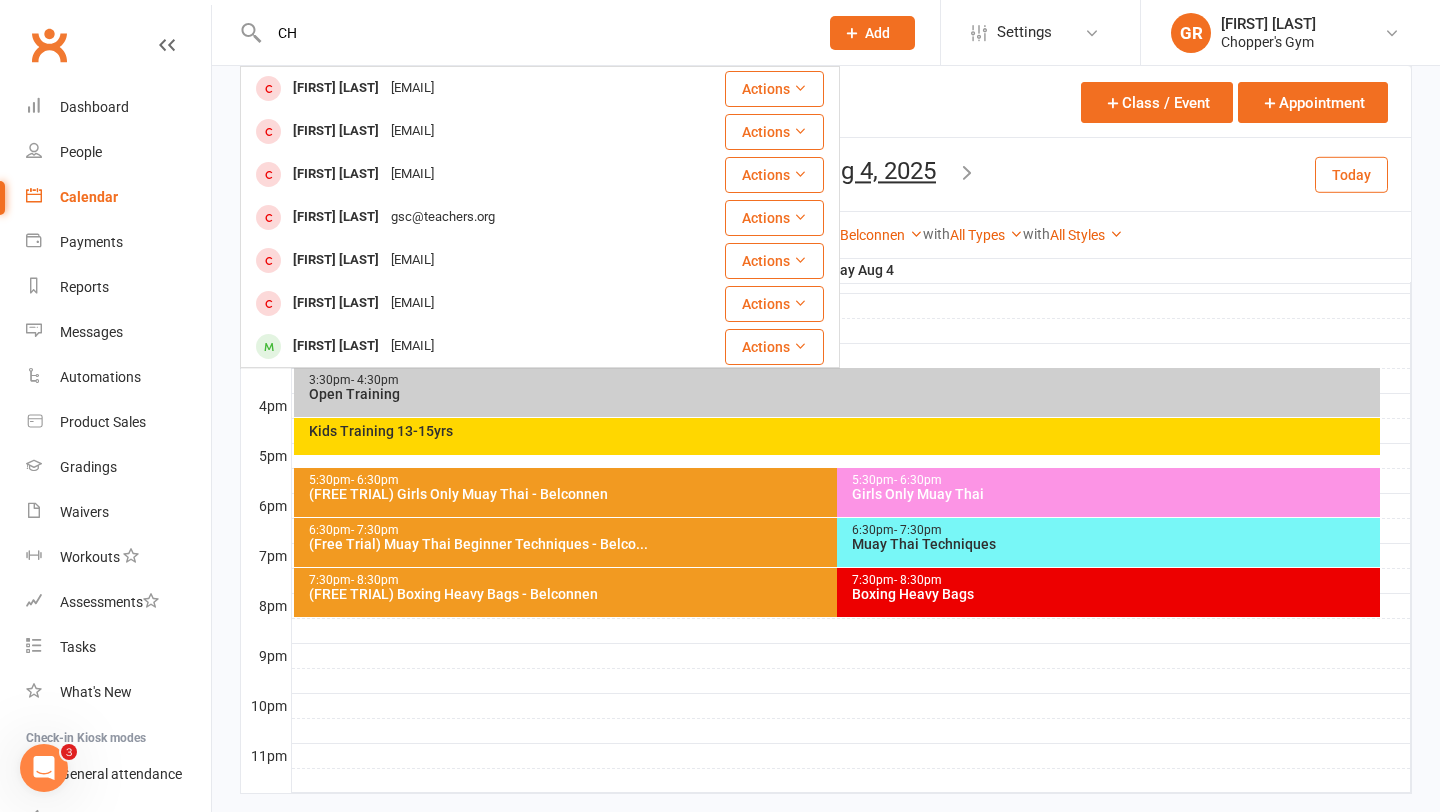 type on "C" 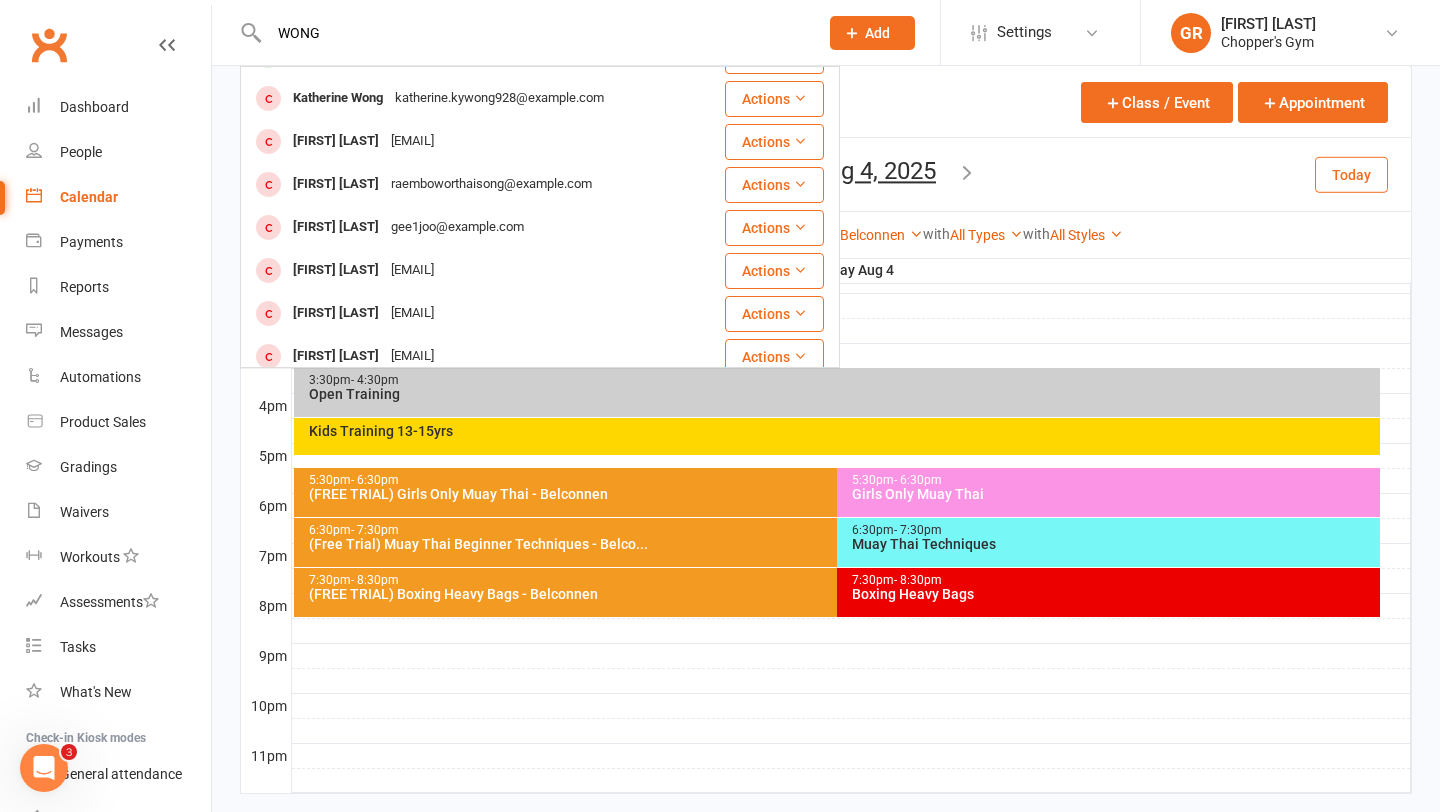 scroll, scrollTop: 345, scrollLeft: 0, axis: vertical 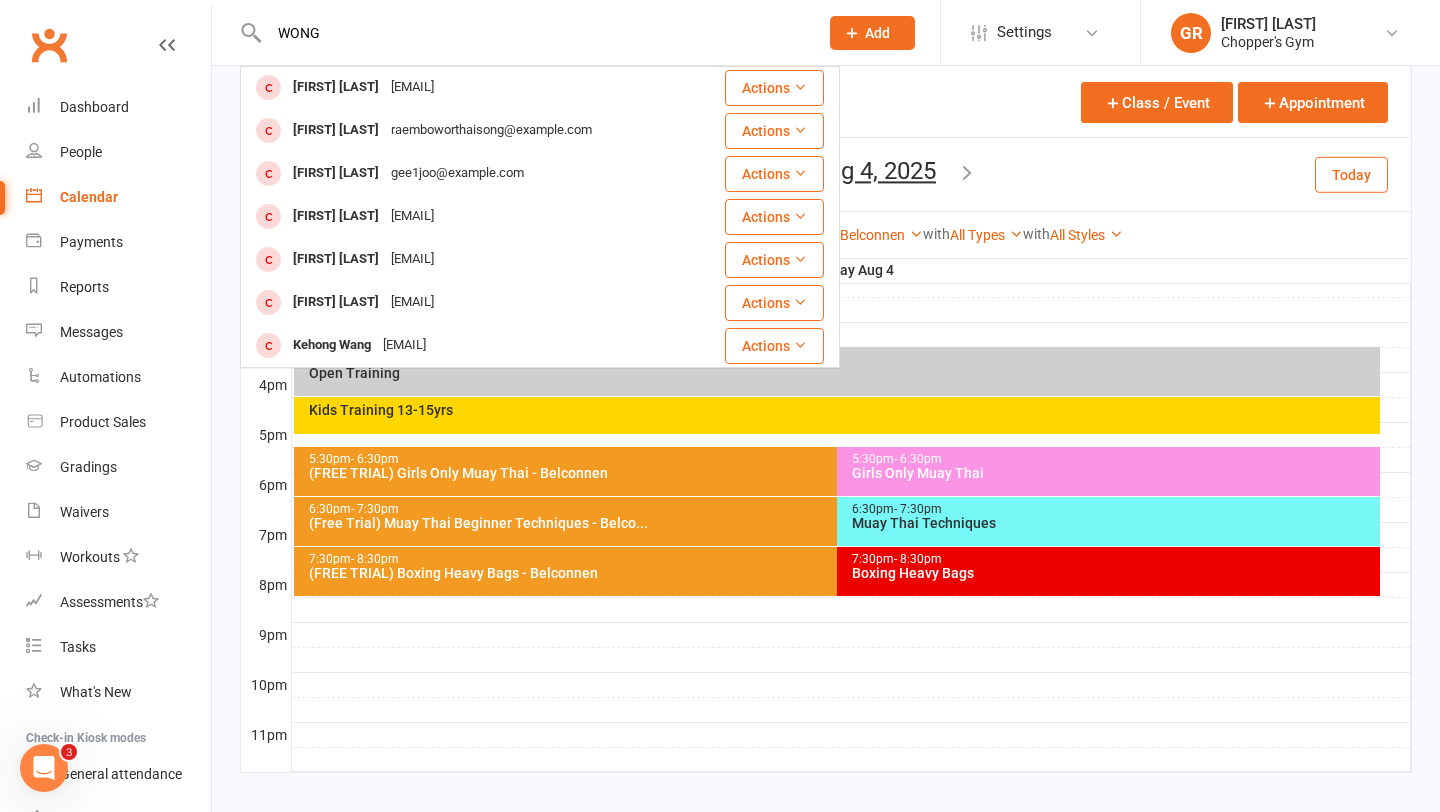 type on "WONG" 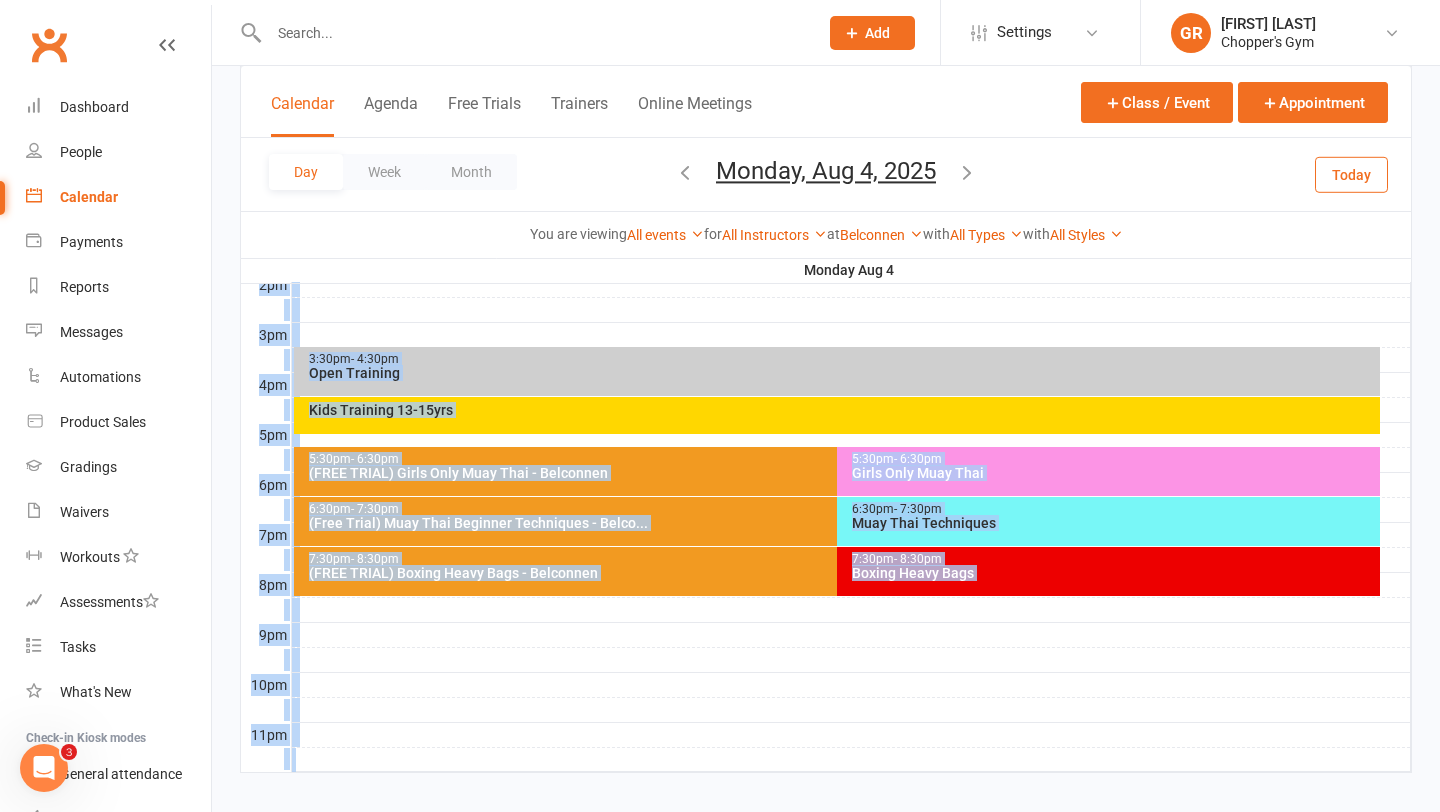 drag, startPoint x: 218, startPoint y: 199, endPoint x: 564, endPoint y: 235, distance: 347.8678 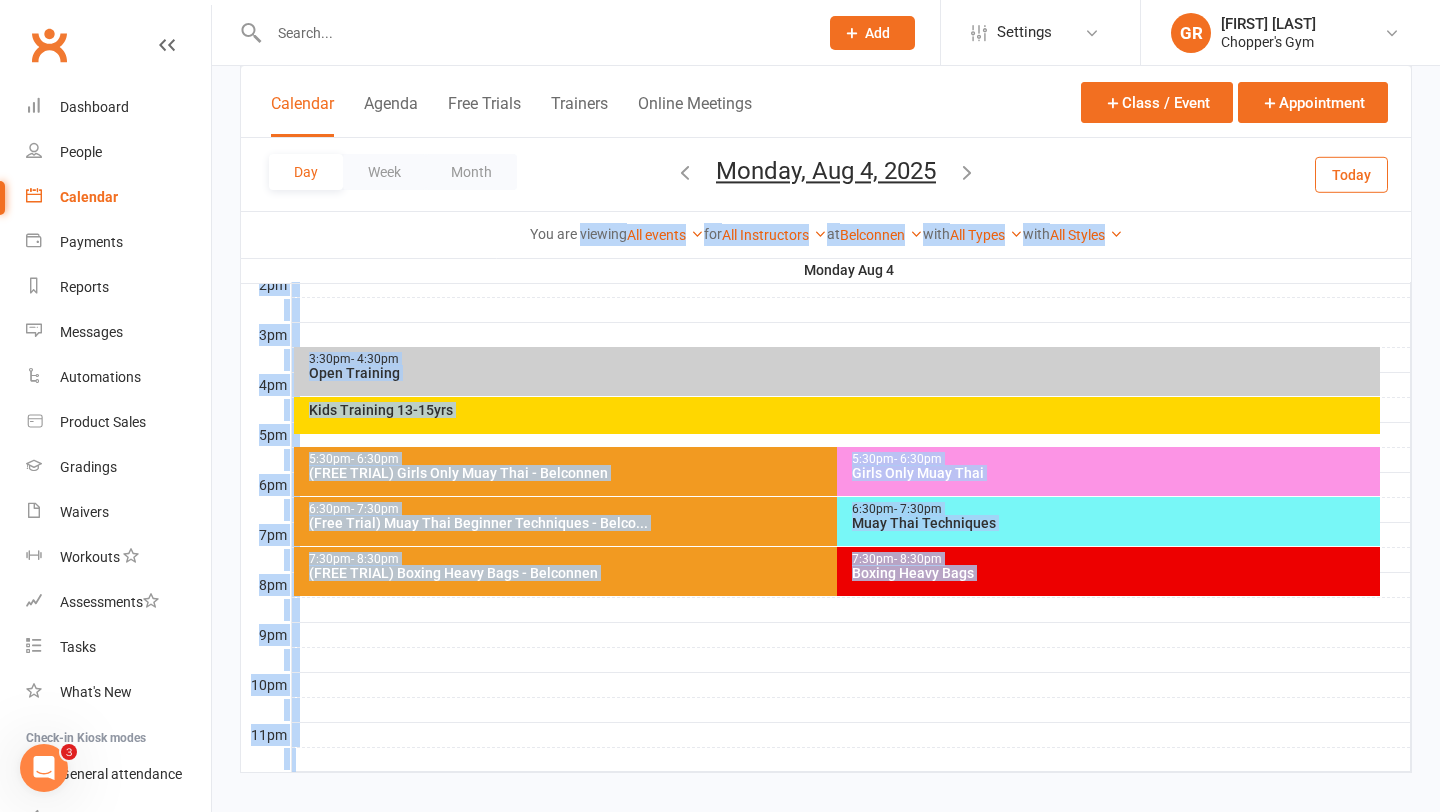 click on "Monday, Aug 4, 2025" at bounding box center (826, 171) 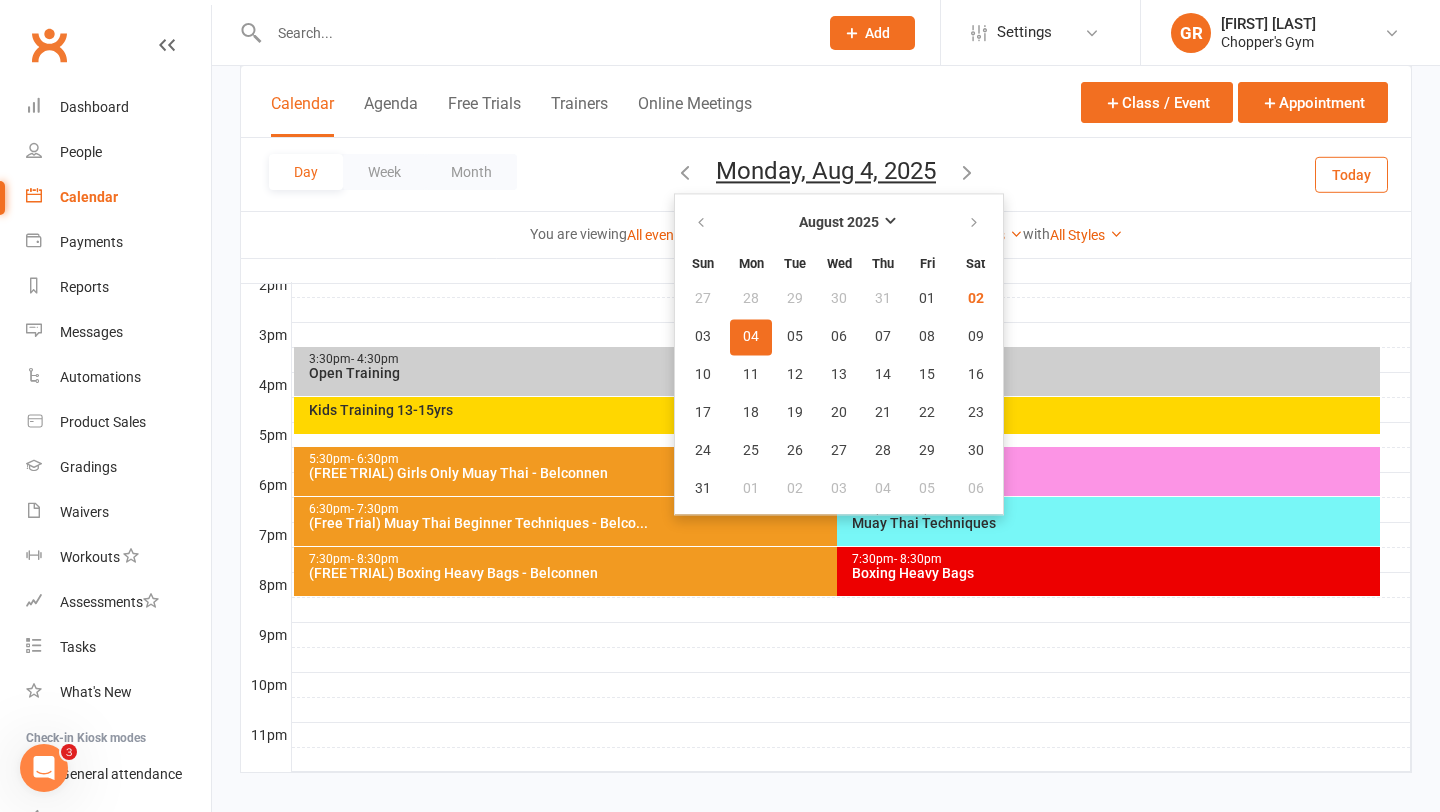 click on "August 2025
Sun Mon Tue Wed Thu Fri Sat
27
28
29
30
31
01
02
03
04
05
06
07
08
09
10
11
12
13
14
15
16
17
18
19
20
21
22
23
24
25
26
27
28
29
30
31
01" at bounding box center (839, 354) 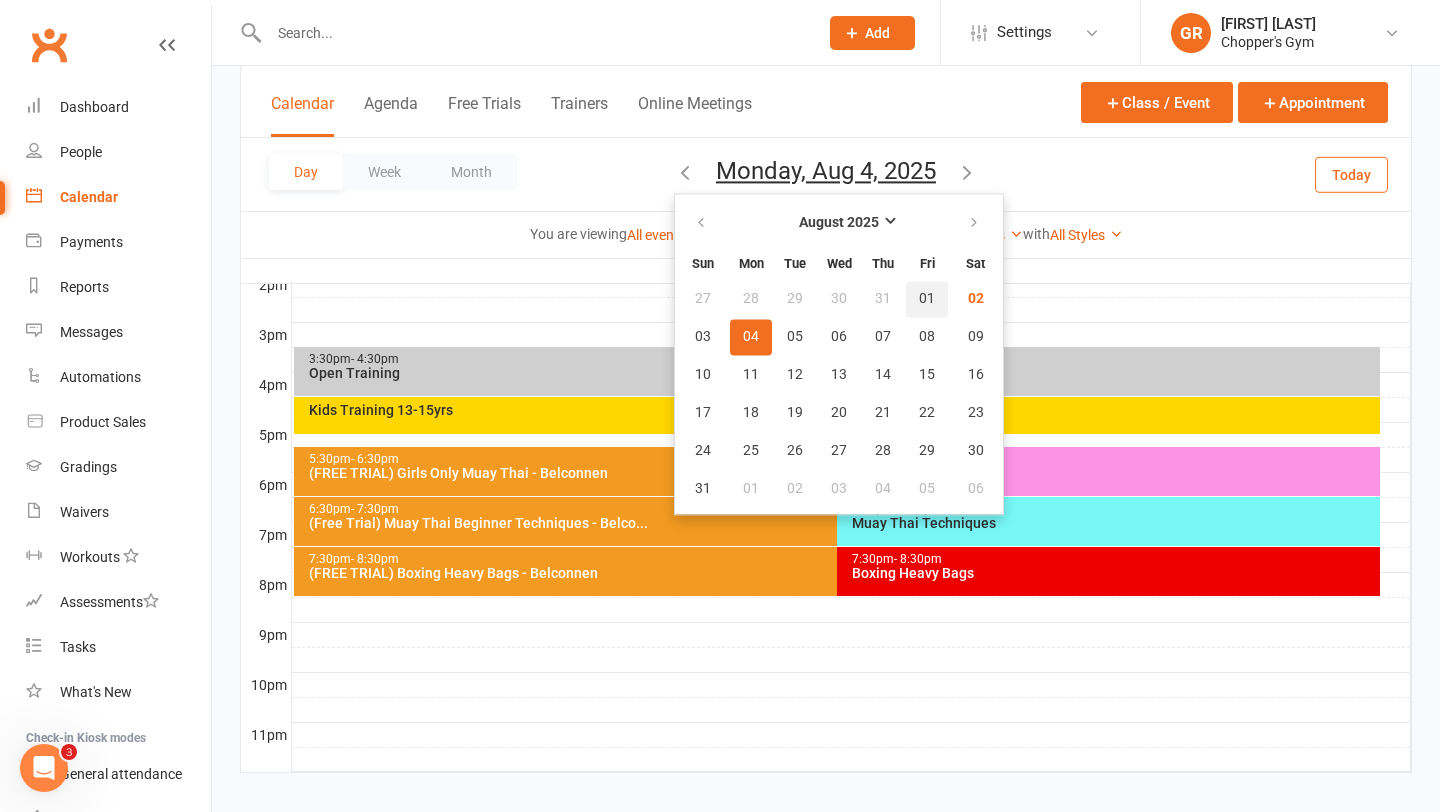 click on "01" at bounding box center [927, 299] 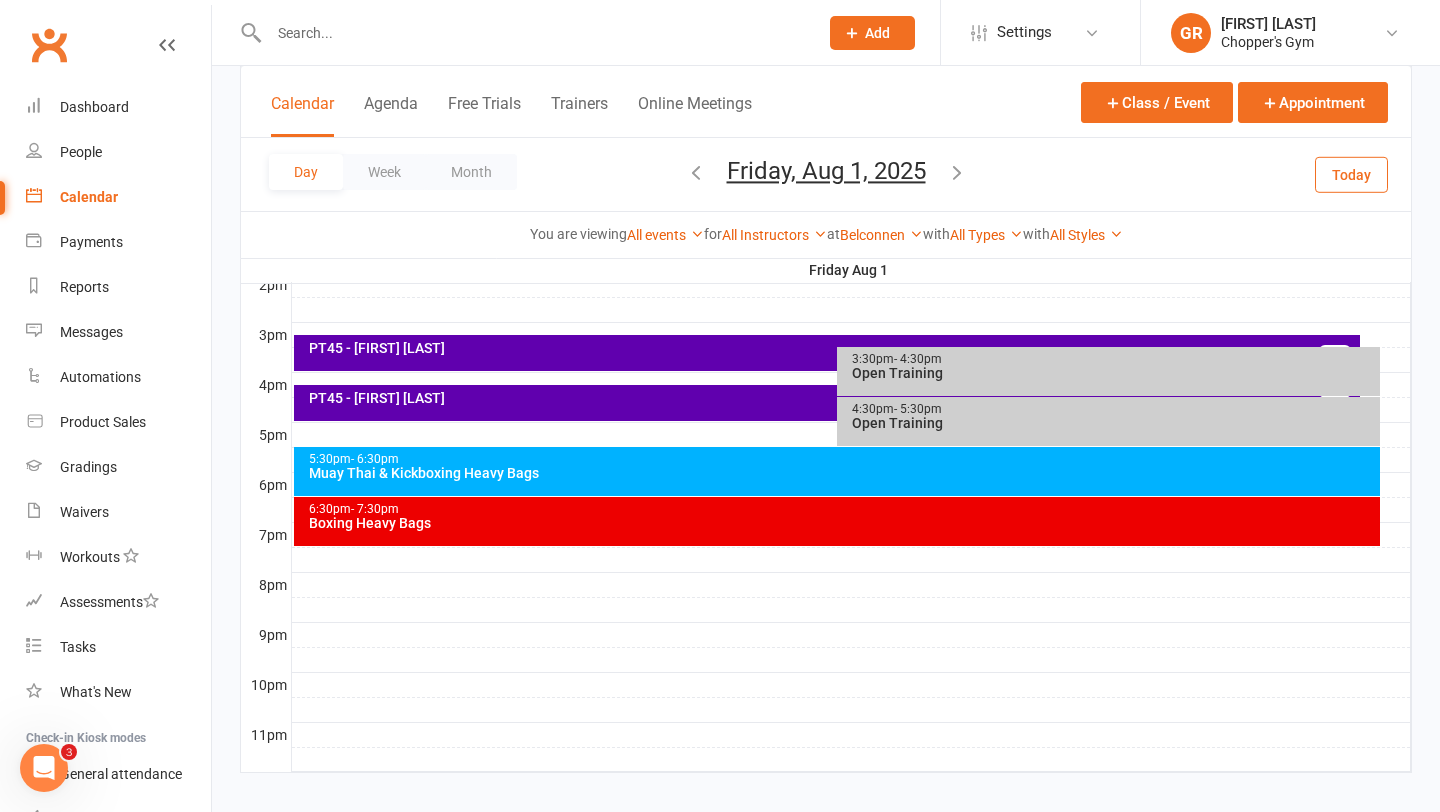 click on "Boxing Heavy Bags" at bounding box center [842, 523] 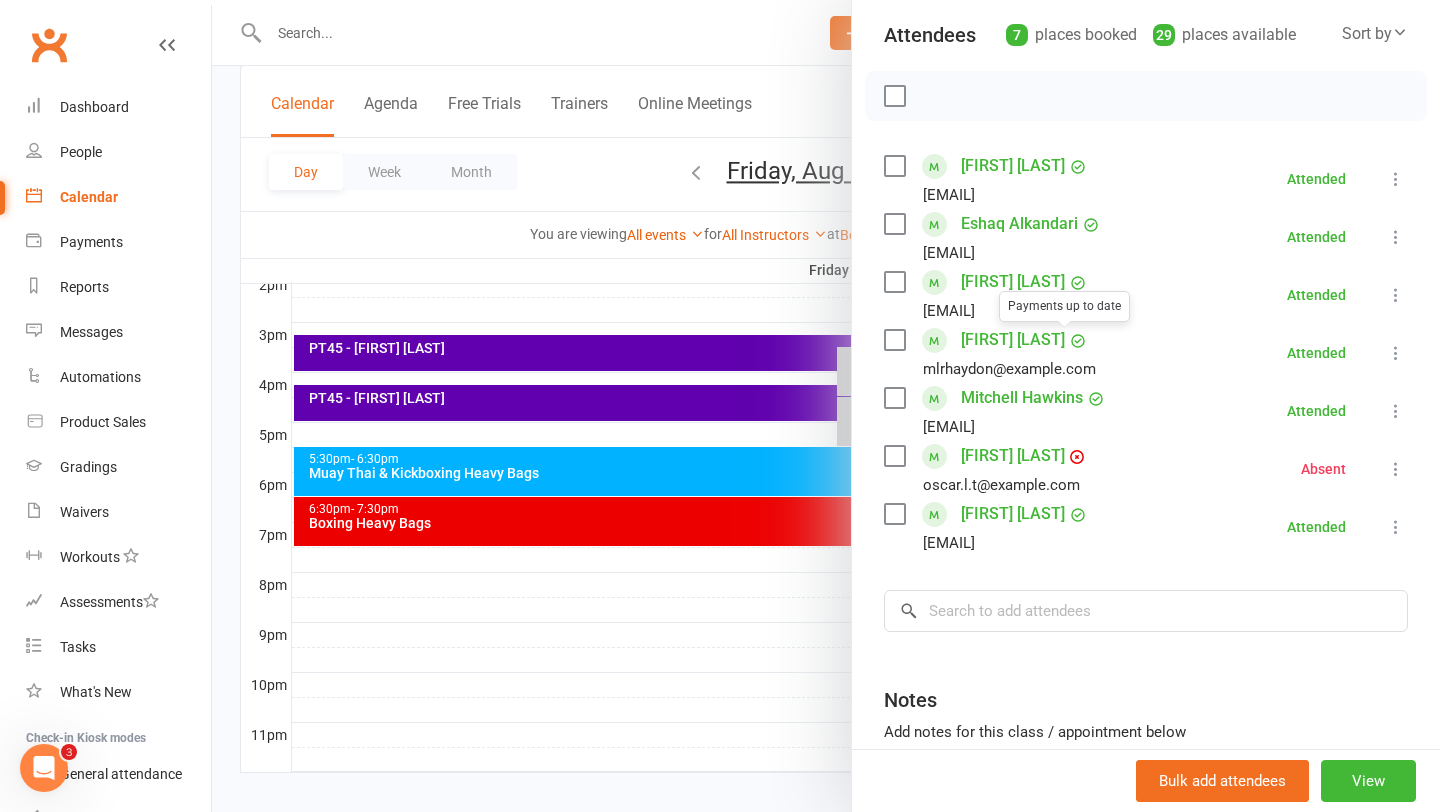 scroll, scrollTop: 219, scrollLeft: 0, axis: vertical 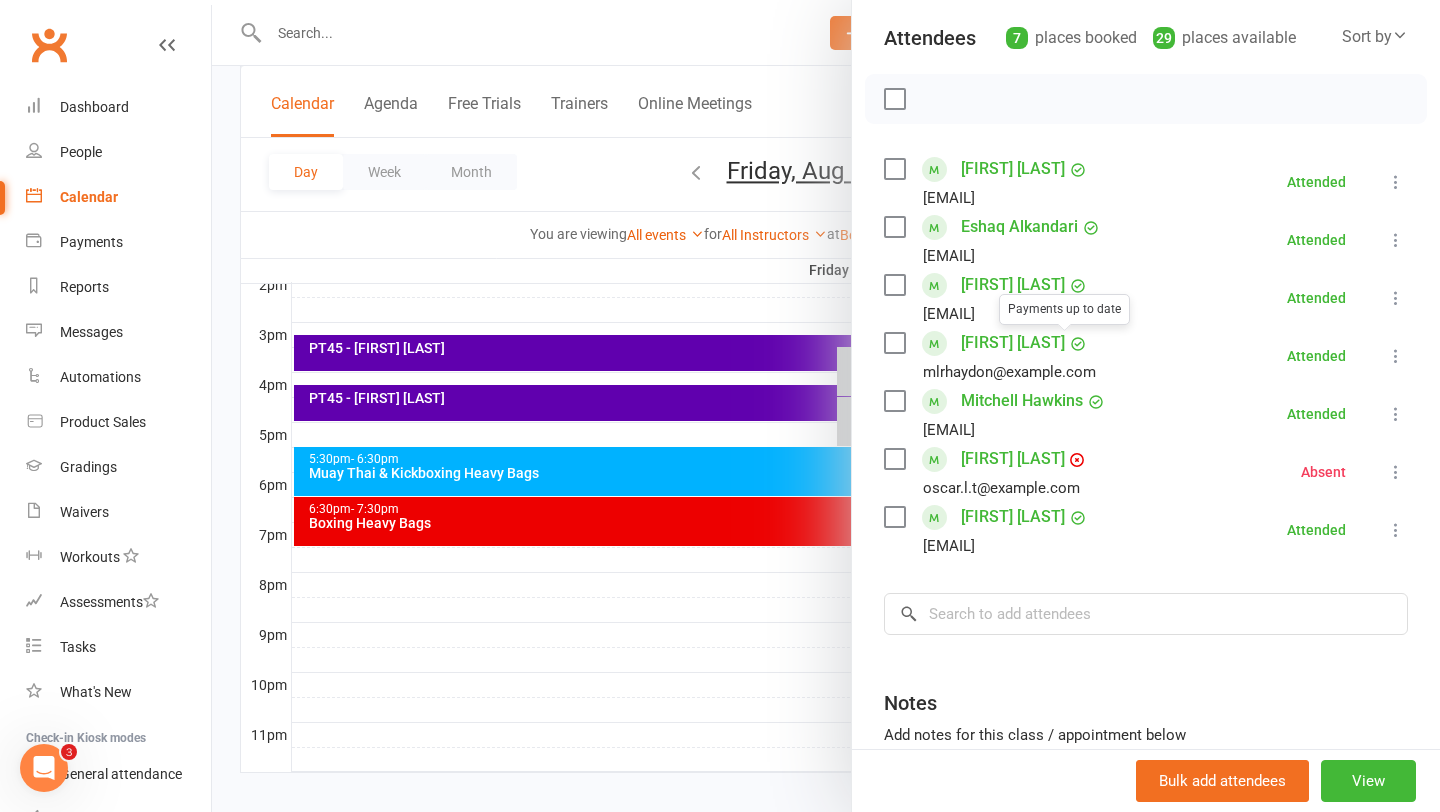 click at bounding box center (826, 406) 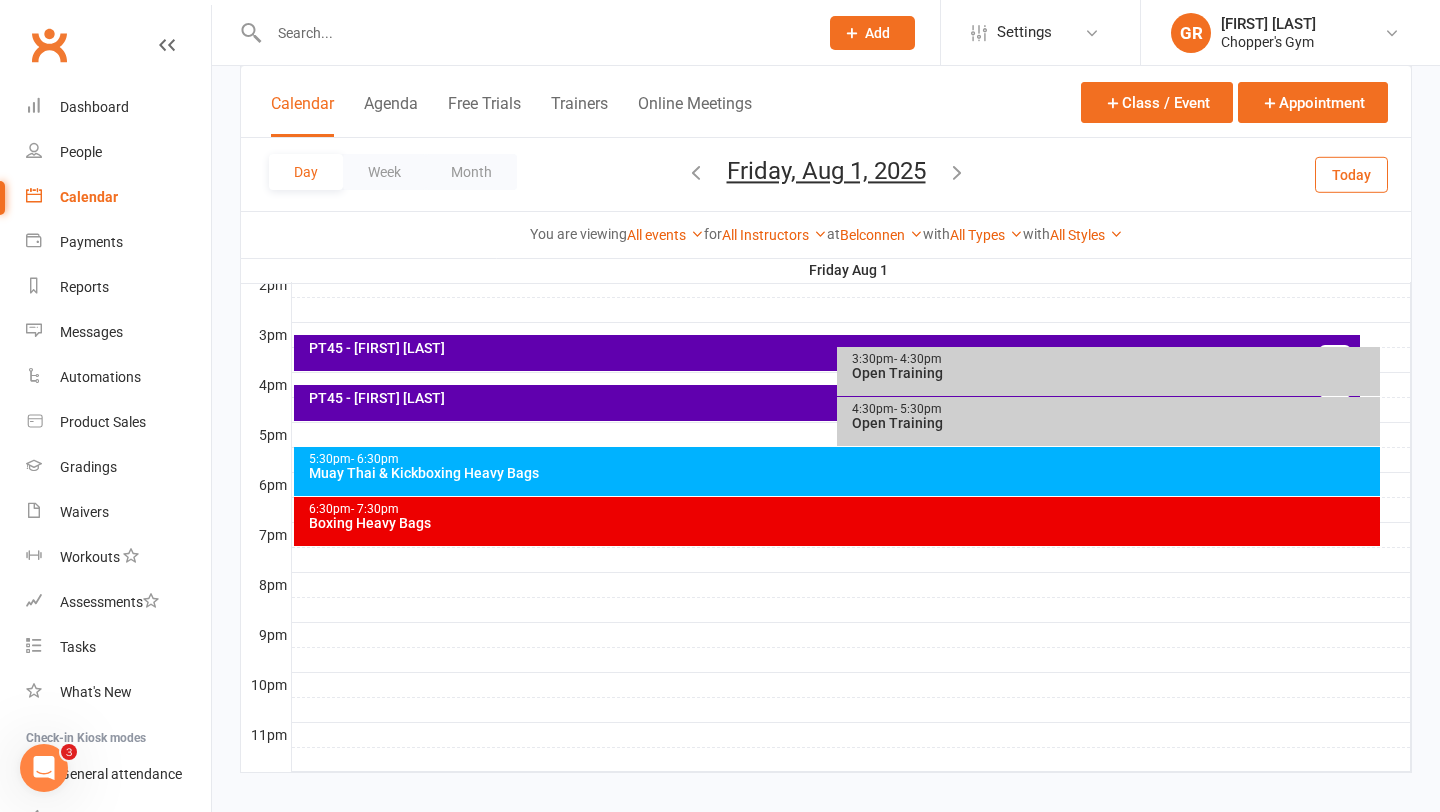 click on "You are viewing  All events All events  Empty events  Full events  Non-empty events  Non-full events  "Free" events  Non-"free" events  Website-visible events  Website-hidden events  Waitlist-enabled events  Waitlist-disabled events  Events with non-empty waitlists   for  All Instructors Kaylie Cochrane  Patrick Phaiyakounh  Tilly Bell  Gareth Rees  Nicky Tran  Sharnae Lignieres  Ben Harvey  Mark Salaysay  Mitch Glare  Siddharth Dhawan  Zoe Putorak   at  Belconnen Show All Locations  [Deactivated] Gym Area  [Deactivated] Muay Thai Area  Belconnen  Dickson   with  All Types Boxing Advanced  Boxing Intermediate  Class  Fighter Training  Free Trial  Kids Training  Muay Thai Advanced  Muay Thai Intermediate  Personal Training  No type set   with  All Styles Fighter Team  No style set" at bounding box center (826, 234) 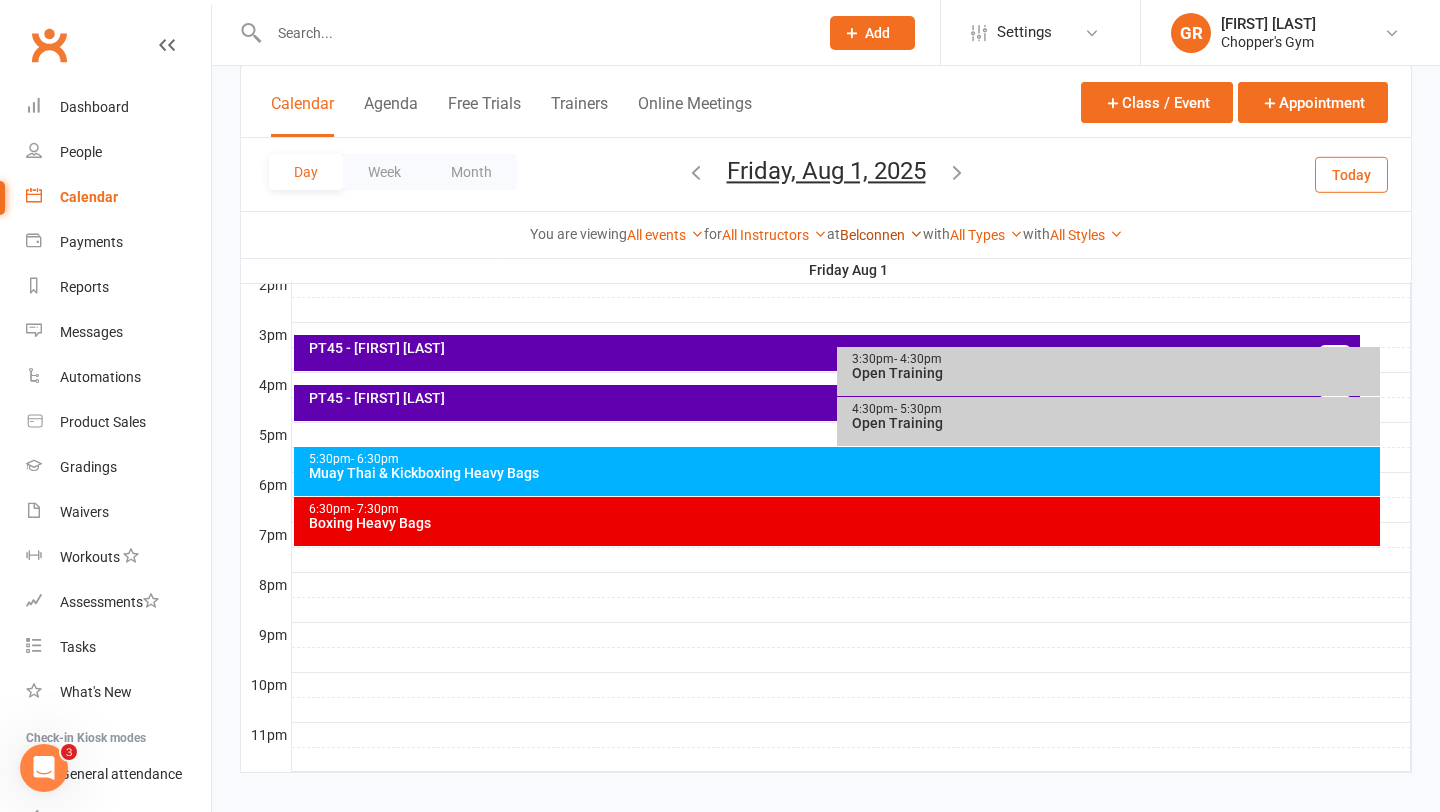 click on "Belconnen" at bounding box center [881, 235] 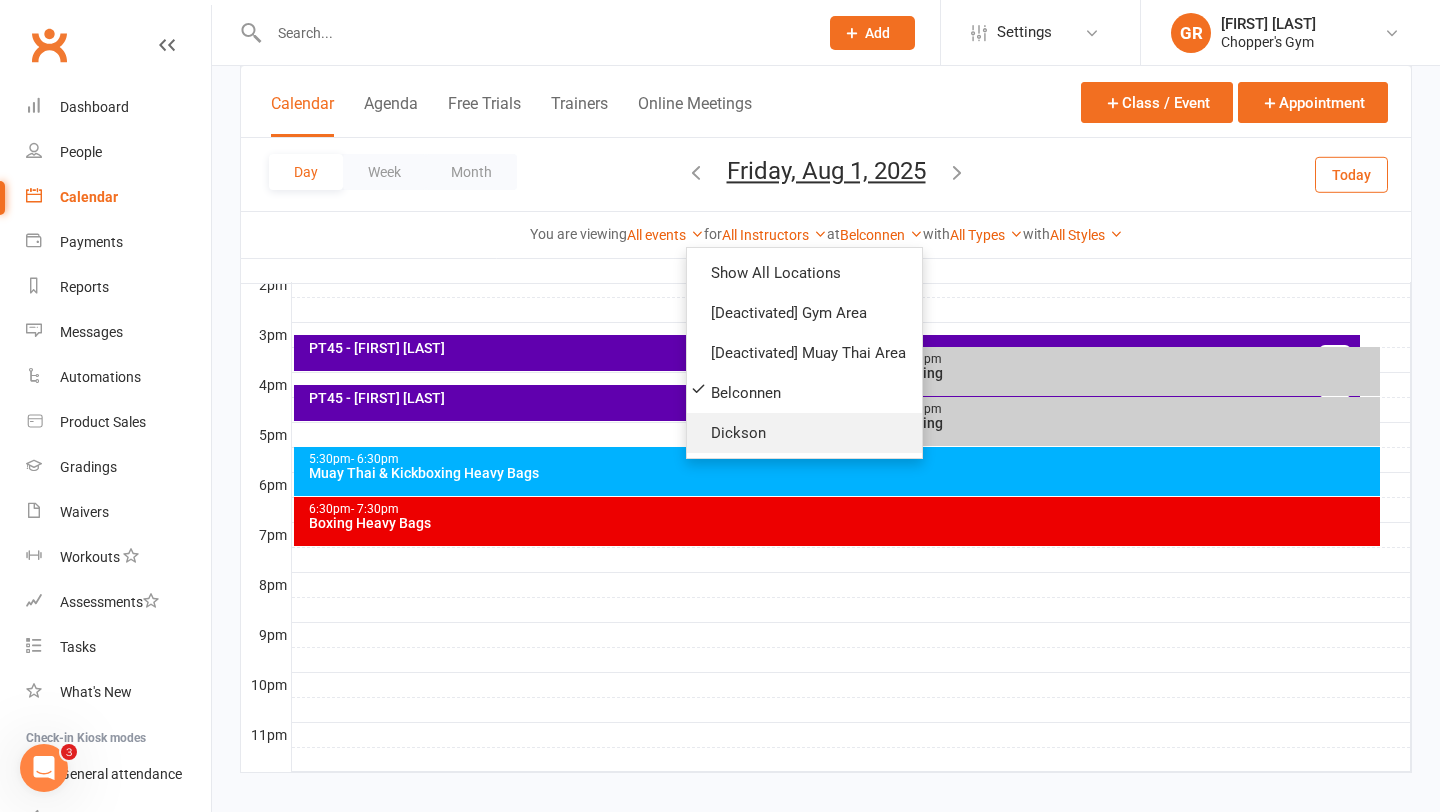 click on "Dickson" at bounding box center [804, 433] 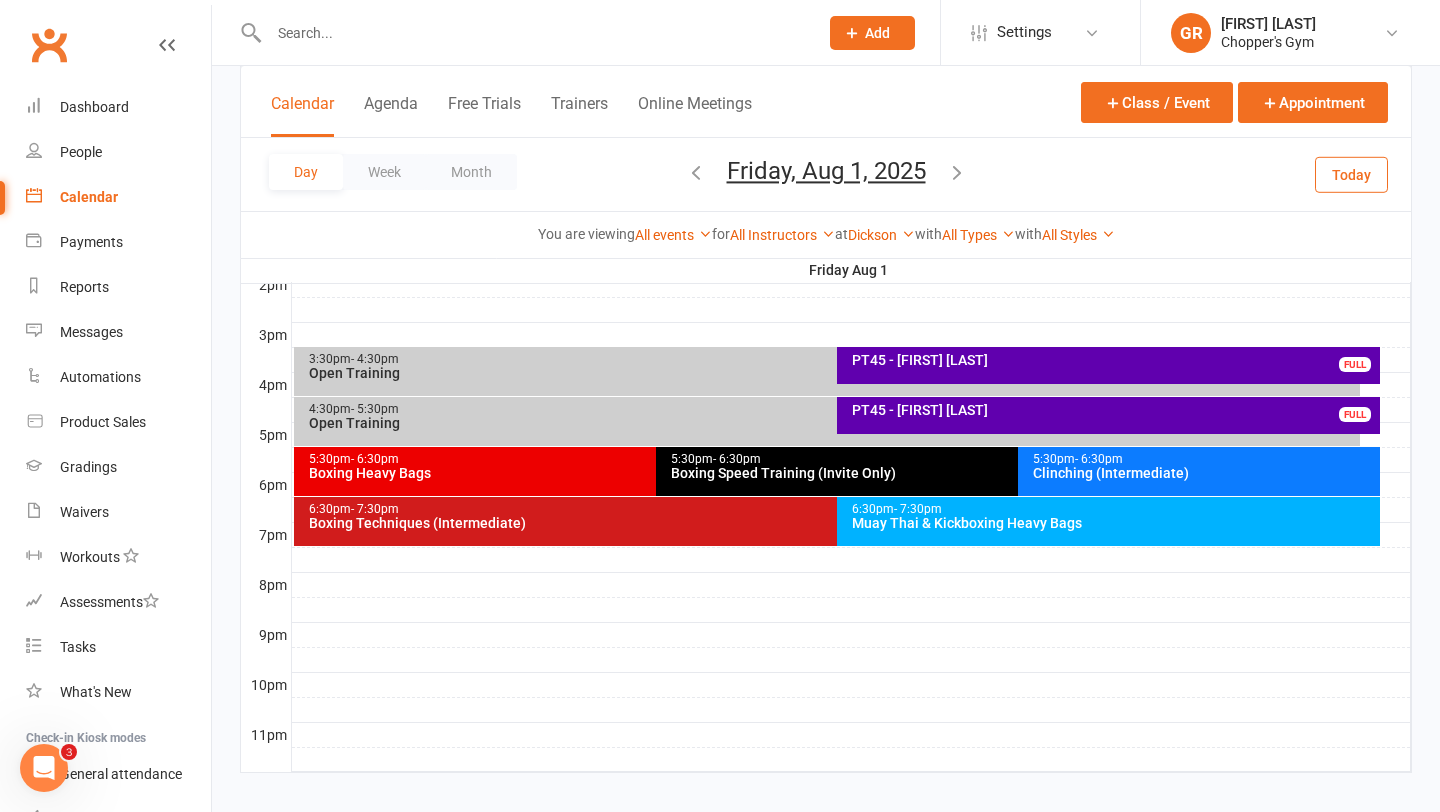 click on "Boxing Heavy Bags" at bounding box center (651, 473) 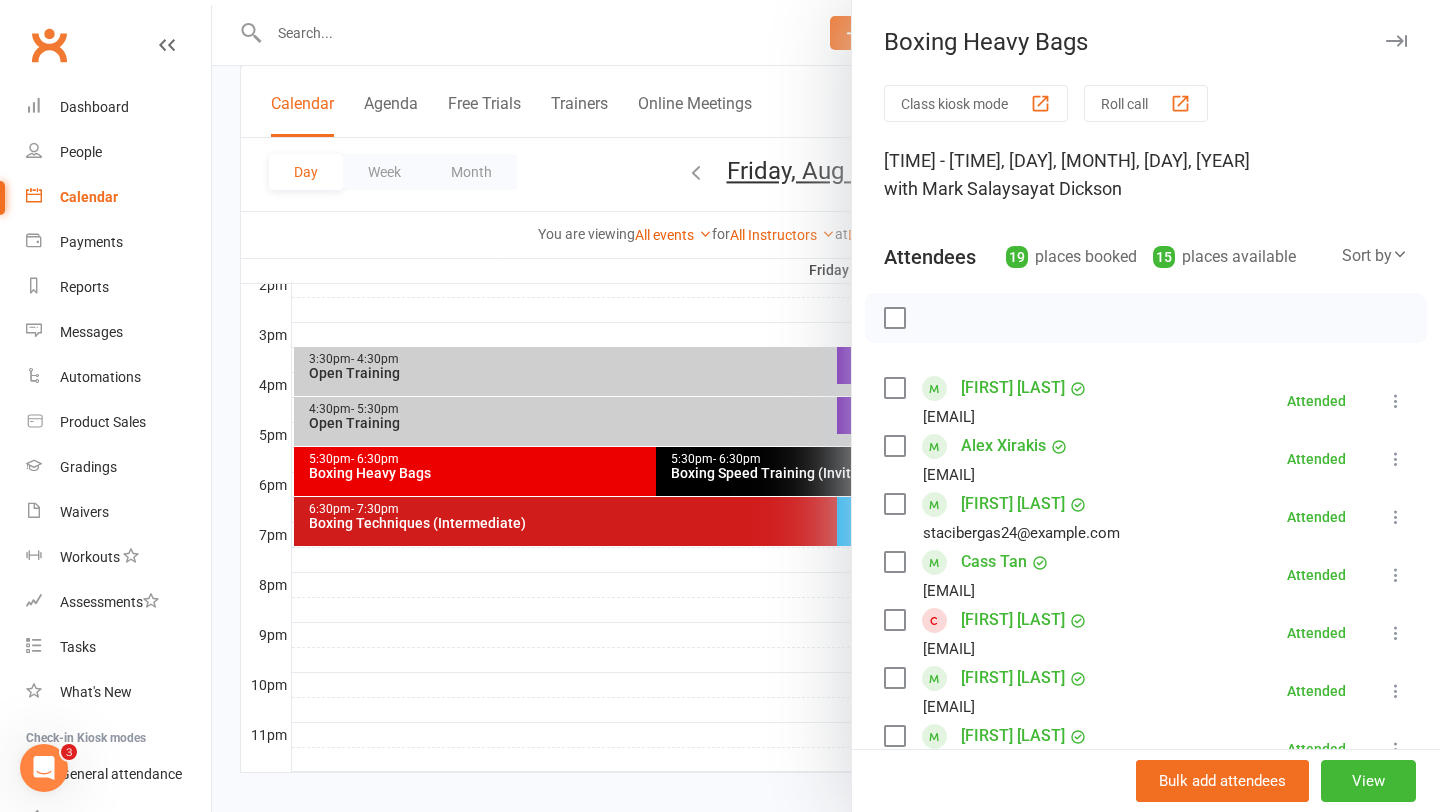 click at bounding box center [826, 406] 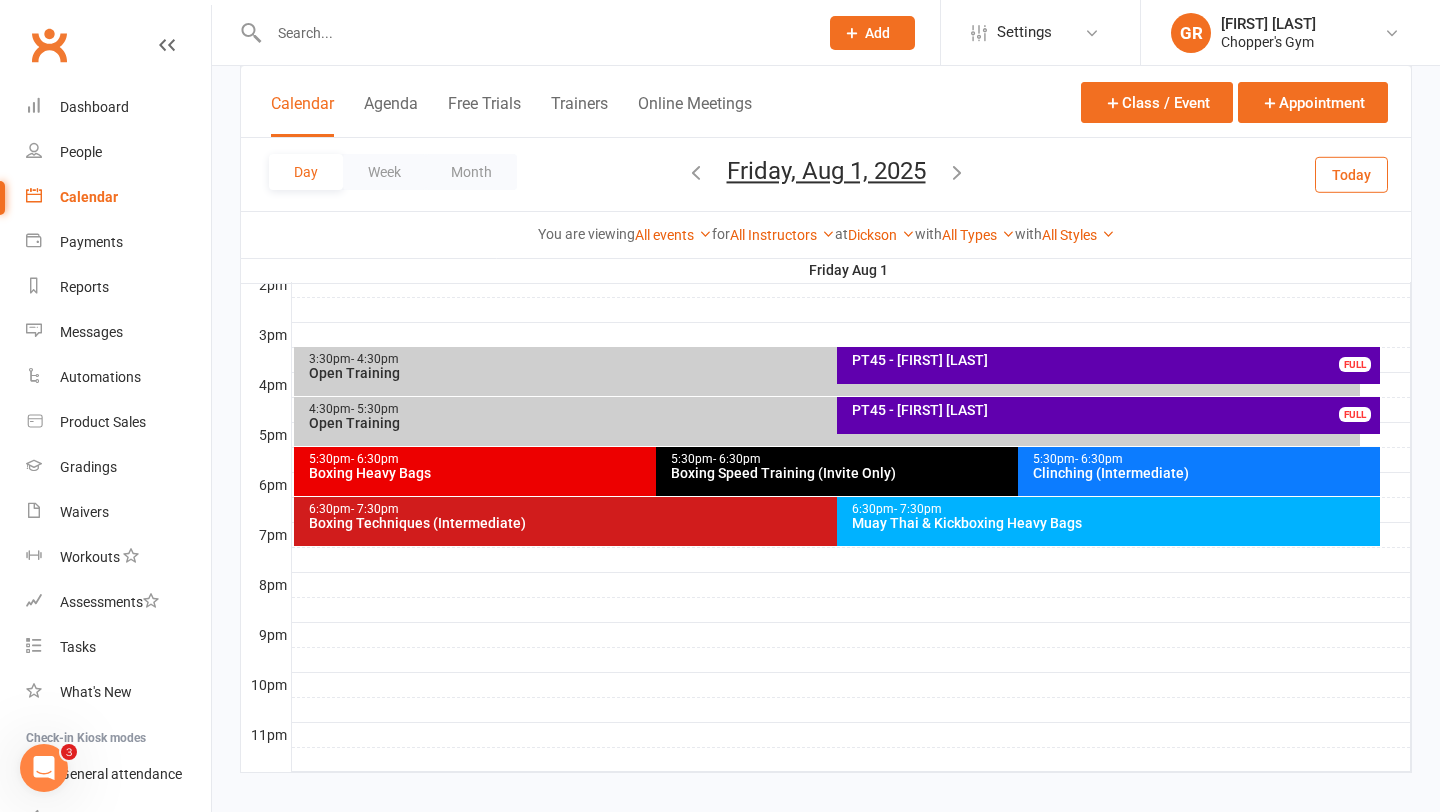 click on "6:30pm  - 7:30pm" at bounding box center (832, 509) 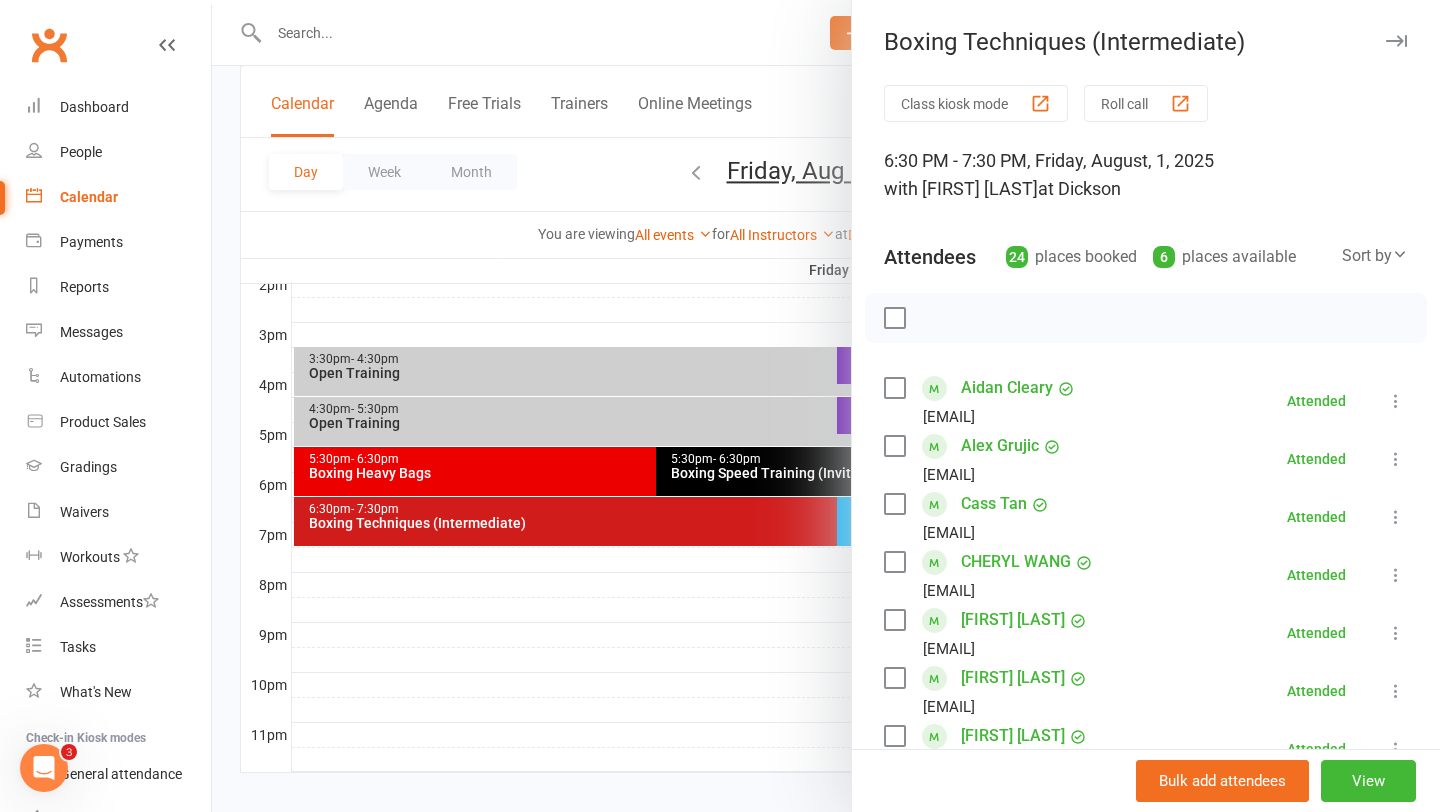click on "CHERYL WANG" at bounding box center (1016, 562) 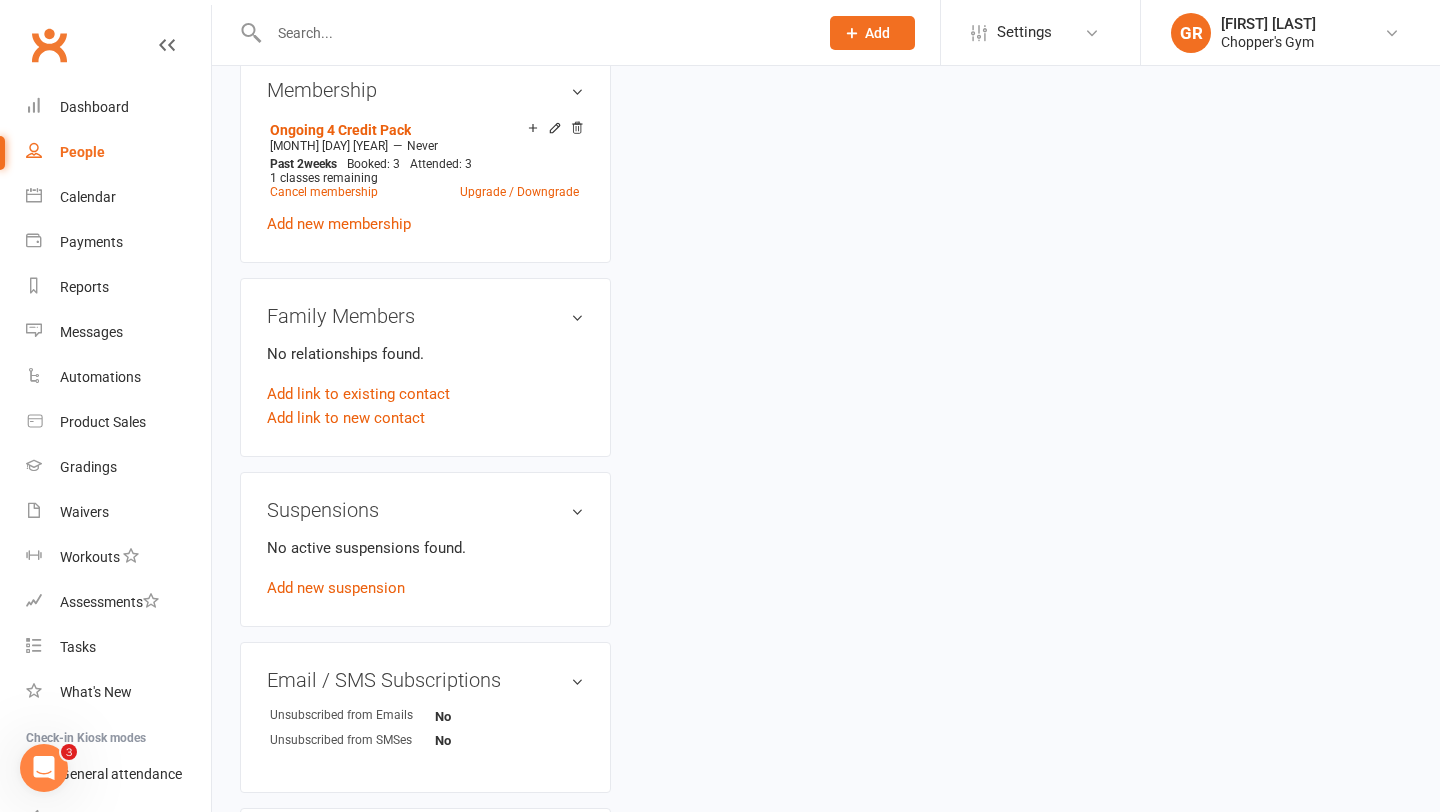 scroll, scrollTop: 0, scrollLeft: 0, axis: both 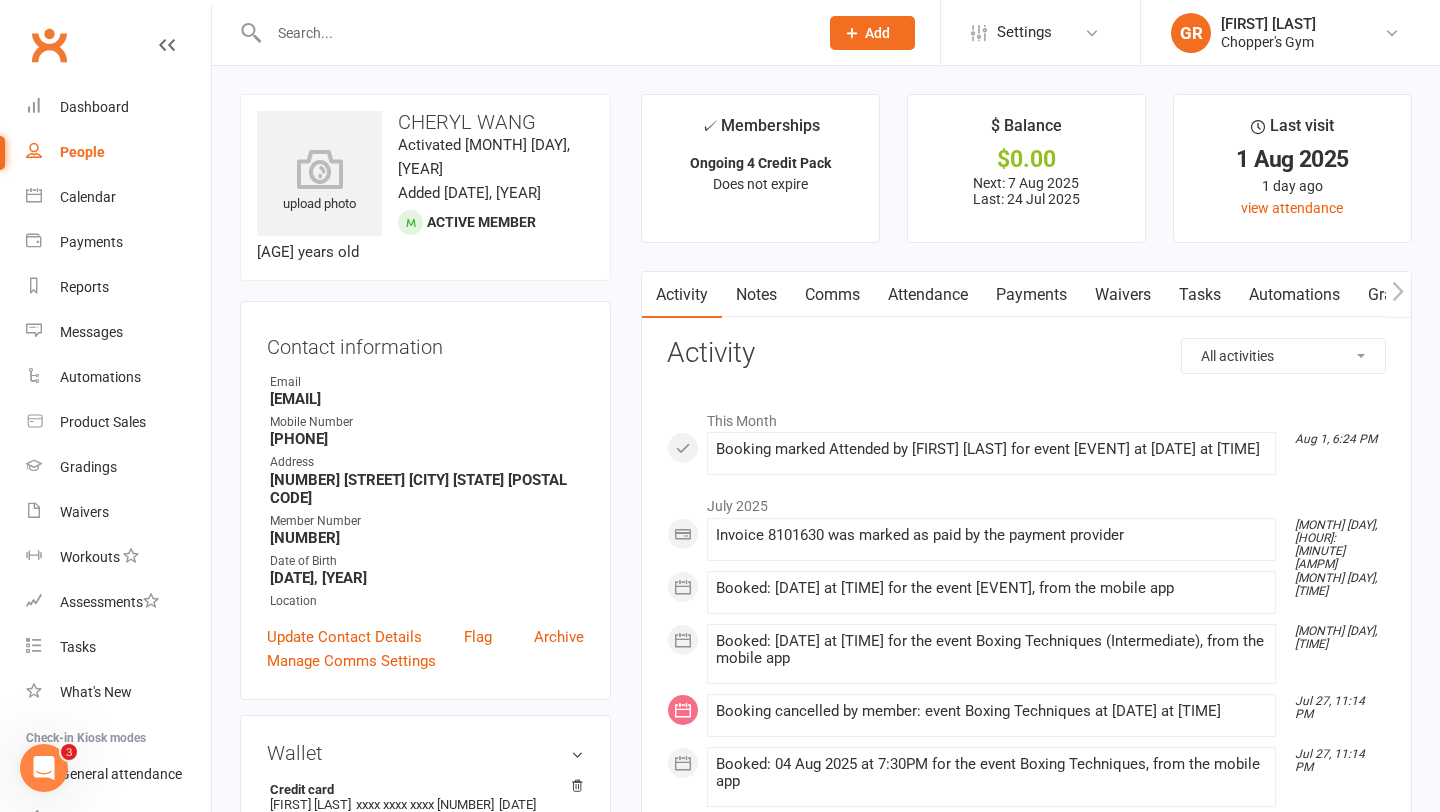 click on "Payments" at bounding box center [1031, 295] 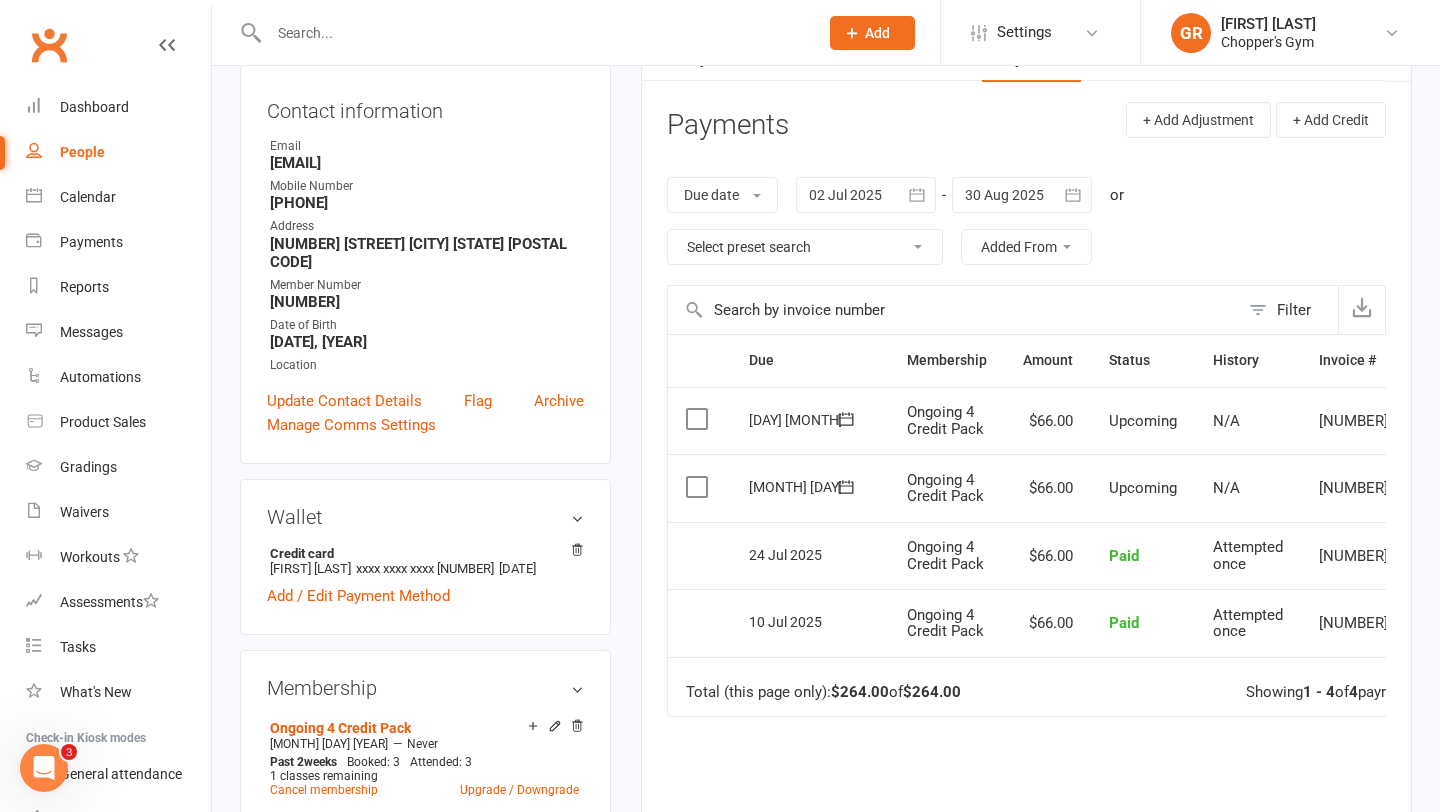 scroll, scrollTop: 250, scrollLeft: 0, axis: vertical 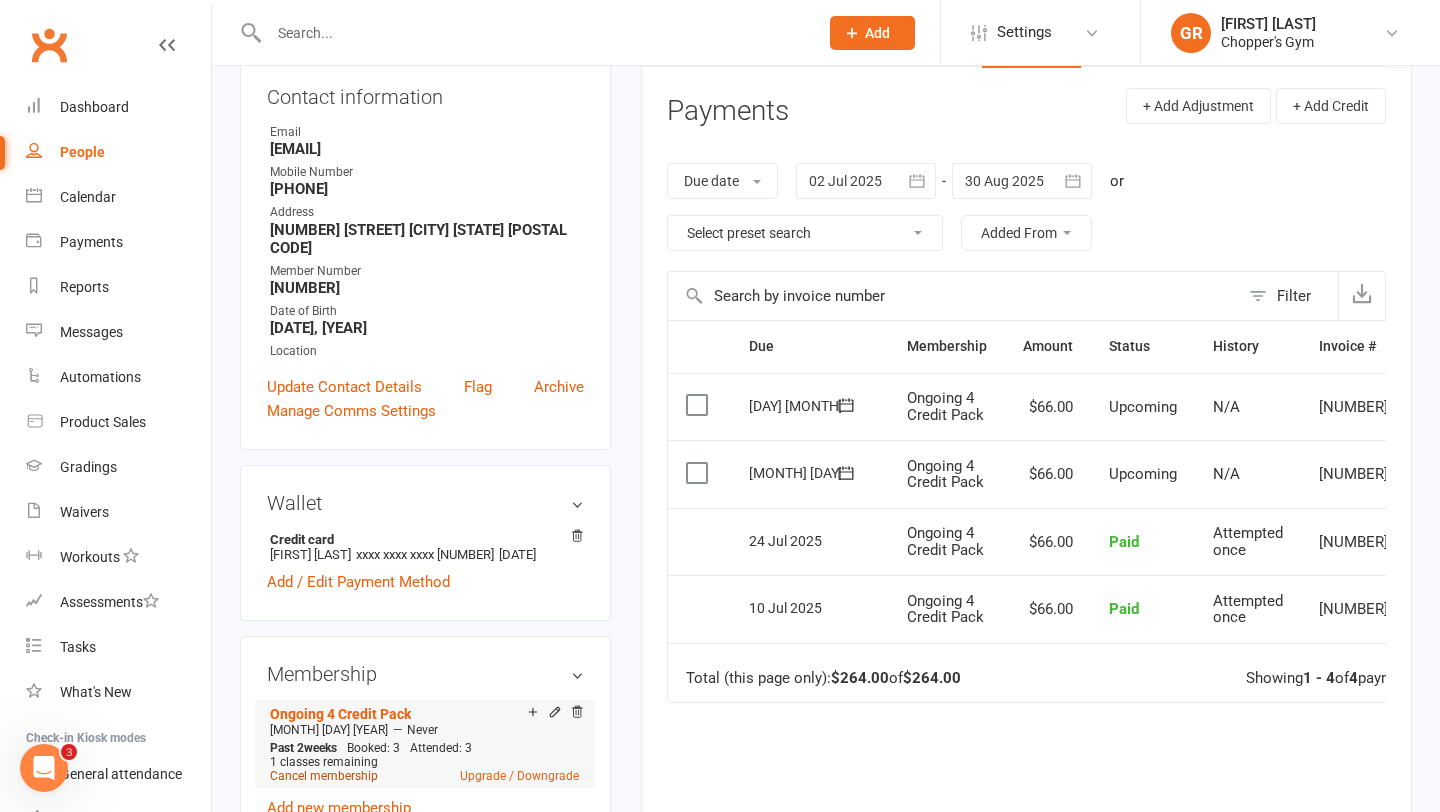 click on "Cancel membership" at bounding box center (324, 776) 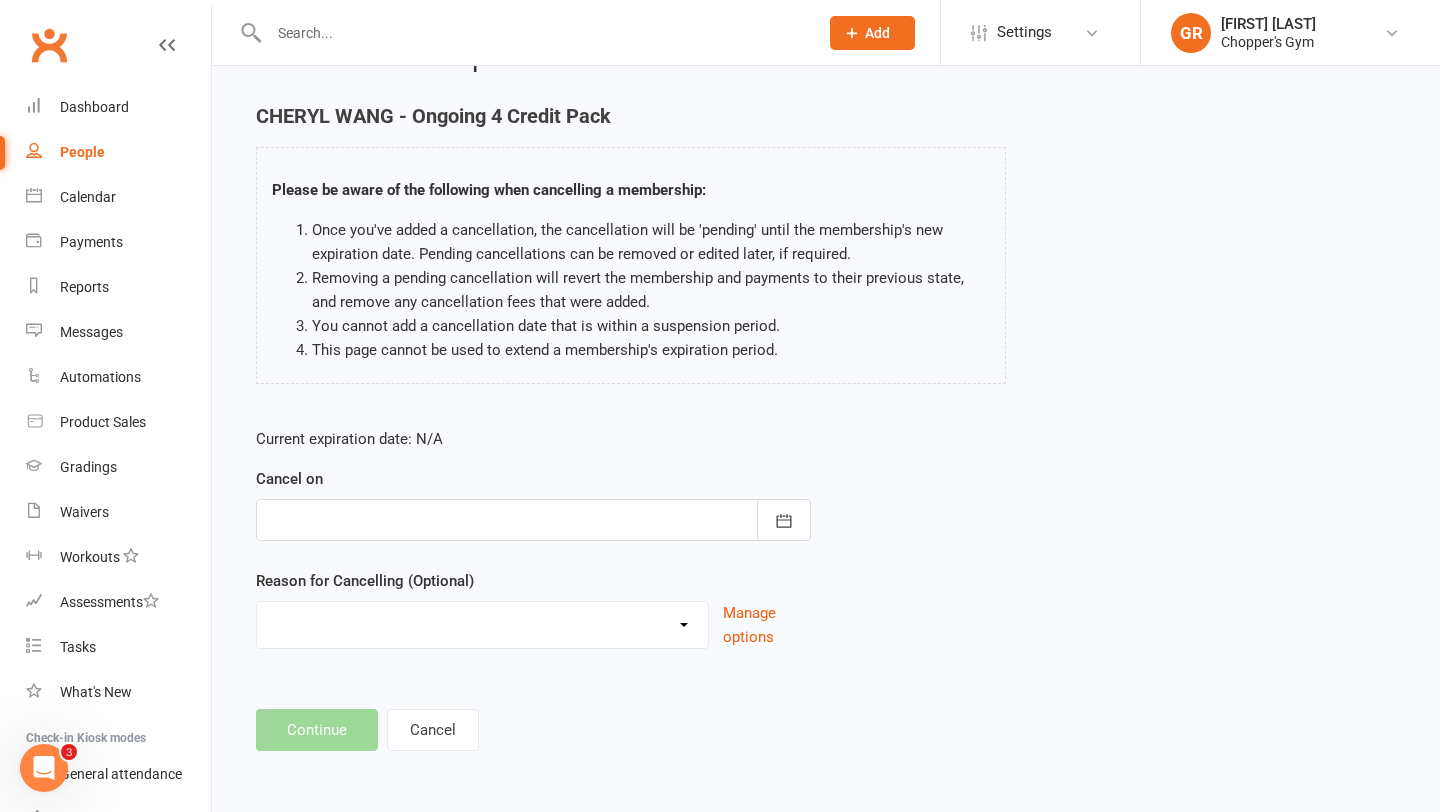 scroll, scrollTop: 0, scrollLeft: 0, axis: both 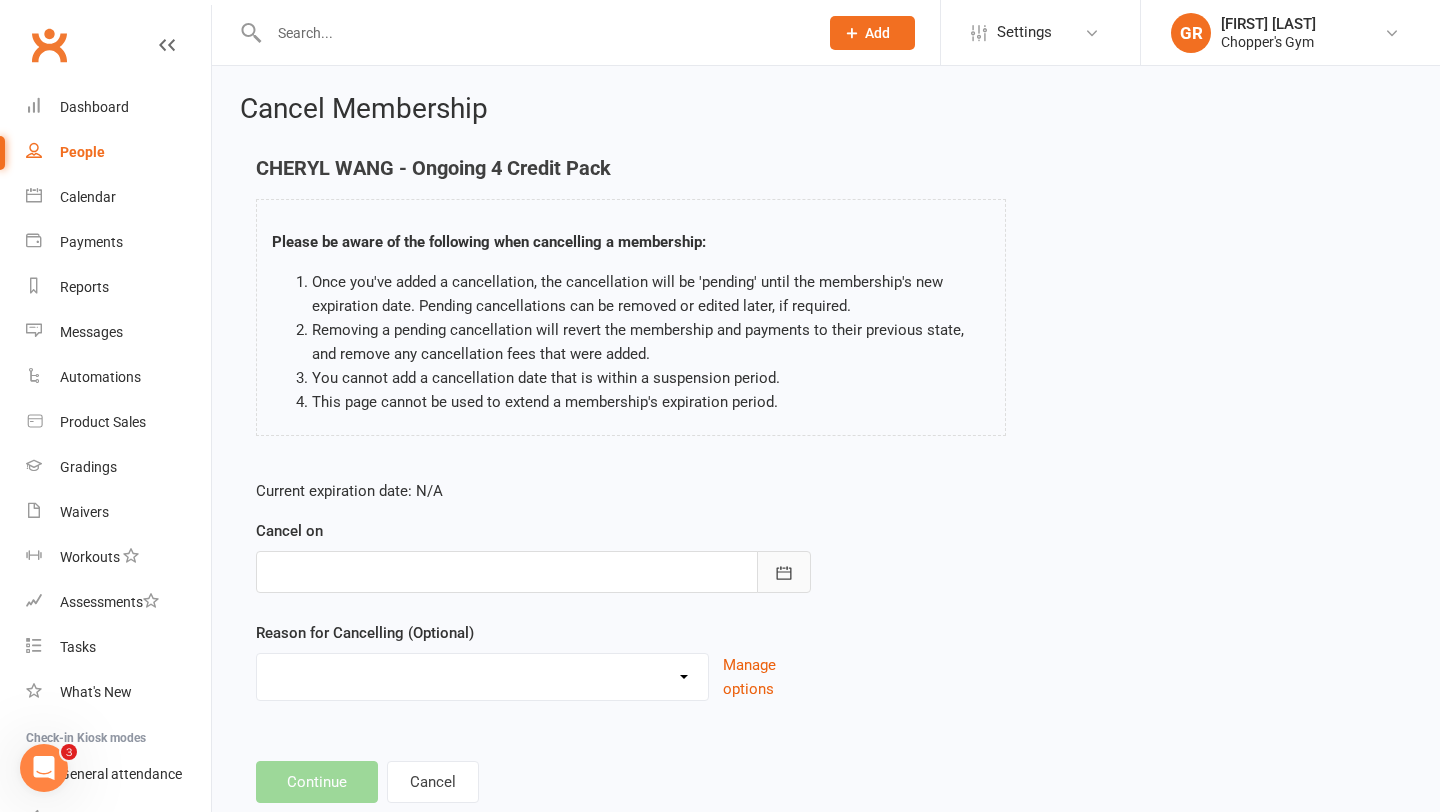 click at bounding box center [784, 572] 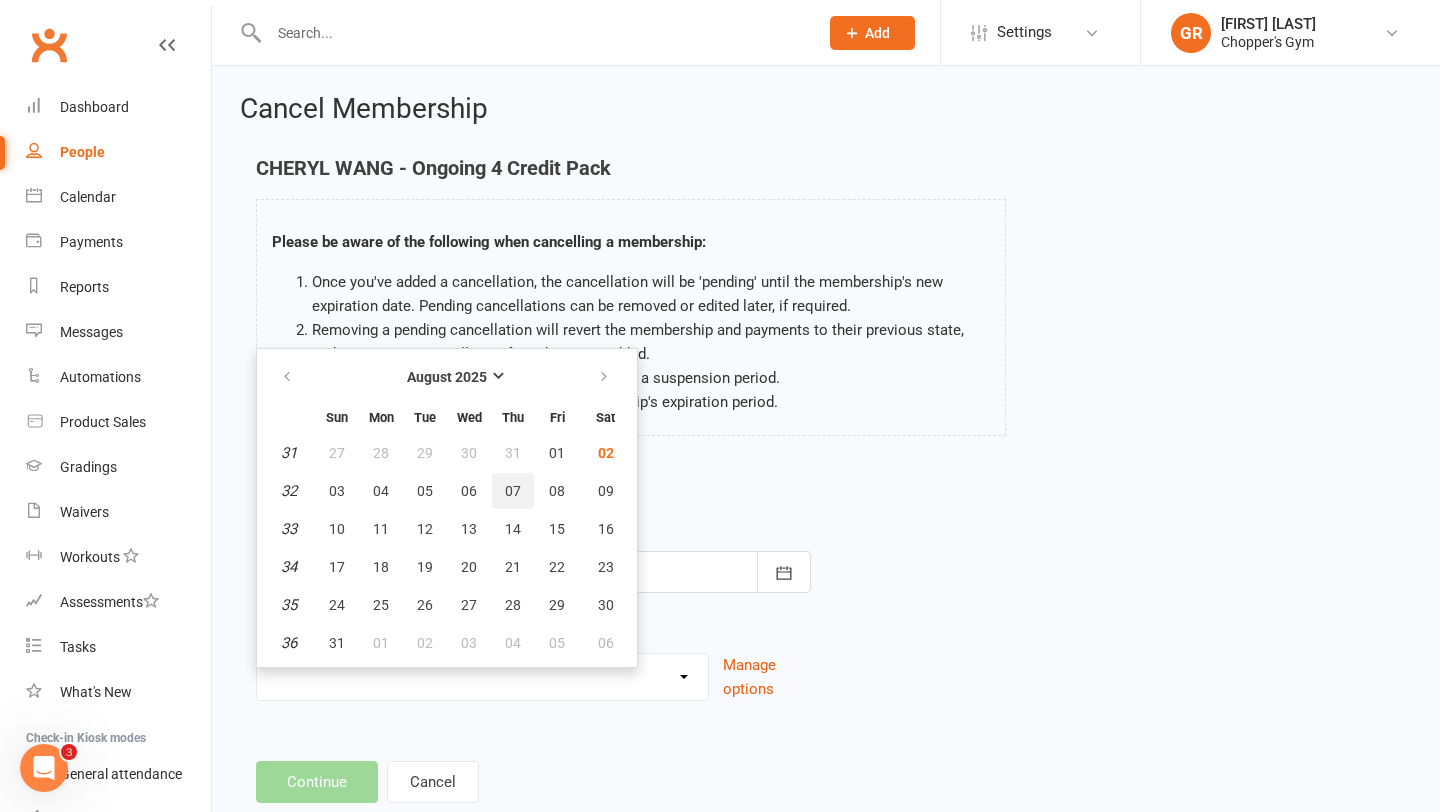 click on "07" at bounding box center (513, 491) 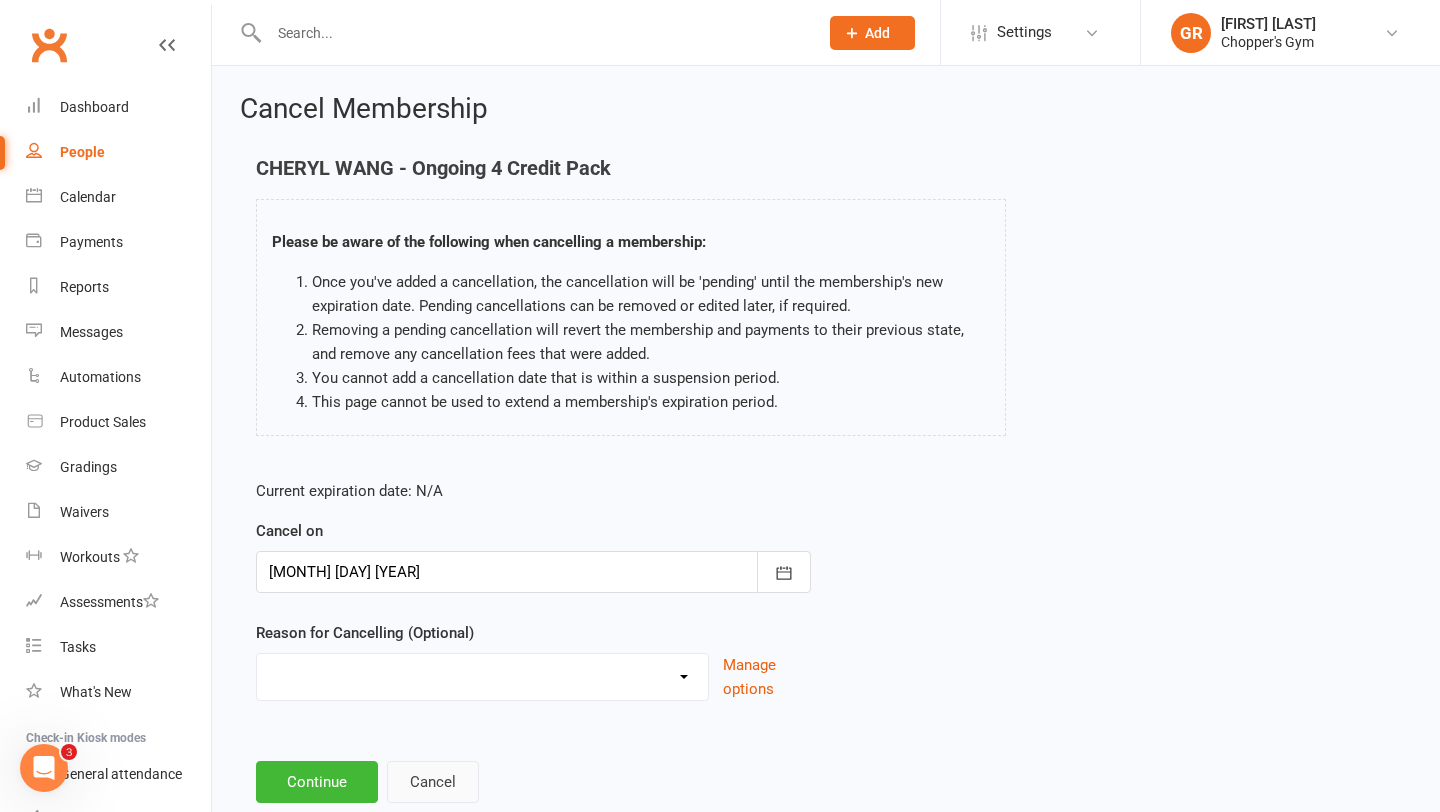 click on "Cancel" at bounding box center [433, 782] 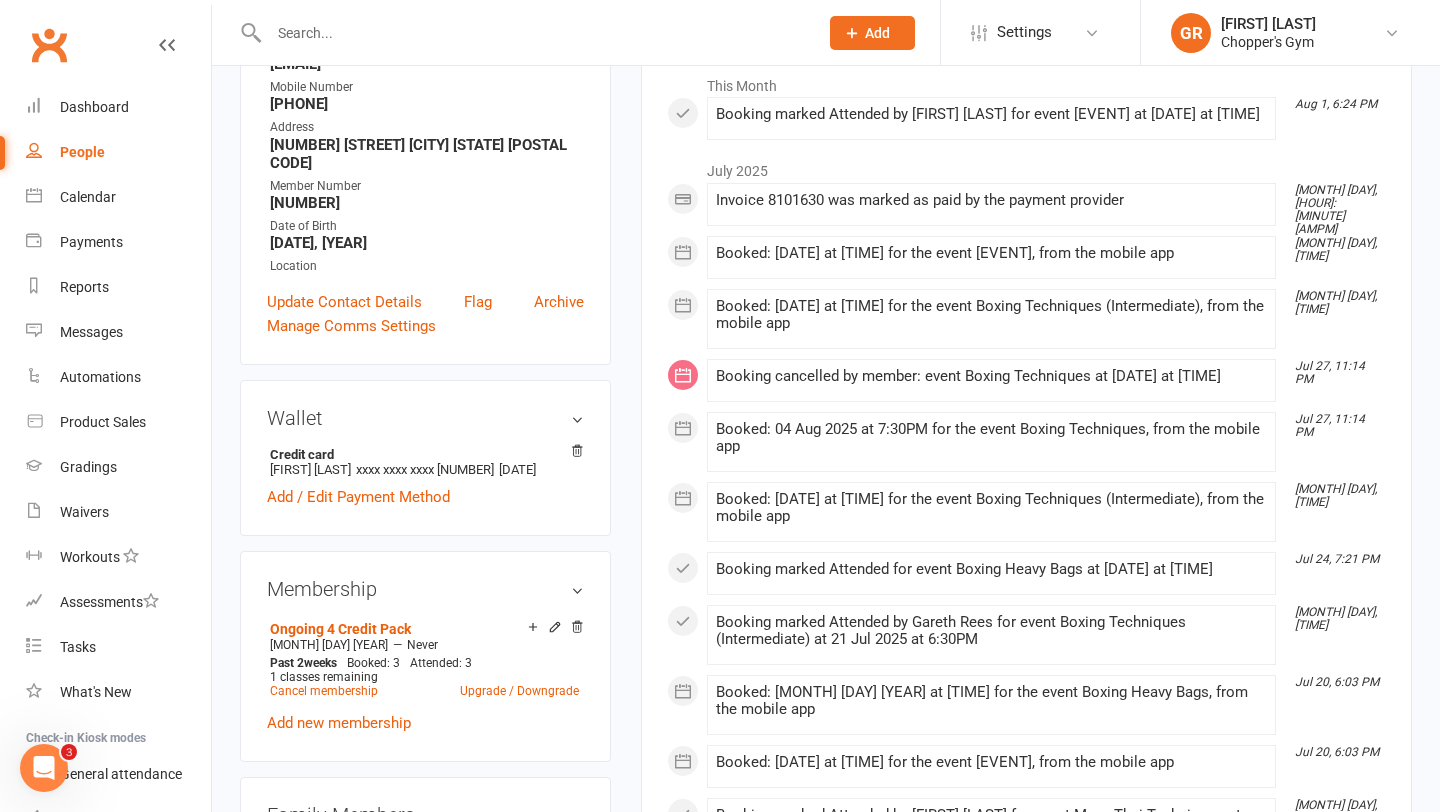 scroll, scrollTop: 337, scrollLeft: 0, axis: vertical 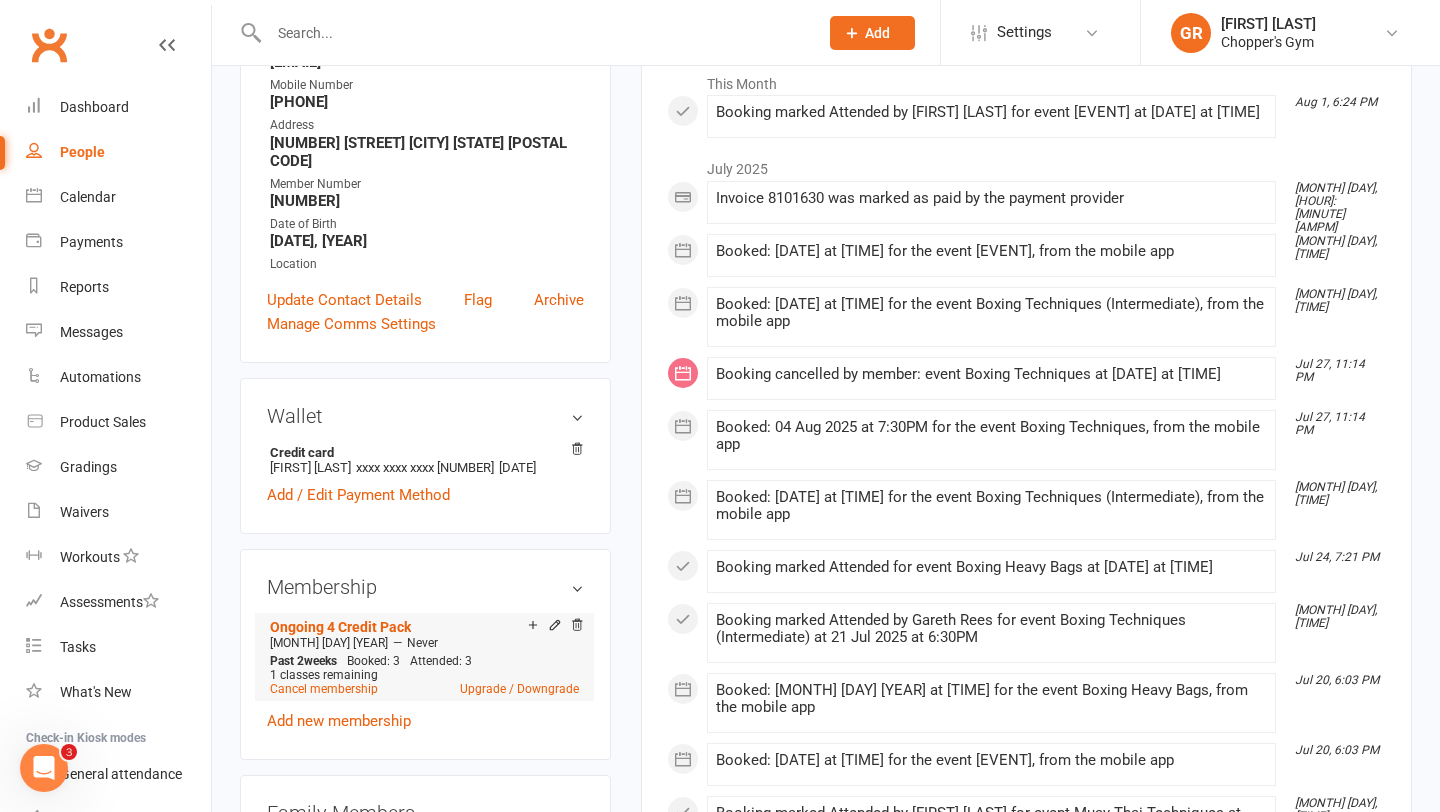 click on "Ongoing 4 Credit Pack Mar 6 2025 — Never Past 2  weeks Booked: 3 Attended: 3 1 classes remaining    Cancel membership Upgrade / Downgrade" at bounding box center [424, 657] 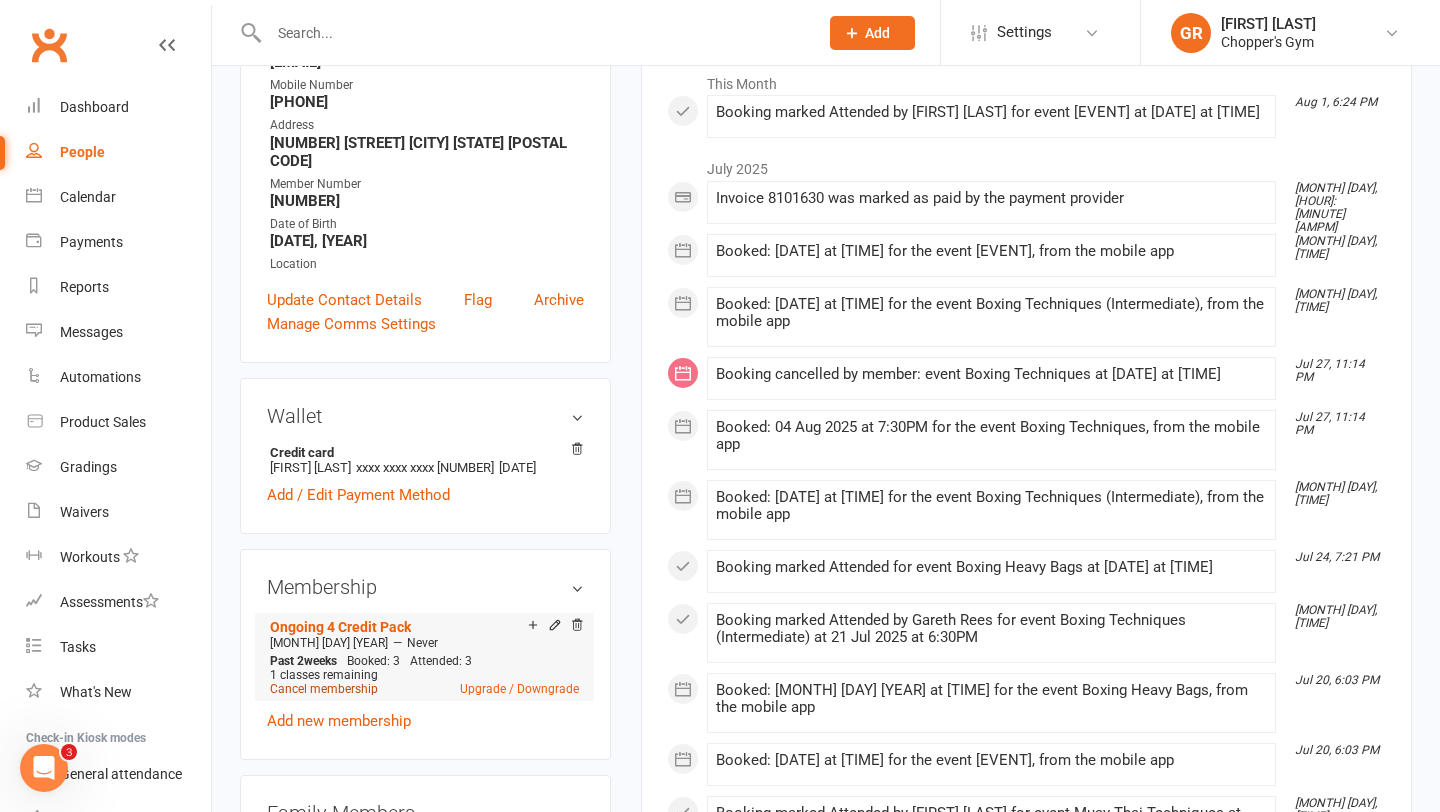 click on "Cancel membership" at bounding box center (324, 689) 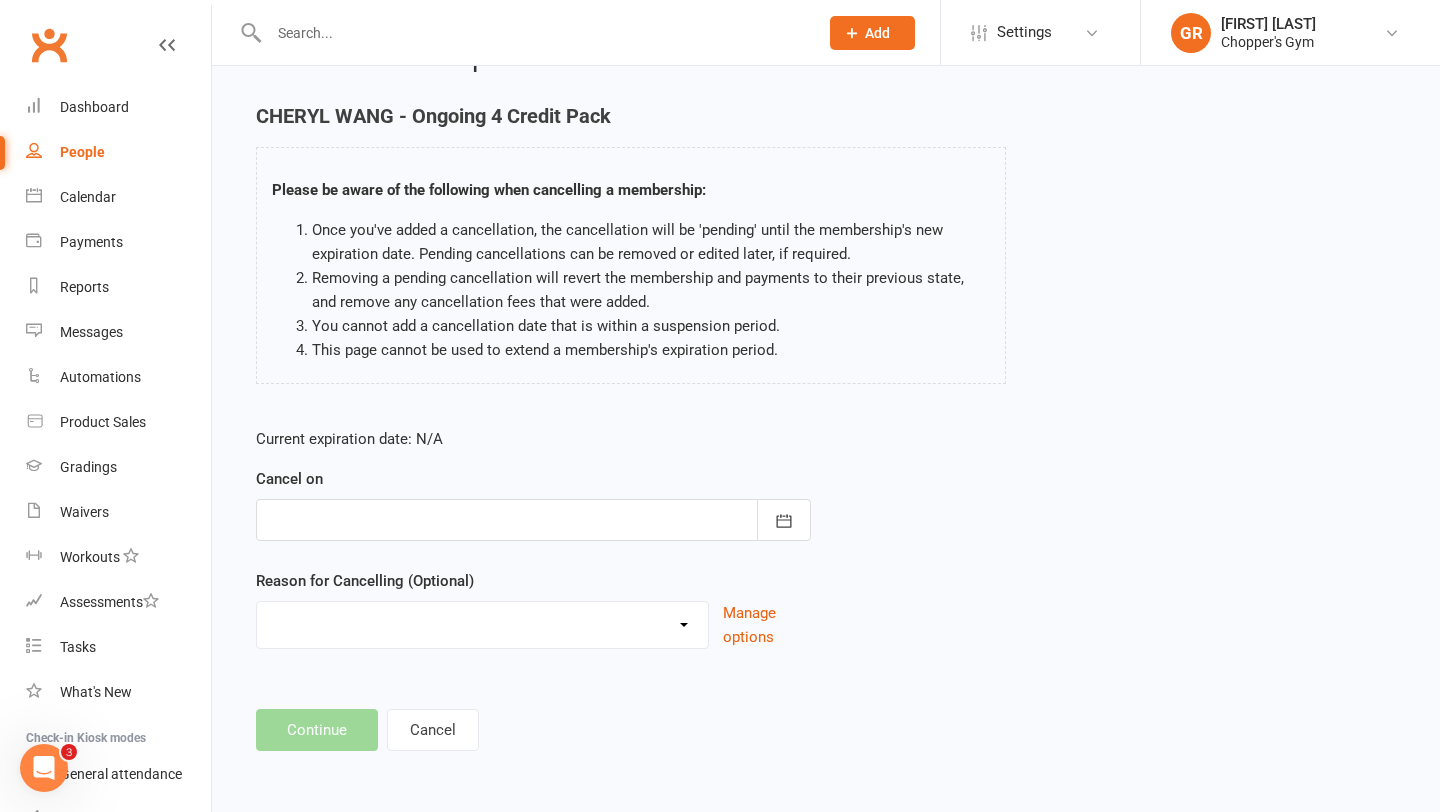 scroll, scrollTop: 0, scrollLeft: 0, axis: both 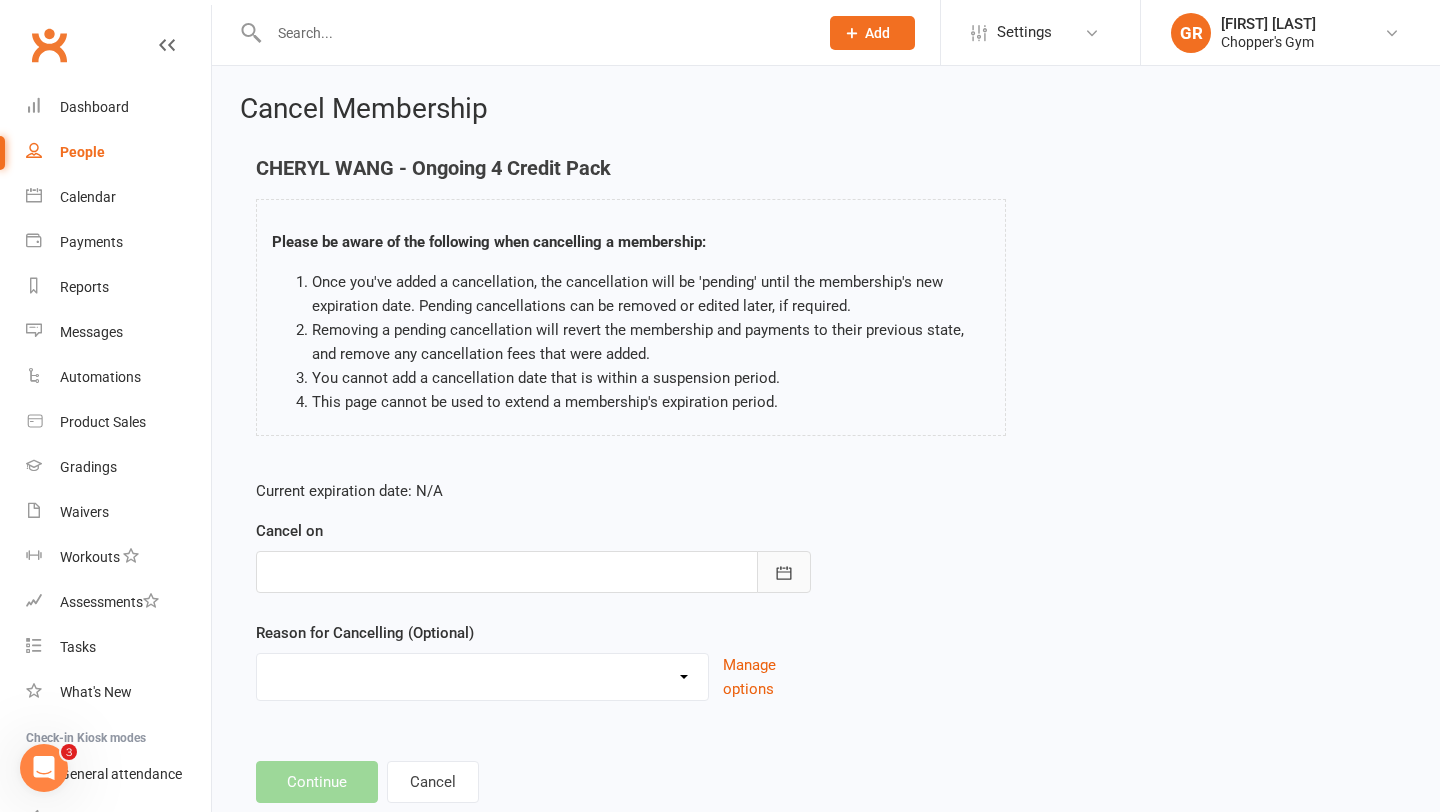 click 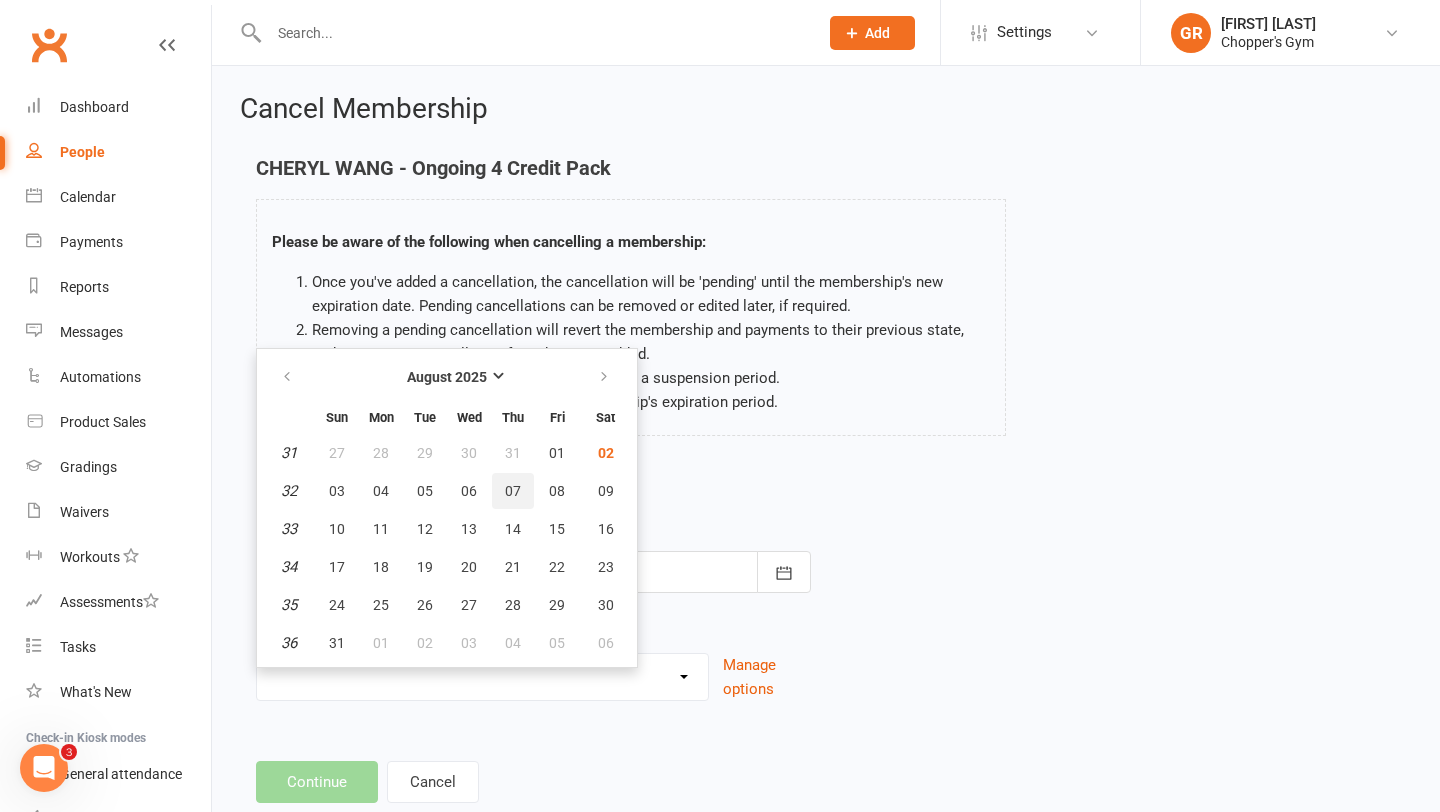 click on "07" at bounding box center [513, 491] 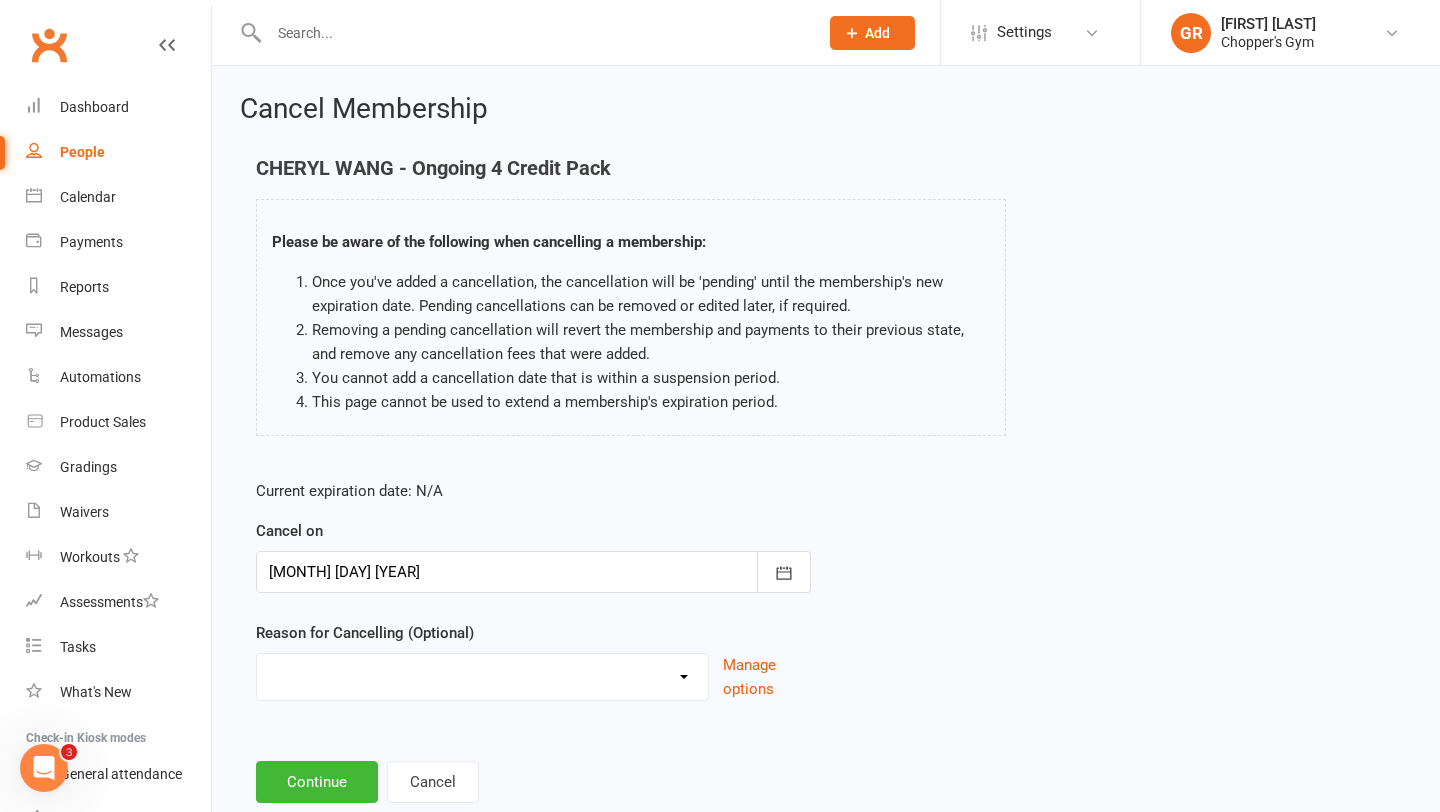 click on "Cancelled Holiday Injury Medical Reasons Membership Change Sick Other reason" at bounding box center [482, 674] 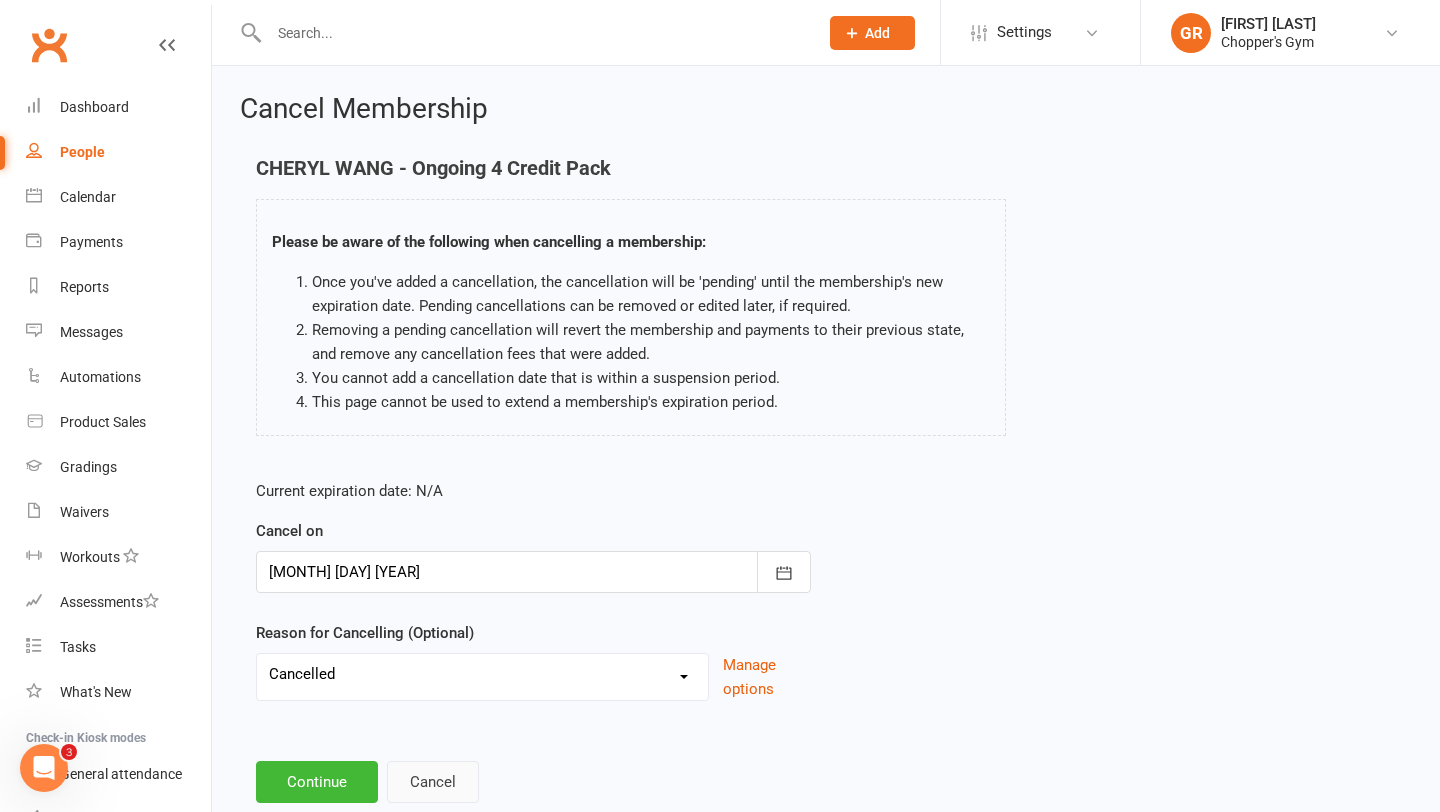 click on "Cancel" at bounding box center (433, 782) 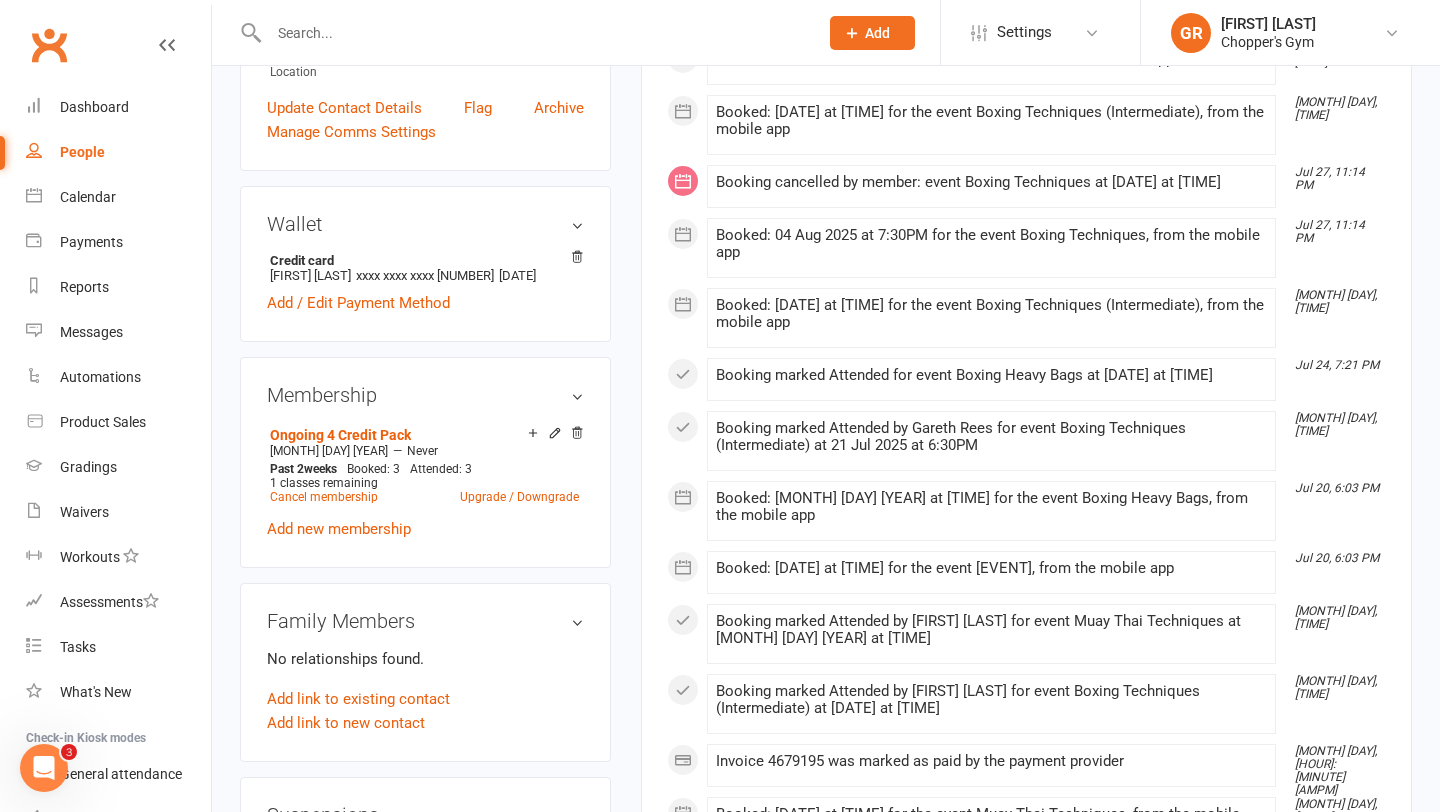scroll, scrollTop: 0, scrollLeft: 0, axis: both 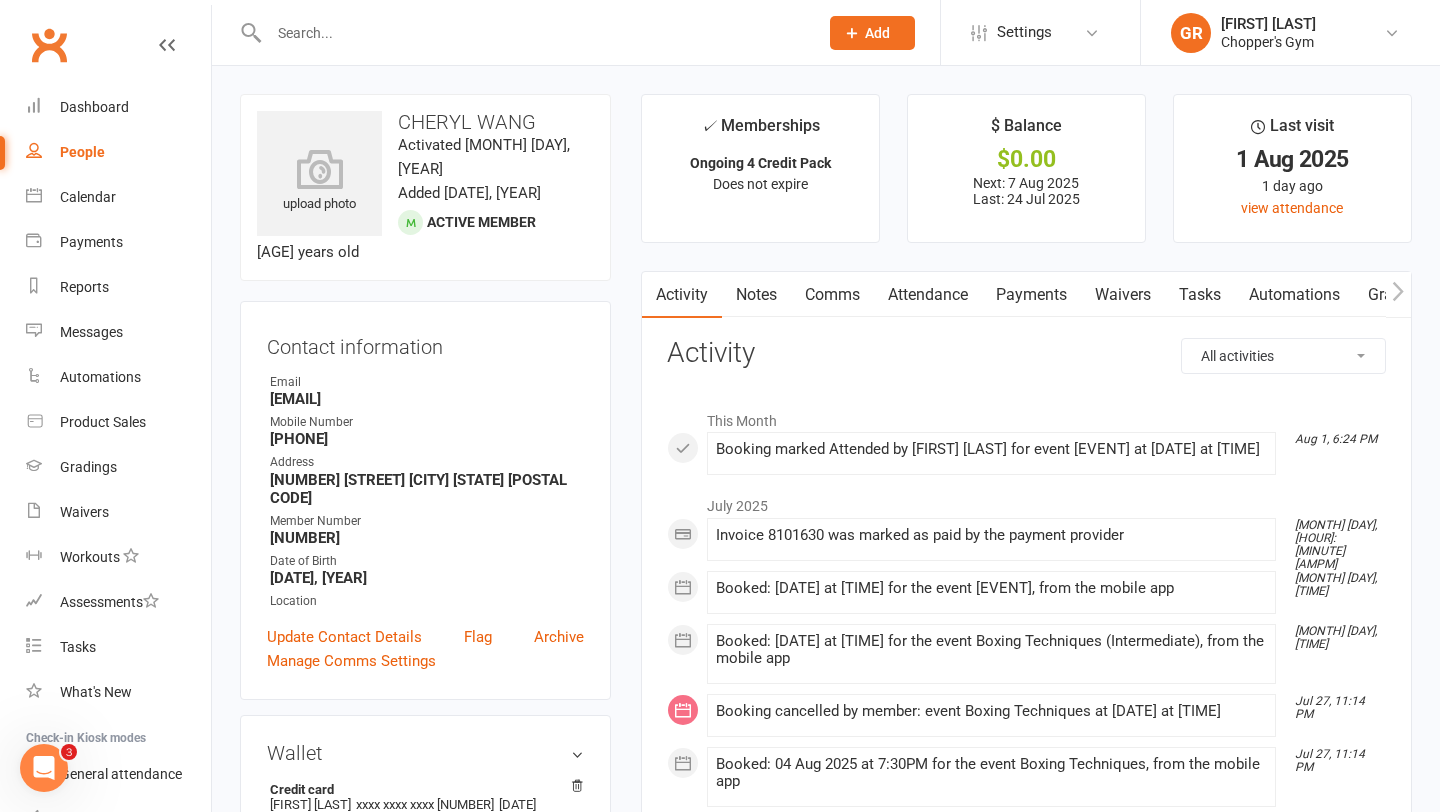 click on "Attendance" at bounding box center [928, 295] 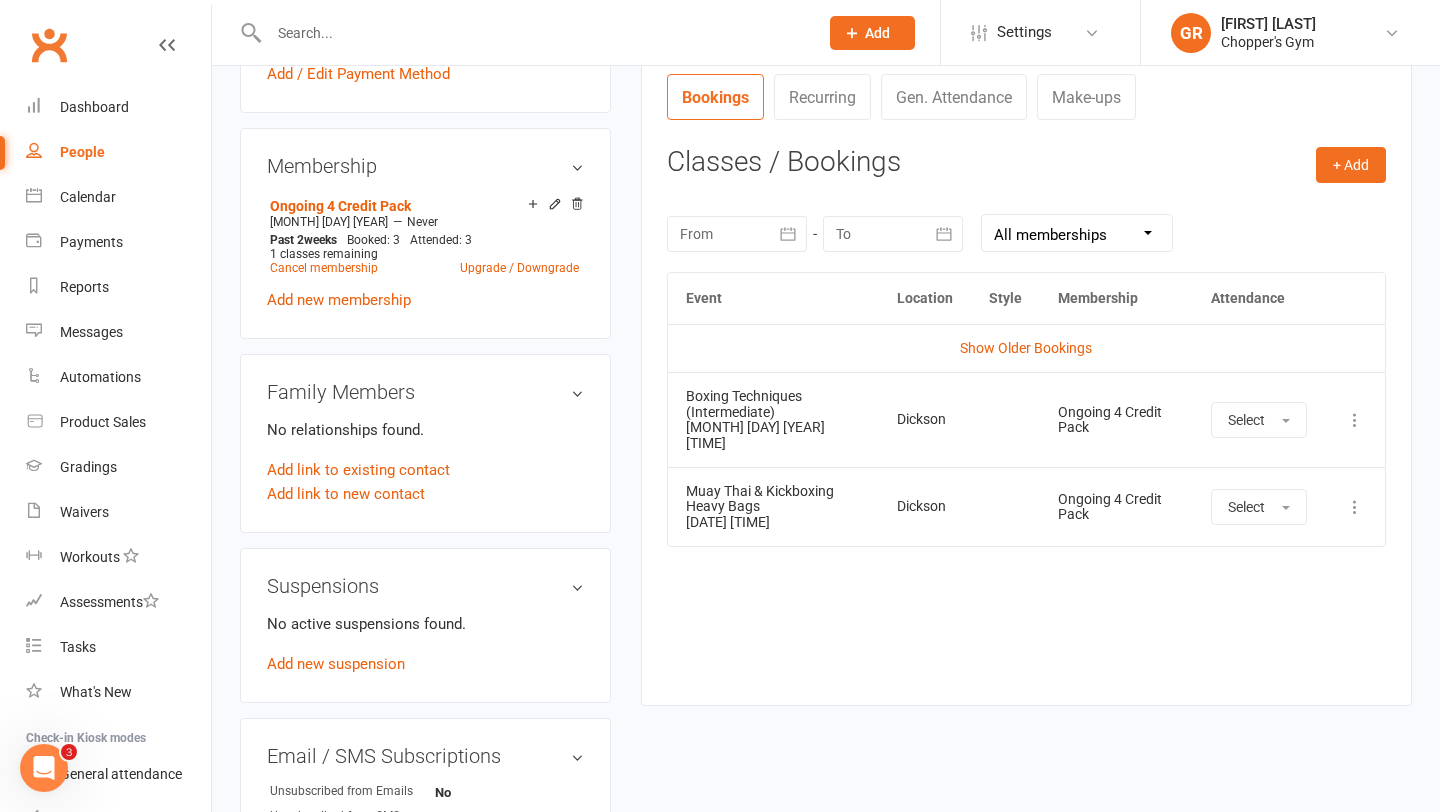 scroll, scrollTop: 746, scrollLeft: 0, axis: vertical 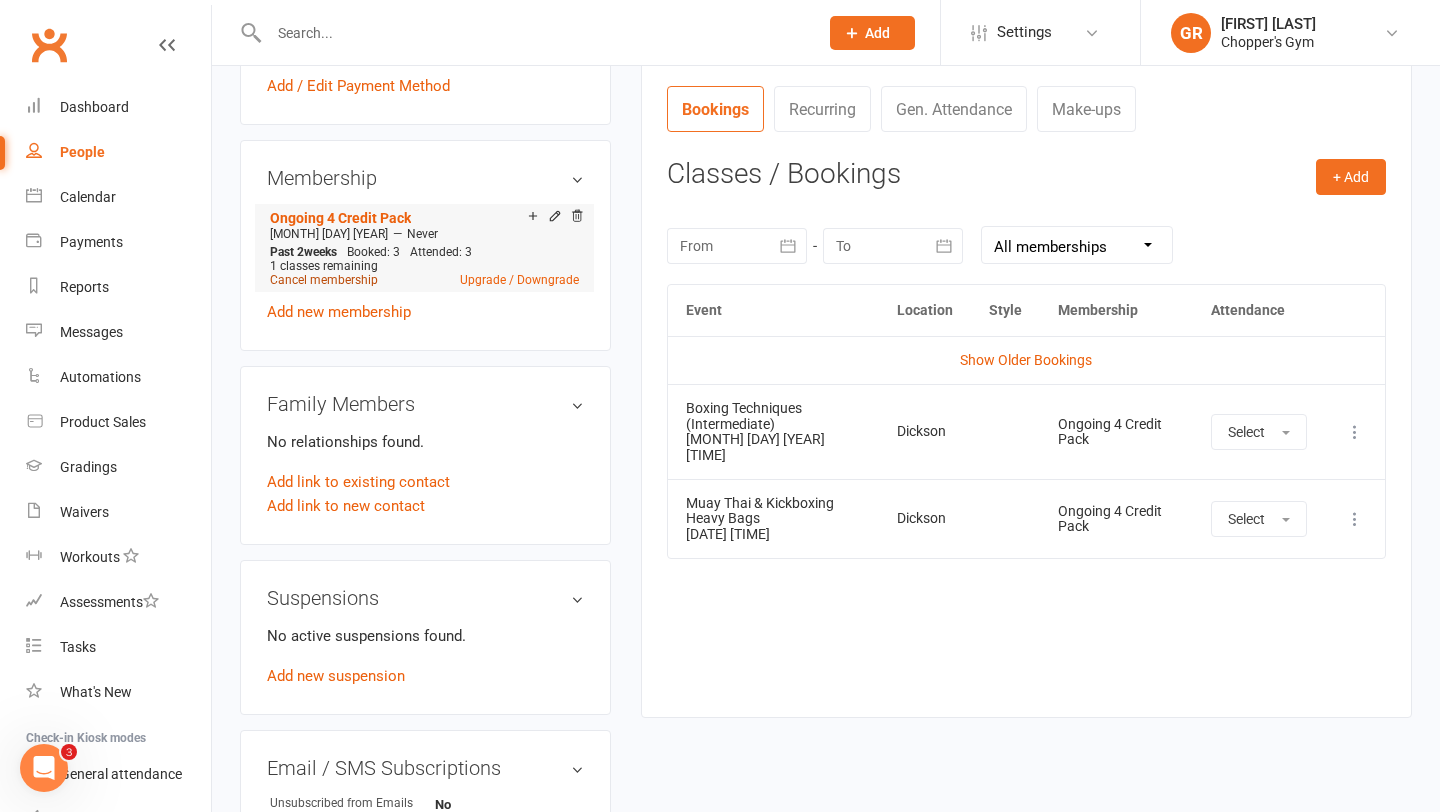 click on "Cancel membership" at bounding box center [324, 280] 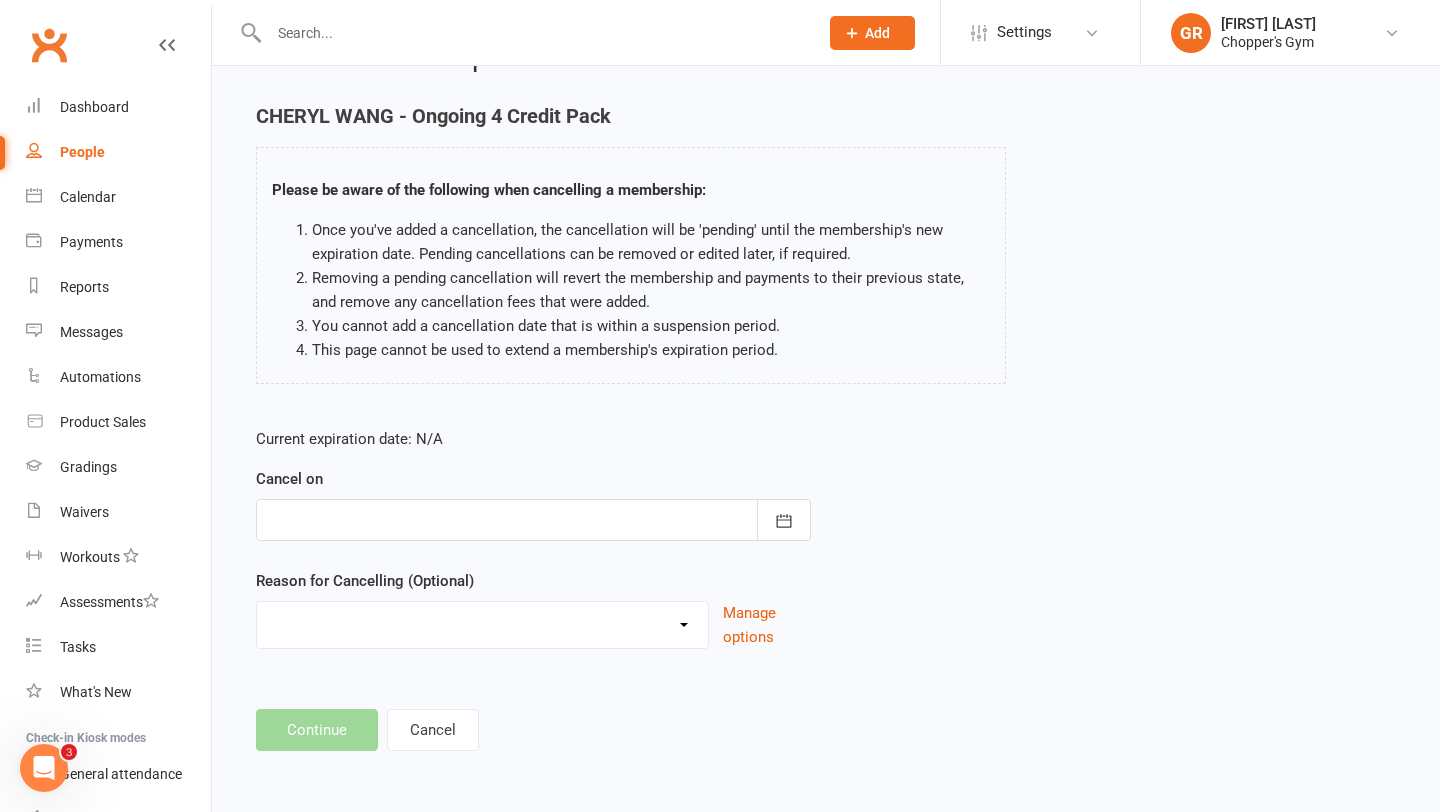 scroll, scrollTop: 0, scrollLeft: 0, axis: both 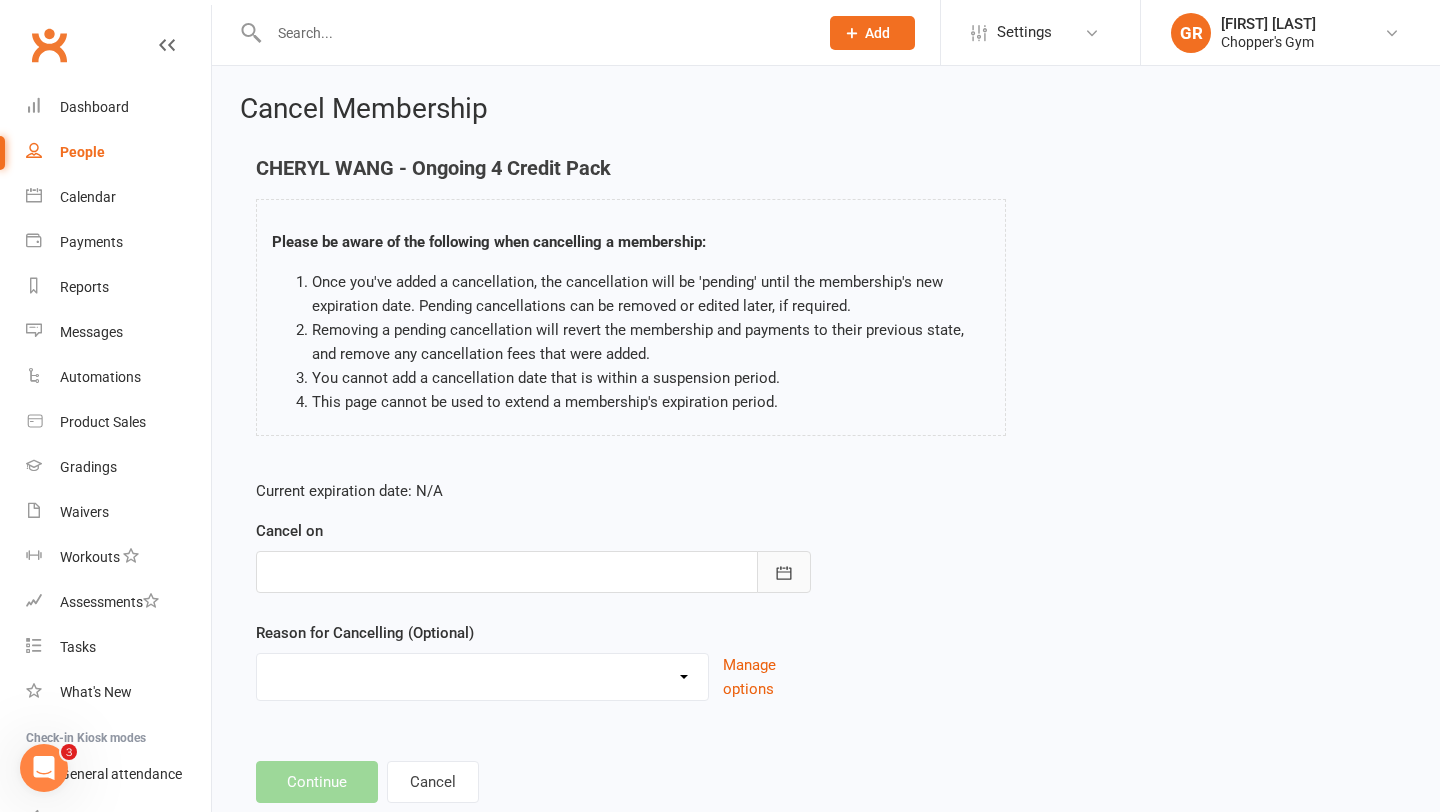 click 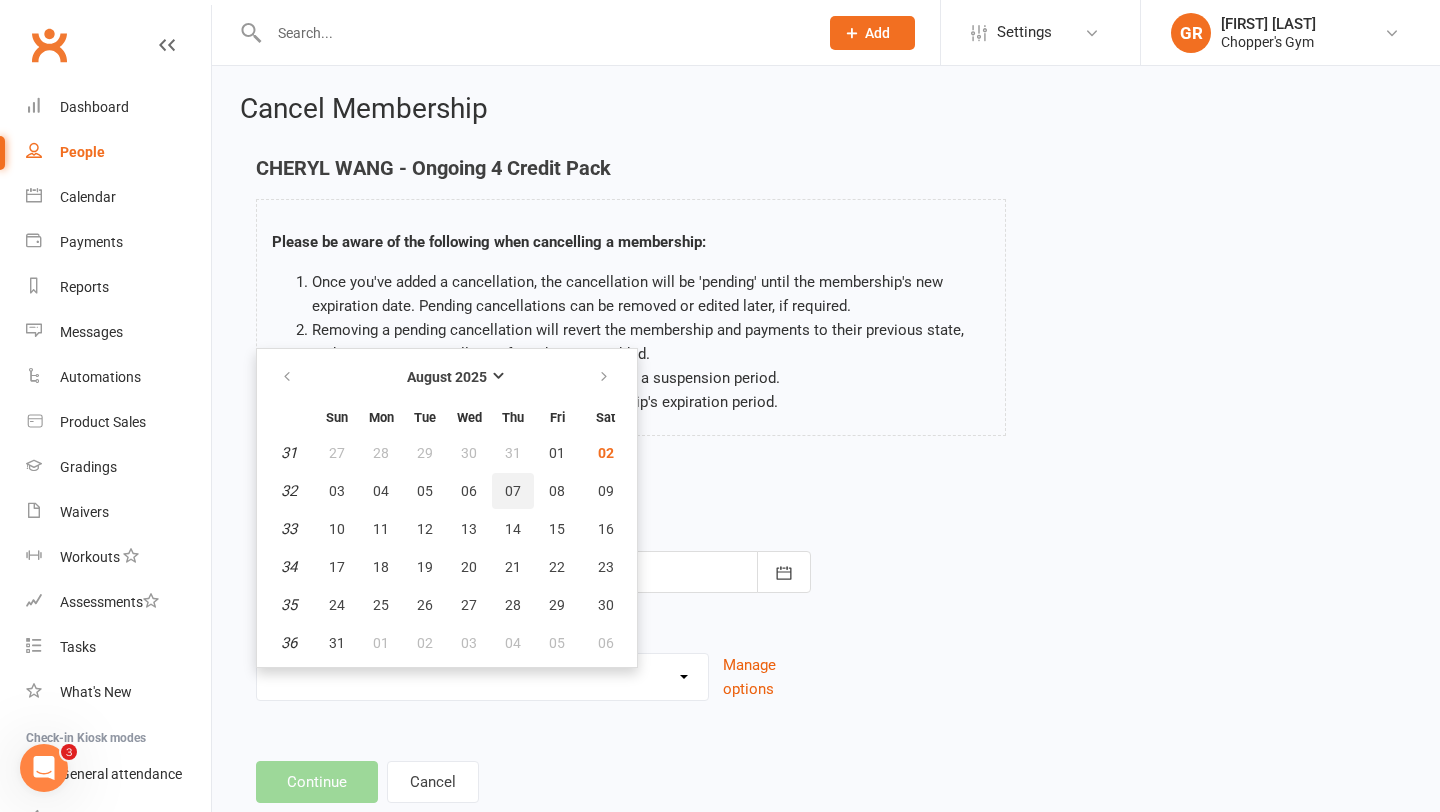 click on "07" at bounding box center (513, 491) 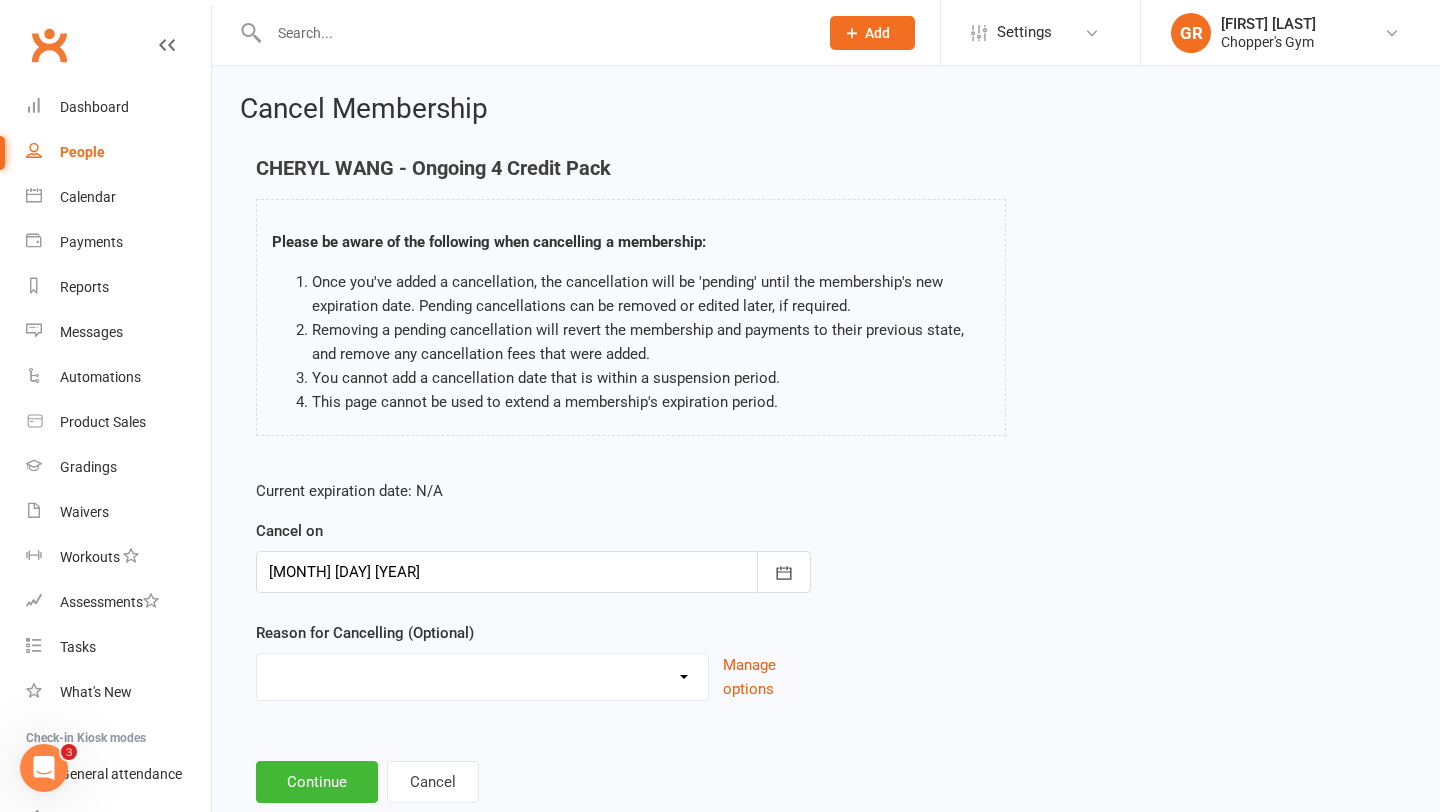 click on "Cancelled Holiday Injury Medical Reasons Membership Change Sick Other reason" at bounding box center [482, 674] 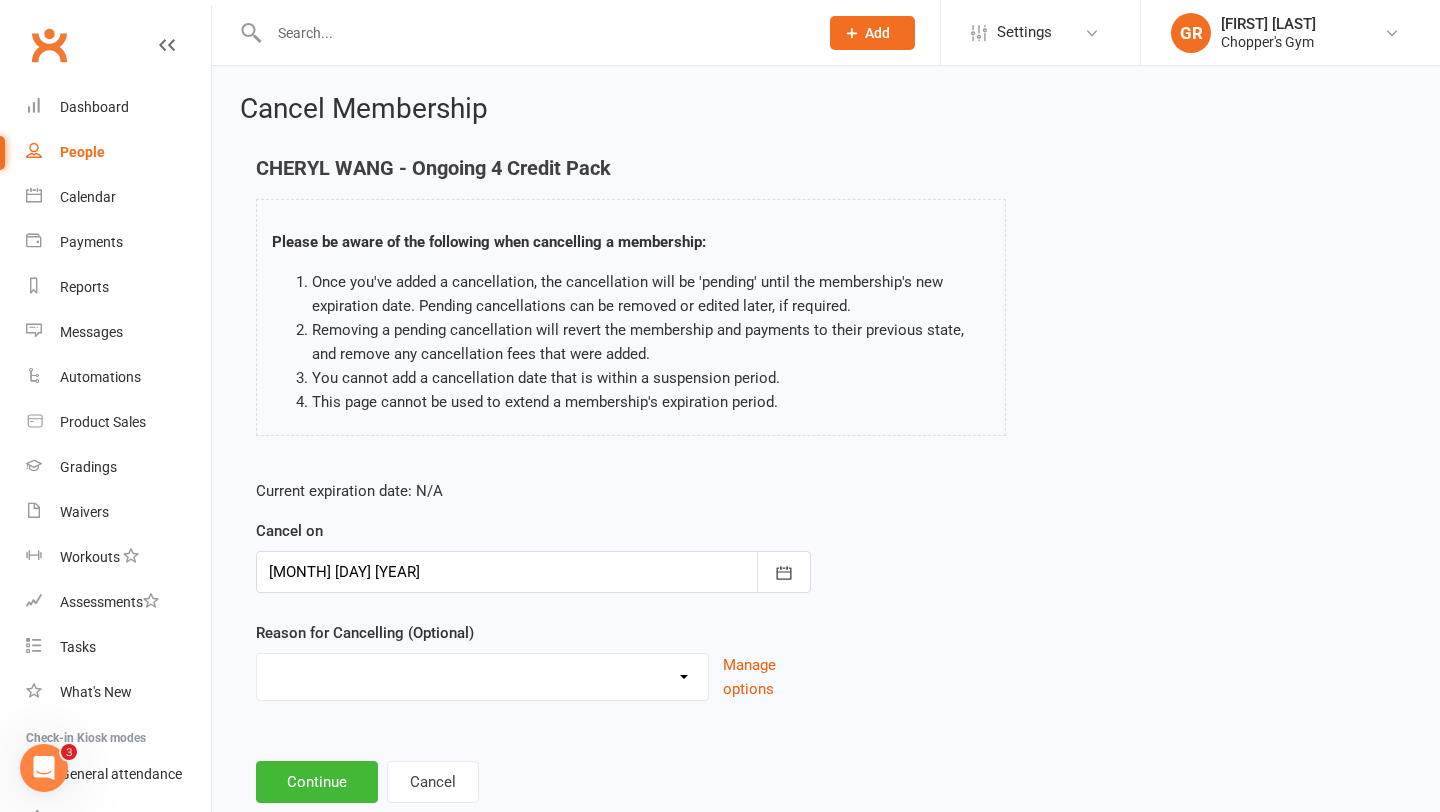 select on "0" 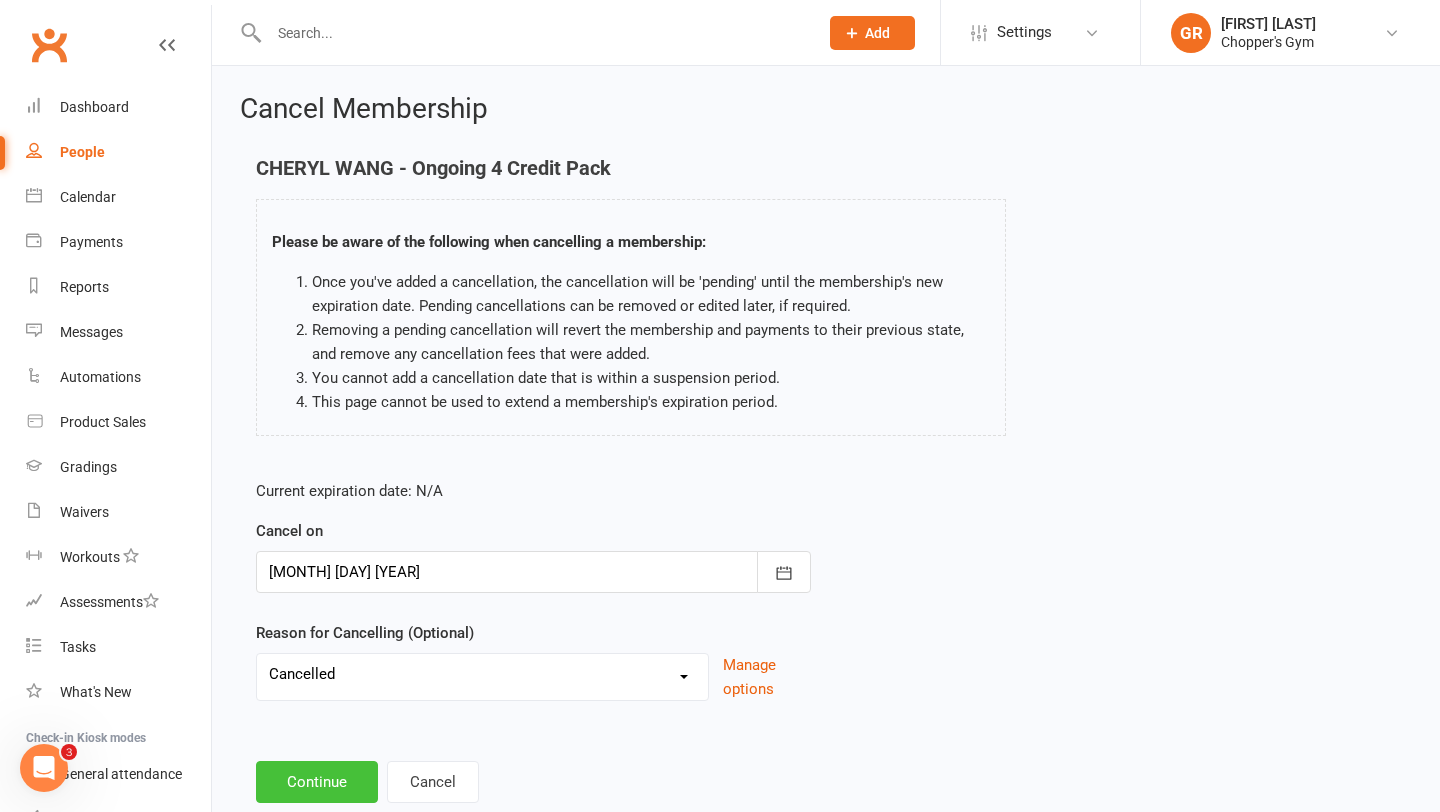click on "Continue" at bounding box center (317, 782) 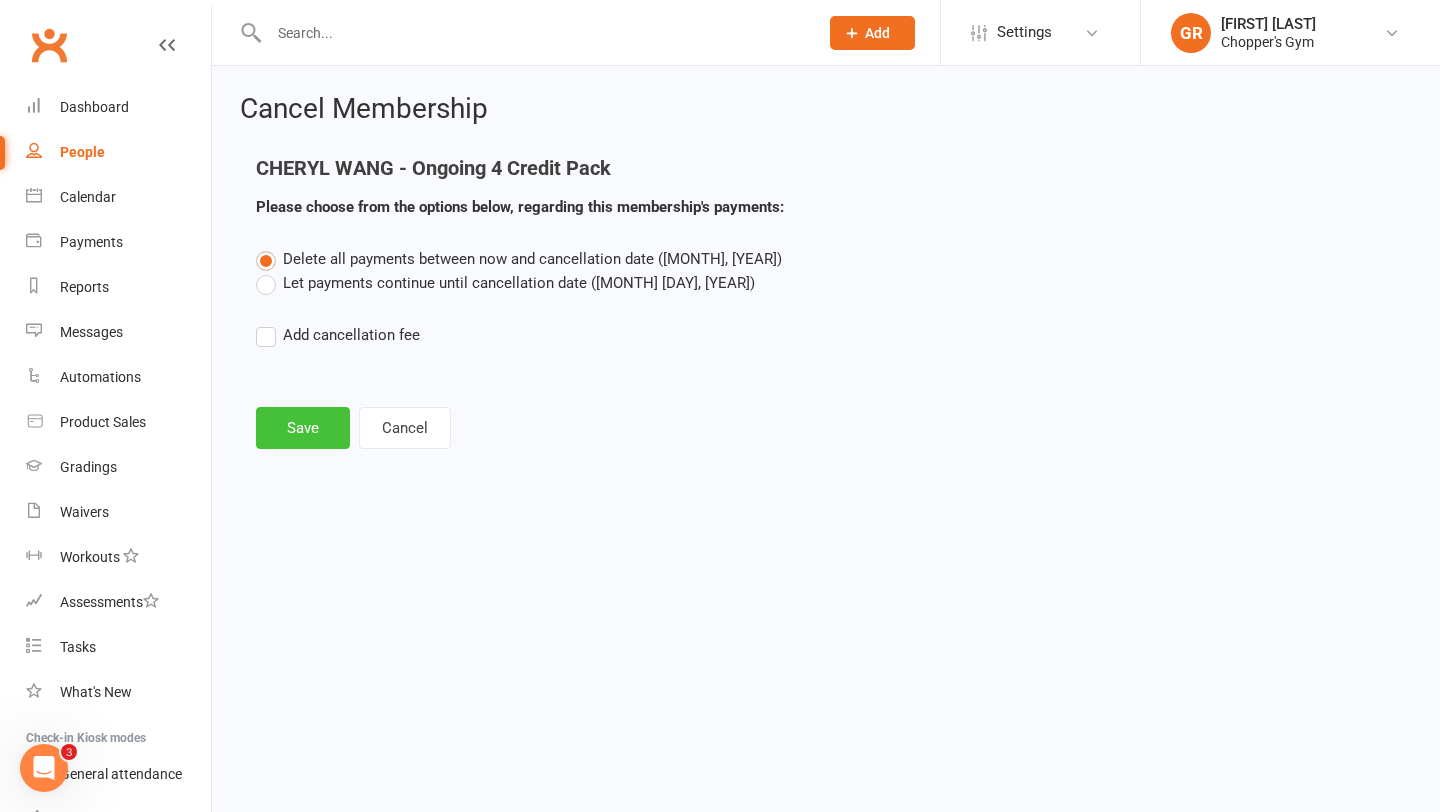 click on "Save" at bounding box center (303, 428) 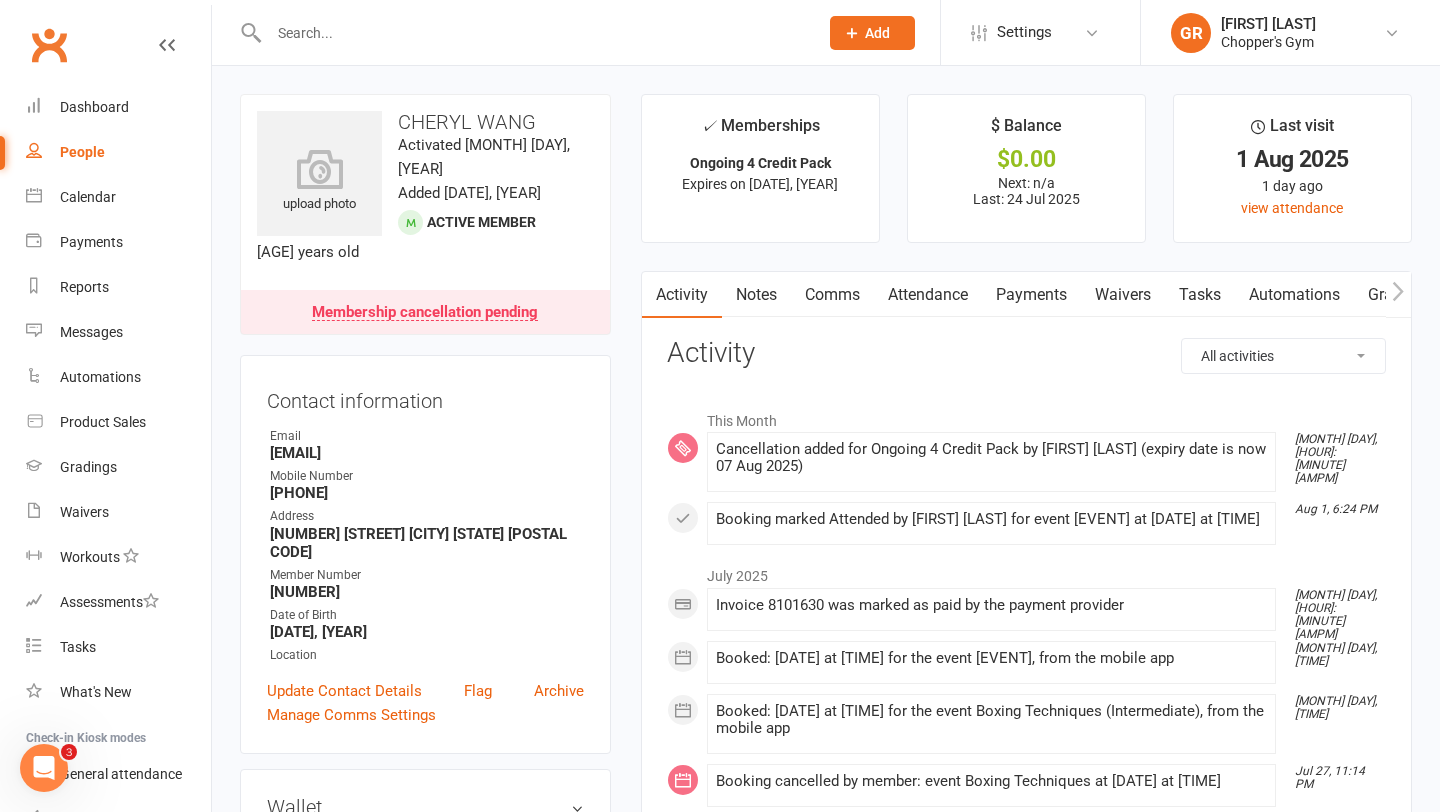 click on "Attendance" at bounding box center (928, 295) 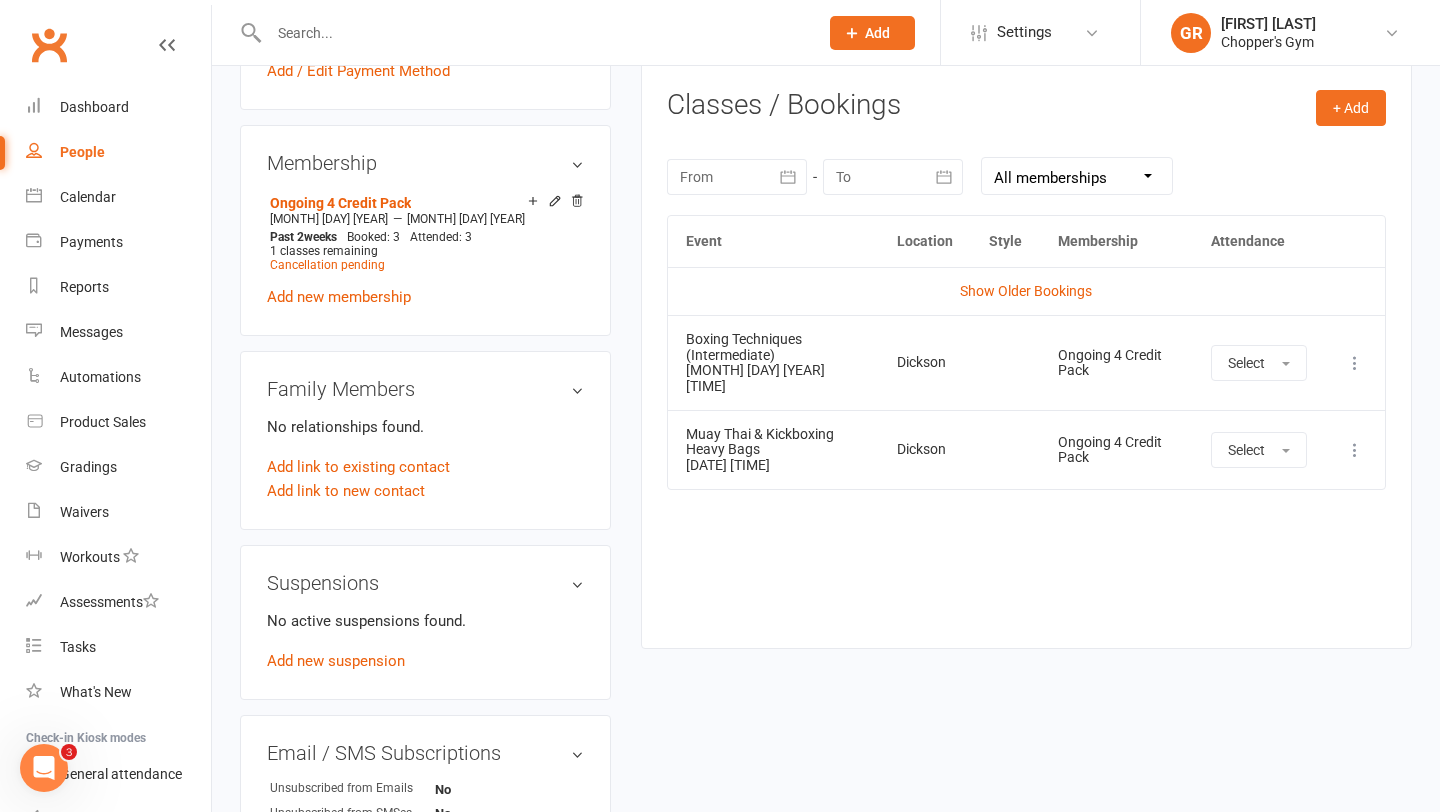 scroll, scrollTop: 817, scrollLeft: 0, axis: vertical 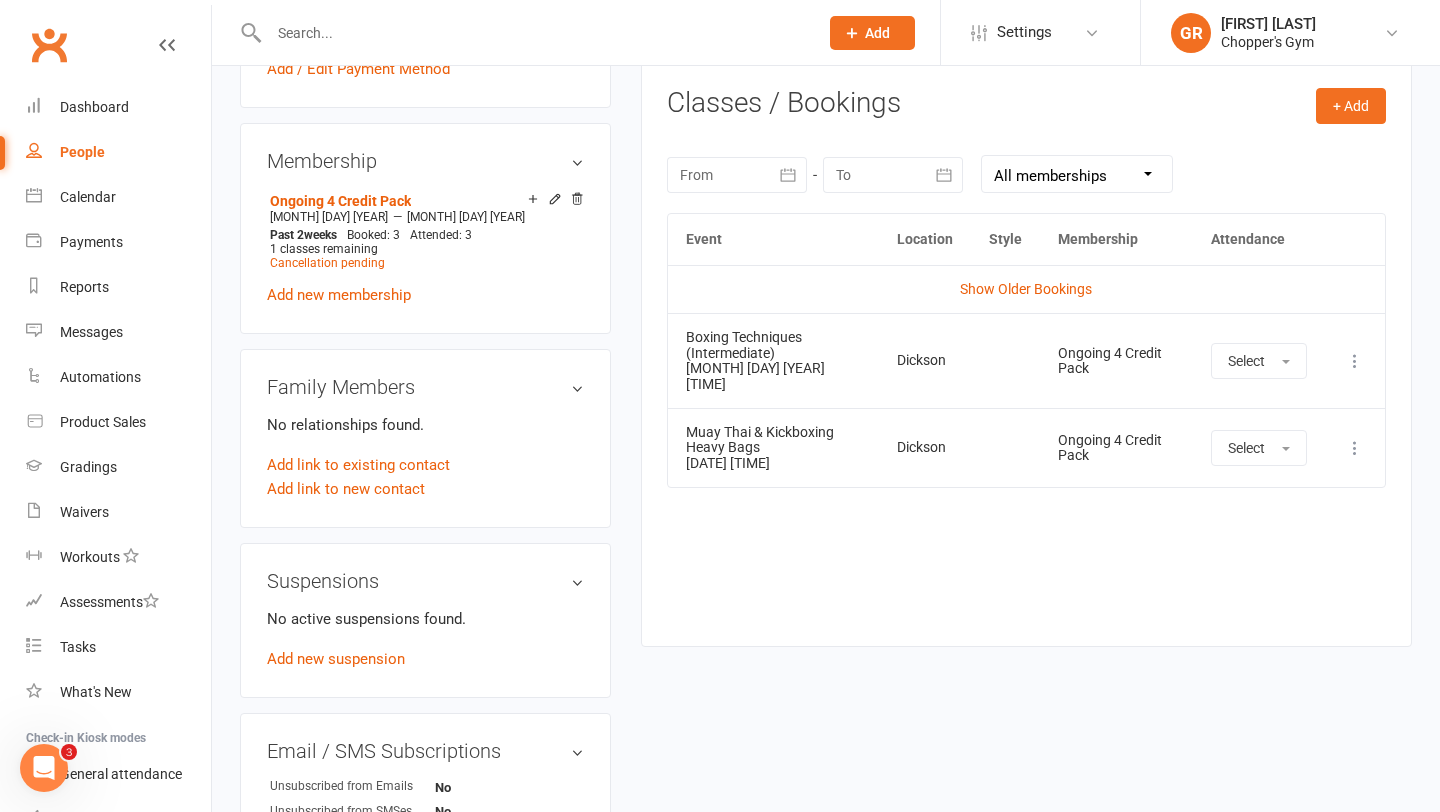 click at bounding box center (522, 32) 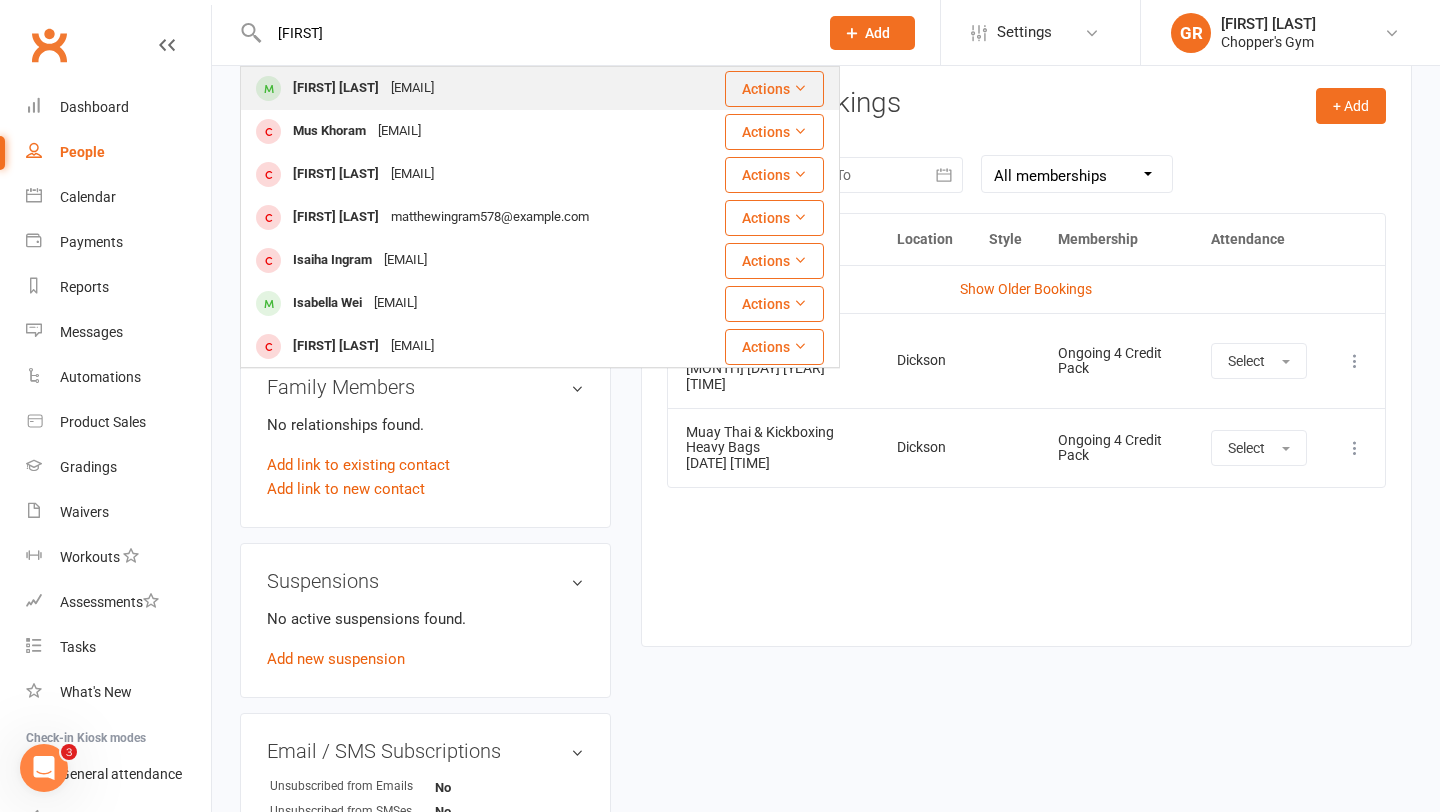 type on "iram" 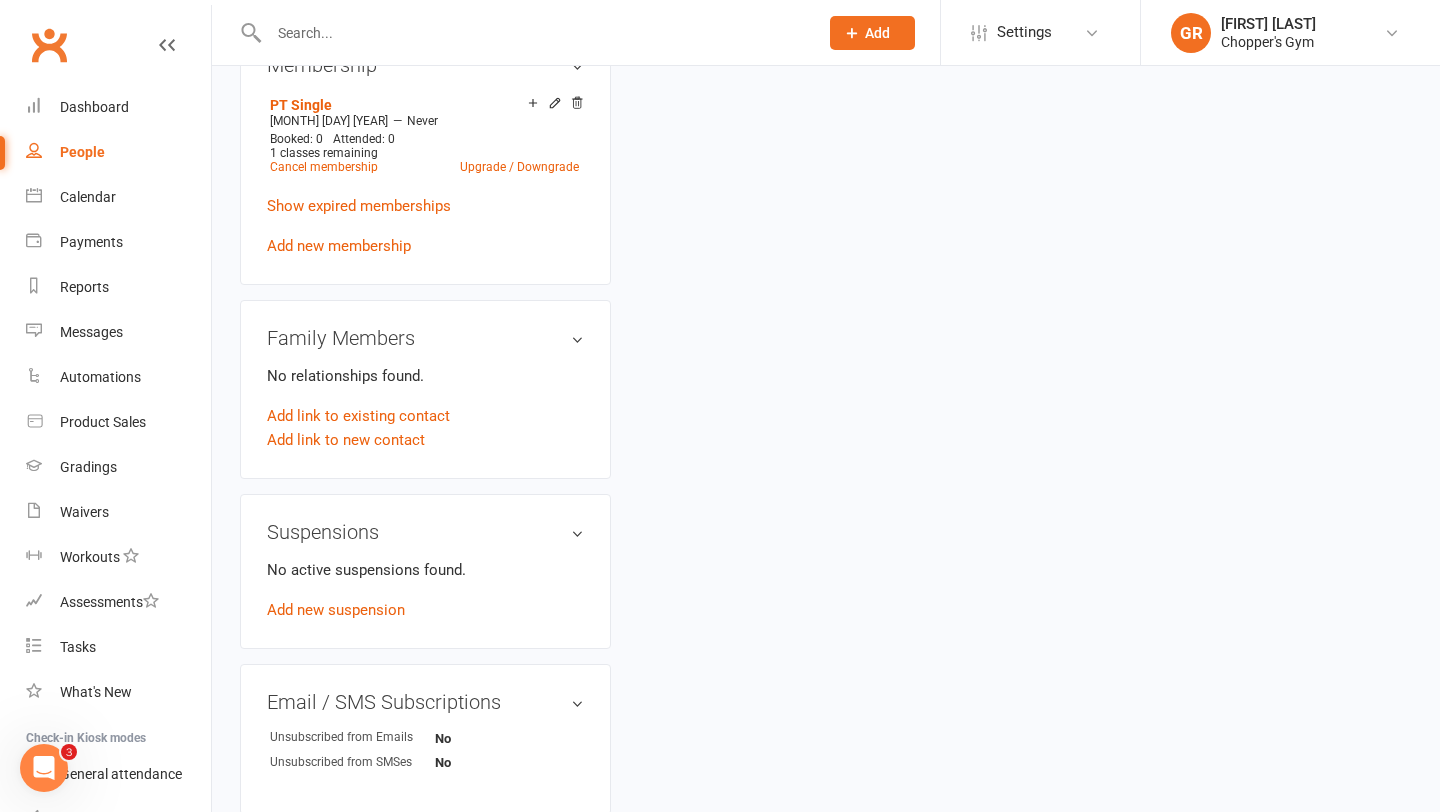 scroll, scrollTop: 0, scrollLeft: 0, axis: both 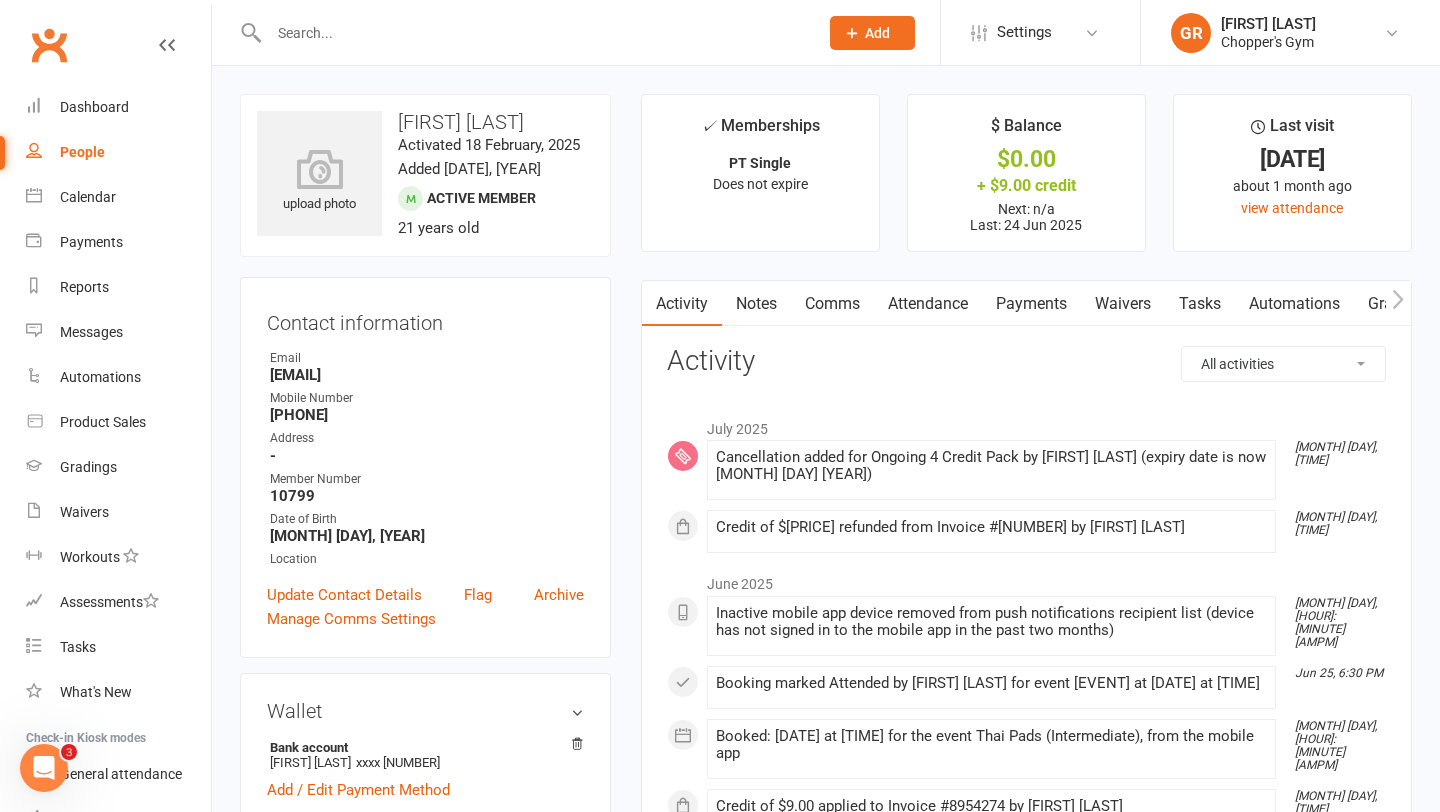 click on "Notes" at bounding box center [756, 304] 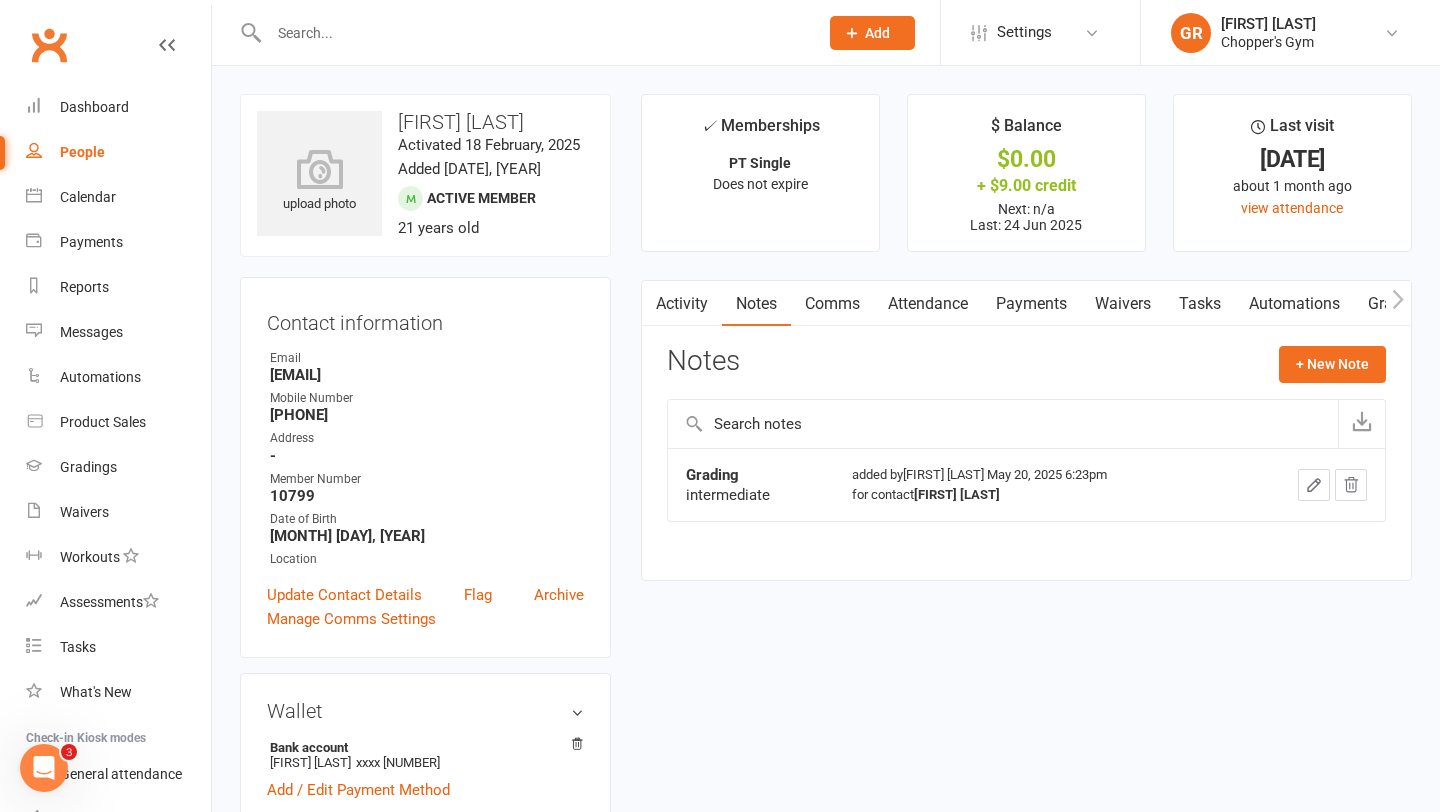 click on "Payments" at bounding box center [1031, 304] 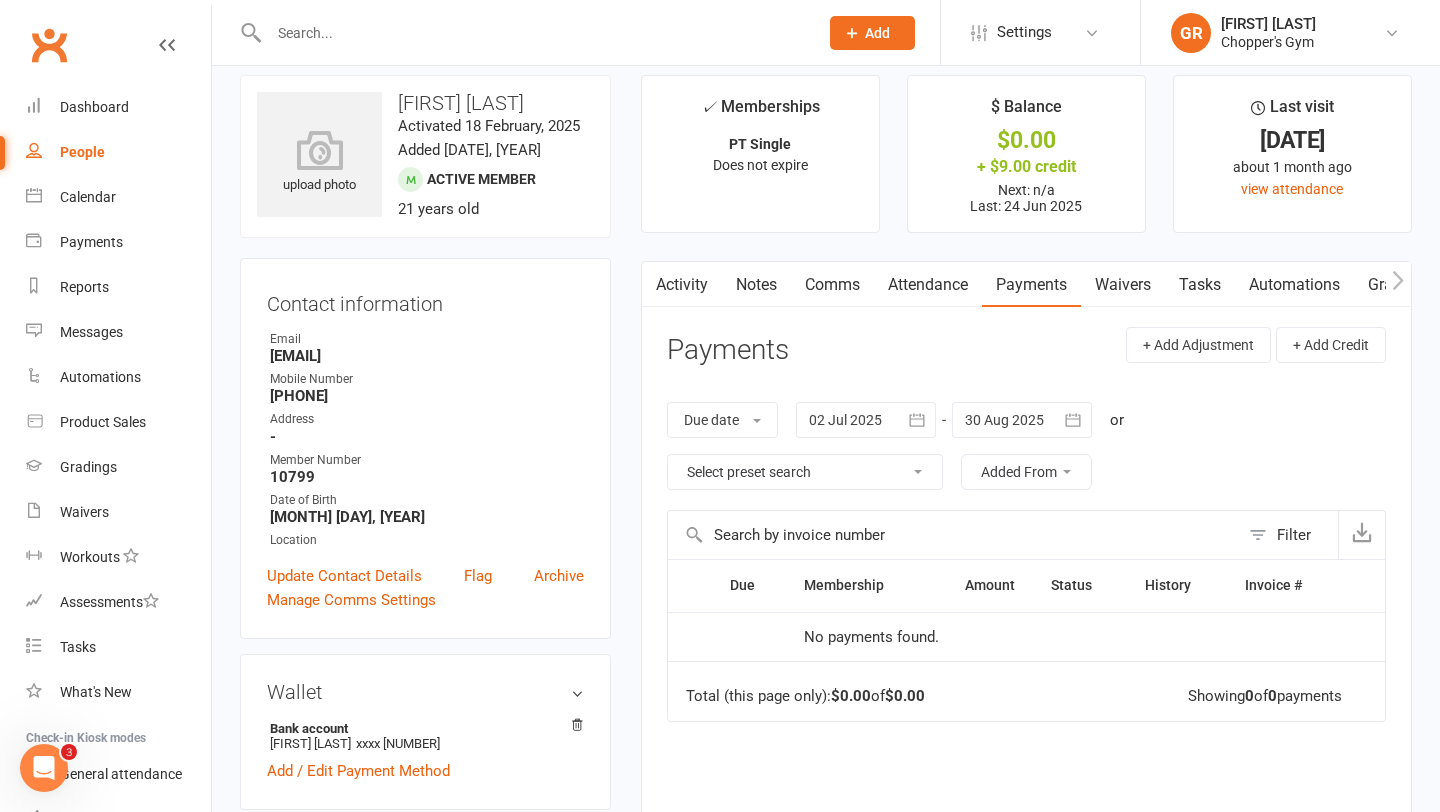 scroll, scrollTop: 0, scrollLeft: 0, axis: both 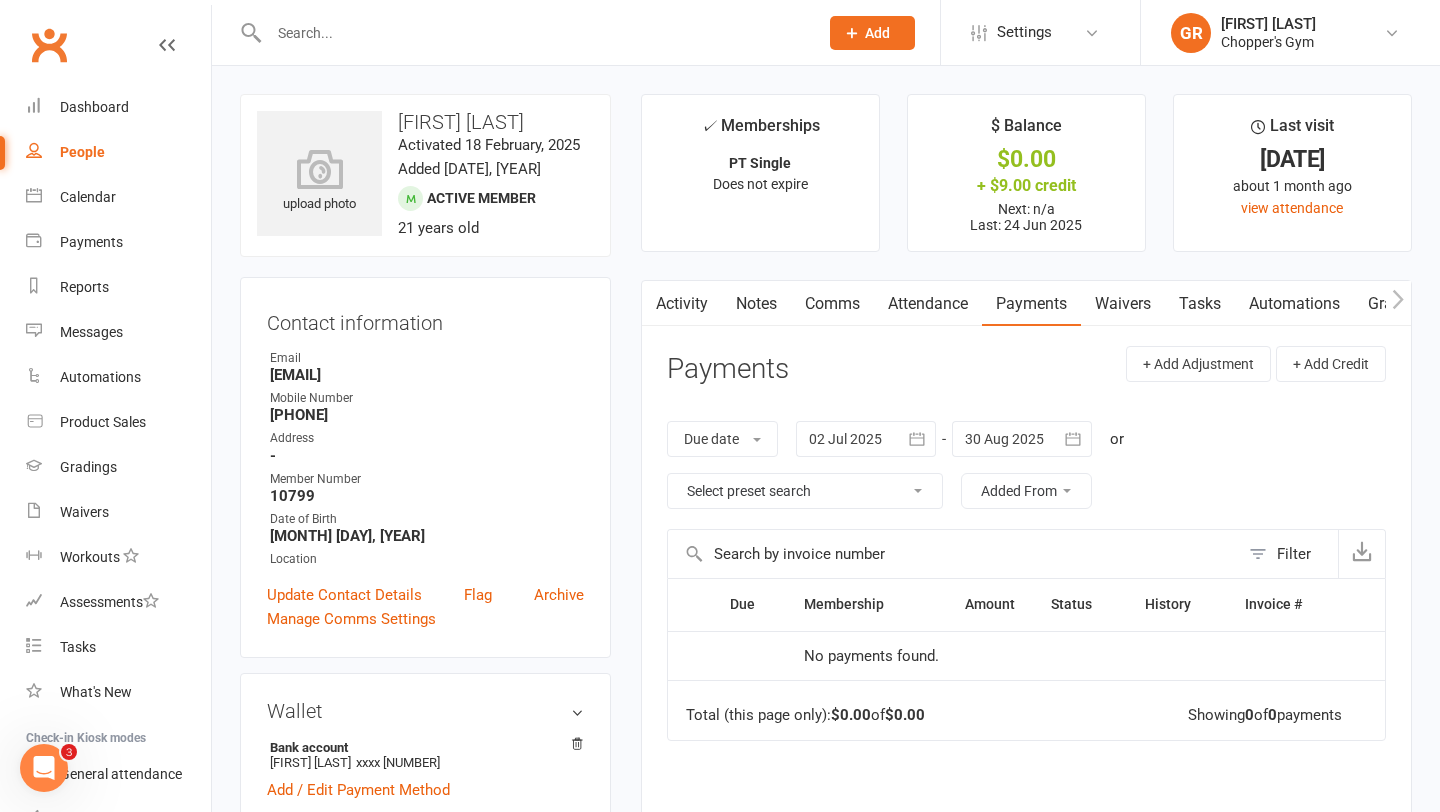 click at bounding box center (533, 33) 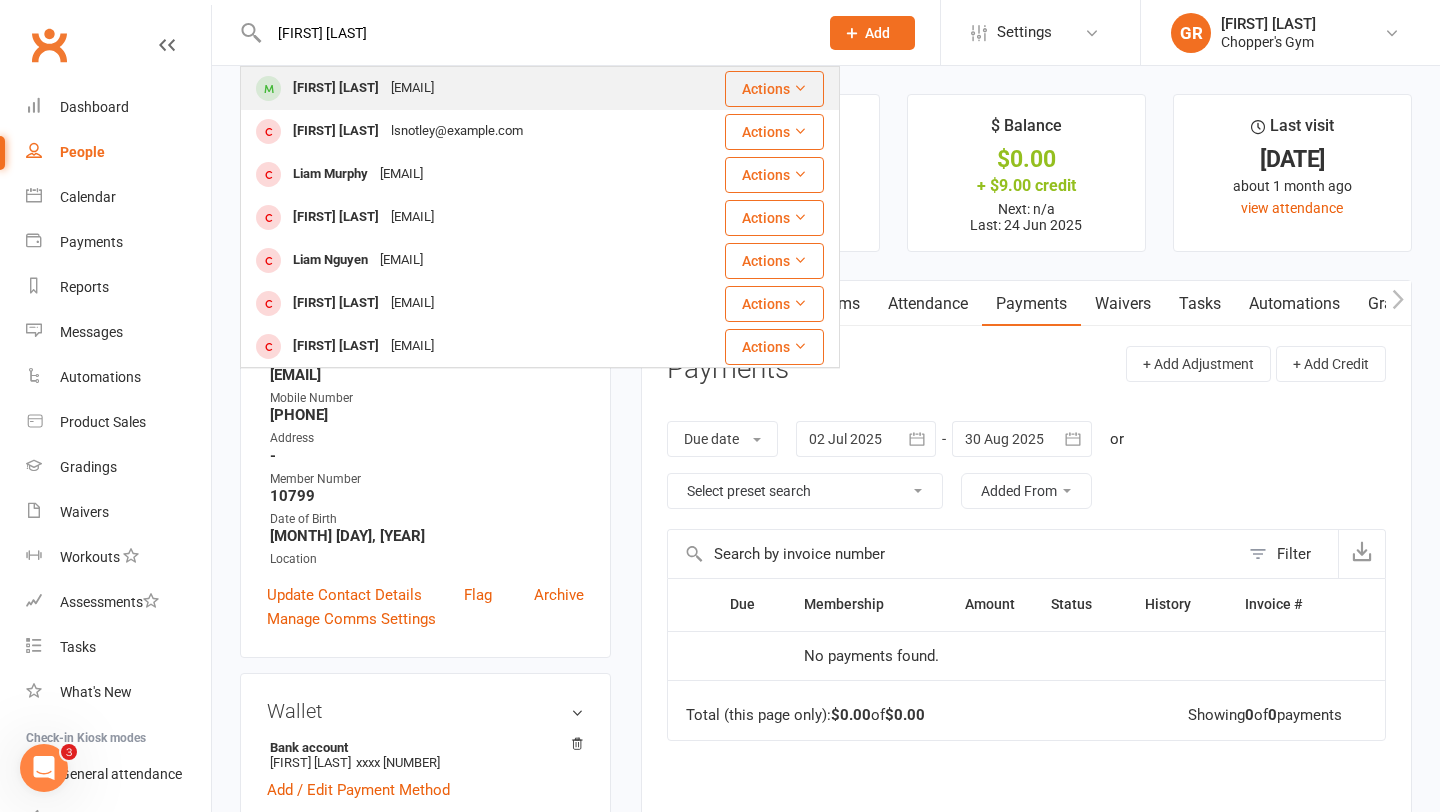 type on "Liam nort" 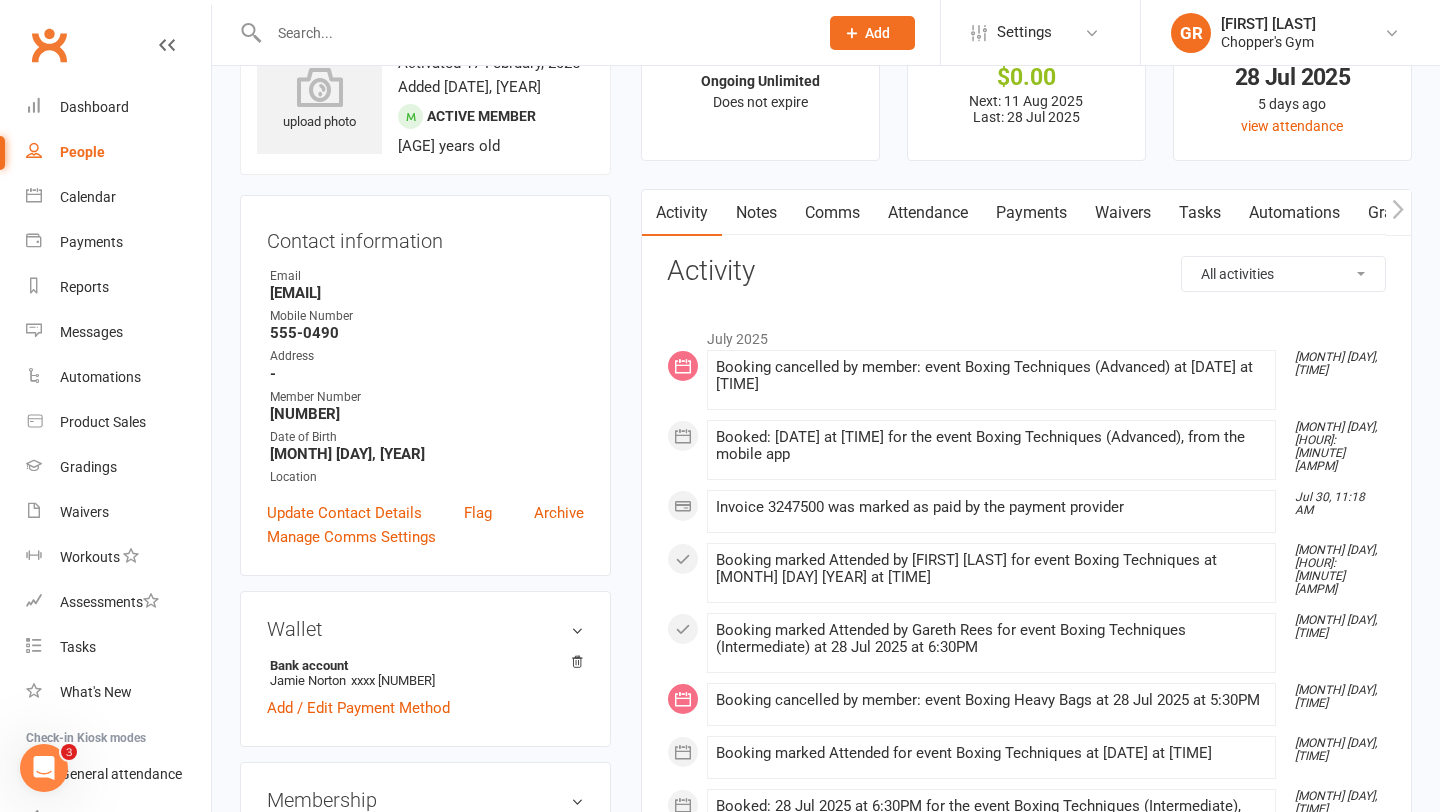 scroll, scrollTop: 27, scrollLeft: 0, axis: vertical 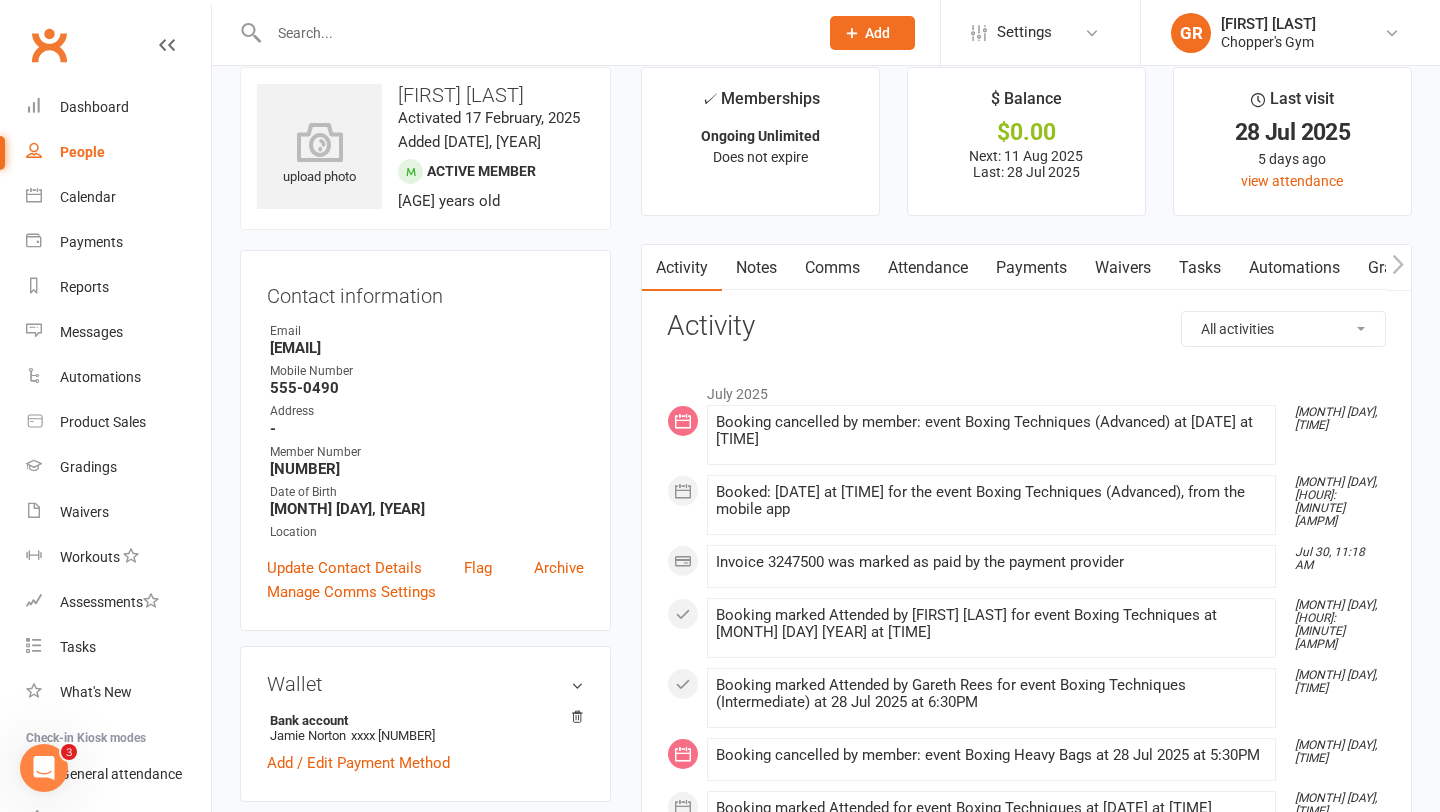 click on "Payments" at bounding box center (1031, 268) 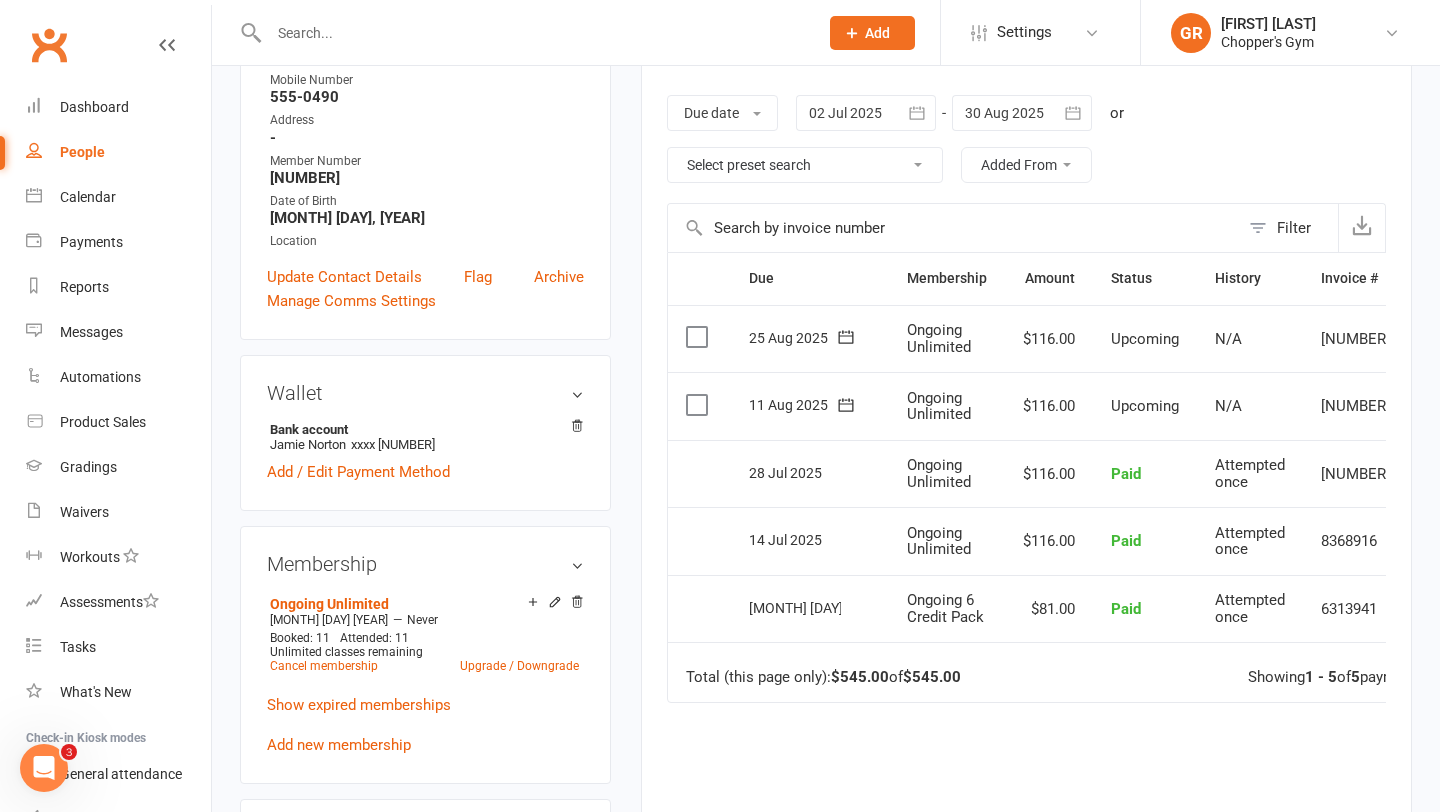 scroll, scrollTop: 316, scrollLeft: 0, axis: vertical 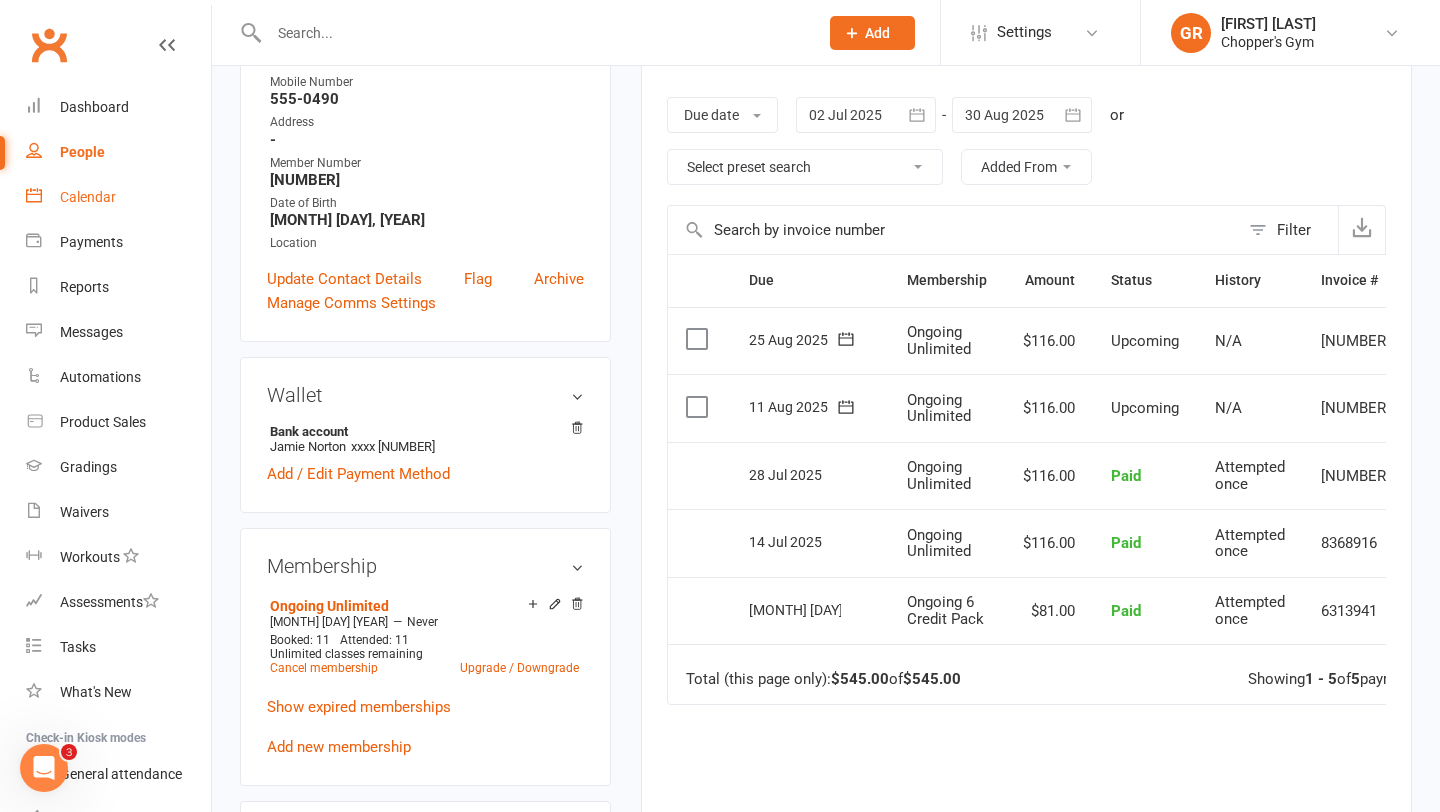 click on "Calendar" at bounding box center [118, 197] 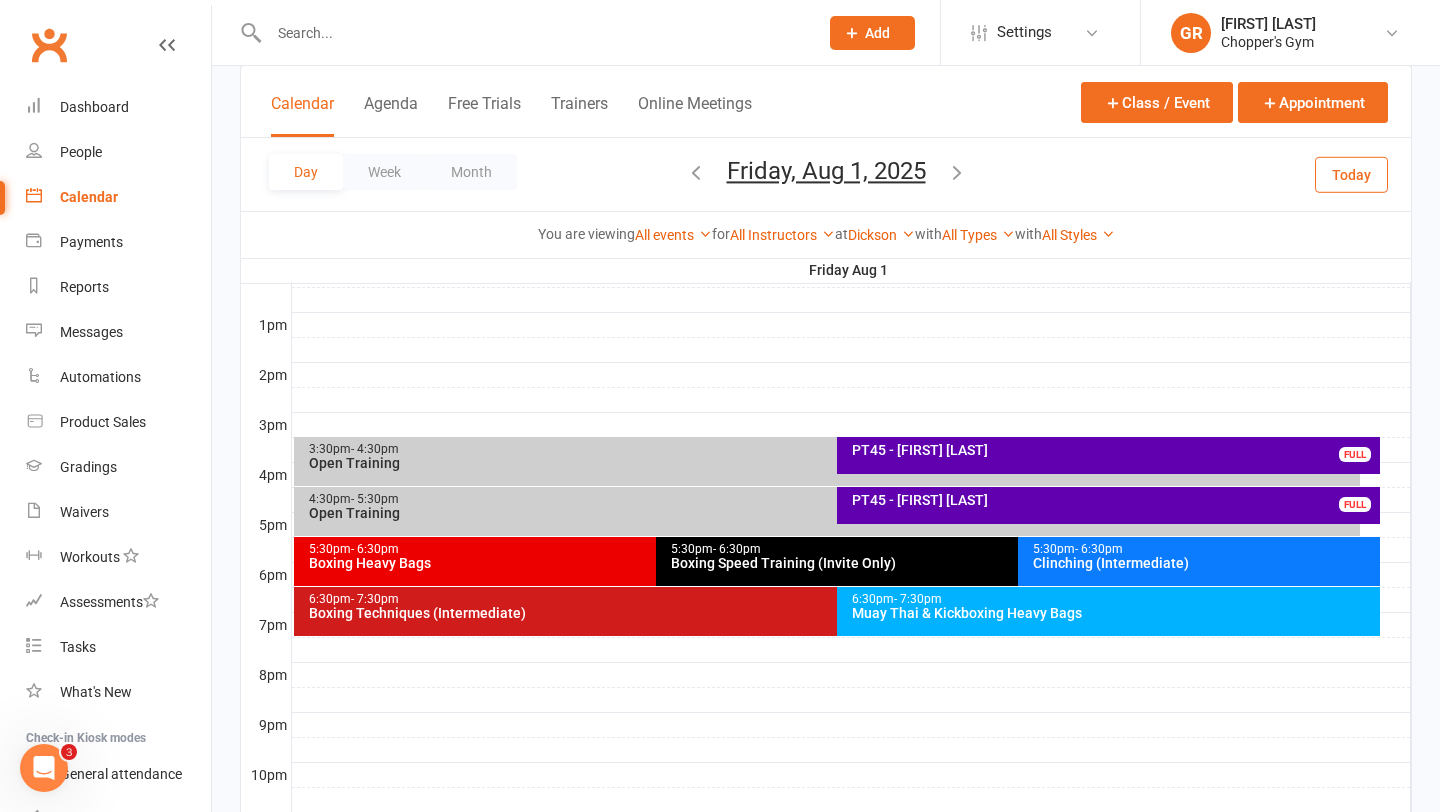 scroll, scrollTop: 755, scrollLeft: 0, axis: vertical 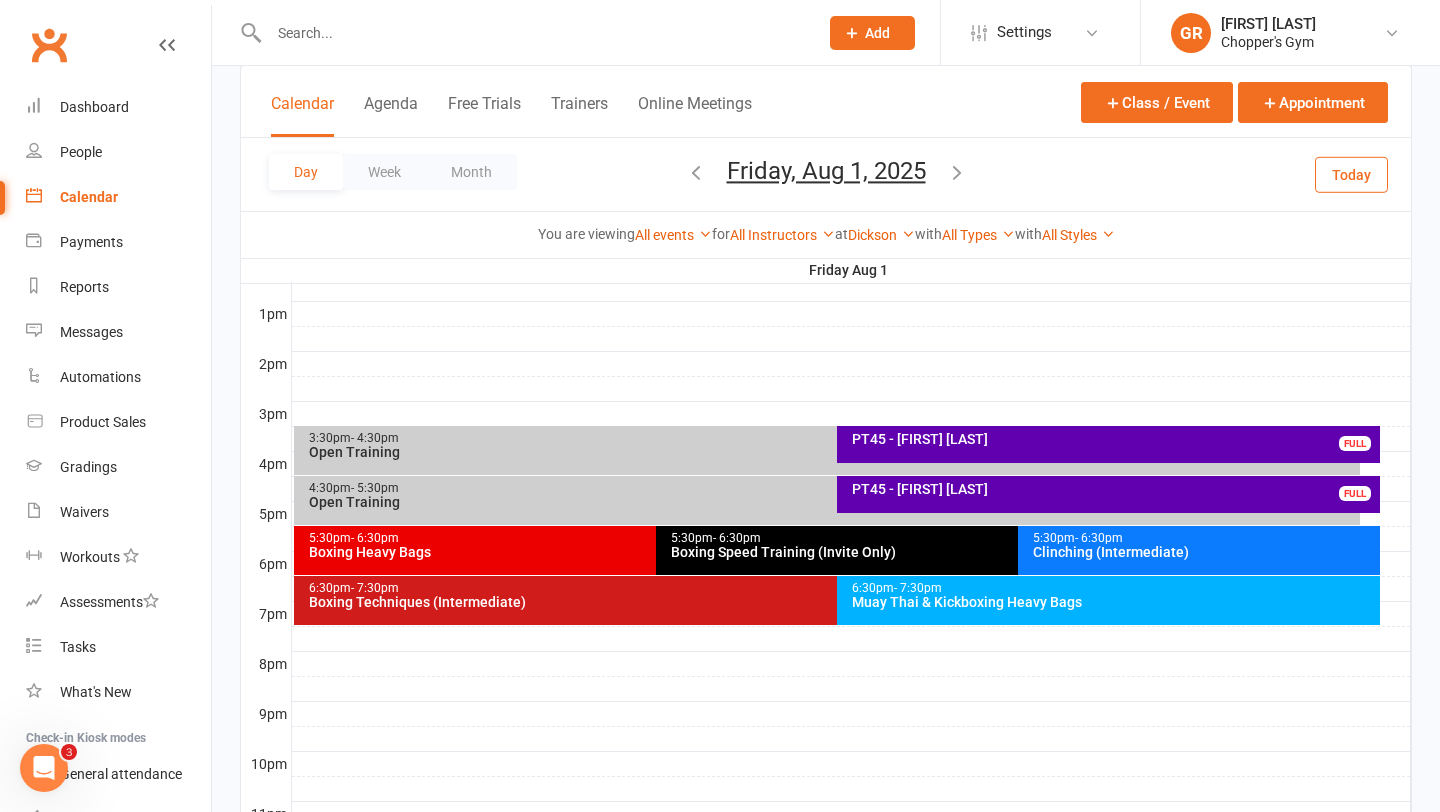click at bounding box center (533, 33) 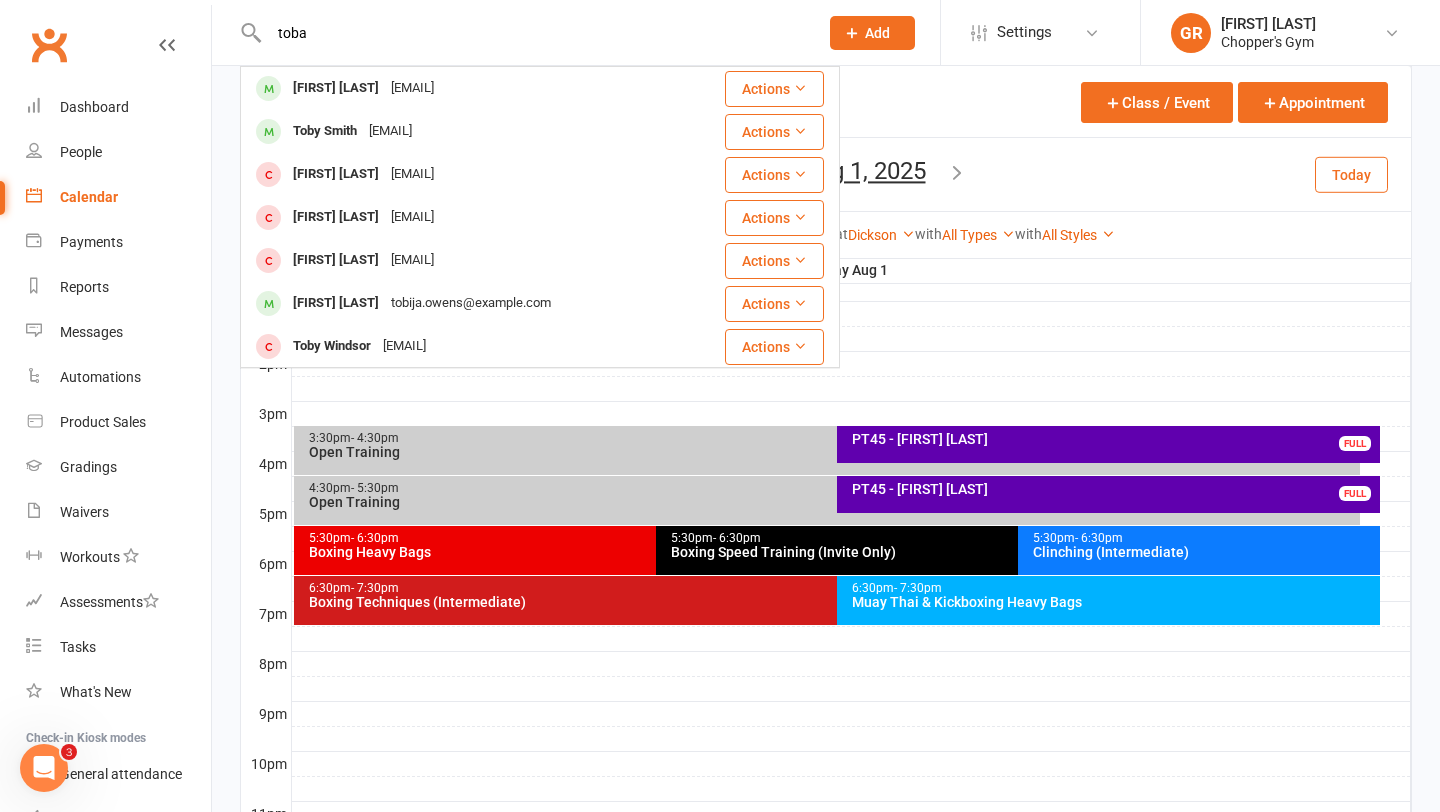 click on "toba" at bounding box center (533, 33) 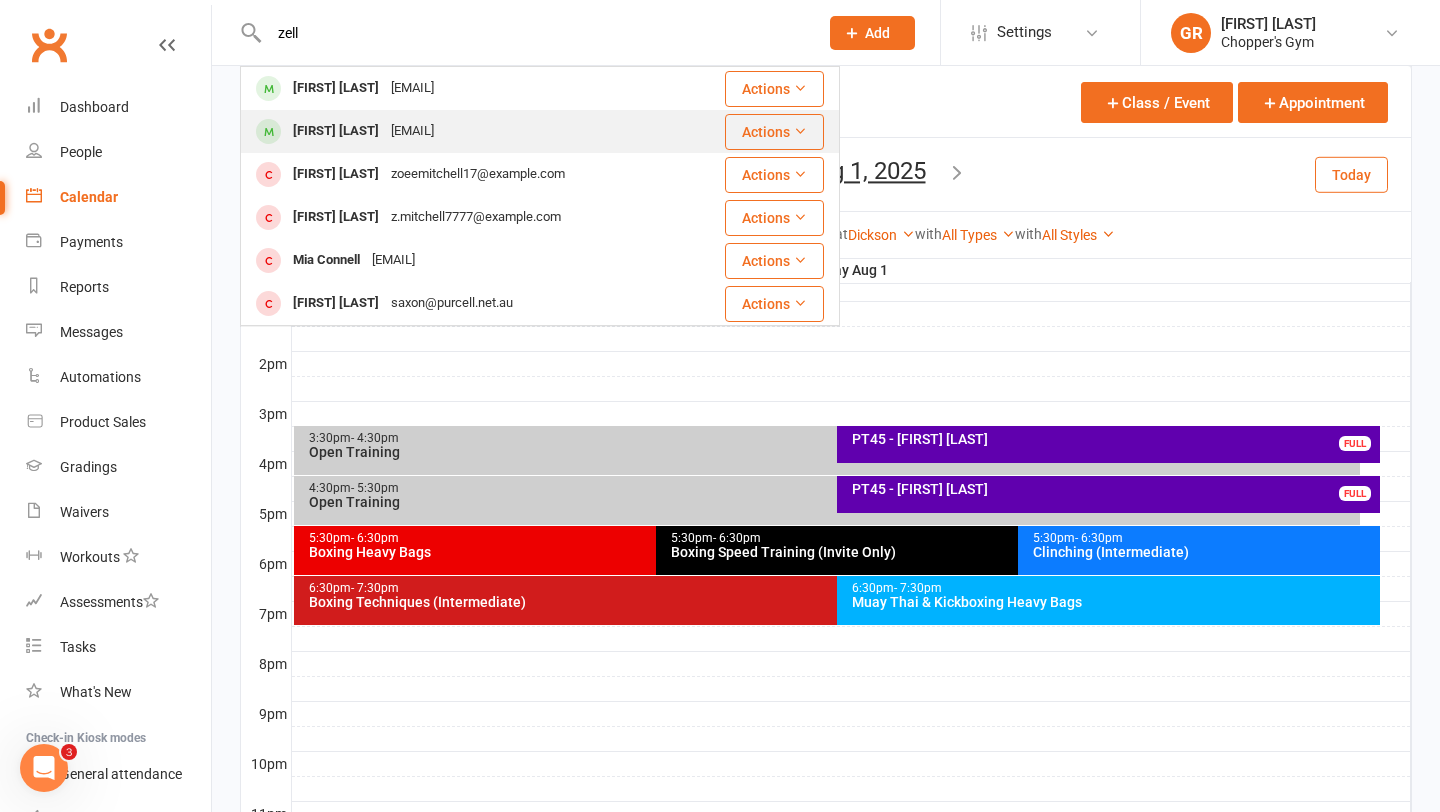 type on "zell" 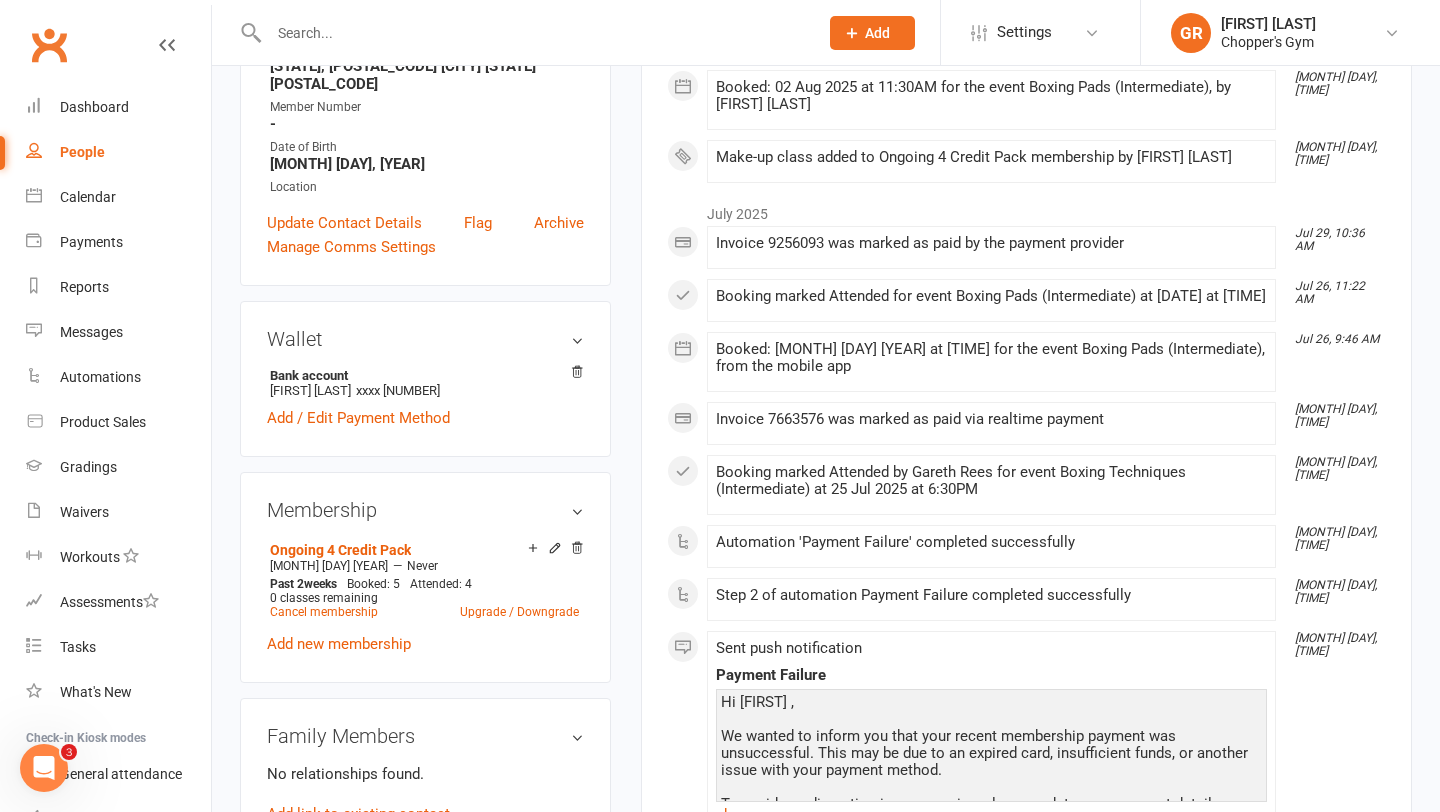 scroll, scrollTop: 517, scrollLeft: 0, axis: vertical 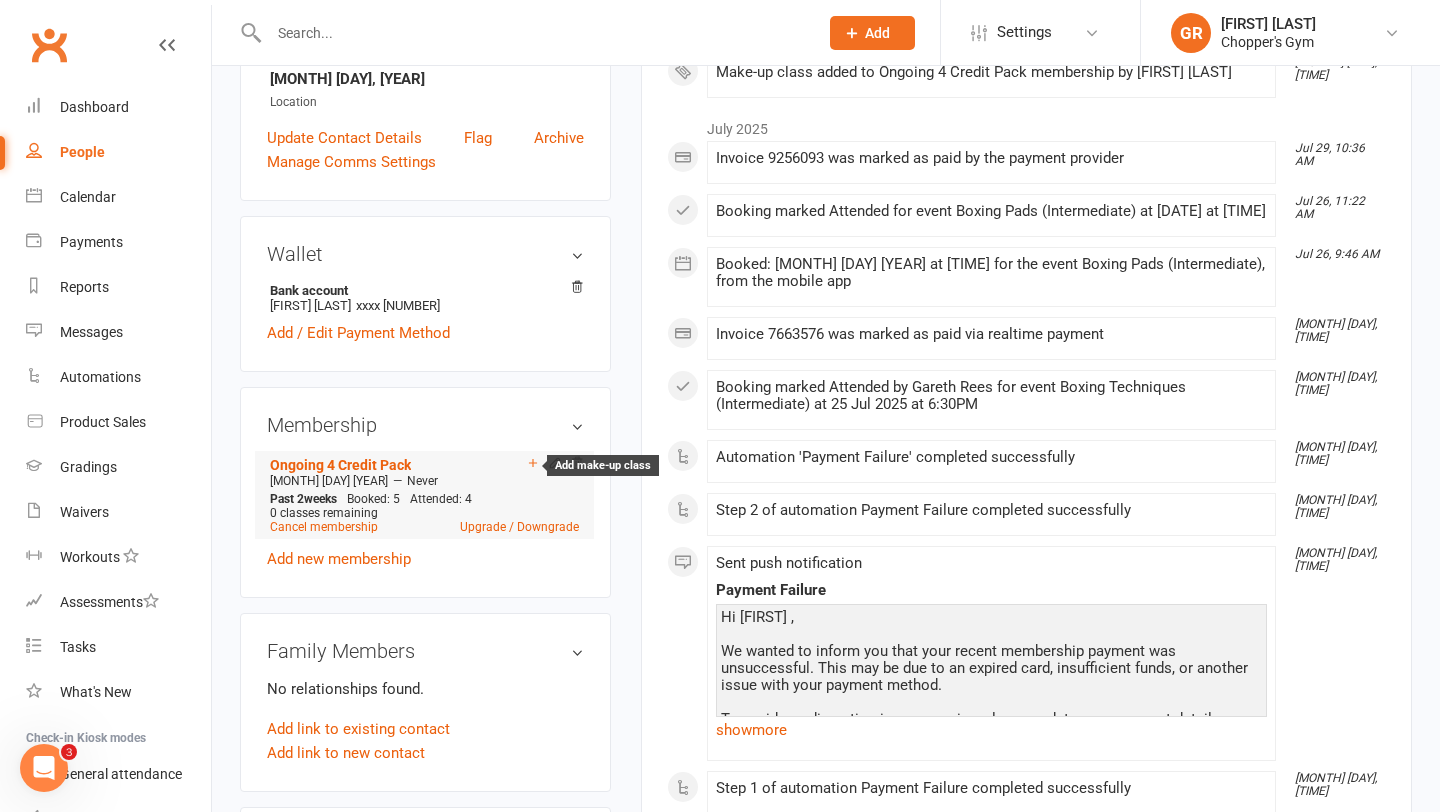 click 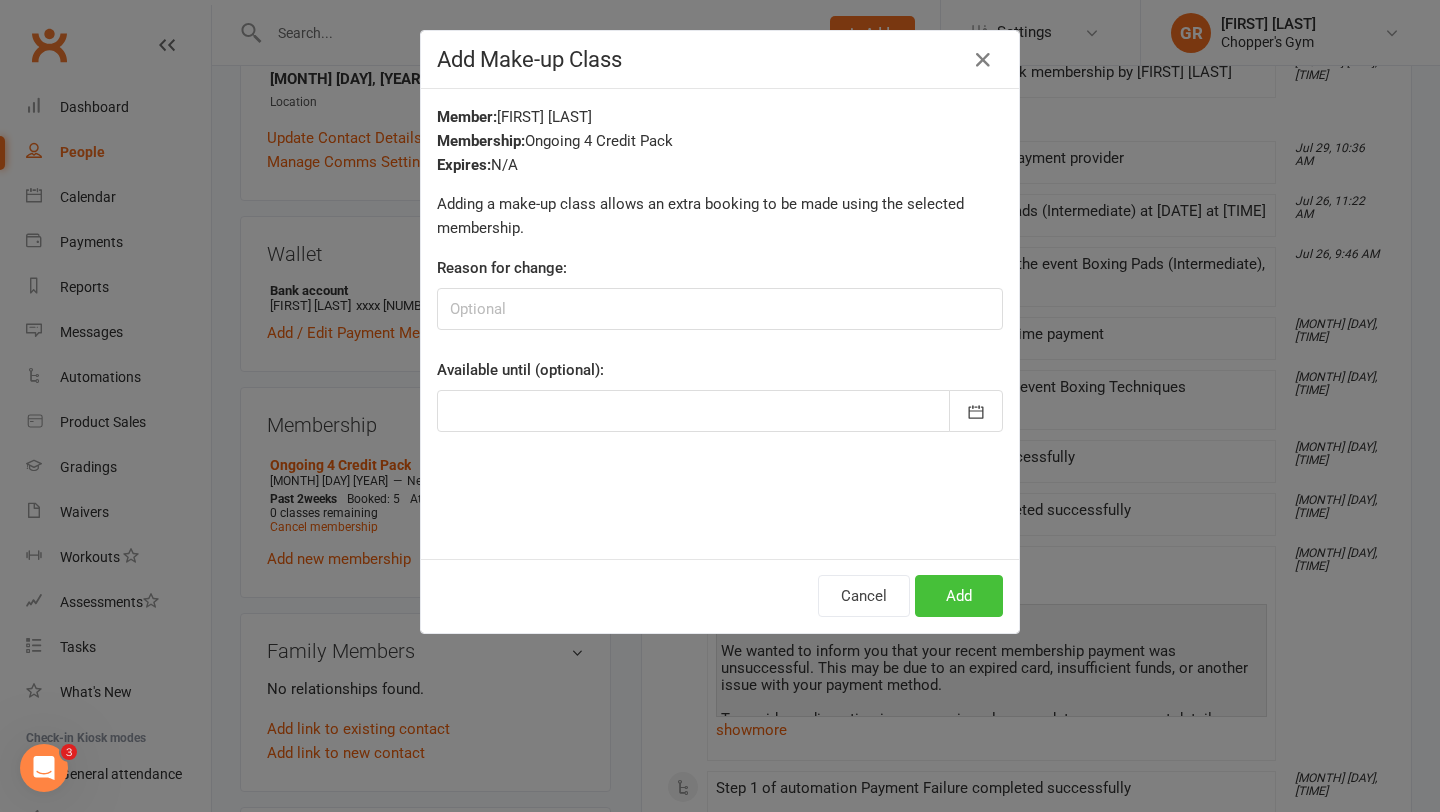click on "Add" at bounding box center (959, 596) 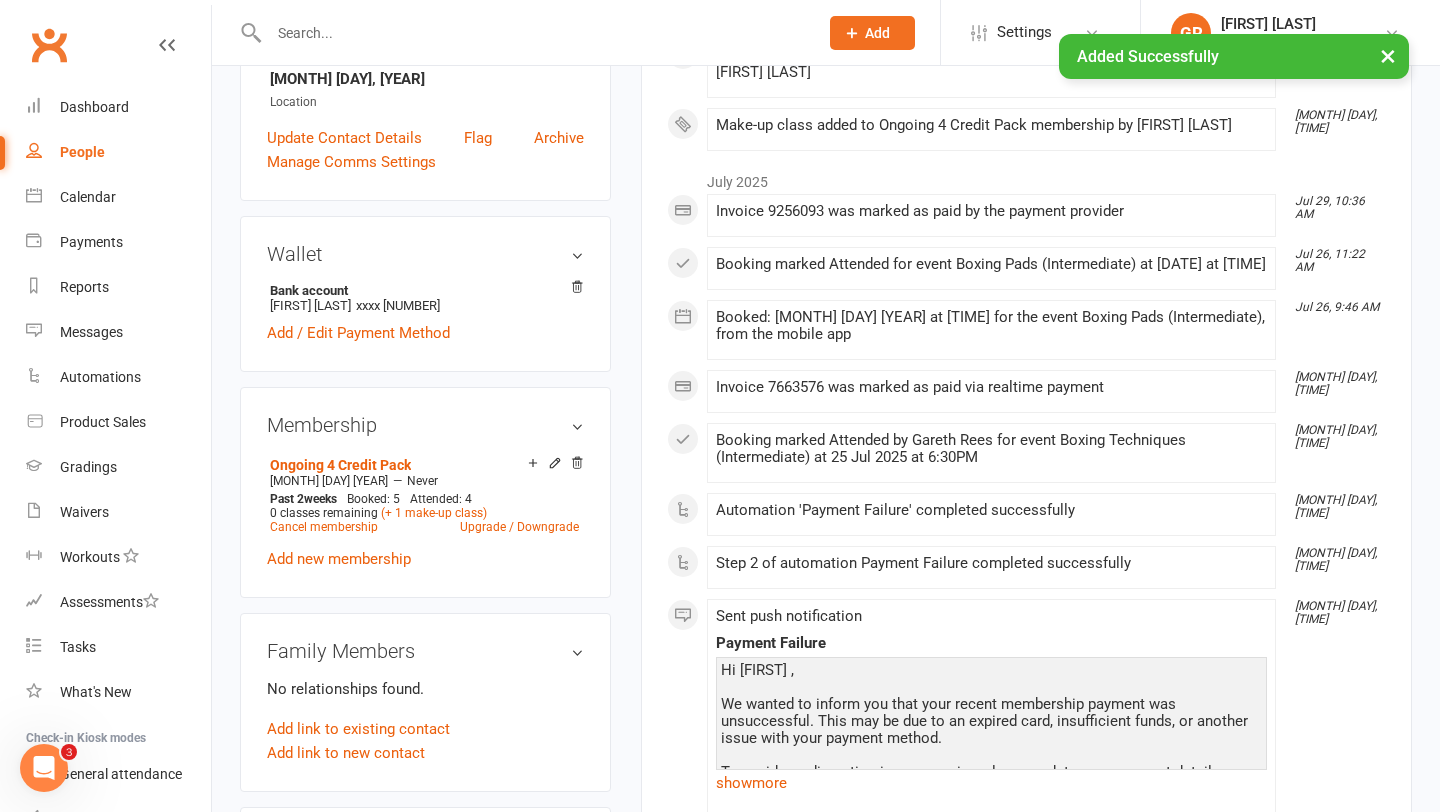 scroll, scrollTop: 0, scrollLeft: 0, axis: both 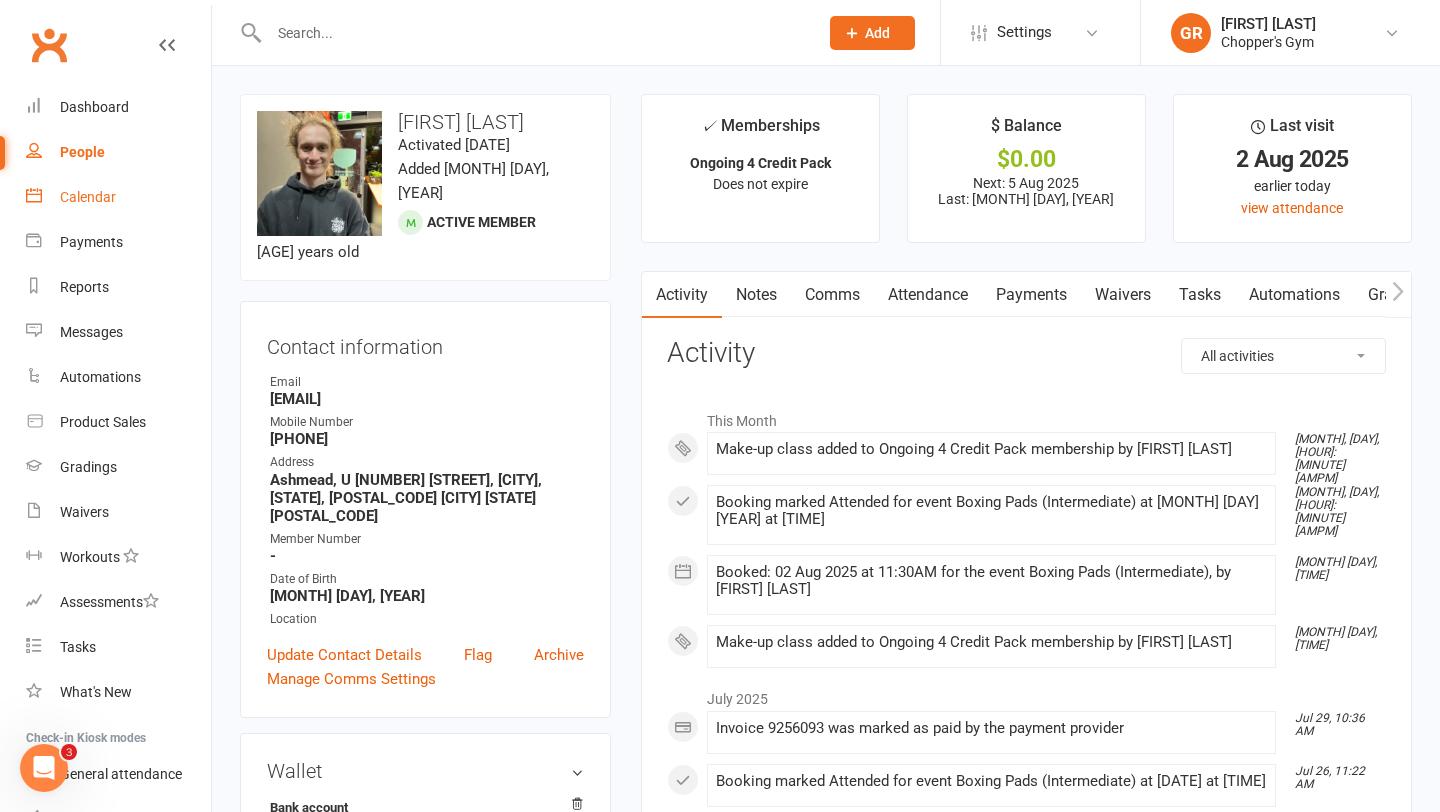 click on "Calendar" at bounding box center [88, 197] 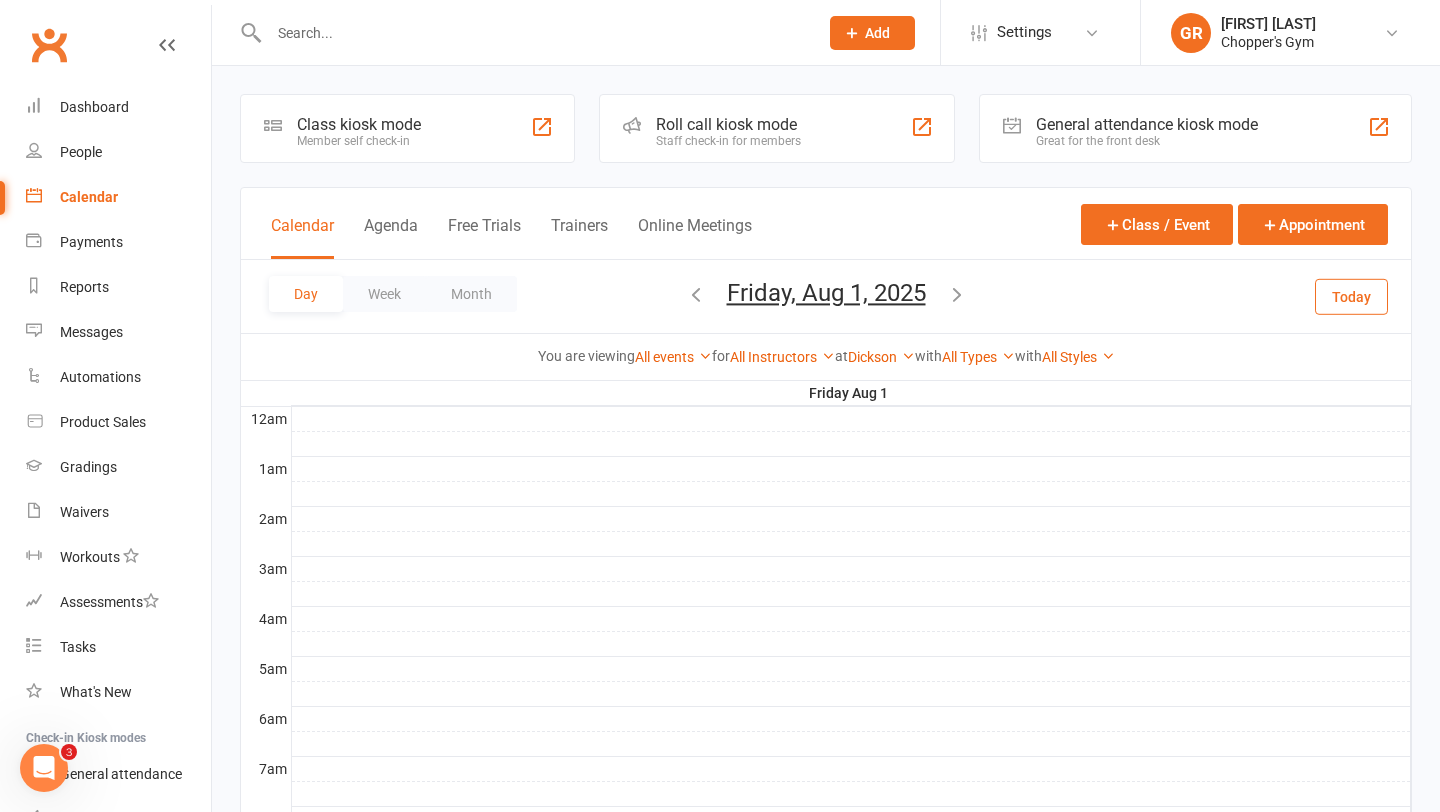 click at bounding box center [957, 294] 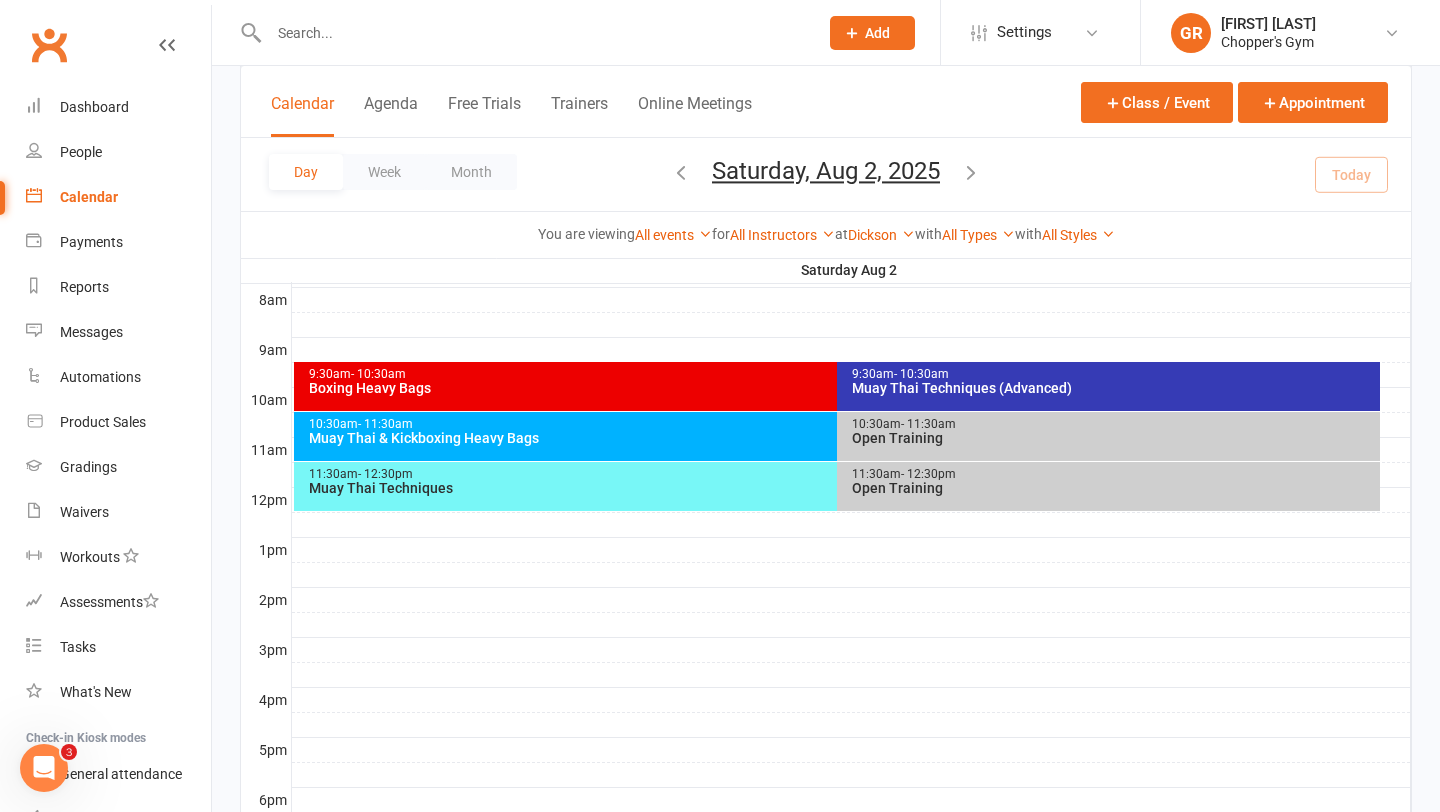 scroll, scrollTop: 520, scrollLeft: 0, axis: vertical 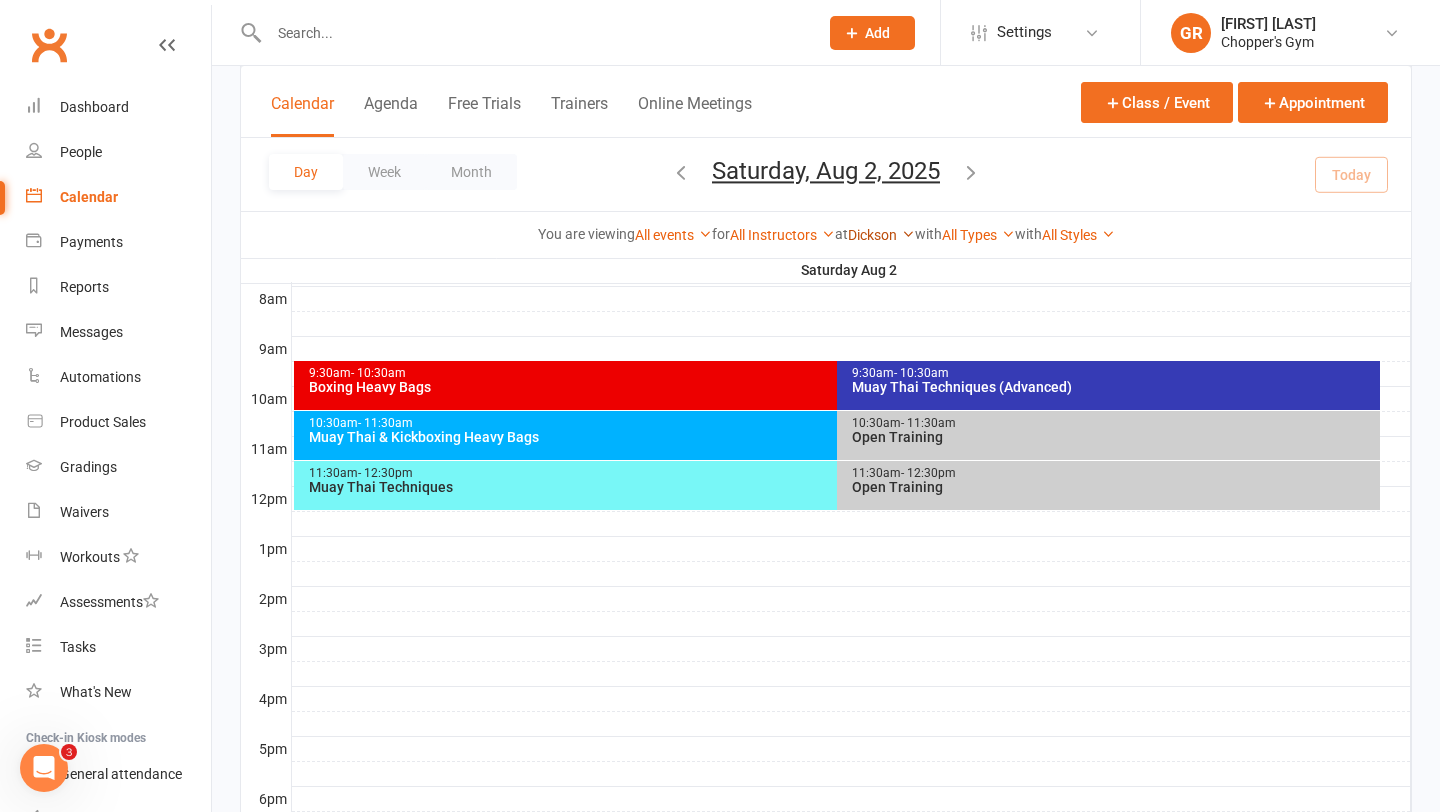 click on "Dickson" at bounding box center (881, 235) 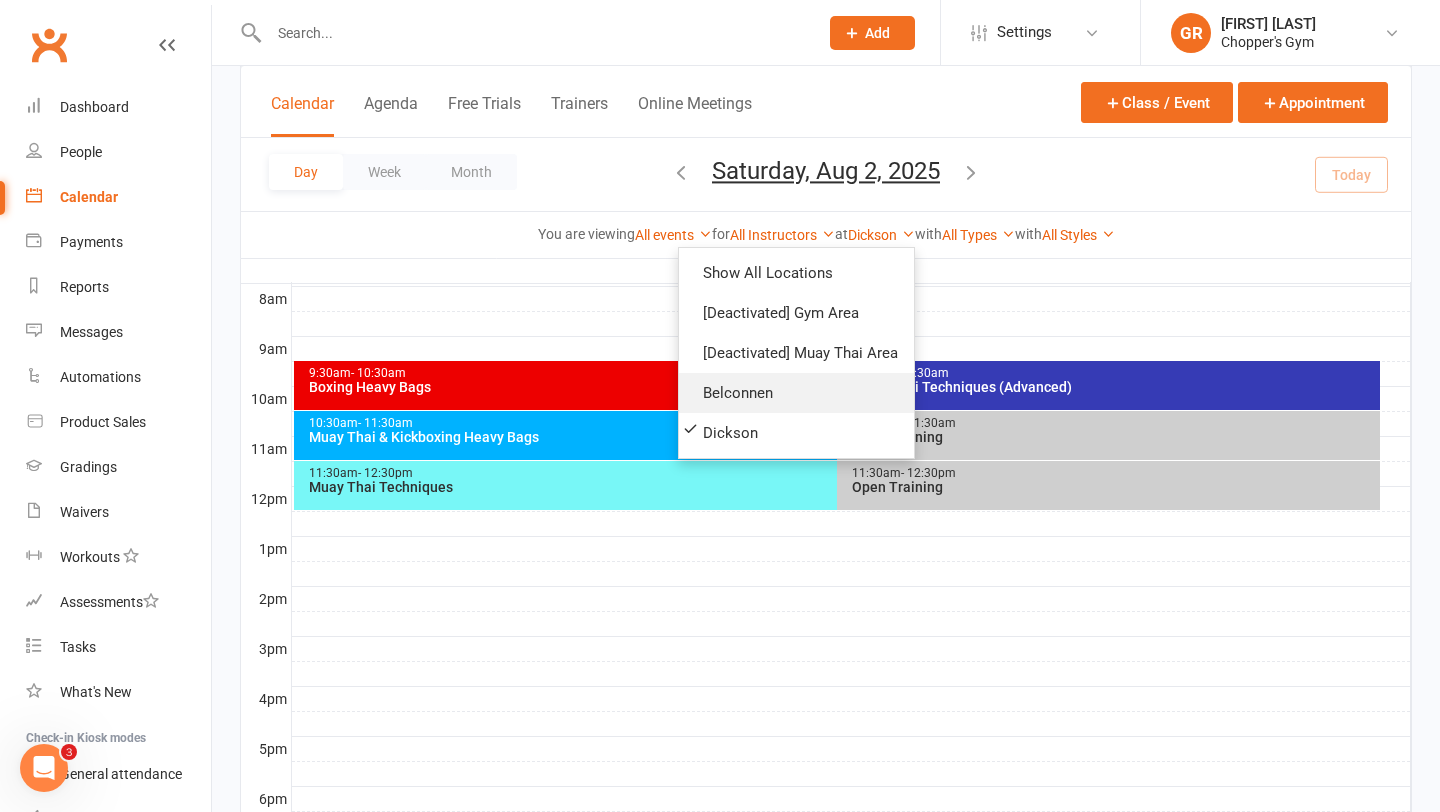 click on "Belconnen" at bounding box center [796, 393] 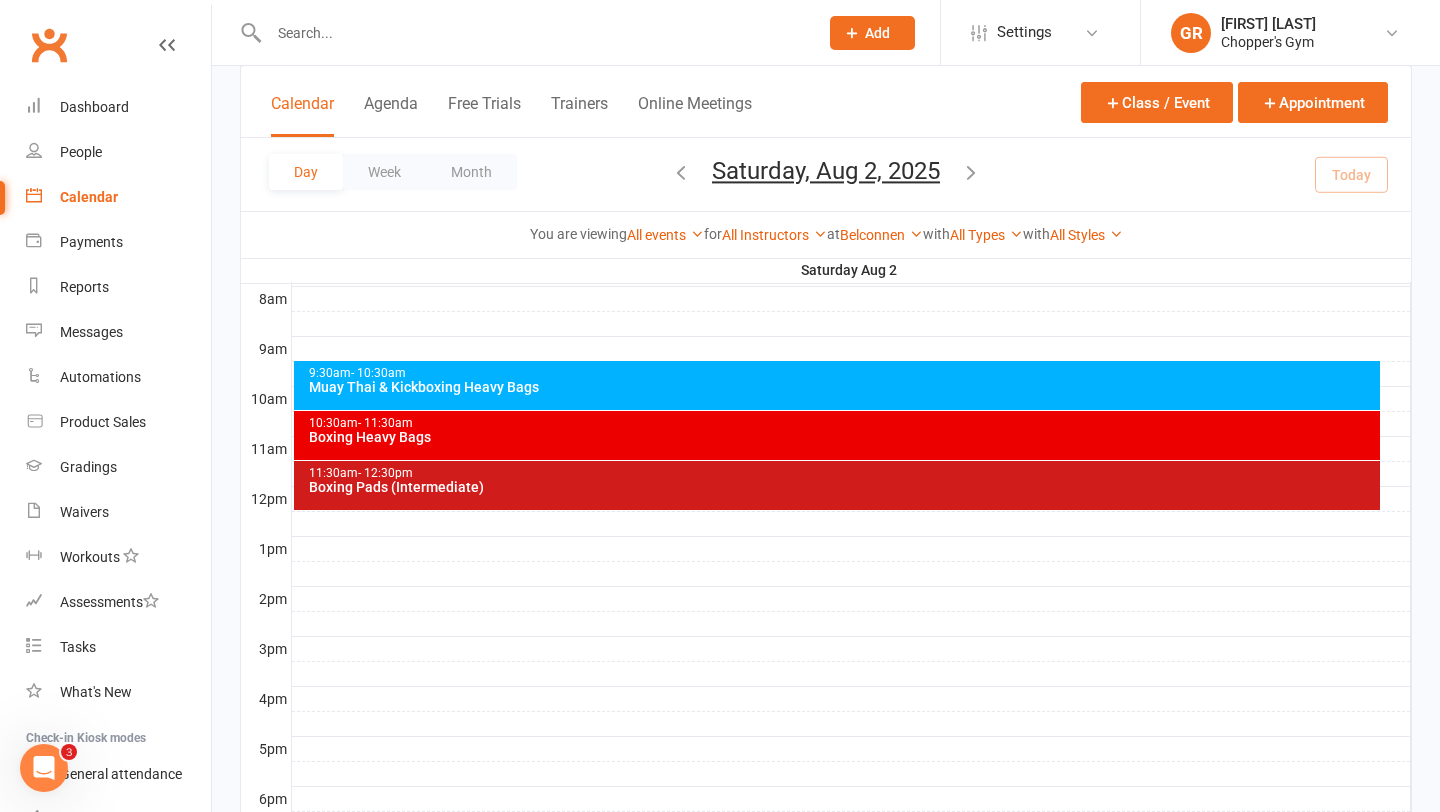 click on "11:30am  - 12:30pm Boxing Pads (Intermediate)" at bounding box center (837, 485) 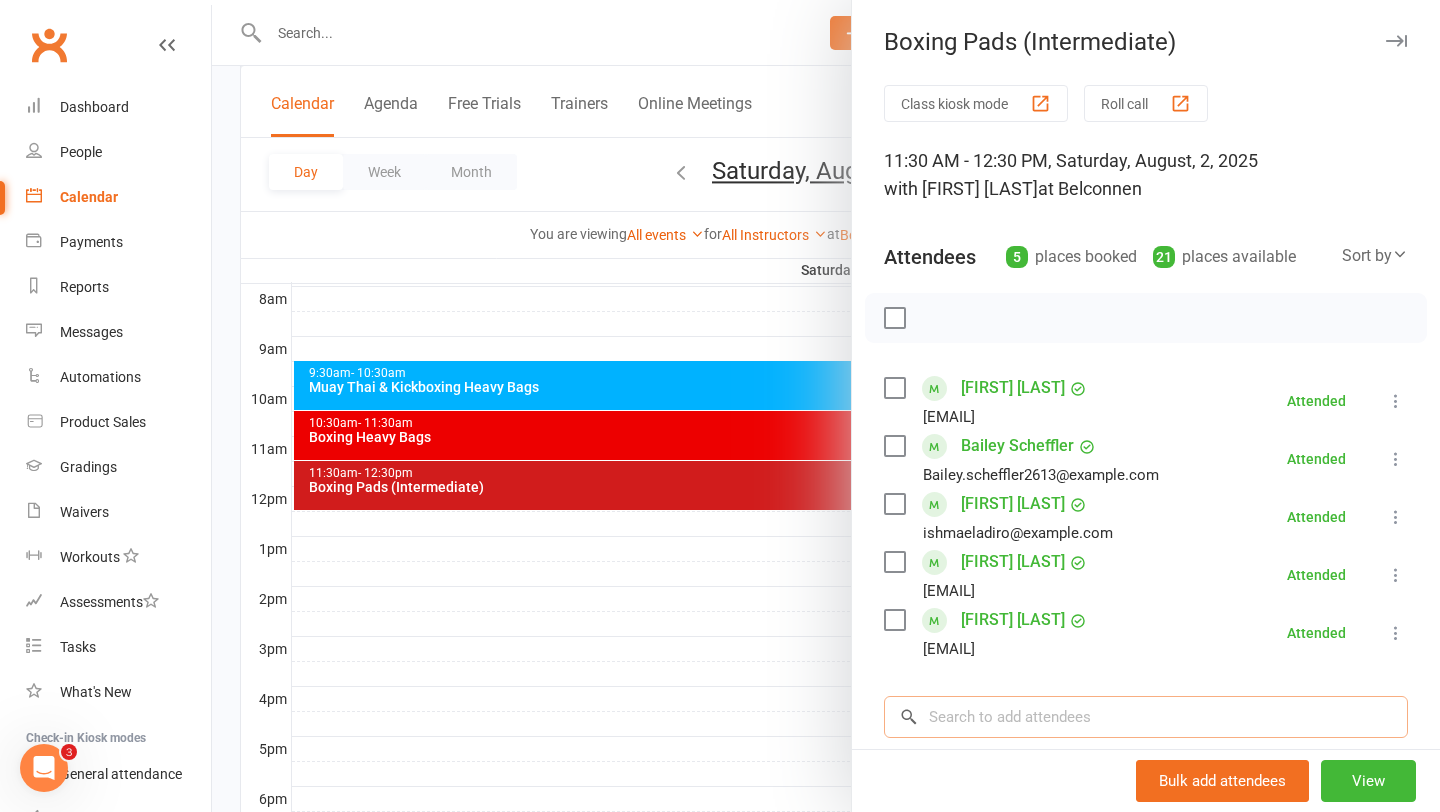click at bounding box center (1146, 717) 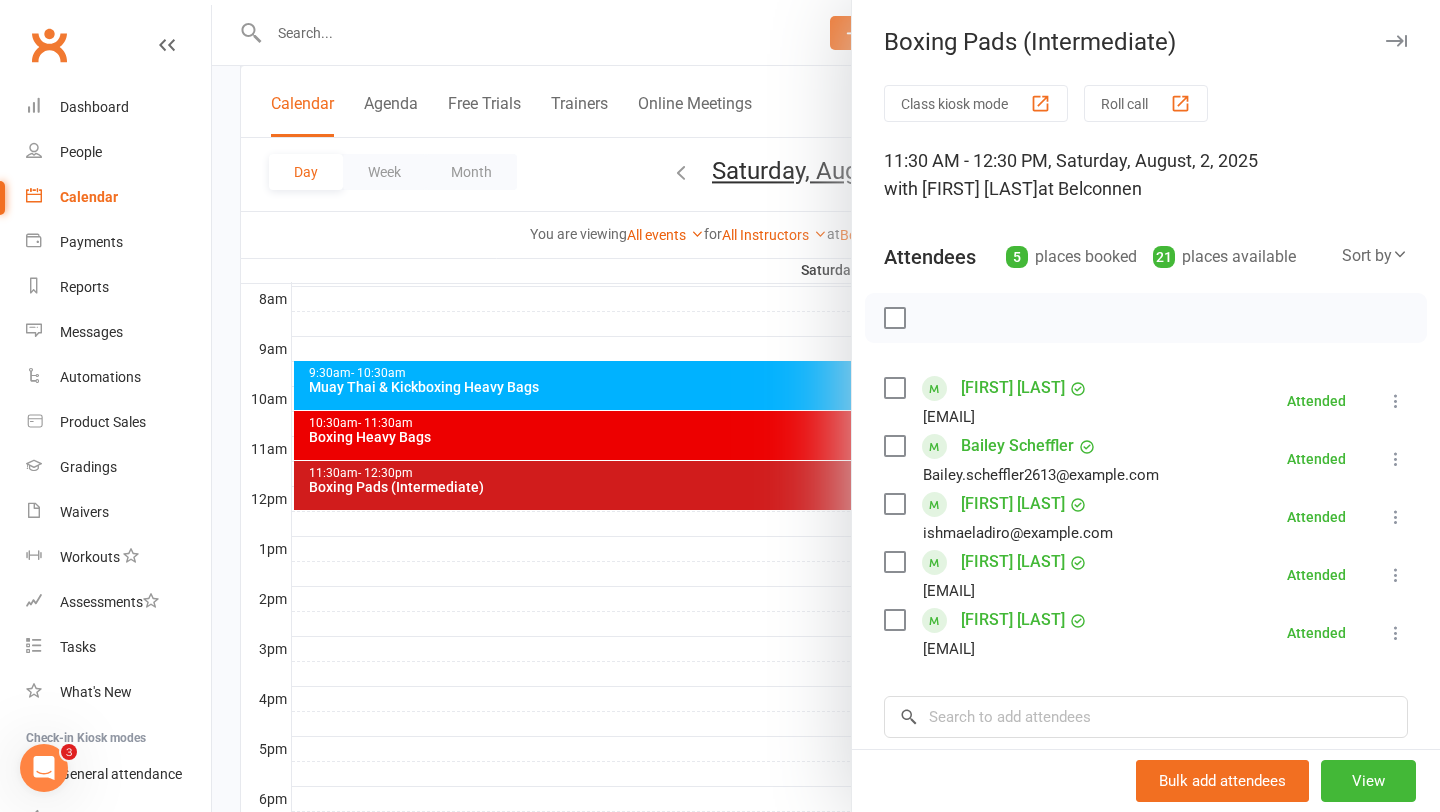 click at bounding box center (826, 406) 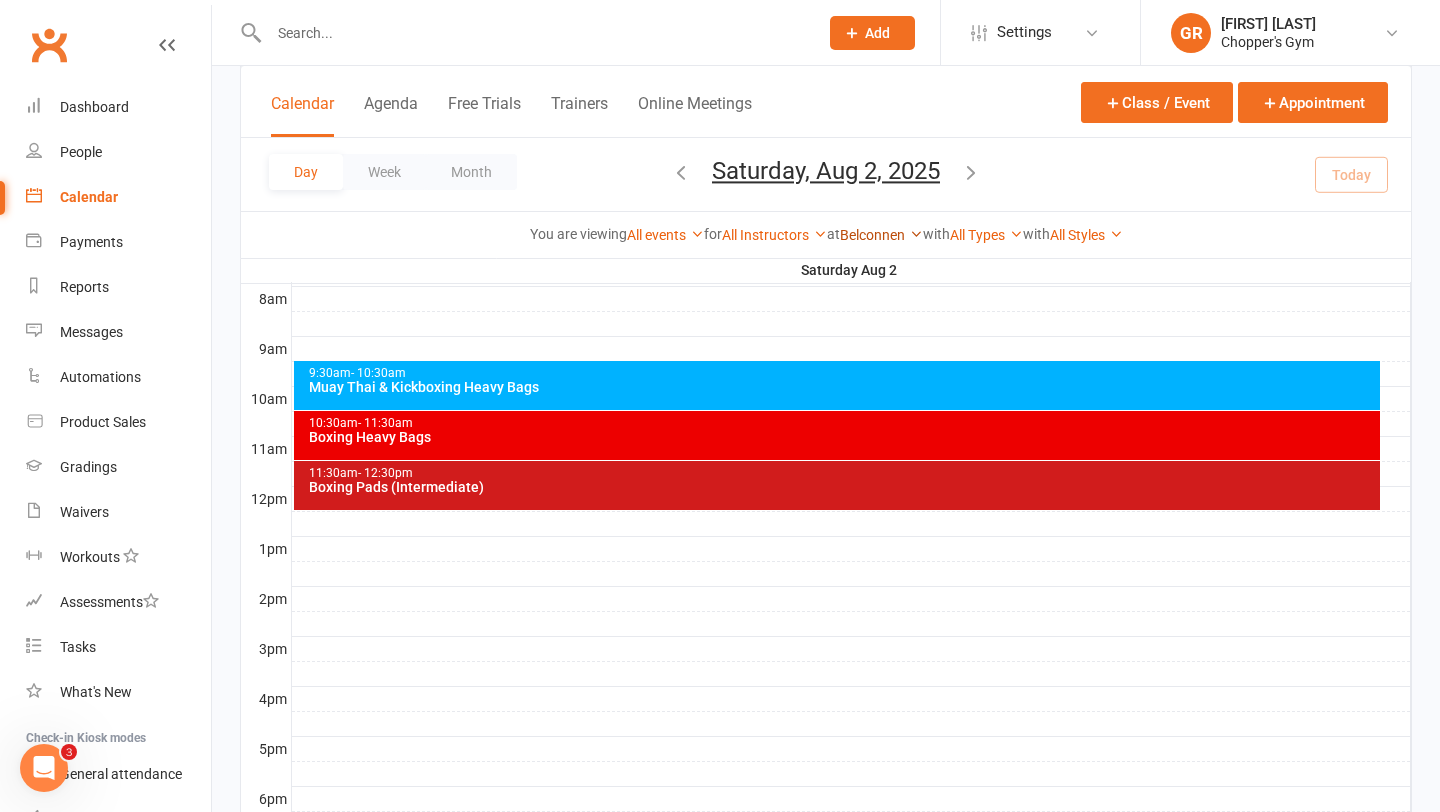 click on "Belconnen" at bounding box center [881, 235] 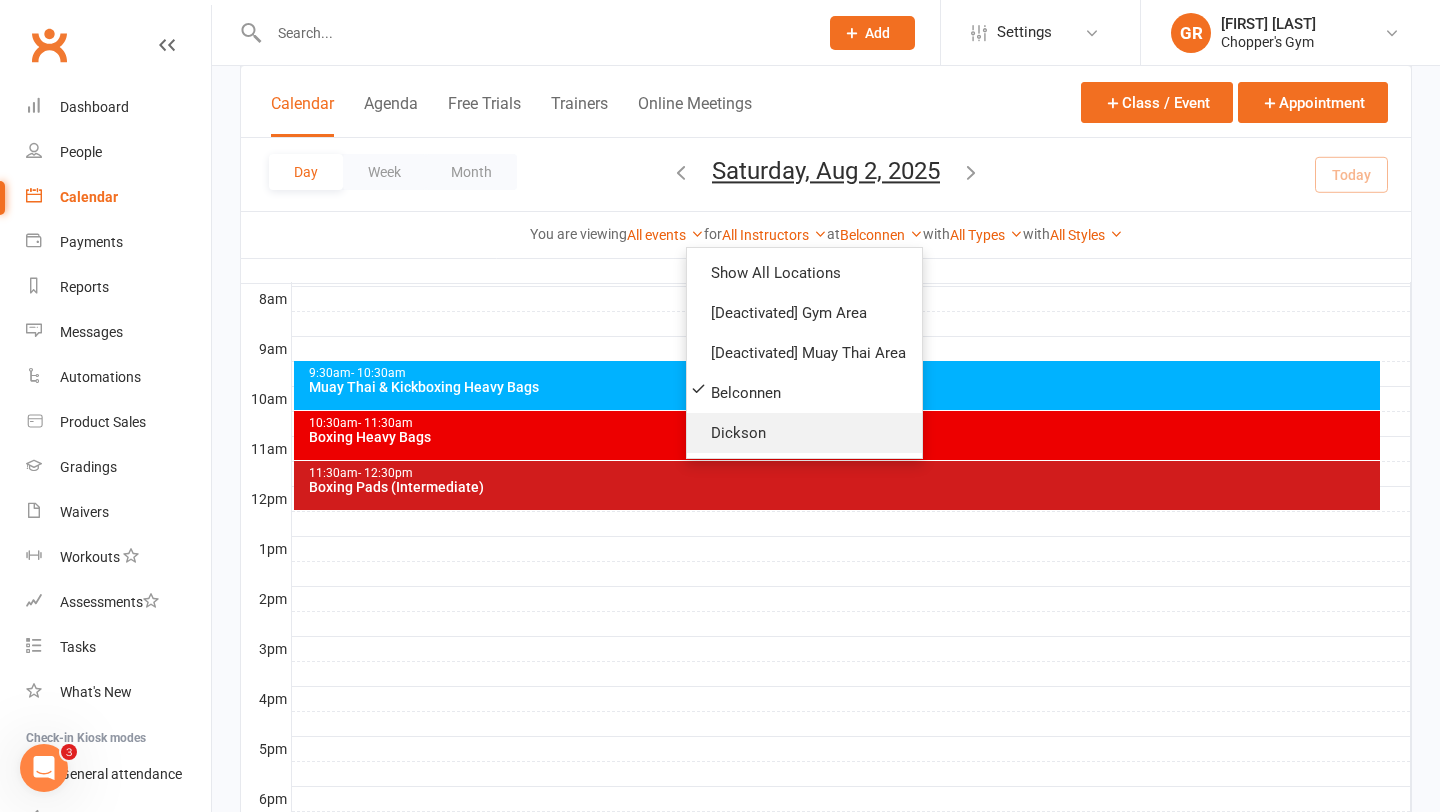 click on "Dickson" at bounding box center [804, 433] 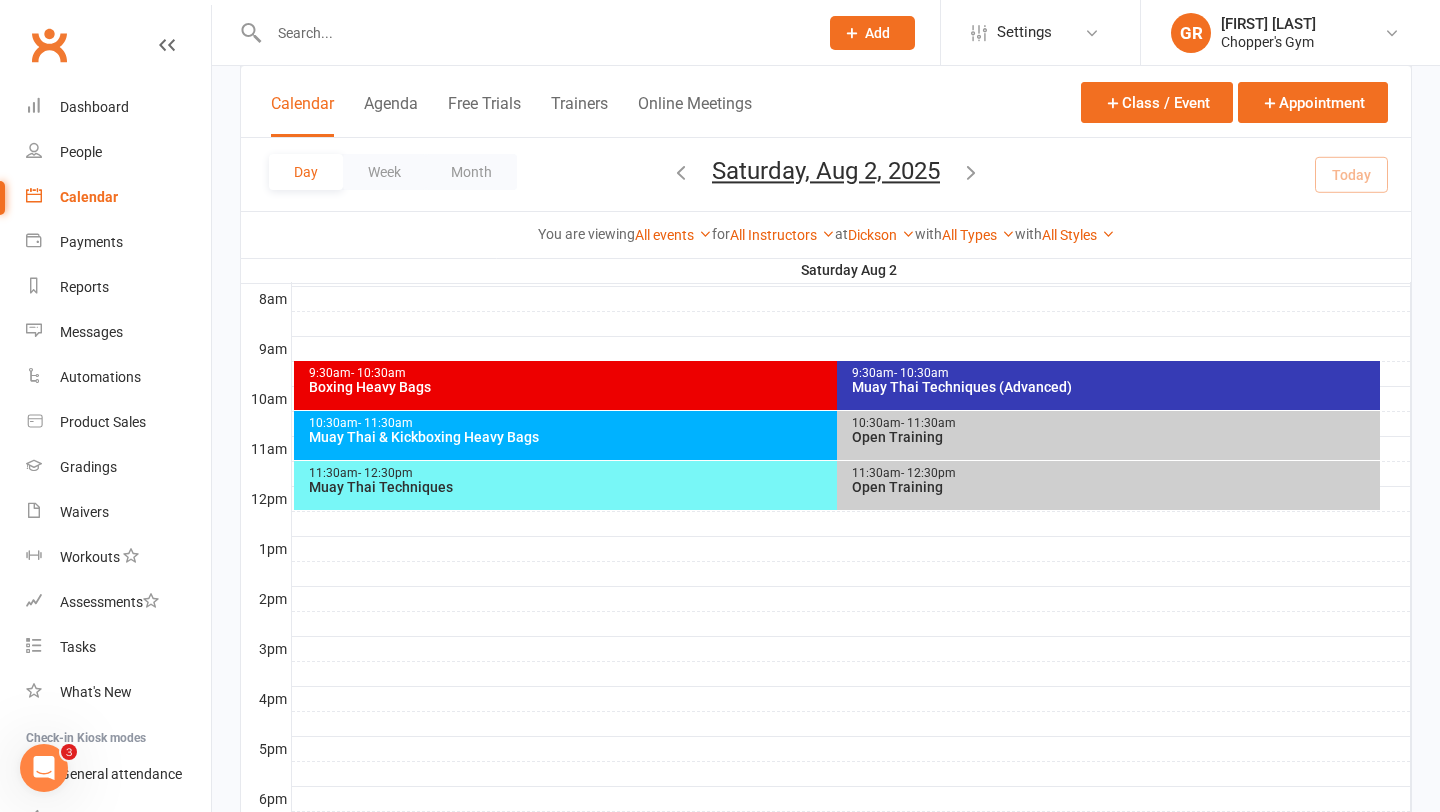 click on "10:30am  - 11:30am" at bounding box center [1113, 423] 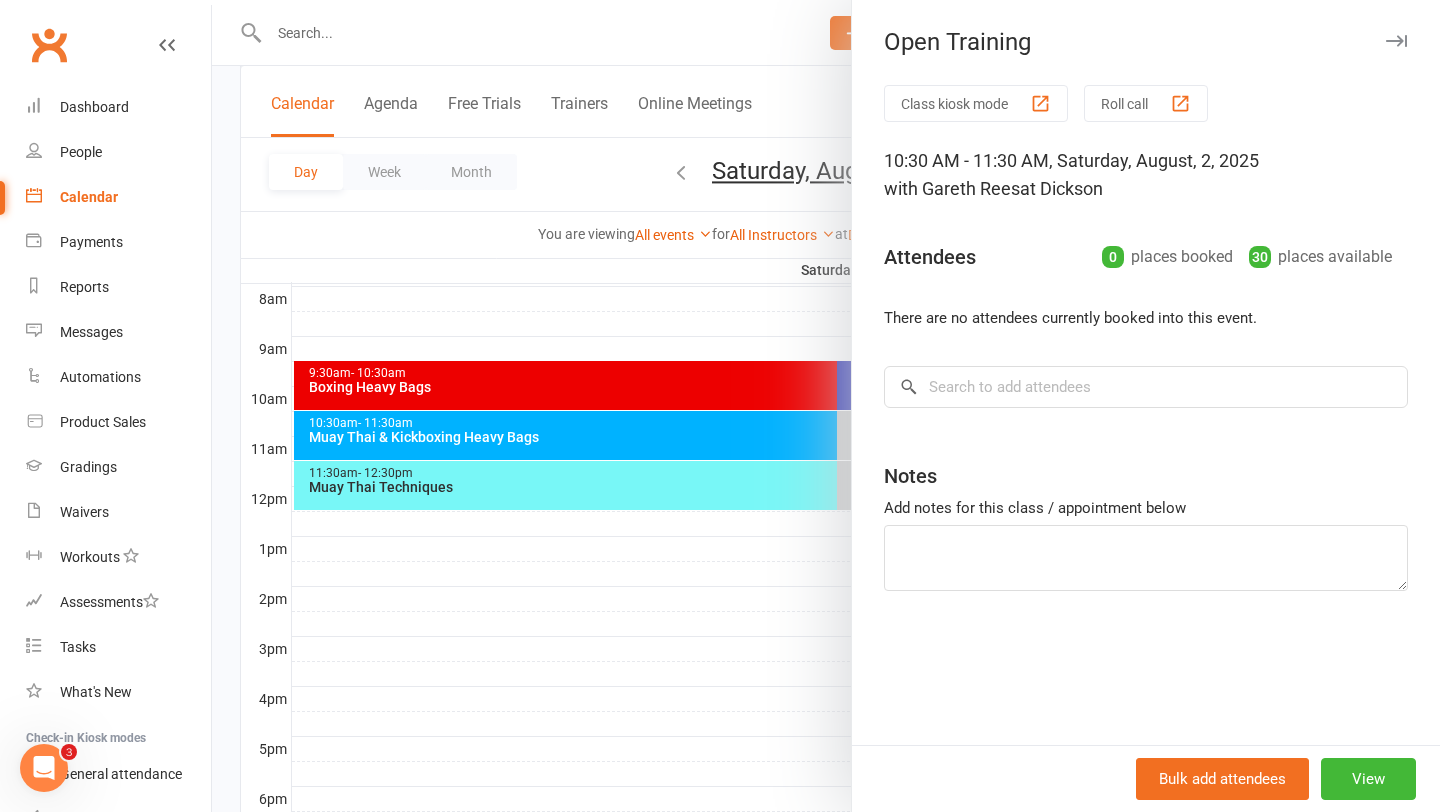 click at bounding box center (826, 406) 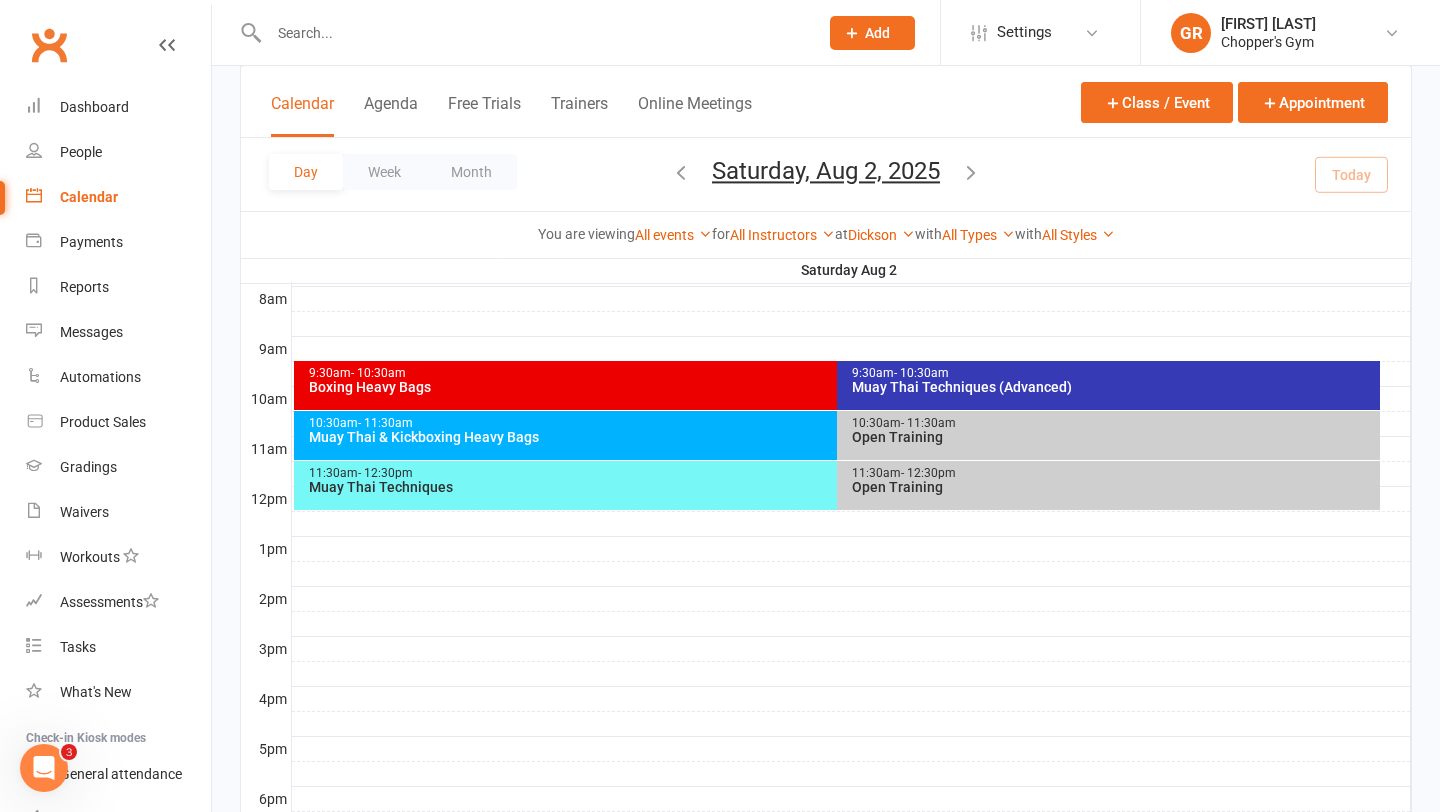 click on "Open Training" at bounding box center (1113, 487) 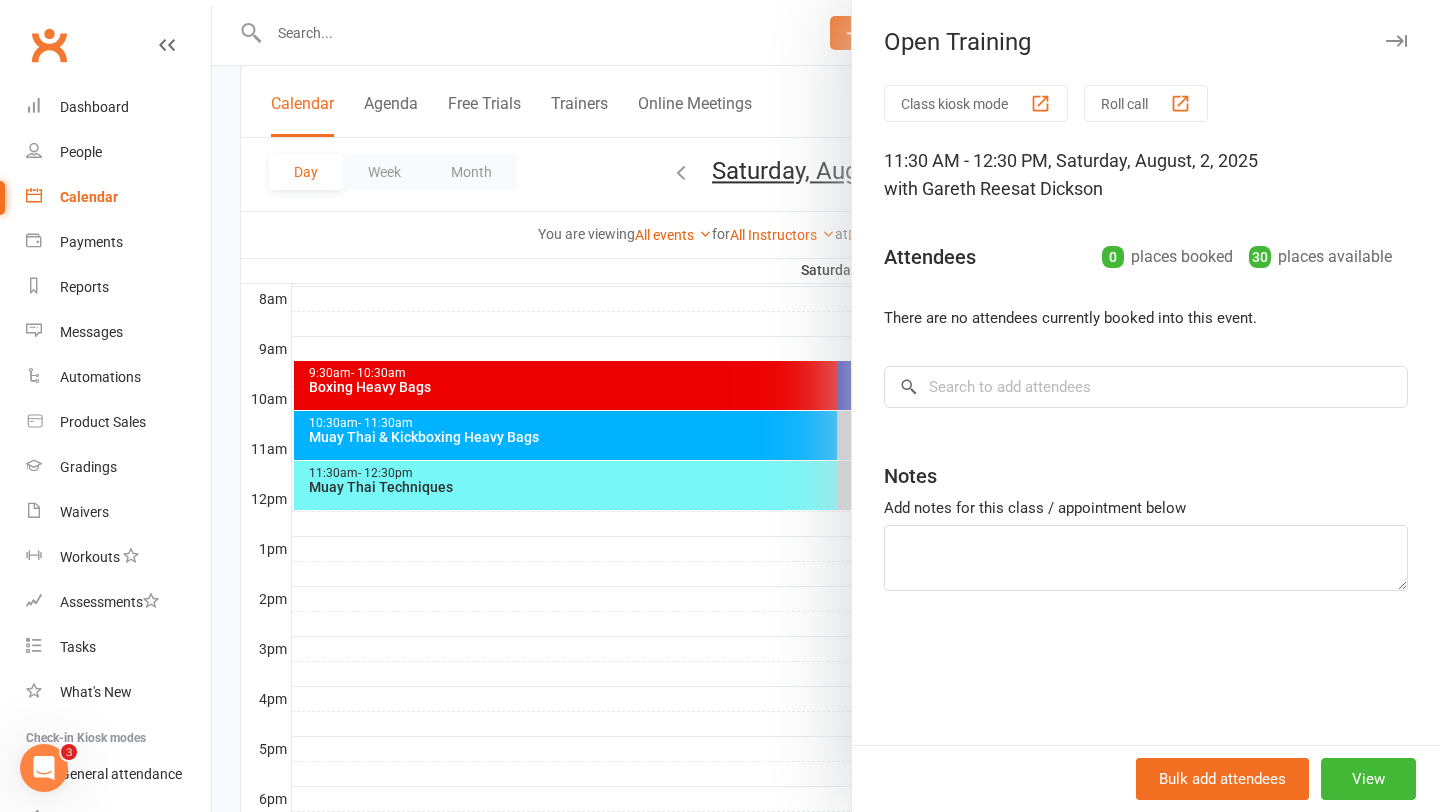 click at bounding box center (826, 406) 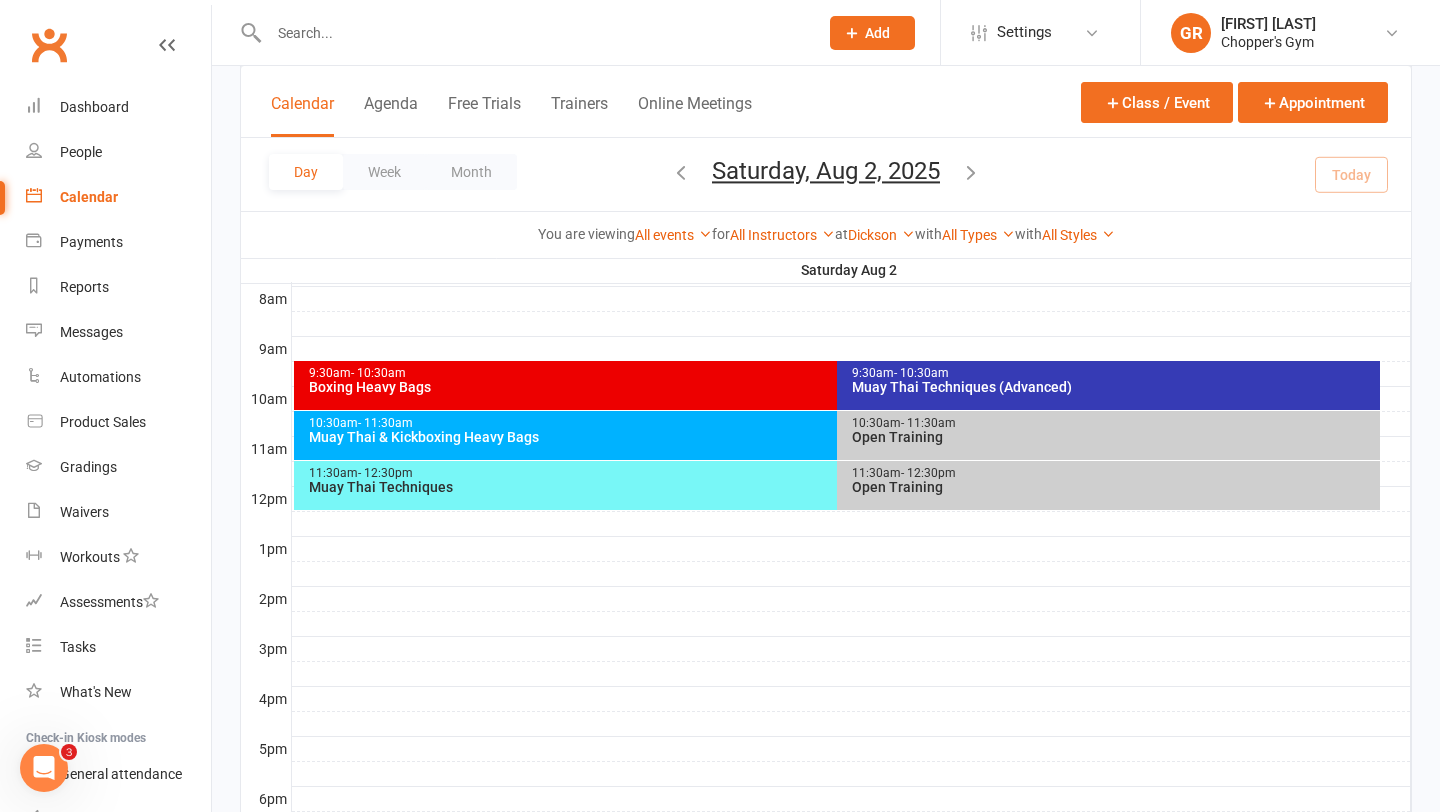 click on "11:30am  - 12:30pm Muay Thai Techniques" at bounding box center [827, 485] 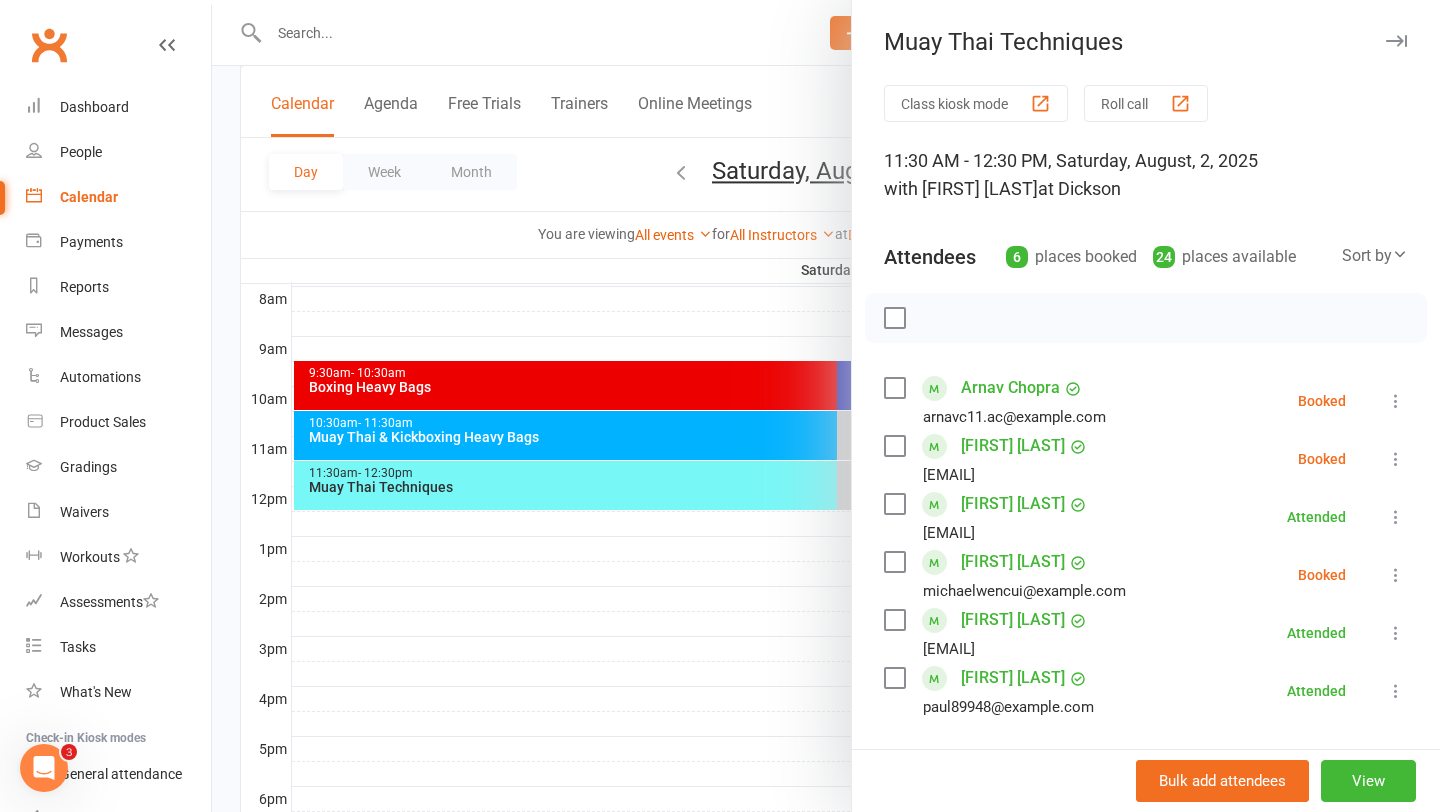 click at bounding box center (1396, 401) 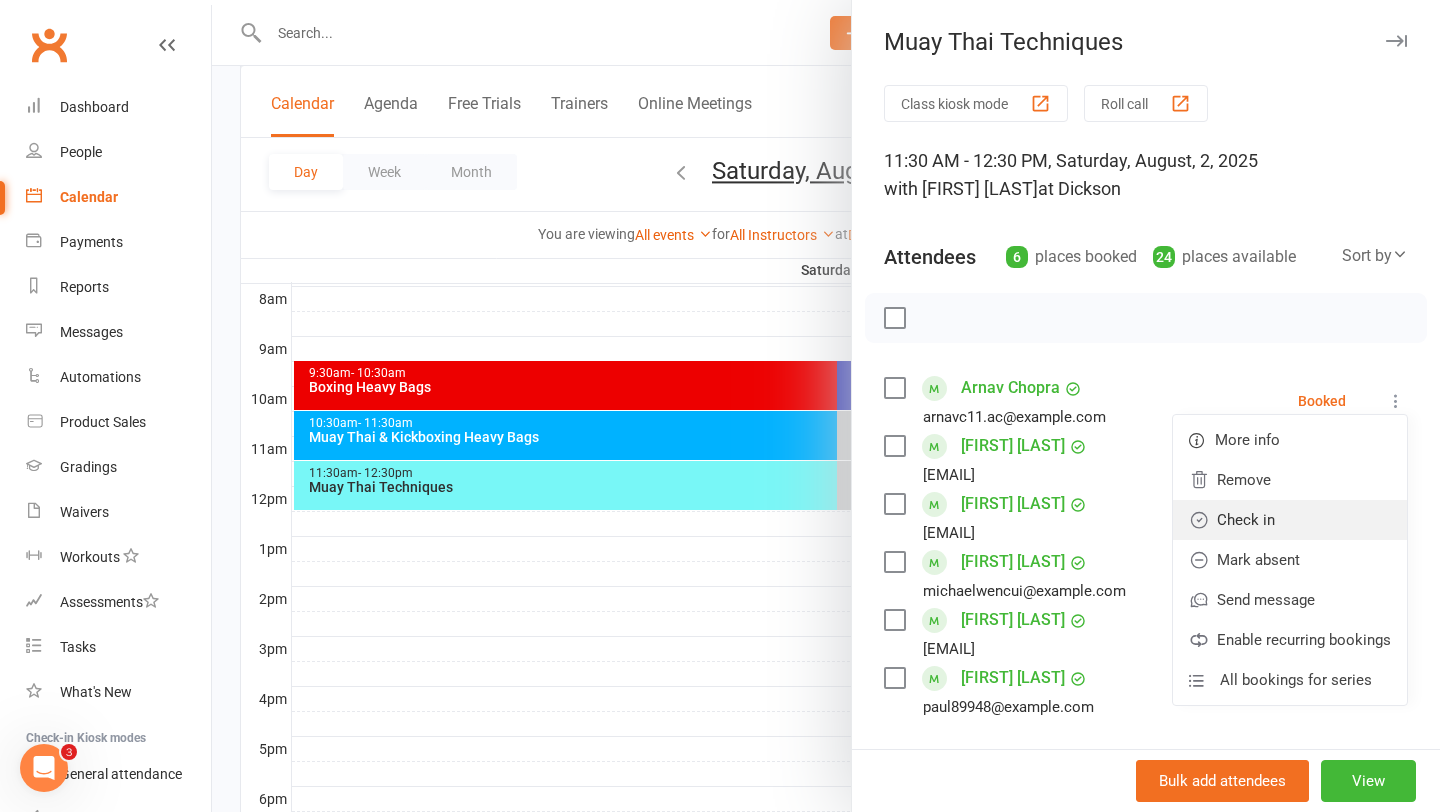 click on "Check in" at bounding box center (1290, 520) 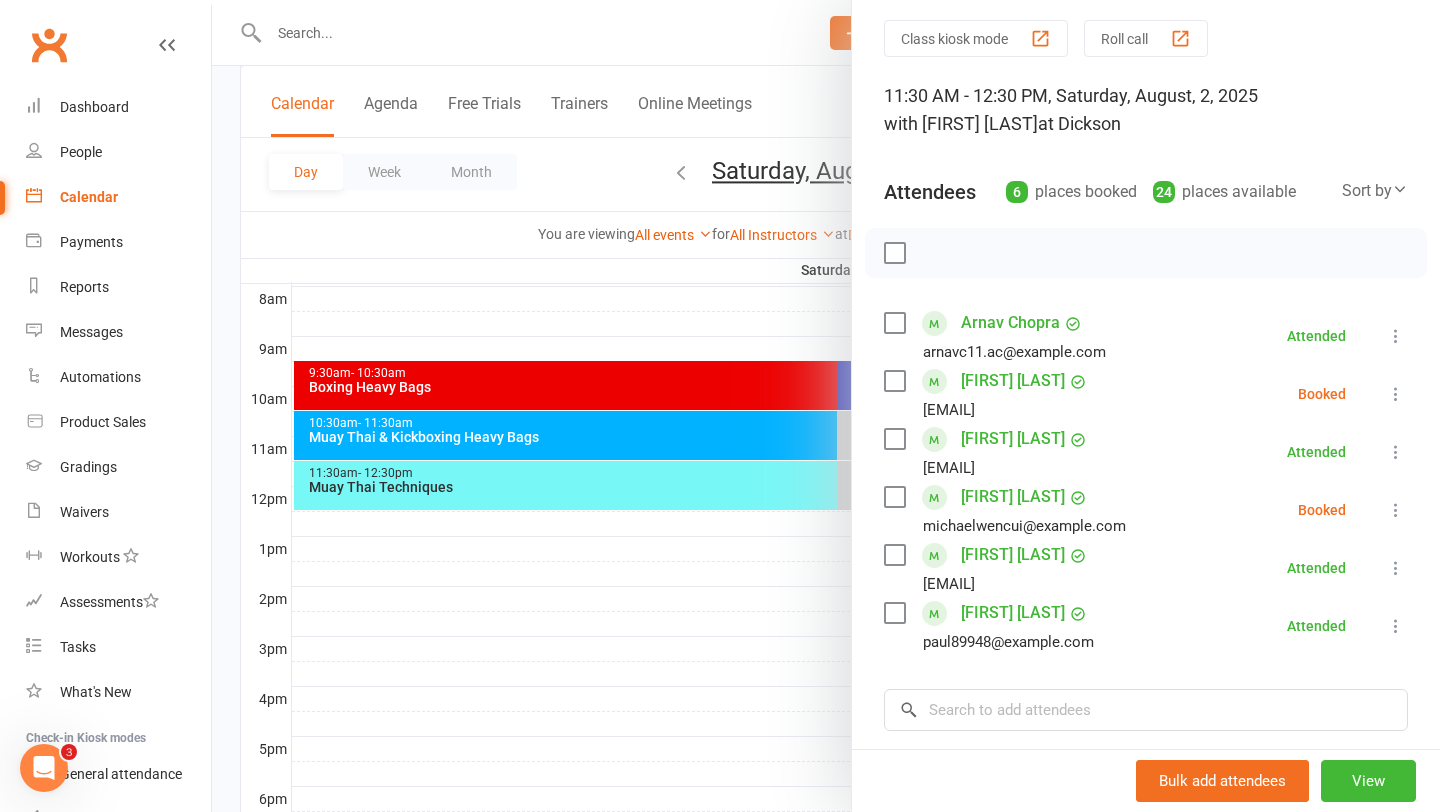 scroll, scrollTop: 76, scrollLeft: 0, axis: vertical 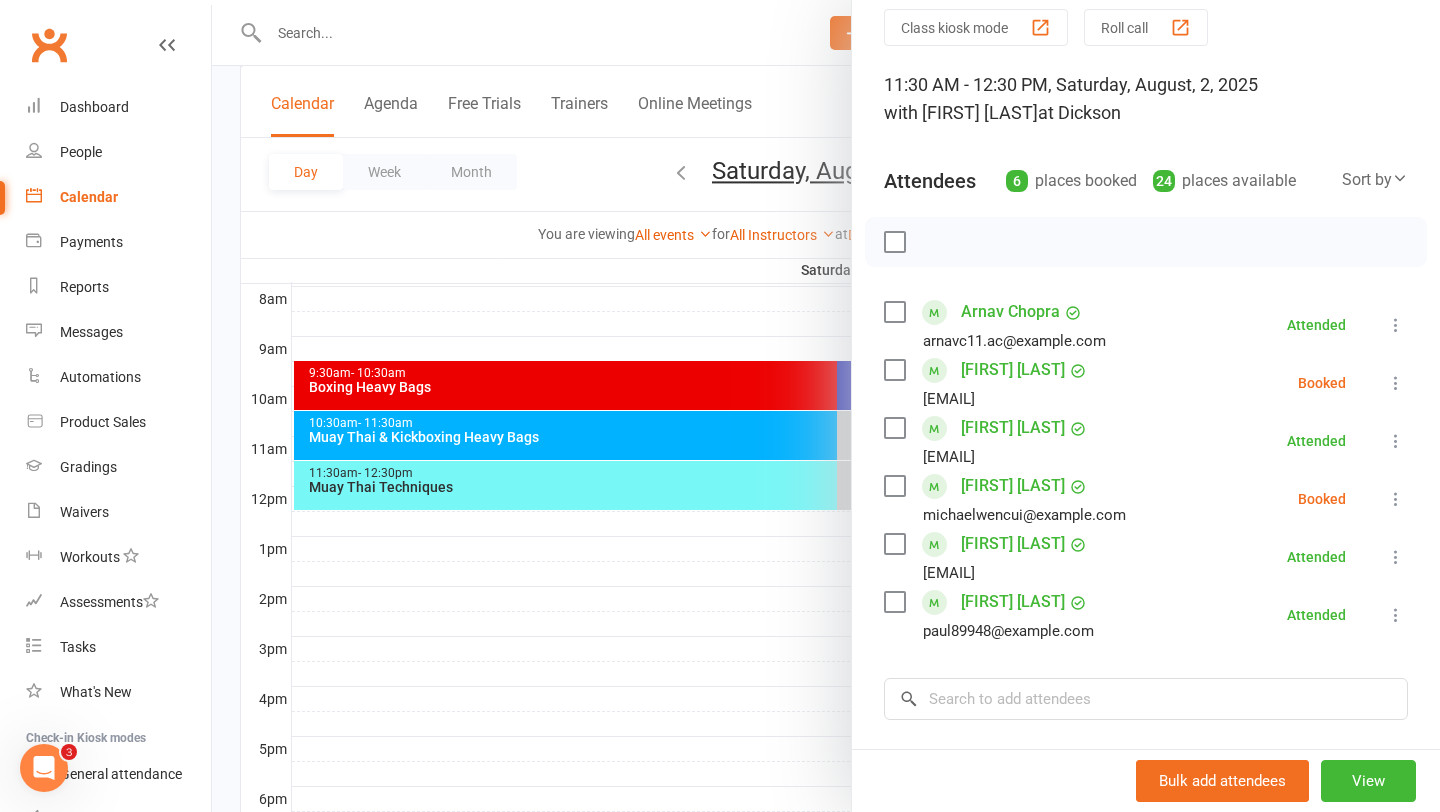 click at bounding box center (1396, 383) 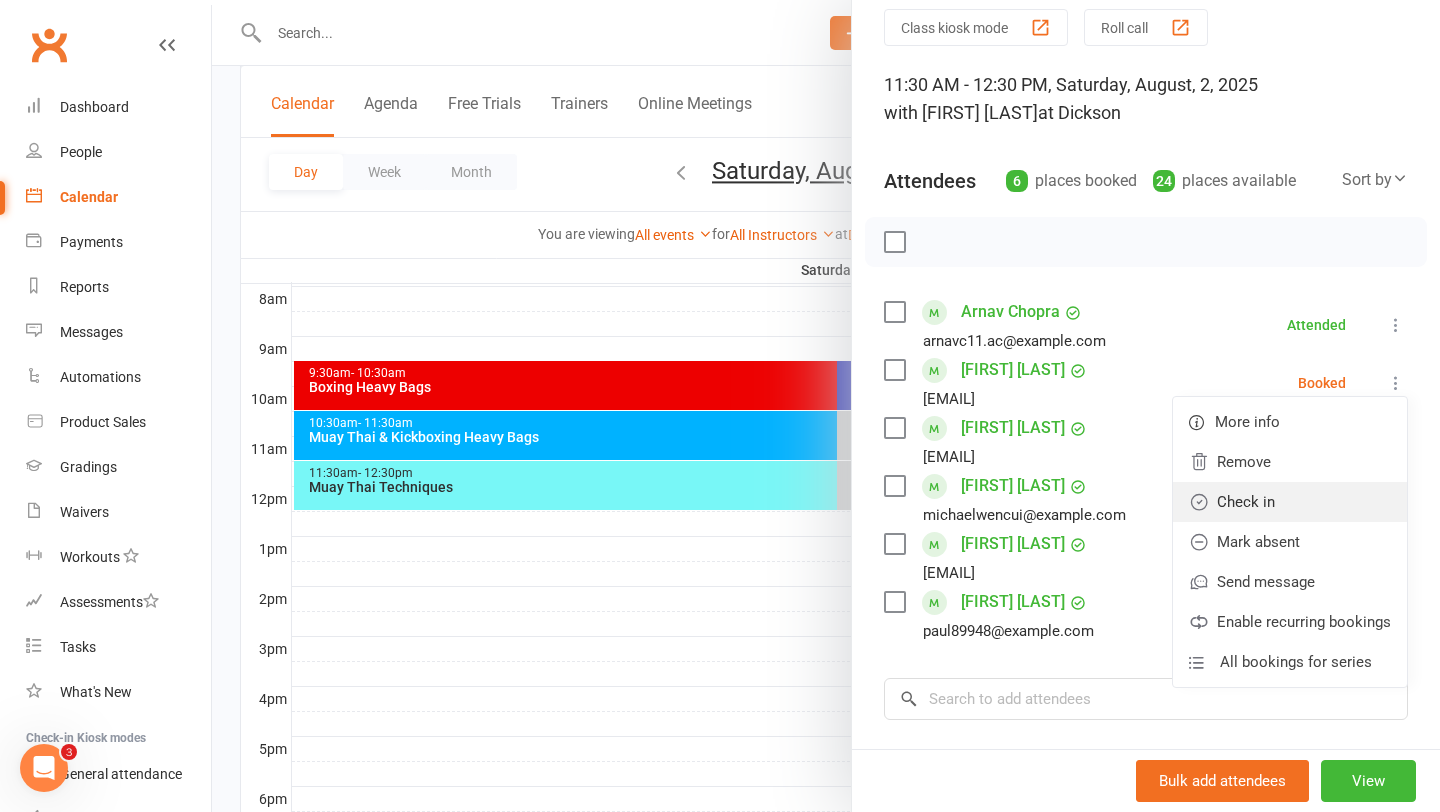 click on "Check in" at bounding box center [1290, 502] 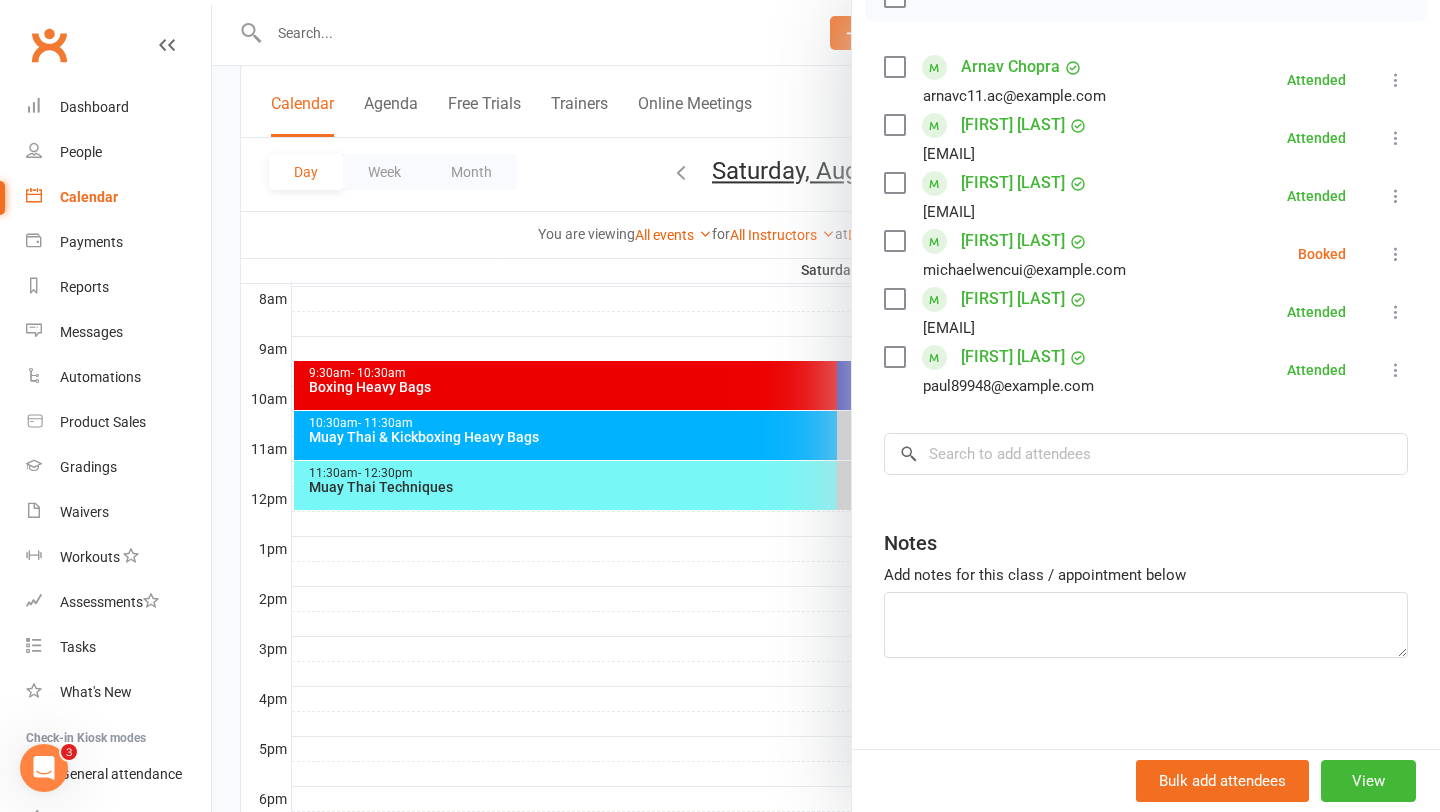 scroll, scrollTop: 330, scrollLeft: 0, axis: vertical 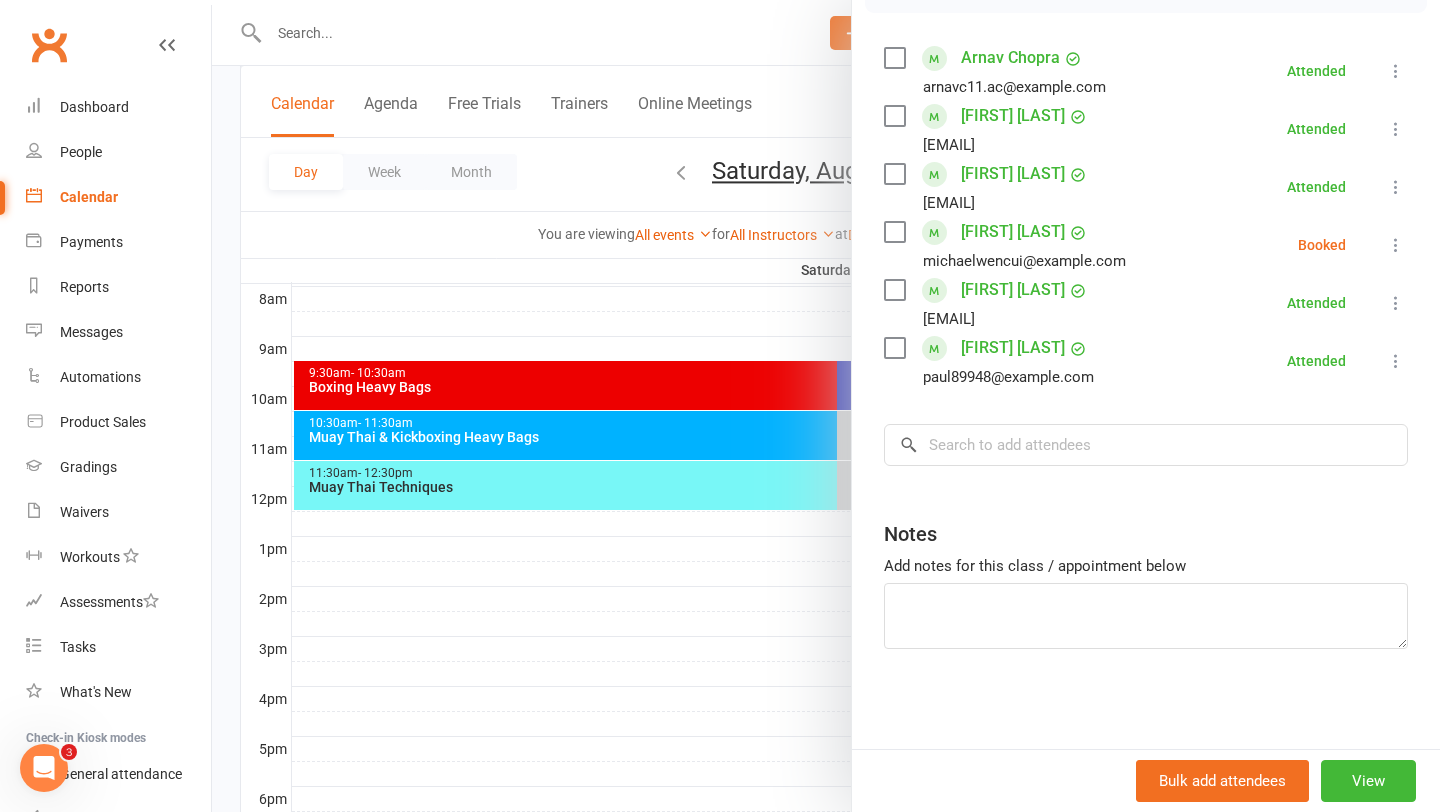 click at bounding box center [826, 406] 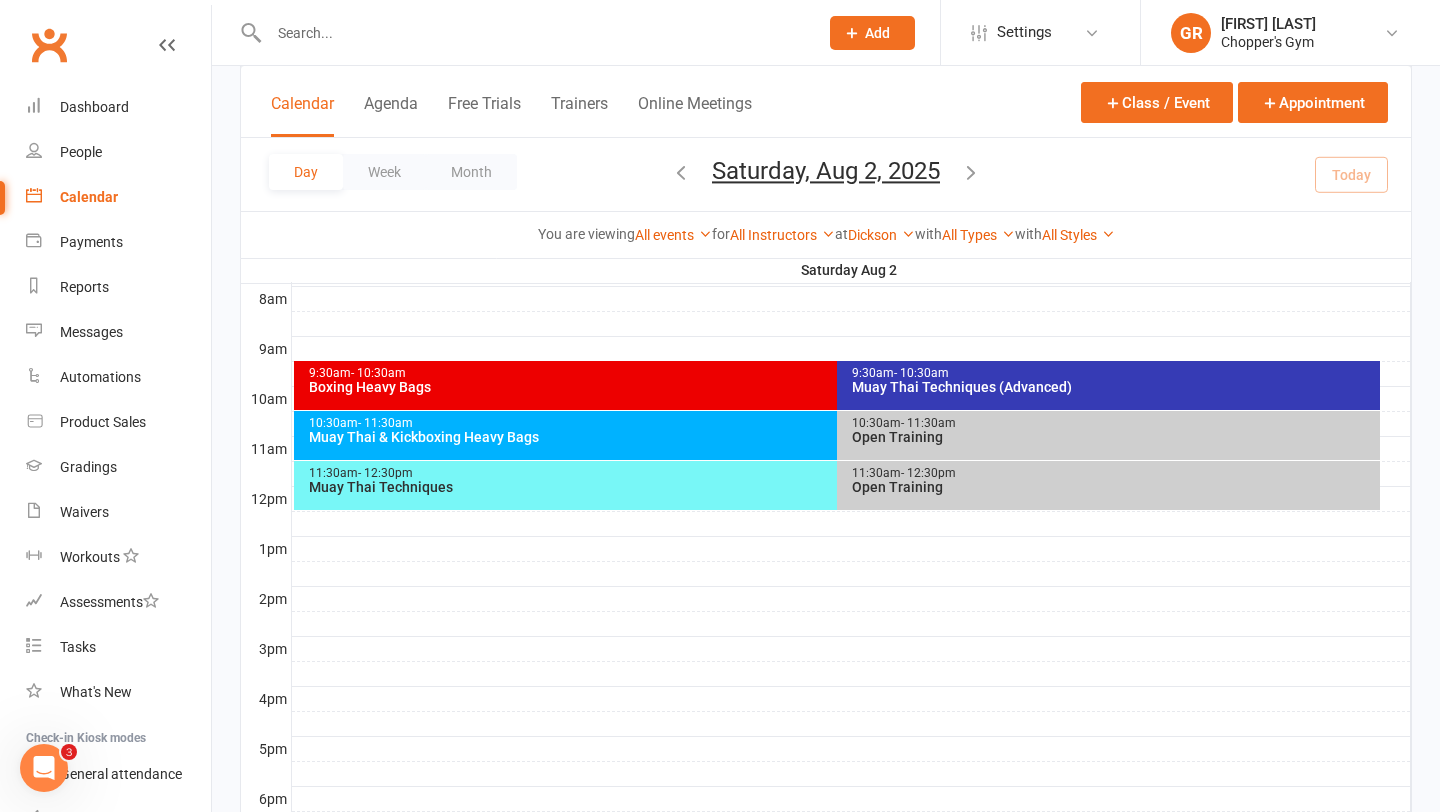 click at bounding box center [533, 33] 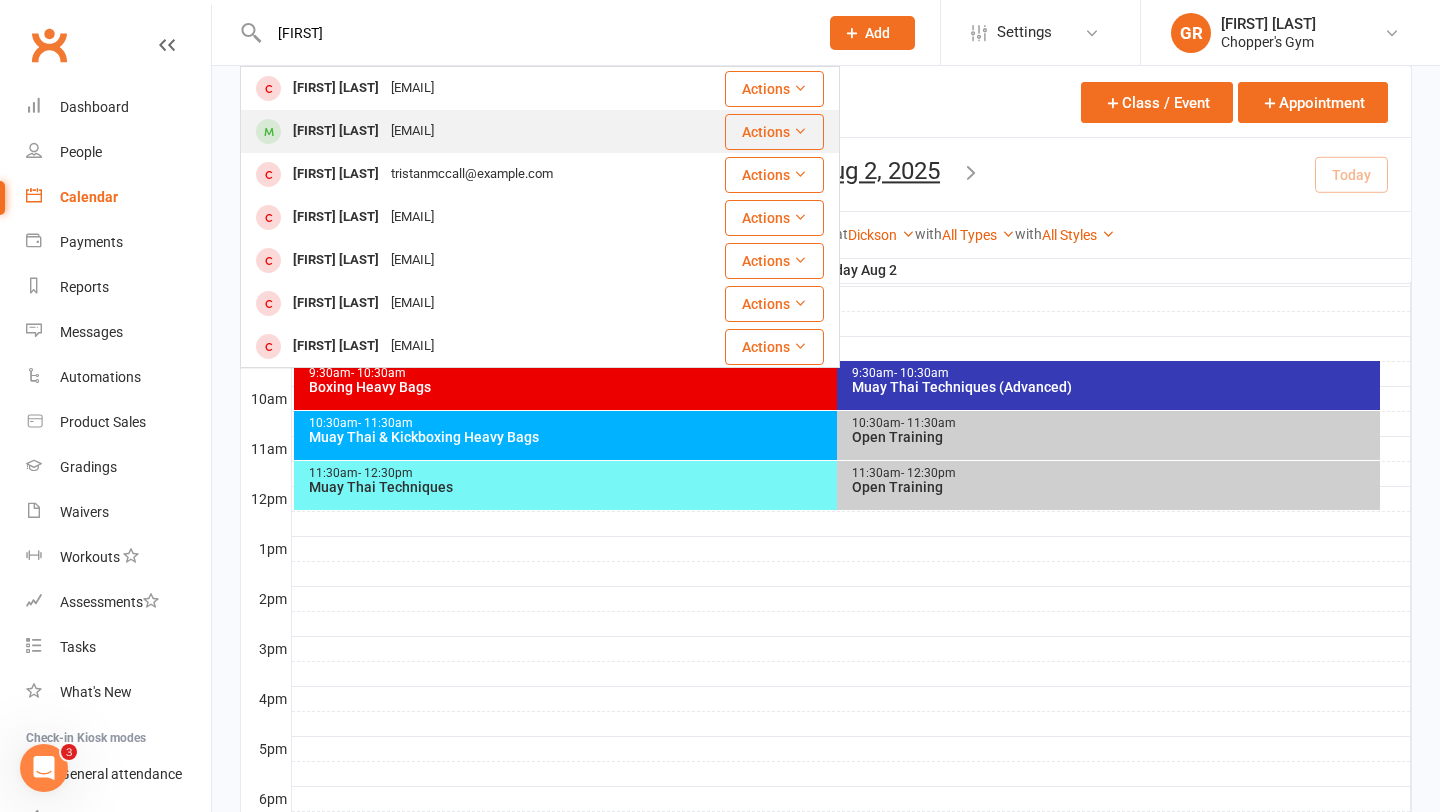type on "tristan" 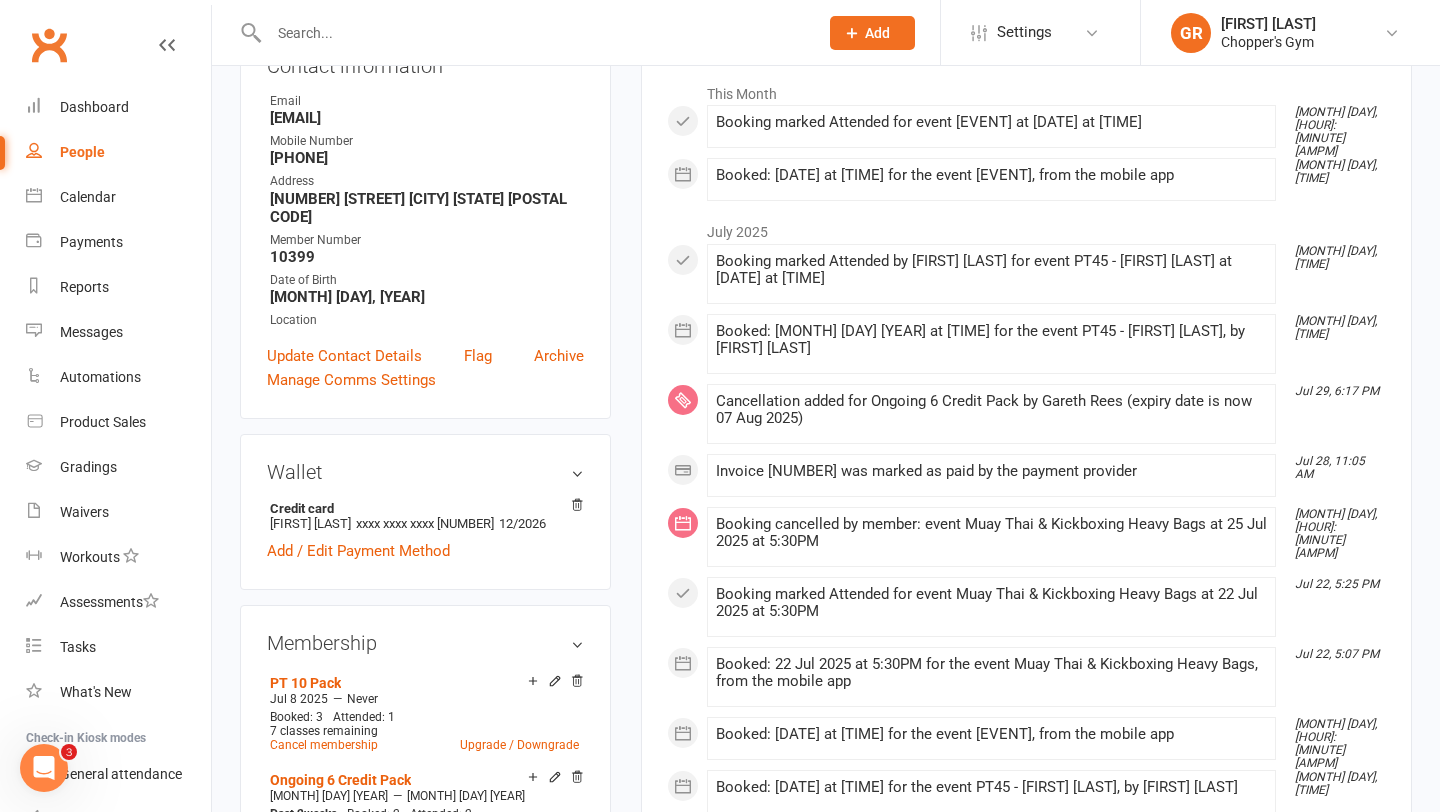 scroll, scrollTop: 338, scrollLeft: 0, axis: vertical 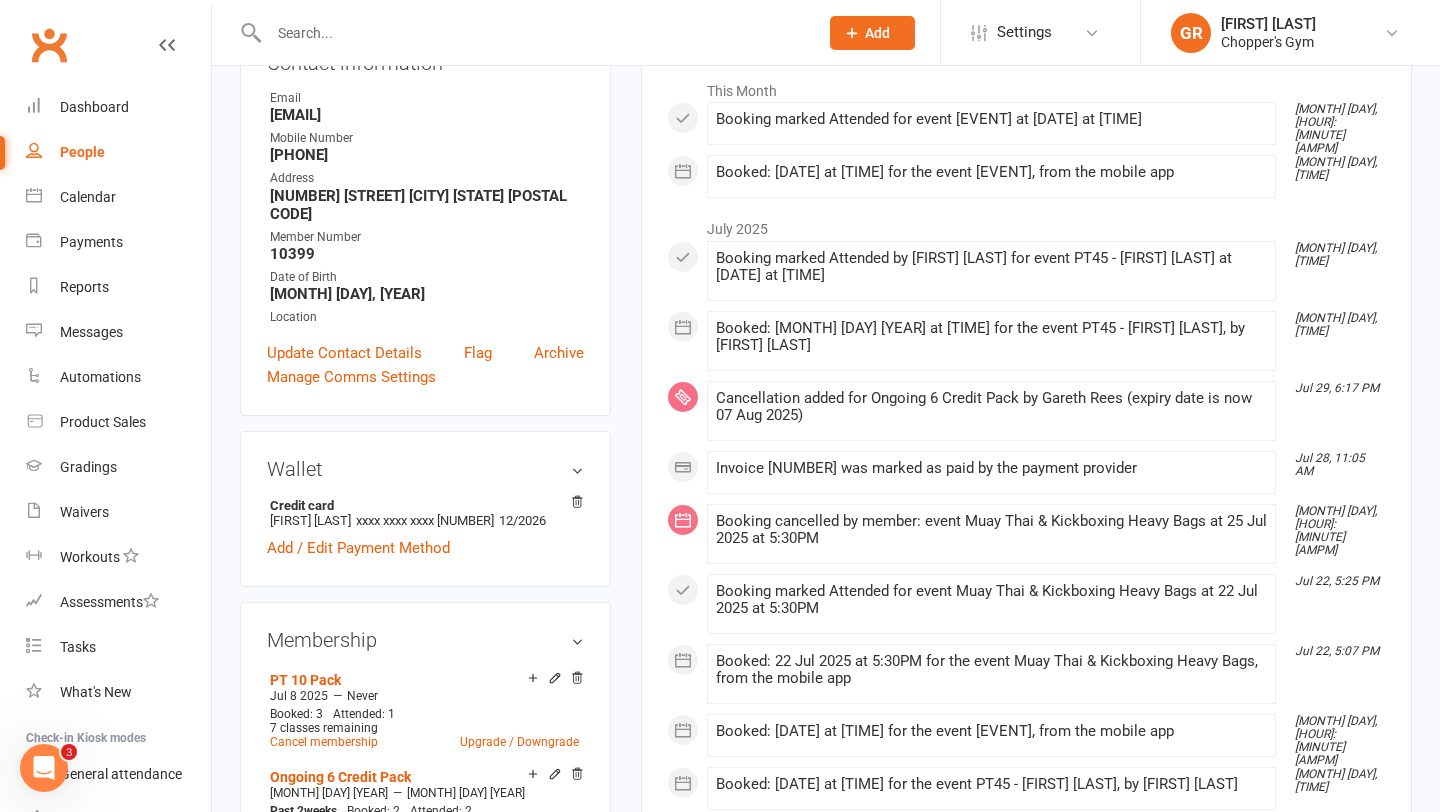 click at bounding box center (533, 33) 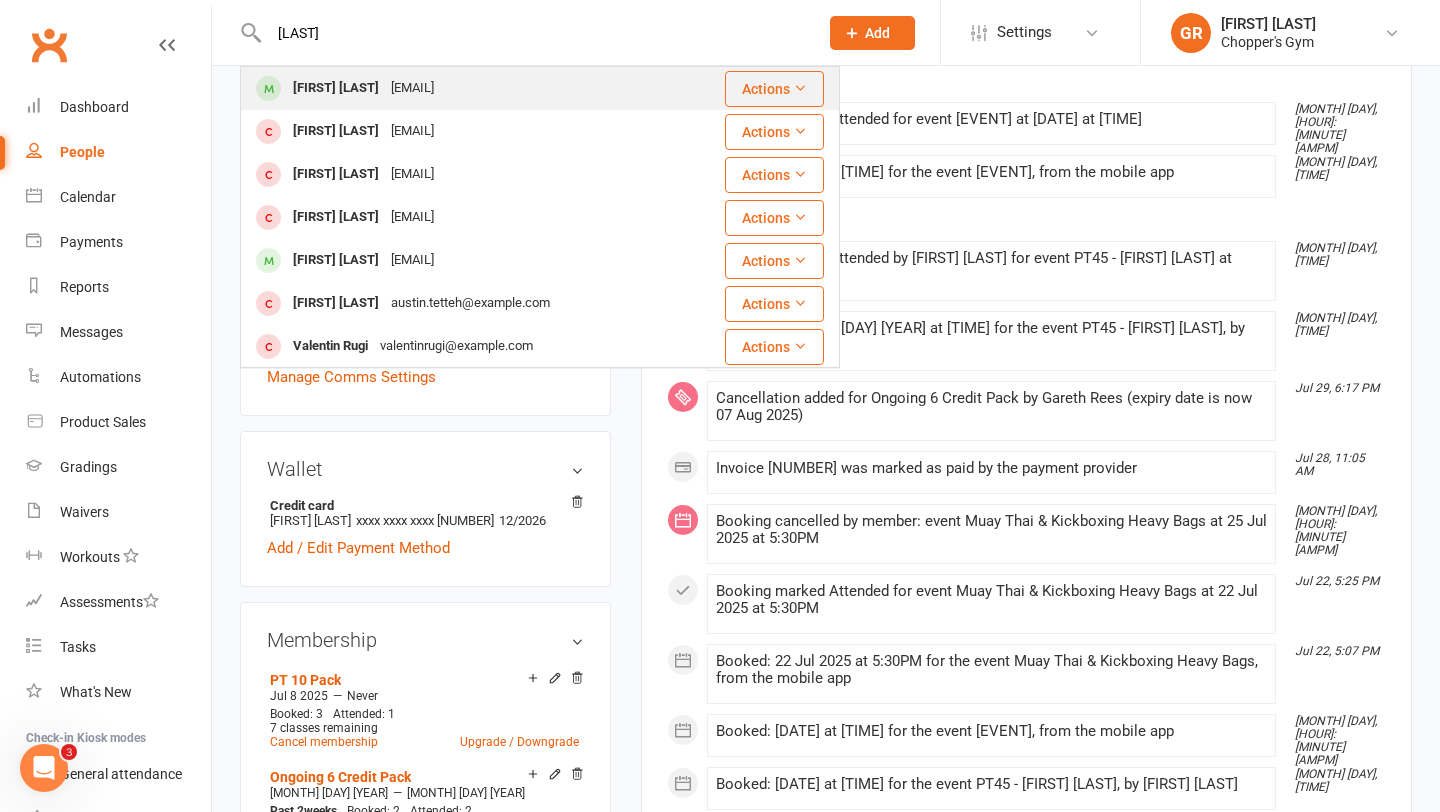 type on "yassin" 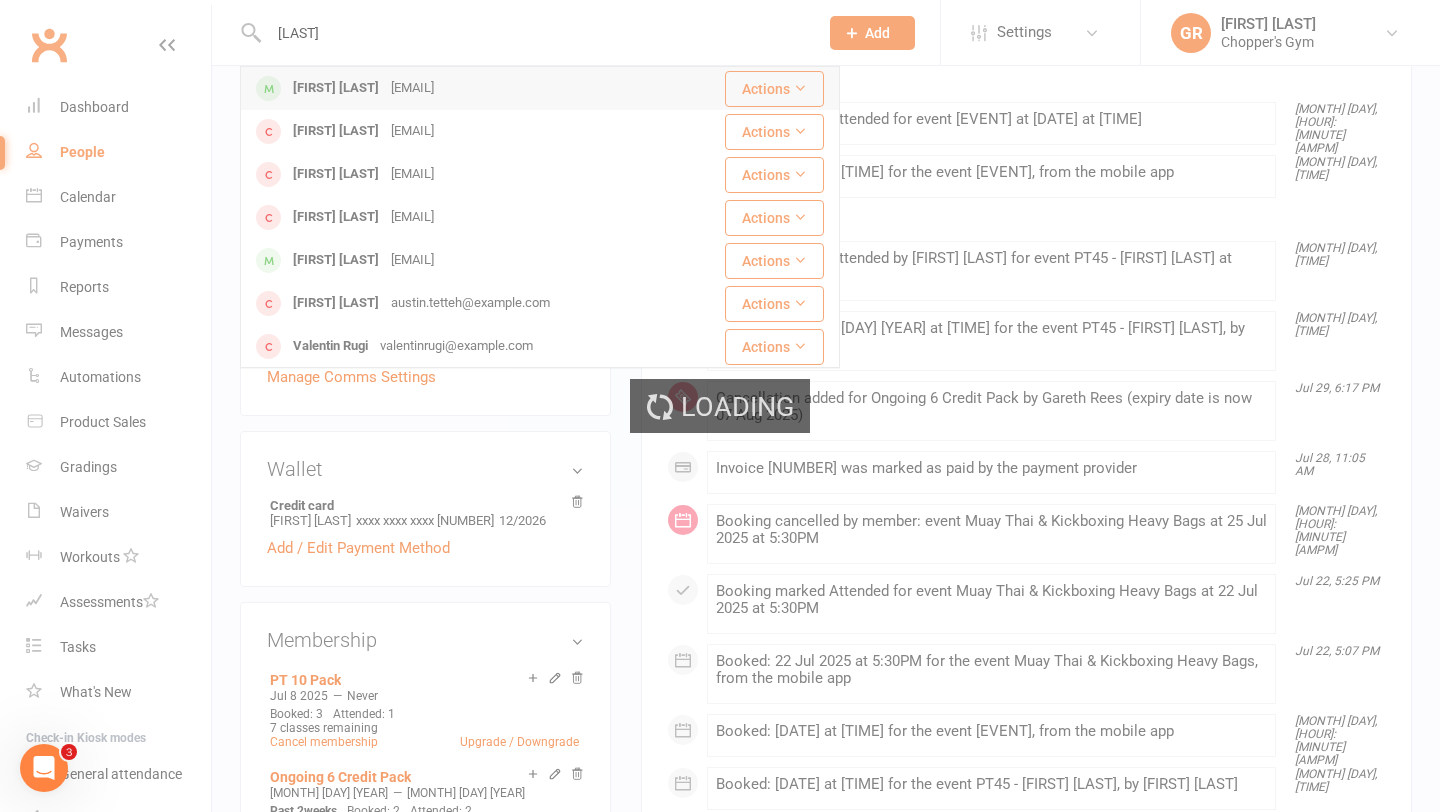 type 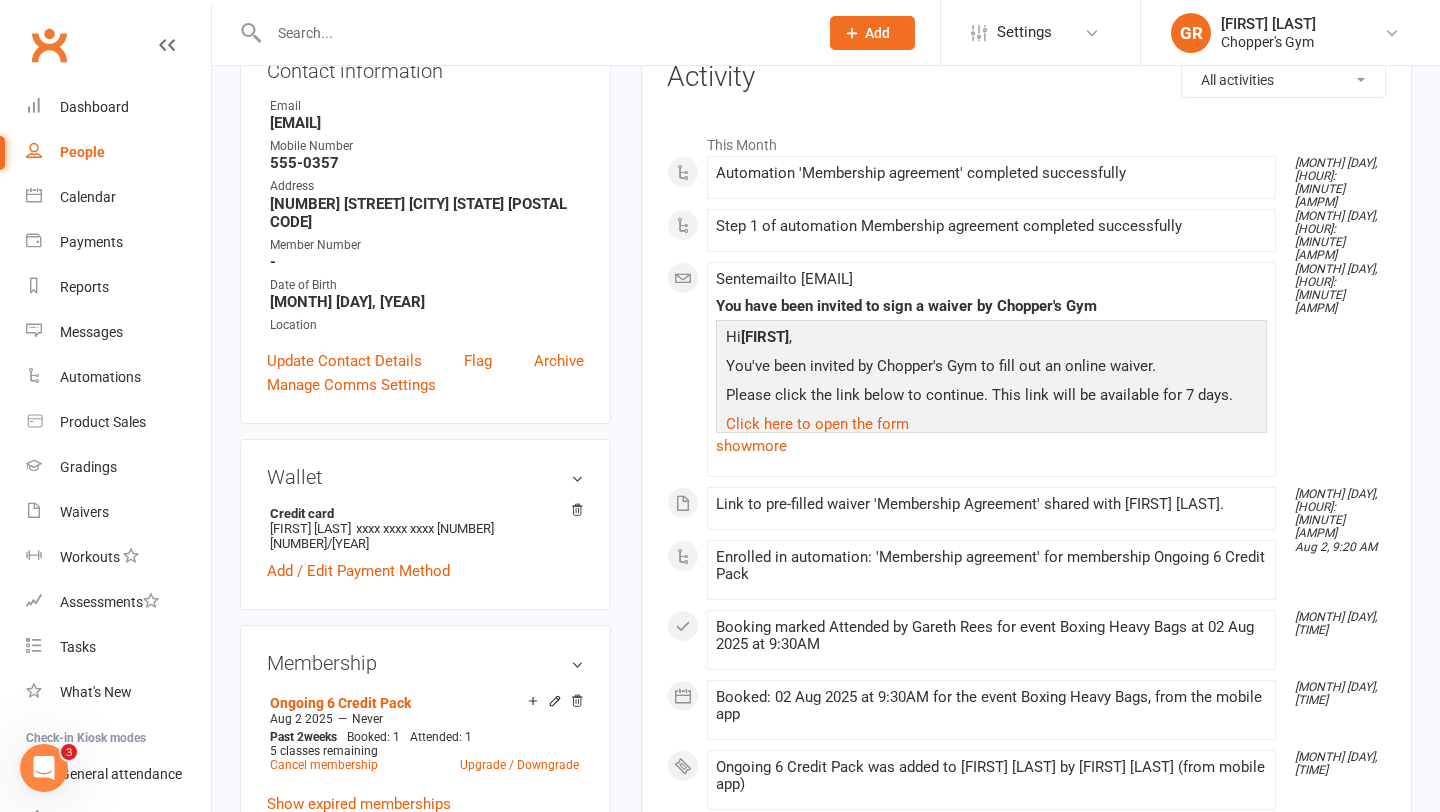 scroll, scrollTop: 278, scrollLeft: 0, axis: vertical 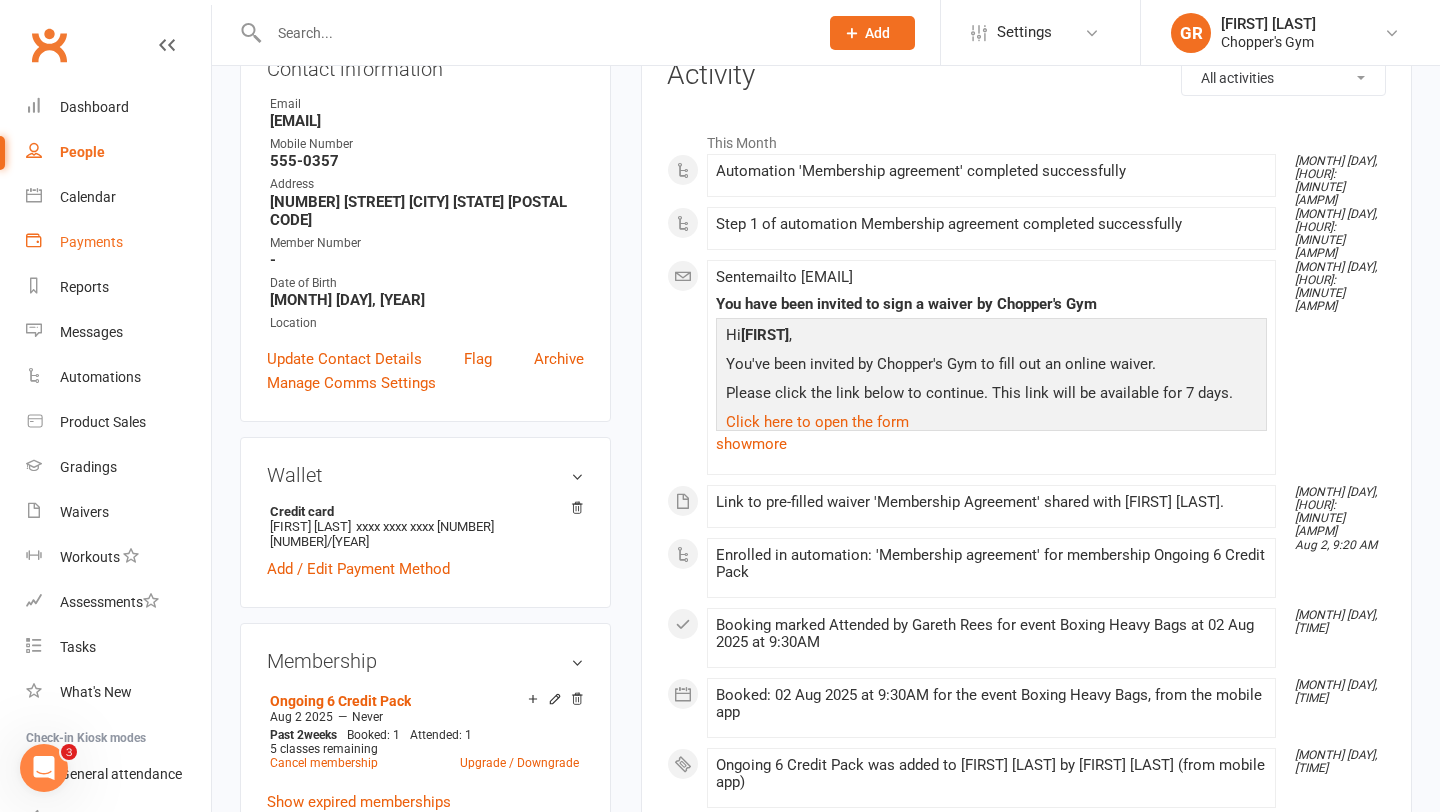 click on "Payments" at bounding box center (118, 242) 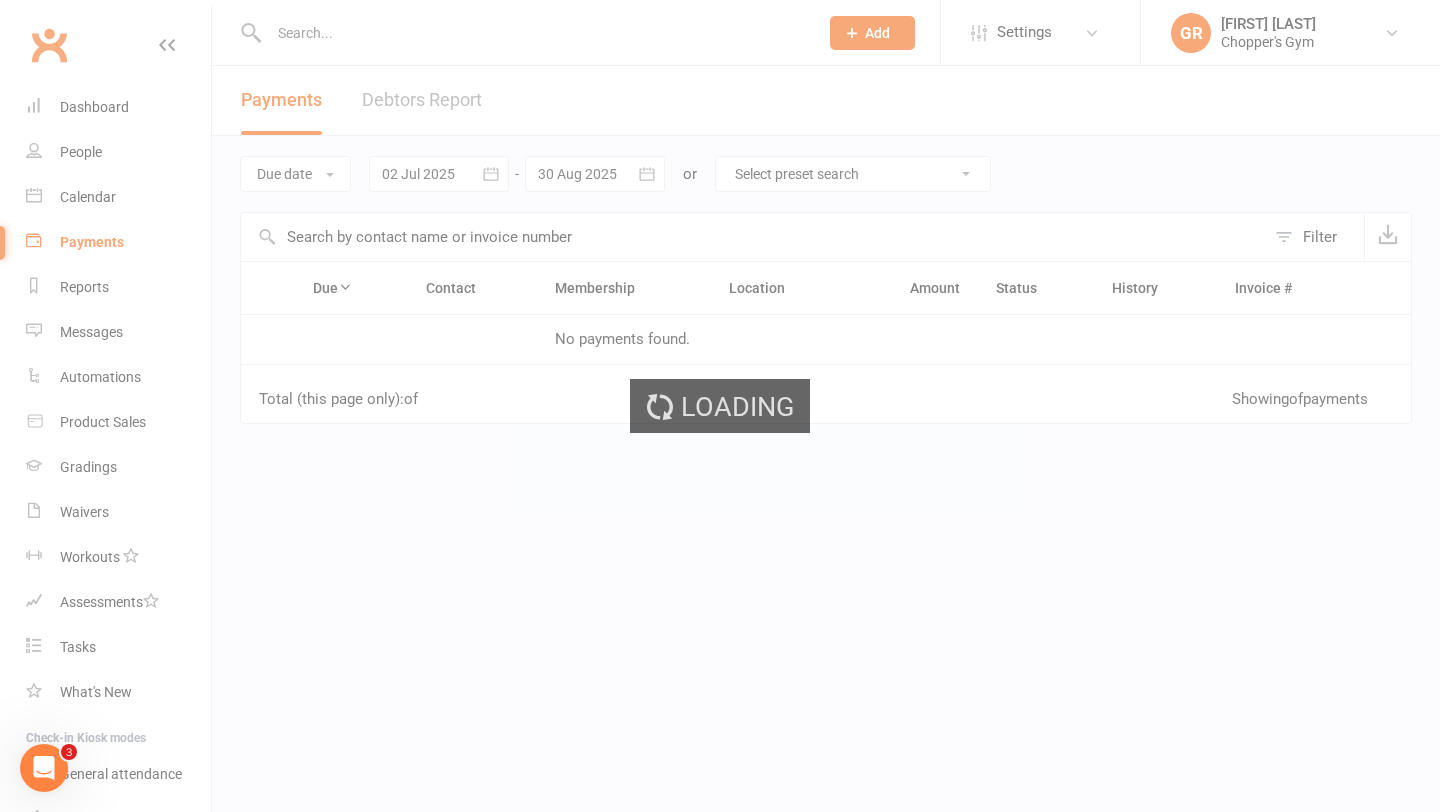 scroll, scrollTop: 0, scrollLeft: 0, axis: both 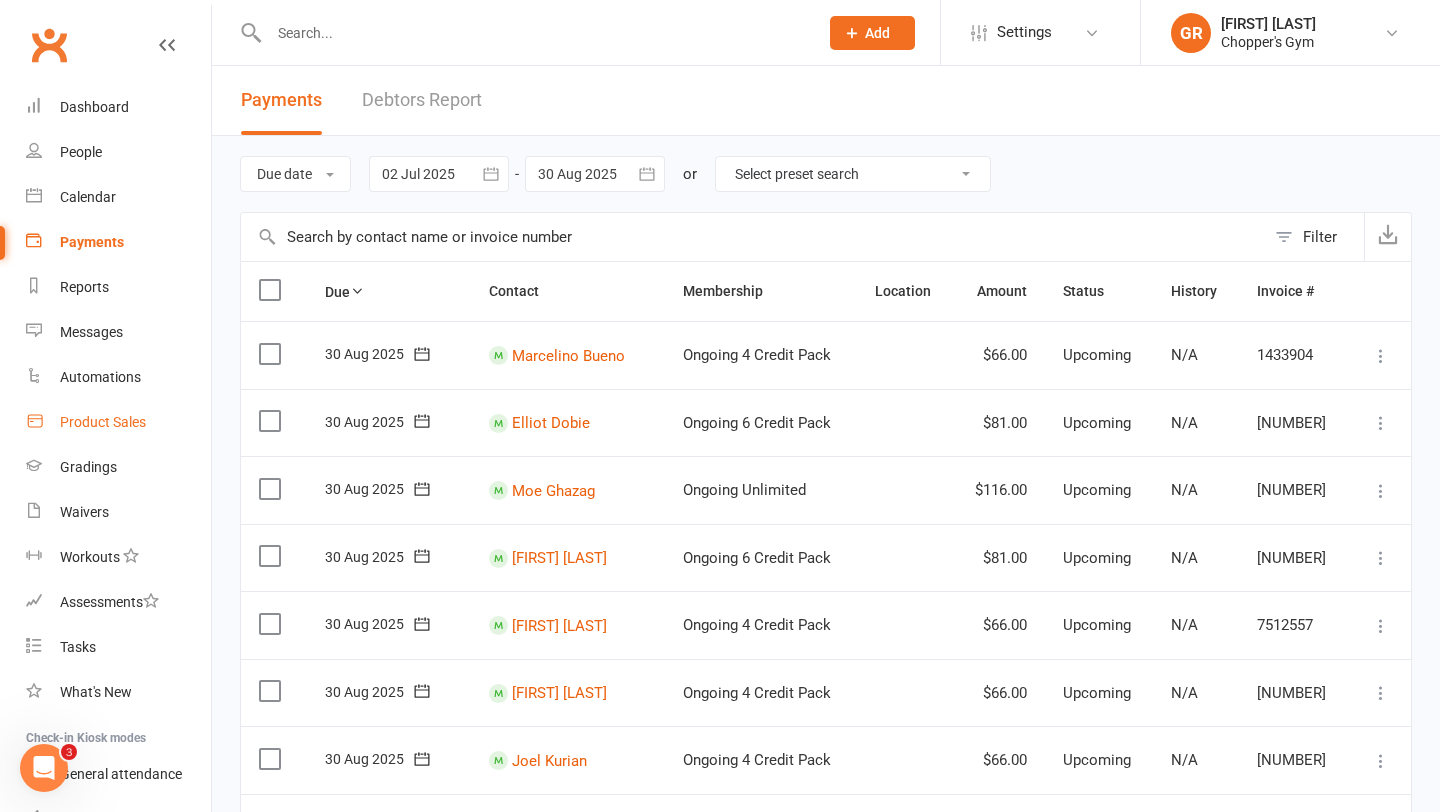 click on "Product Sales" at bounding box center (103, 422) 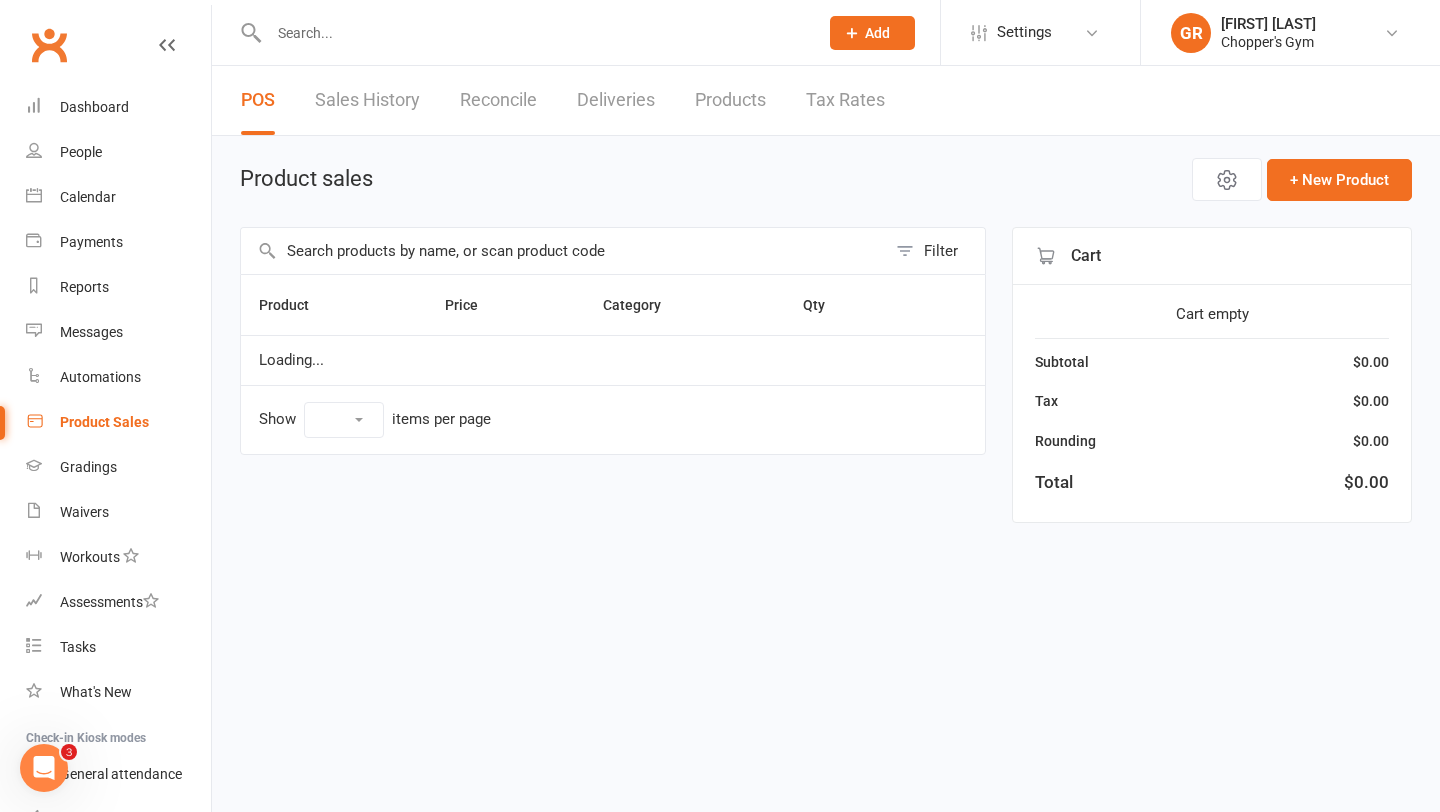 select on "100" 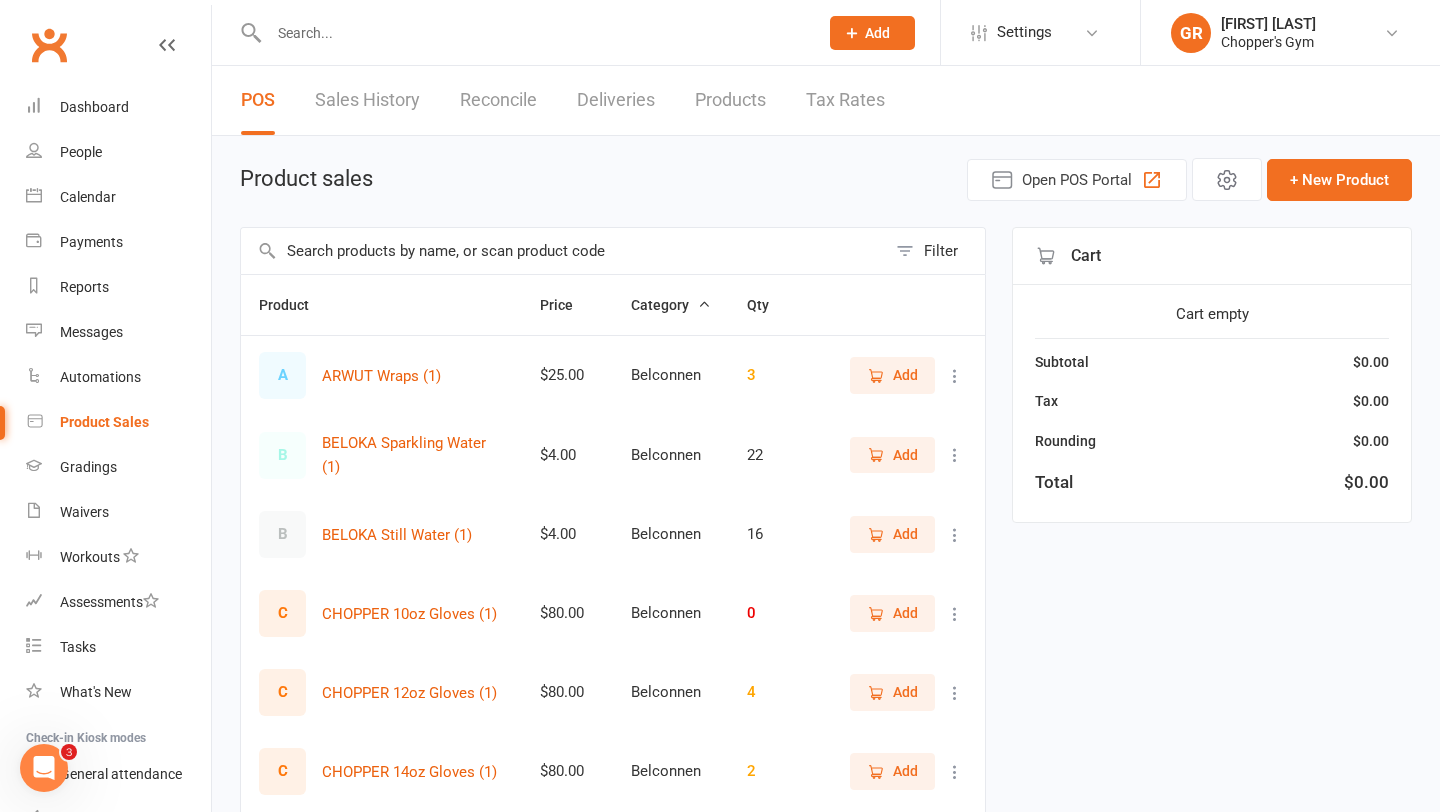 click at bounding box center (563, 251) 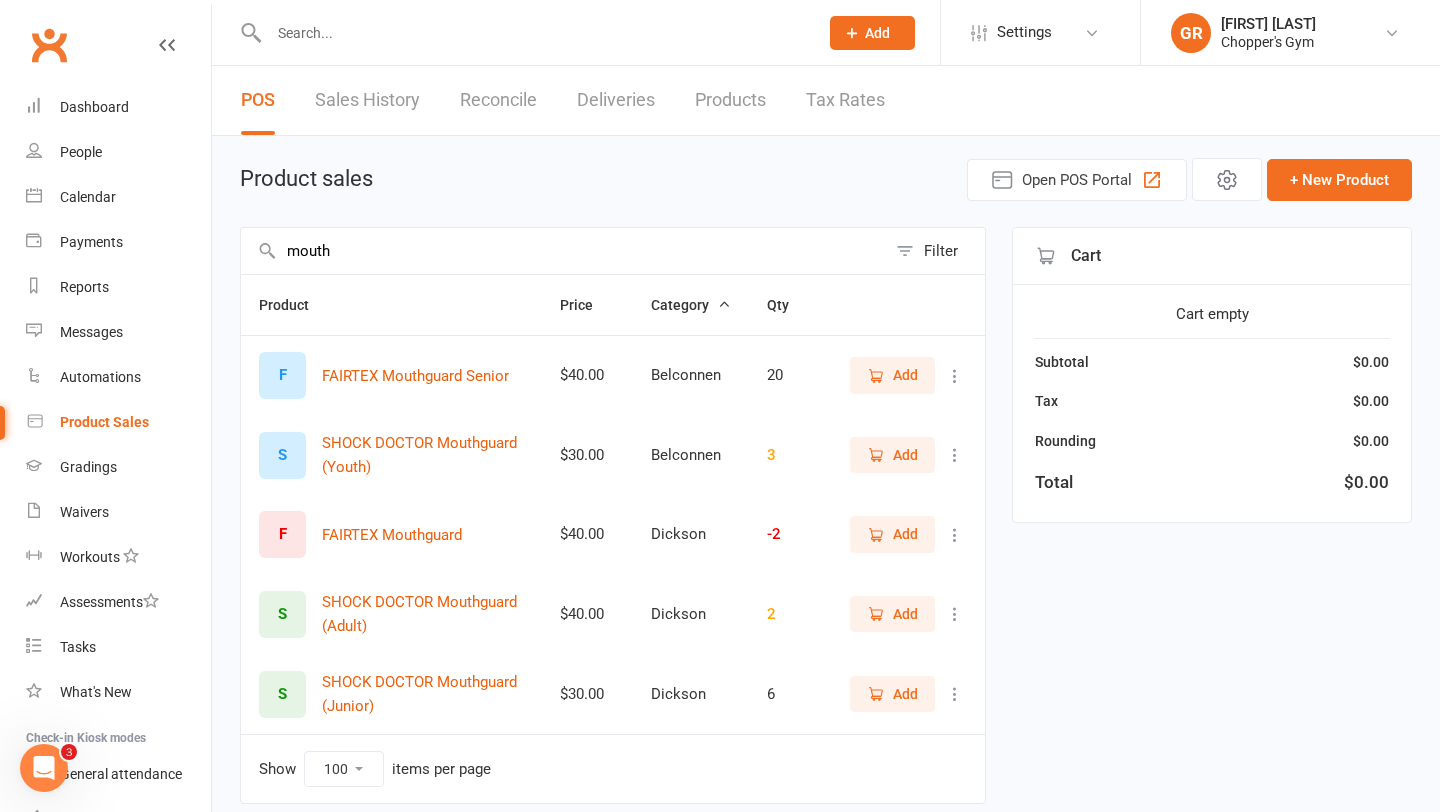 type on "mouth" 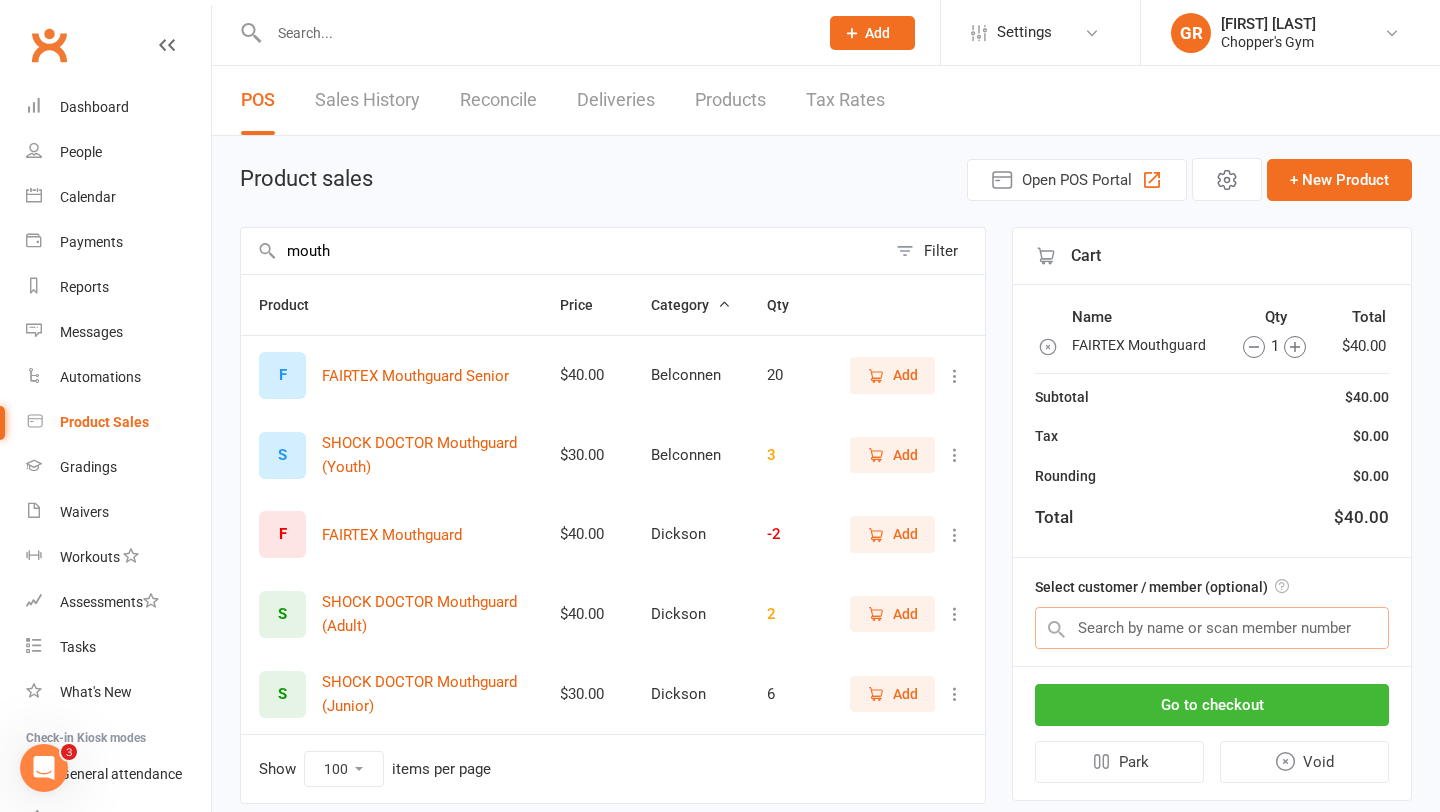 click at bounding box center (1212, 628) 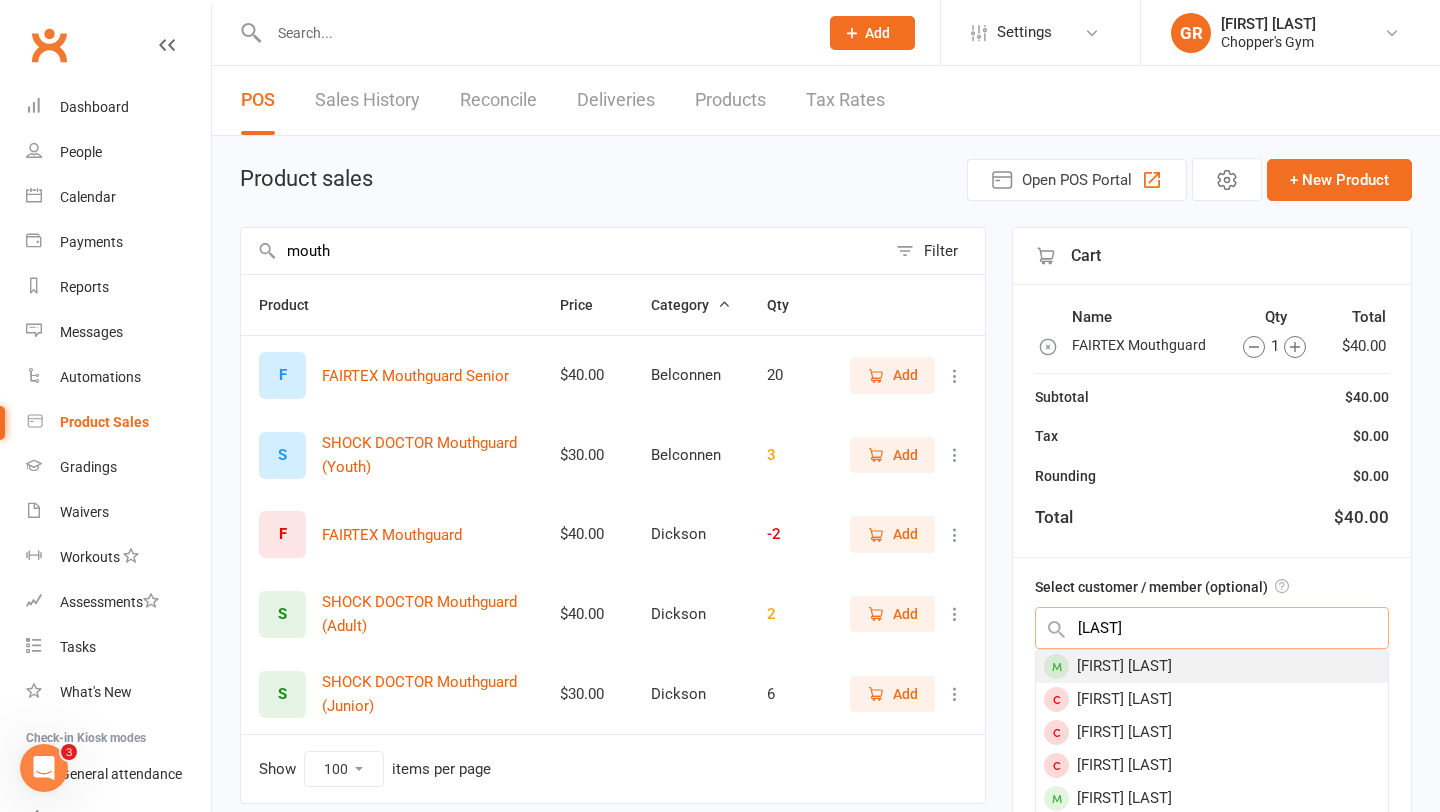 type on "yassin" 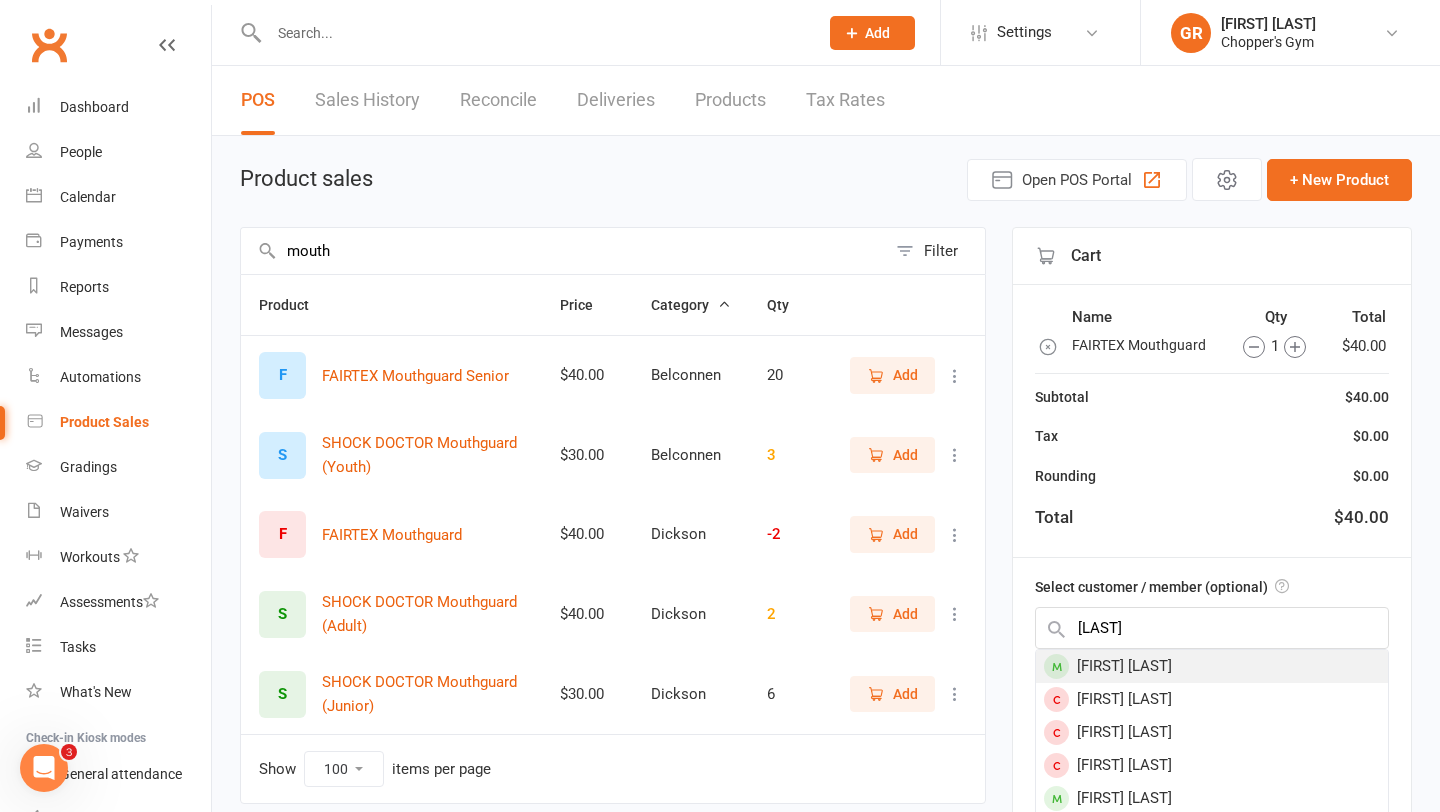 click on "Yassin Mohammed" at bounding box center [1212, 666] 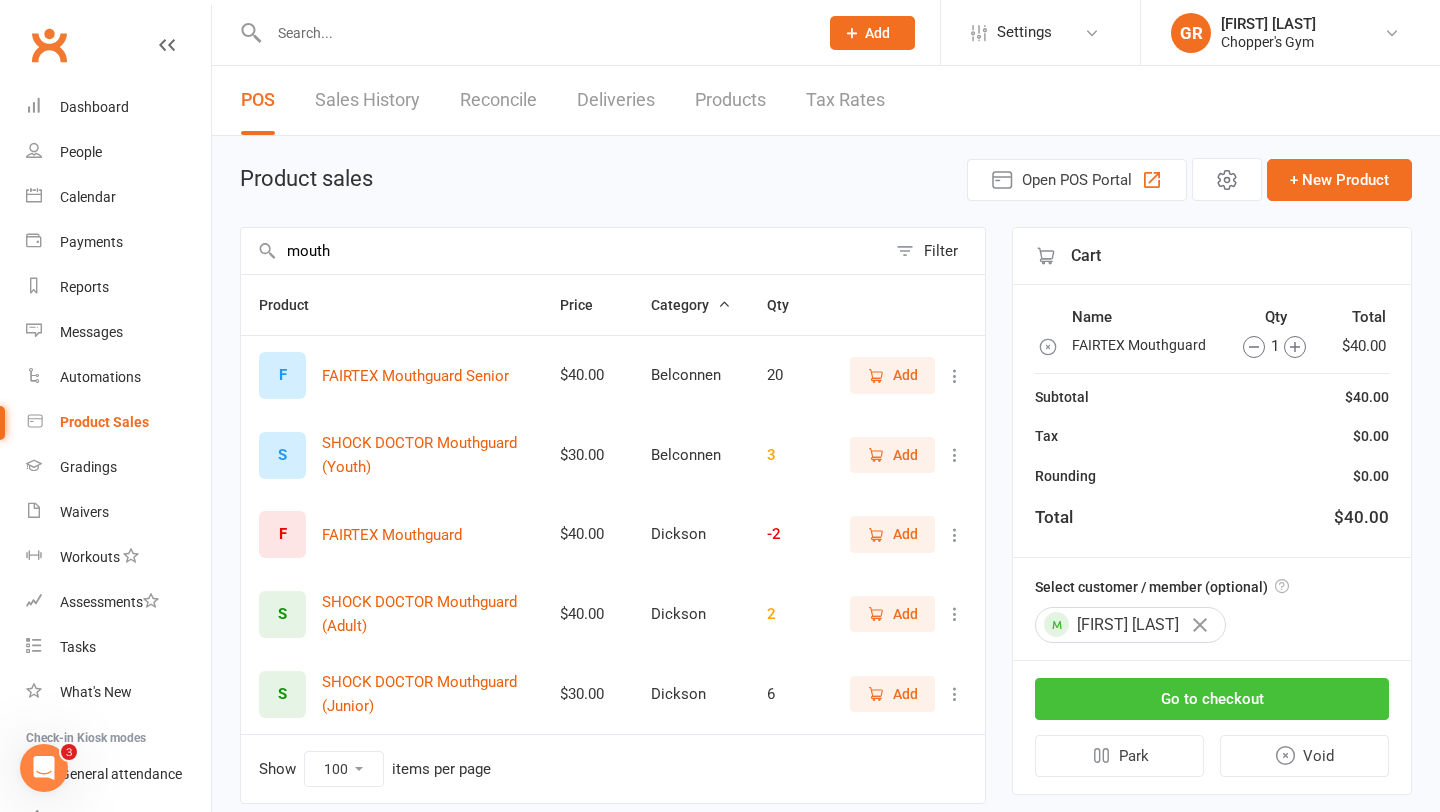 click on "Go to checkout" at bounding box center [1212, 699] 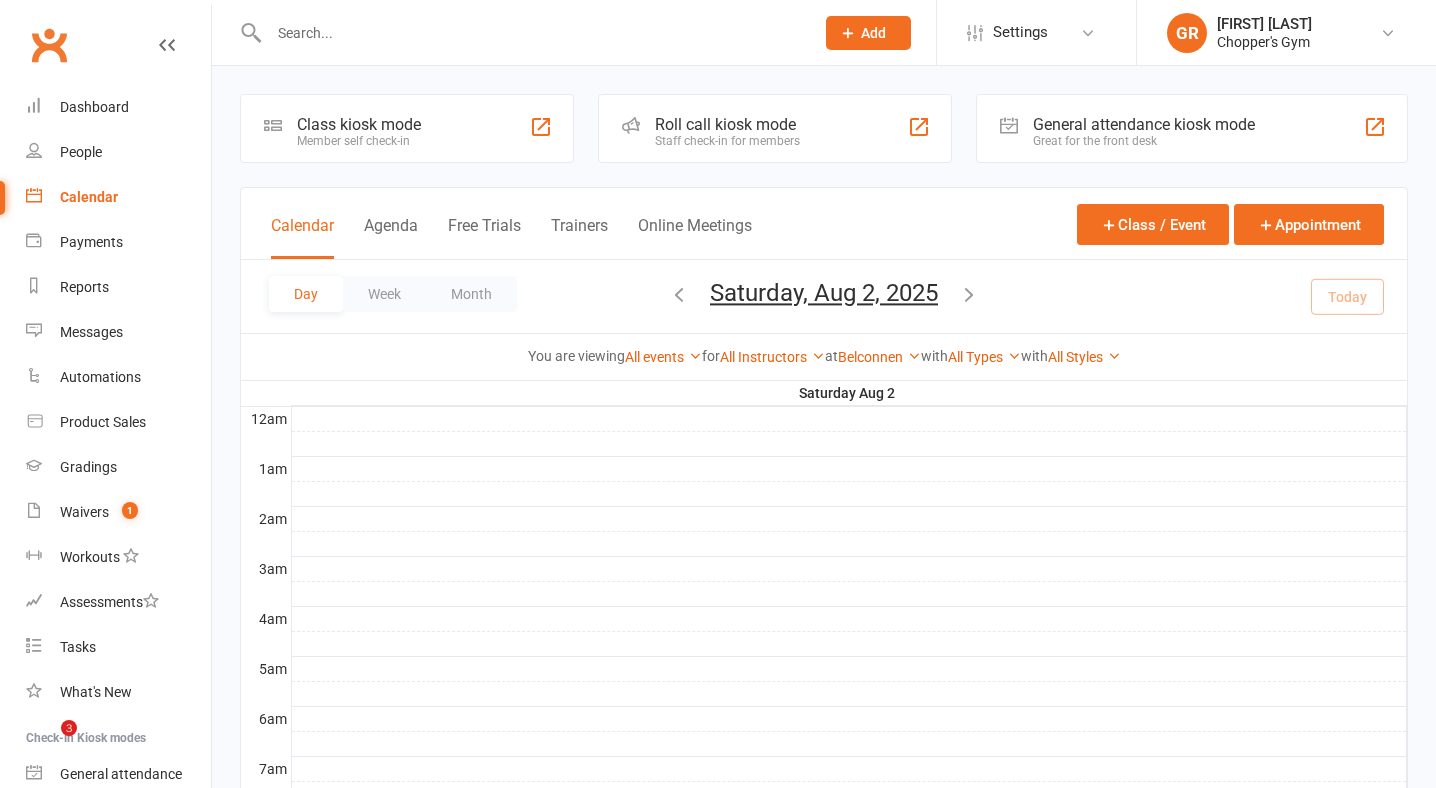 scroll, scrollTop: 696, scrollLeft: 0, axis: vertical 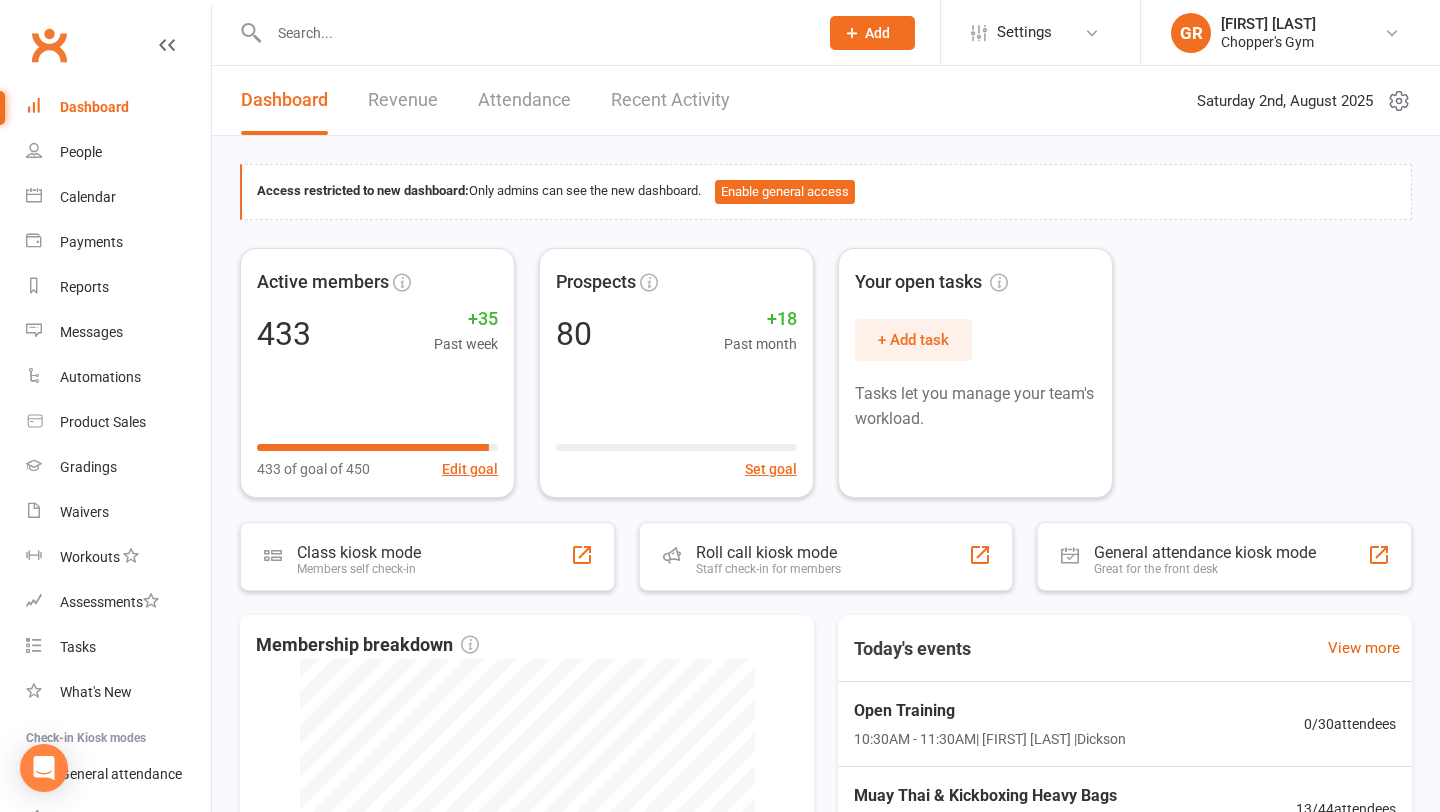 click at bounding box center [533, 33] 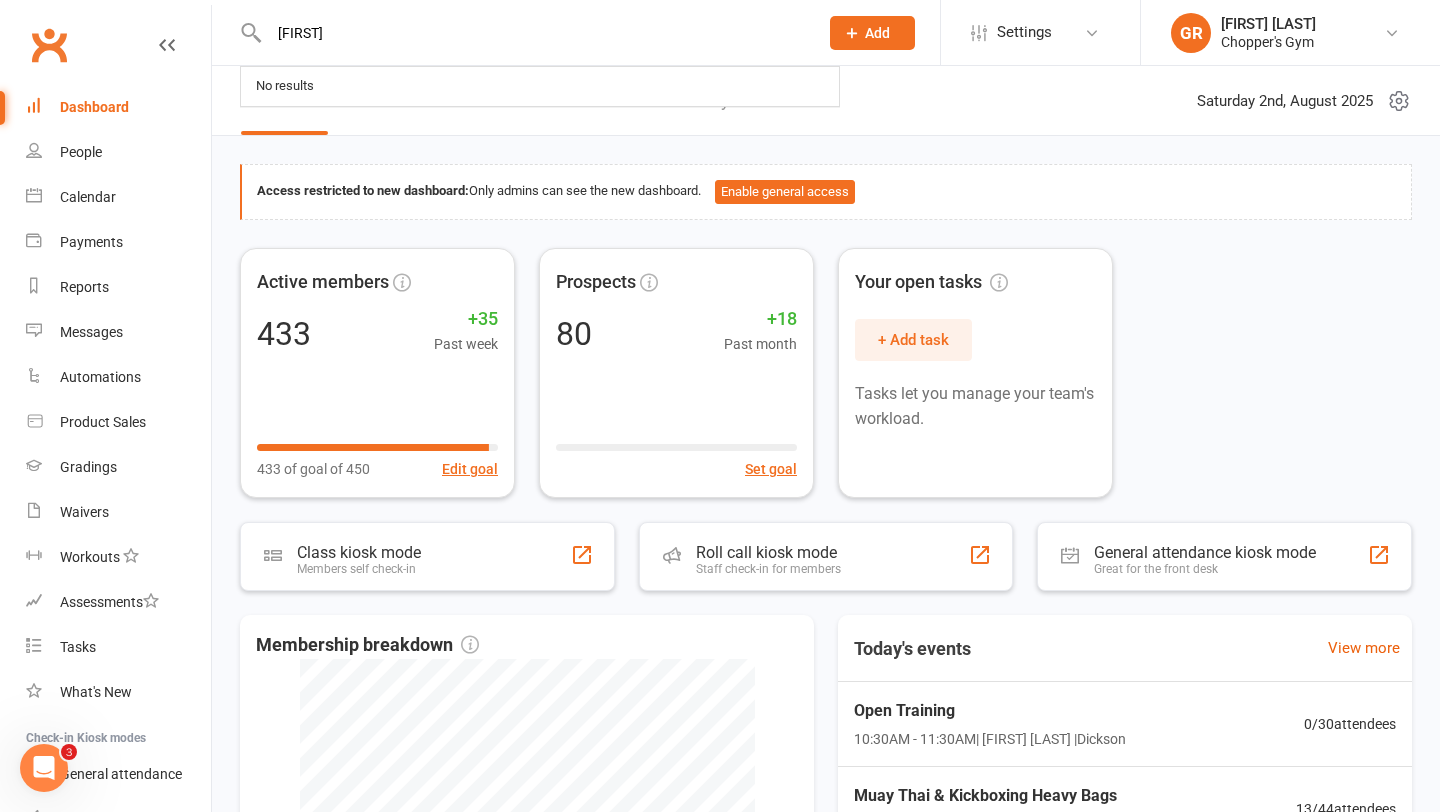 scroll, scrollTop: 0, scrollLeft: 0, axis: both 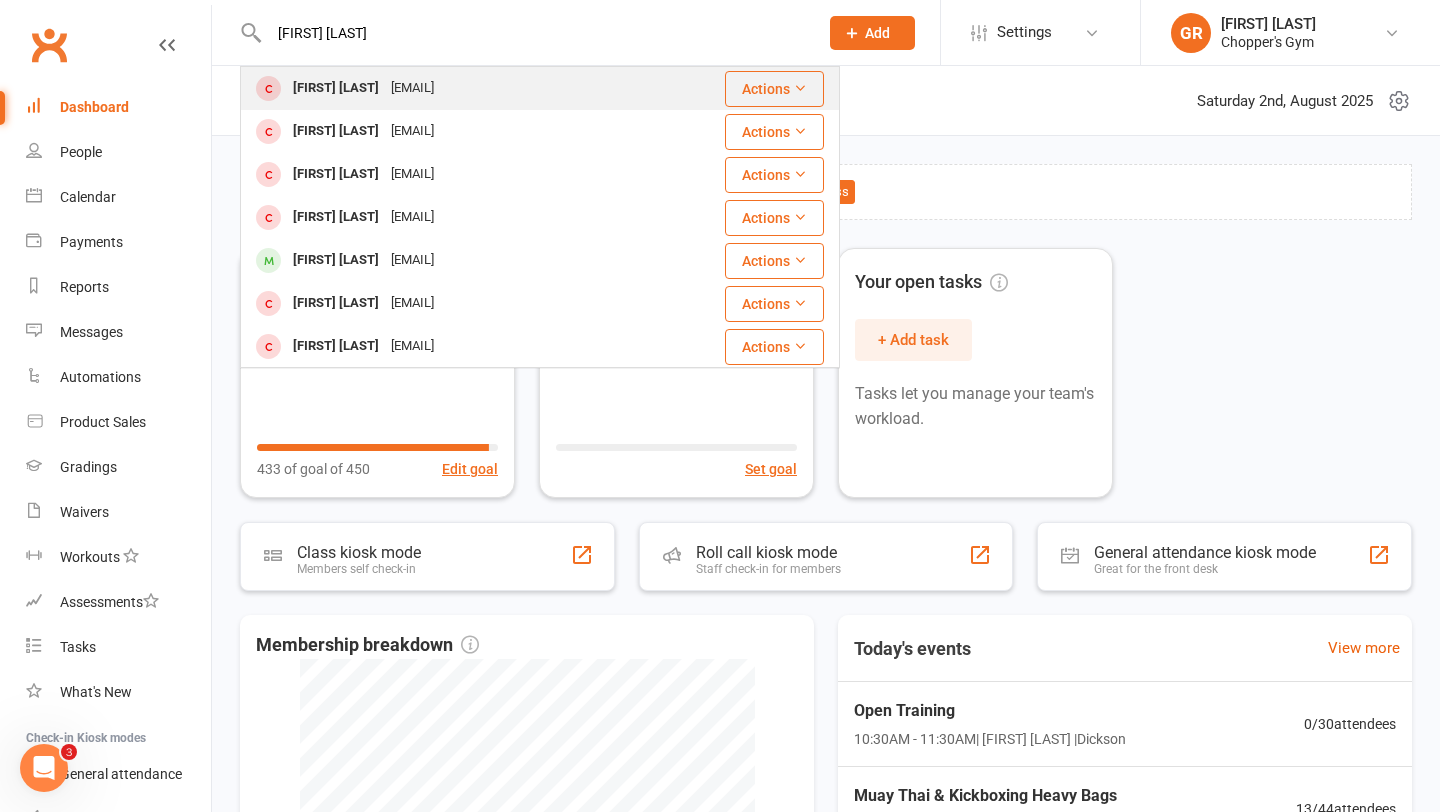 type on "[FIRST] [LAST]" 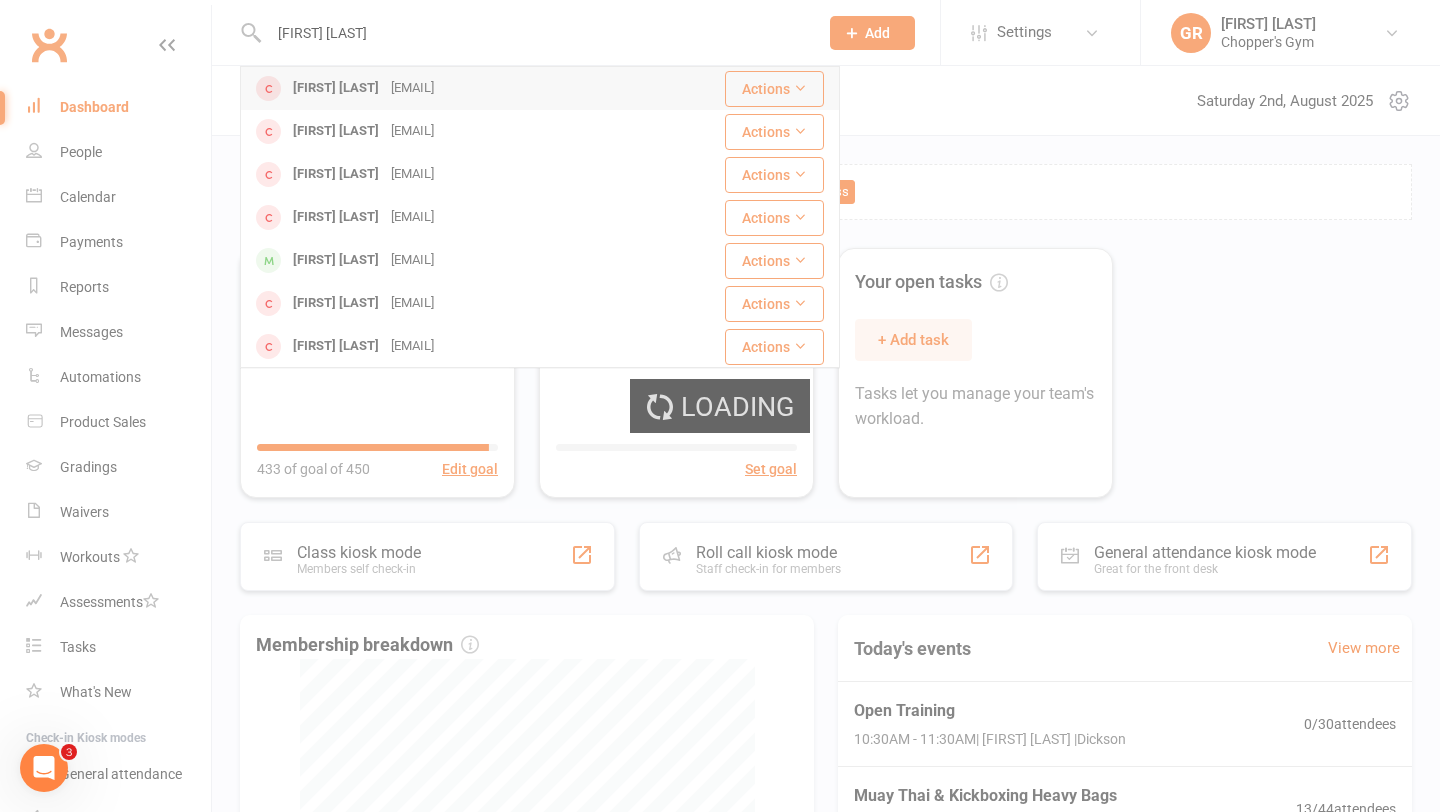 type 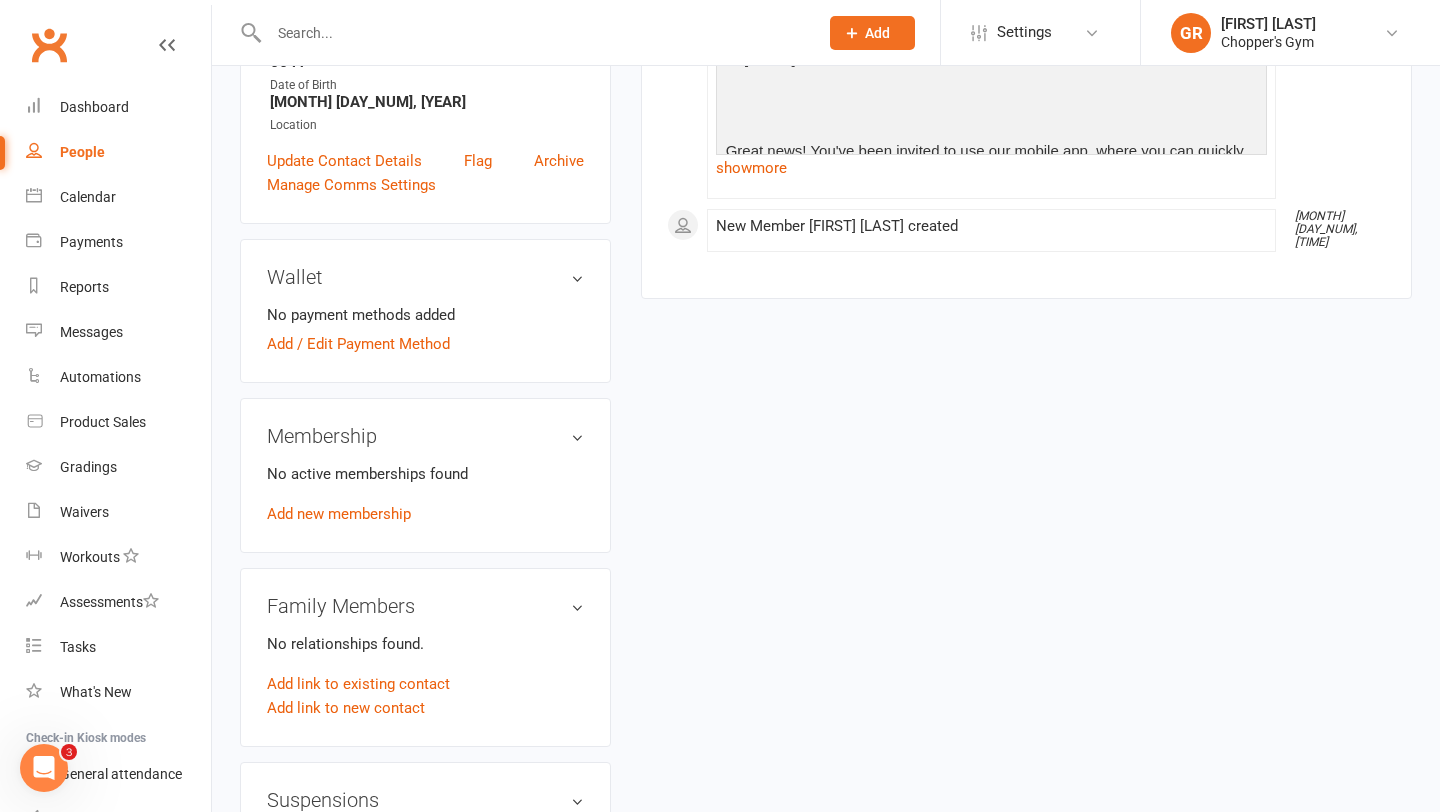 scroll, scrollTop: 458, scrollLeft: 0, axis: vertical 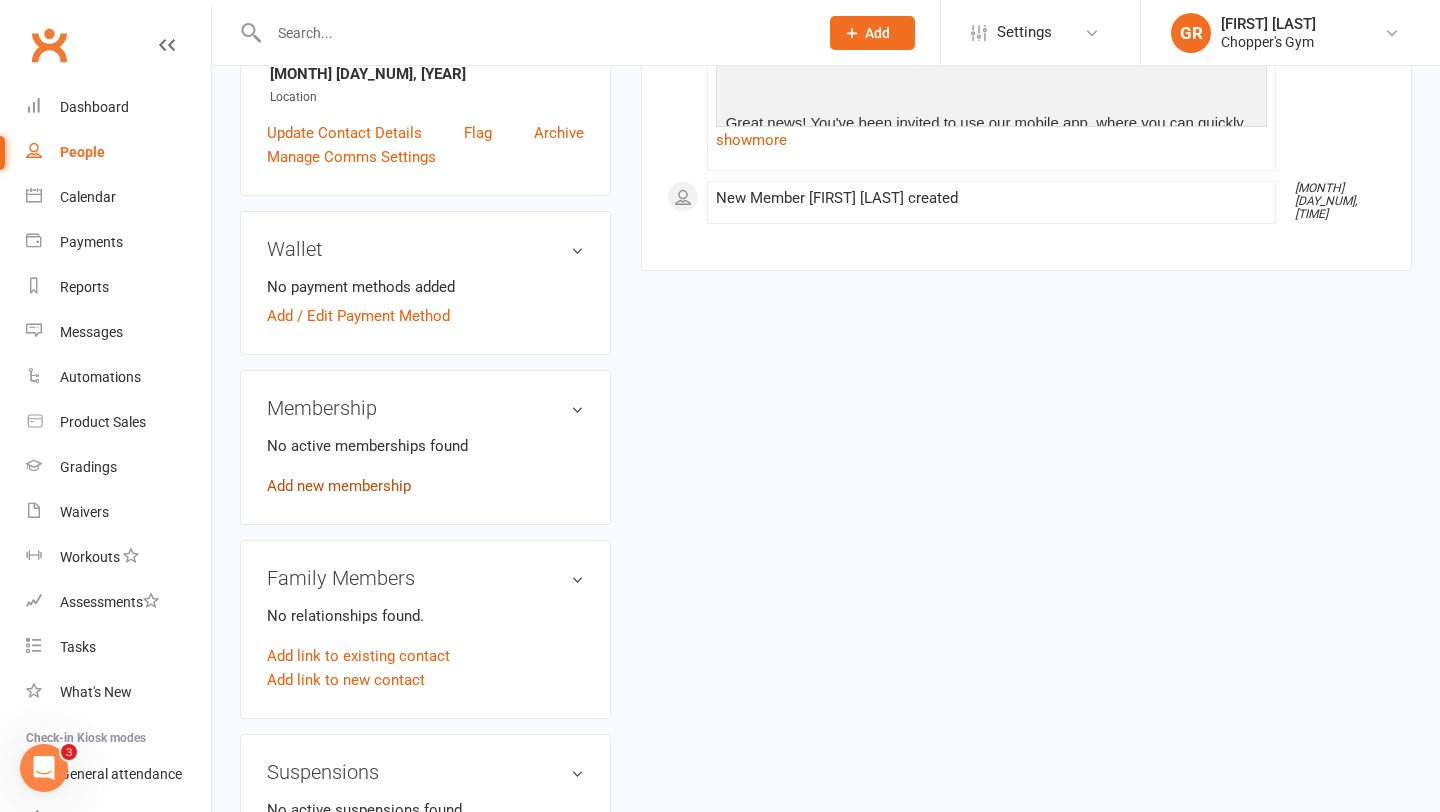 click on "Add new membership" at bounding box center (339, 486) 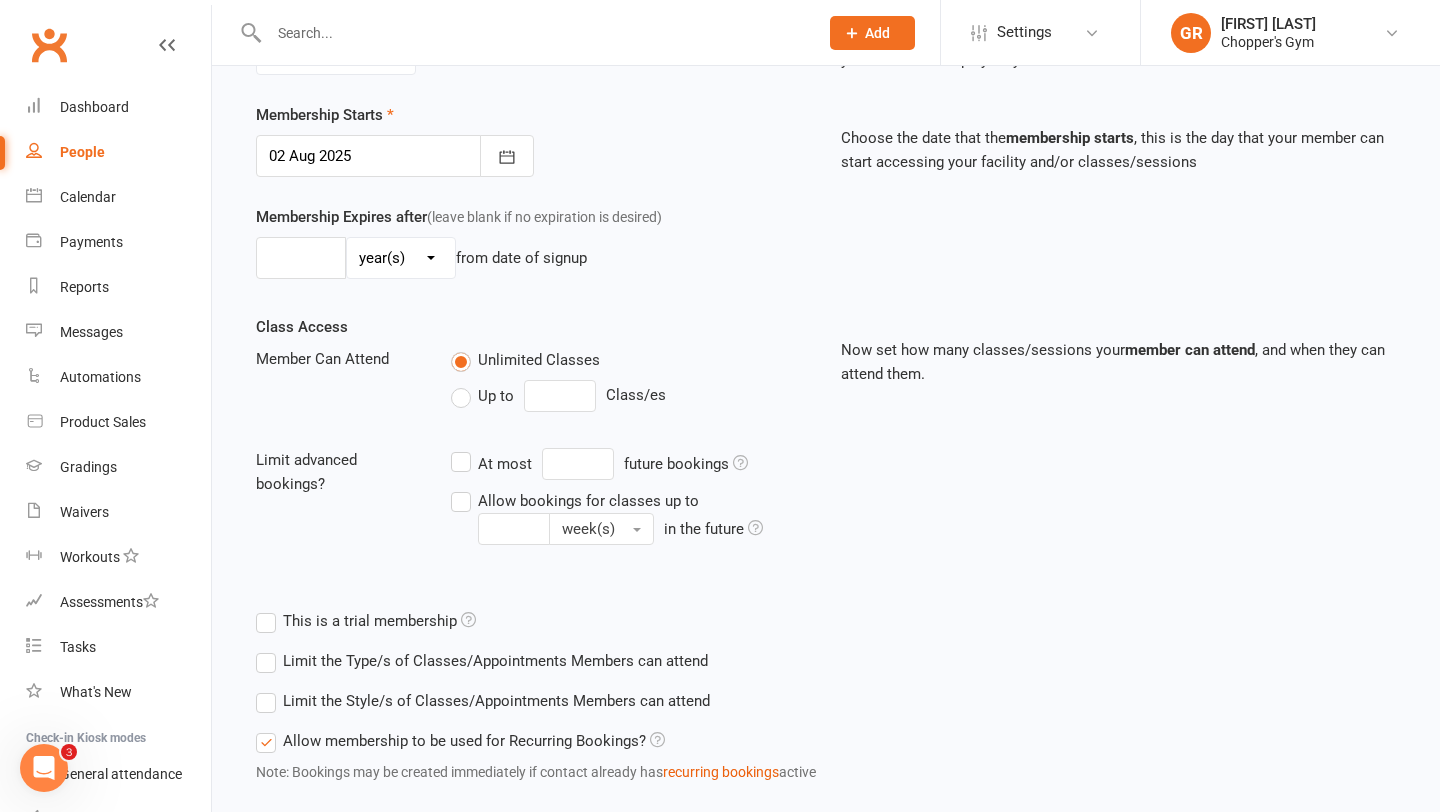scroll, scrollTop: 0, scrollLeft: 0, axis: both 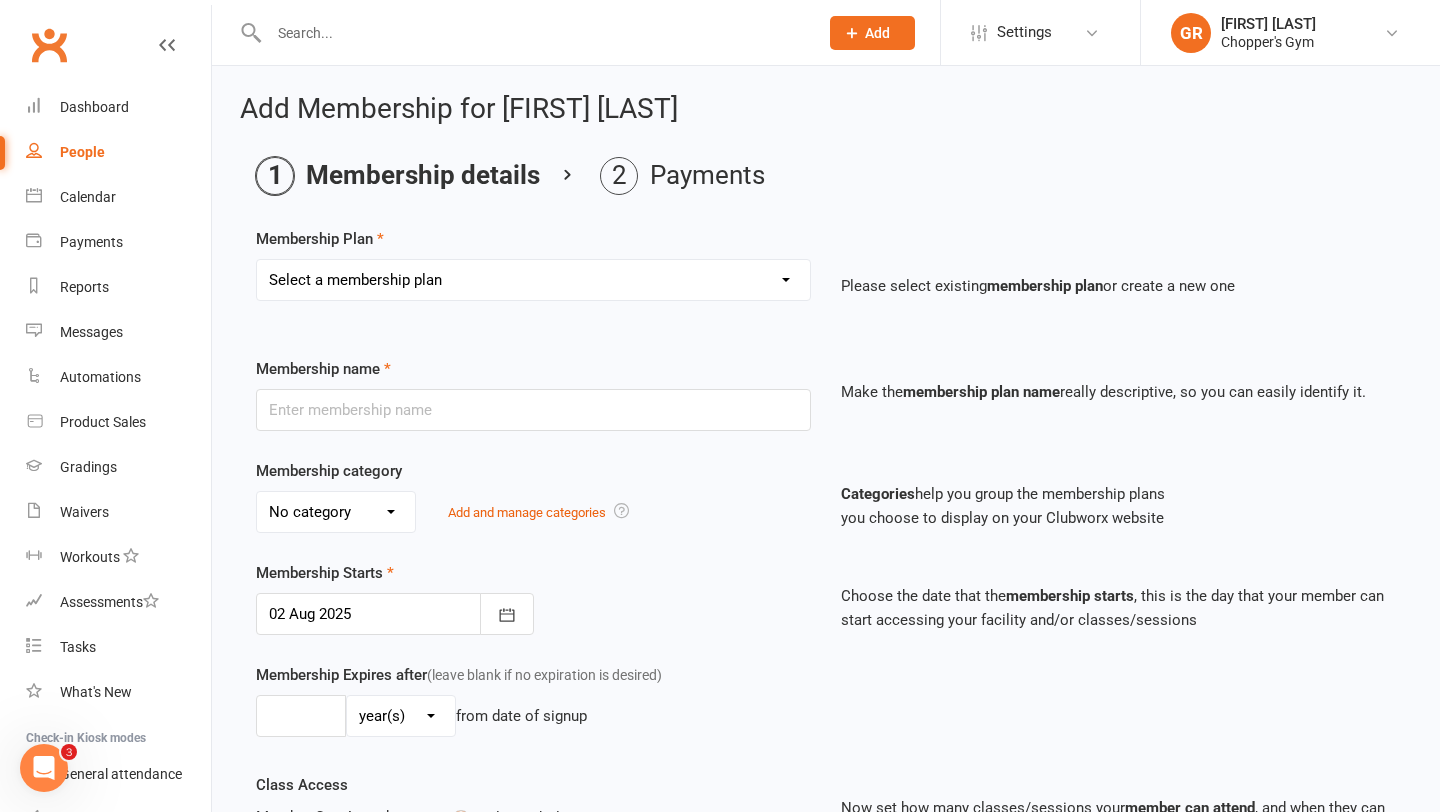 click on "Select a membership plan Create new Membership Plan Staff Membership Ongoing Unlimited Free Trial Ongoing 4 Credit Pack Ongoing 6 Credit Pack Casual Visit Unlimited Kids Training 1 per Week Kids Training Month Special 2 Week Unlimited Kid's Free Trial PT 10 Pack PT Single 1 Week Unlimited 1 per Week Kids Training Belconnen Unlimited Kids Training Belconnen Chopper's Elite Membership 2 per Week Kids Training Belconnen" at bounding box center [533, 280] 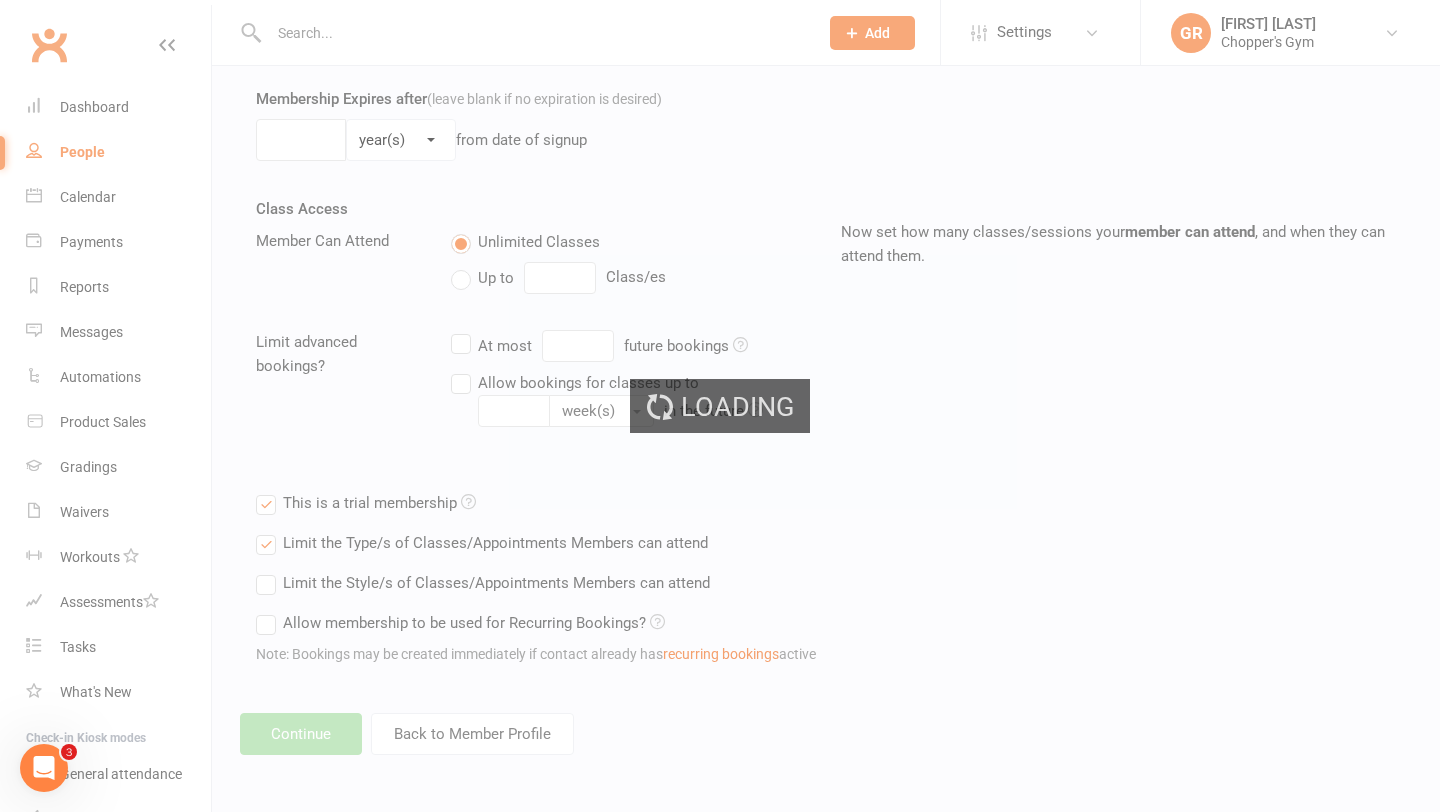 type on "Free Trial" 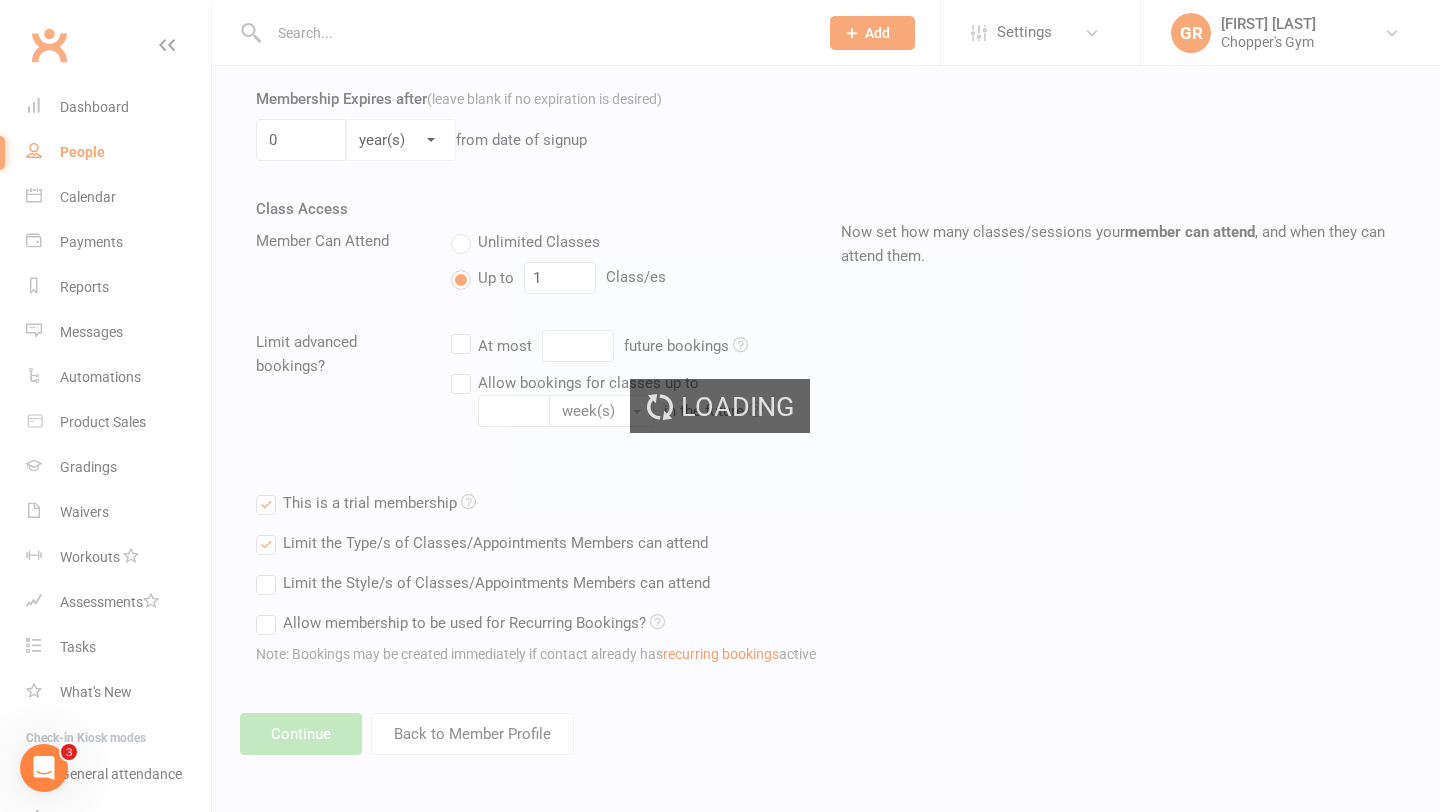 scroll, scrollTop: 890, scrollLeft: 0, axis: vertical 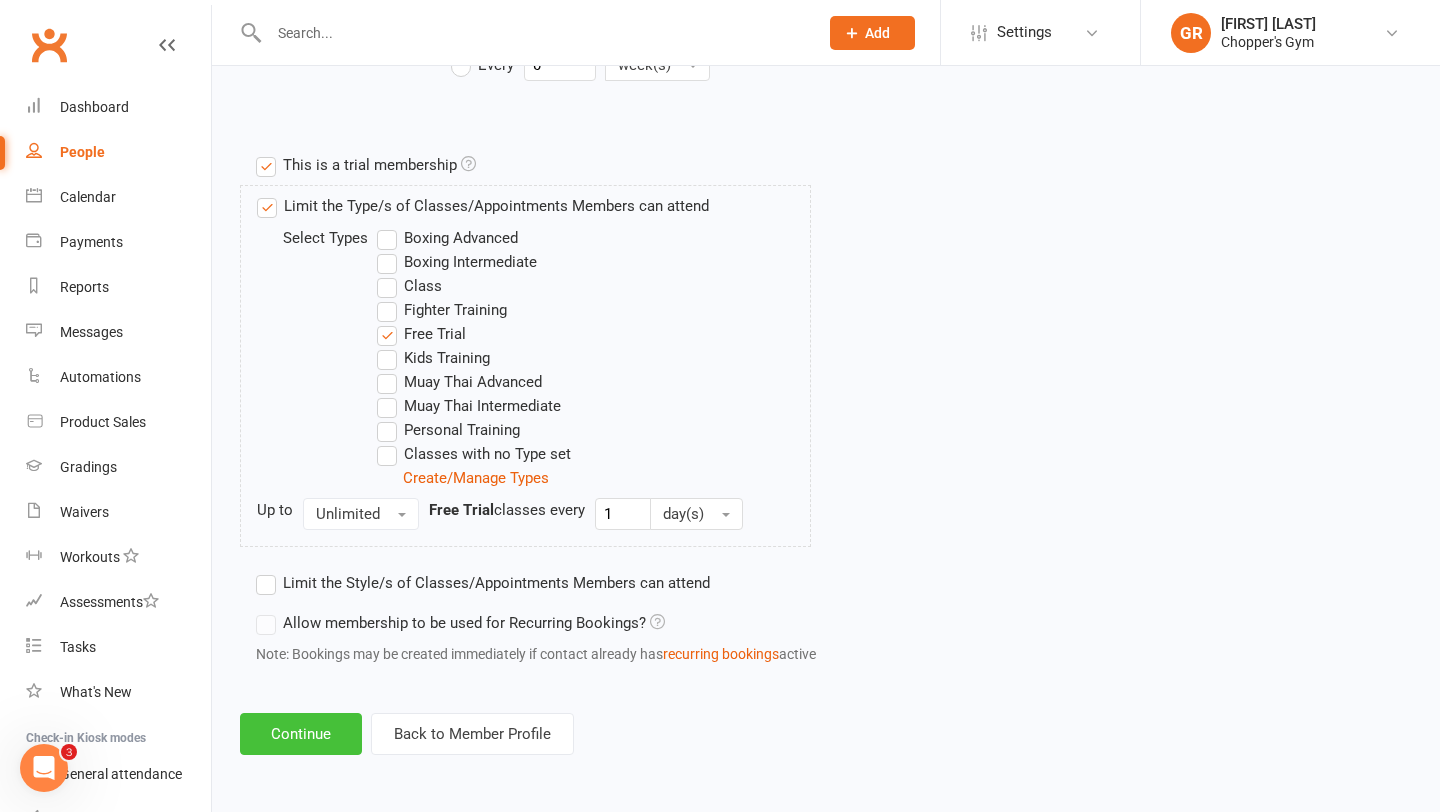 click on "Continue" at bounding box center [301, 734] 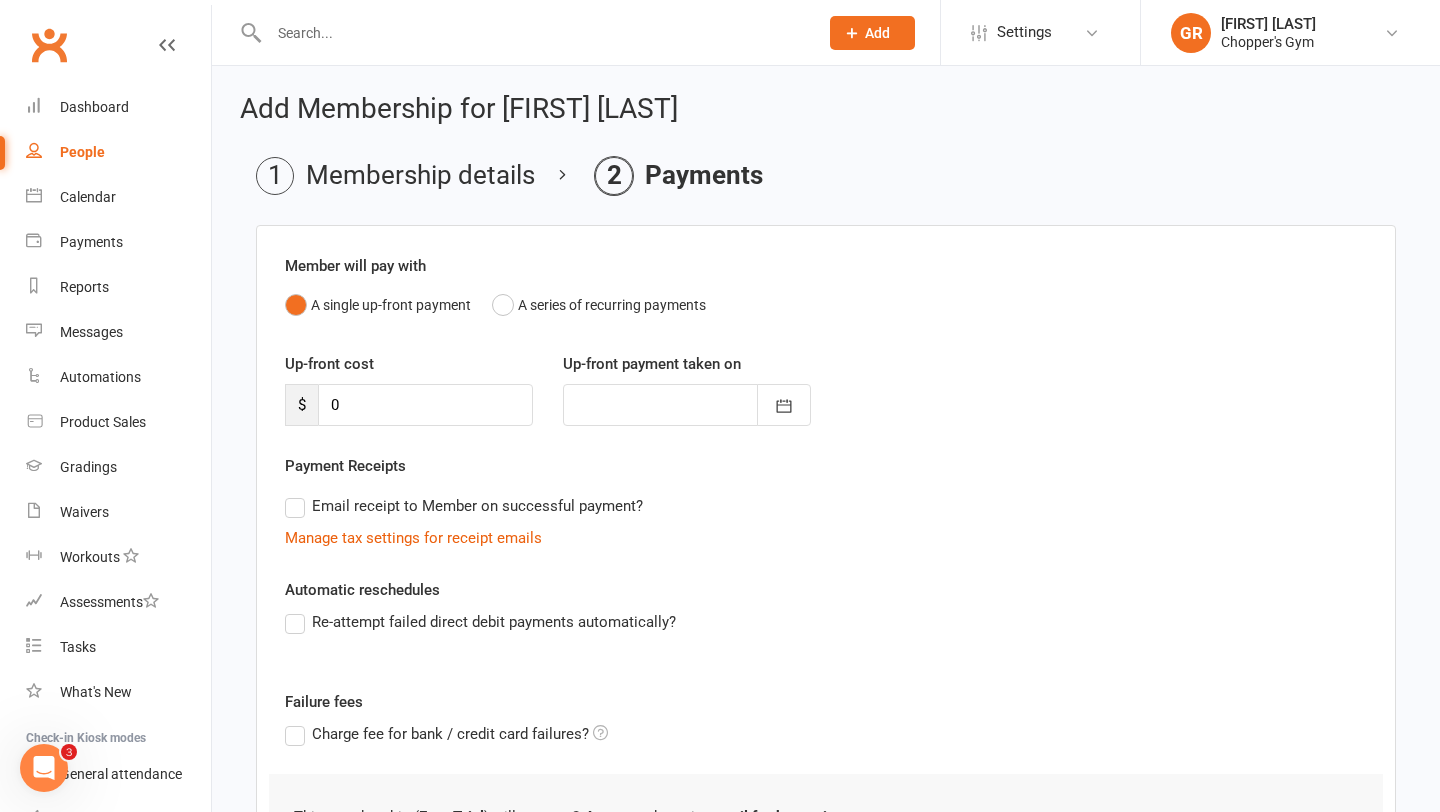 scroll, scrollTop: 197, scrollLeft: 0, axis: vertical 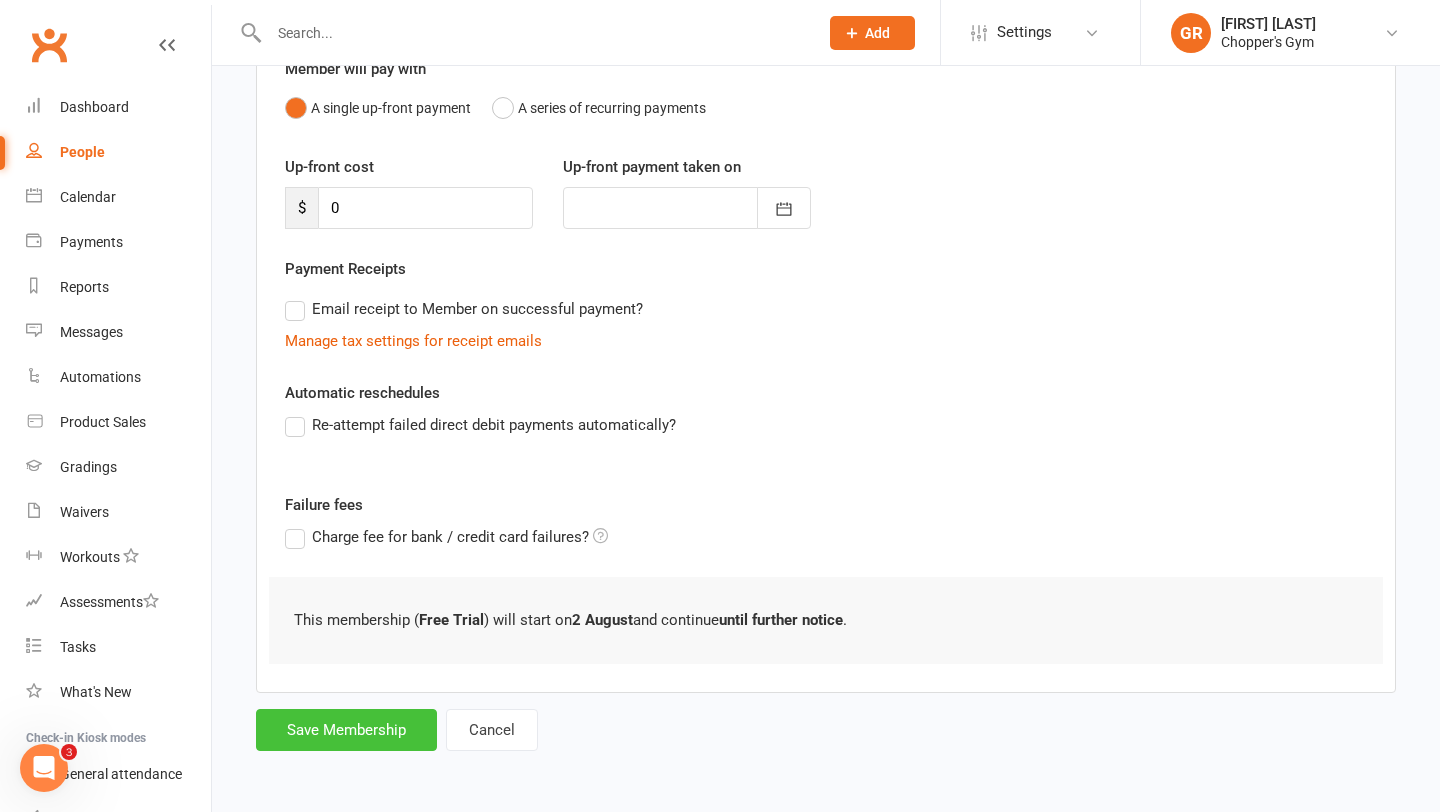 click on "Save Membership" at bounding box center [346, 730] 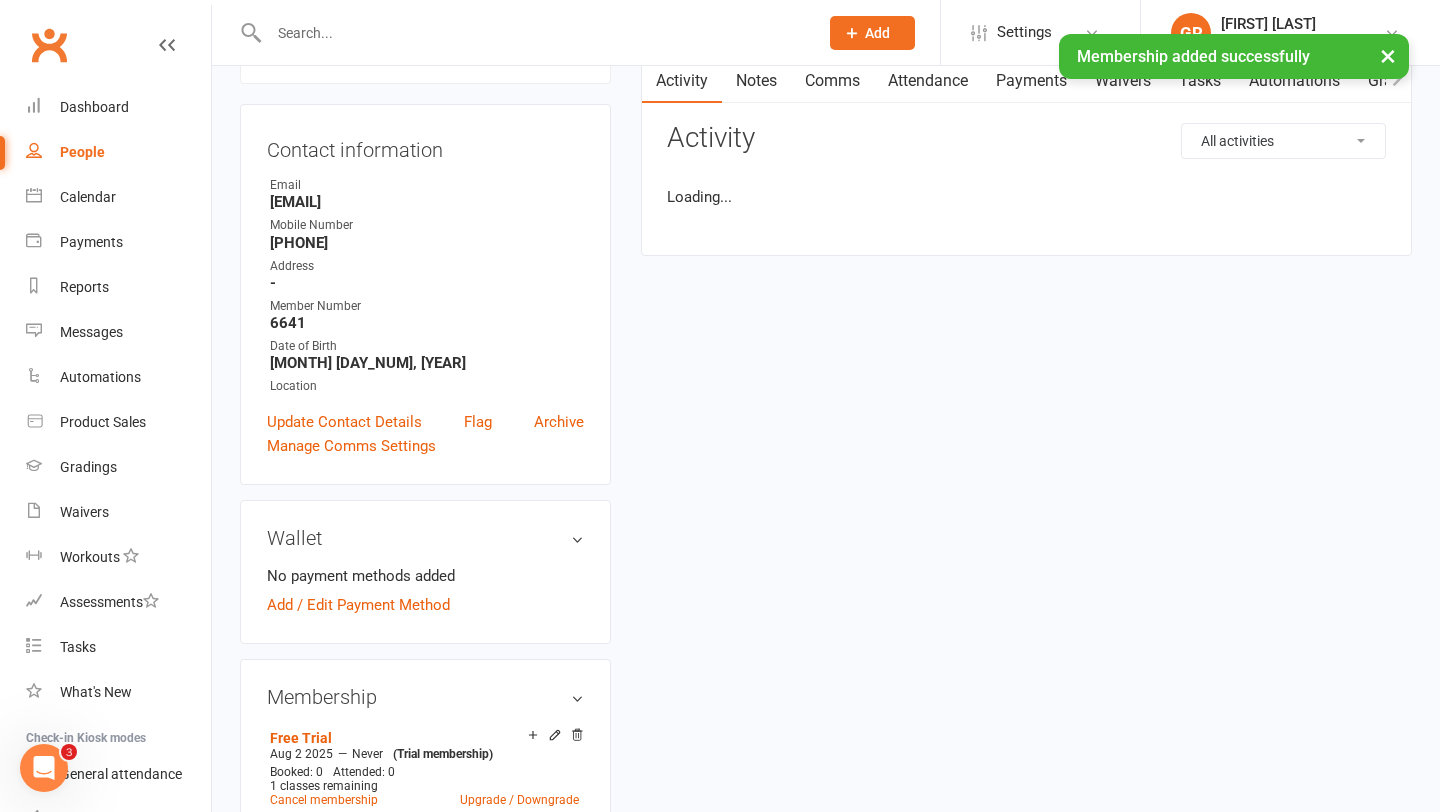 scroll, scrollTop: 0, scrollLeft: 0, axis: both 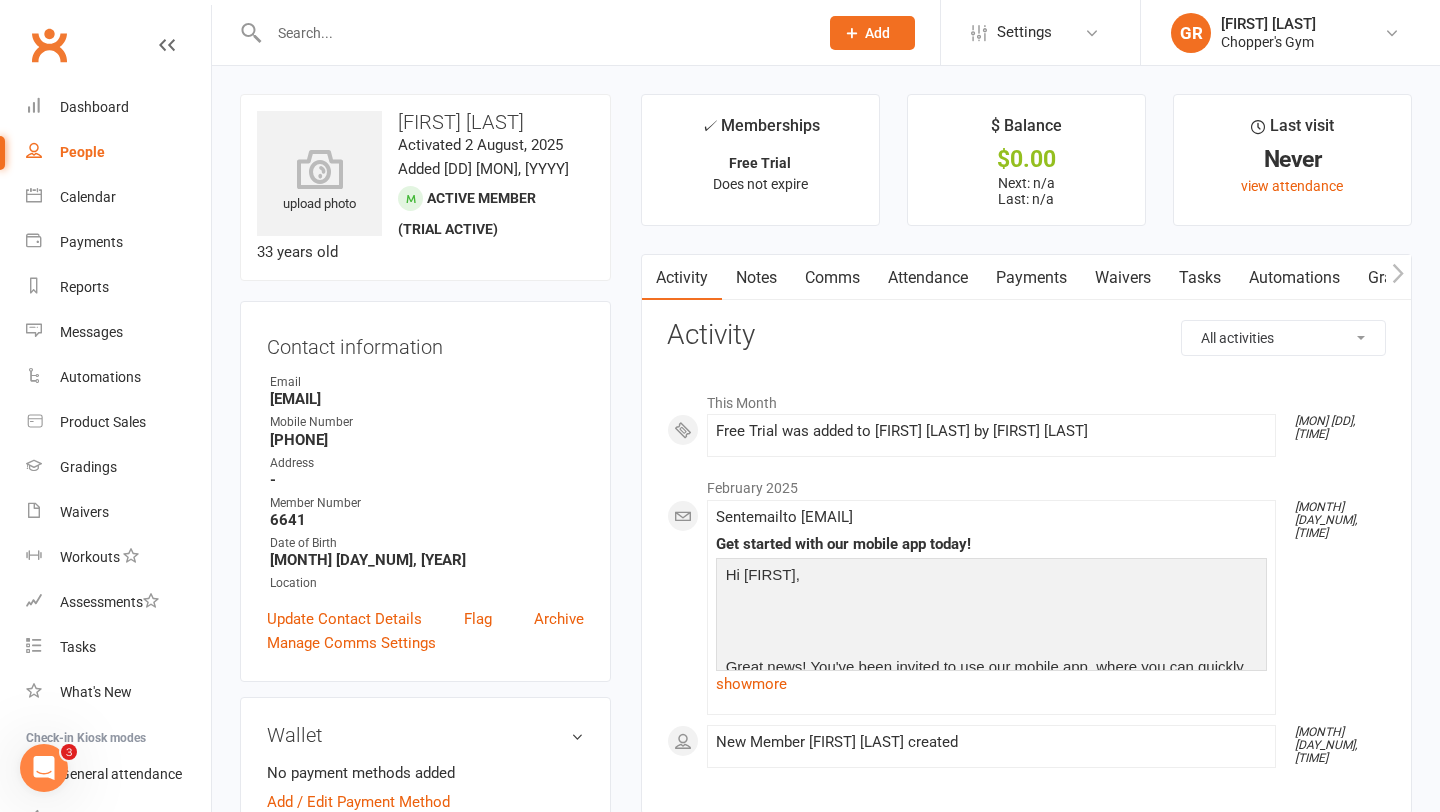 click on "Waivers" at bounding box center [1123, 278] 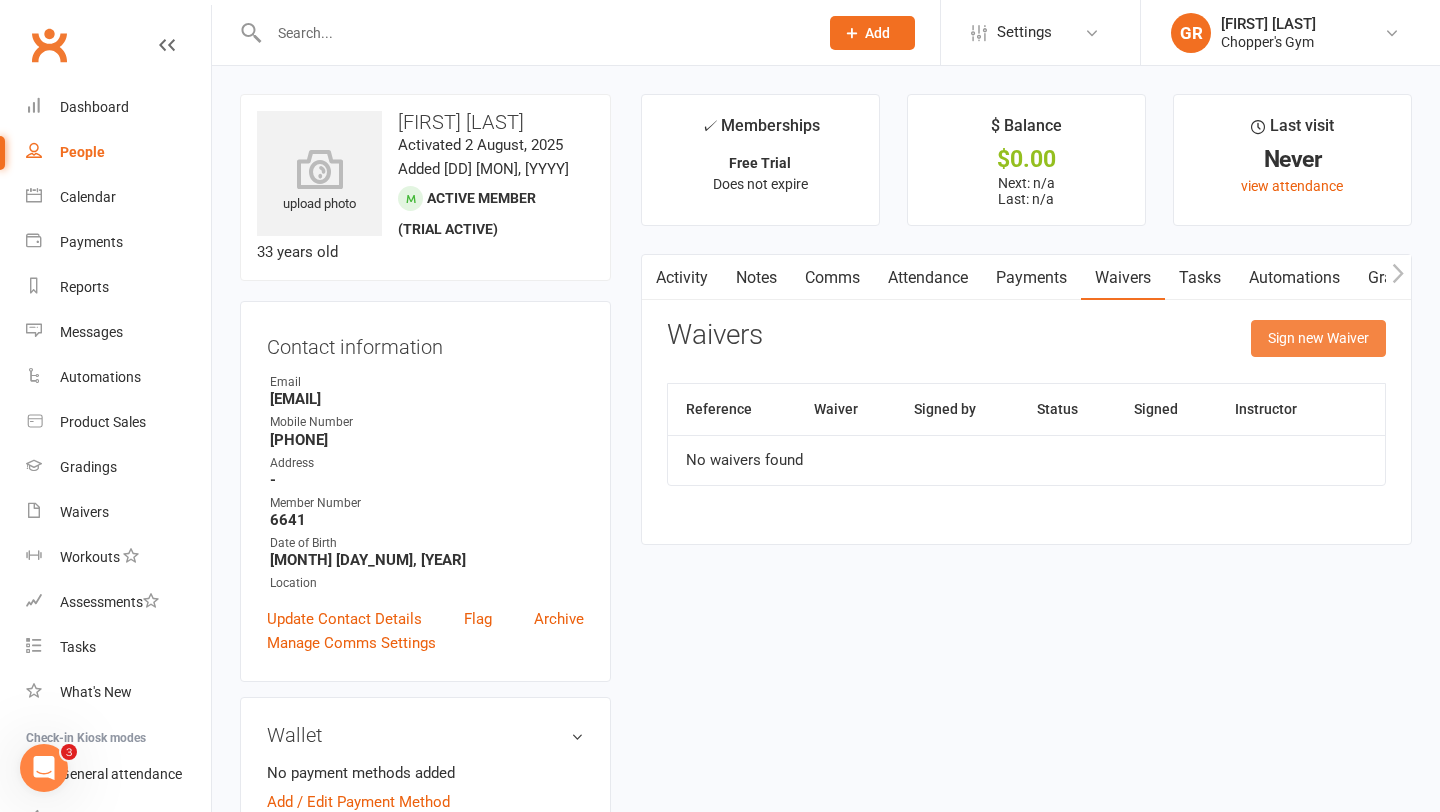 click on "Sign new Waiver" at bounding box center (1318, 338) 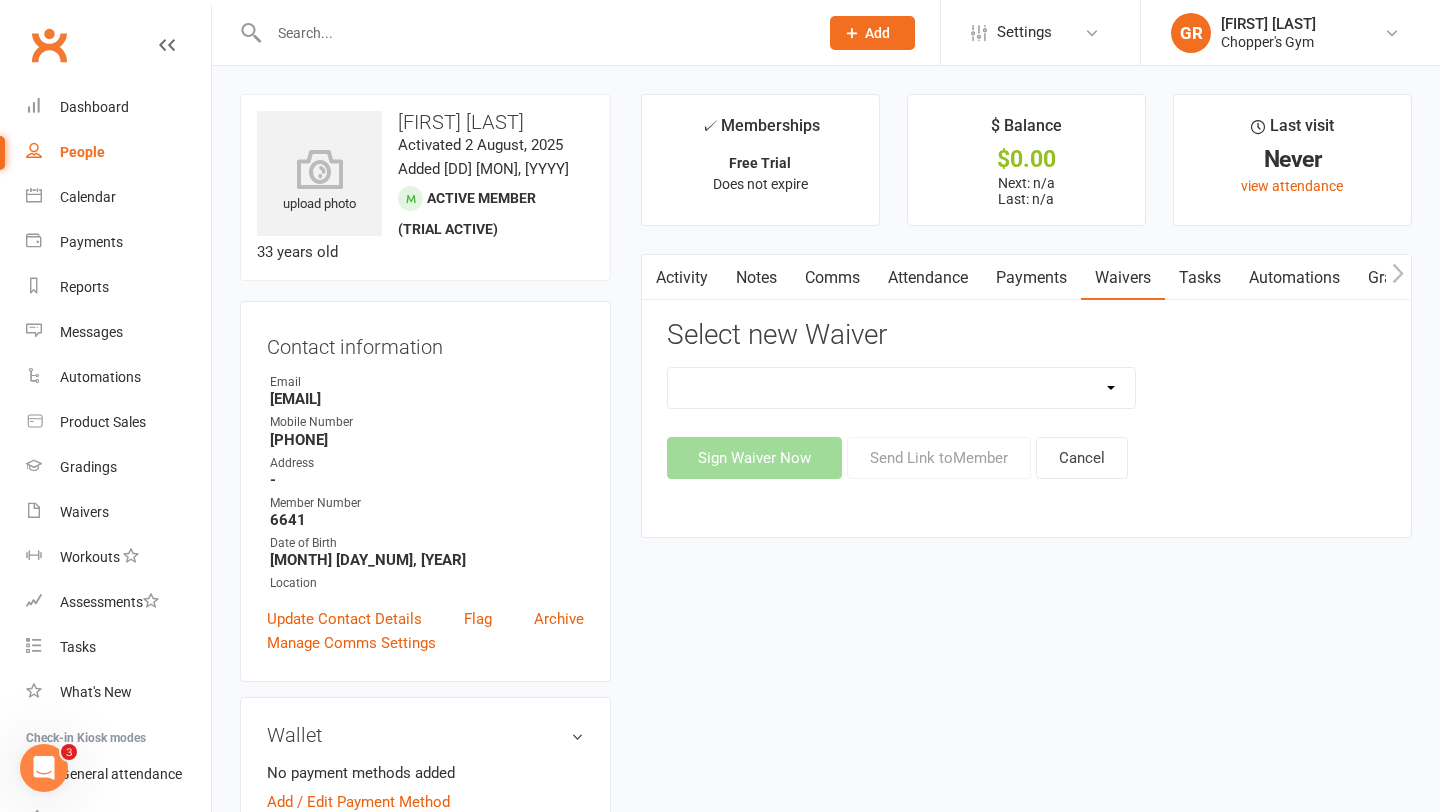 click on "12mth Up Front Membership Agreement Chopper's Gym Liability Waiver Chopper's Gym Membership System Transfer Membership Agreement" at bounding box center (902, 388) 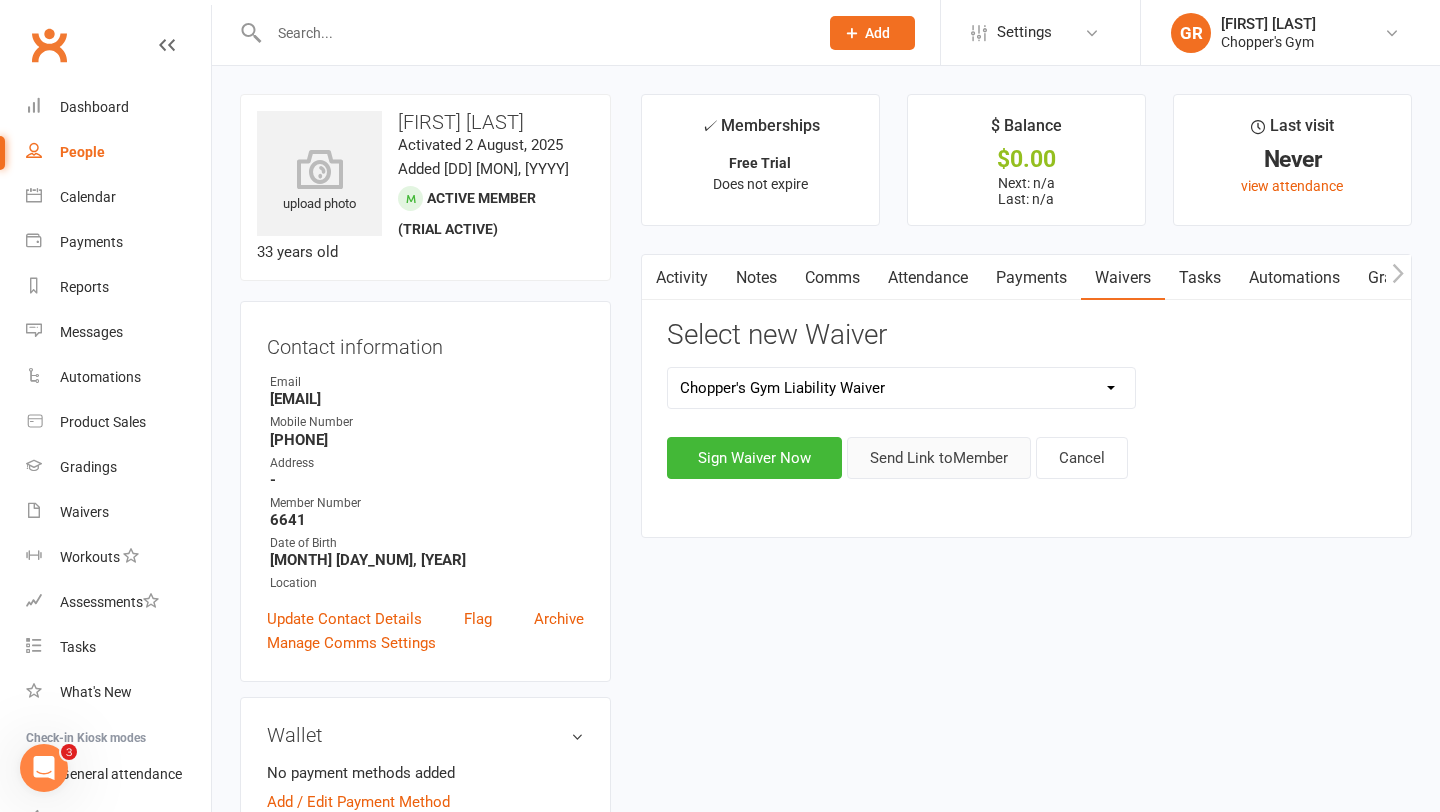 click on "Send Link to  Member" at bounding box center (939, 458) 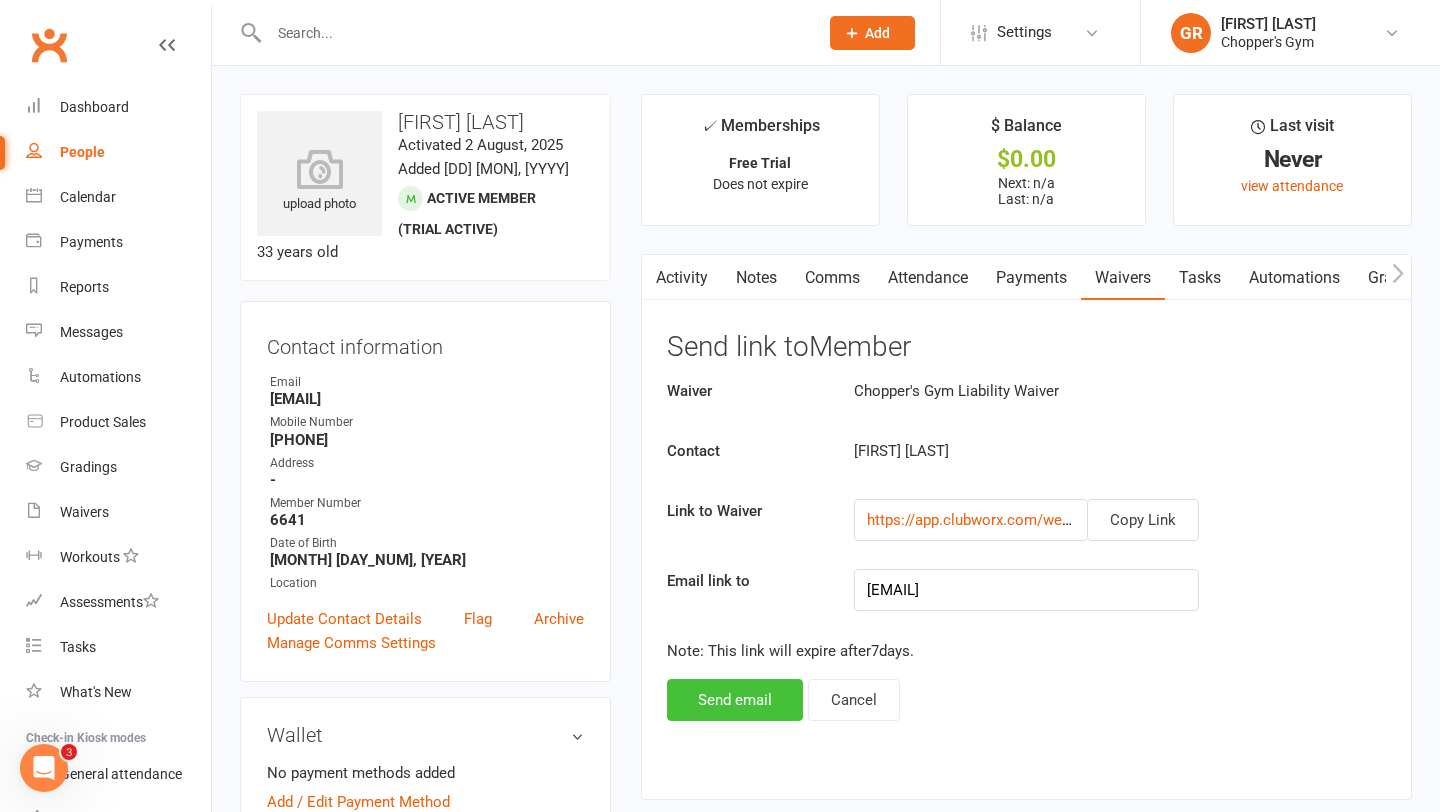 click on "Send email" at bounding box center (735, 700) 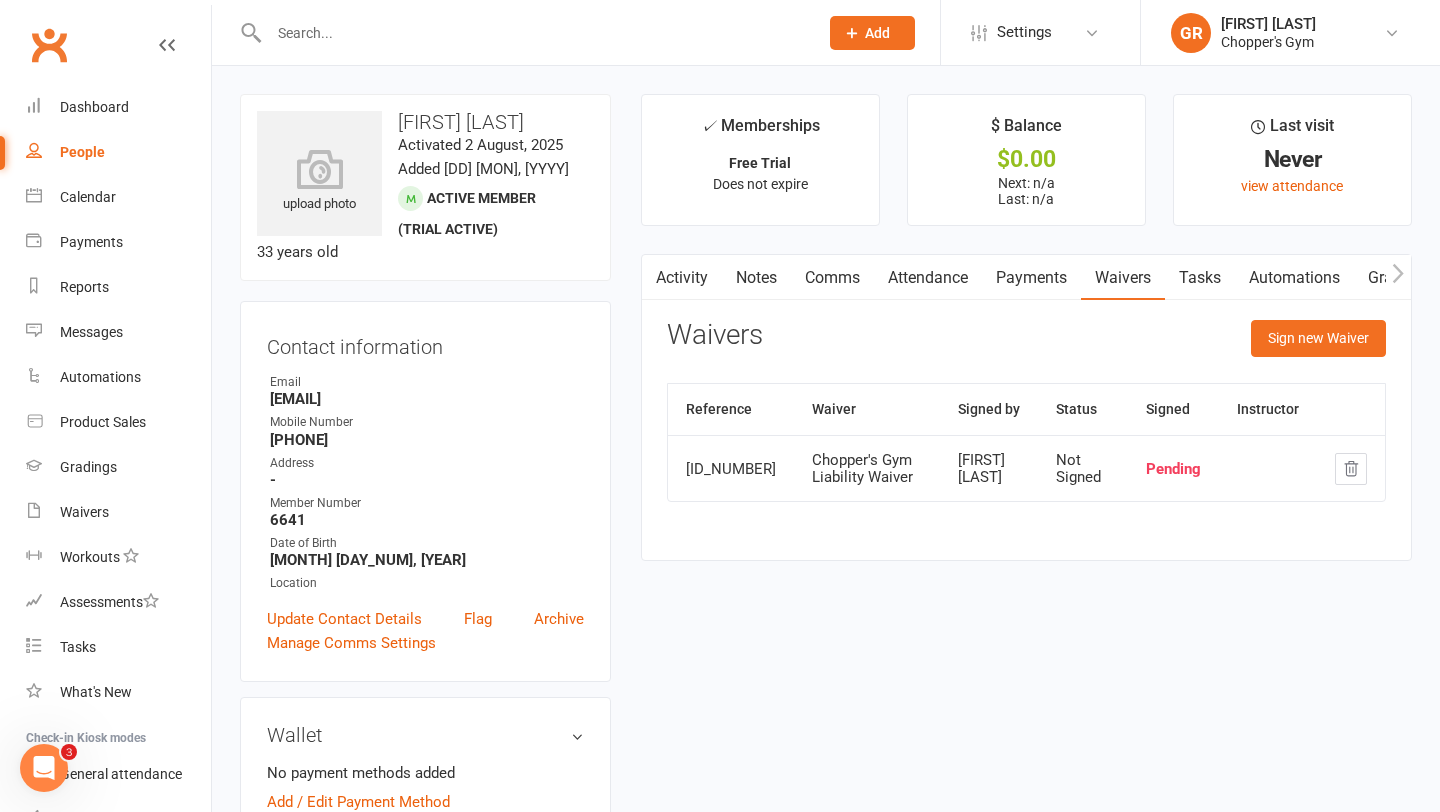 click on "Attendance" at bounding box center [928, 278] 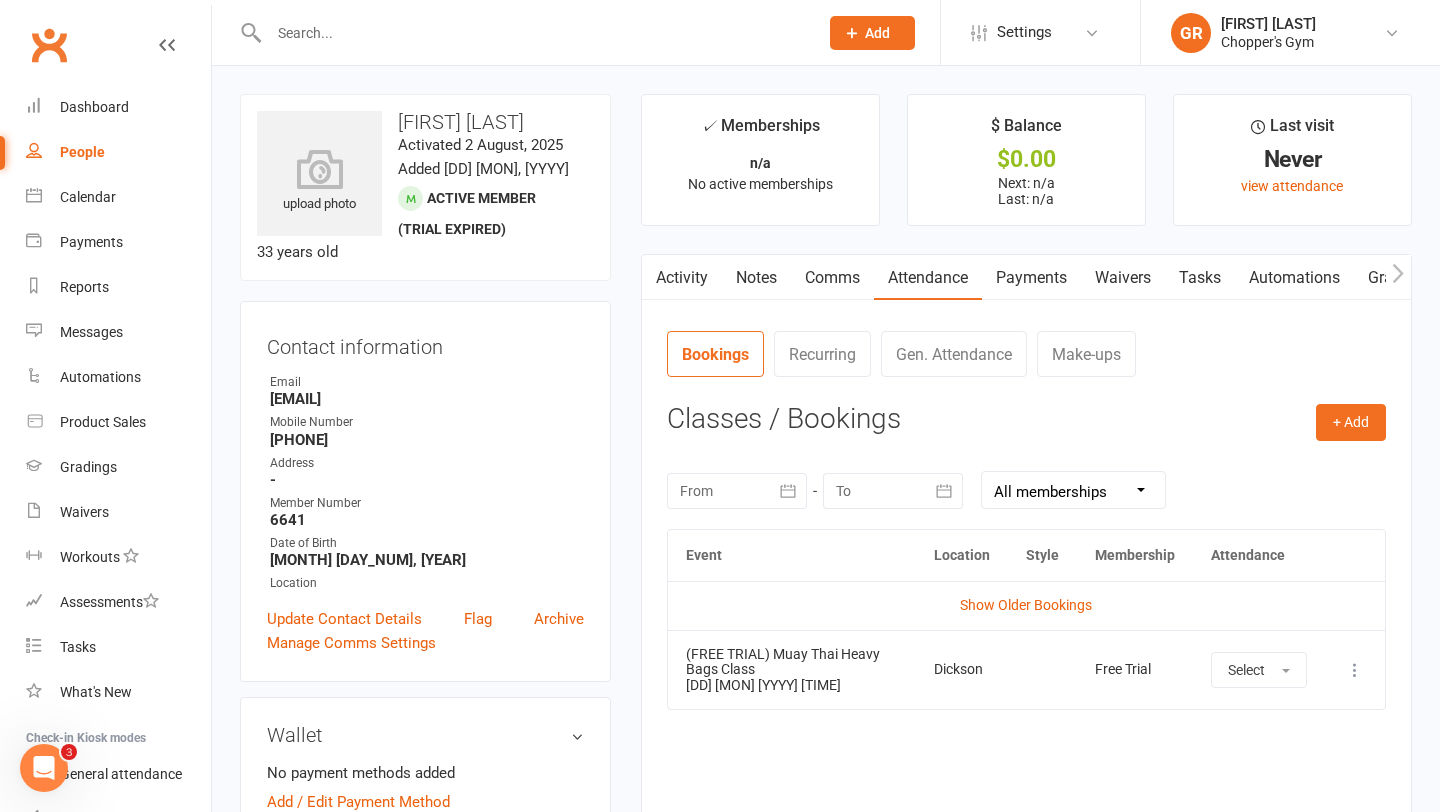 click at bounding box center (533, 33) 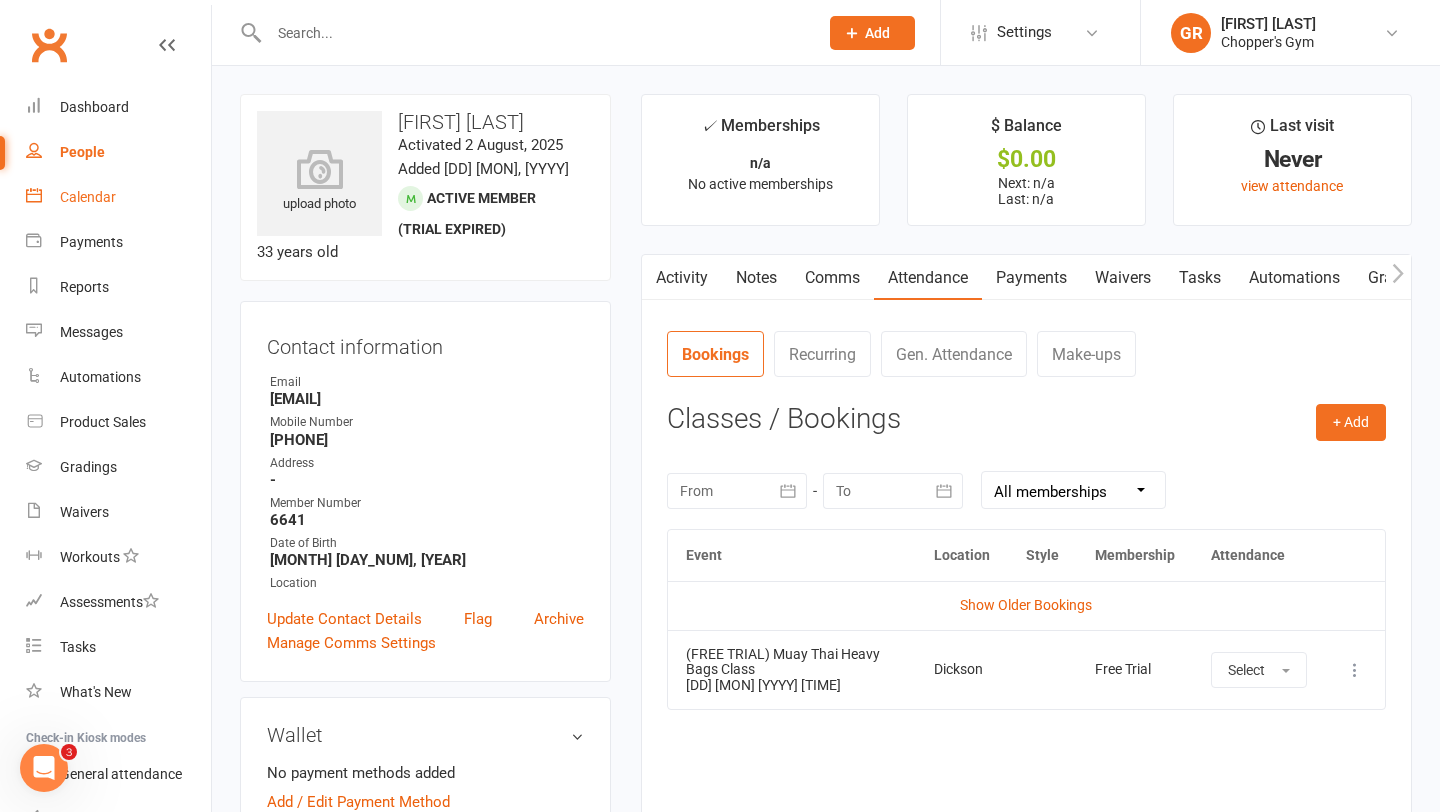 click on "Calendar" at bounding box center (118, 197) 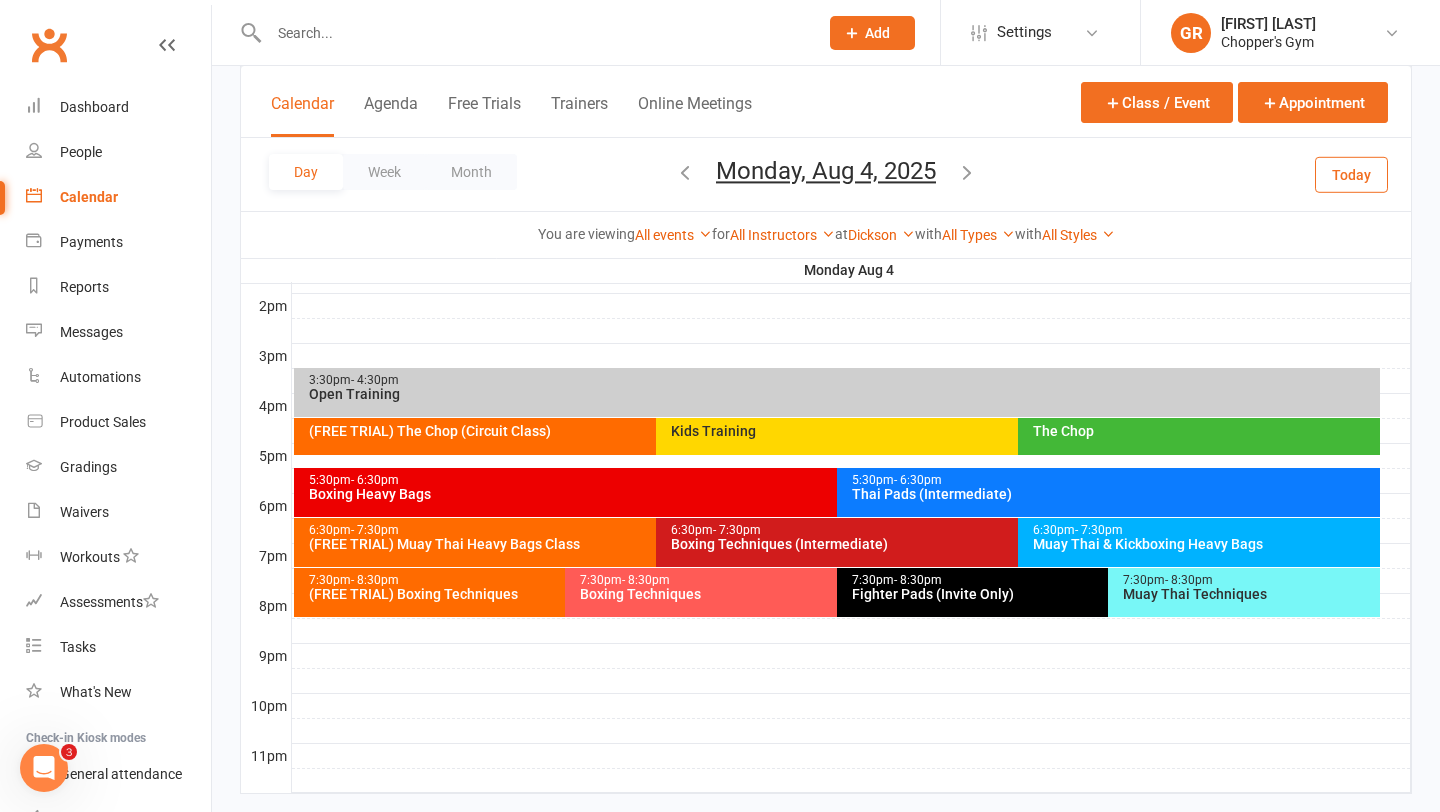 scroll, scrollTop: 852, scrollLeft: 0, axis: vertical 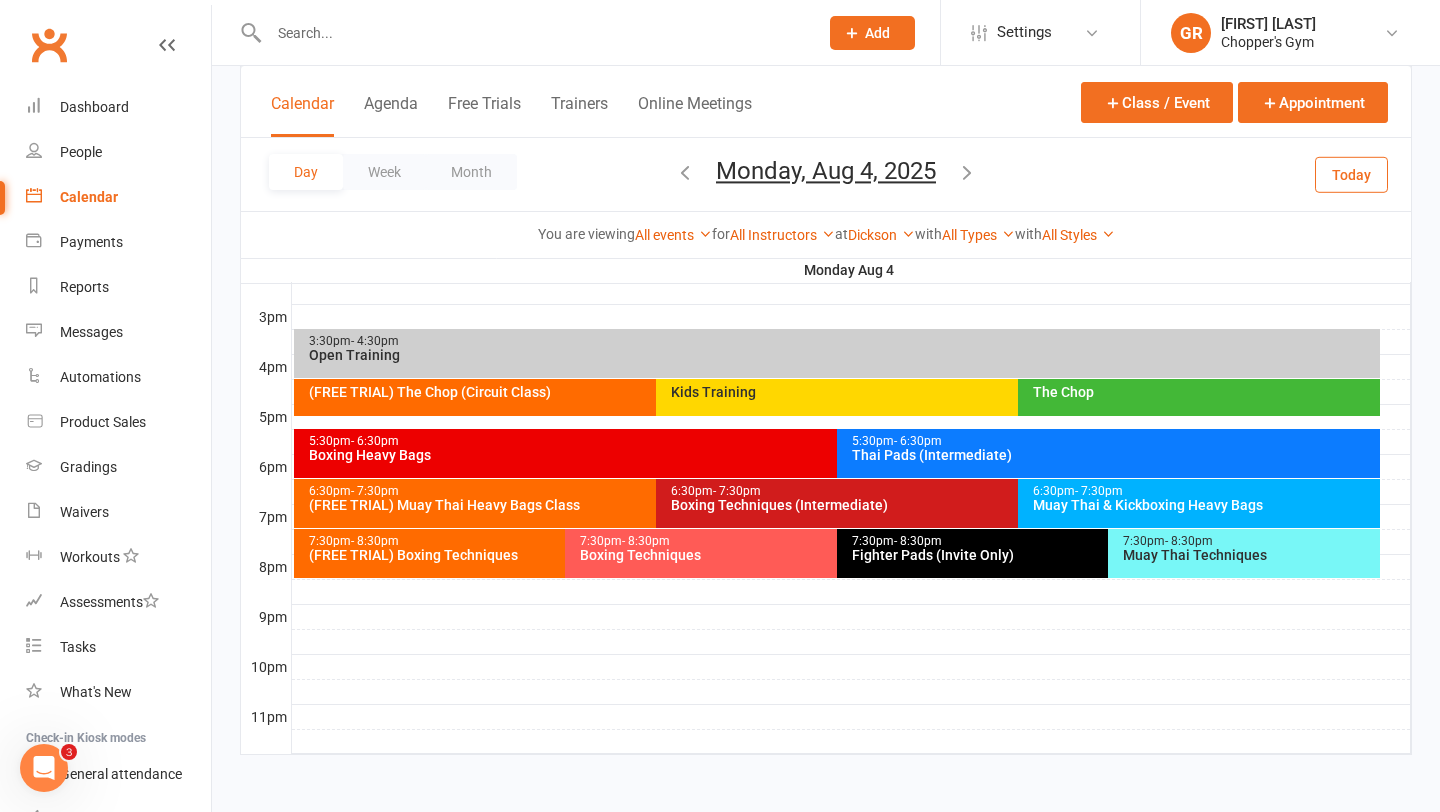 click at bounding box center (685, 174) 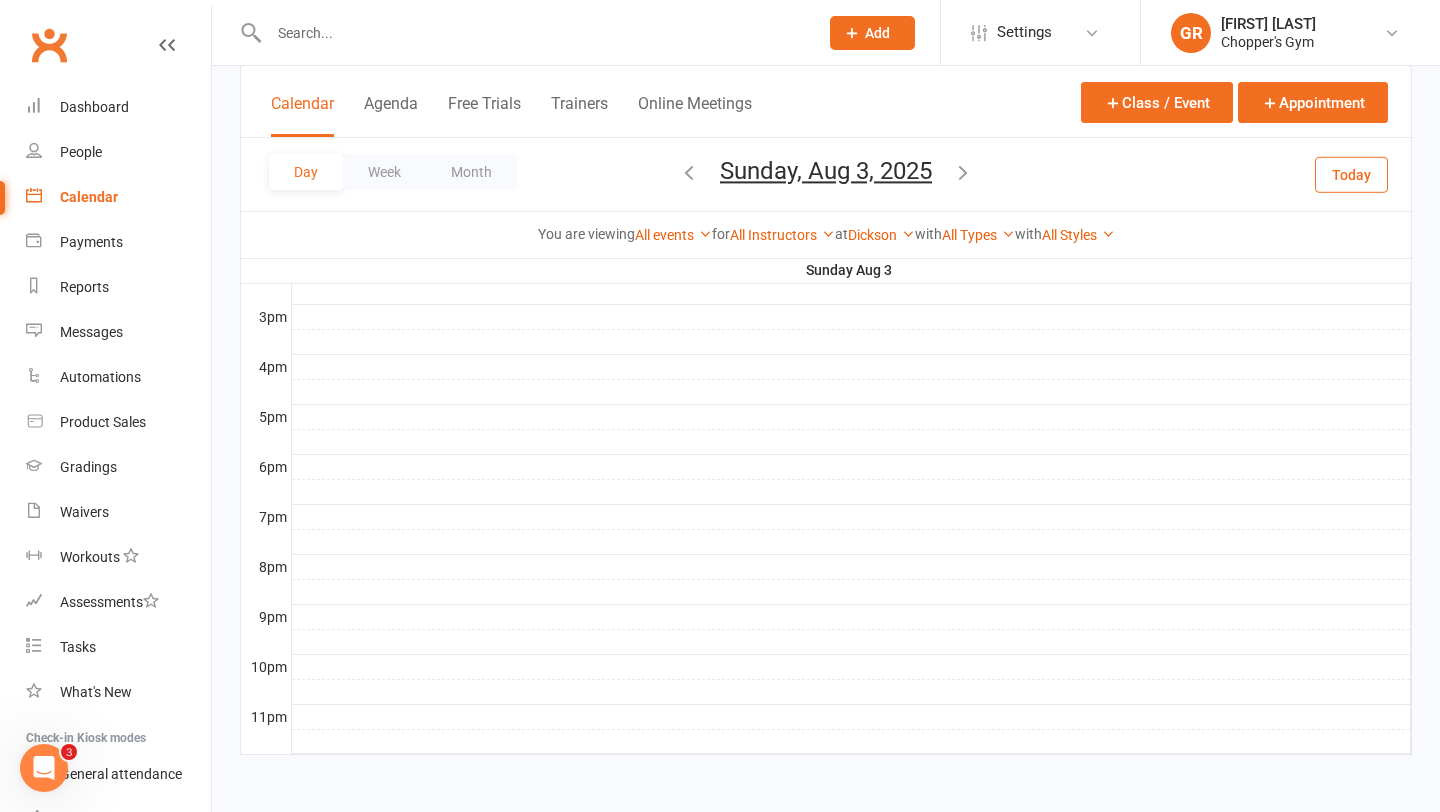 click at bounding box center (689, 174) 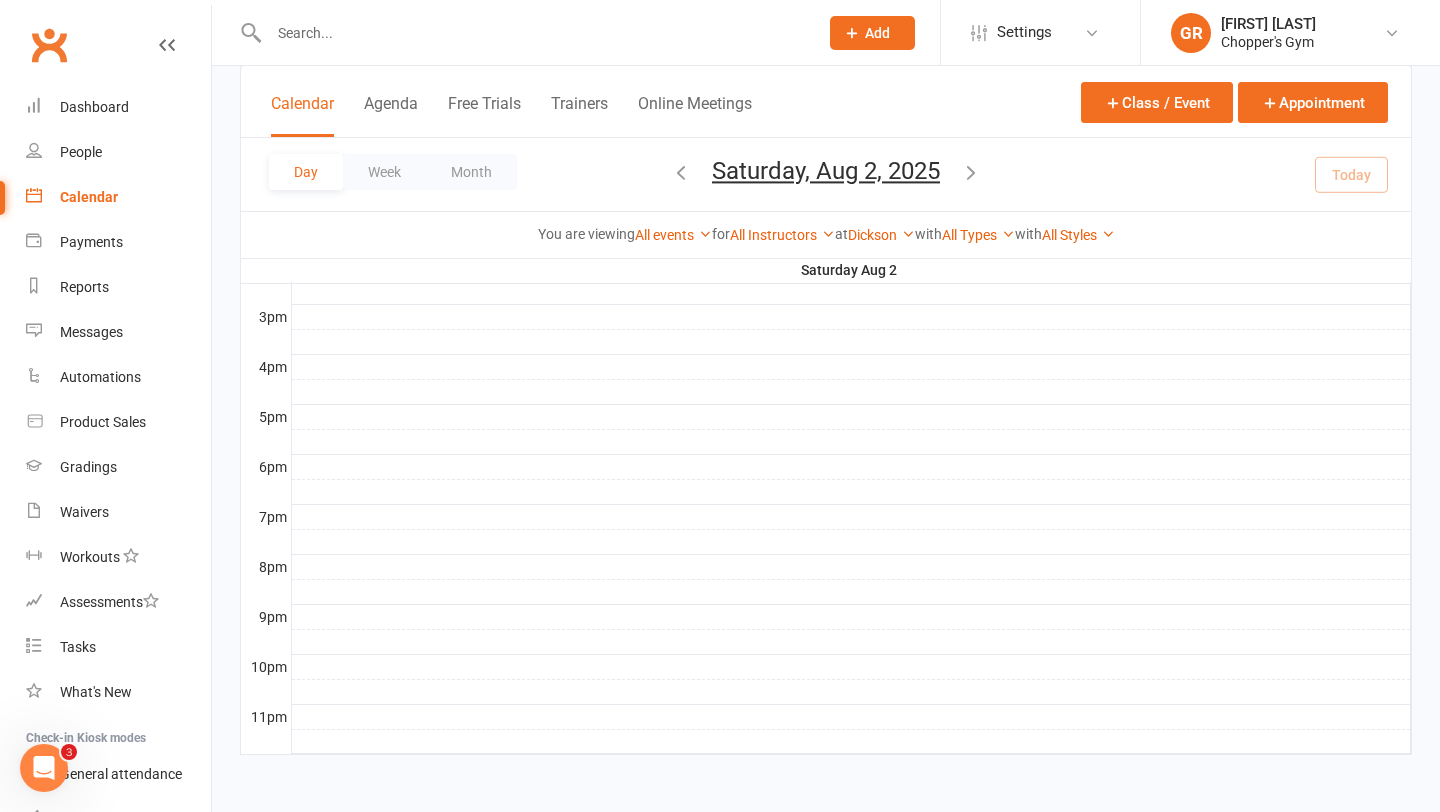 click at bounding box center (681, 174) 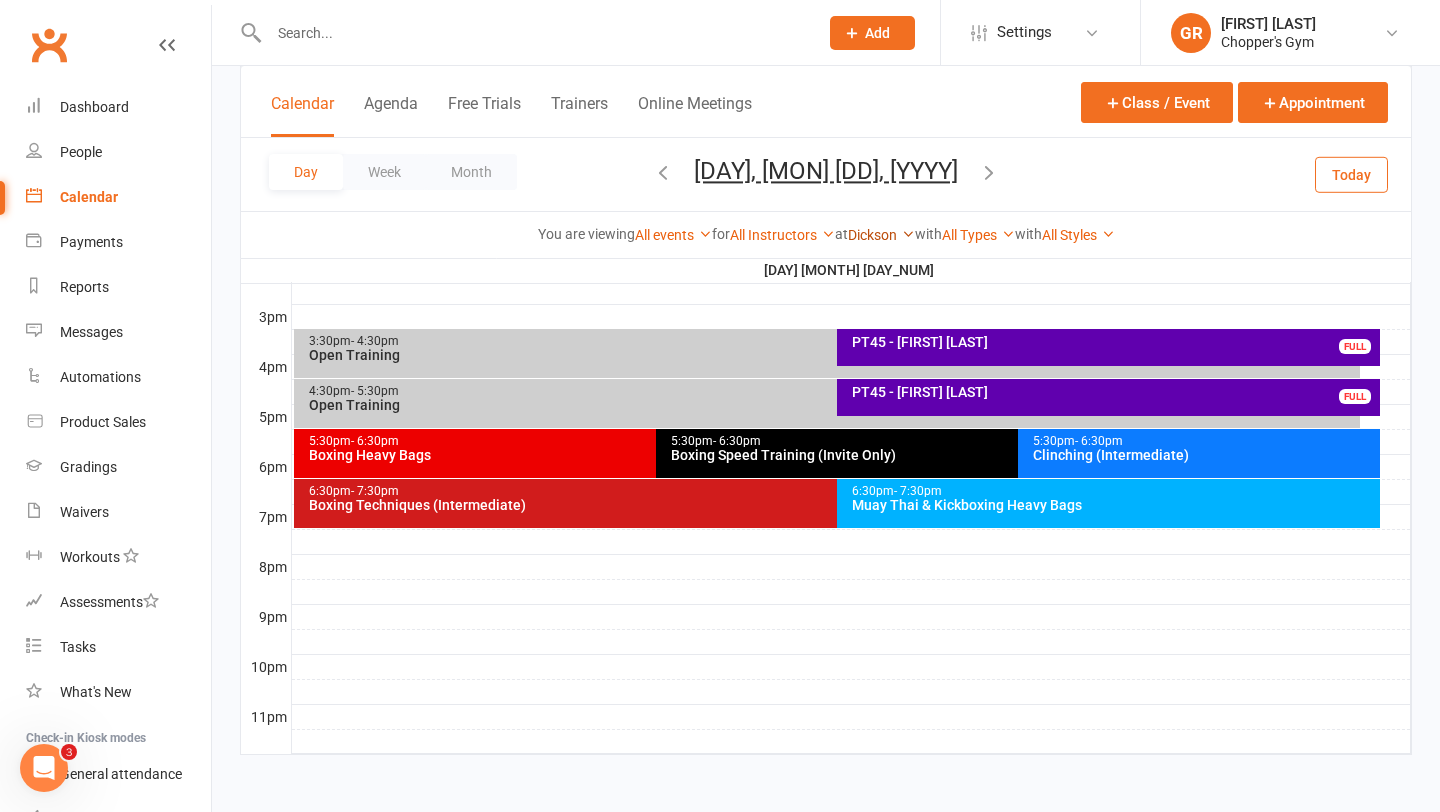 click on "Dickson" at bounding box center [881, 235] 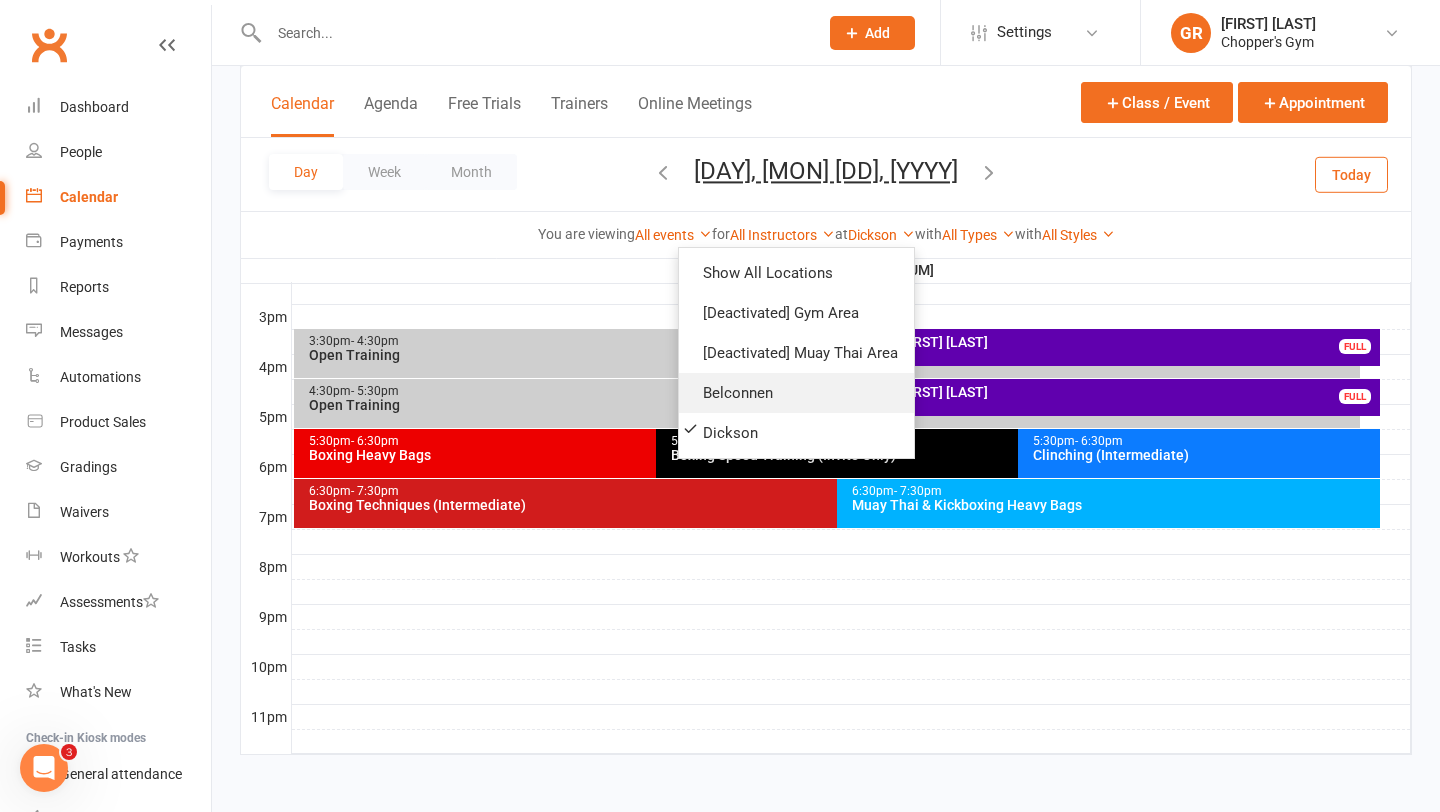 click on "Belconnen" at bounding box center (796, 393) 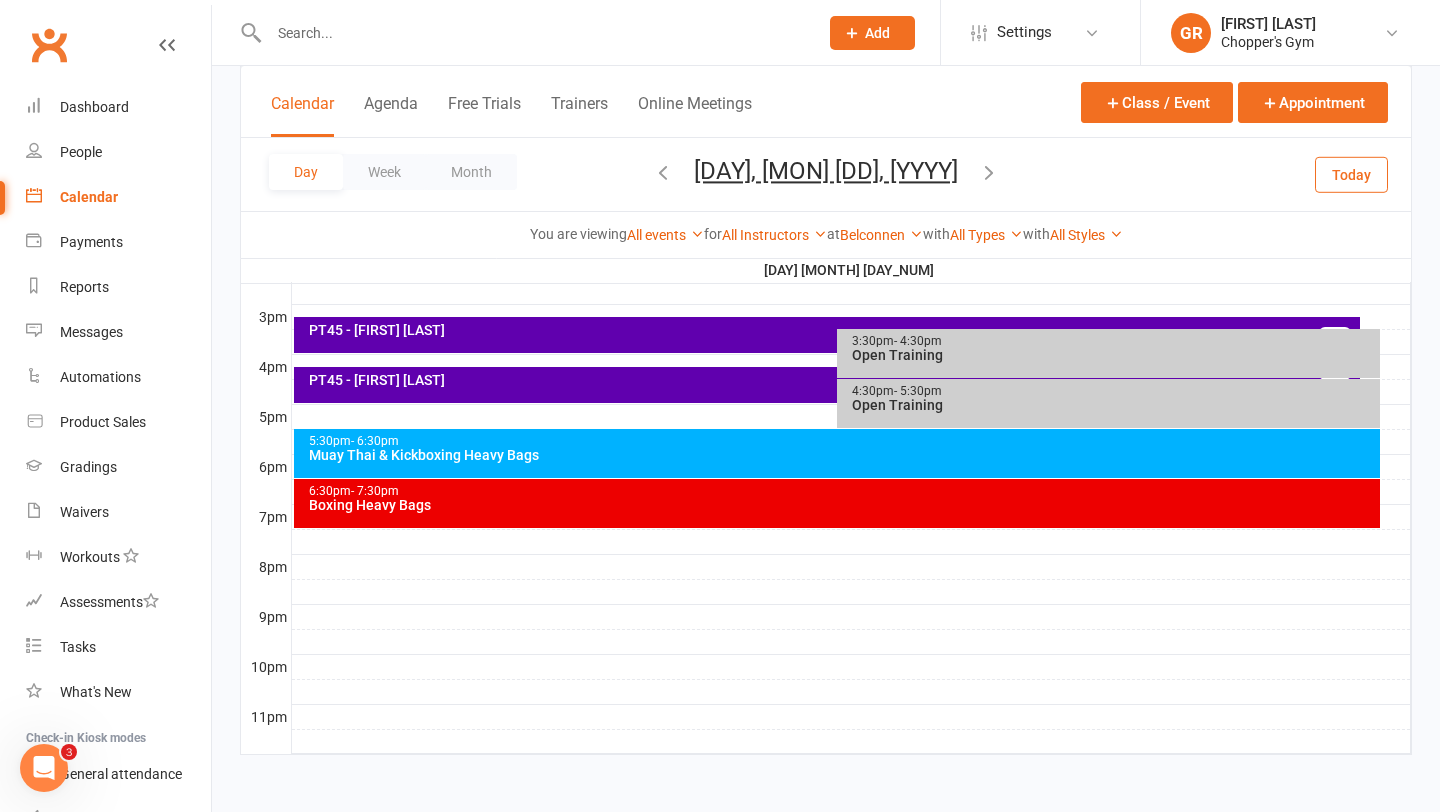 click on "5:30pm  - 6:30pm Muay Thai & Kickboxing Heavy Bags" at bounding box center (837, 453) 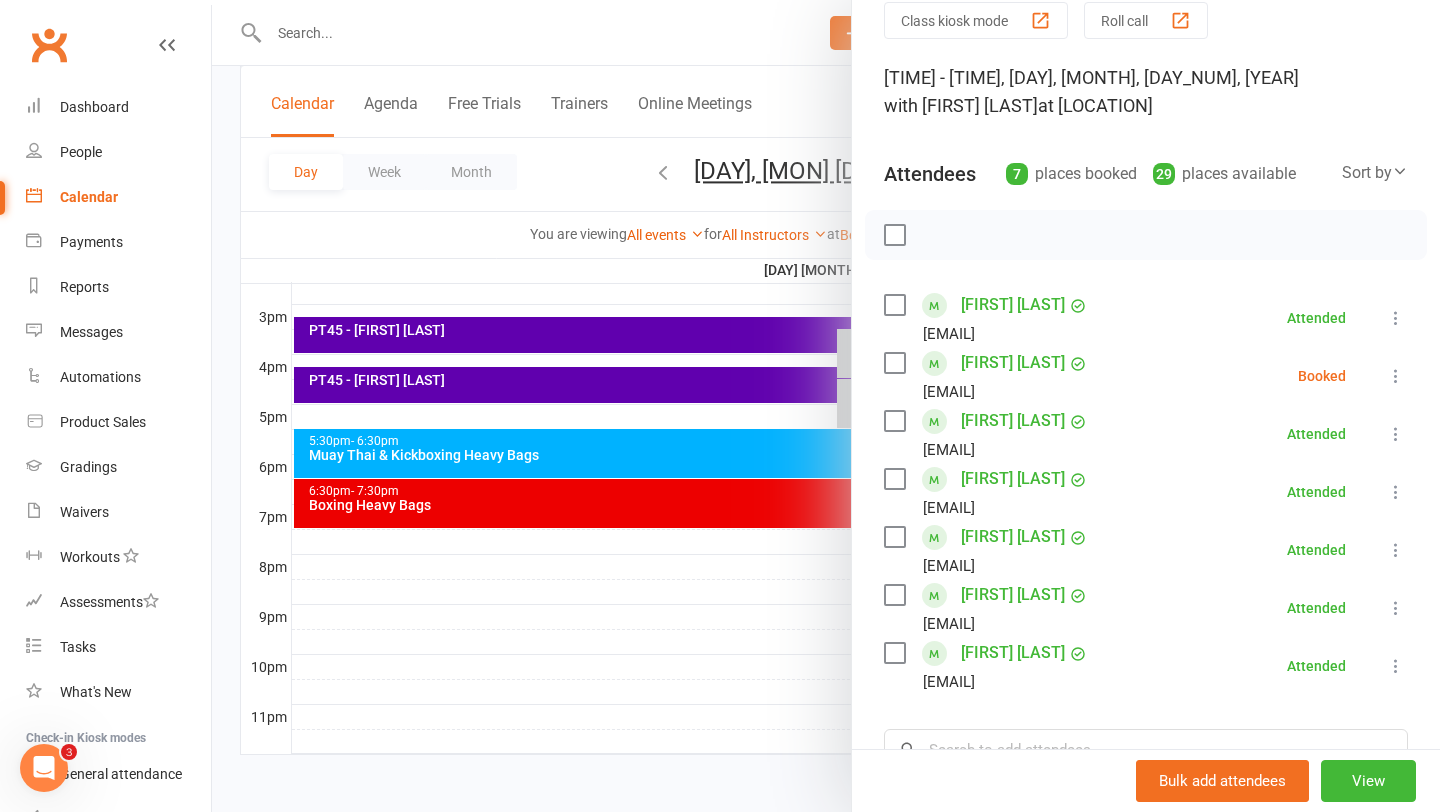 scroll, scrollTop: 119, scrollLeft: 0, axis: vertical 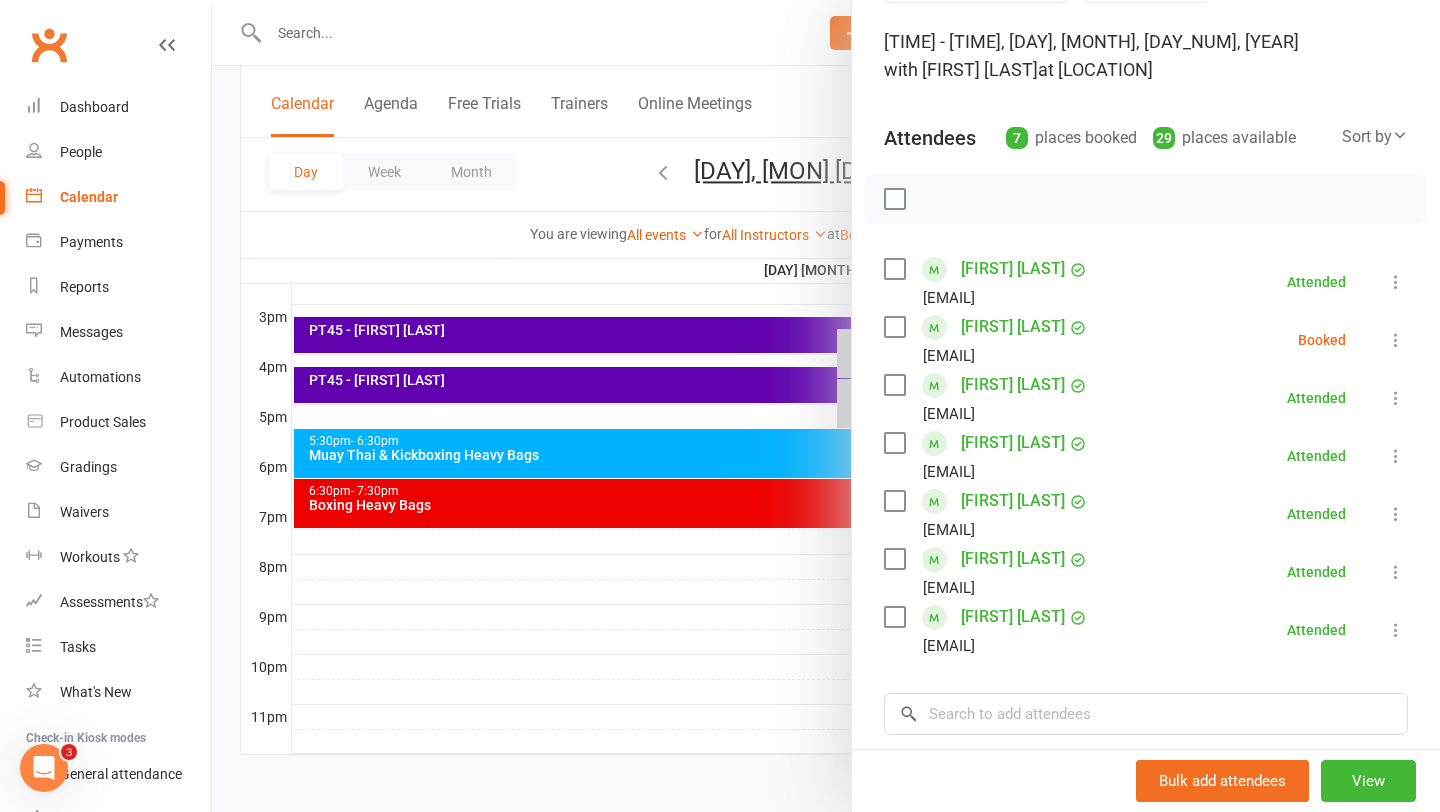 click at bounding box center (826, 406) 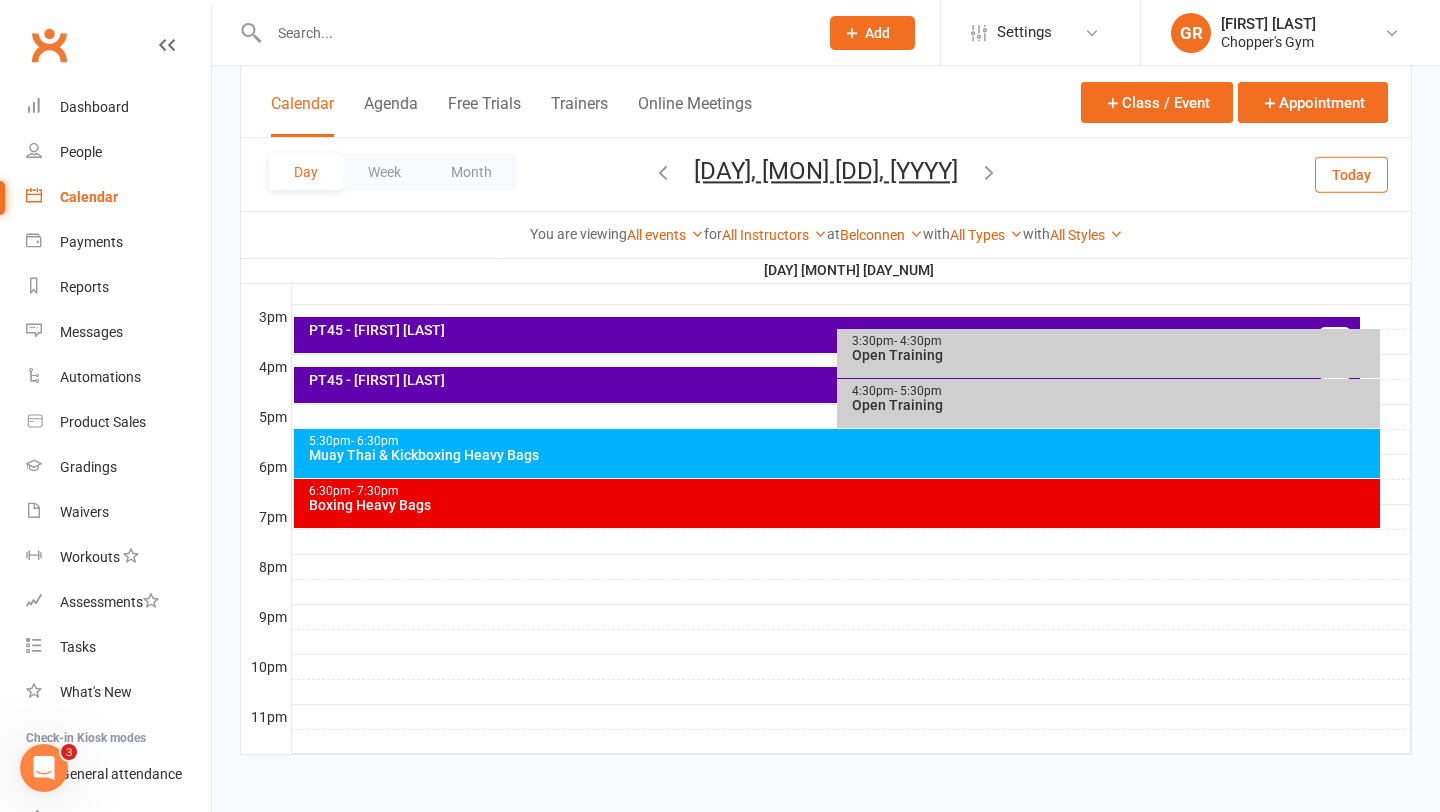 click on "6:30pm  - 7:30pm" at bounding box center [842, 491] 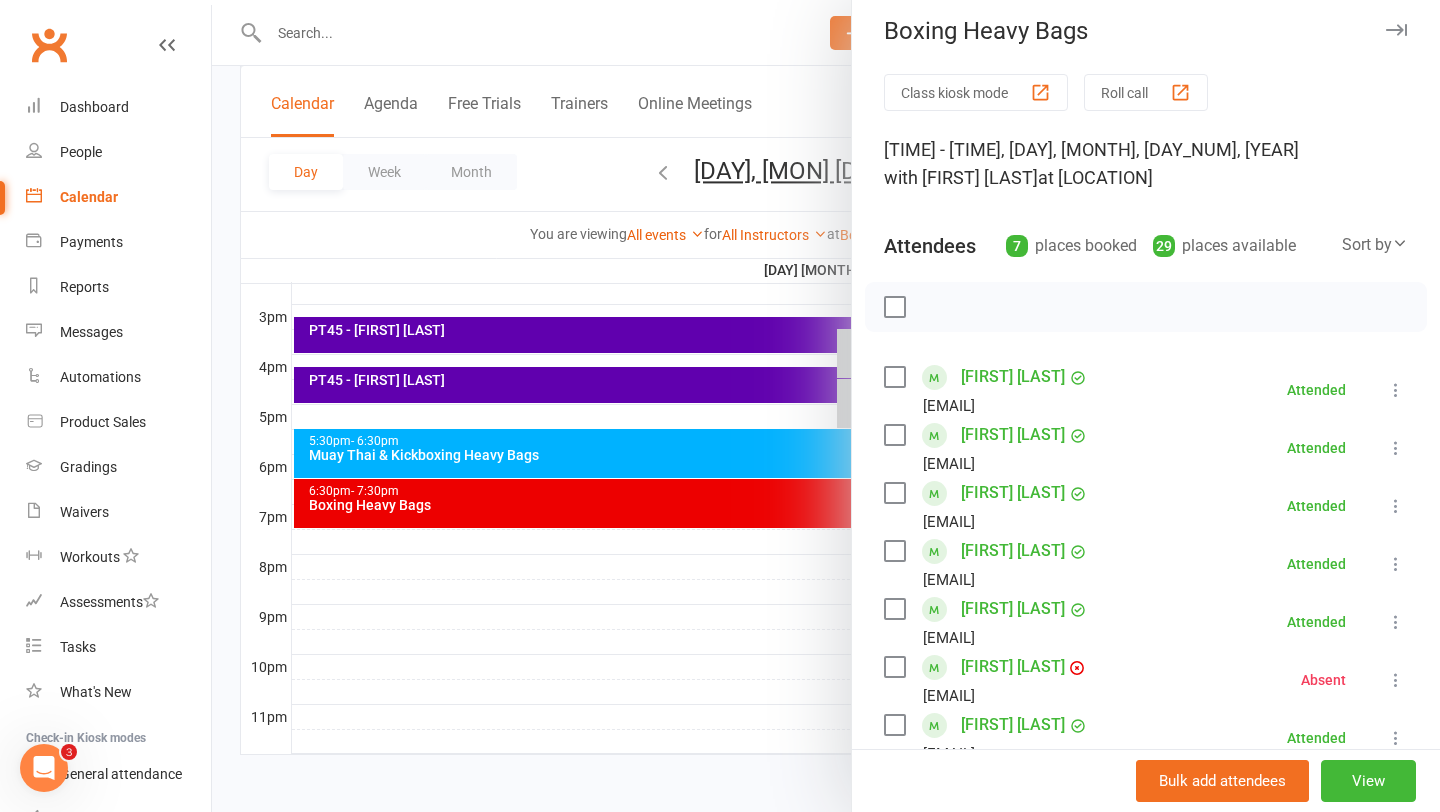 scroll, scrollTop: 14, scrollLeft: 0, axis: vertical 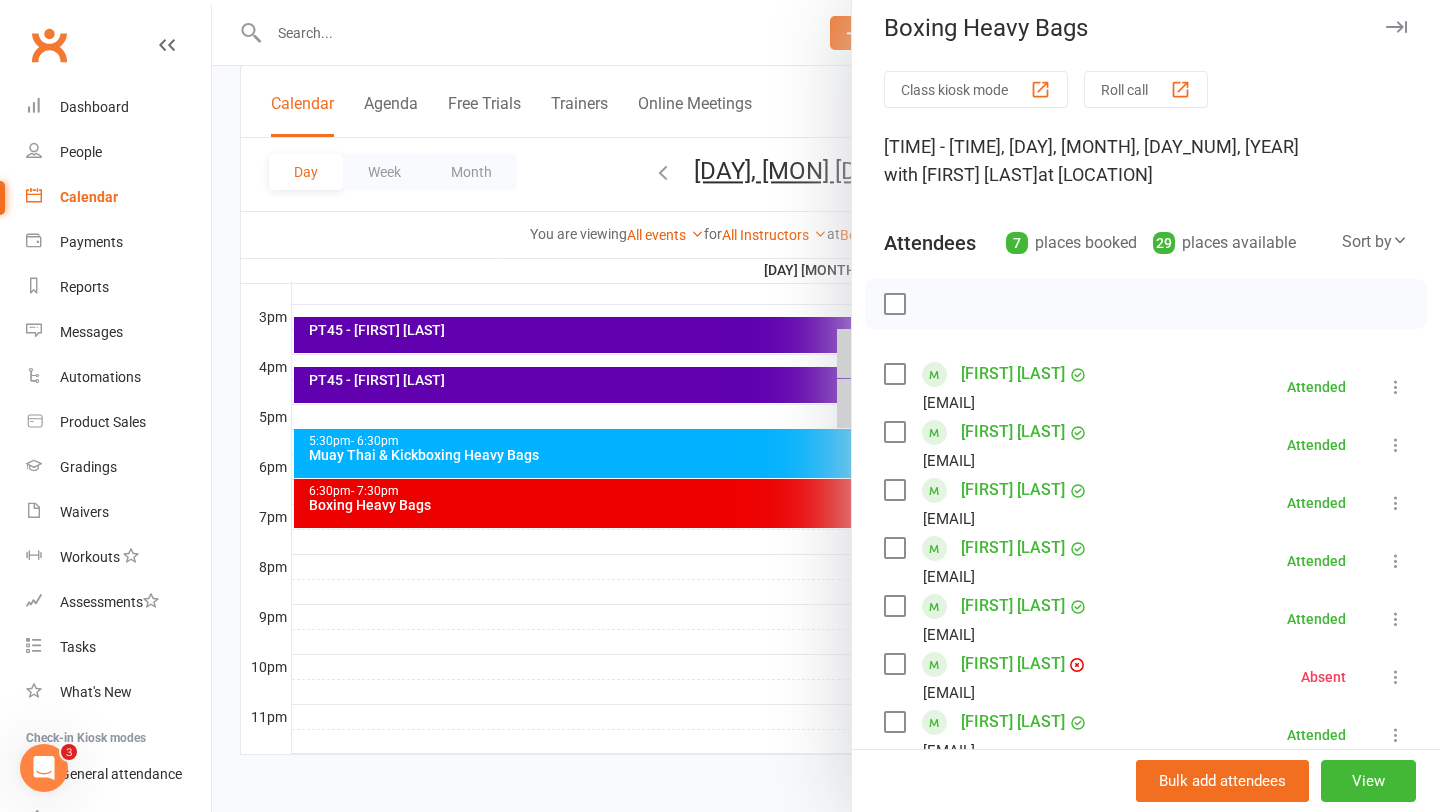 click at bounding box center [826, 406] 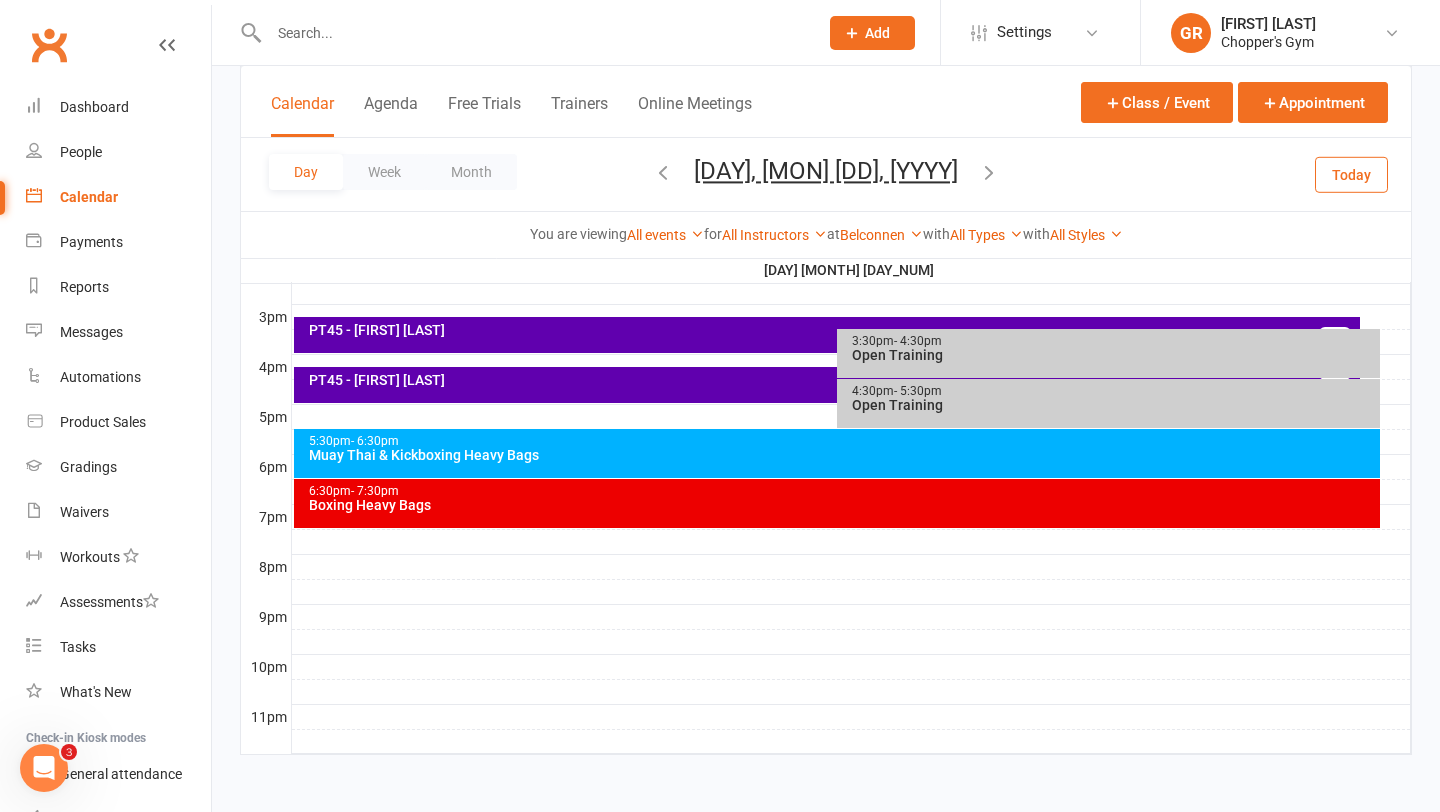 click on "Friday, Aug 1, 2025" at bounding box center [826, 171] 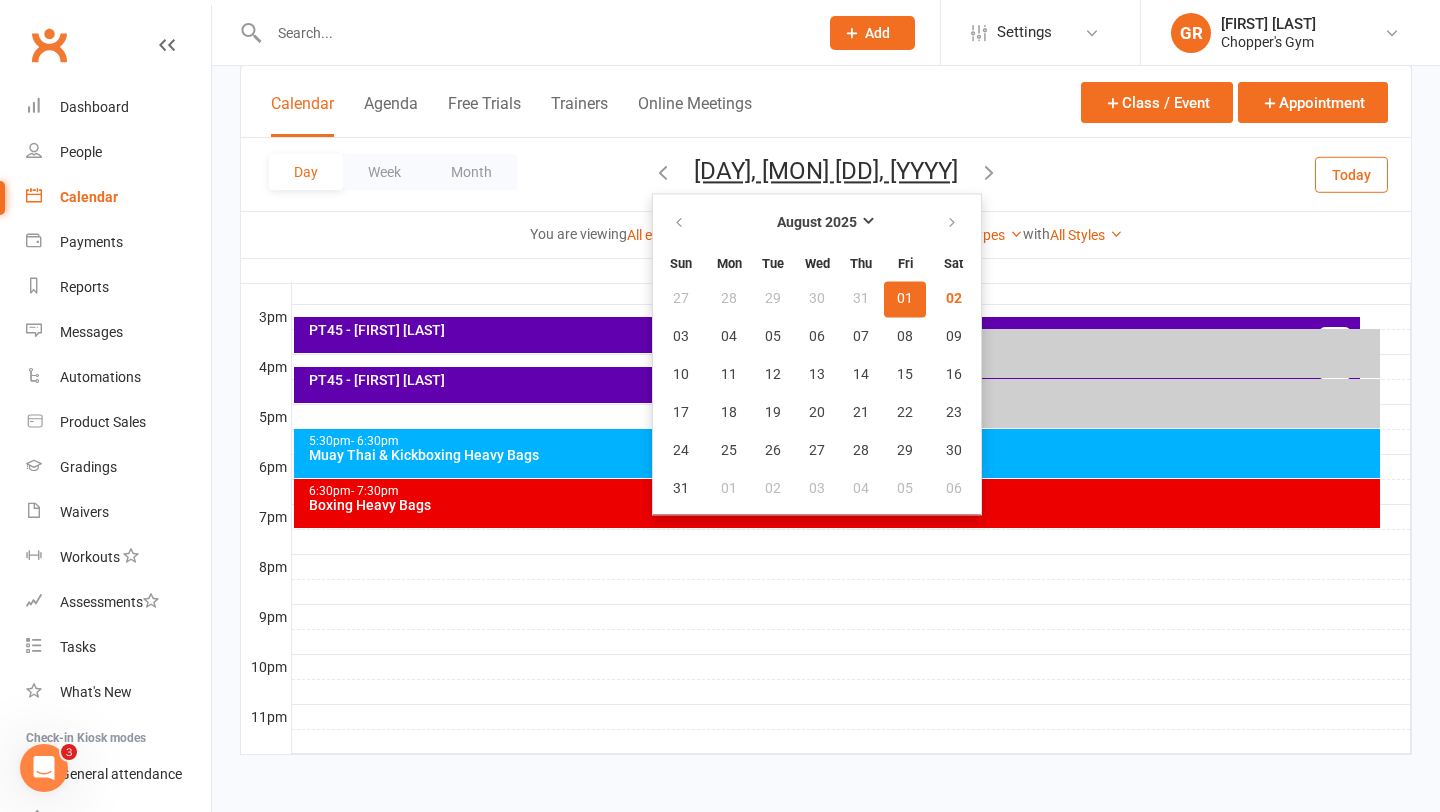 click on "Day Week Month Friday, Aug 1, 2025
August 2025
Sun Mon Tue Wed Thu Fri Sat
27
28
29
30
31
01
02
03
04
05
06
07
08
09
10
11
12
13
14
15
16
17
18
19
20
21
22
23
24
25
26
27
28
29
30
31" at bounding box center [826, 174] 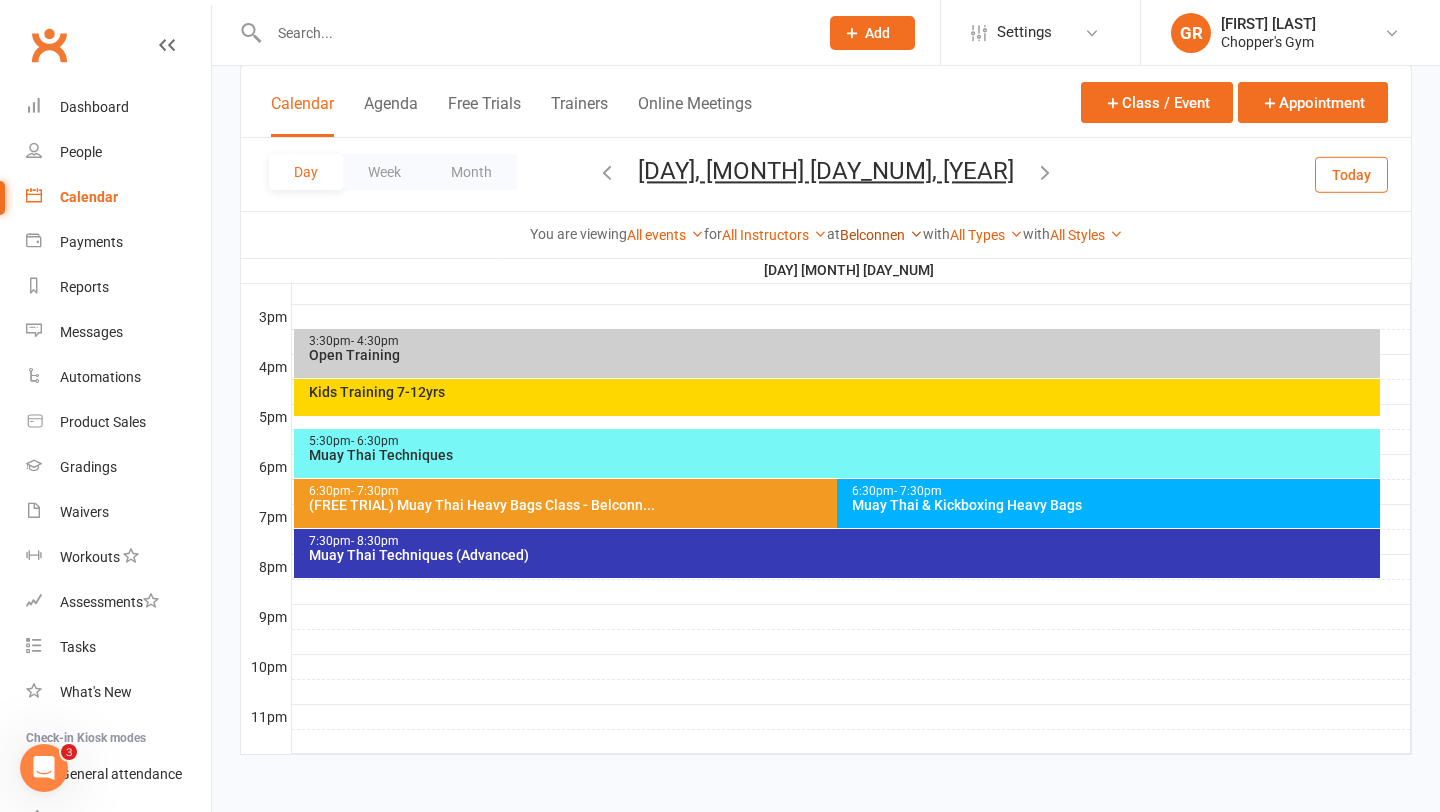 click on "Belconnen" at bounding box center (881, 235) 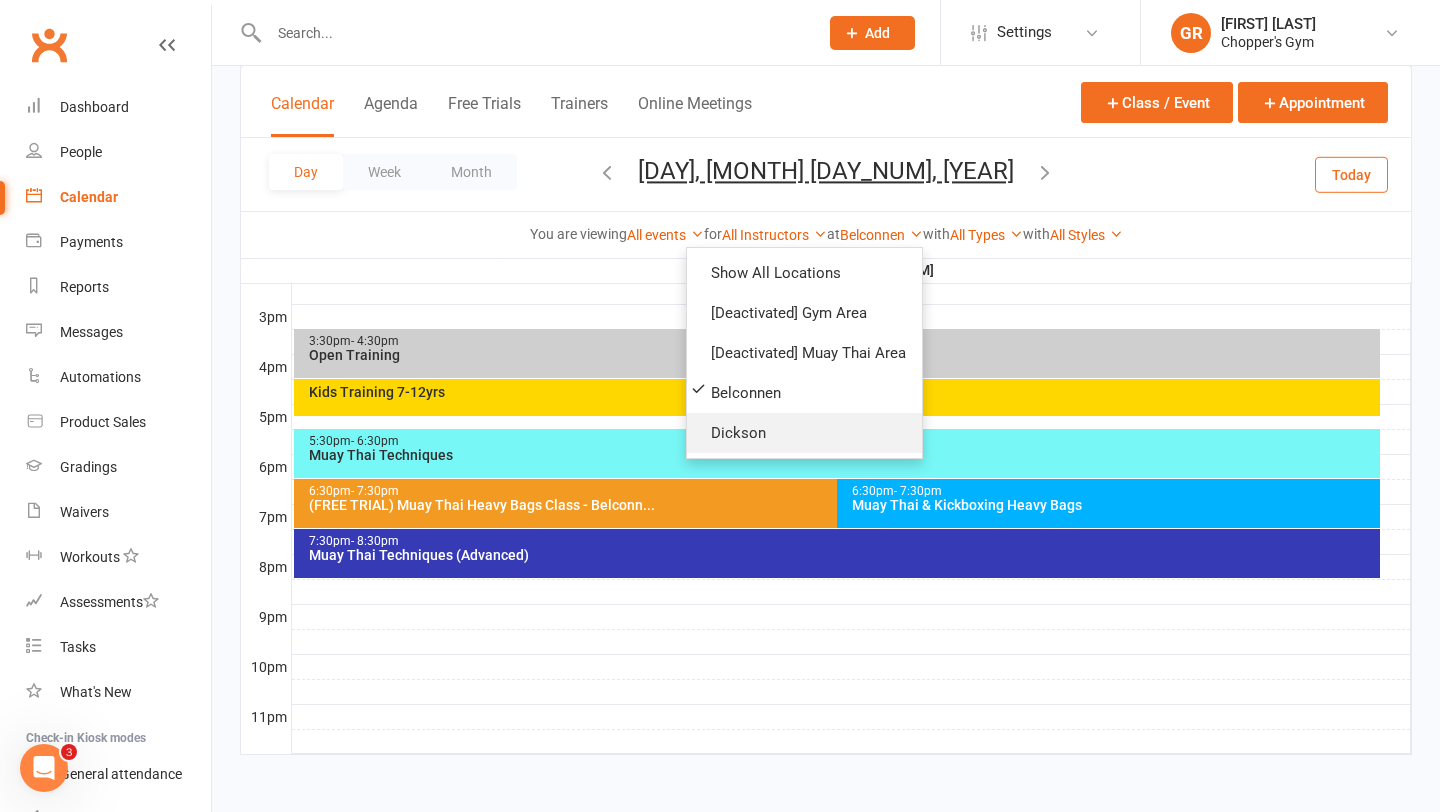 click on "Dickson" at bounding box center [804, 433] 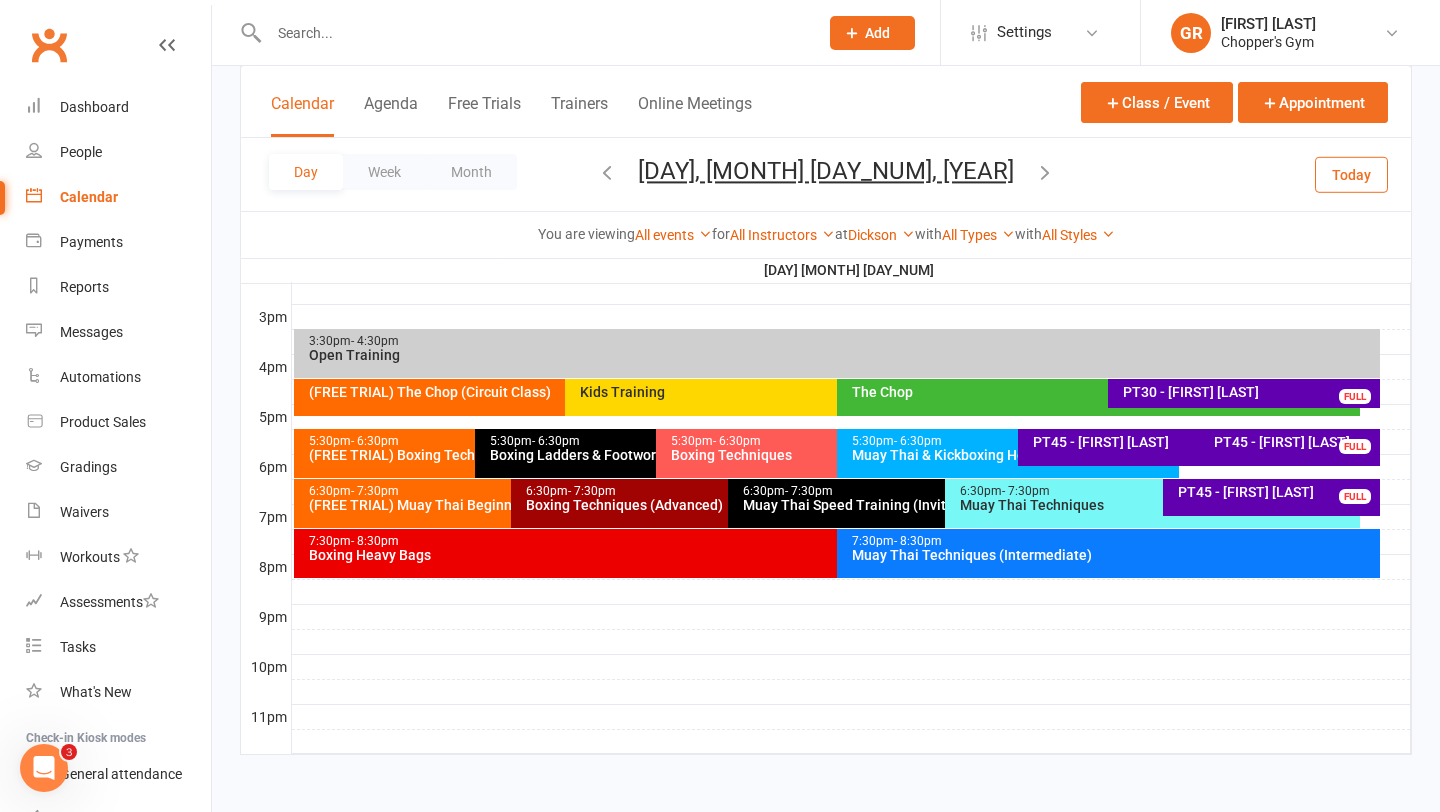 click at bounding box center (607, 172) 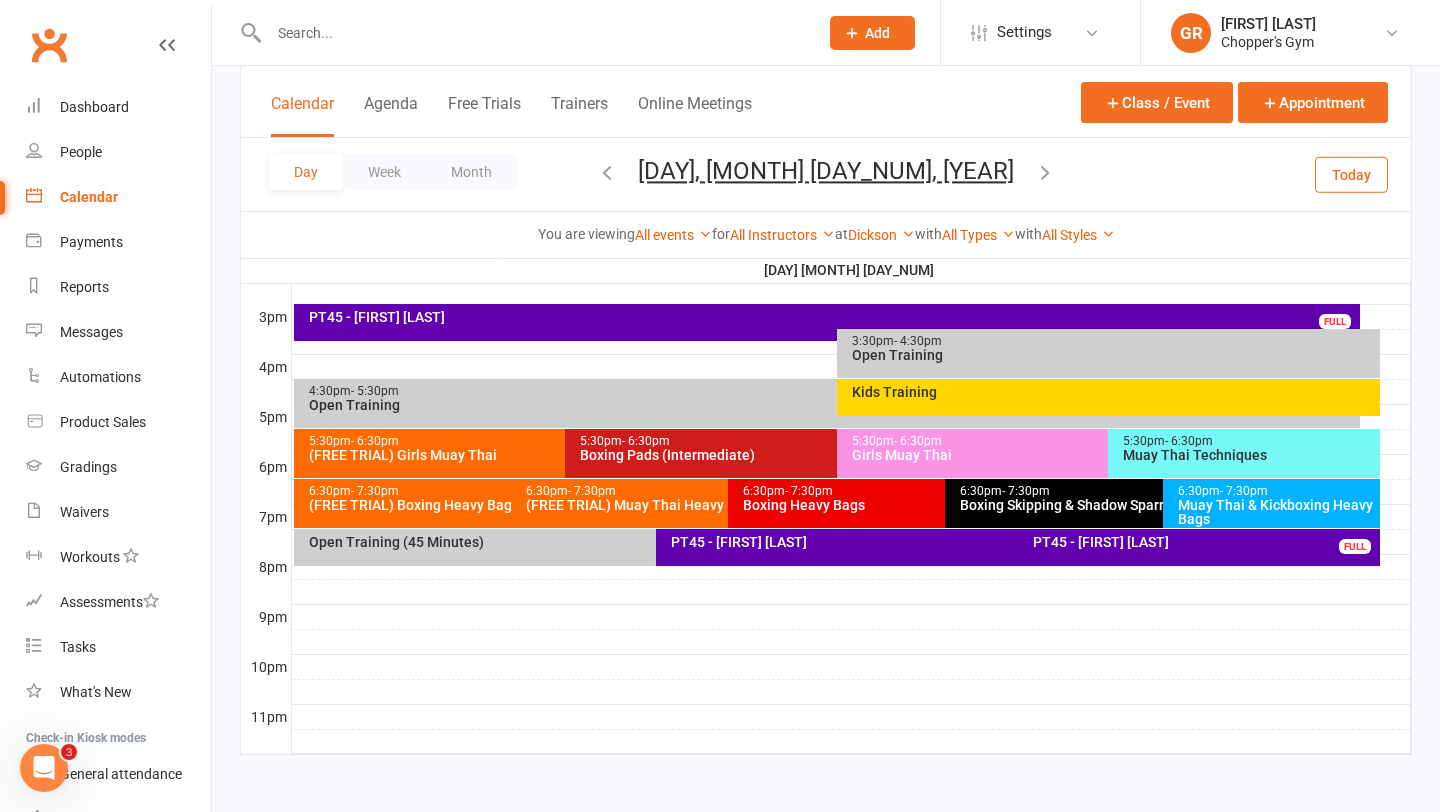 click on "Wednesday, Jul 30, 2025
August 2025
Sun Mon Tue Wed Thu Fri Sat
27
28
29
30
31
01
02
03
04
05
06
07
08
09
10
11
12
13
14
15
16
17
18
19
20
21
22
23
24
25
26
27
28
29
30
31" at bounding box center [826, 174] 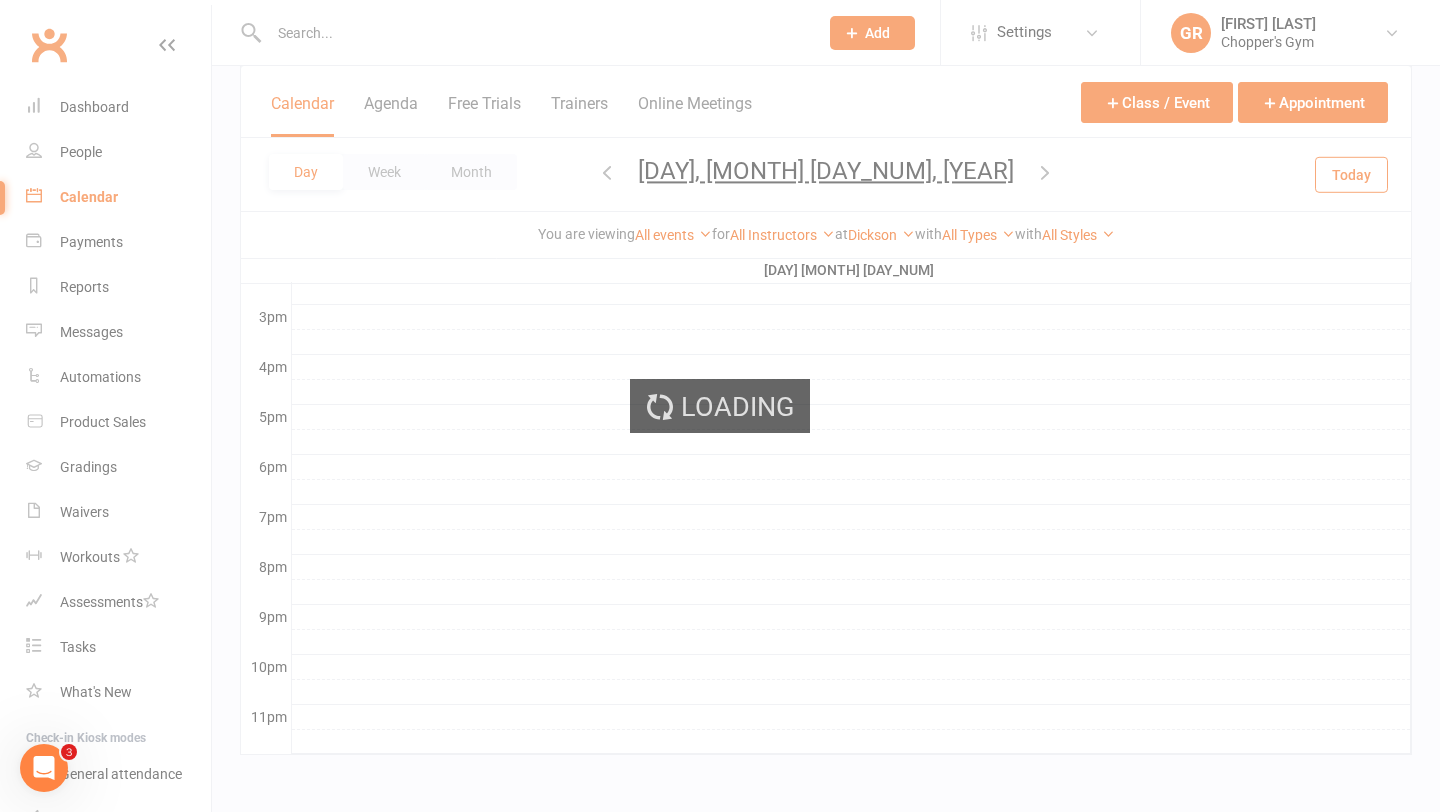 click on "Day Week Month Tuesday, Jul 29, 2025
August 2025
Sun Mon Tue Wed Thu Fri Sat
27
28
29
30
31
01
02
03
04
05
06
07
08
09
10
11
12
13
14
15
16
17
18
19
20
21
22
23
24
25
26
27
28
29
30" at bounding box center [826, 174] 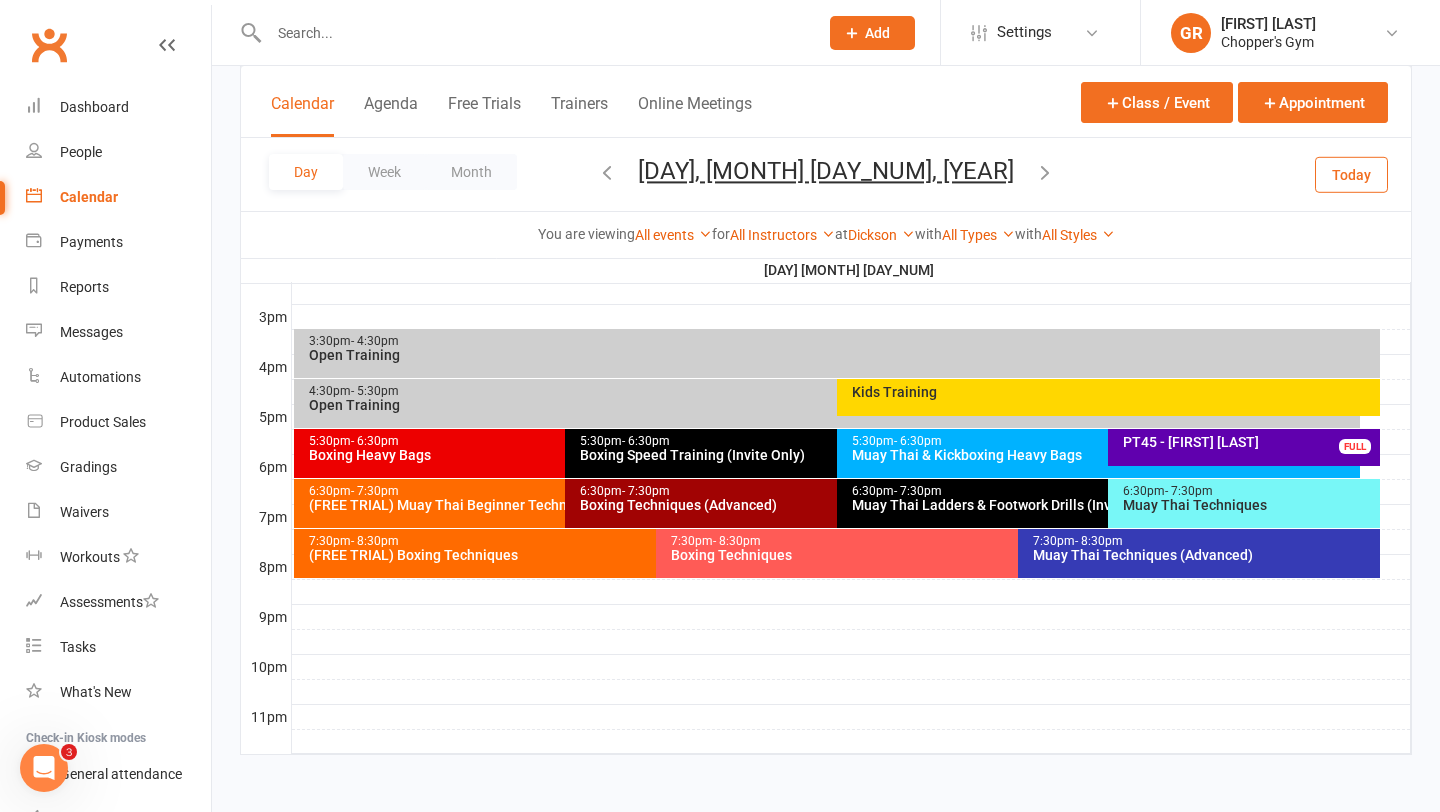 click on "Day Week Month Tuesday, Jul 29, 2025
August 2025
Sun Mon Tue Wed Thu Fri Sat
27
28
29
30
31
01
02
03
04
05
06
07
08
09
10
11
12
13
14
15
16
17
18
19
20
21
22
23
24
25
26
27
28
29
30" at bounding box center [826, 174] 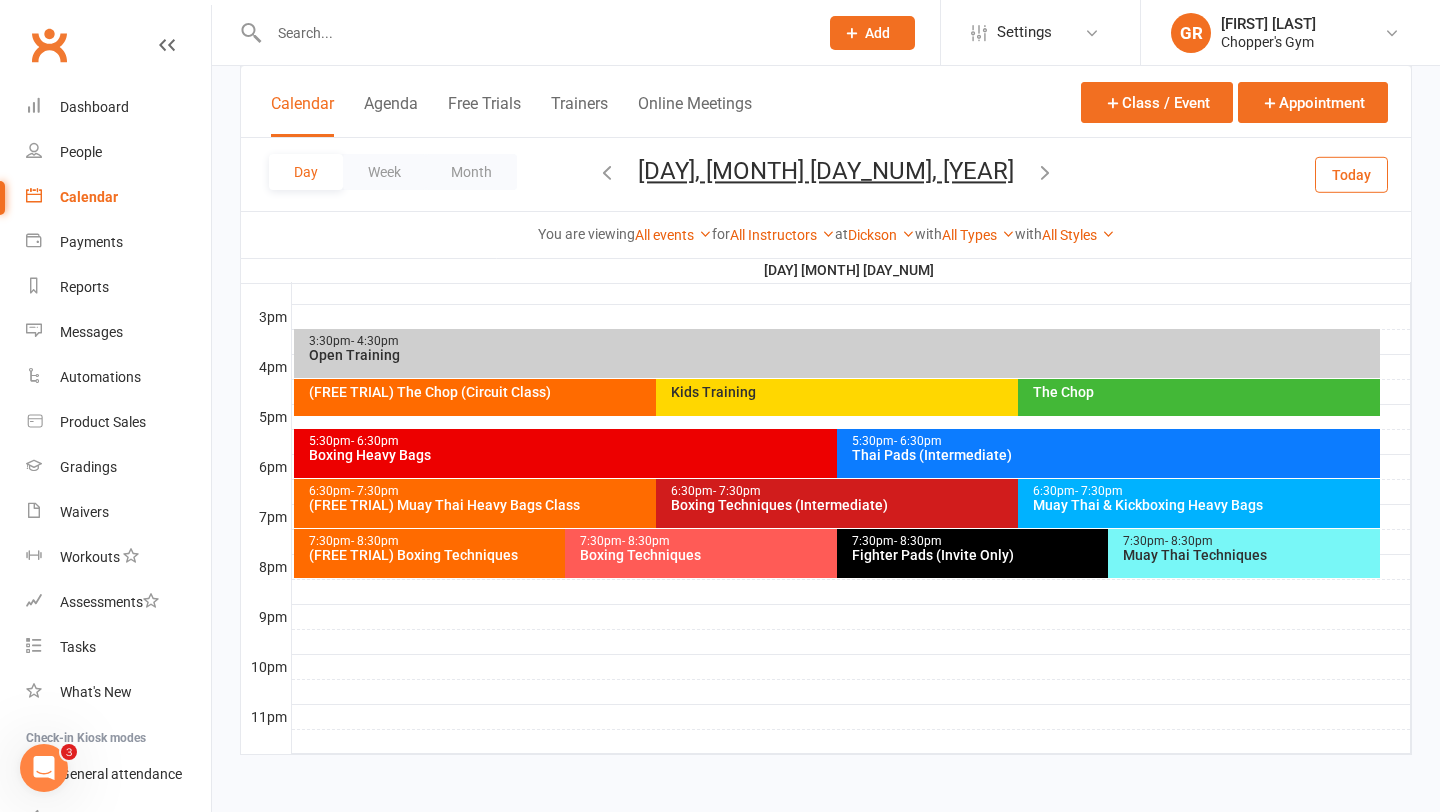 click on "5:30pm  - 6:30pm Boxing Heavy Bags" at bounding box center (827, 453) 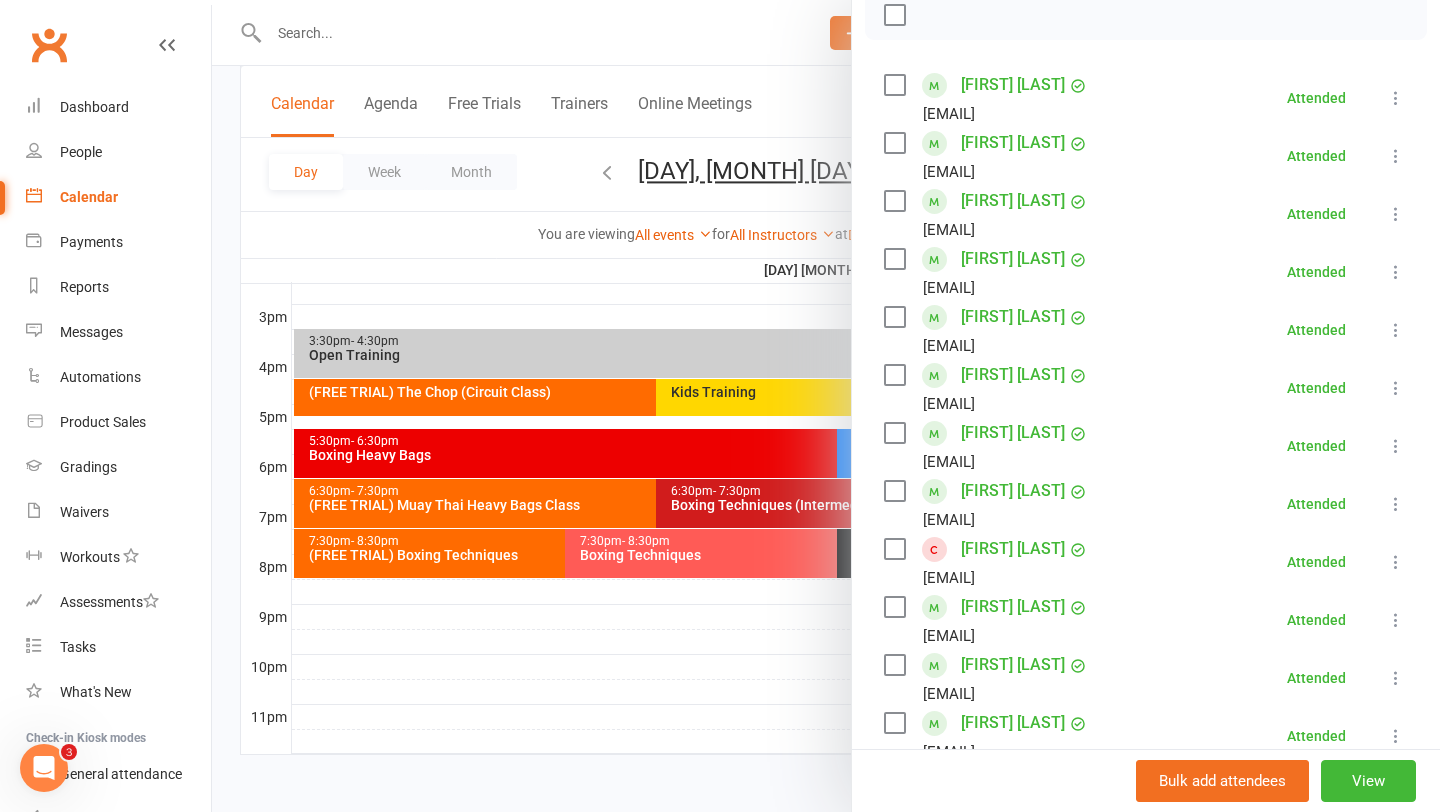 scroll, scrollTop: 299, scrollLeft: 0, axis: vertical 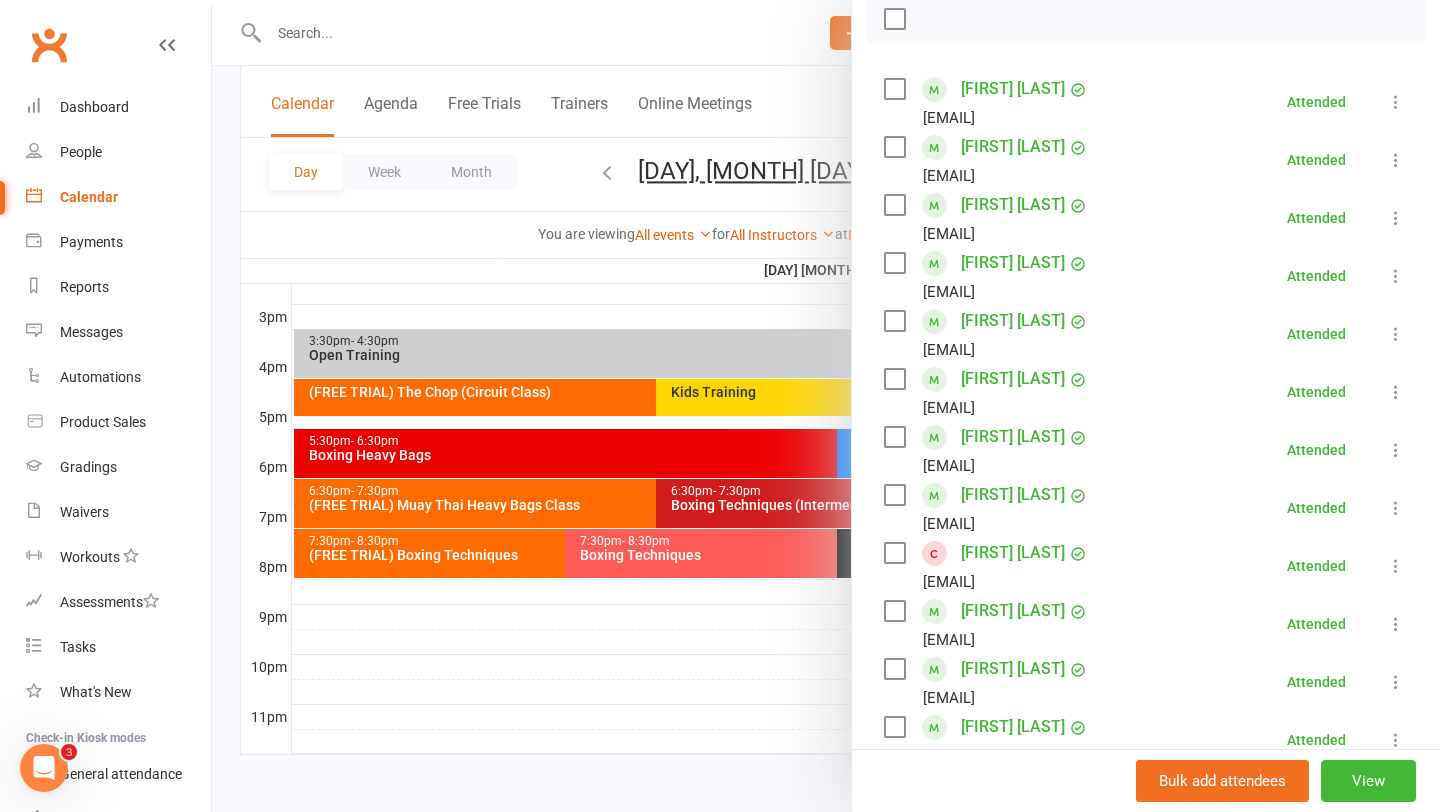 click at bounding box center (826, 406) 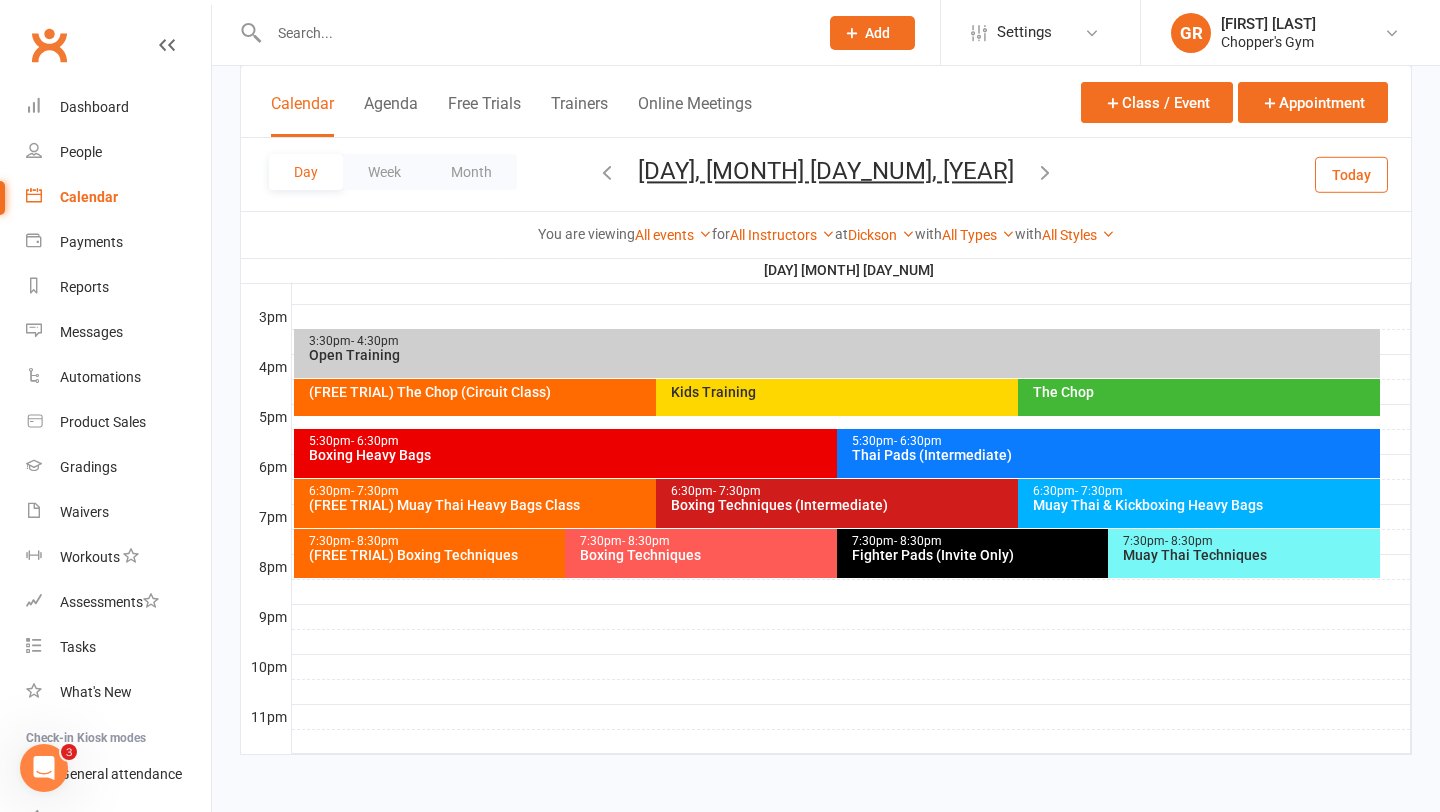 click at bounding box center (533, 33) 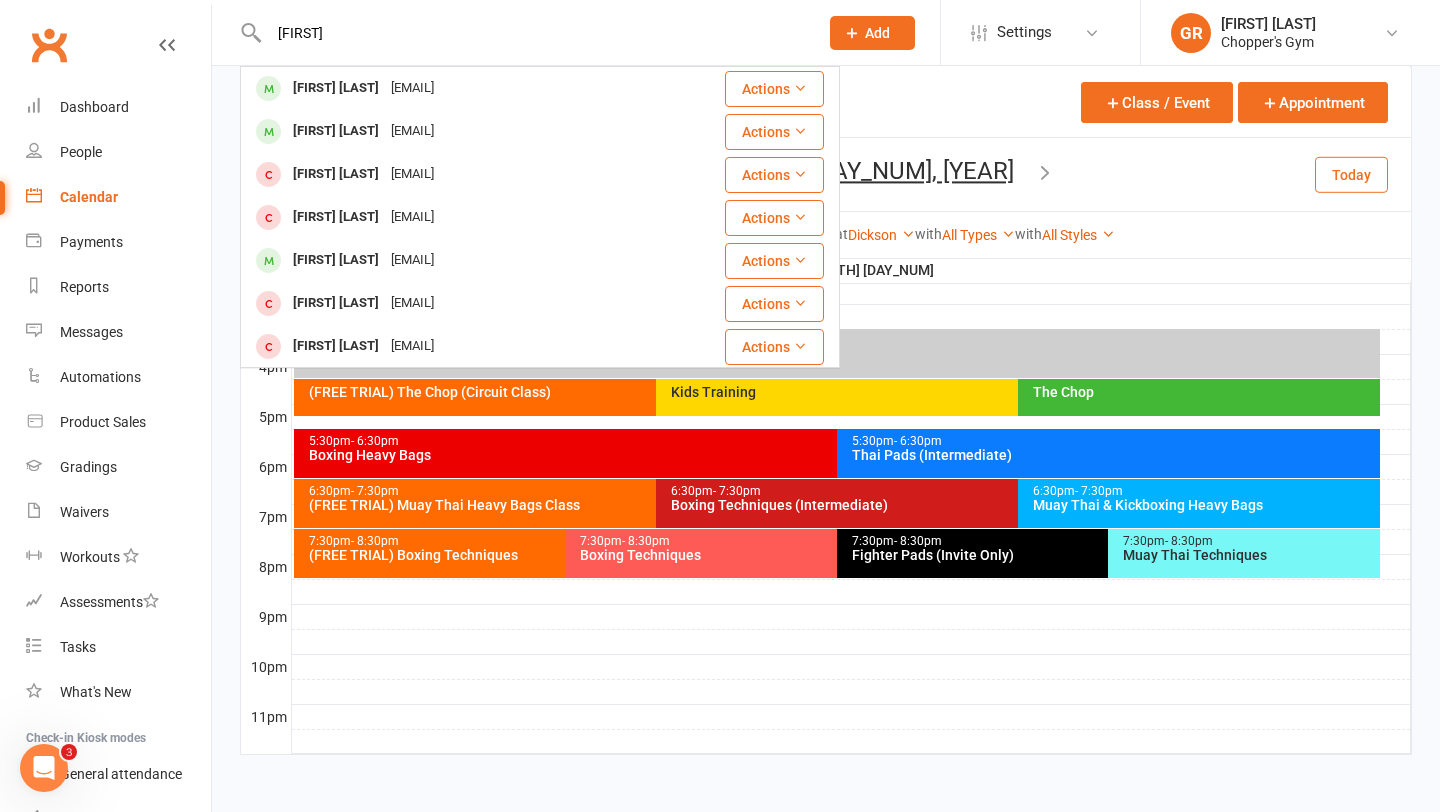 type on "Zeller" 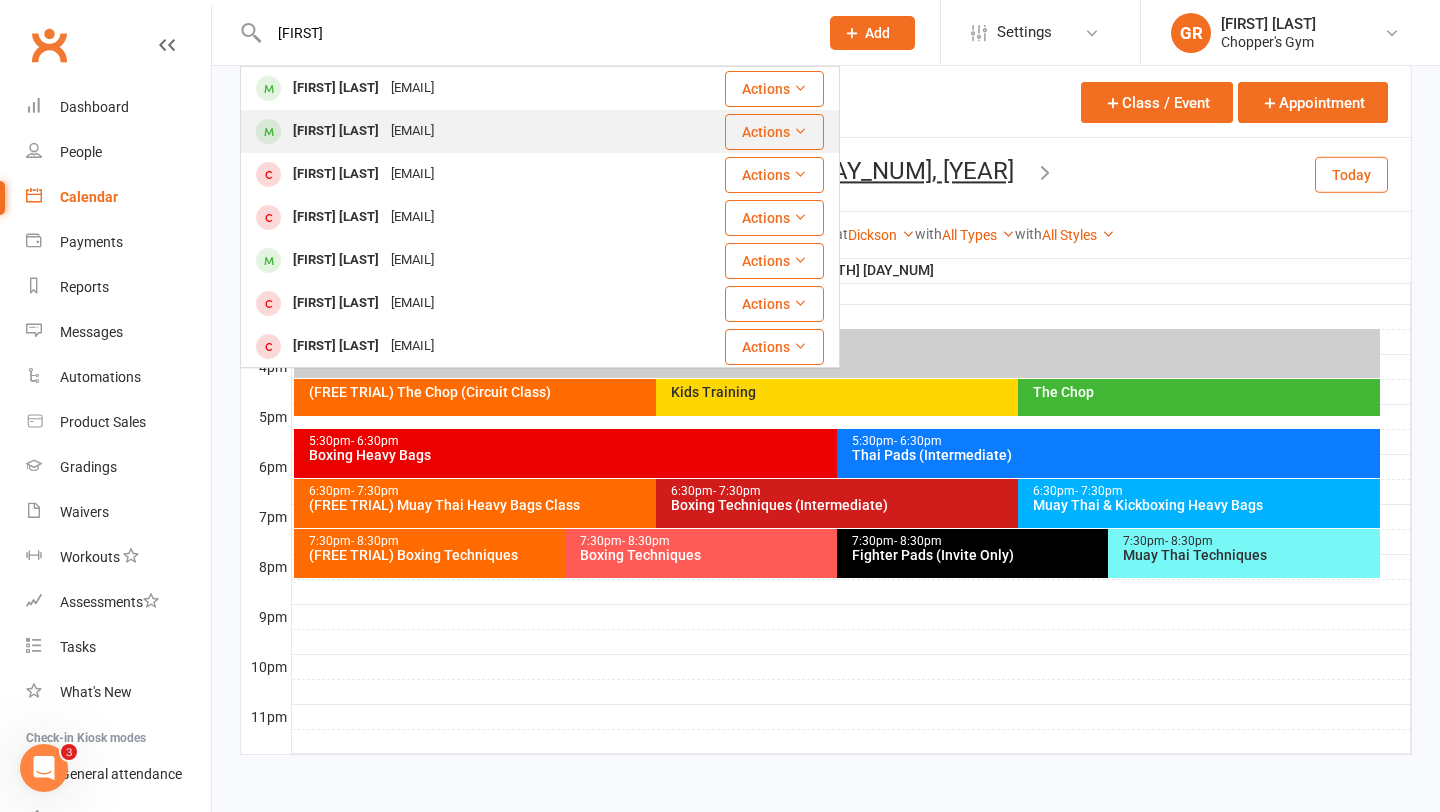 click on "Tobias Zeller tobiaszeller697@gmail.com" at bounding box center [433, 131] 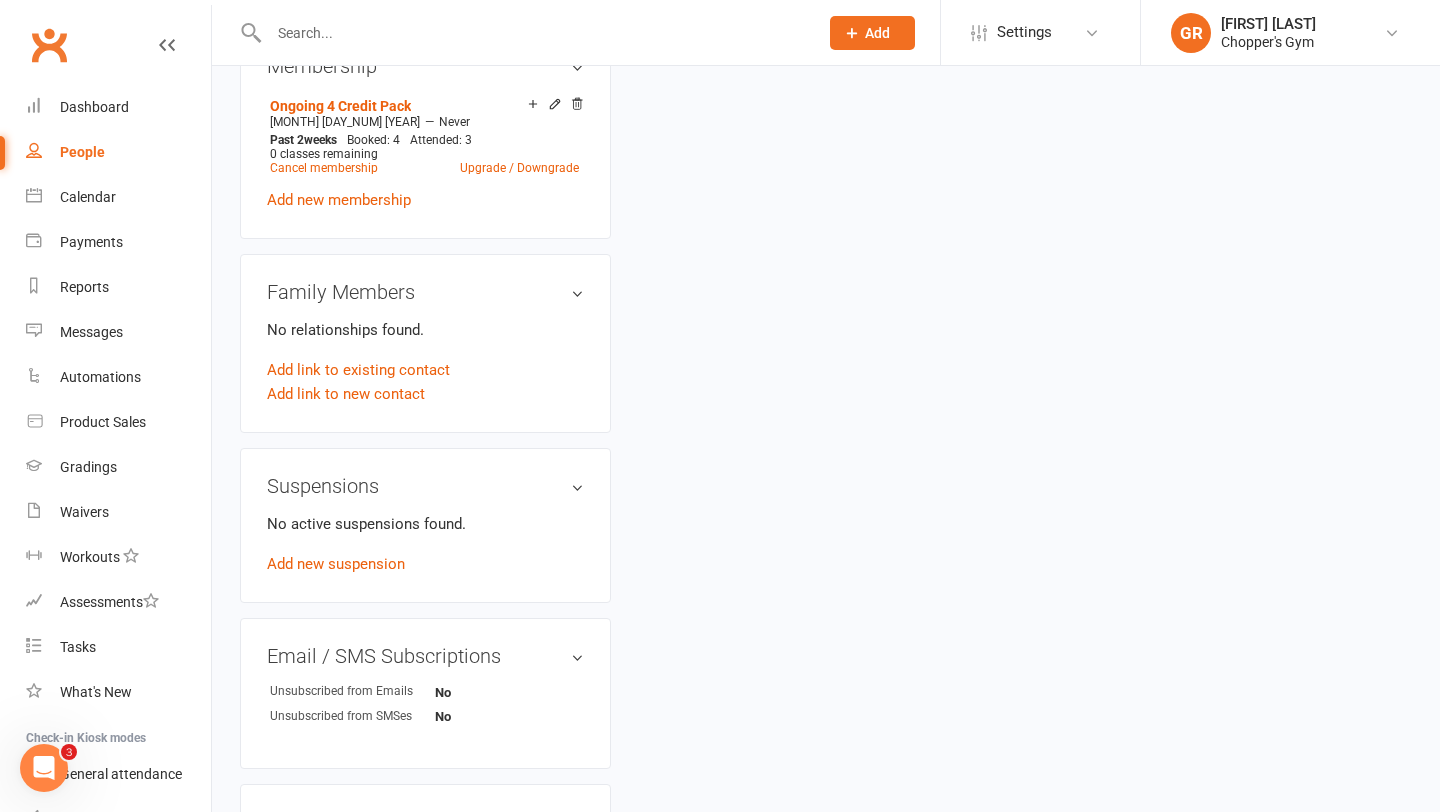 scroll, scrollTop: 0, scrollLeft: 0, axis: both 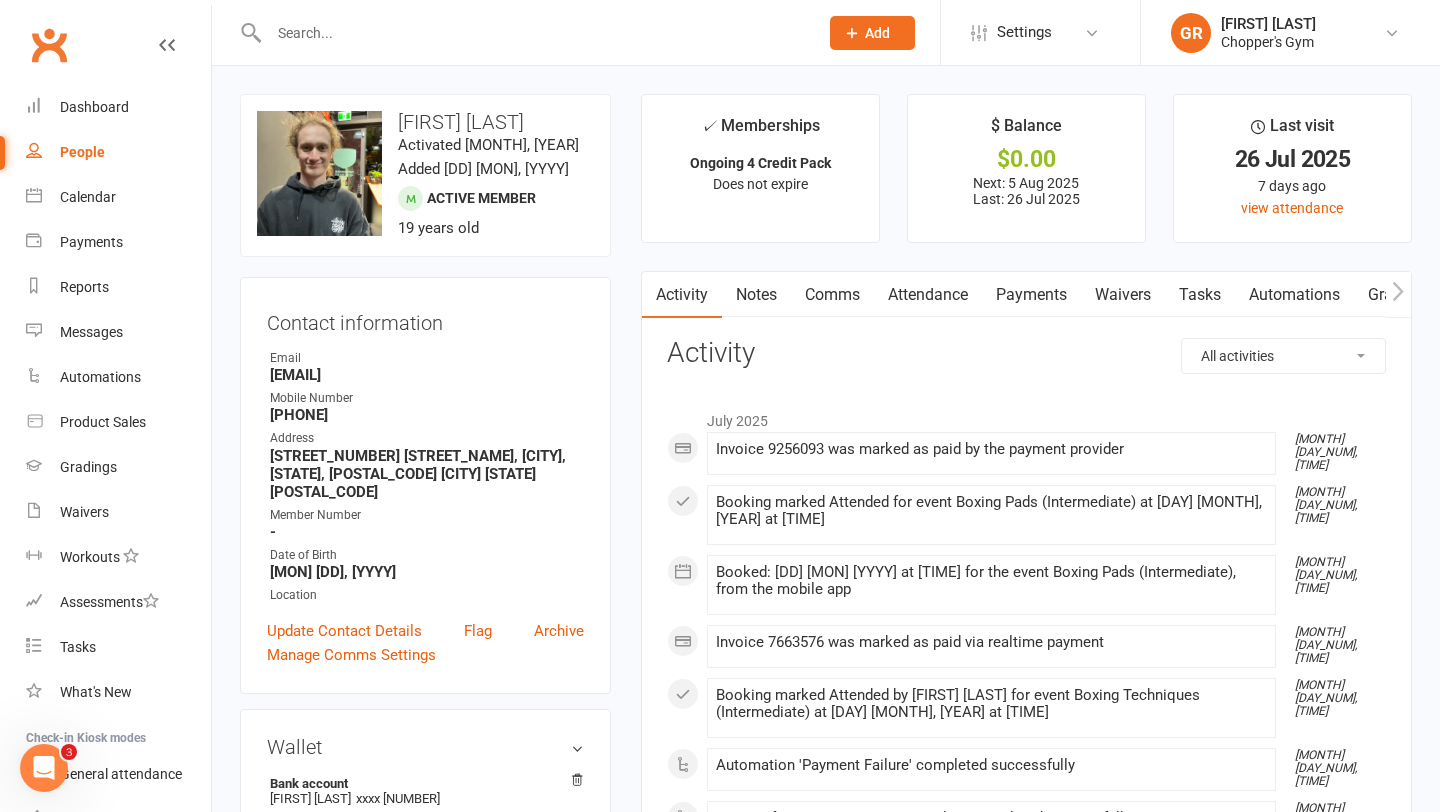 click on "Attendance" at bounding box center [928, 295] 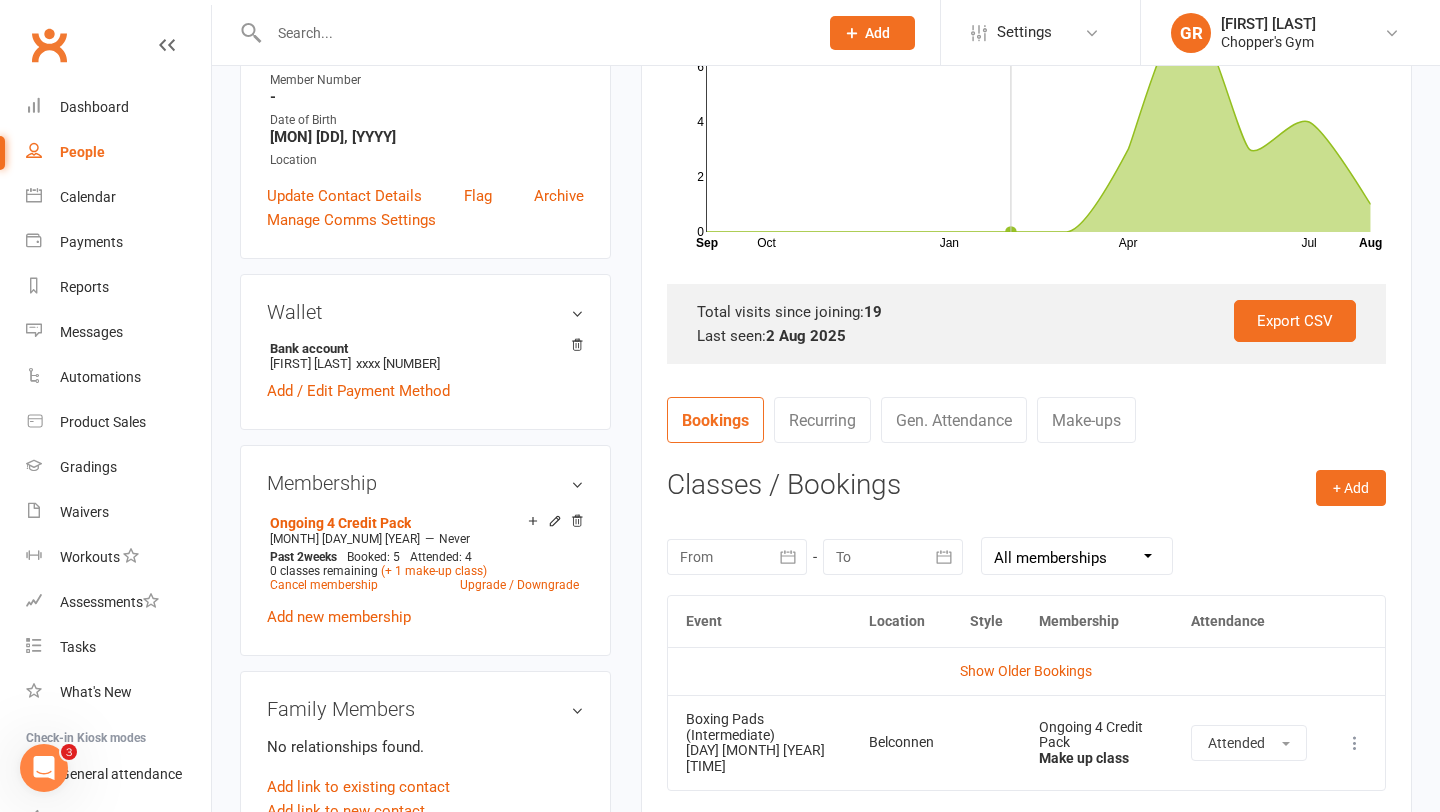 scroll, scrollTop: 673, scrollLeft: 0, axis: vertical 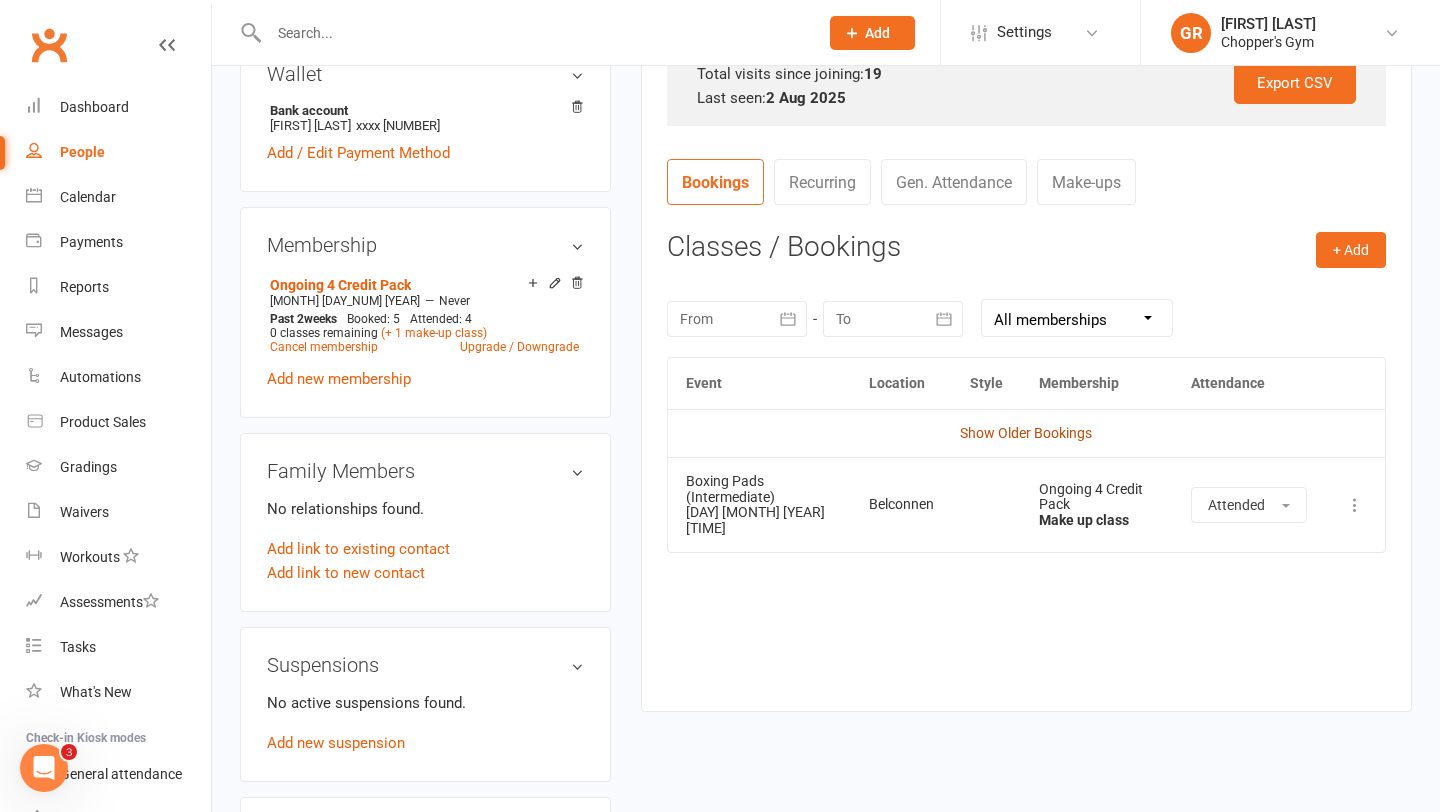 click on "Show Older Bookings" at bounding box center (1026, 433) 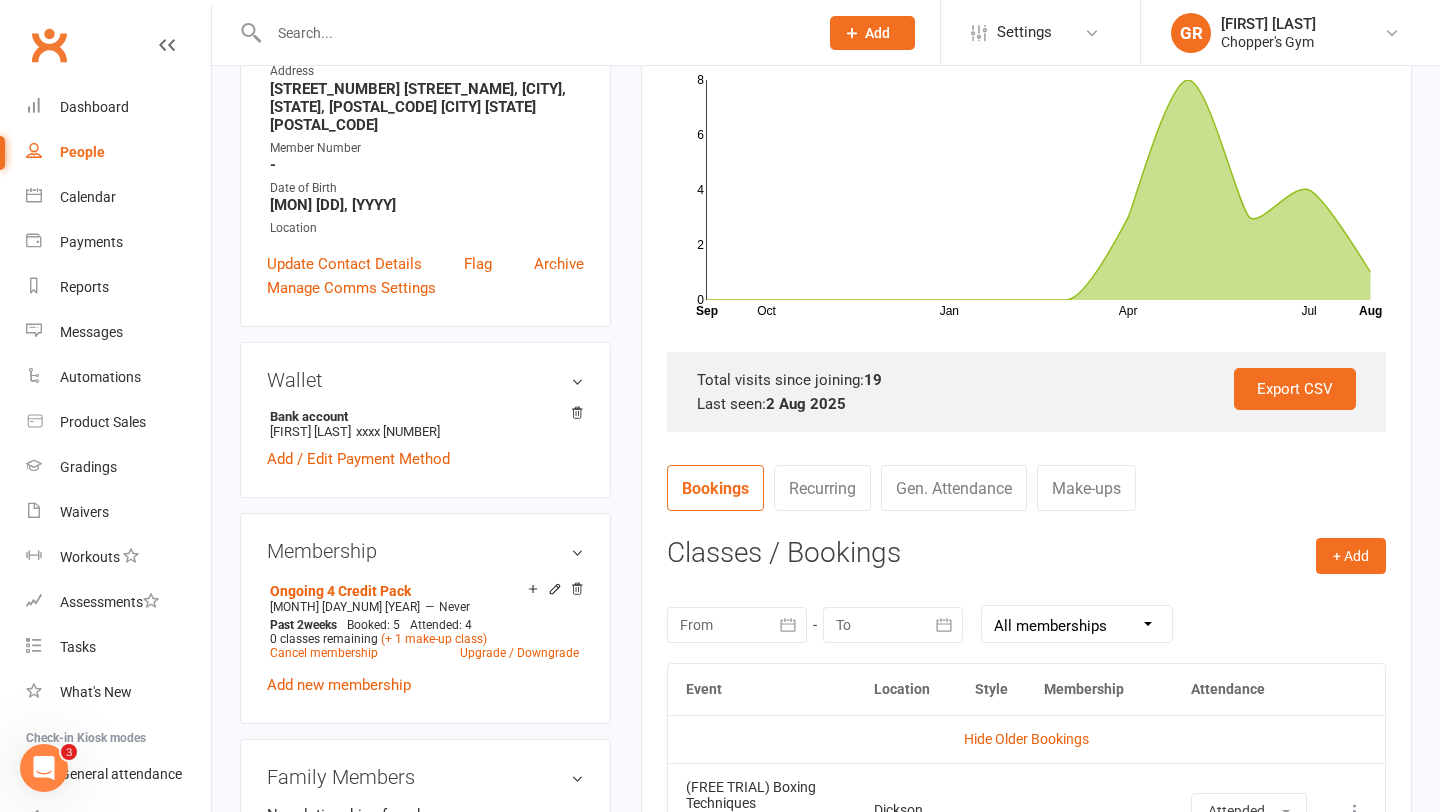 scroll, scrollTop: 368, scrollLeft: 0, axis: vertical 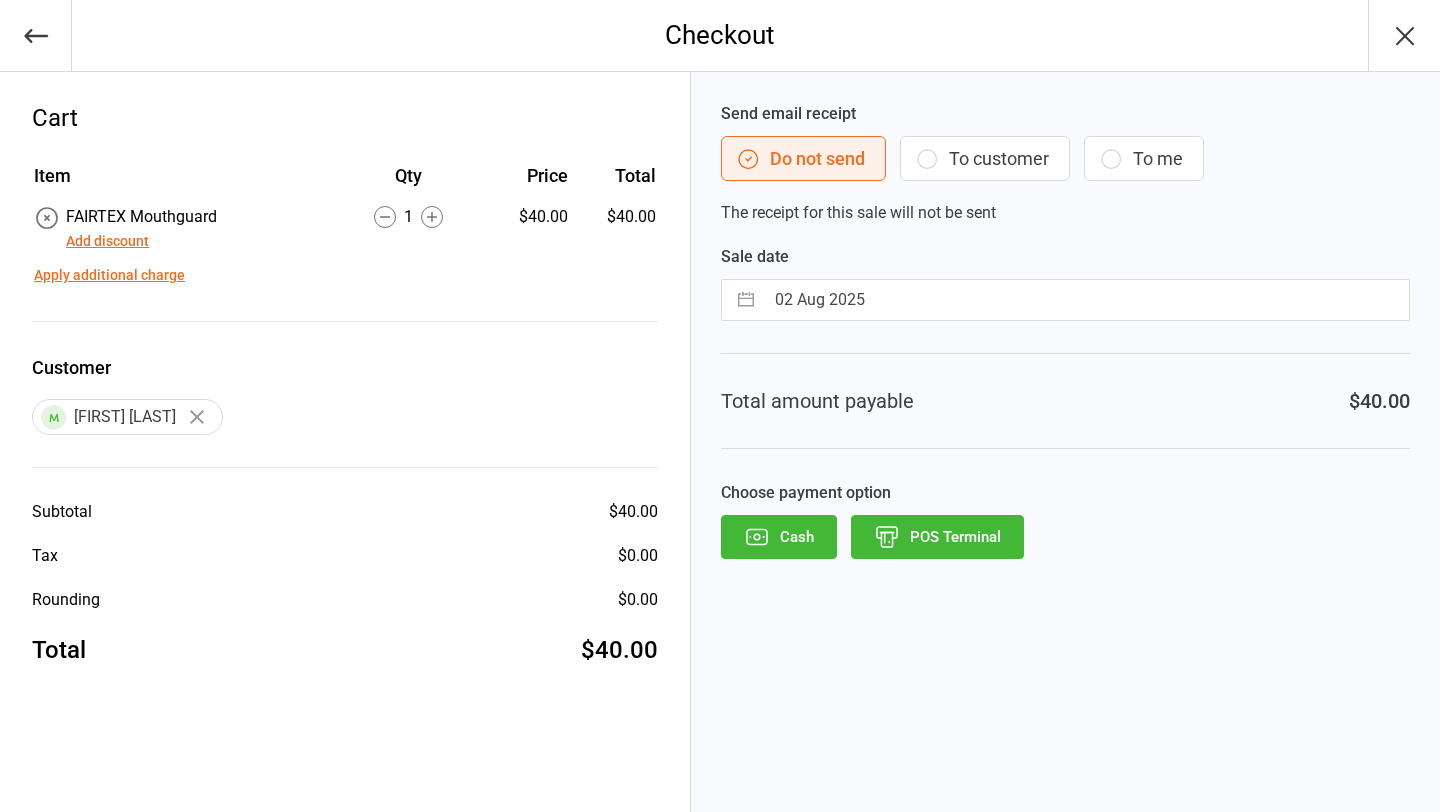 click on "POS Terminal" at bounding box center (937, 537) 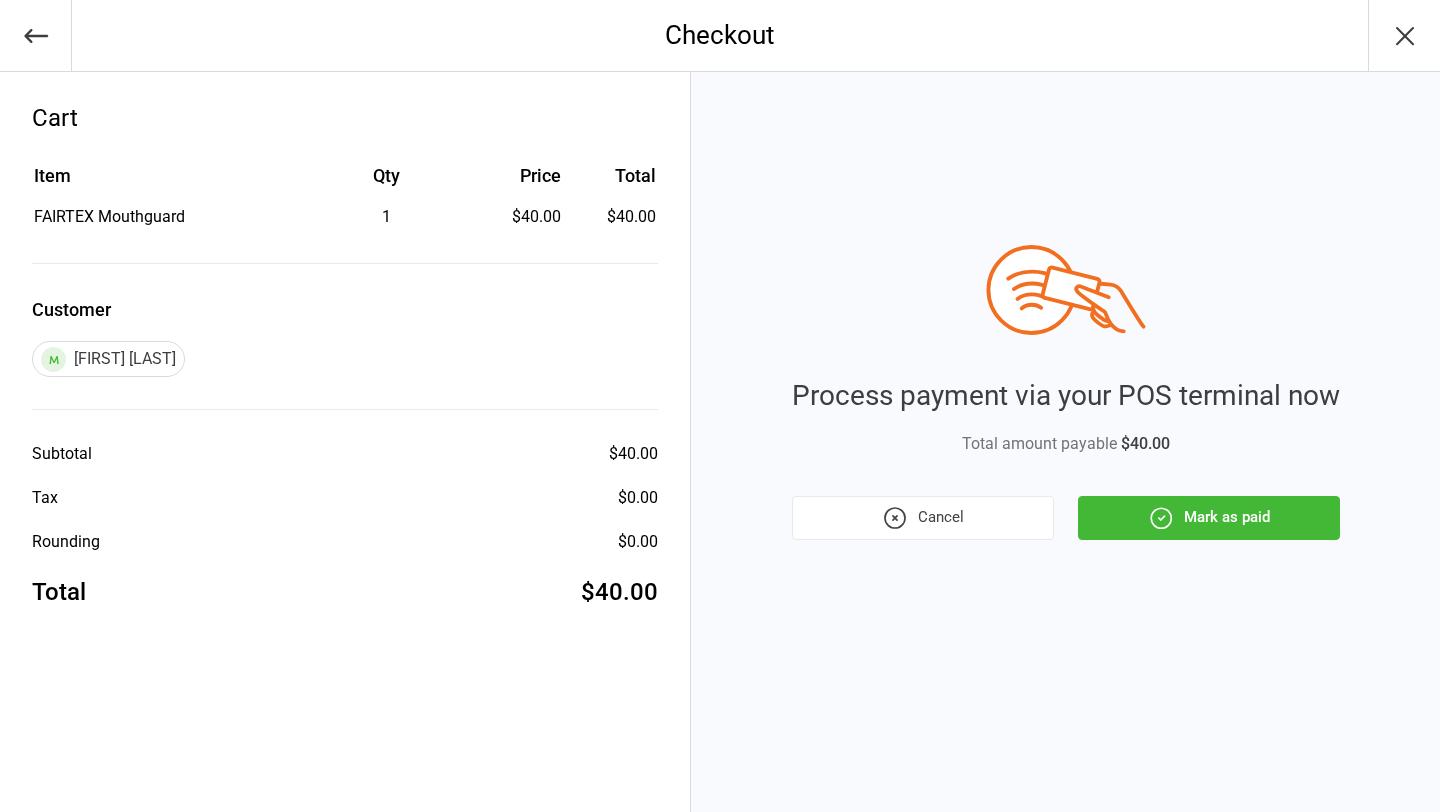click on "Mark as paid" at bounding box center [1209, 518] 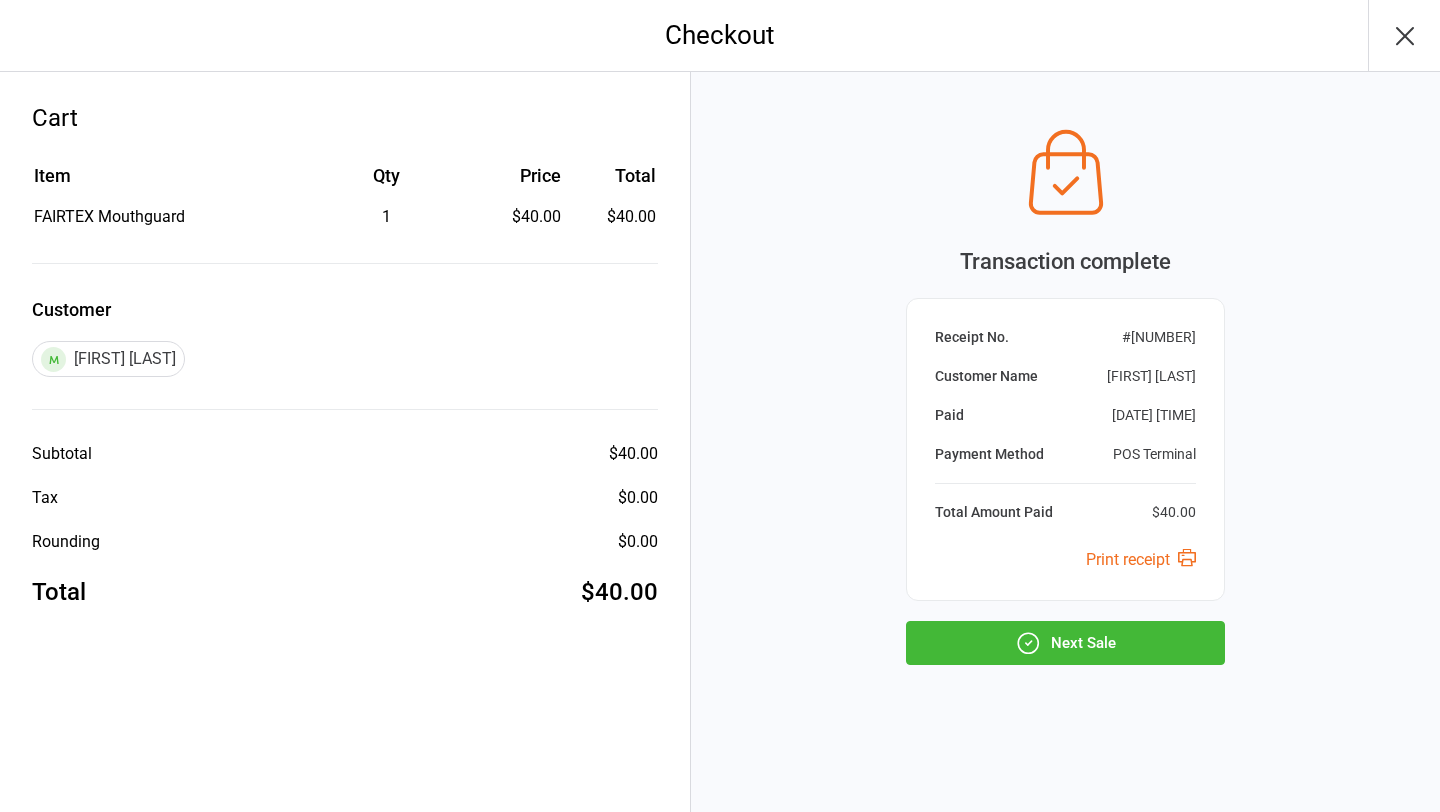 click on "Next Sale" at bounding box center [1065, 643] 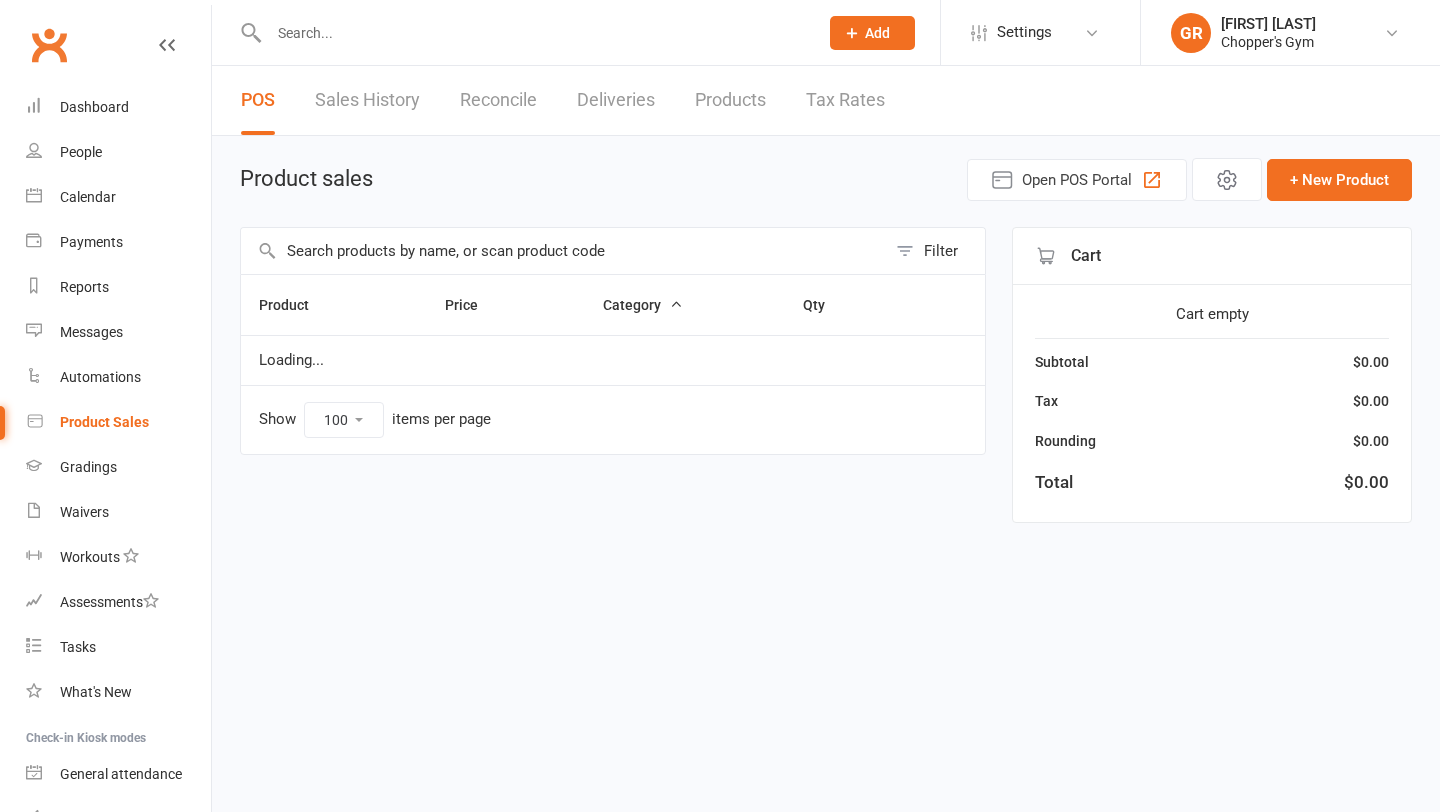 select on "100" 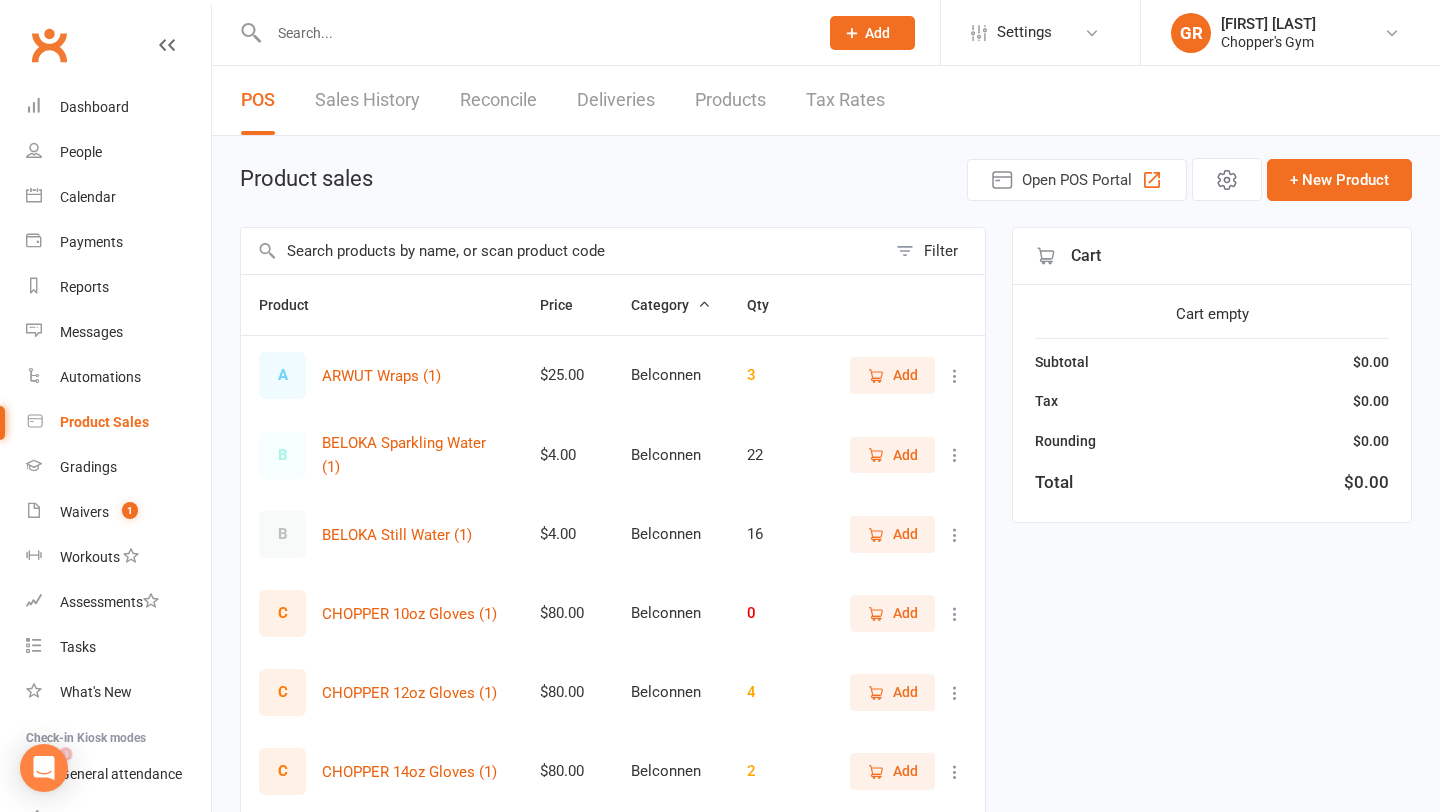 scroll, scrollTop: 0, scrollLeft: 0, axis: both 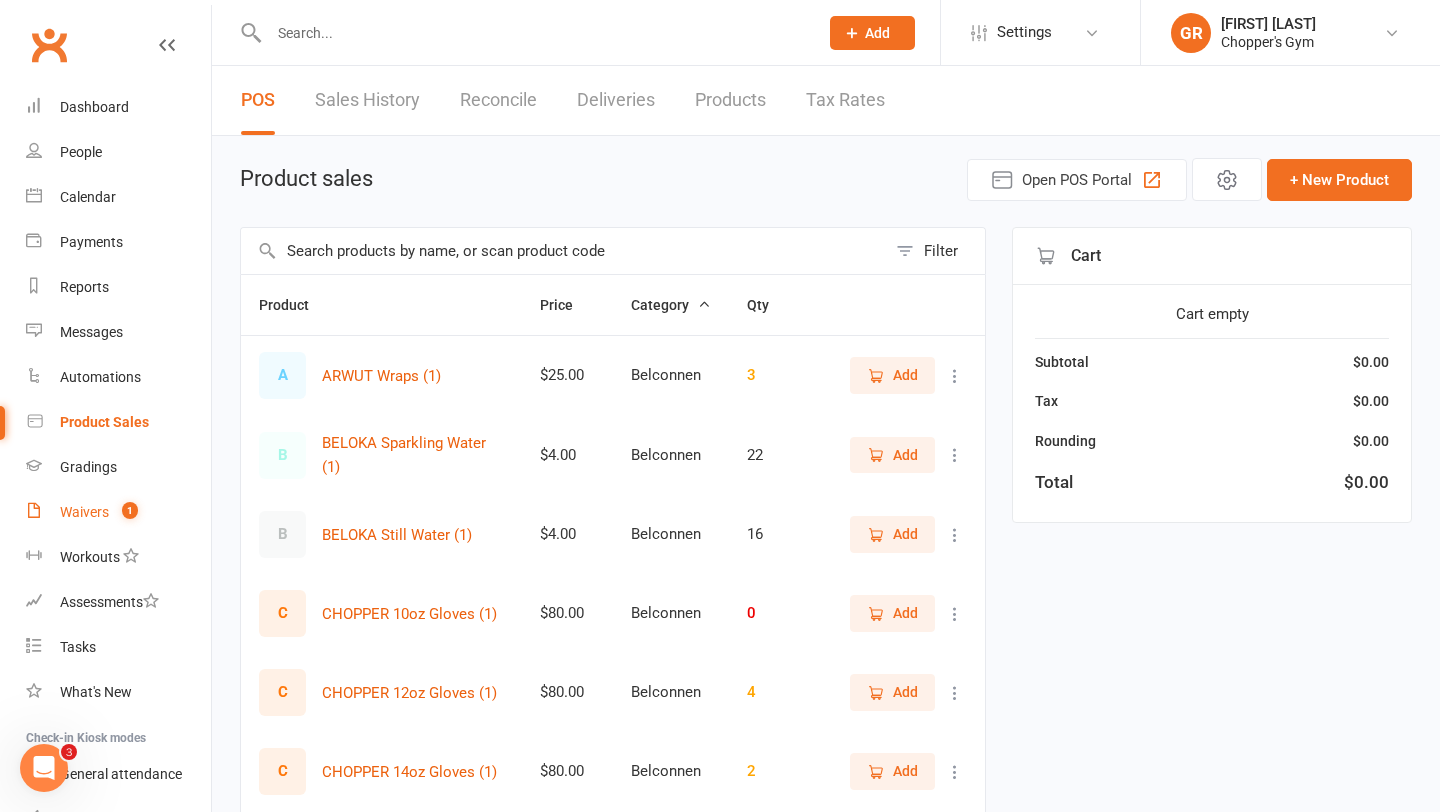 click on "Waivers" at bounding box center (84, 512) 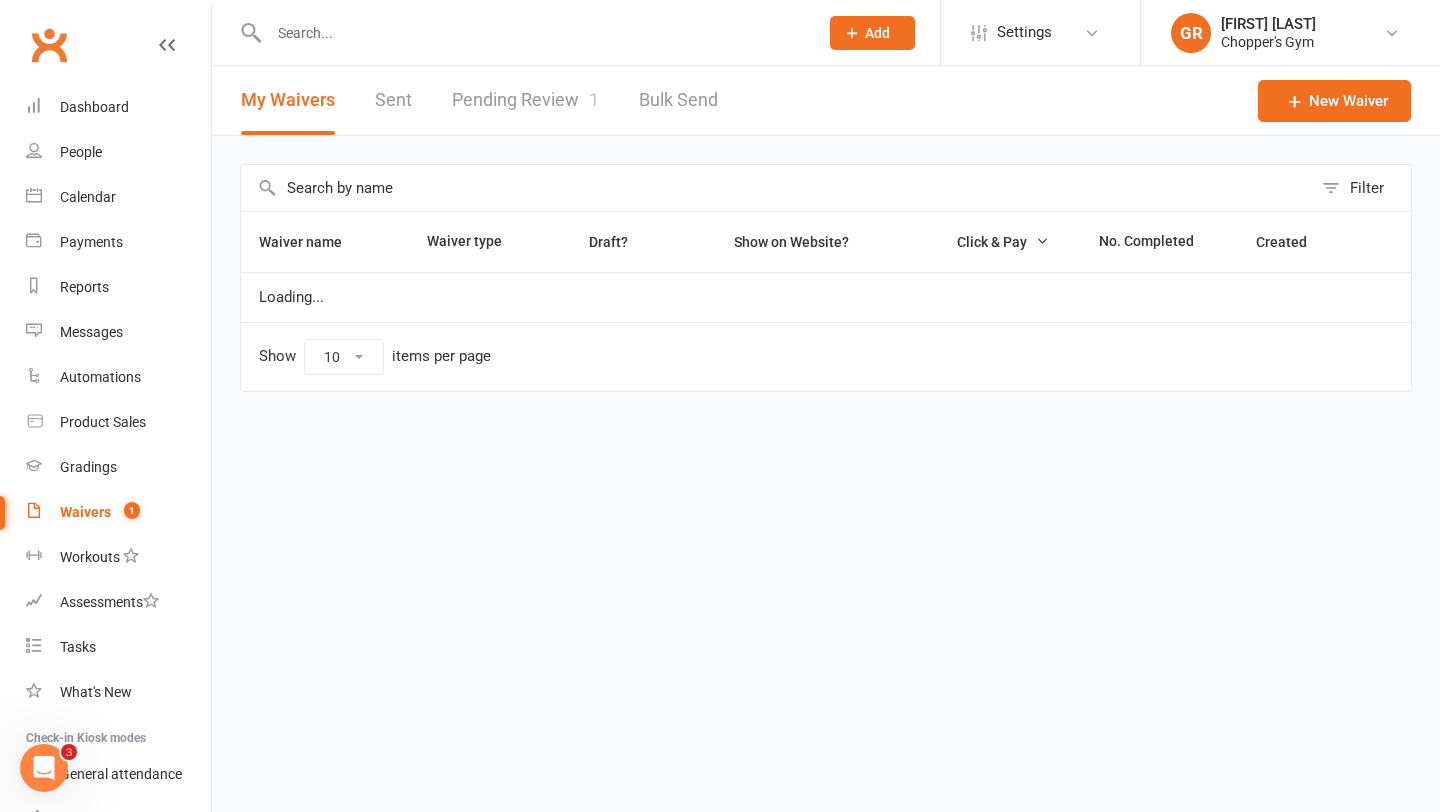 click on "Pending Review 1" at bounding box center (525, 100) 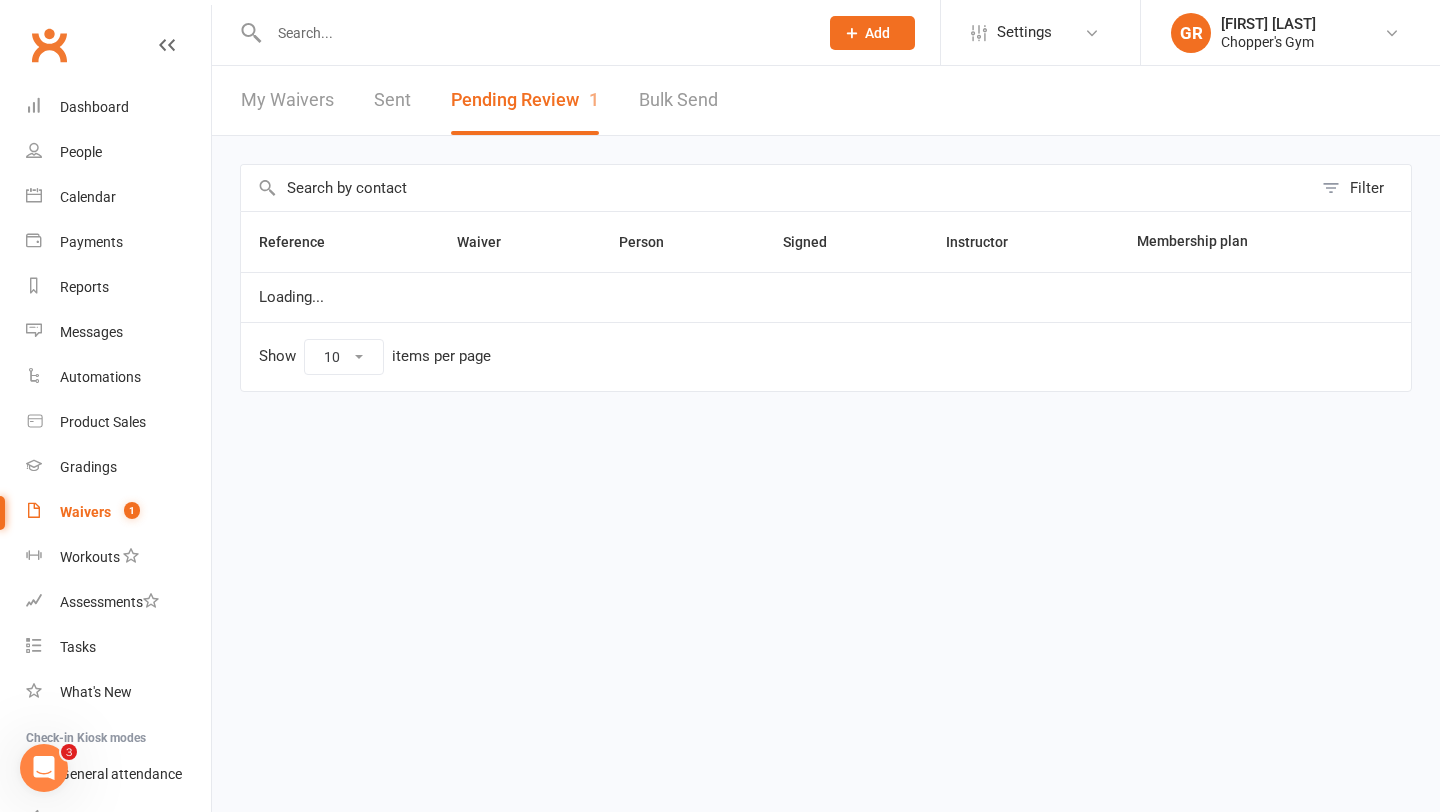 select on "50" 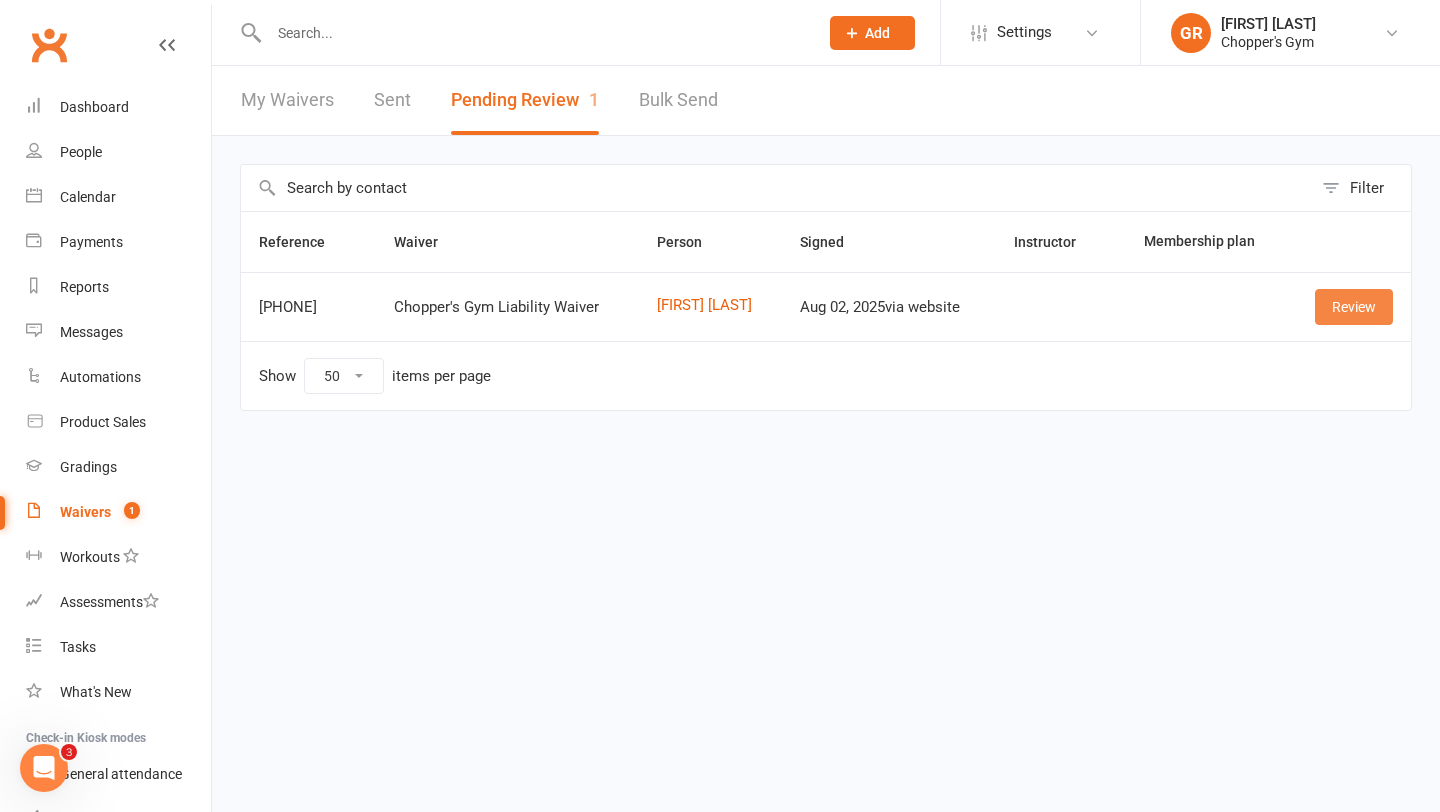 click on "Review" at bounding box center [1354, 307] 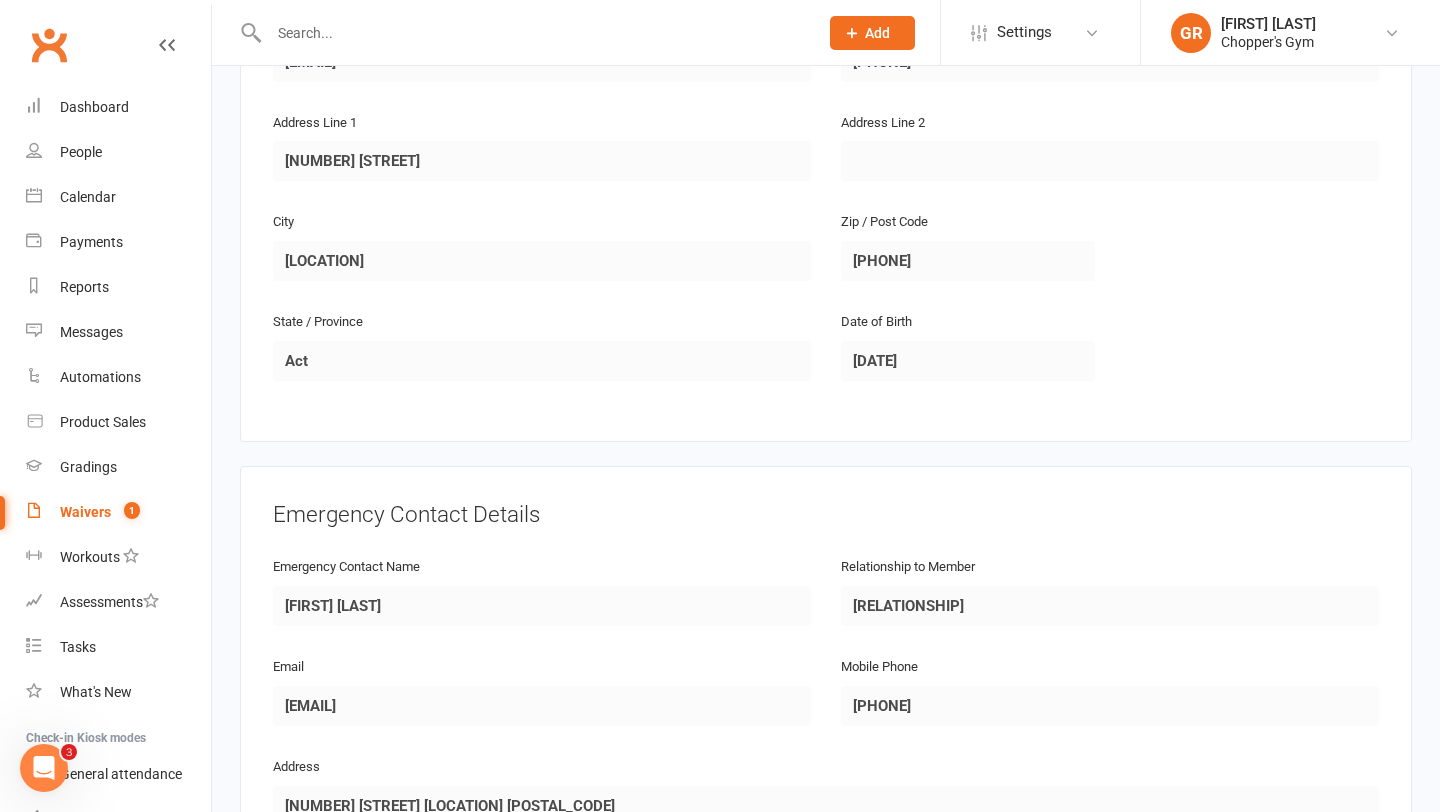 scroll, scrollTop: 1338, scrollLeft: 0, axis: vertical 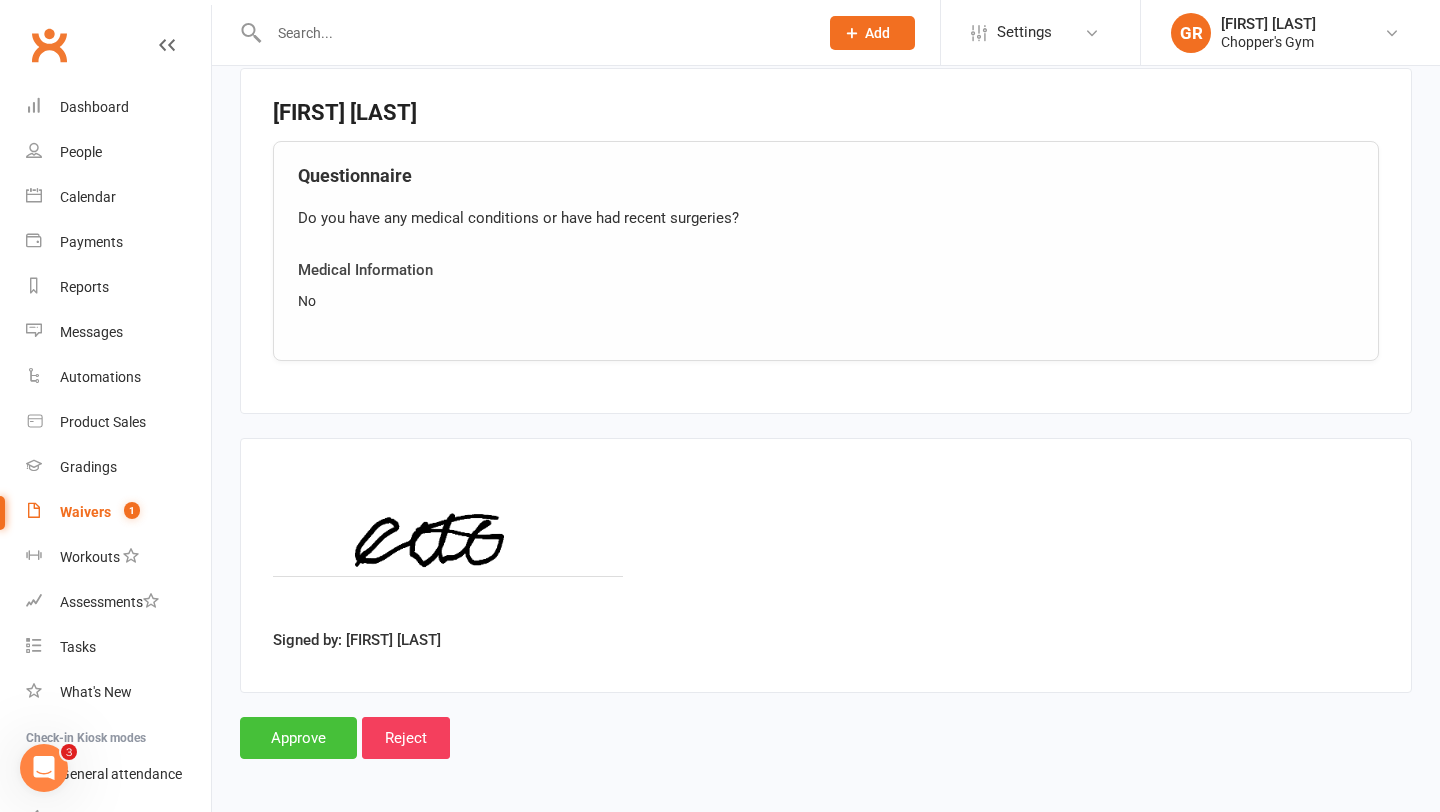 click on "Approve" at bounding box center (298, 738) 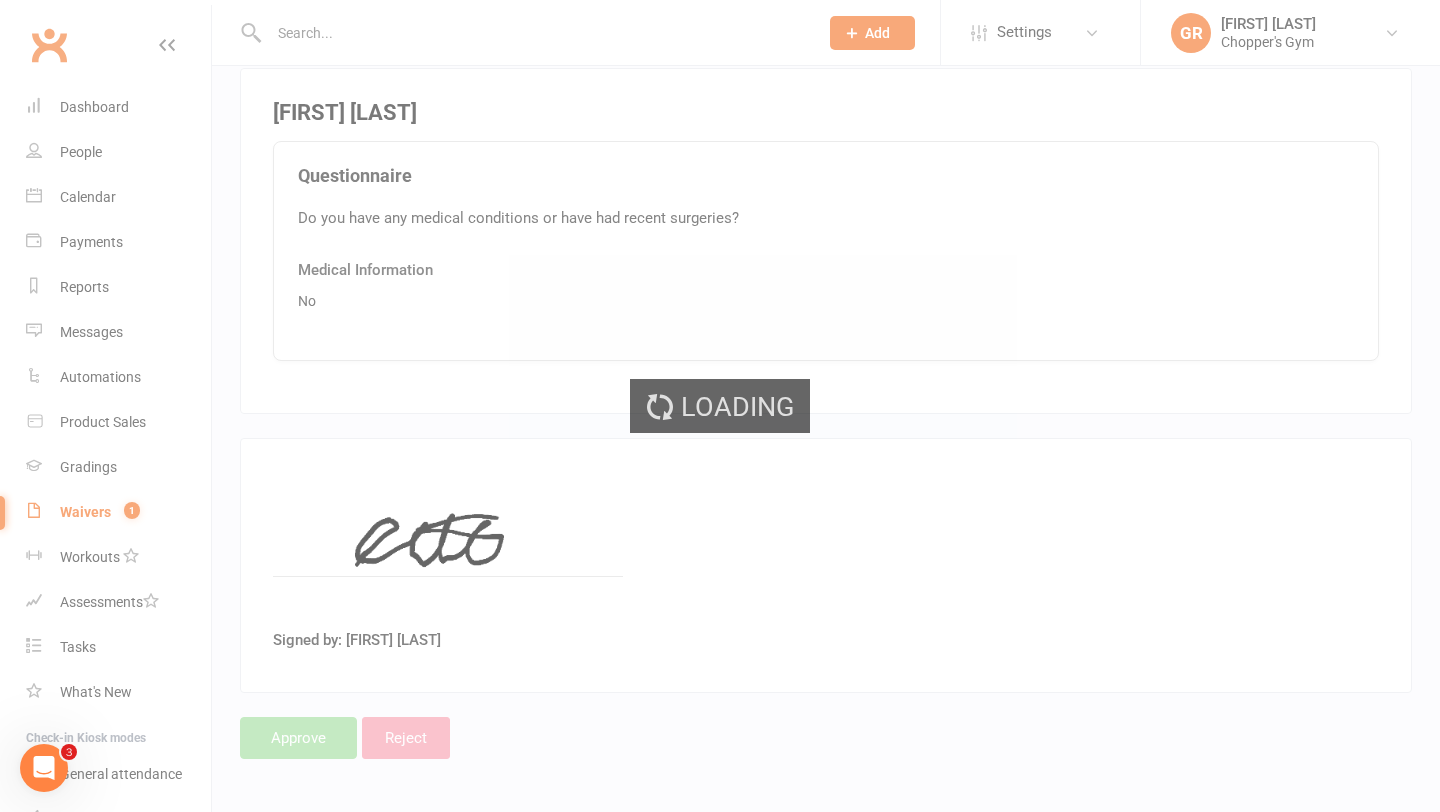 select on "50" 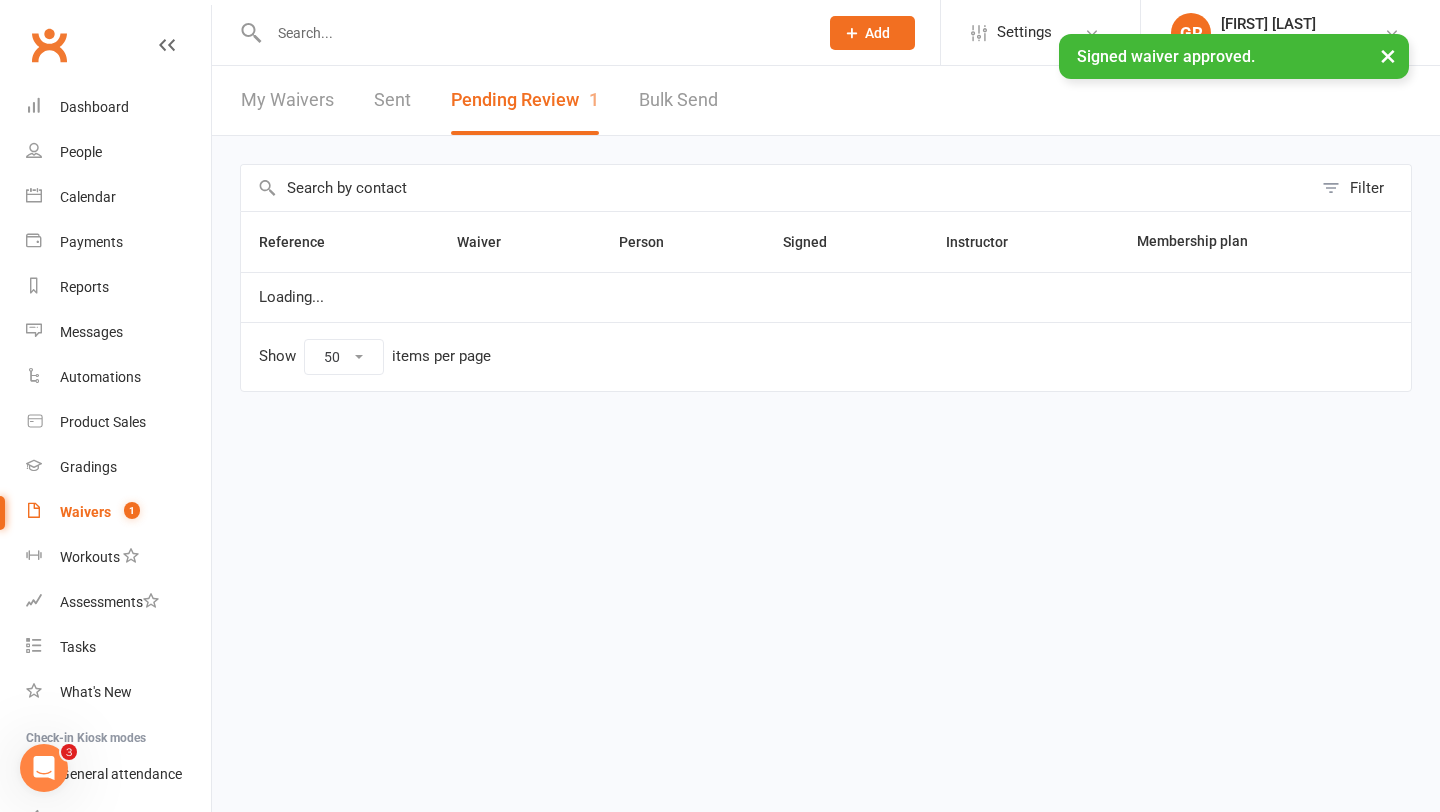 scroll, scrollTop: 0, scrollLeft: 0, axis: both 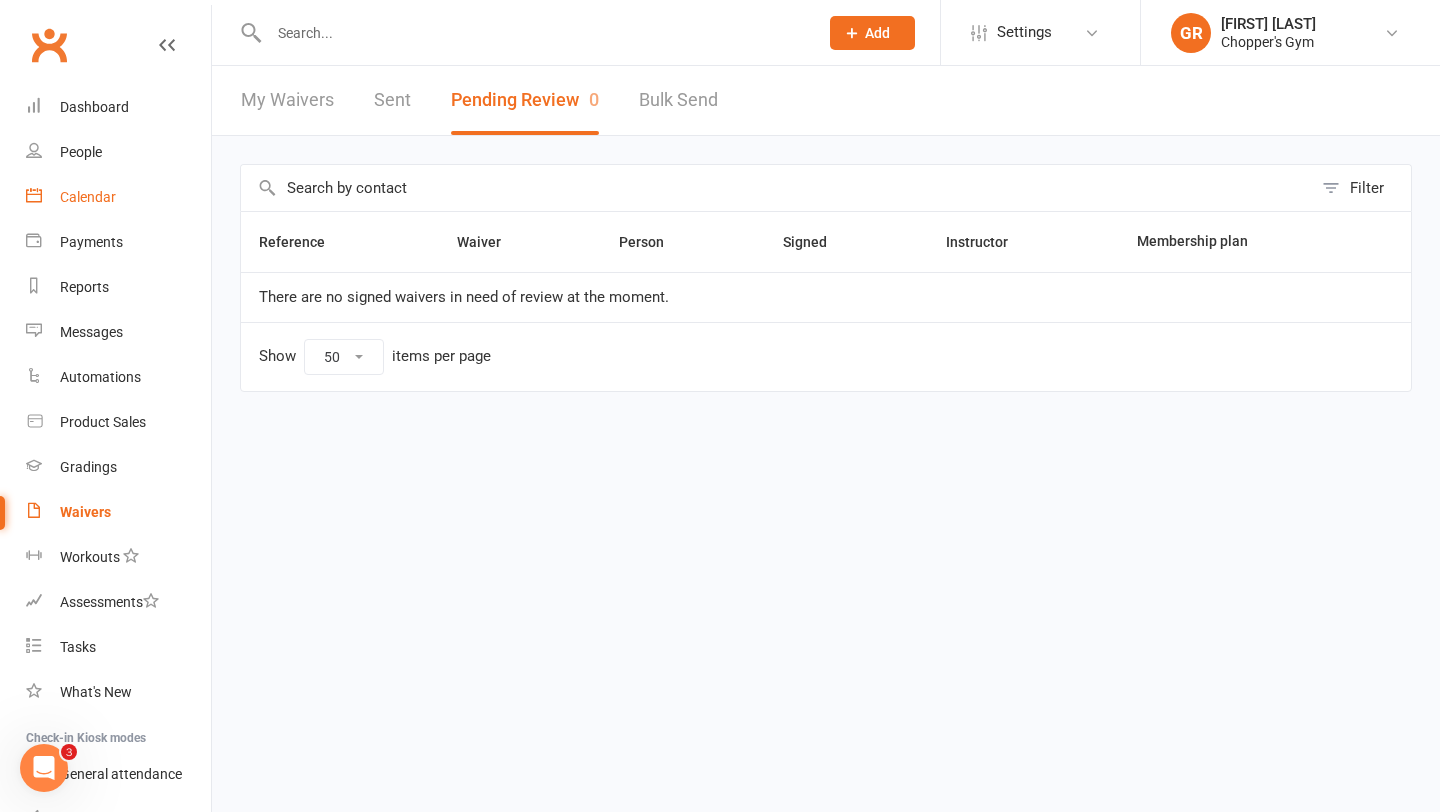 click on "Calendar" at bounding box center [88, 197] 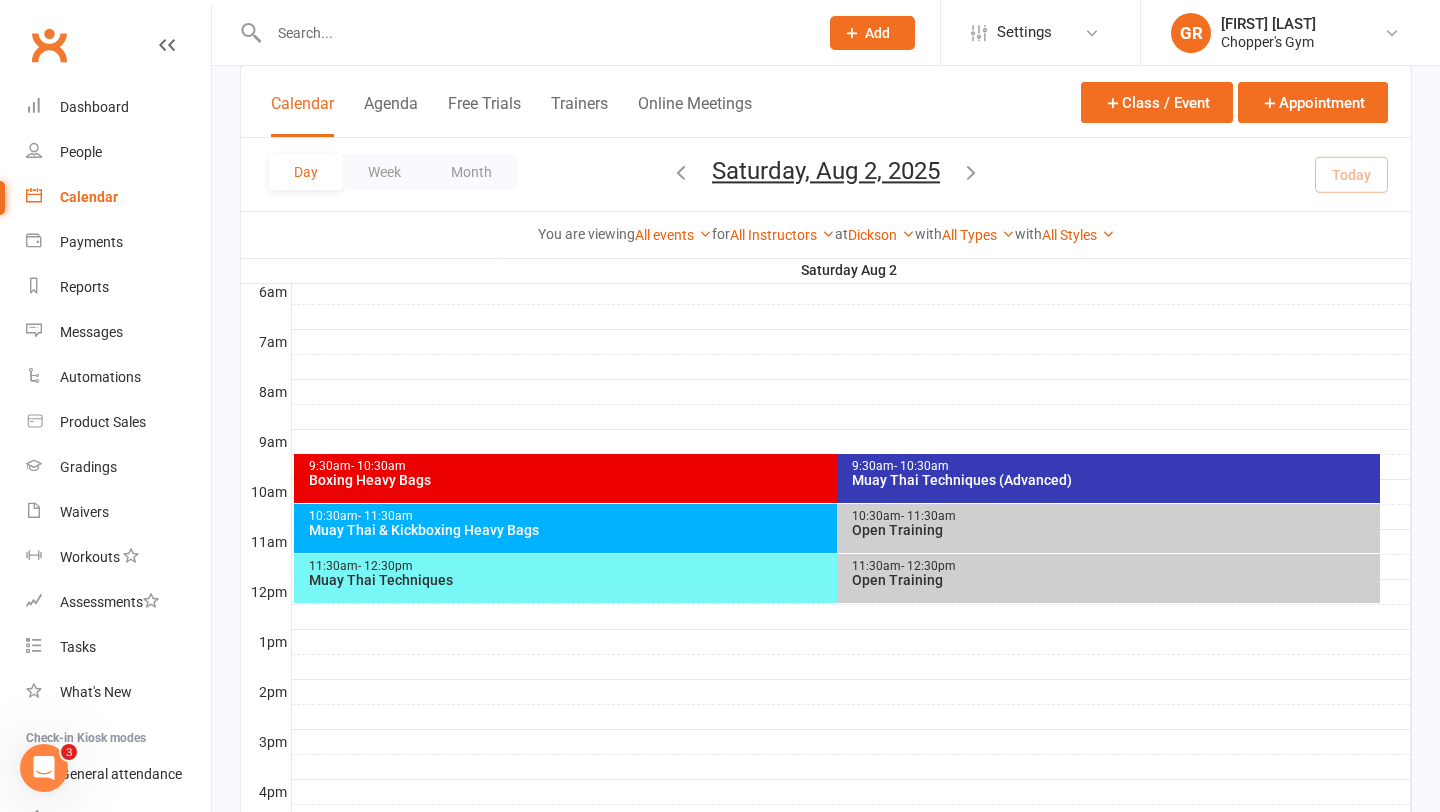 scroll, scrollTop: 384, scrollLeft: 0, axis: vertical 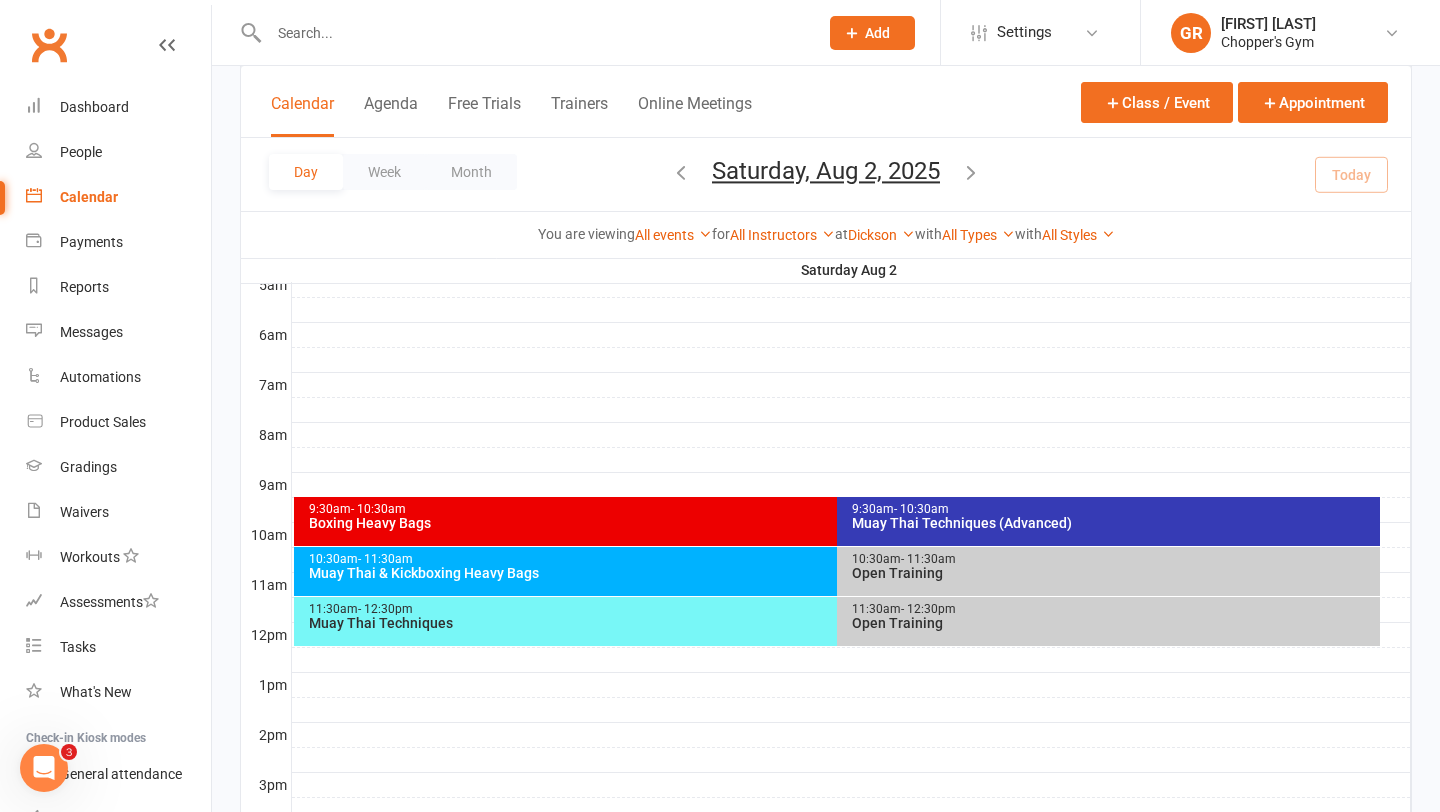 click on "Muay Thai Techniques" at bounding box center [832, 623] 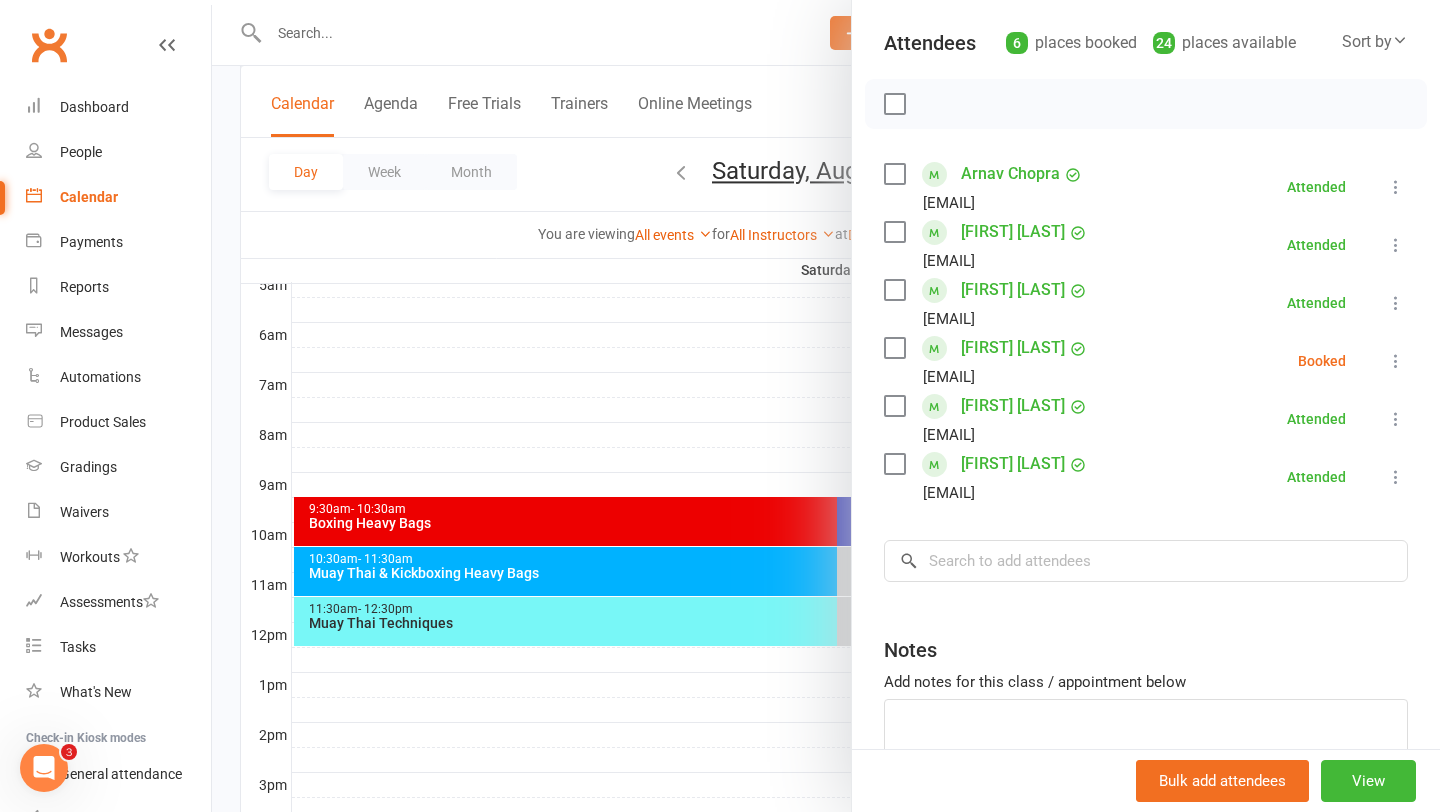 scroll, scrollTop: 220, scrollLeft: 0, axis: vertical 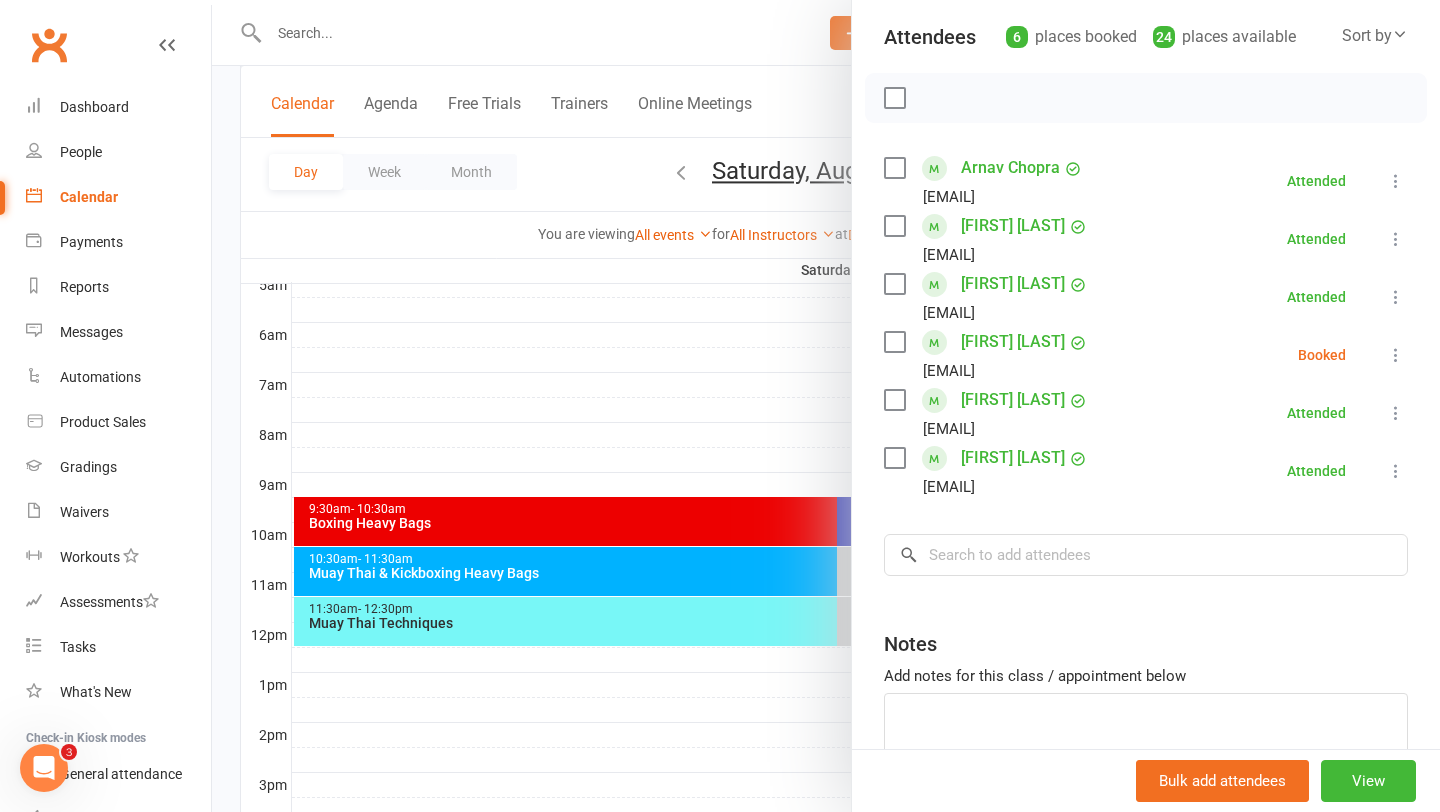 click at bounding box center (826, 406) 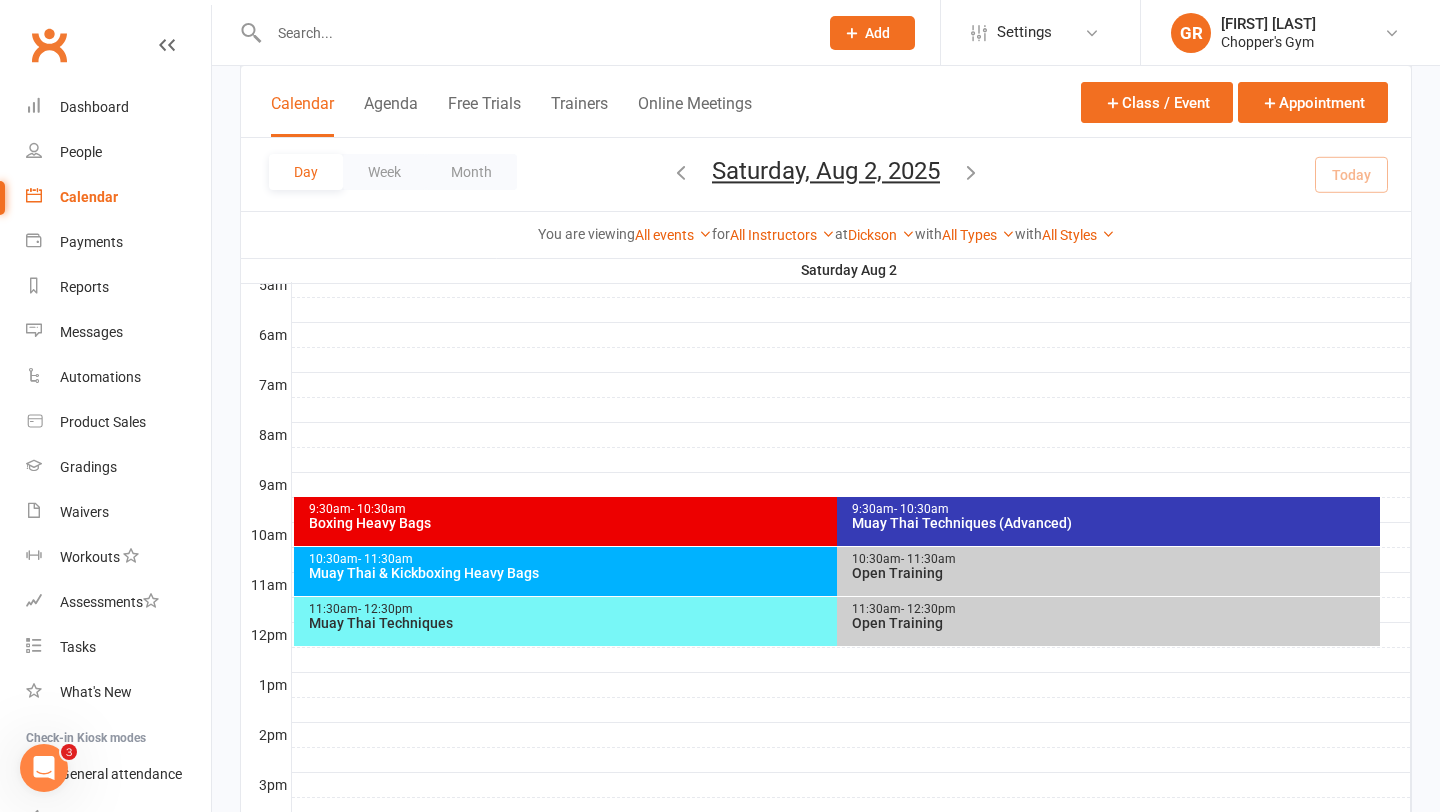 click on "Open Training" at bounding box center (1113, 573) 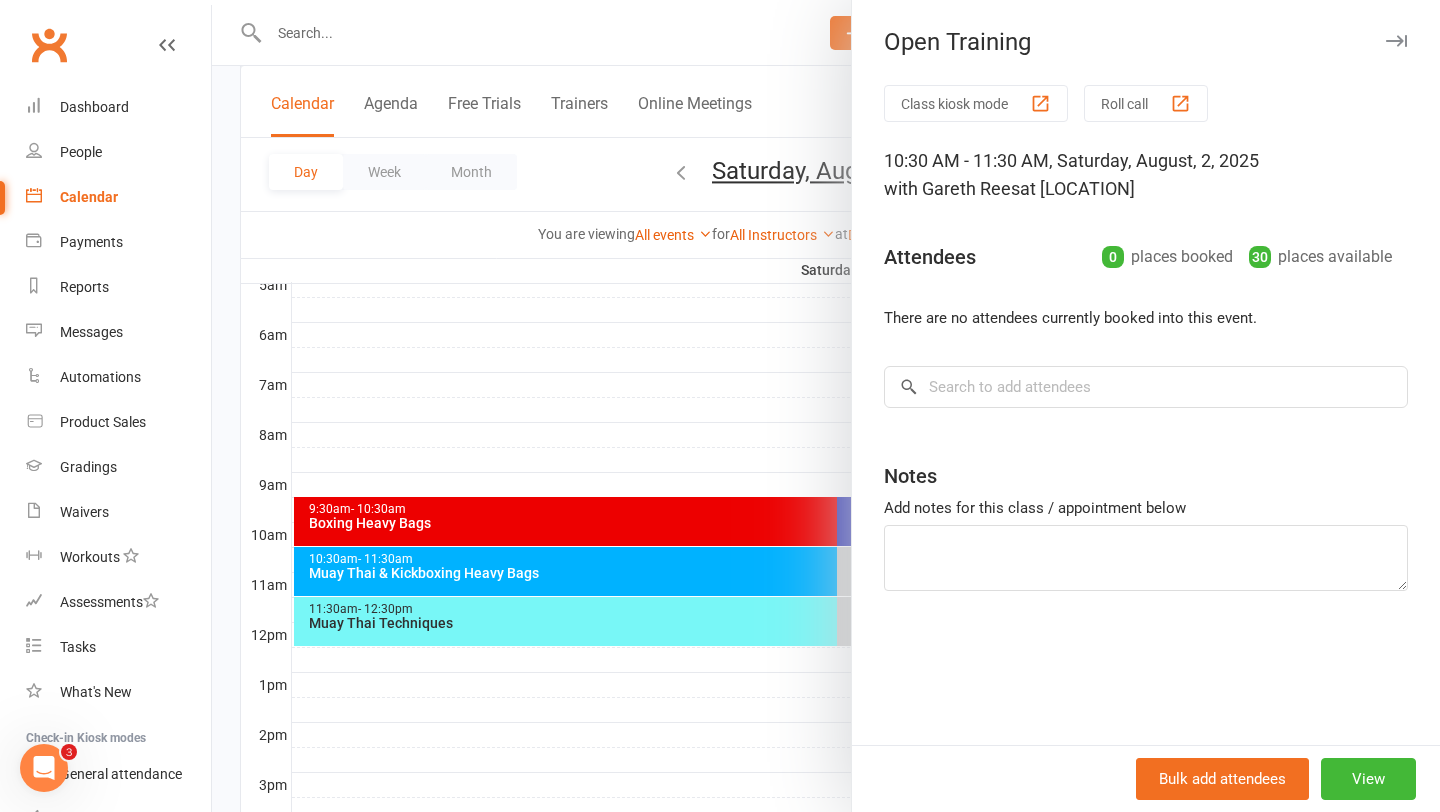 click at bounding box center [826, 406] 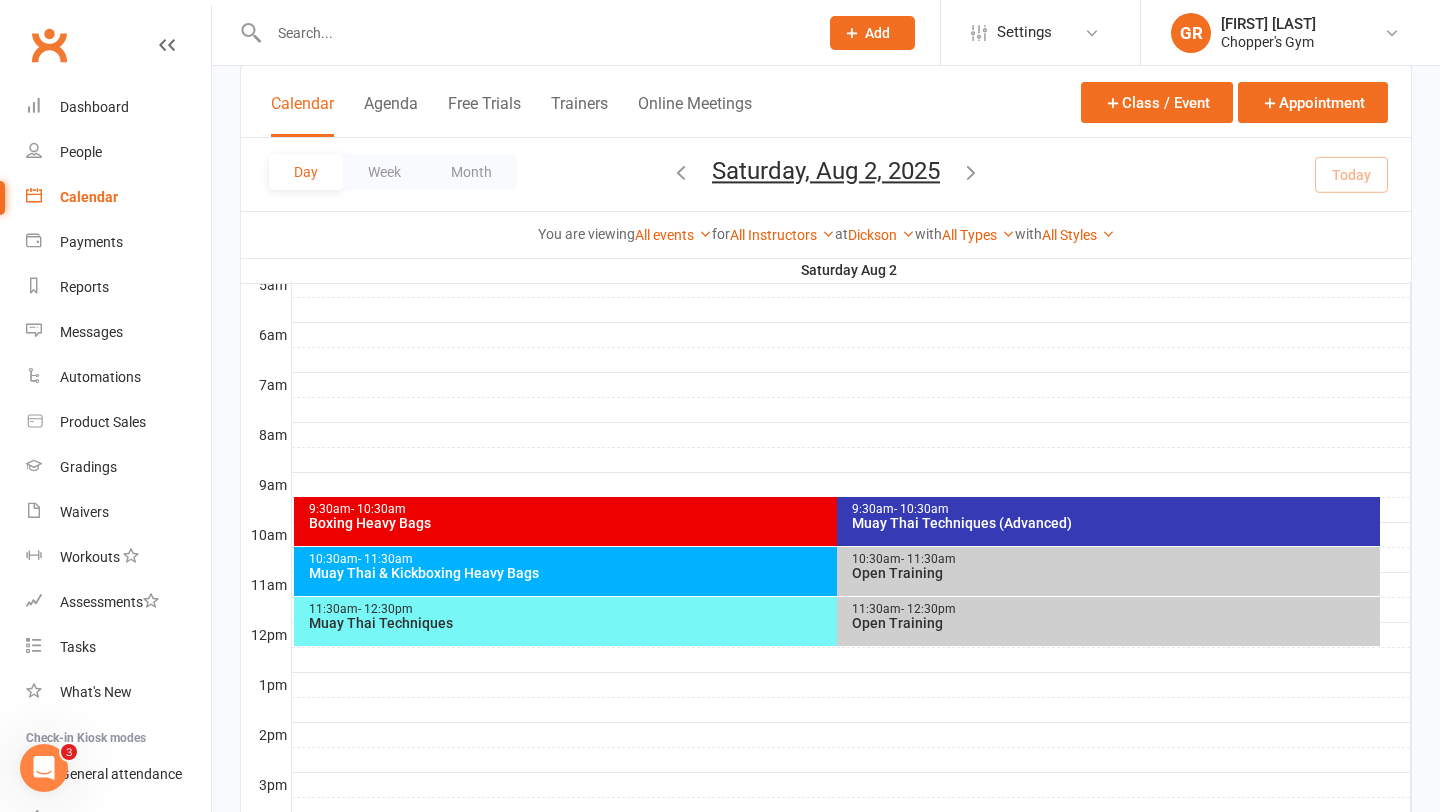 click at bounding box center [533, 33] 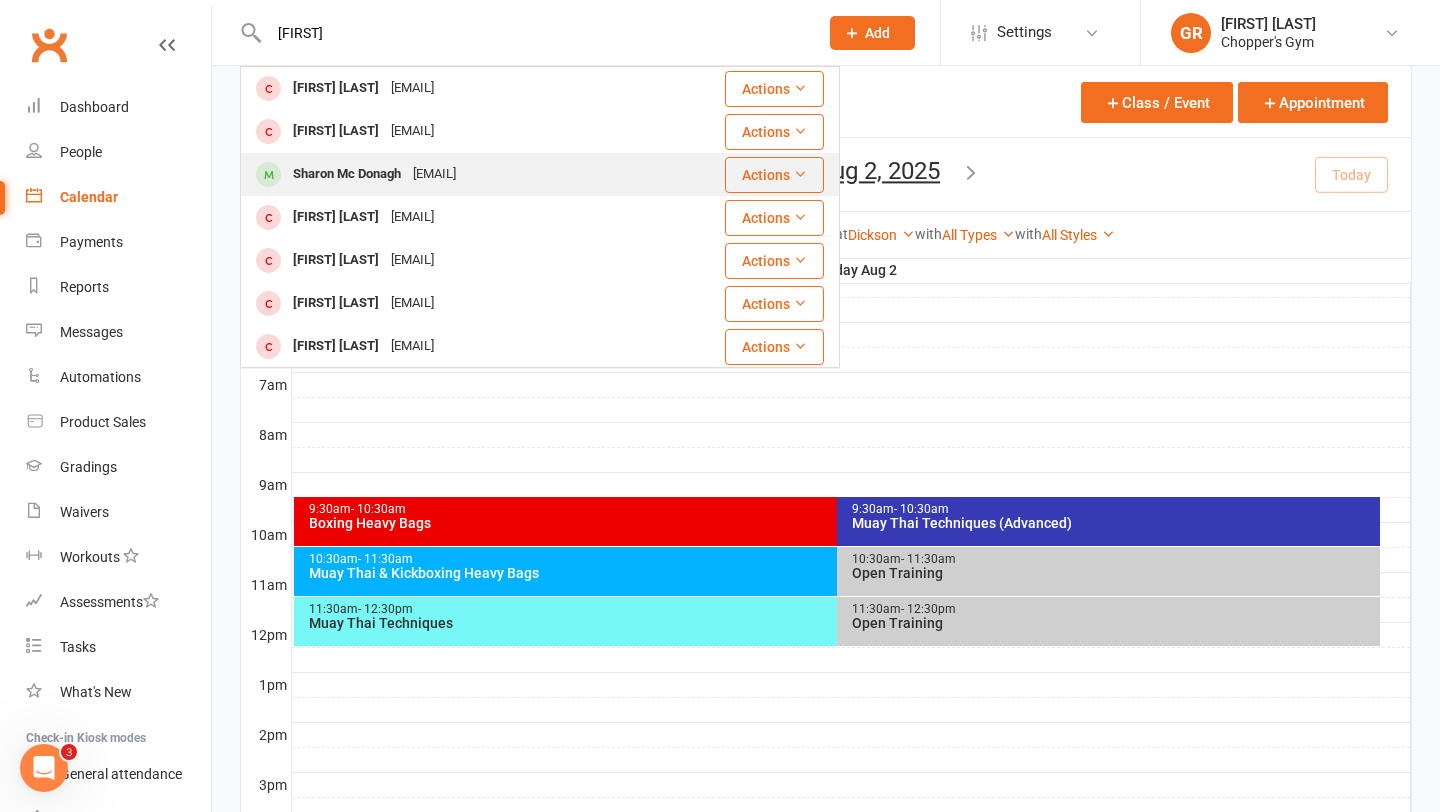 type on "sharon" 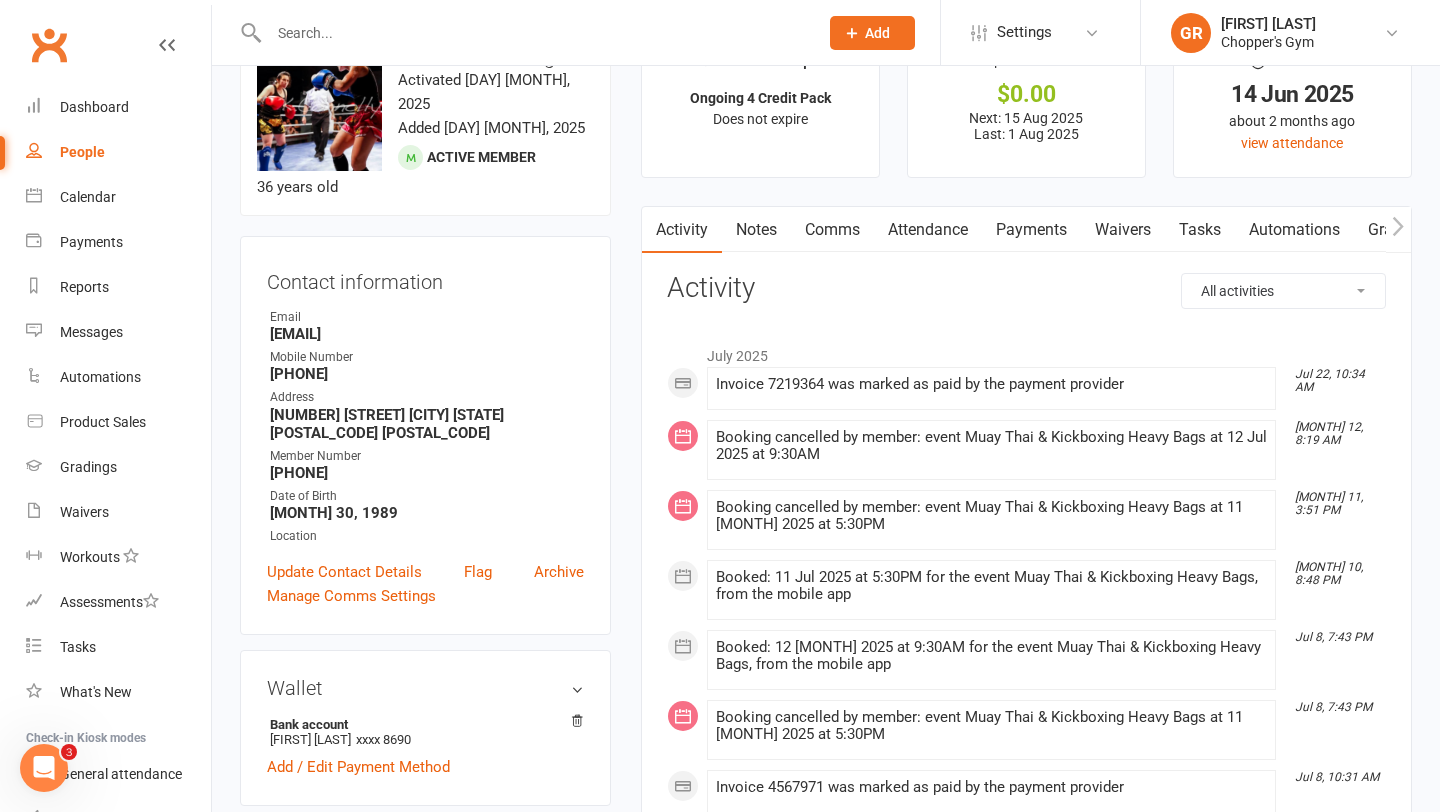 scroll, scrollTop: 63, scrollLeft: 0, axis: vertical 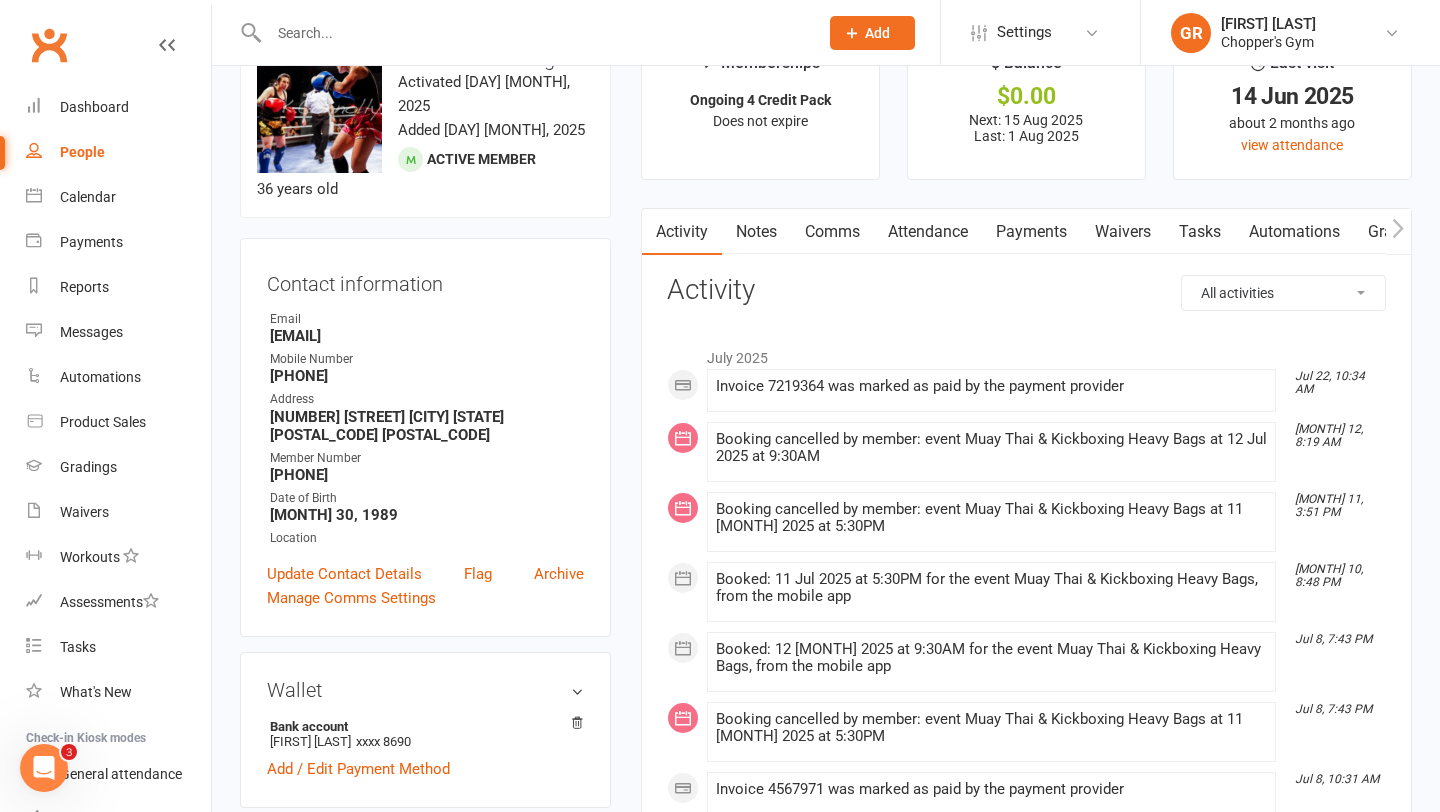click on "Attendance" at bounding box center (928, 232) 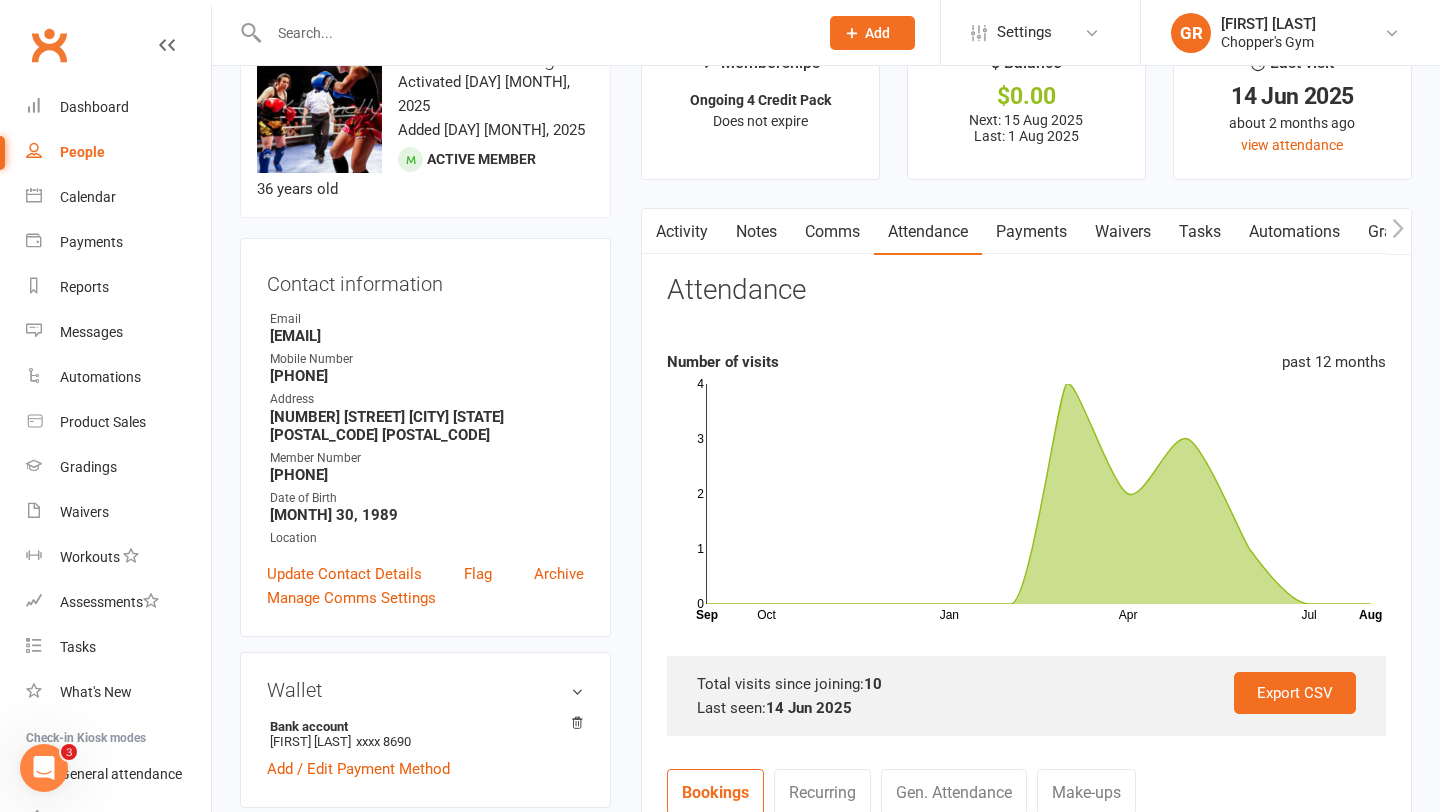 click on "Payments" at bounding box center (1031, 232) 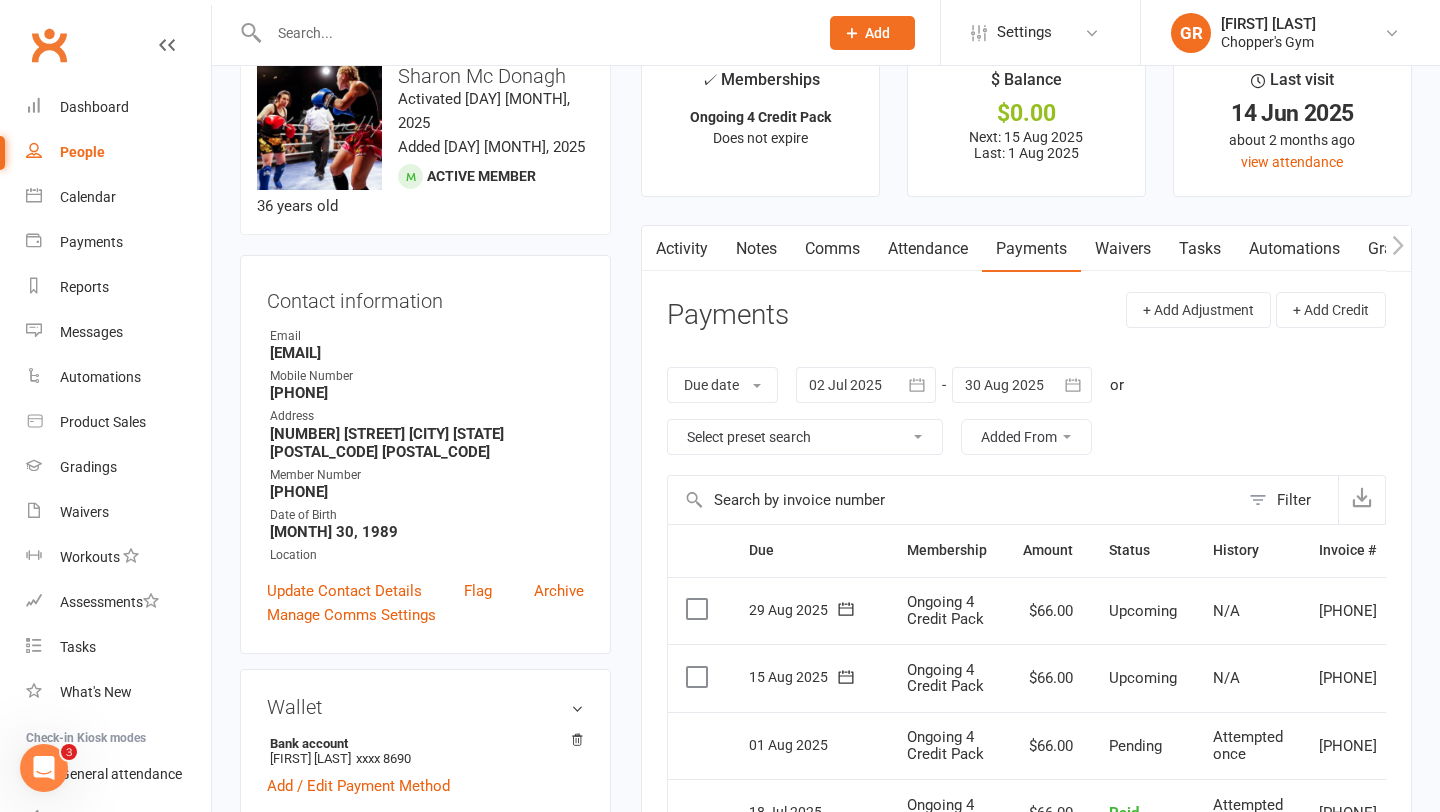 scroll, scrollTop: 42, scrollLeft: 0, axis: vertical 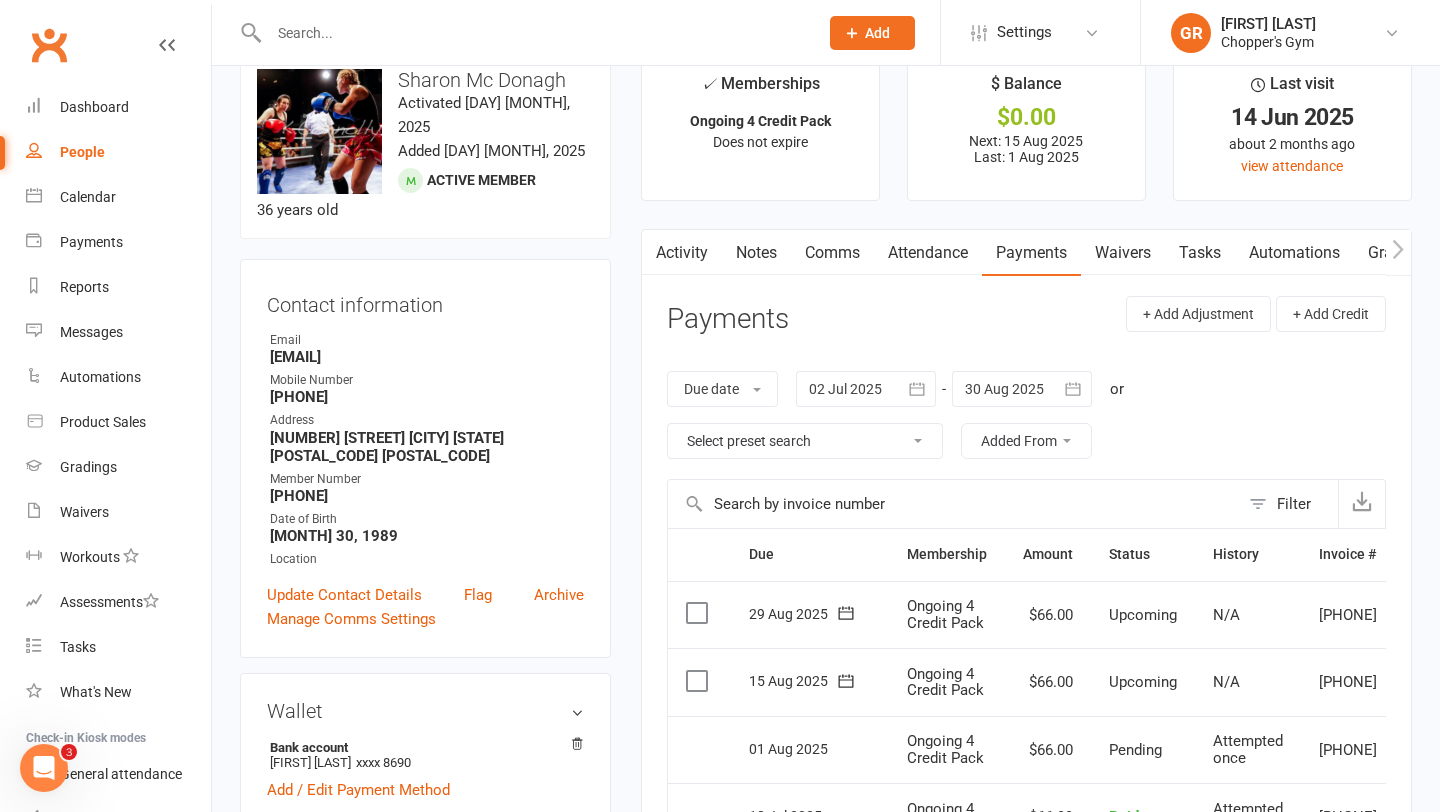 click at bounding box center (533, 33) 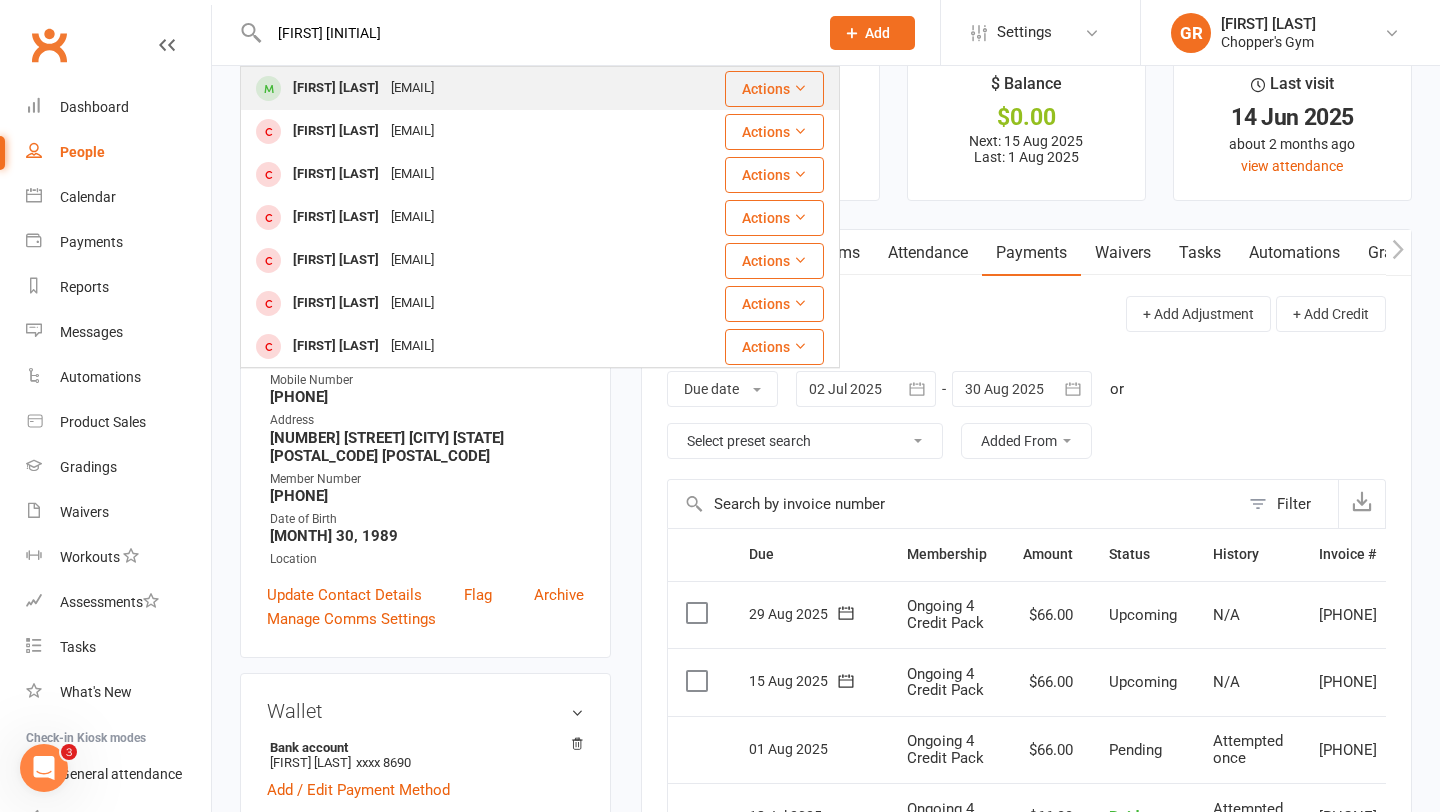 type on "ben celi" 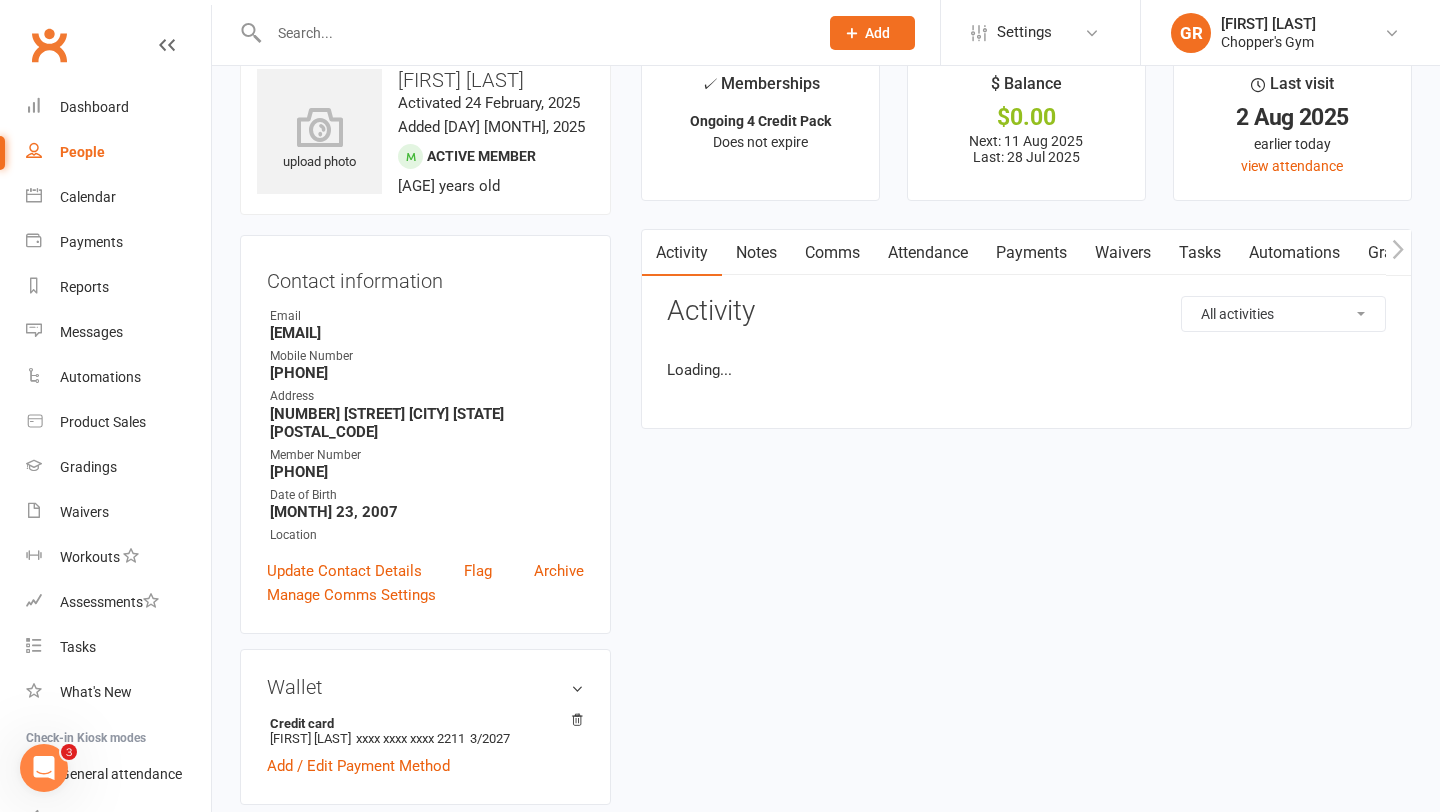 scroll, scrollTop: 0, scrollLeft: 0, axis: both 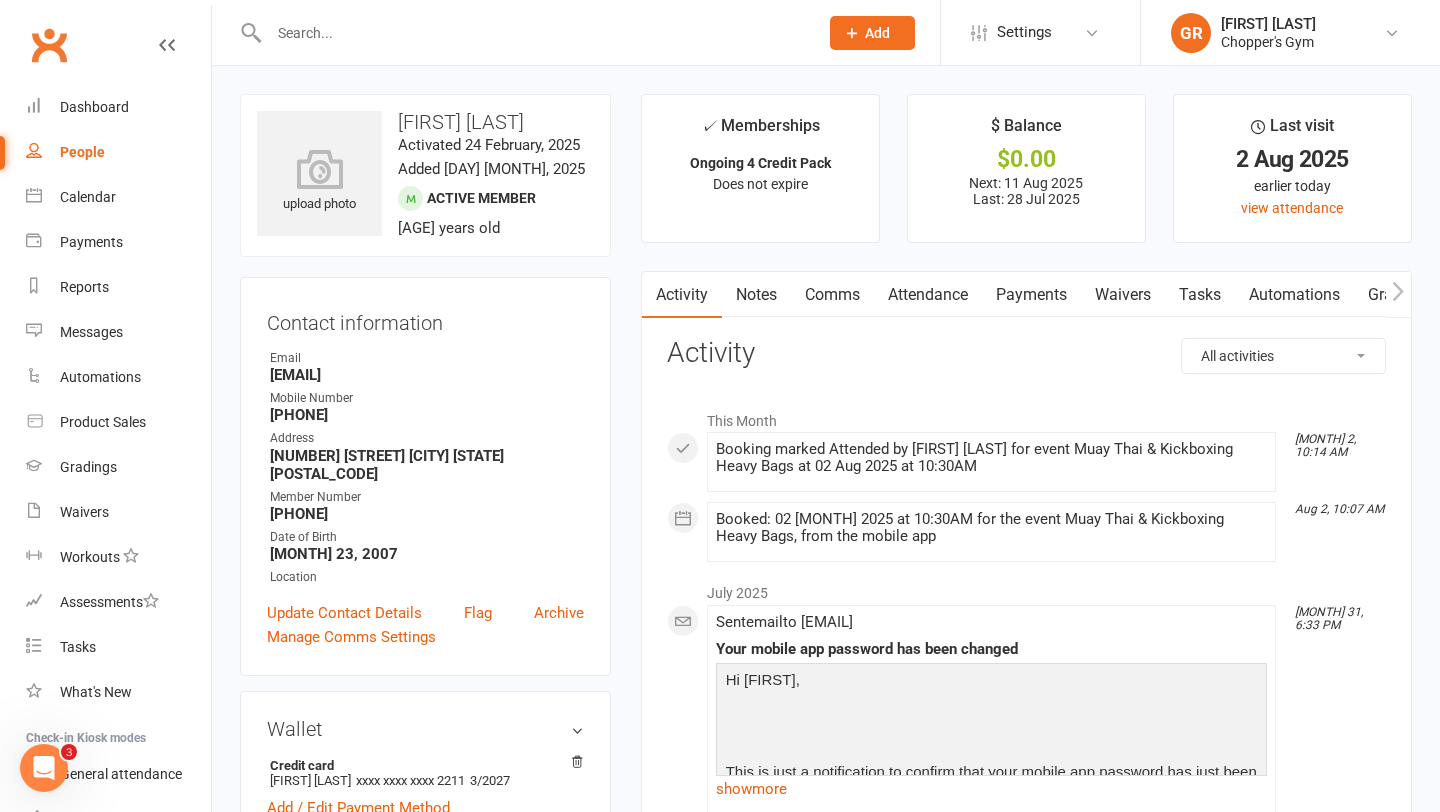 click on "Attendance" at bounding box center (928, 295) 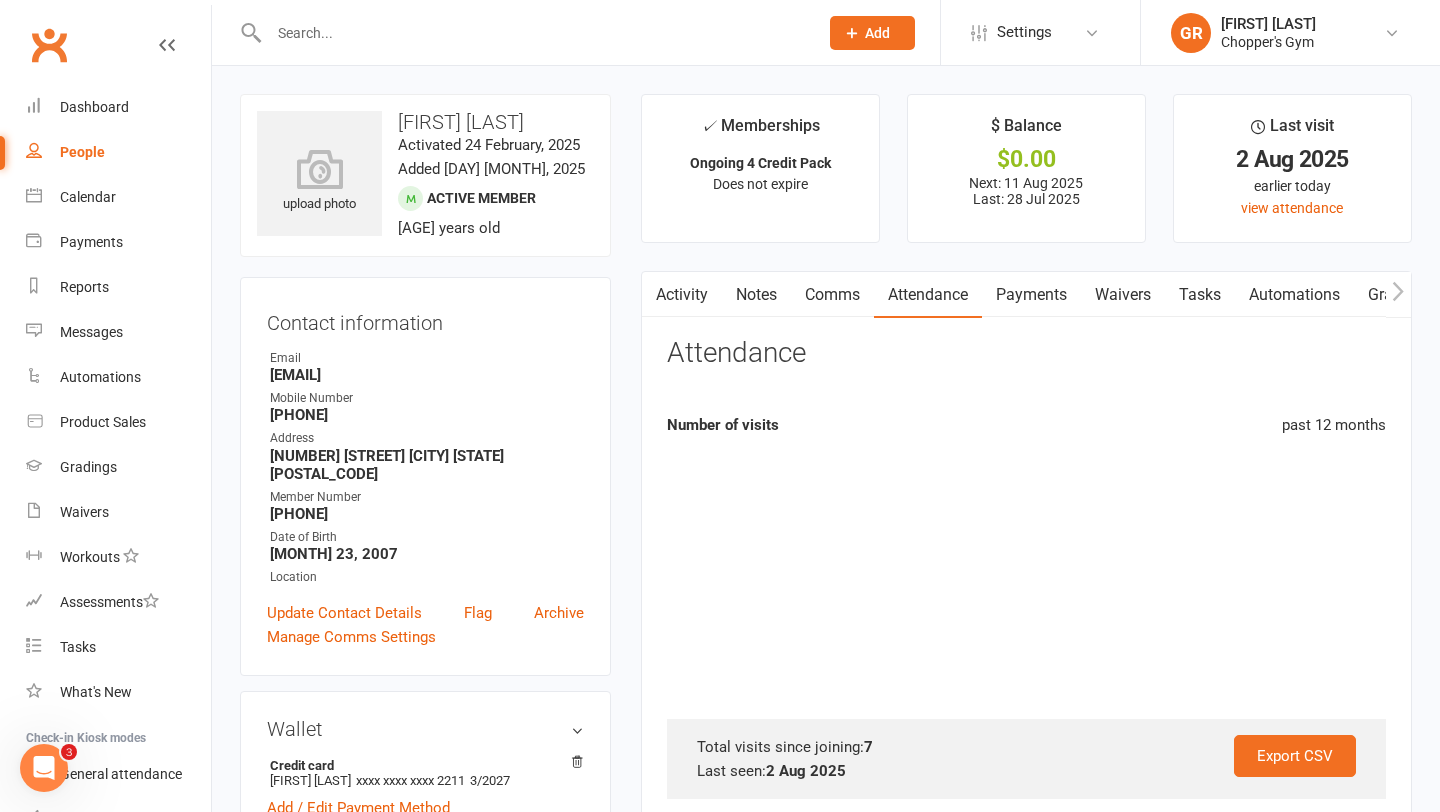 click on "Payments" at bounding box center [1031, 295] 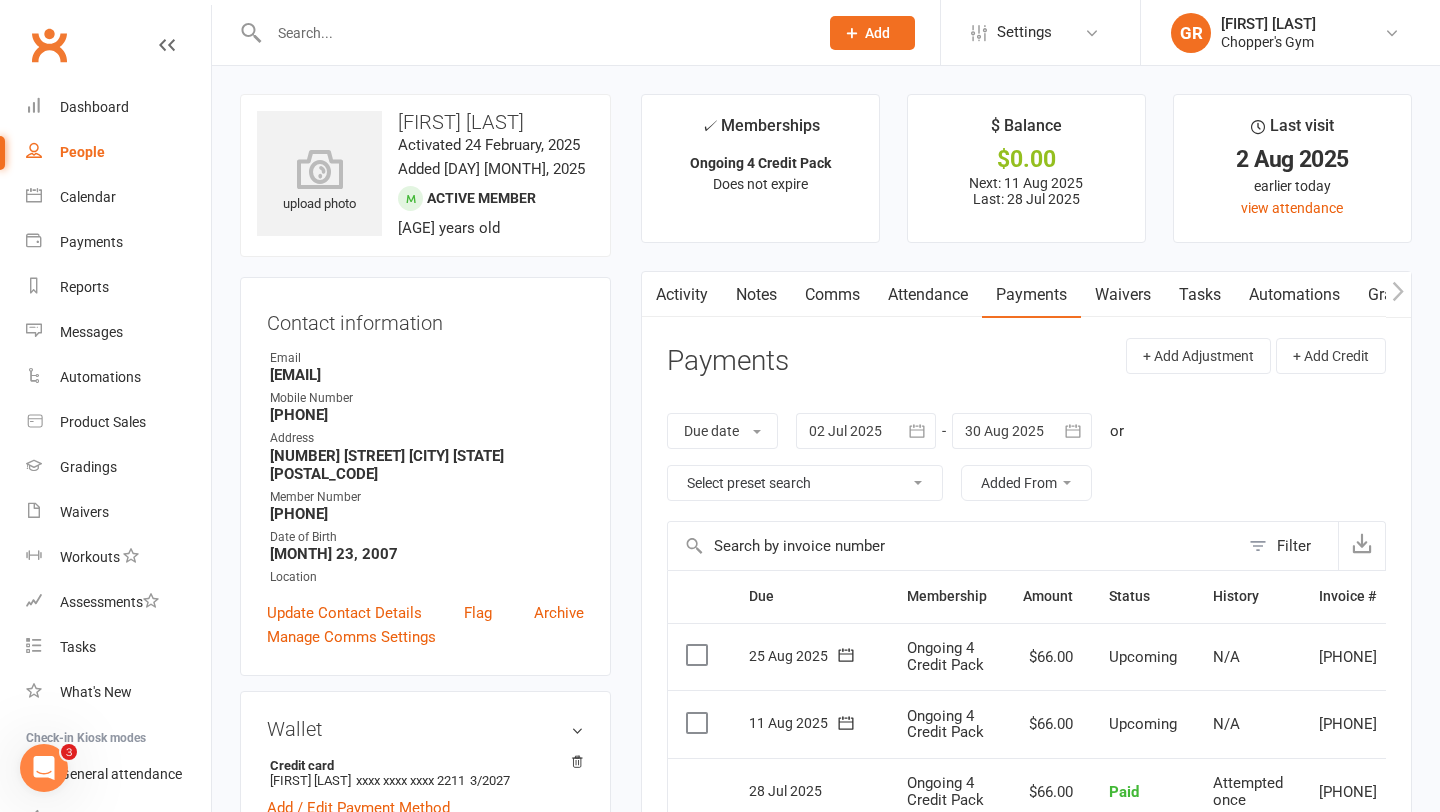 click on "Waivers" at bounding box center (1123, 295) 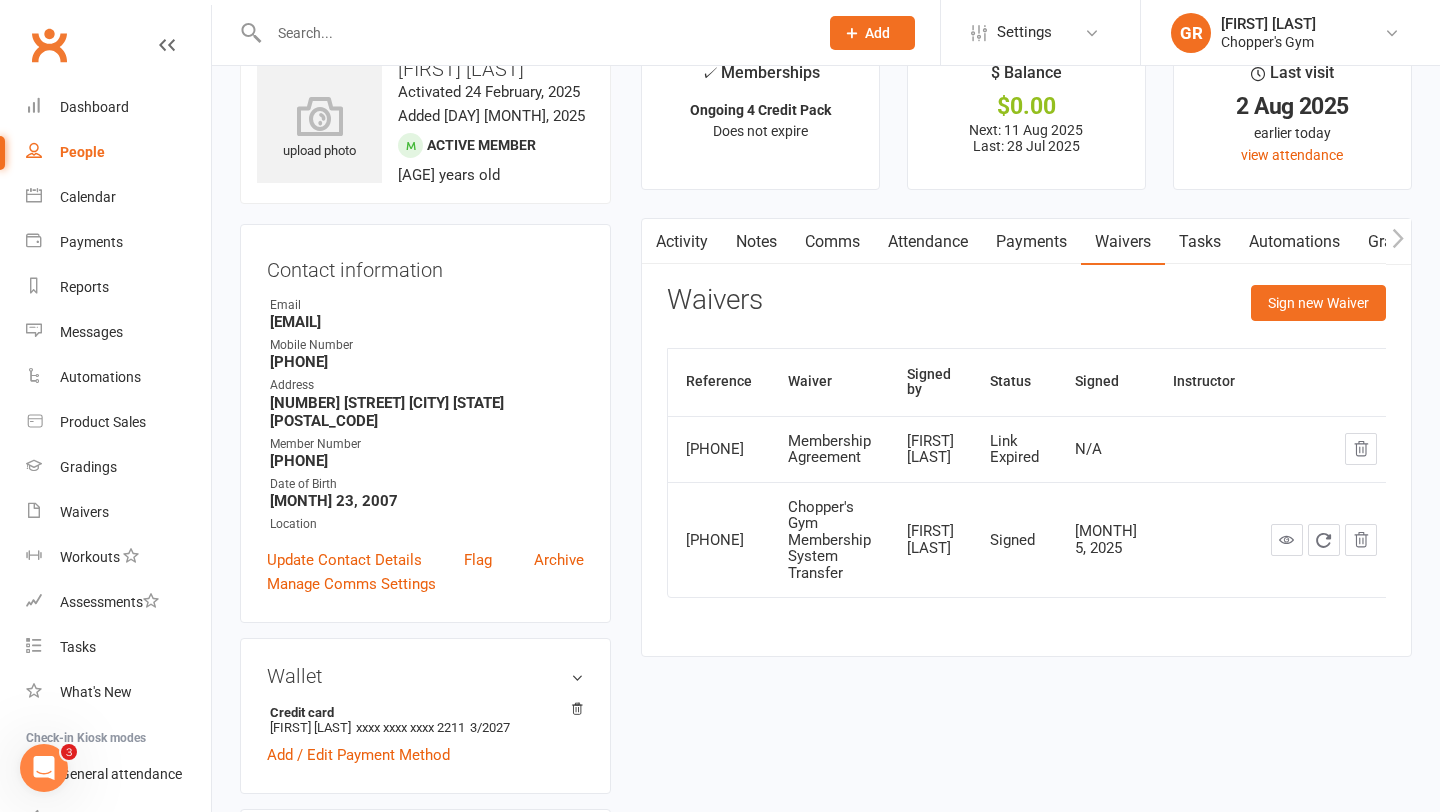 scroll, scrollTop: 47, scrollLeft: 0, axis: vertical 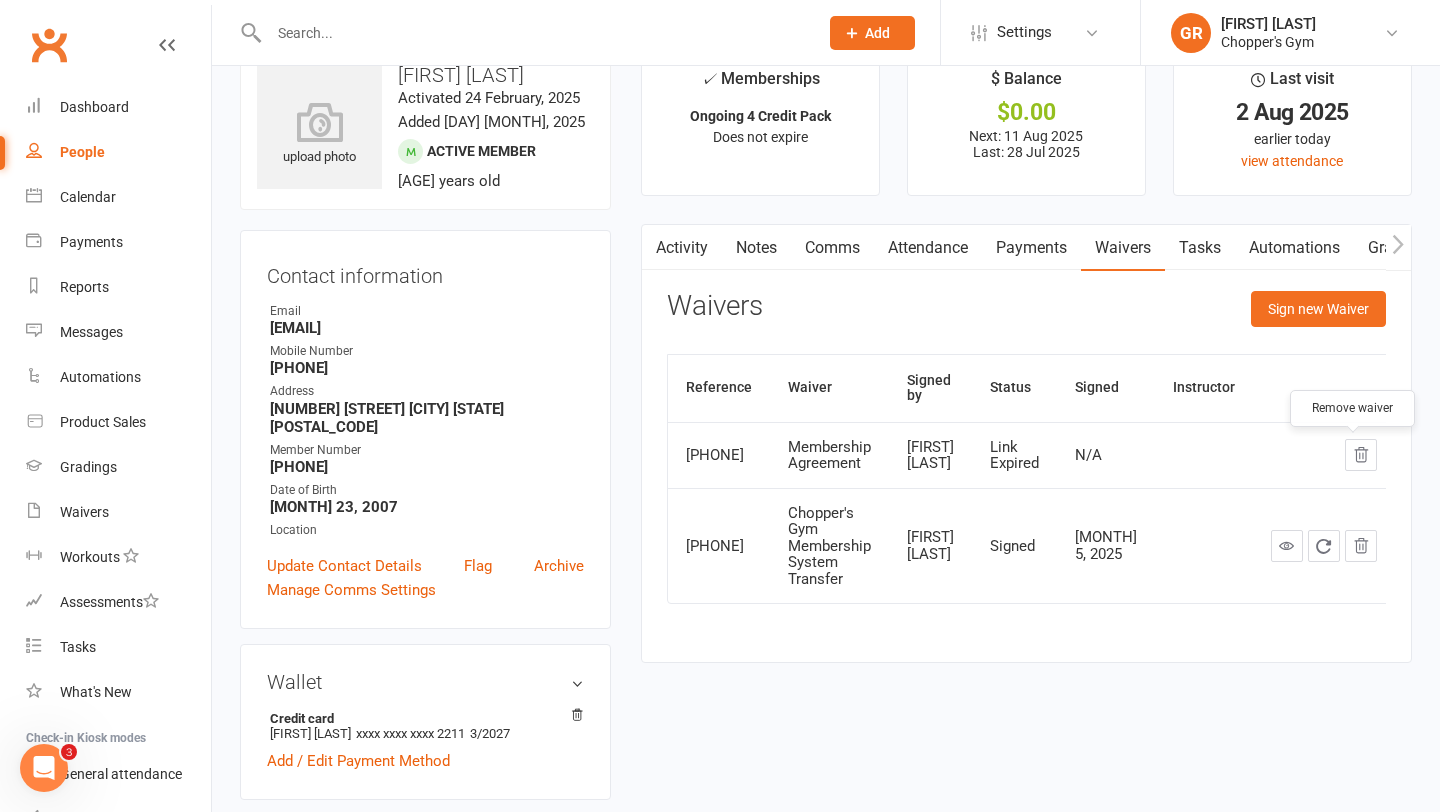 click 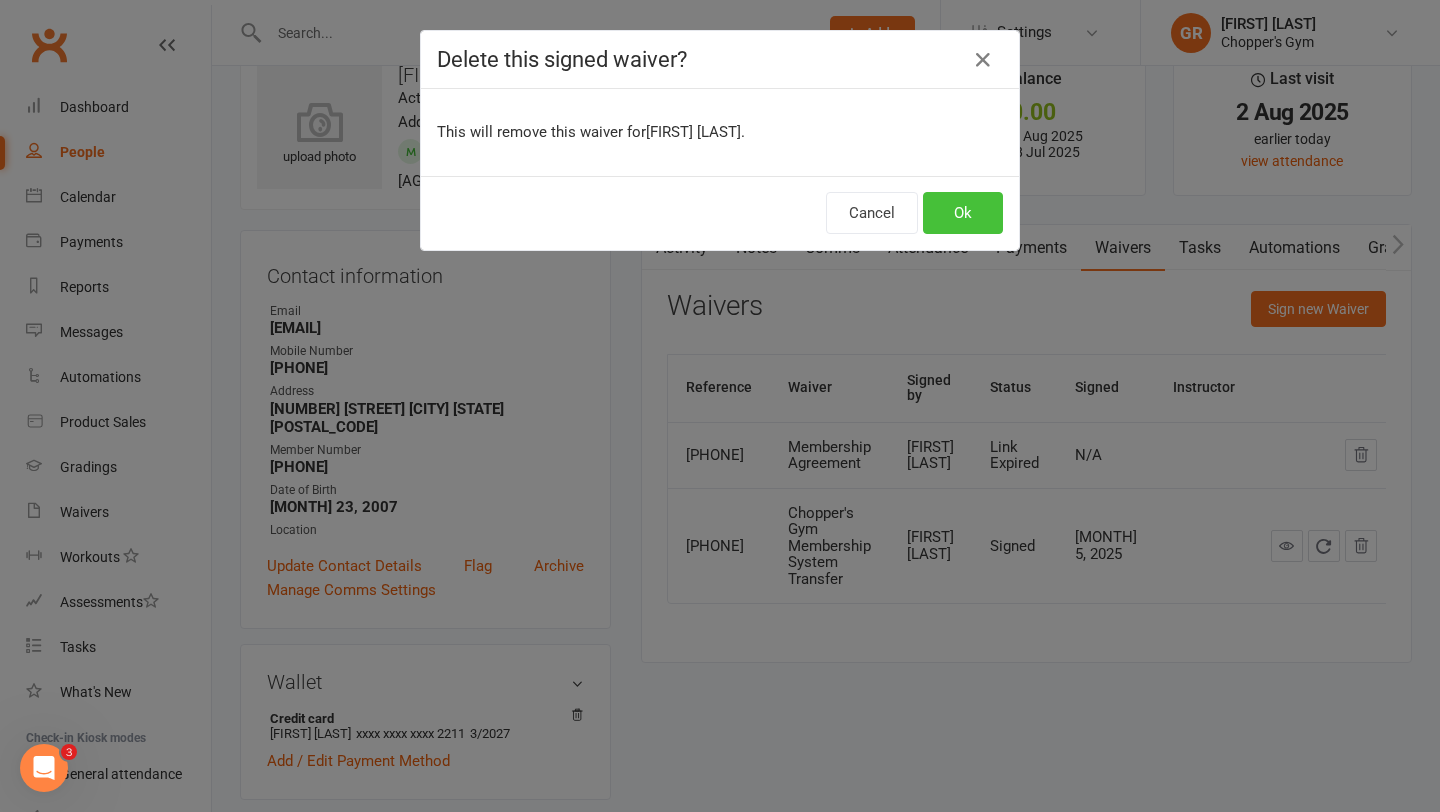 click on "Ok" at bounding box center [963, 213] 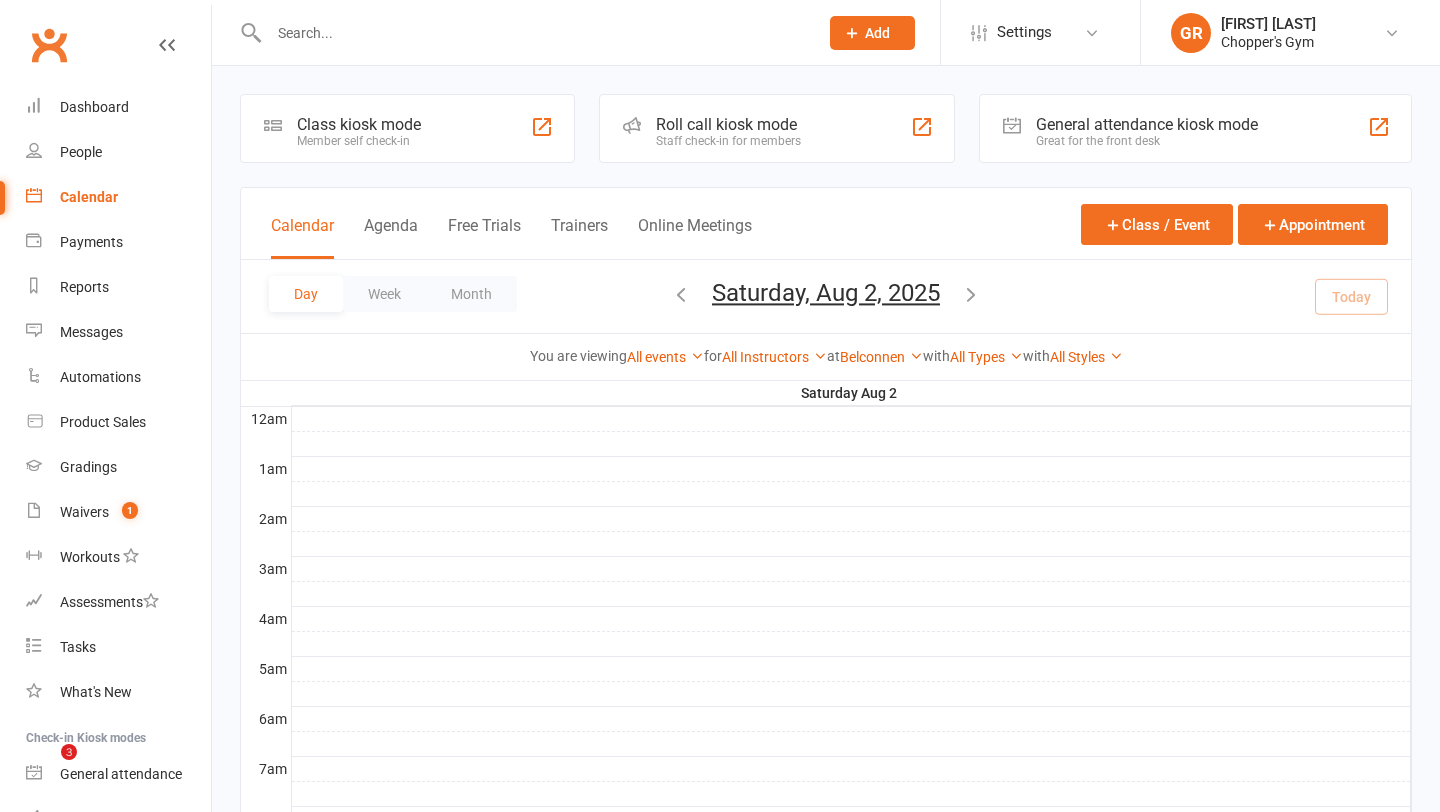 scroll, scrollTop: 517, scrollLeft: 0, axis: vertical 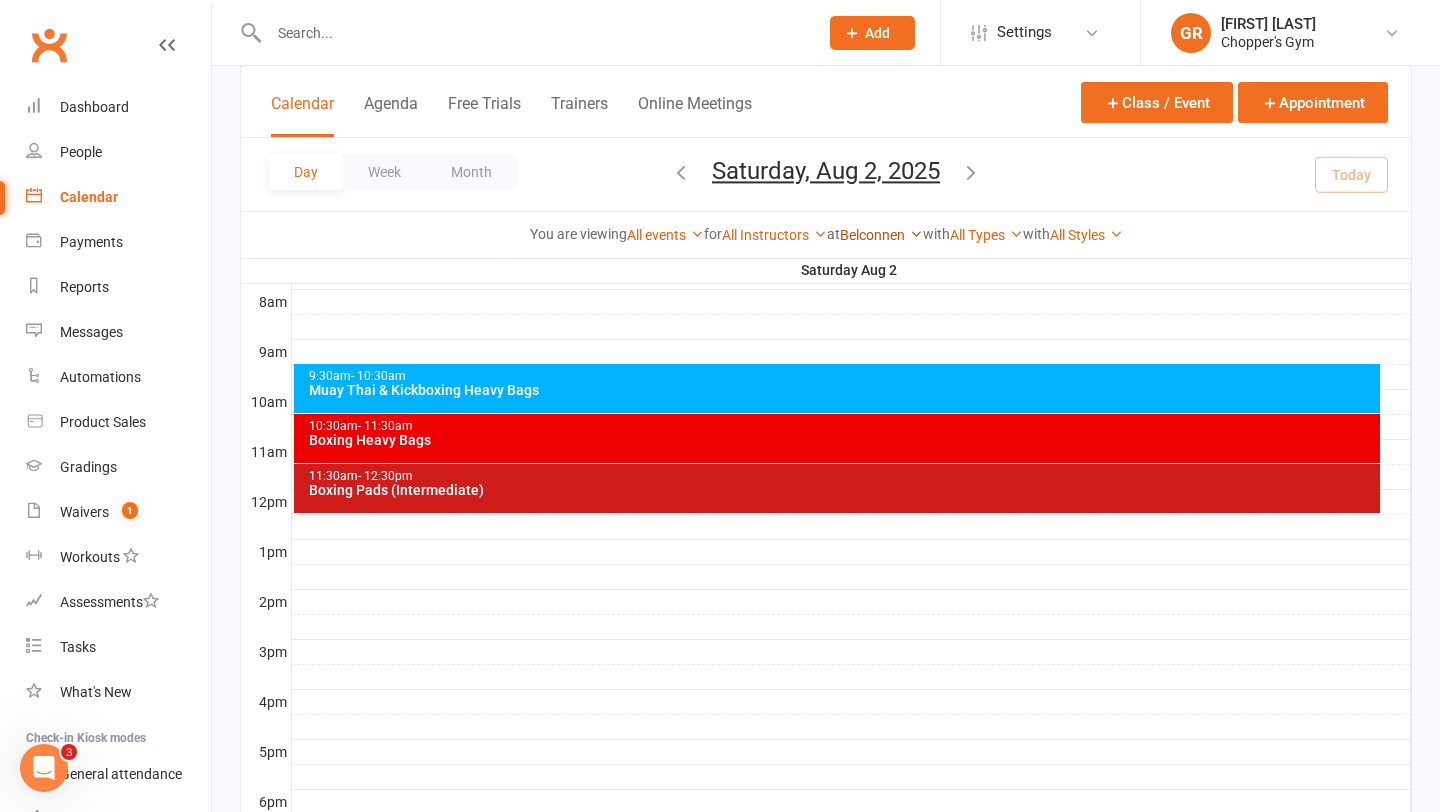 click on "Belconnen" at bounding box center (881, 235) 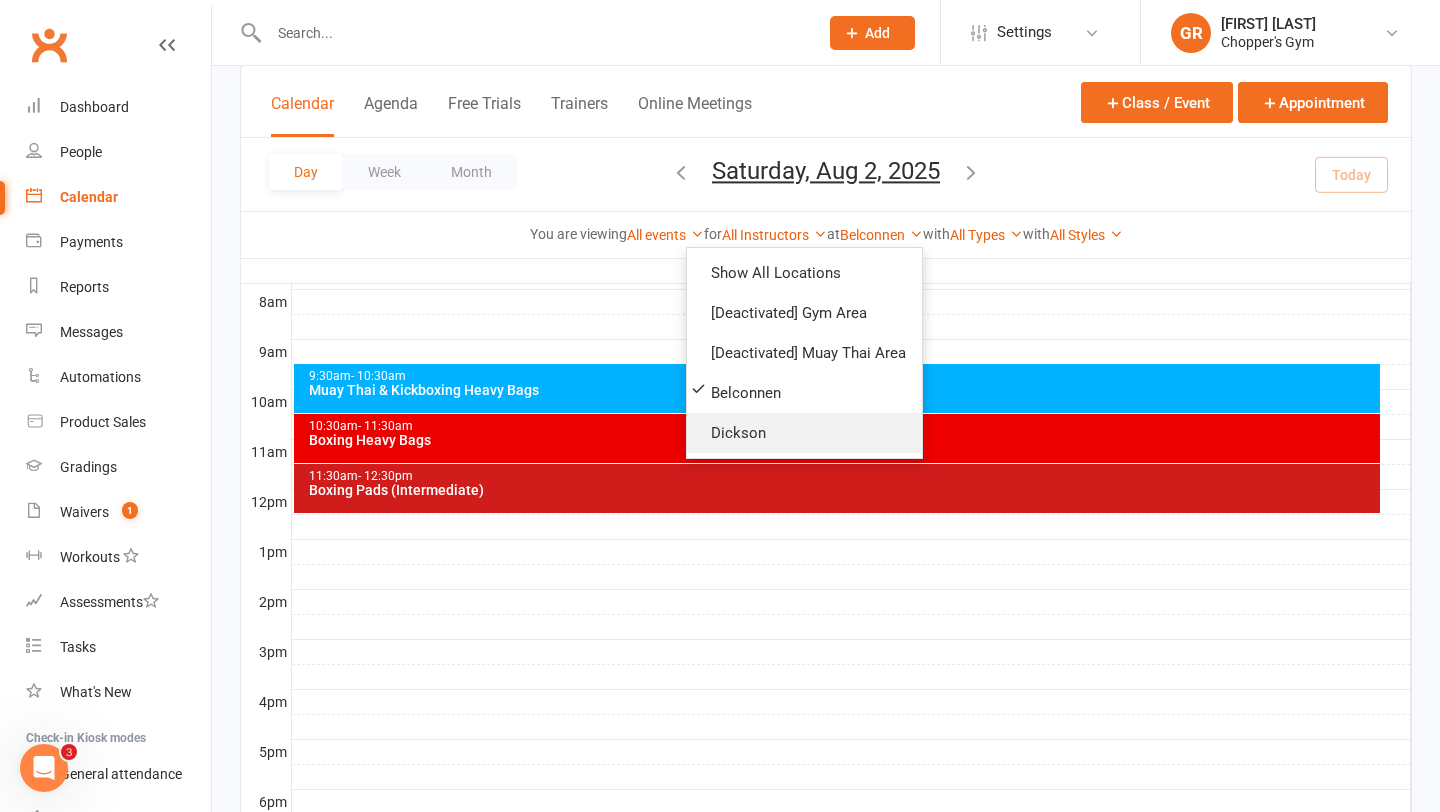 click on "Dickson" at bounding box center [804, 433] 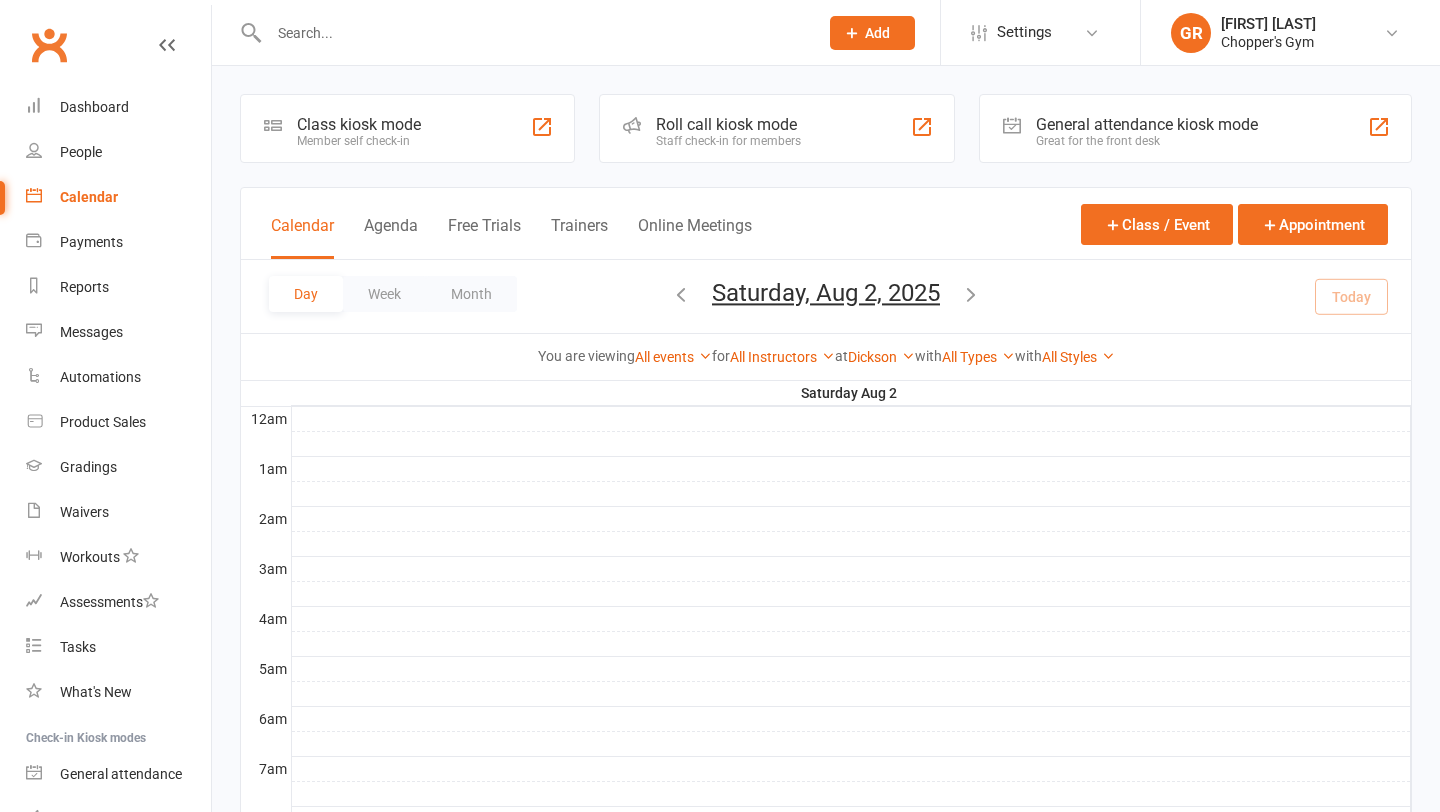 scroll, scrollTop: 0, scrollLeft: 0, axis: both 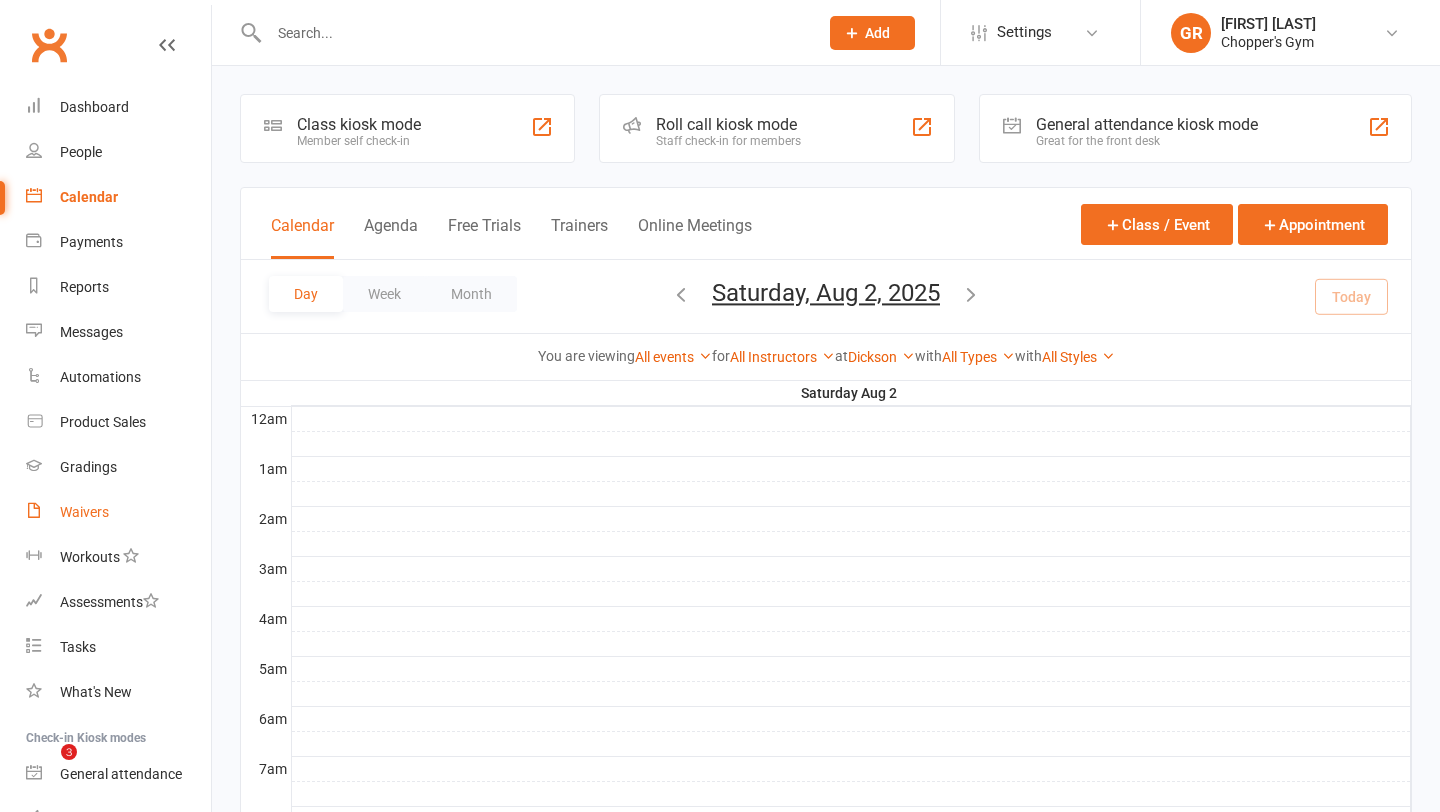 click on "Waivers" at bounding box center [84, 512] 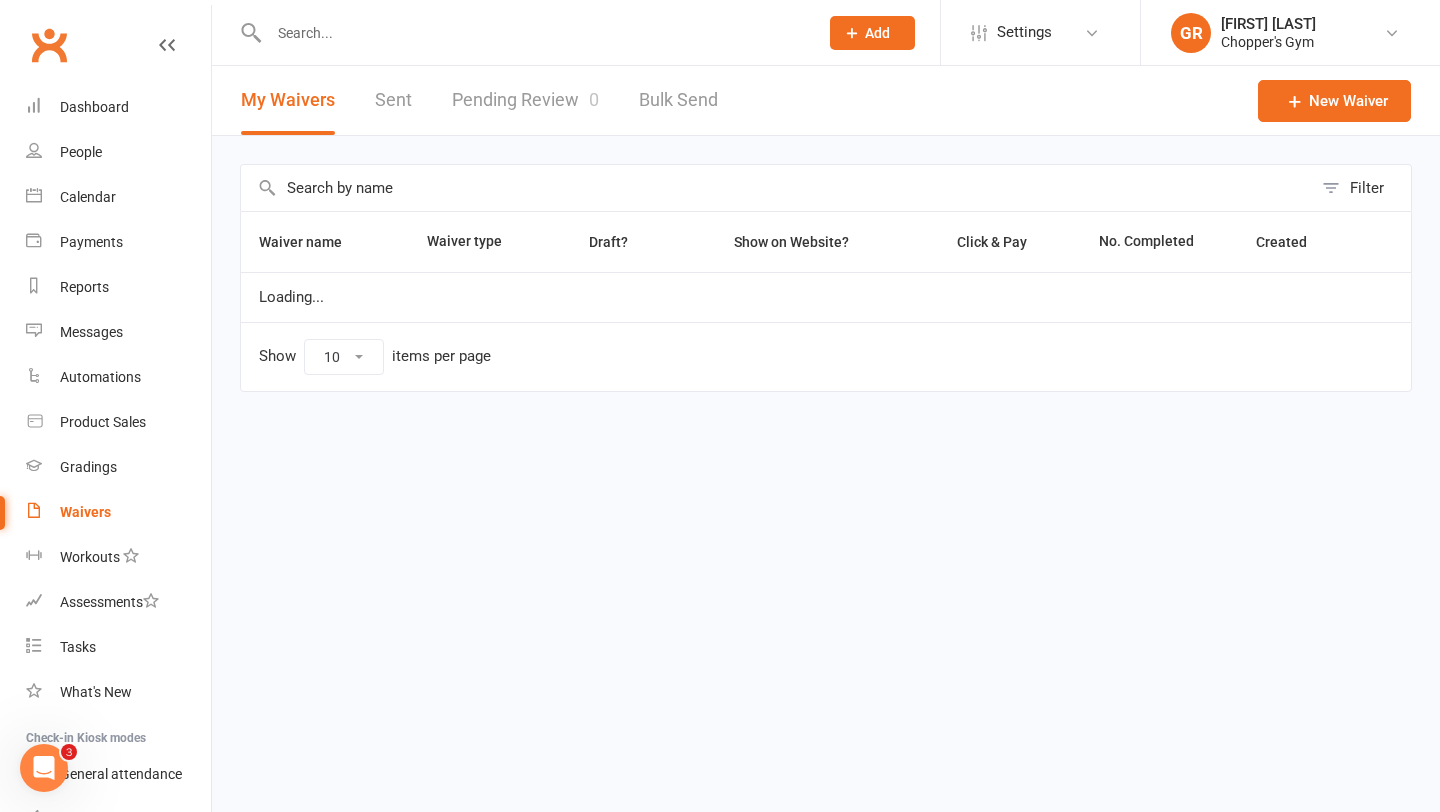 scroll, scrollTop: 0, scrollLeft: 0, axis: both 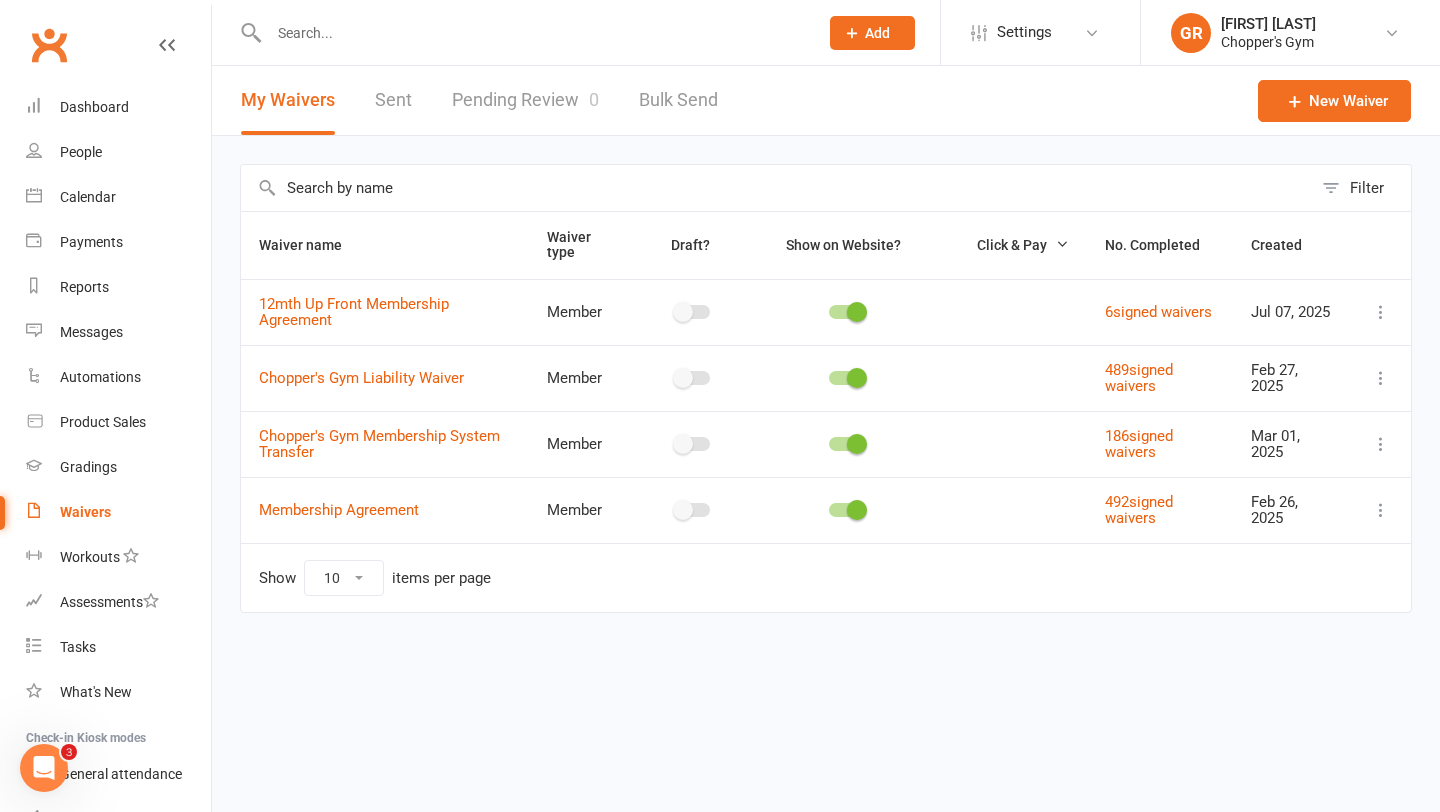 click on "Pending Review 0" at bounding box center [525, 100] 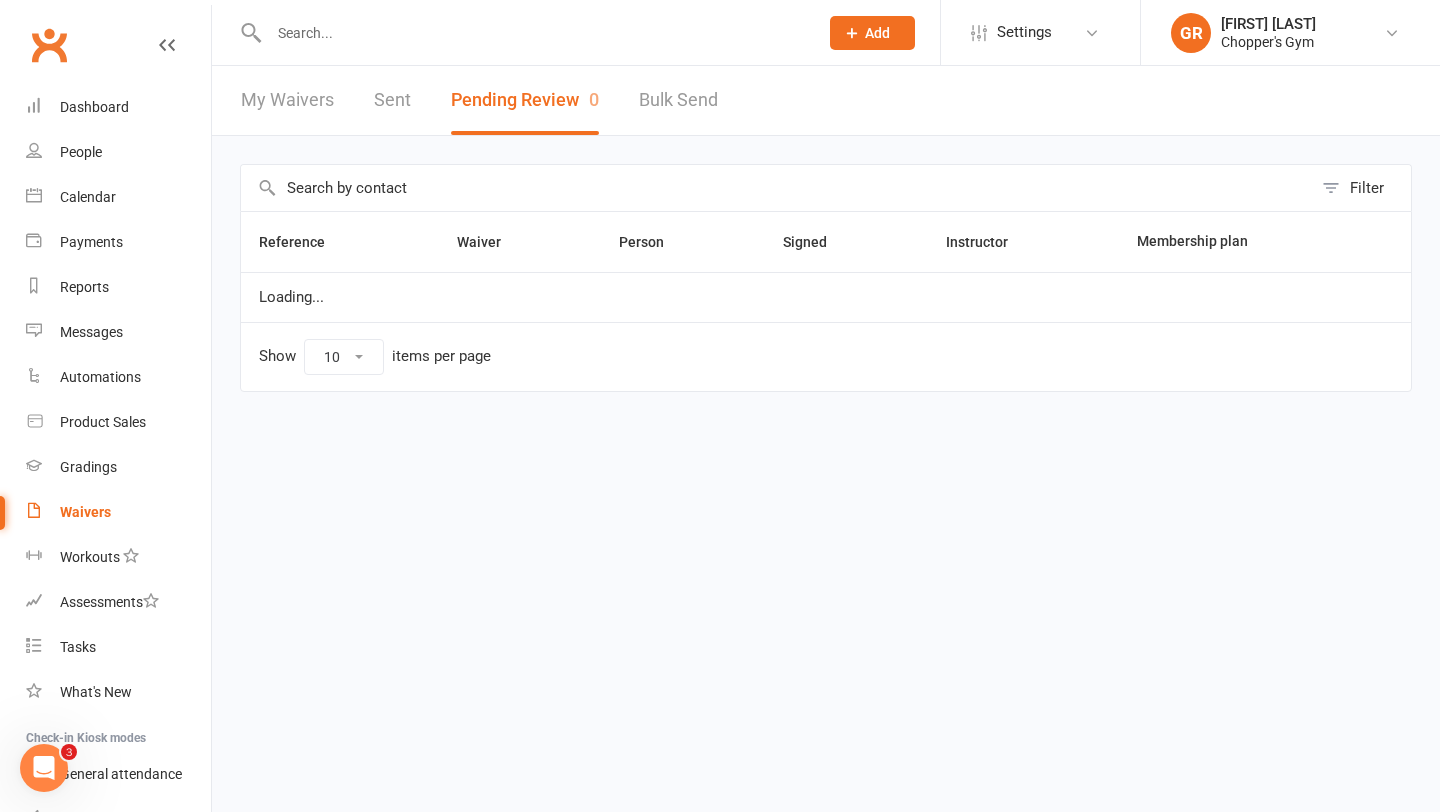select on "50" 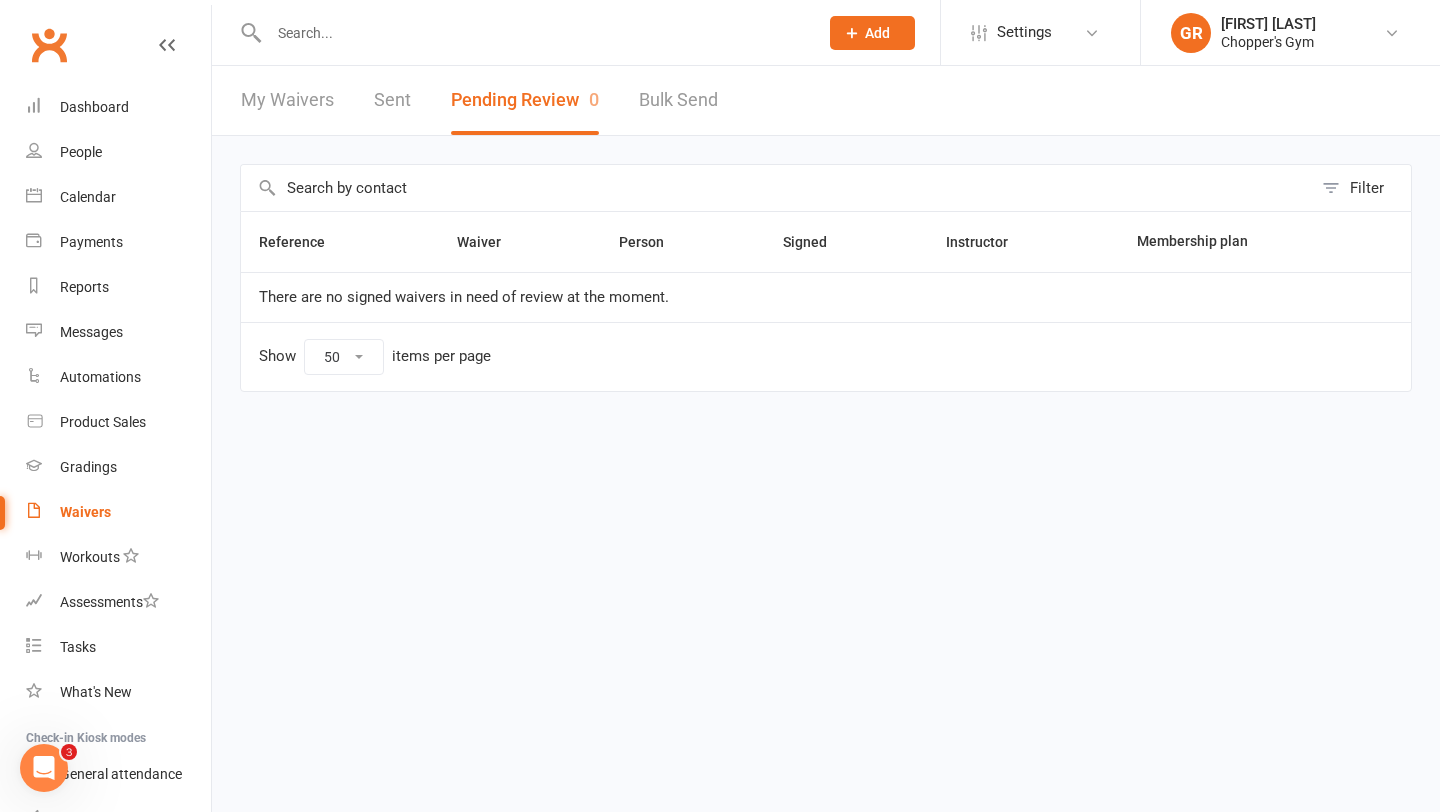 click at bounding box center (533, 33) 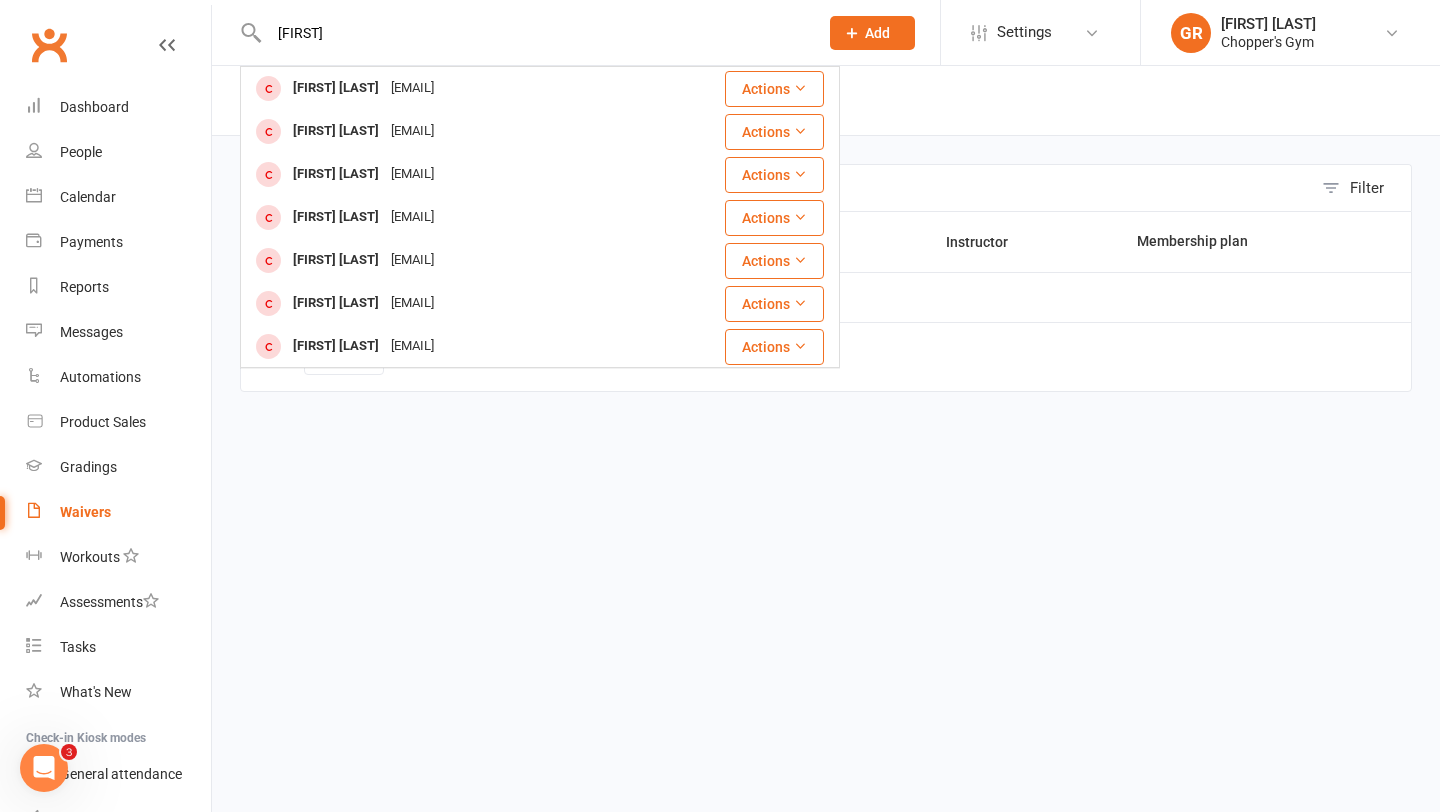 type on "[FIRST]" 